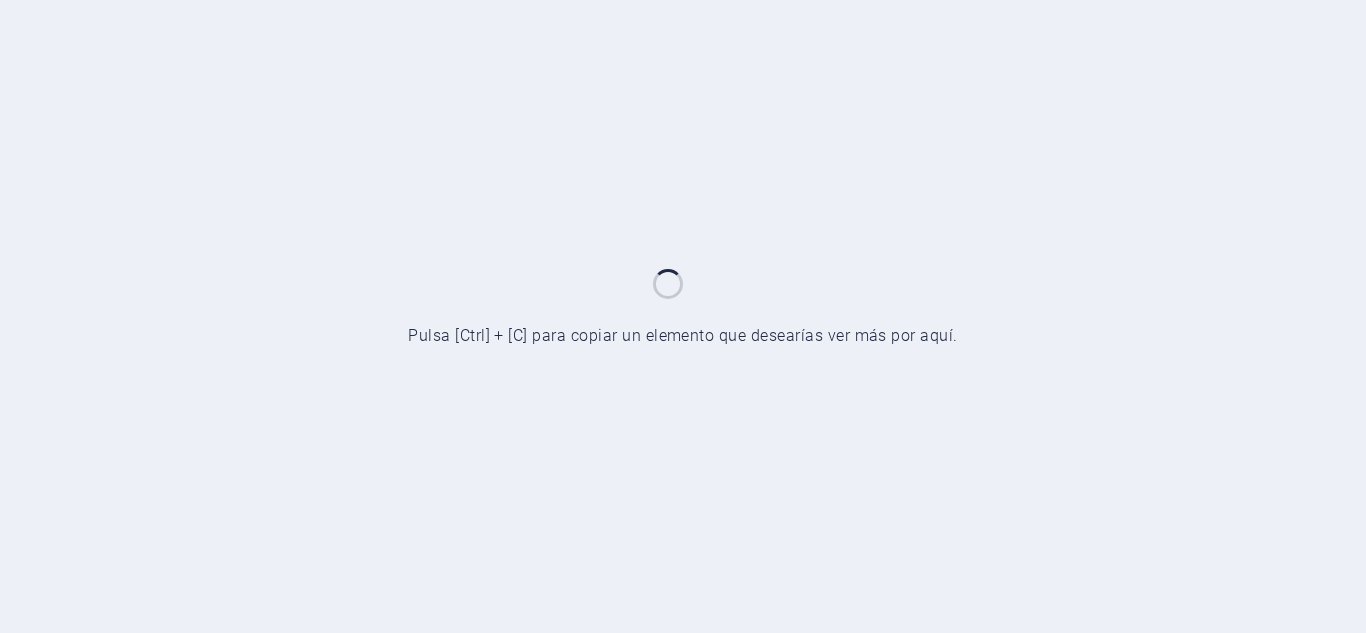 scroll, scrollTop: 0, scrollLeft: 0, axis: both 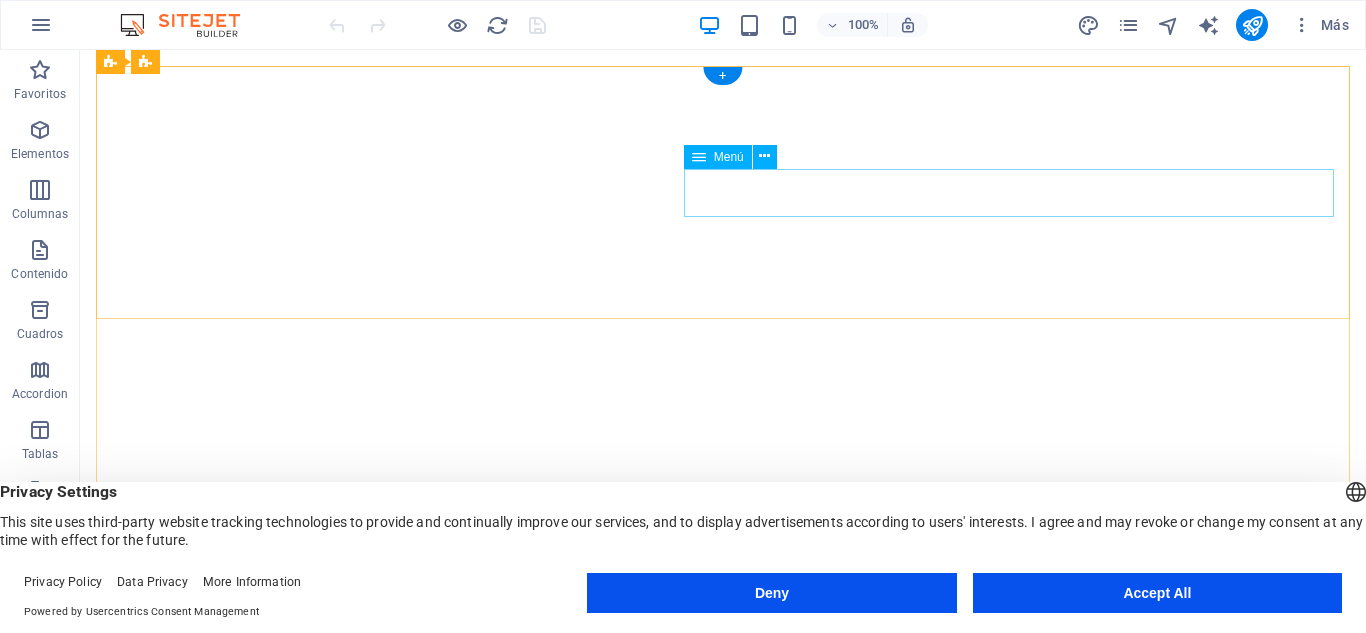 click on "Home Birthday Special Games Motto Party Contact Book now" at bounding box center [723, 861] 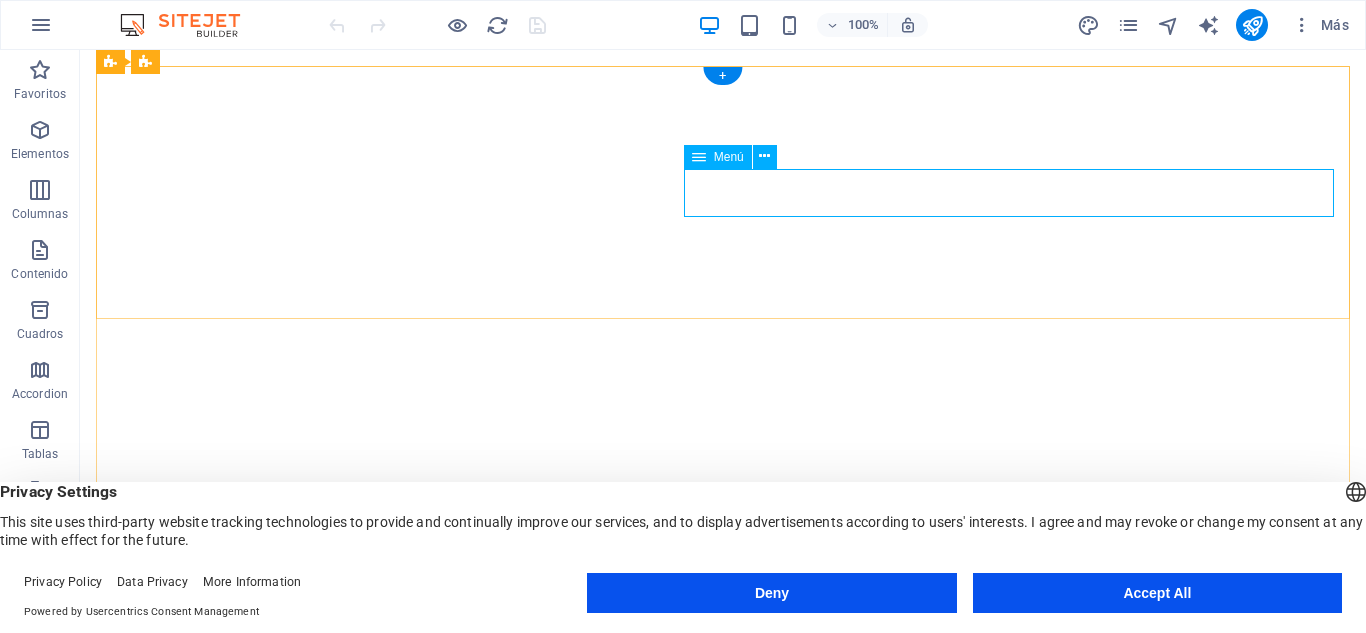 click on "Home Birthday Special Games Motto Party Contact Book now" at bounding box center [723, 861] 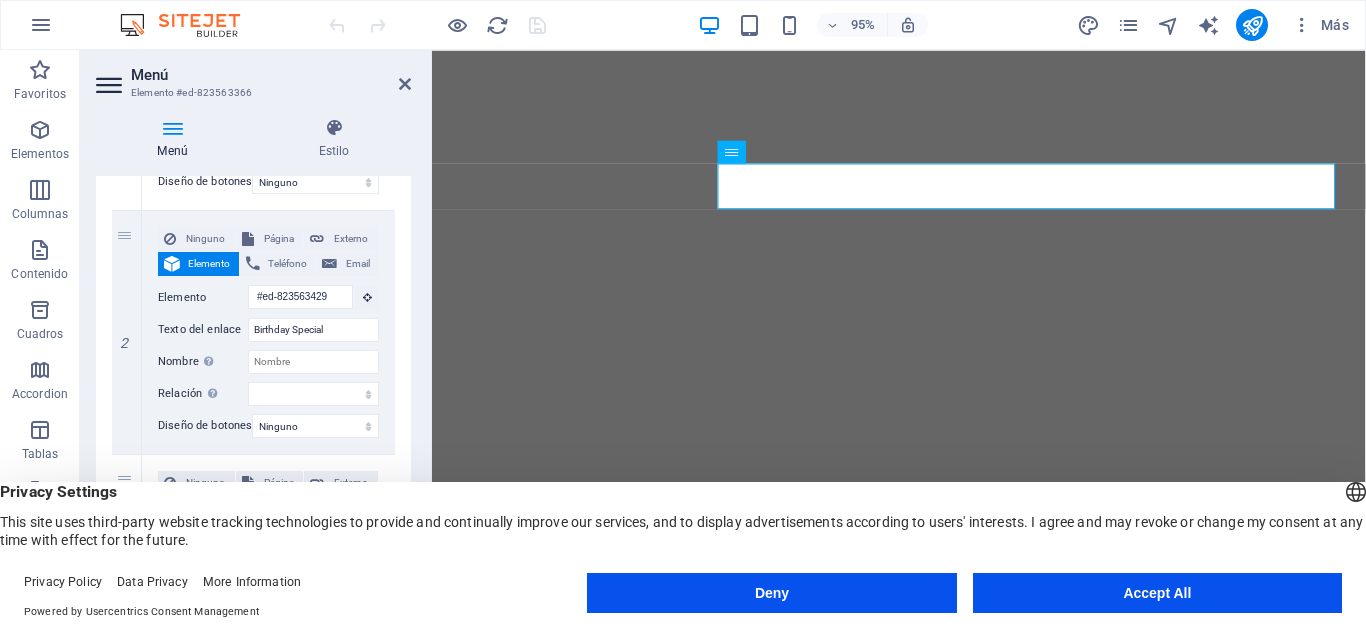 scroll, scrollTop: 0, scrollLeft: 0, axis: both 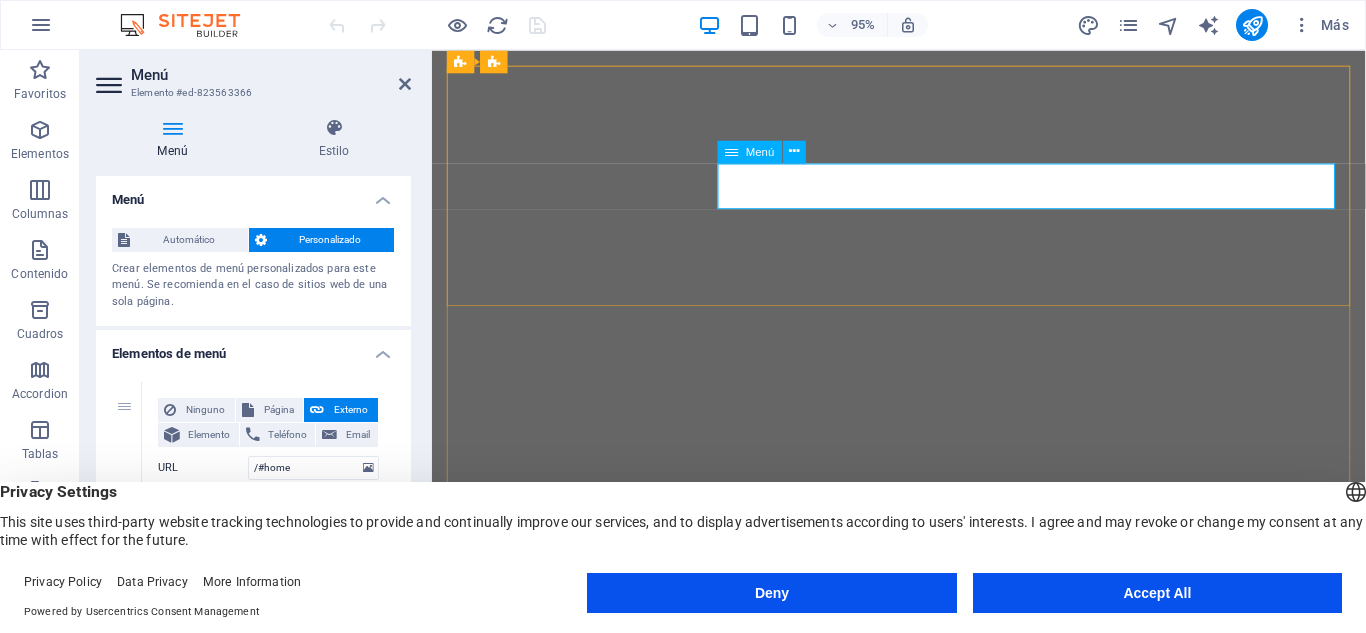 click on "Home Birthday Special Games Motto Party Contact Book now" at bounding box center (923, 861) 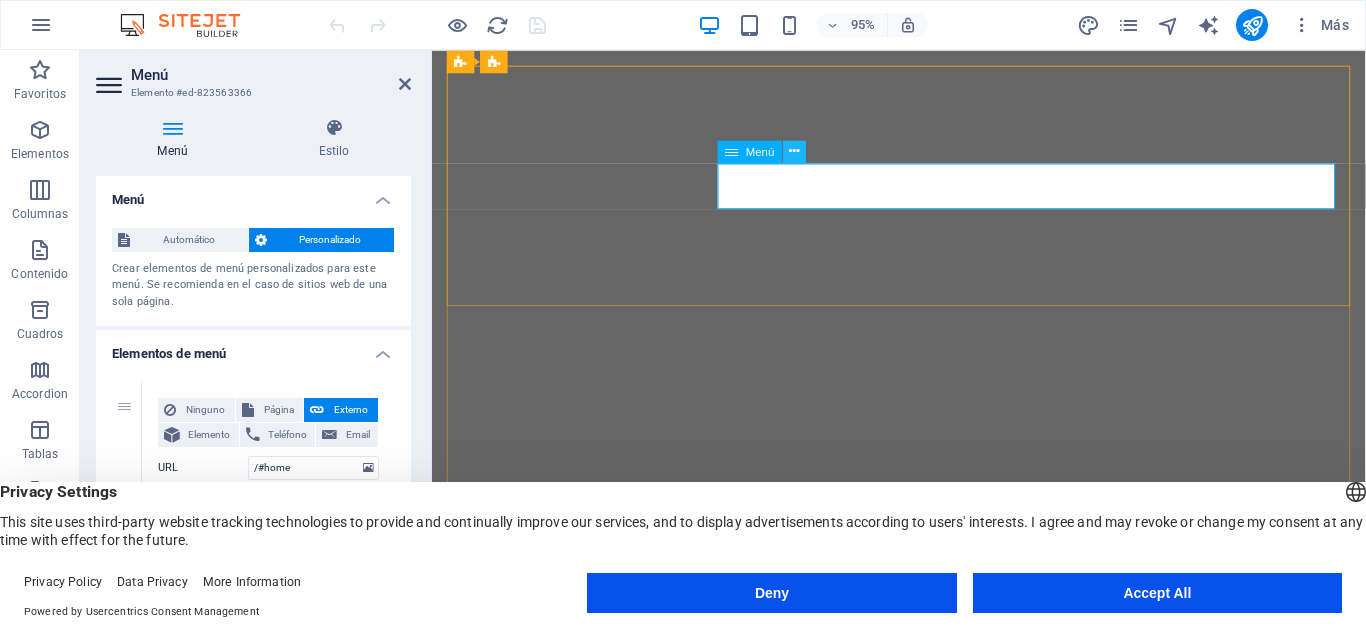 click at bounding box center [794, 151] 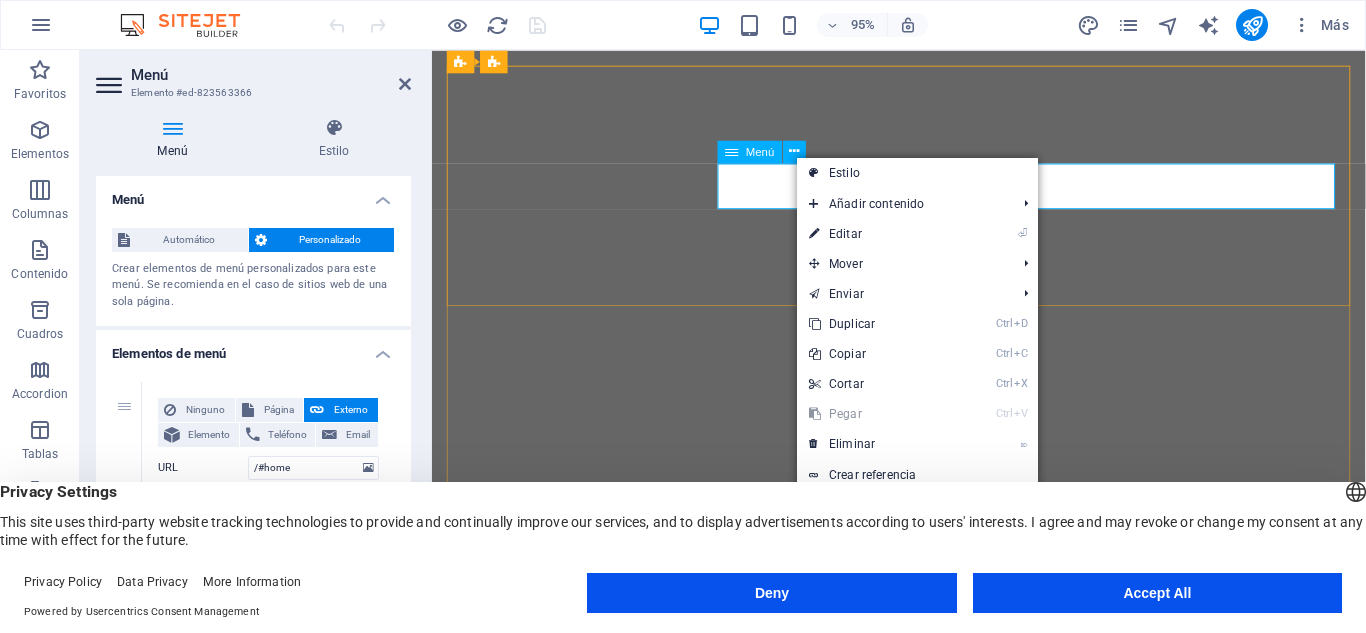 click on "Home Birthday Special Games Motto Party Contact Book now" at bounding box center (923, 861) 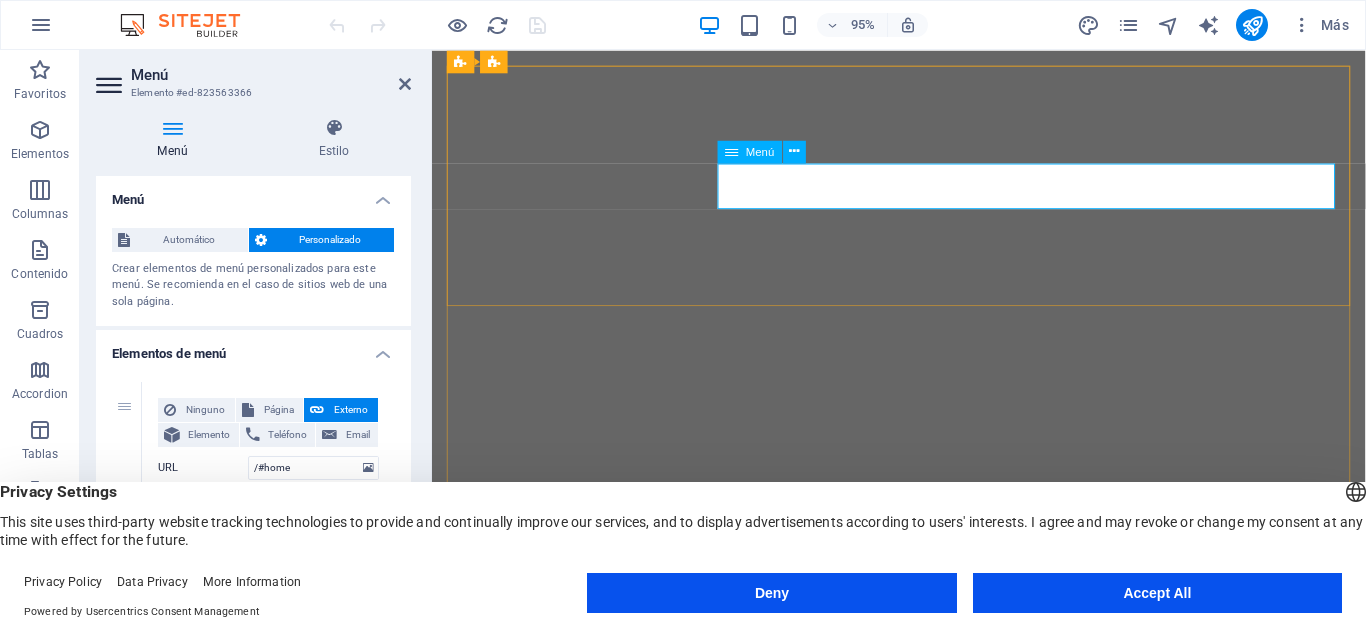 click on "Home Birthday Special Games Motto Party Contact Book now" at bounding box center [923, 861] 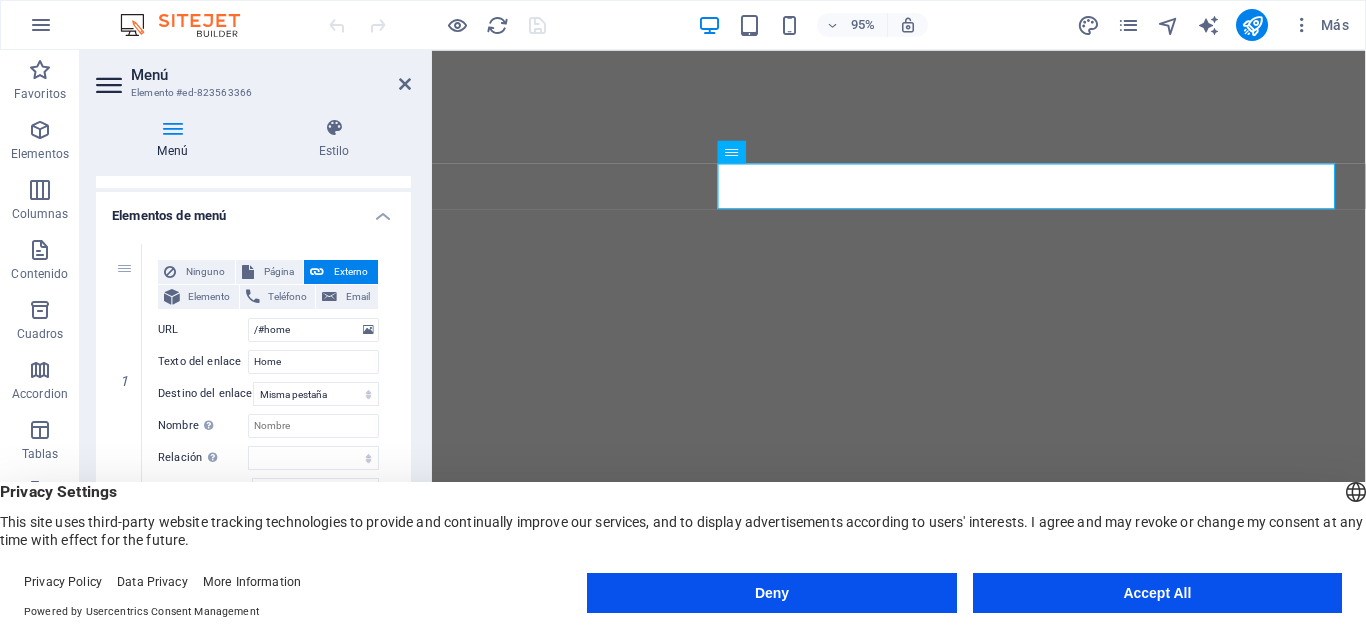 scroll, scrollTop: 141, scrollLeft: 0, axis: vertical 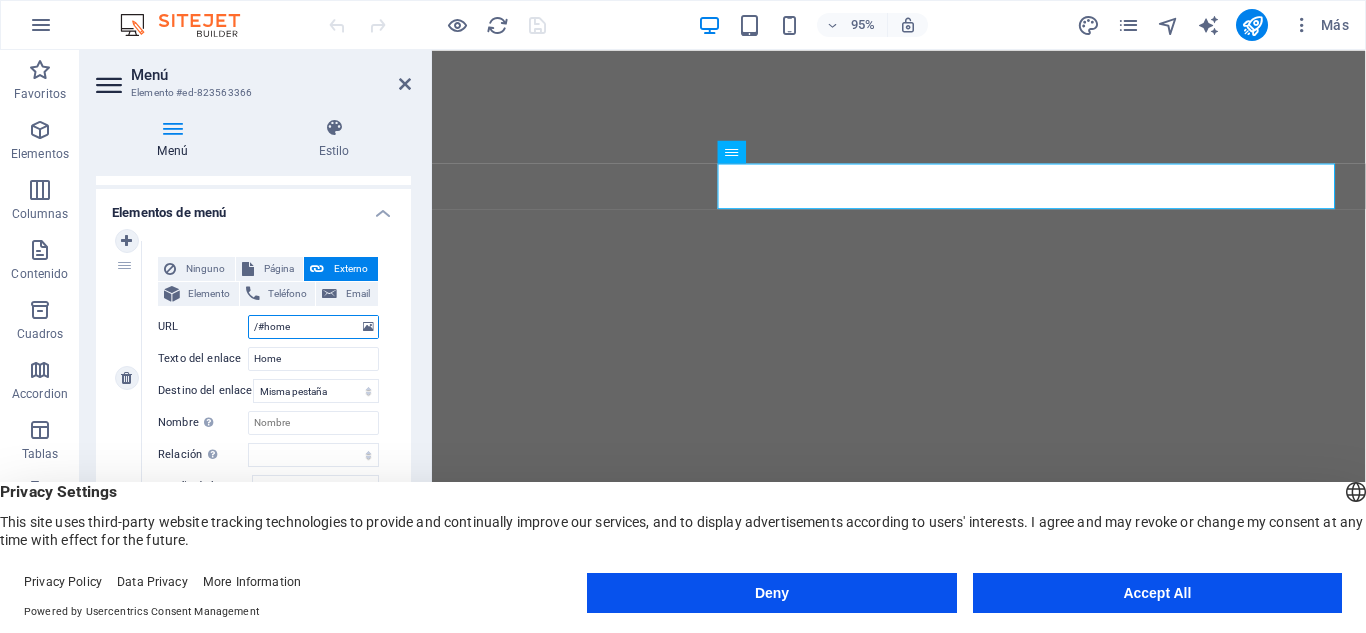 click on "/#home" at bounding box center (313, 327) 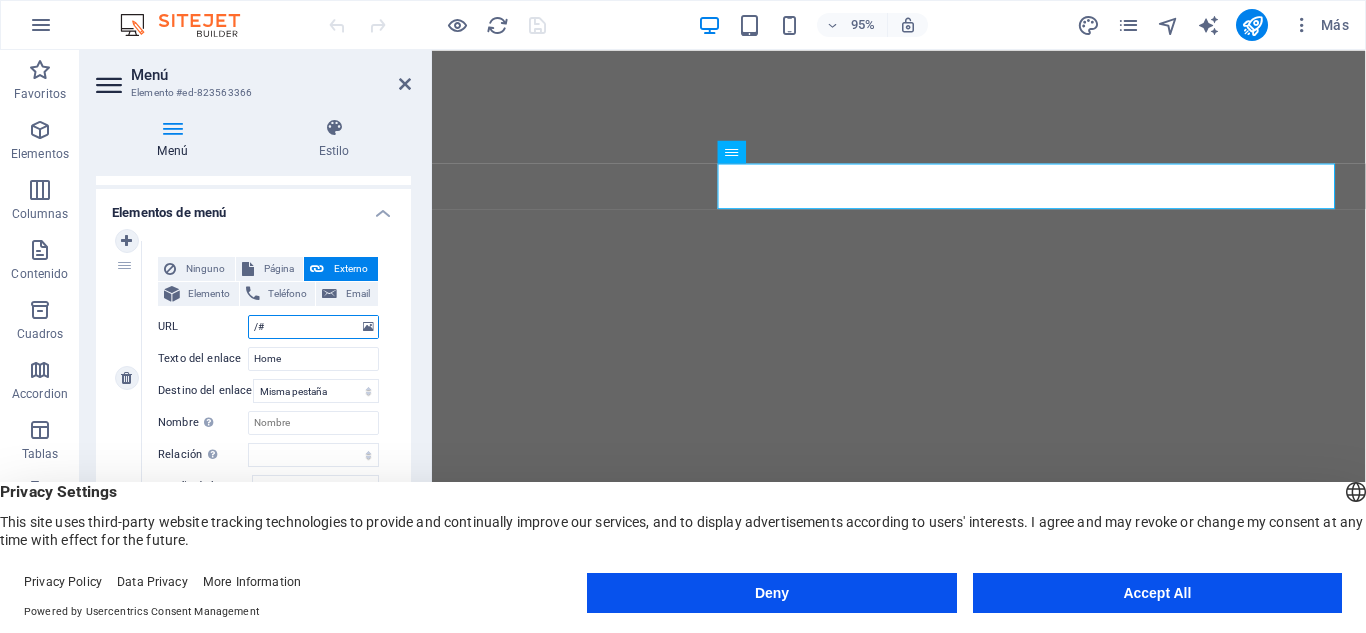 type on "/" 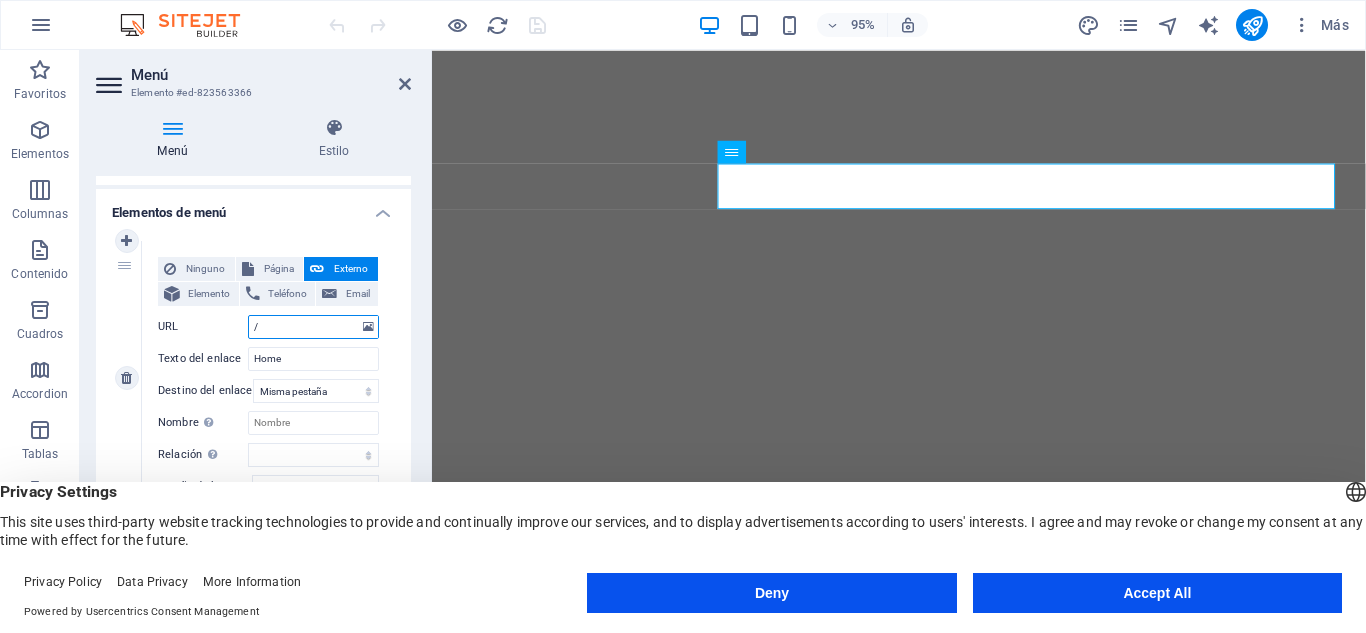 type 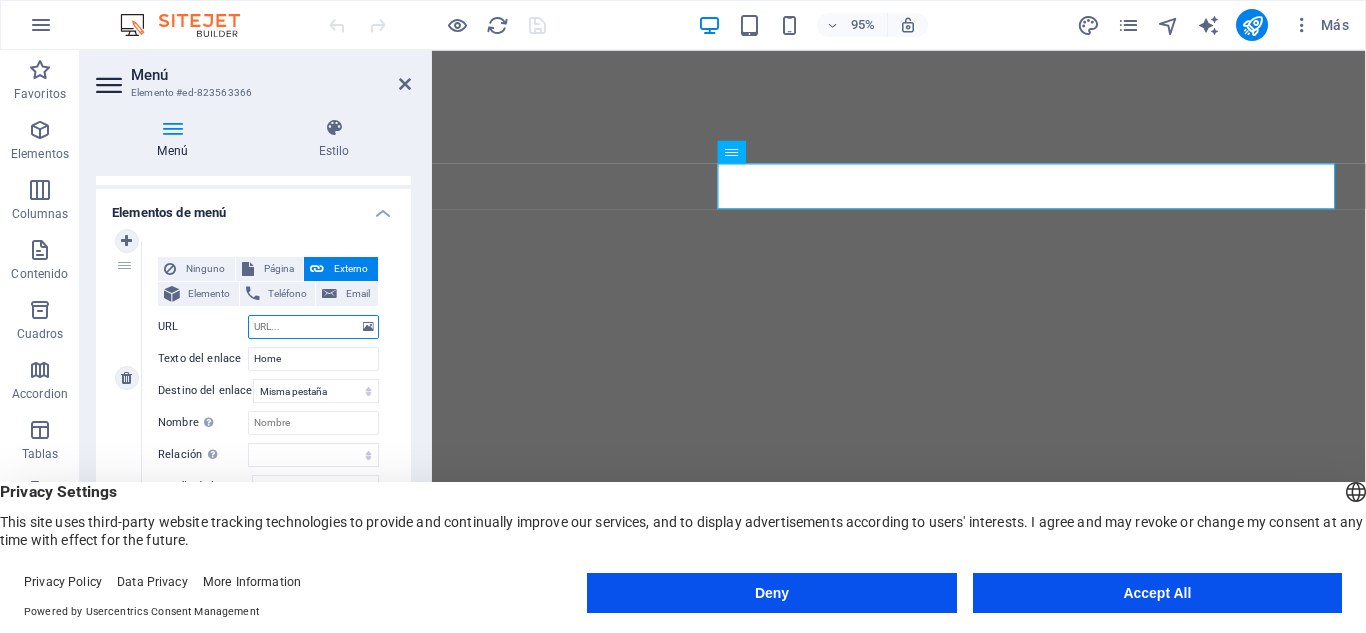 select 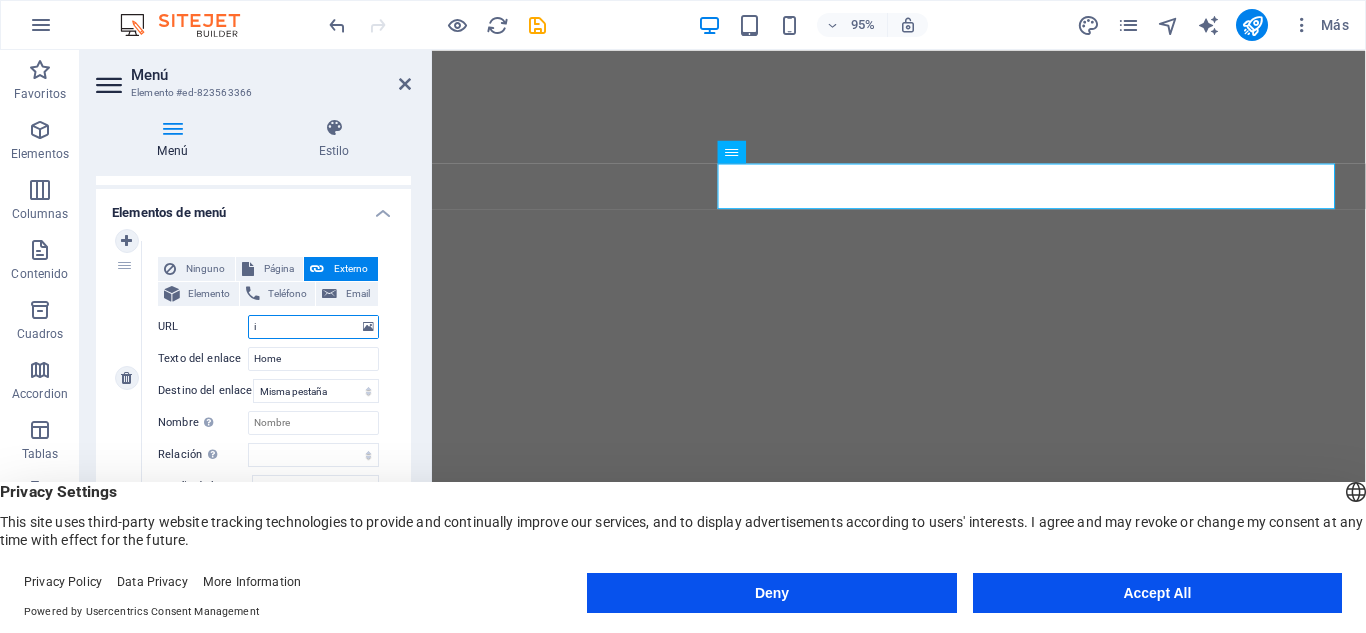 type on "in" 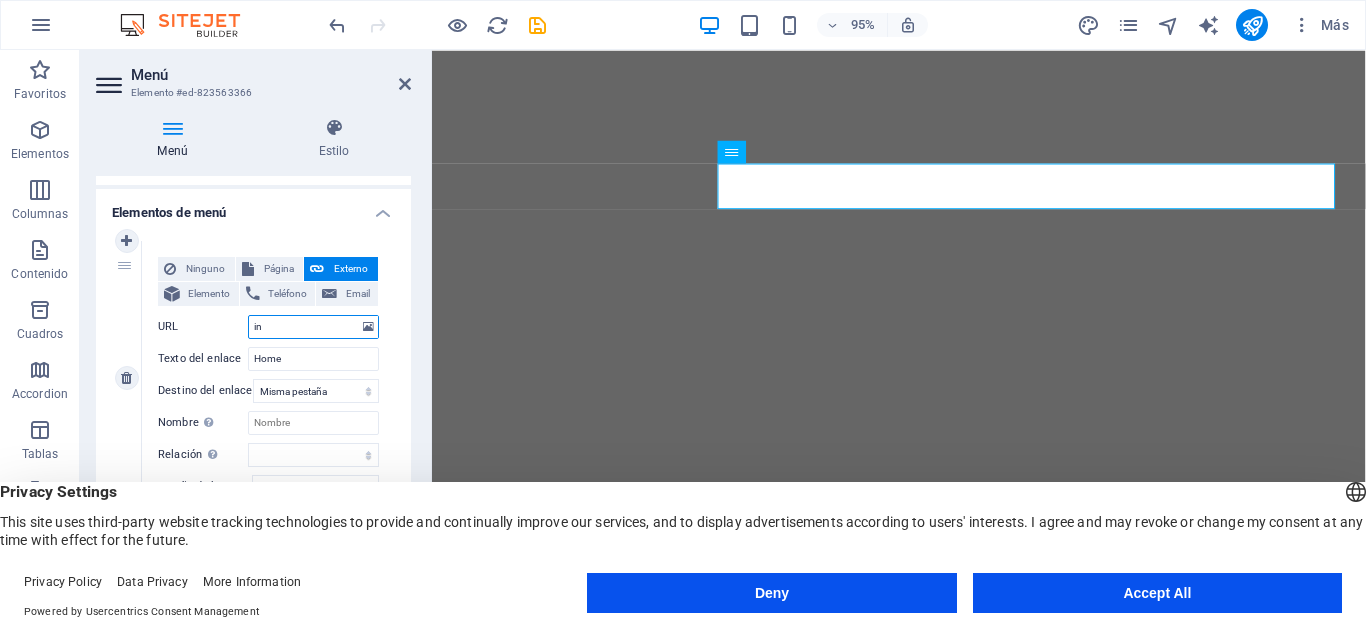 select 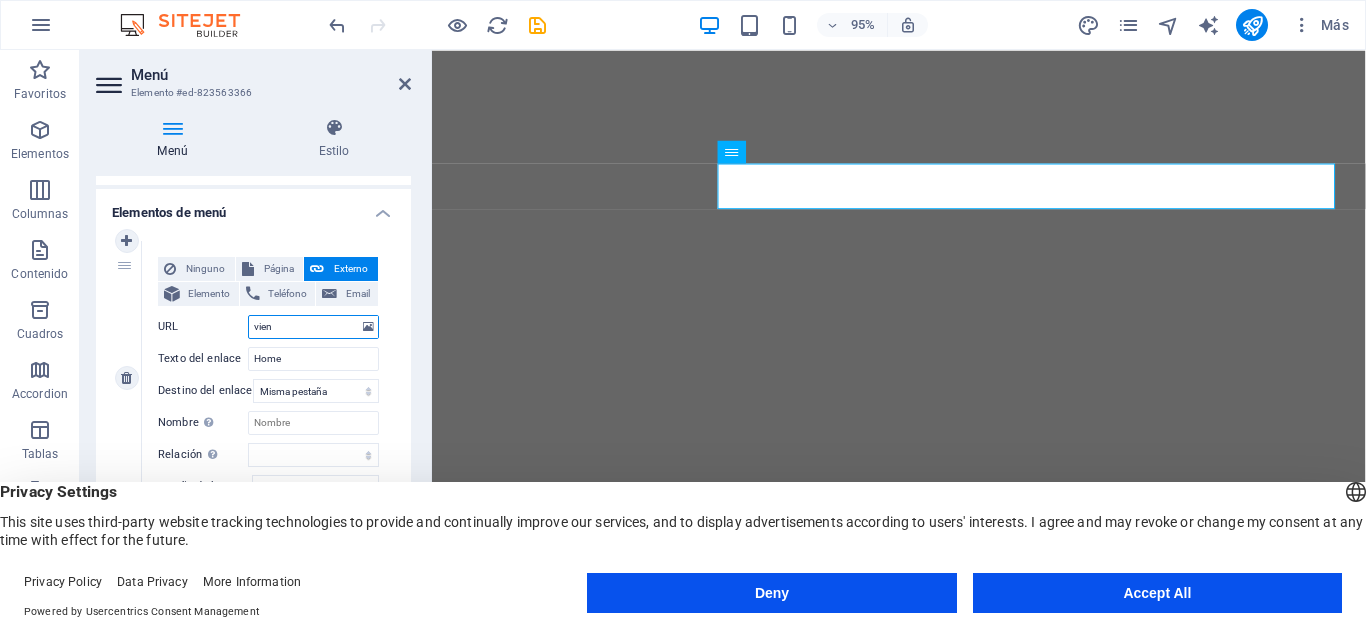 type on "vien¿" 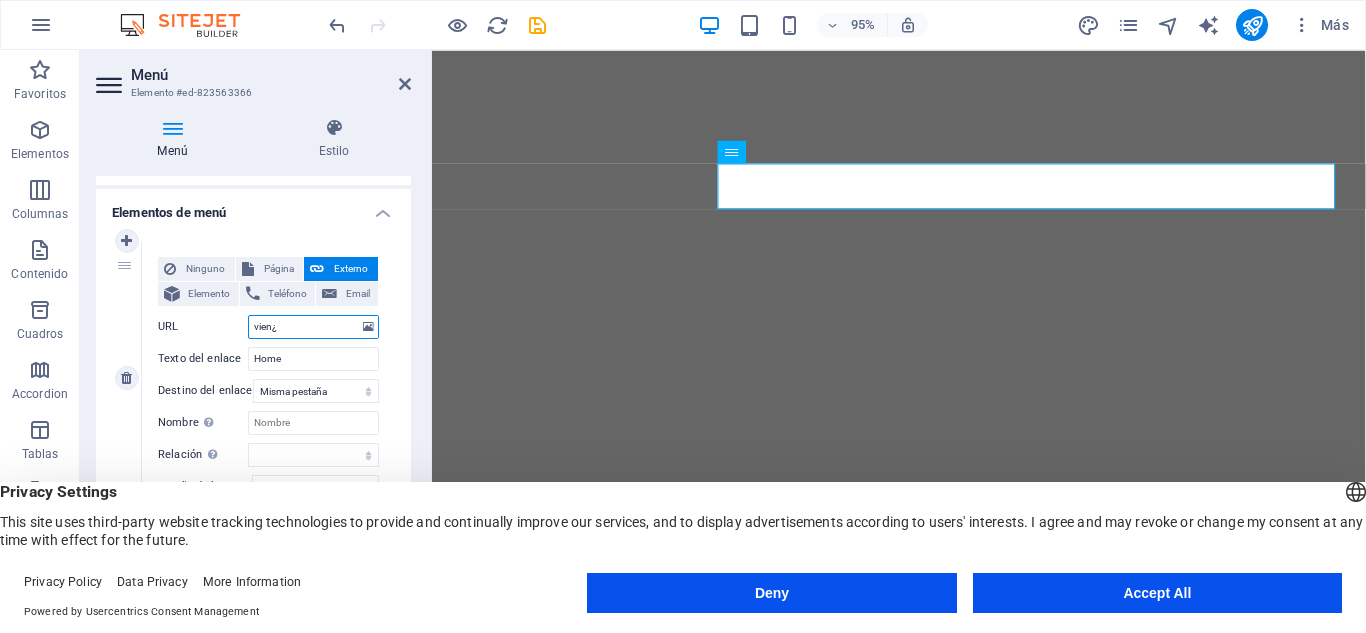 select 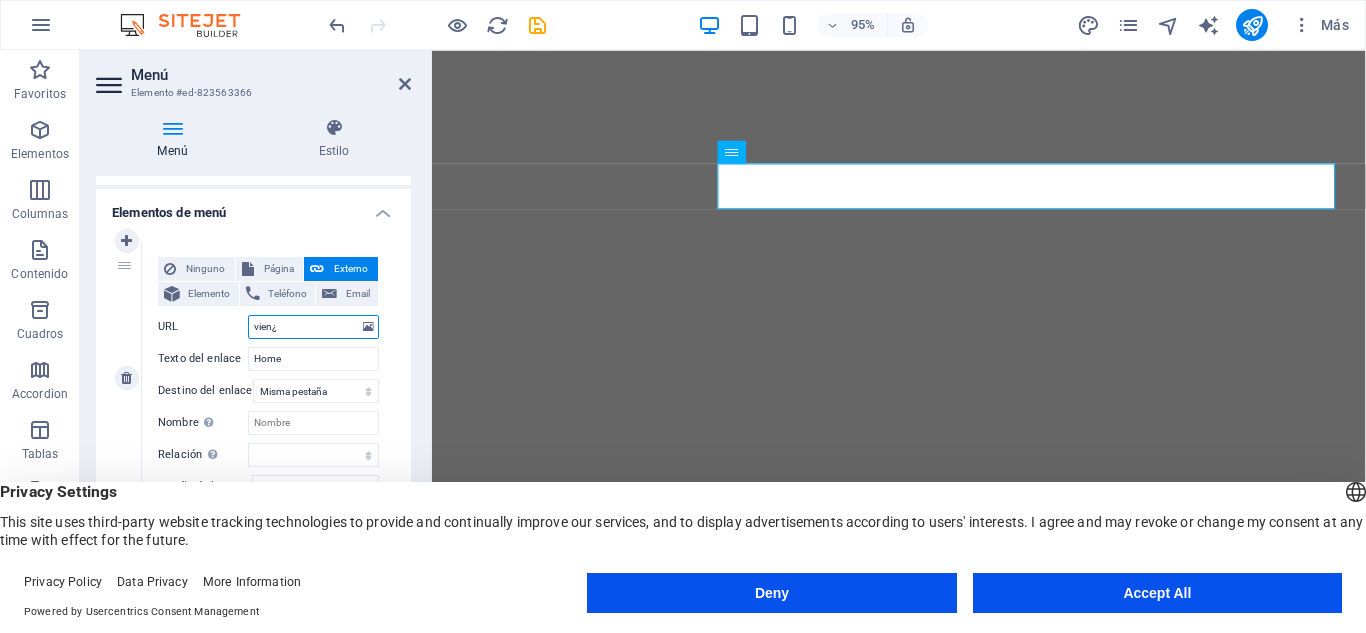 select 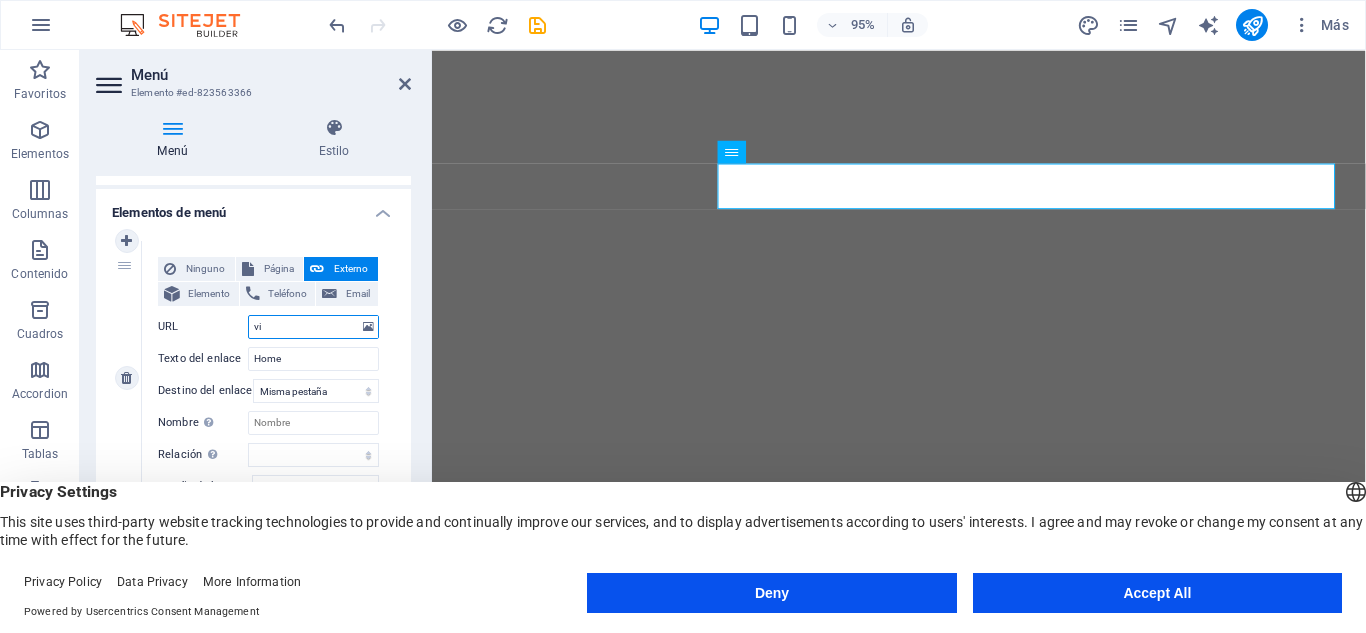 type on "v" 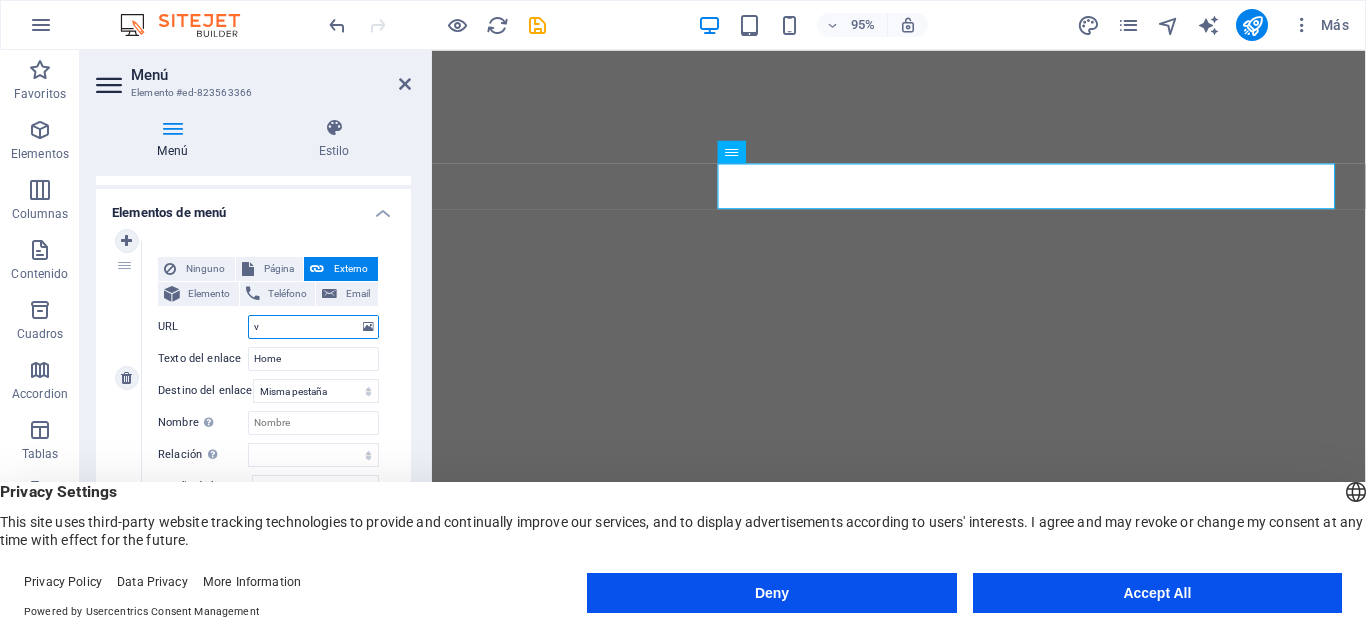 type 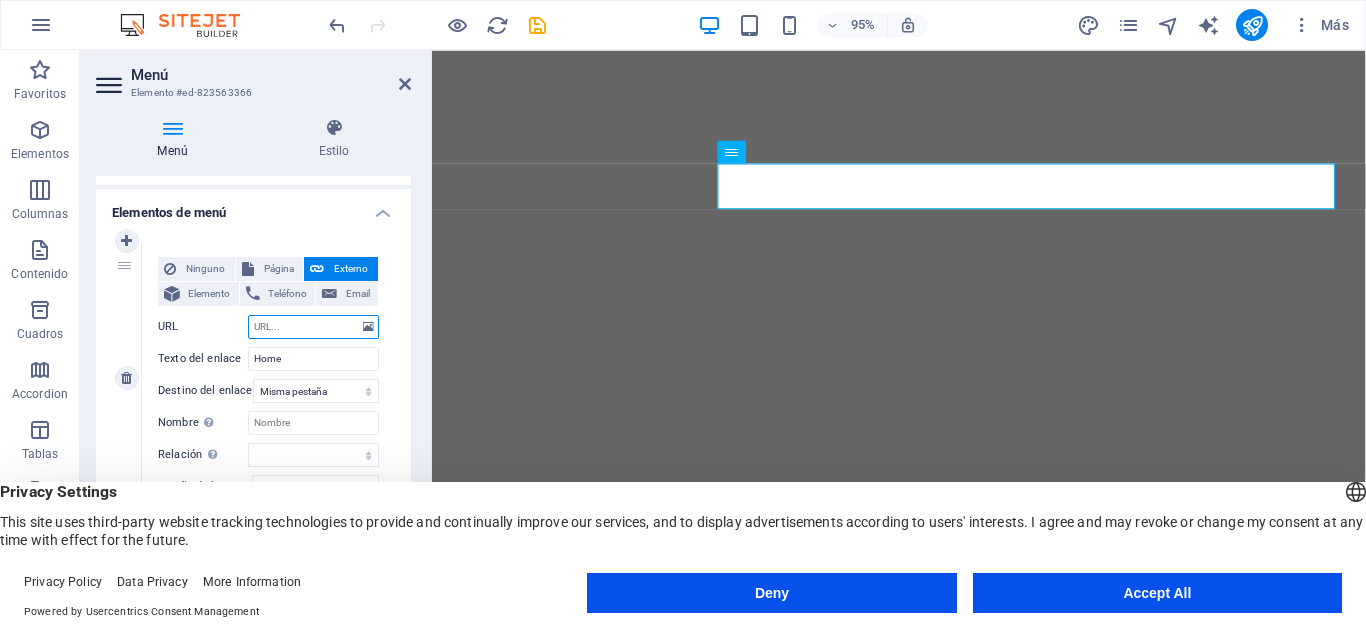 select 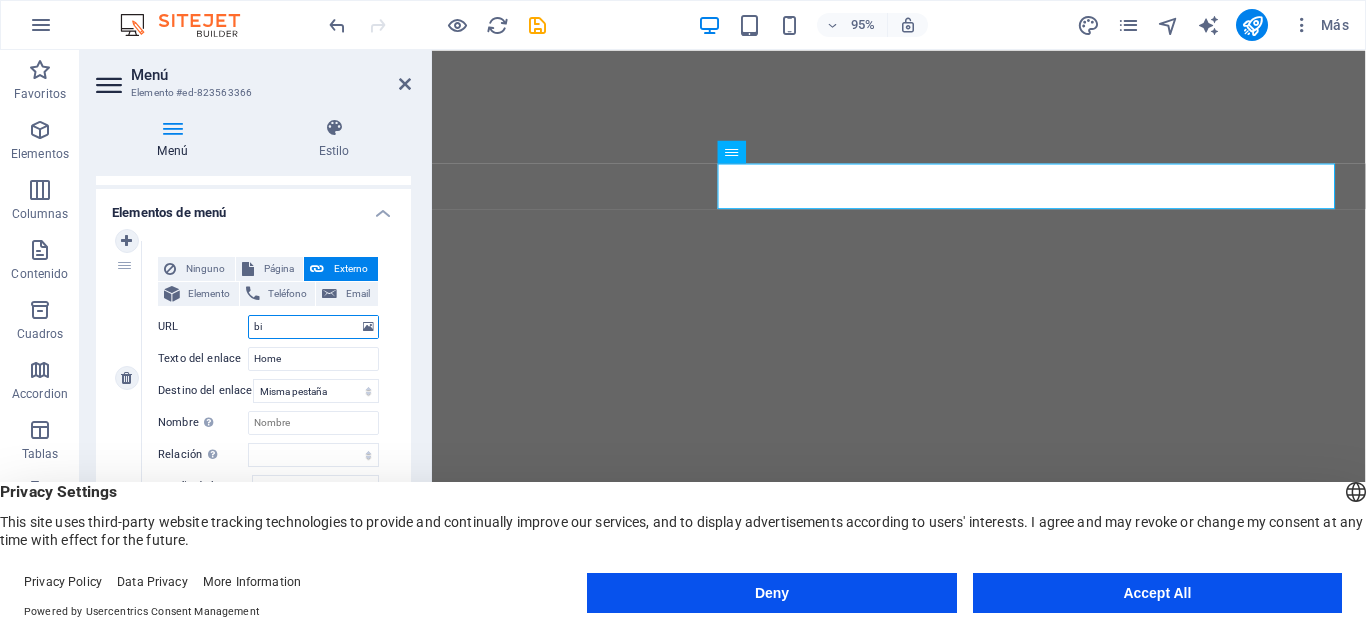 type on "bie" 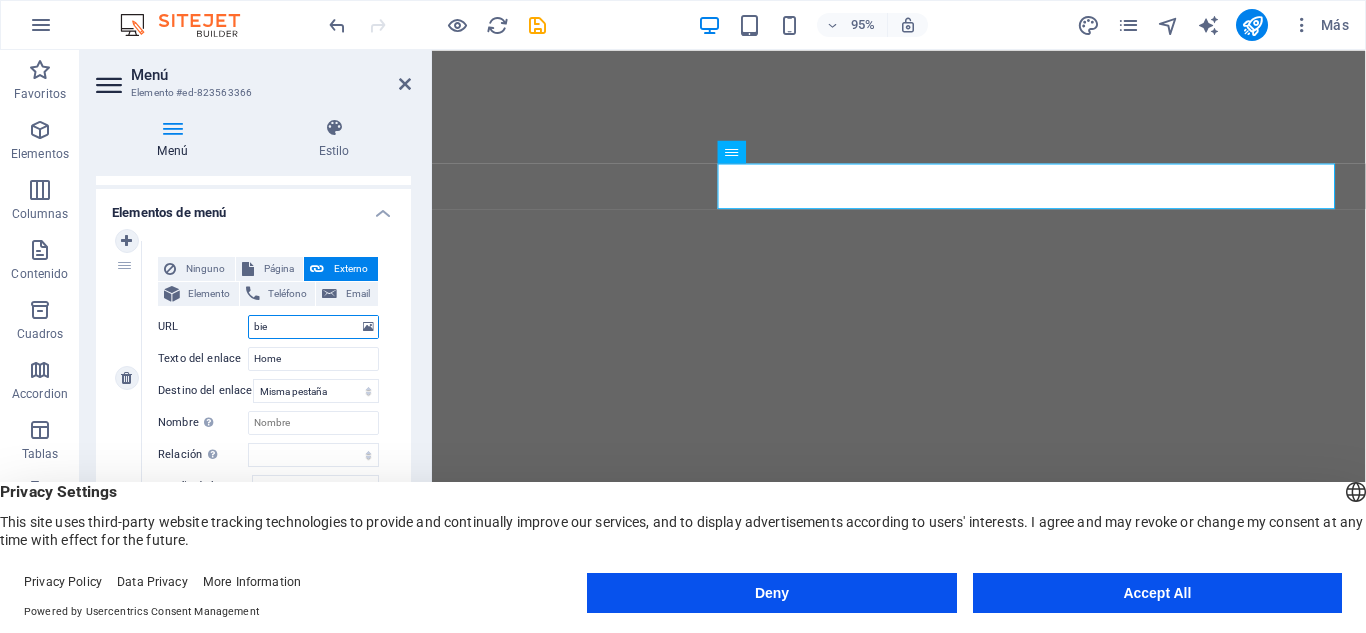 select 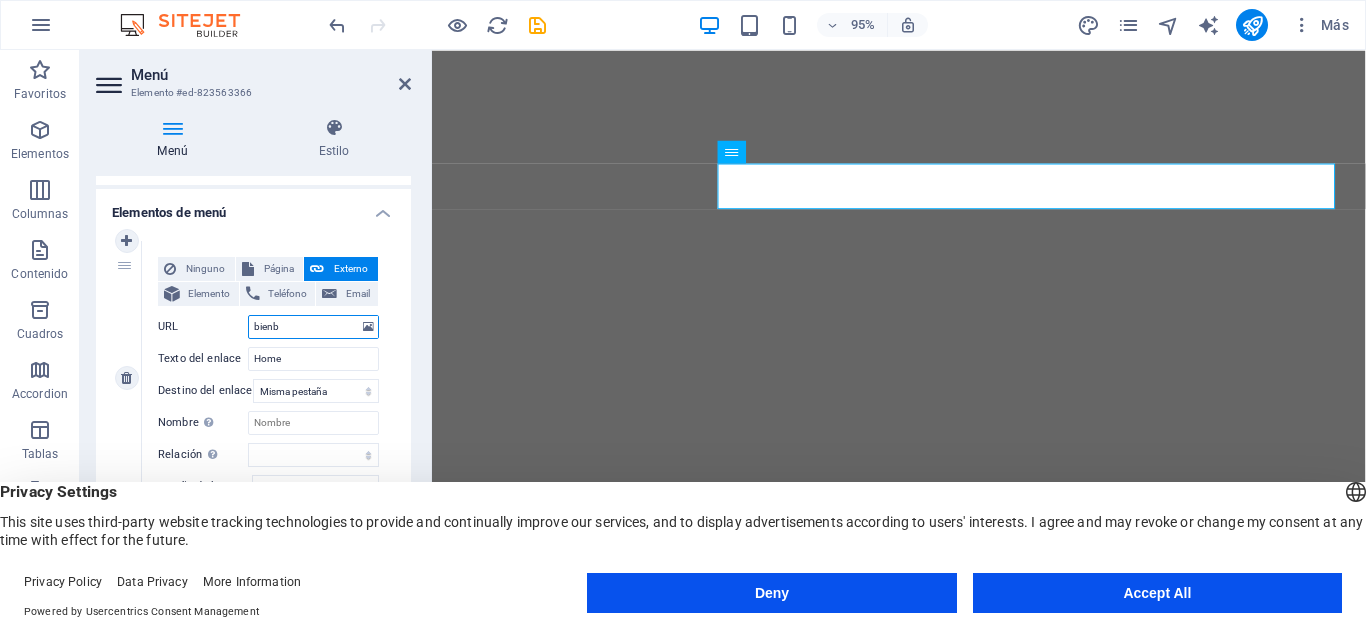 type on "bien" 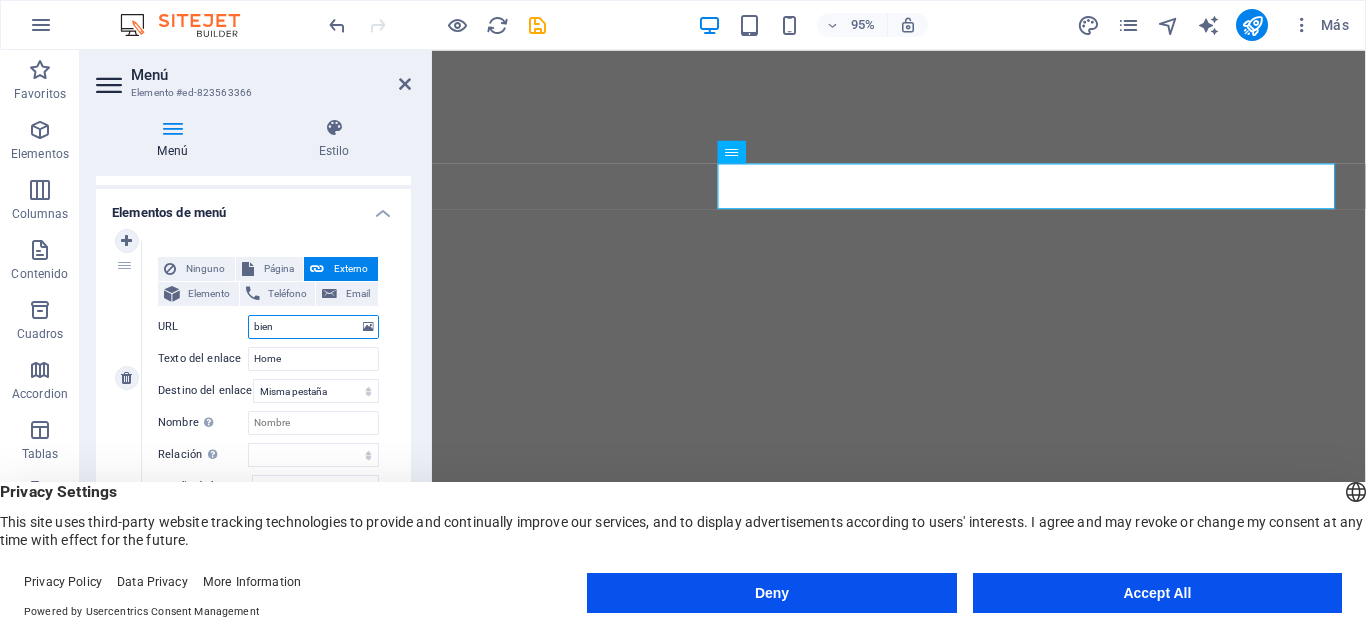 select 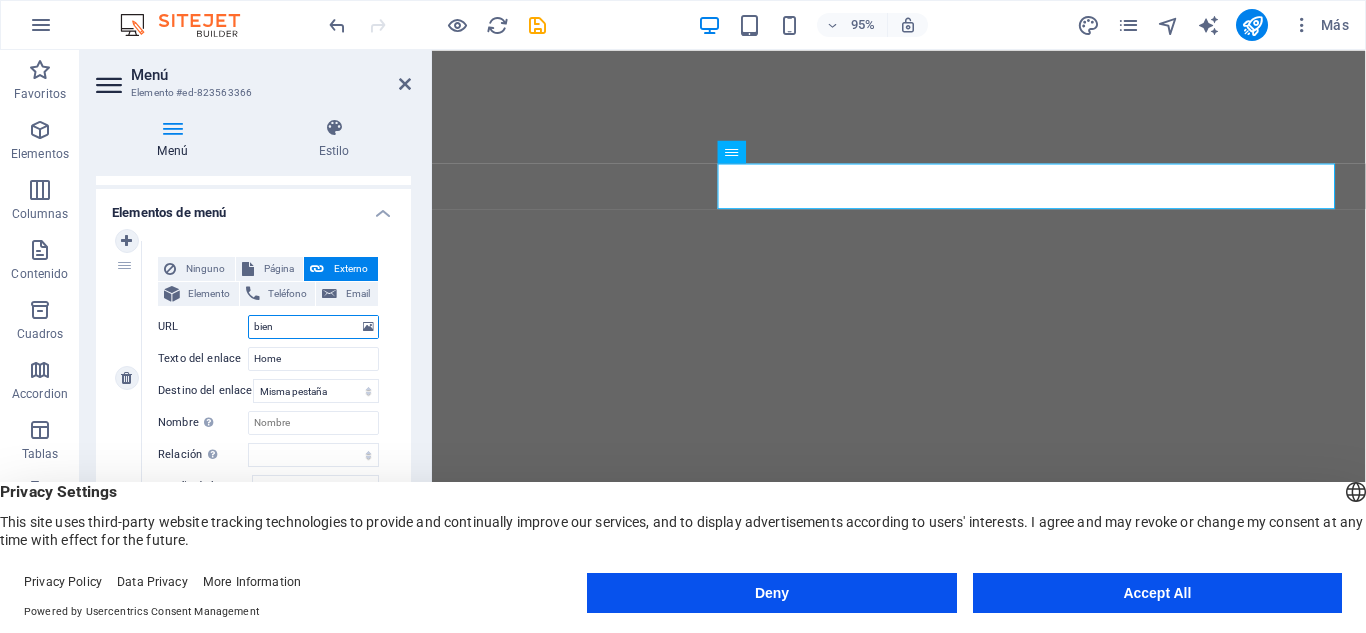 type on "bienv" 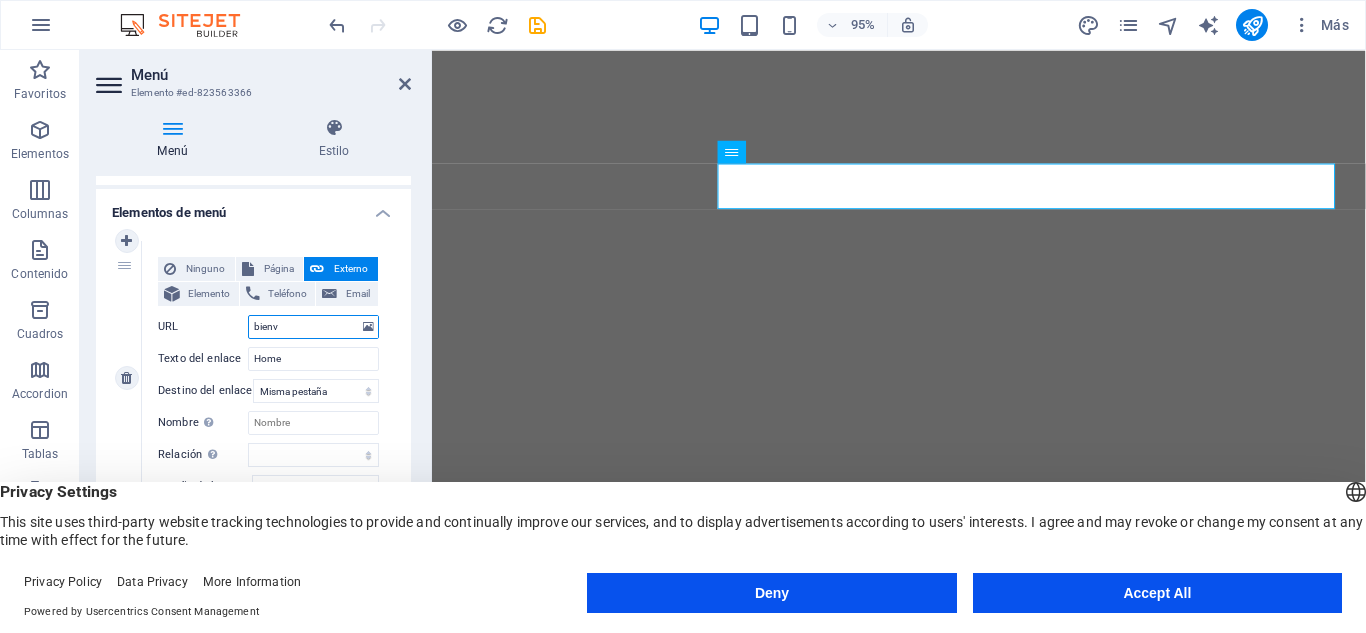 select 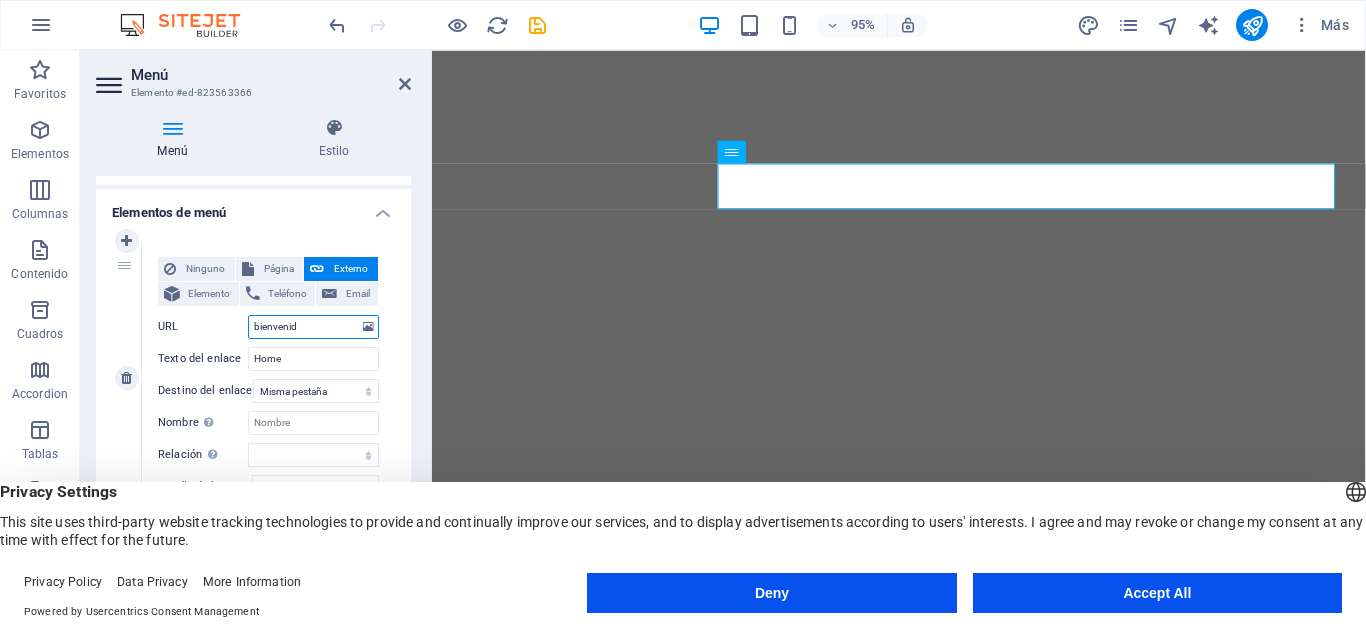 type on "bienvenida" 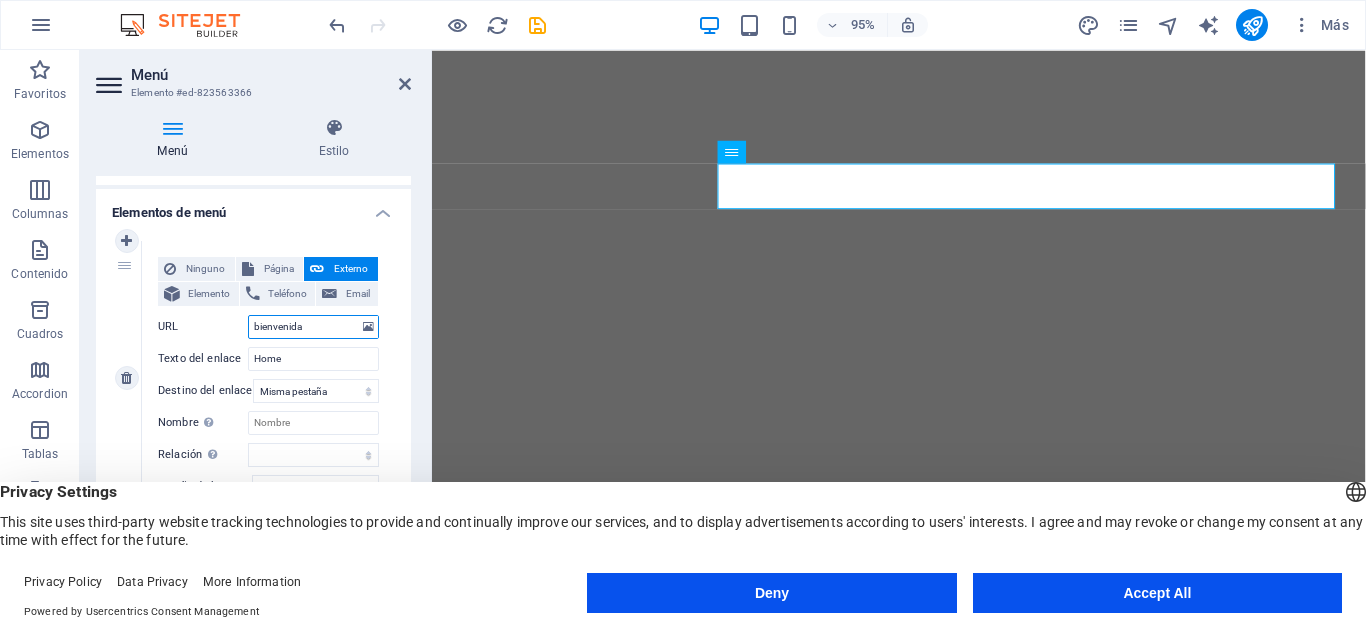 select 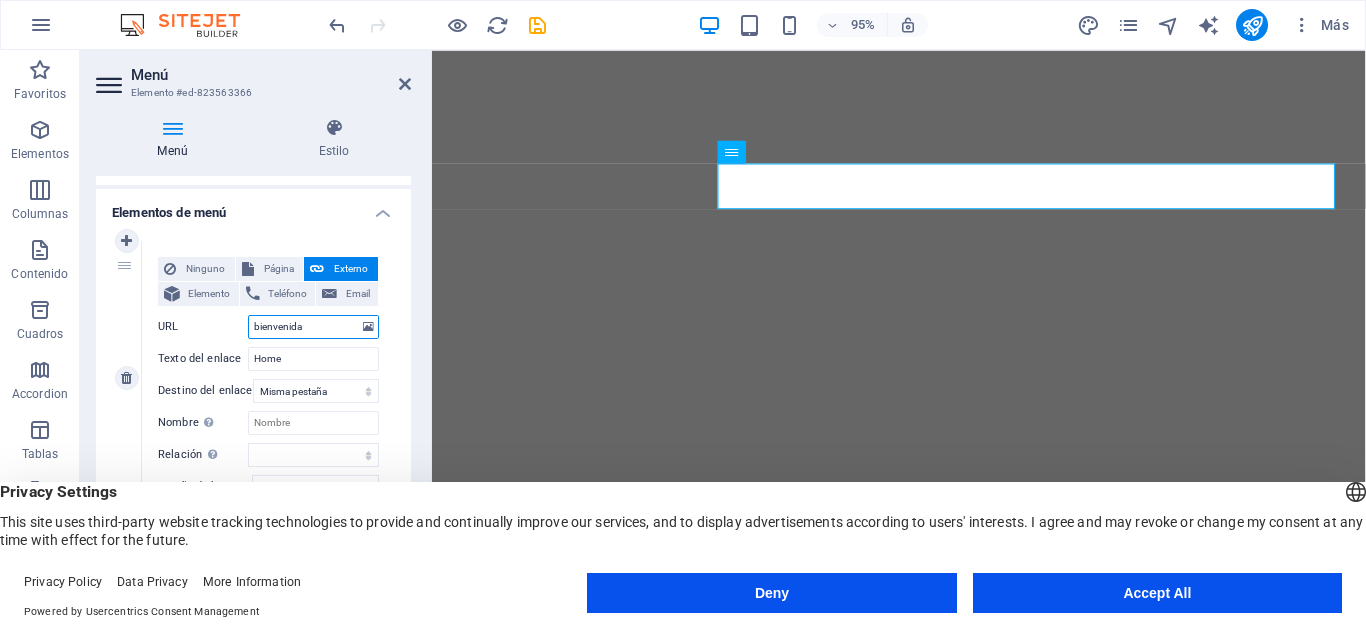 type on "bienvenida" 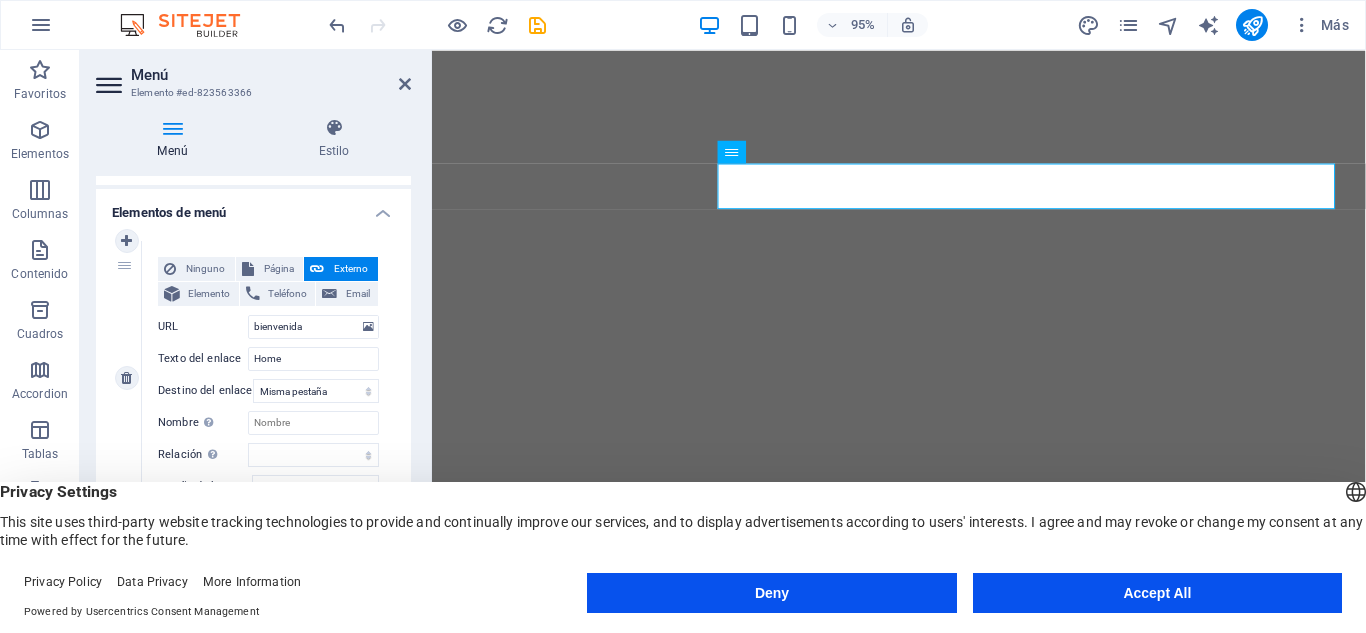 click on "Ninguno Página Externo Elemento Teléfono Email Página Home Book now Legal Notice Privacy Elemento
URL bienvenida Teléfono Email Texto del enlace Home Destino del enlace Nueva pestaña Misma pestaña Superposición Nombre Una descripción adicional del enlace no debería ser igual al texto del enlace. El título suele mostrarse como un texto de información cuando se mueve el ratón por encima del elemento. Déjalo en blanco en caso de dudas. Relación Define la  relación de este enlace con el destino del enlace . Por ejemplo, el valor "nofollow" indica a los buscadores que no sigan al enlace. Puede dejarse vacío. alternativo autor marcador externo ayuda licencia siguiente nofollow noreferrer noopener ant buscar etiqueta Diseño de botones Ninguno Predeterminado Principal Secundario" at bounding box center (268, 378) 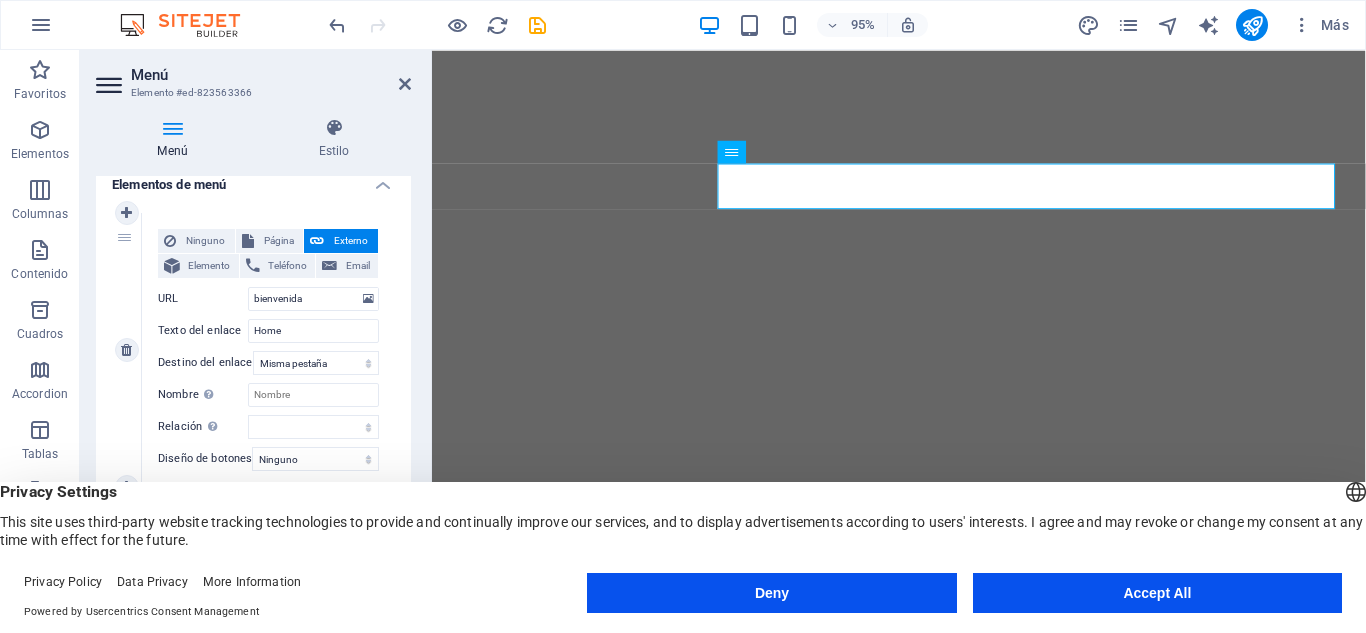 scroll, scrollTop: 167, scrollLeft: 0, axis: vertical 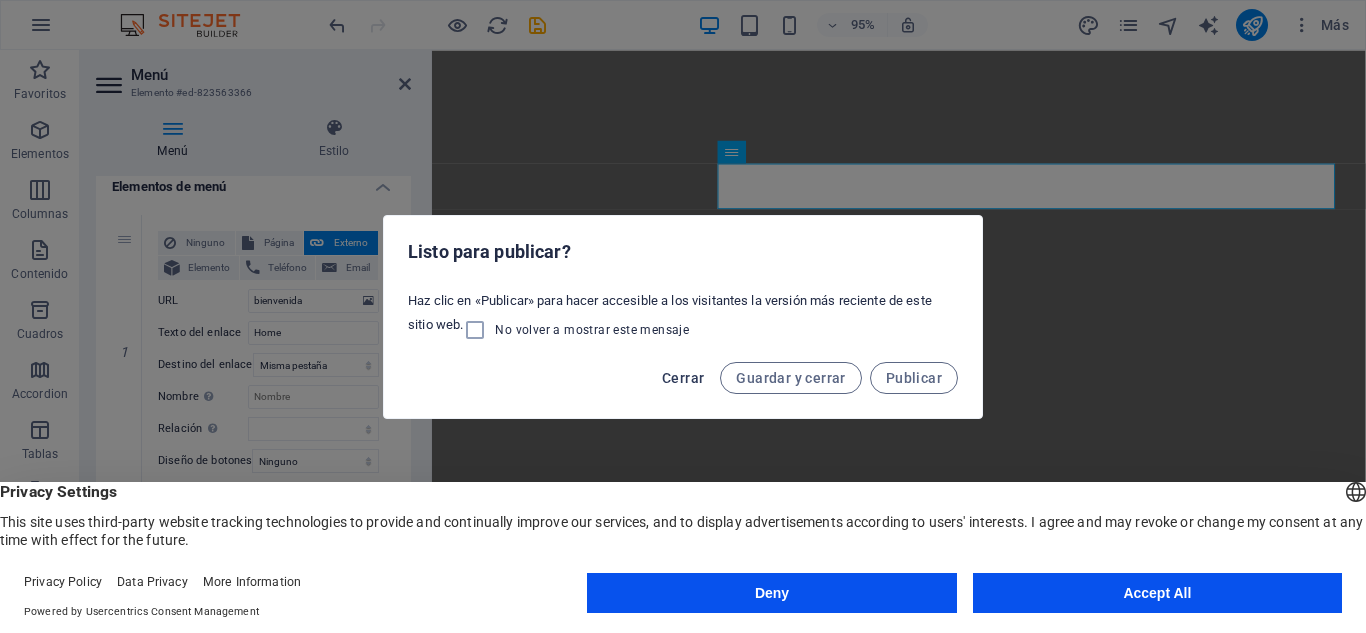 click on "Cerrar" at bounding box center (683, 378) 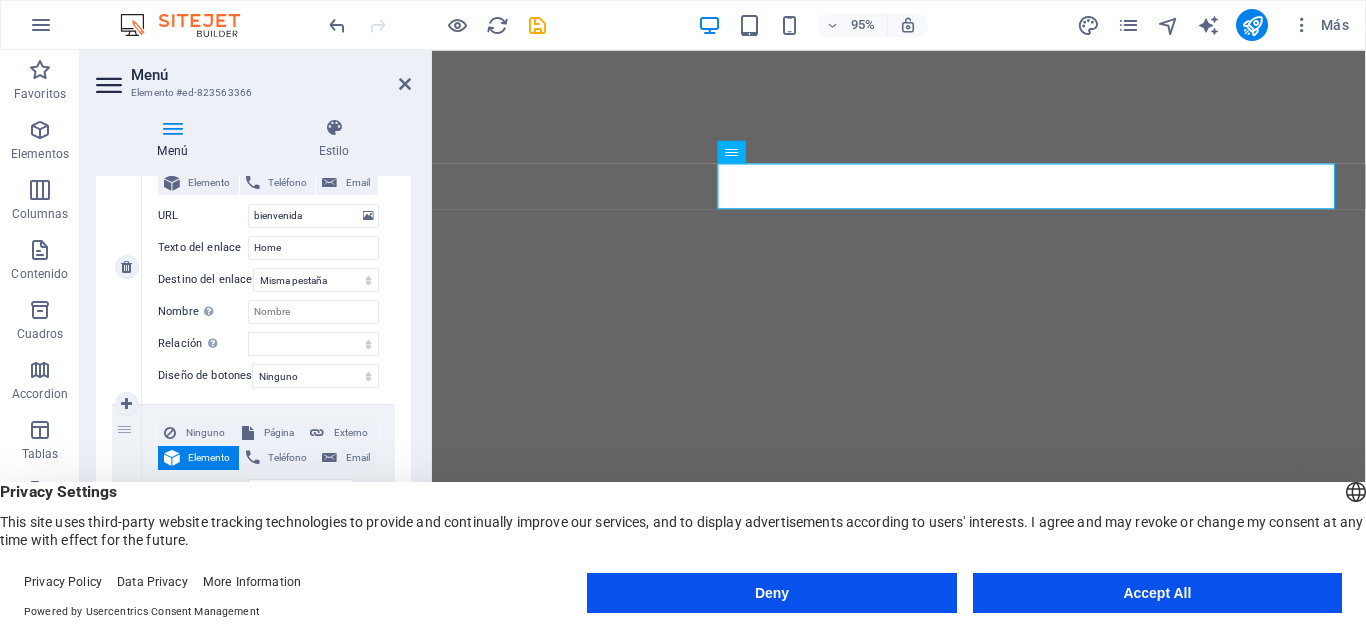 scroll, scrollTop: 263, scrollLeft: 0, axis: vertical 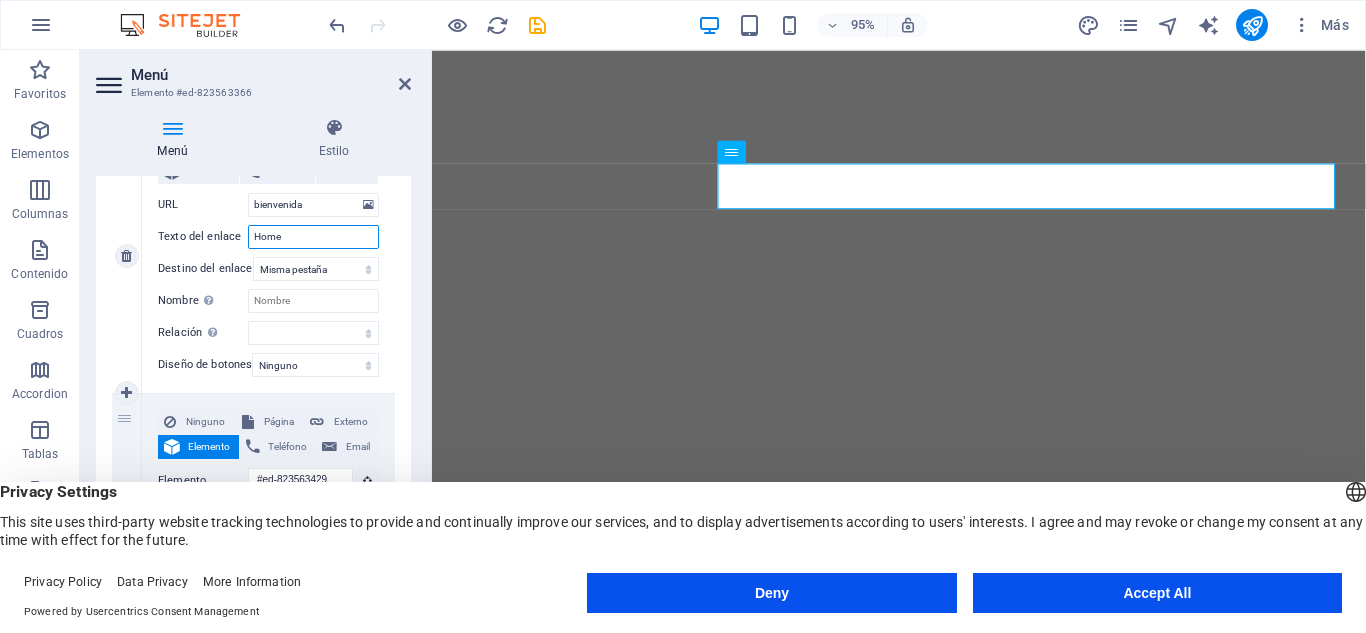 click on "Home" at bounding box center (313, 237) 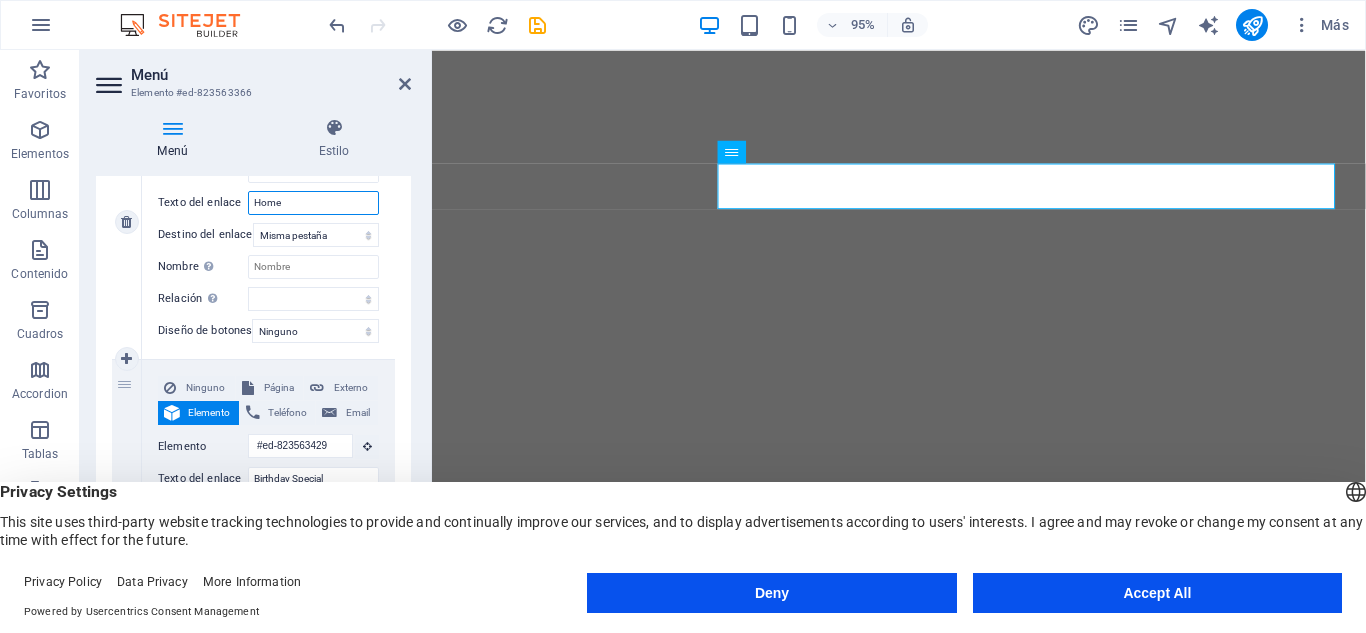 scroll, scrollTop: 299, scrollLeft: 0, axis: vertical 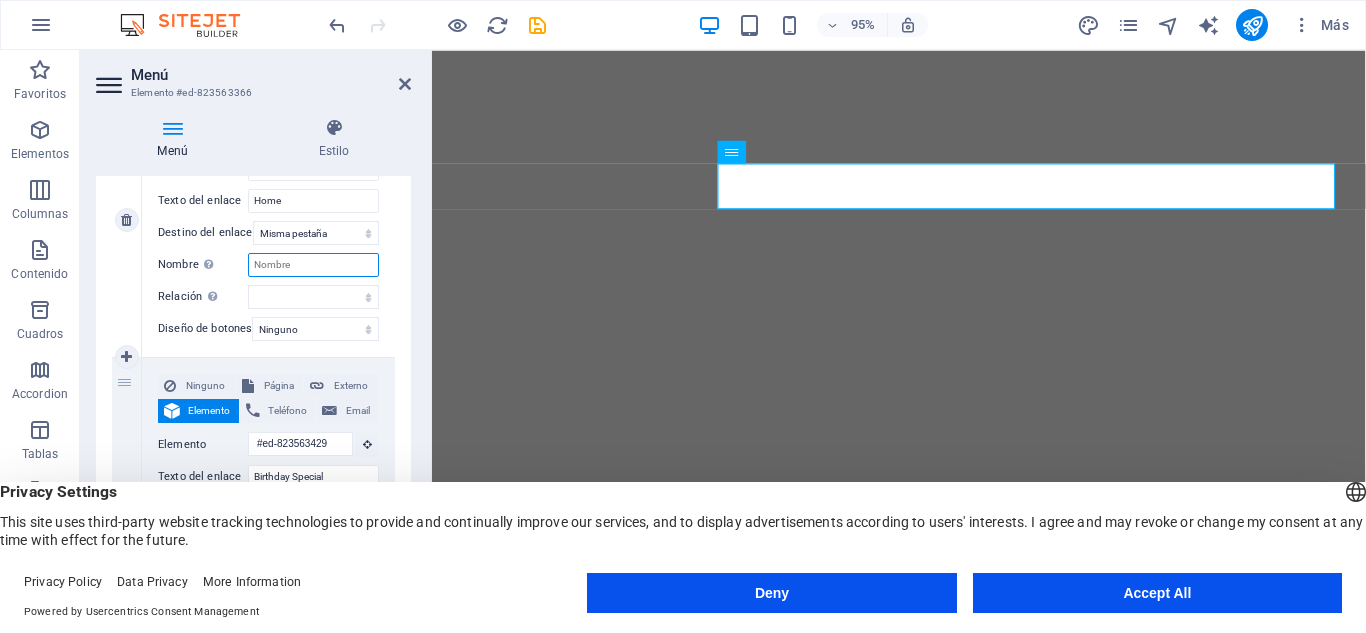 click on "Nombre Una descripción adicional del enlace no debería ser igual al texto del enlace. El título suele mostrarse como un texto de información cuando se mueve el ratón por encima del elemento. Déjalo en blanco en caso de dudas." at bounding box center (313, 265) 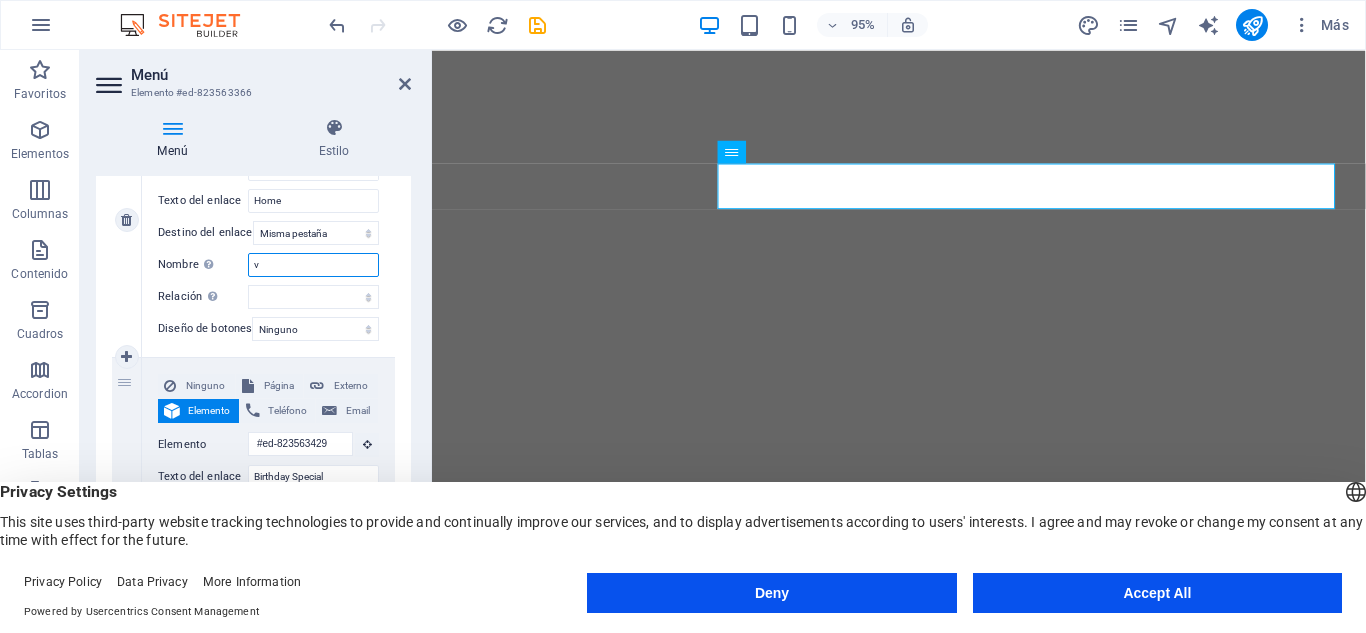 type on "vi" 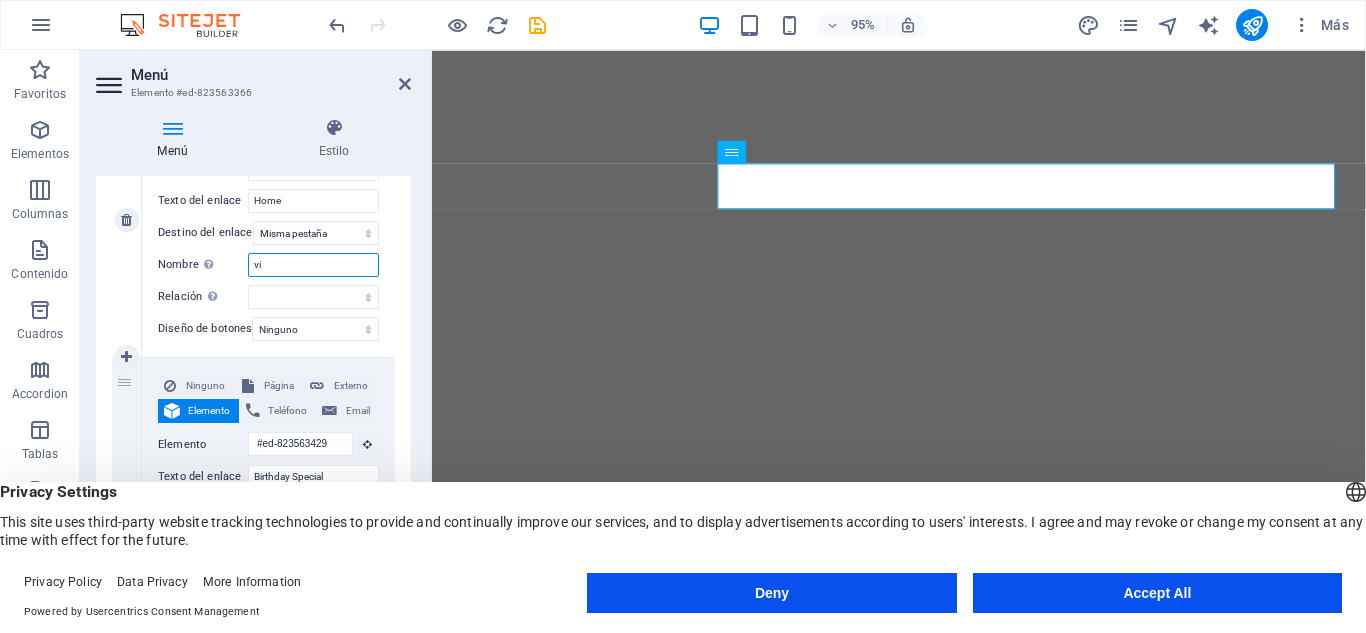 select 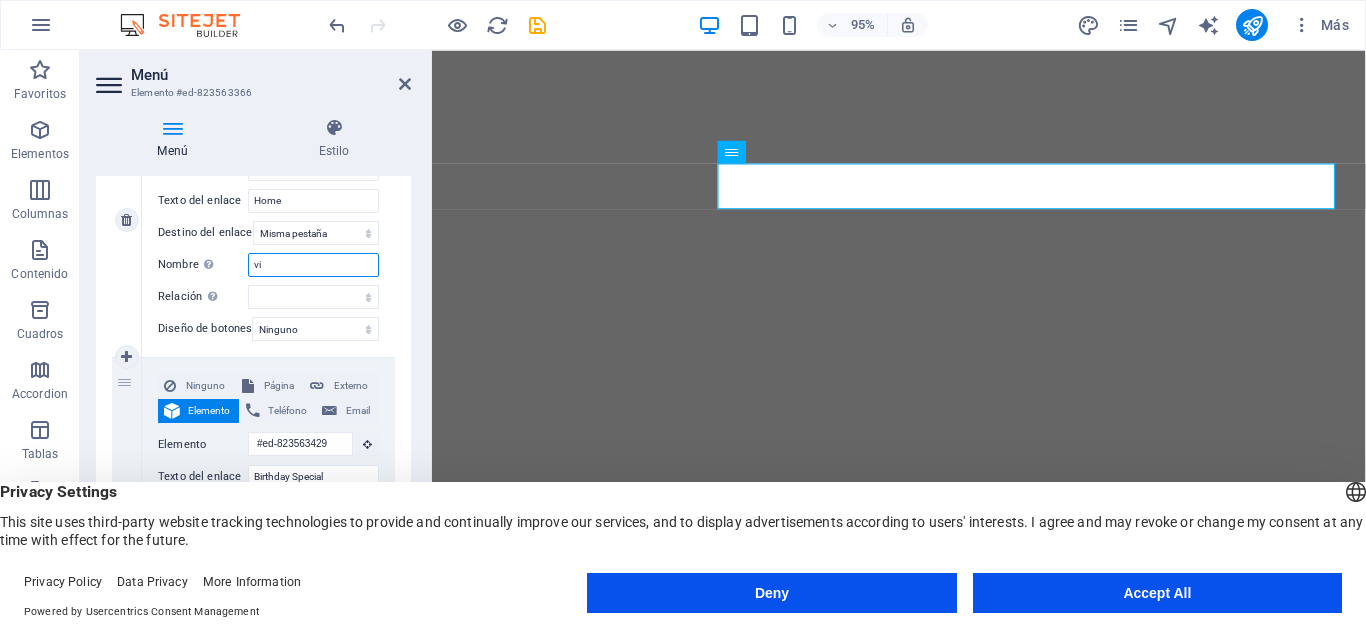 type on "v" 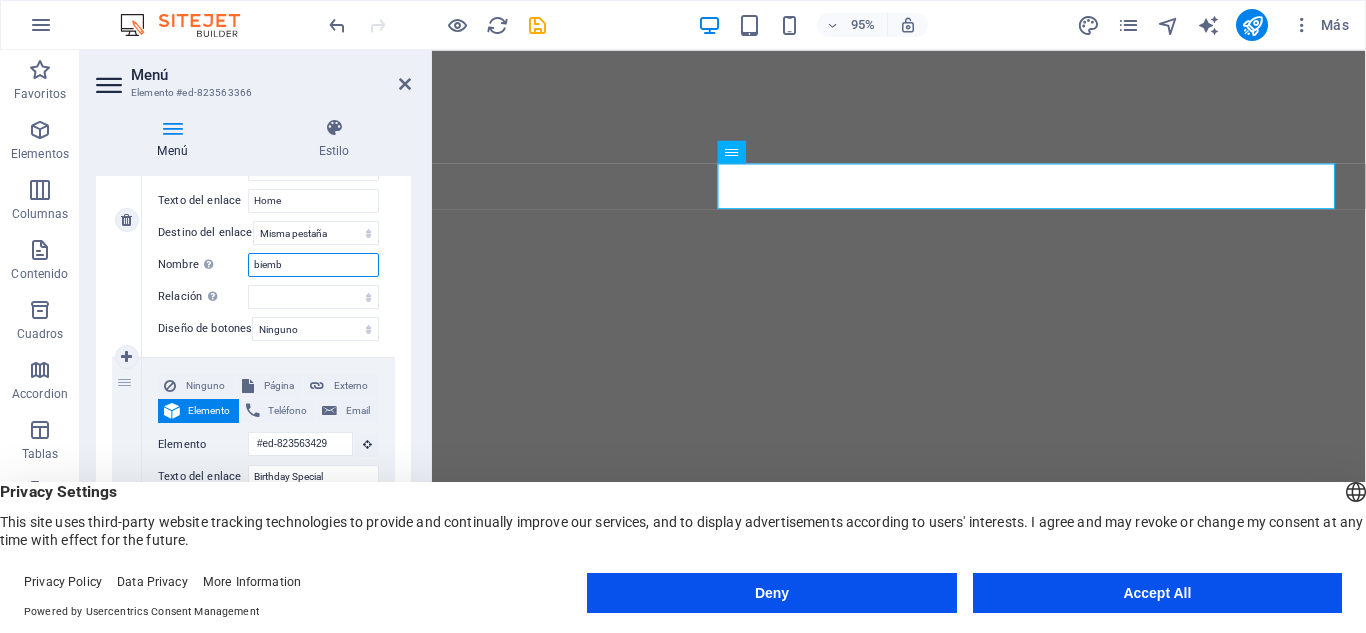 type on "biem" 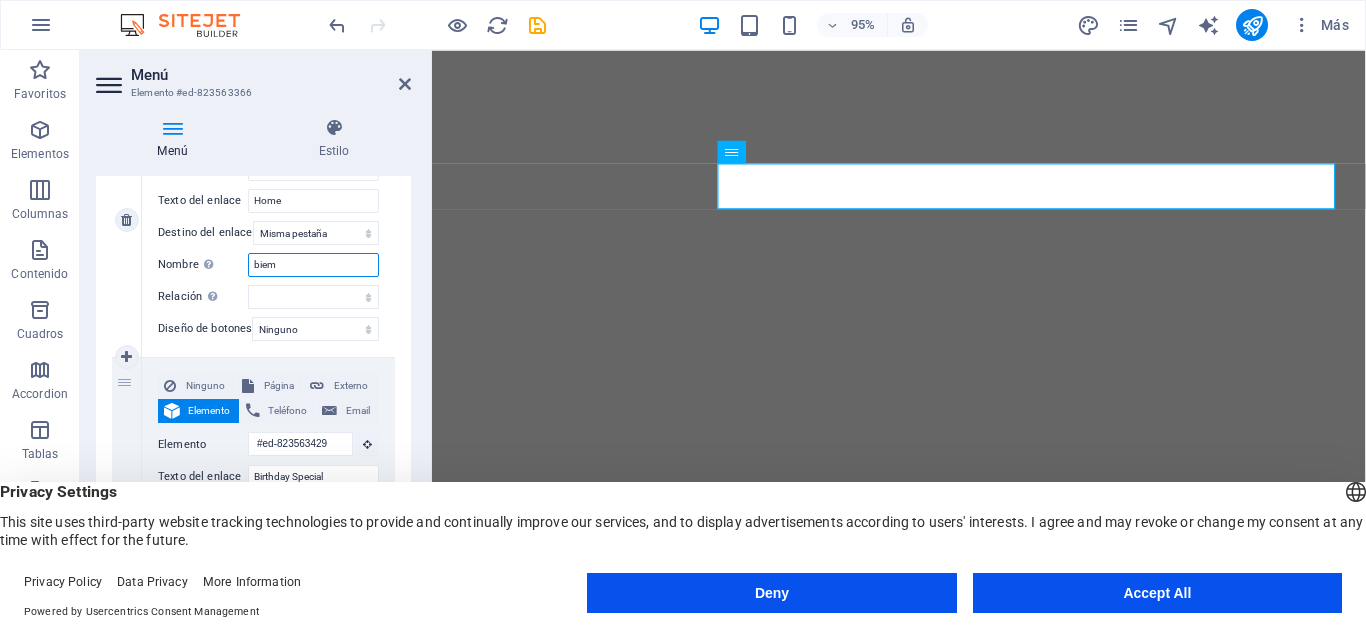 select 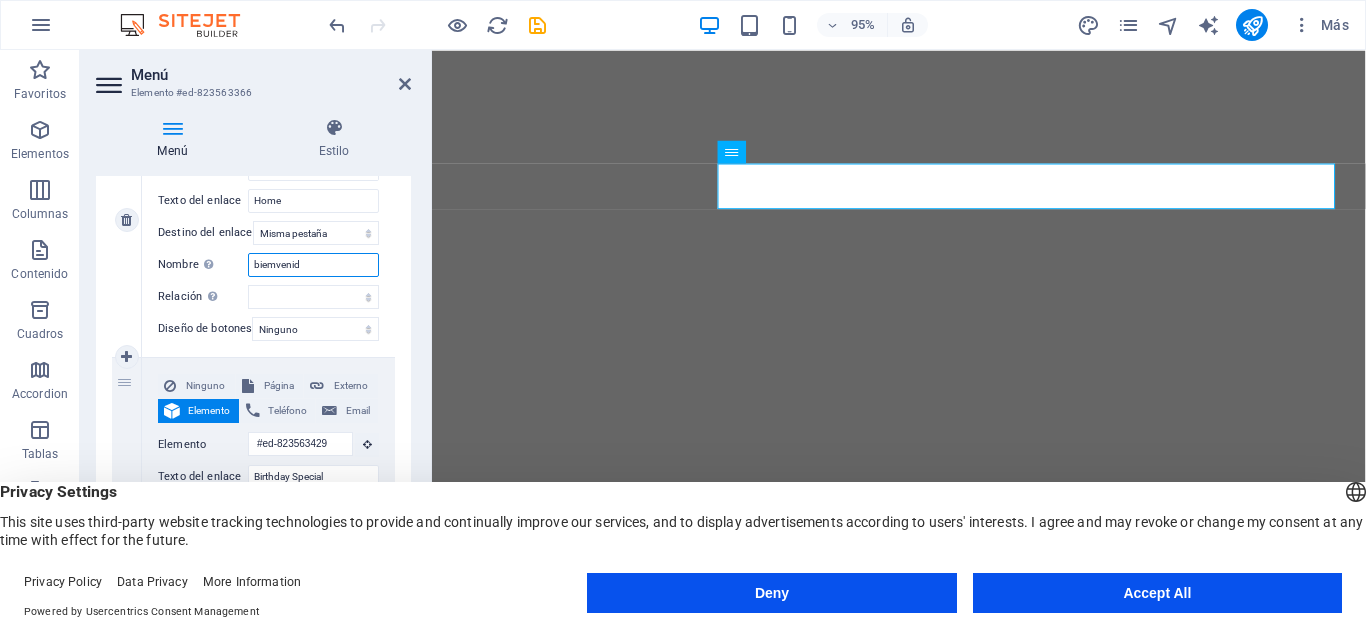 type on "biemvenido" 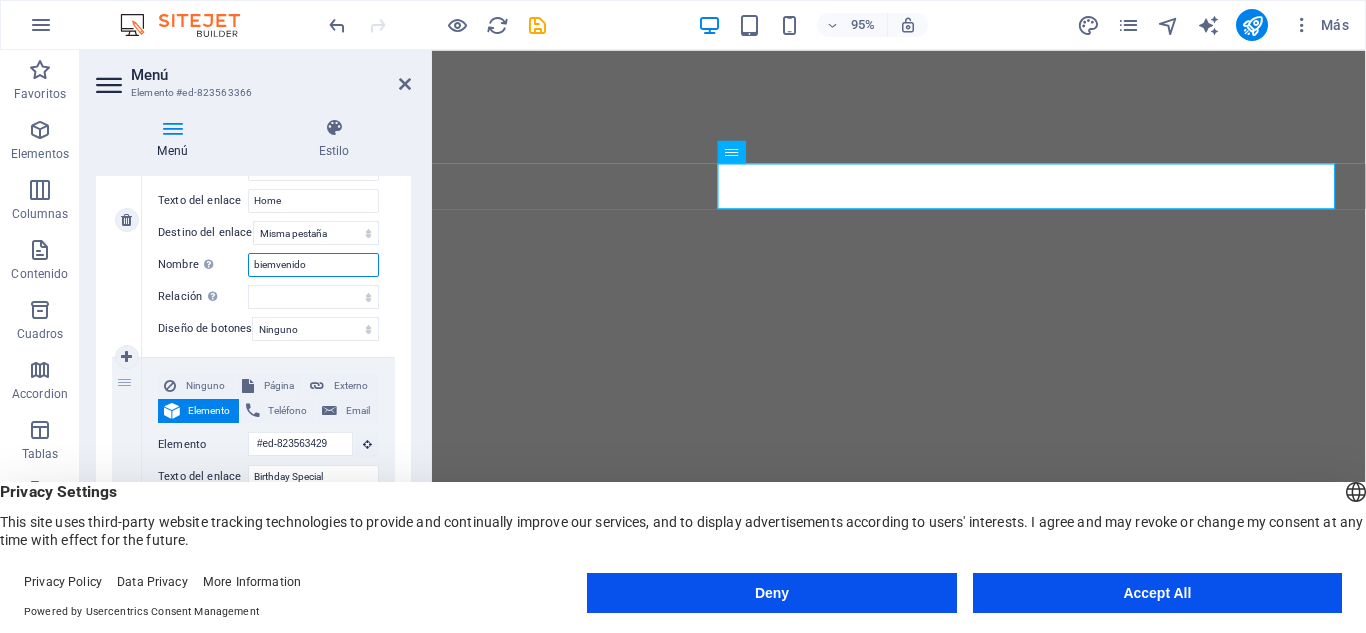 select 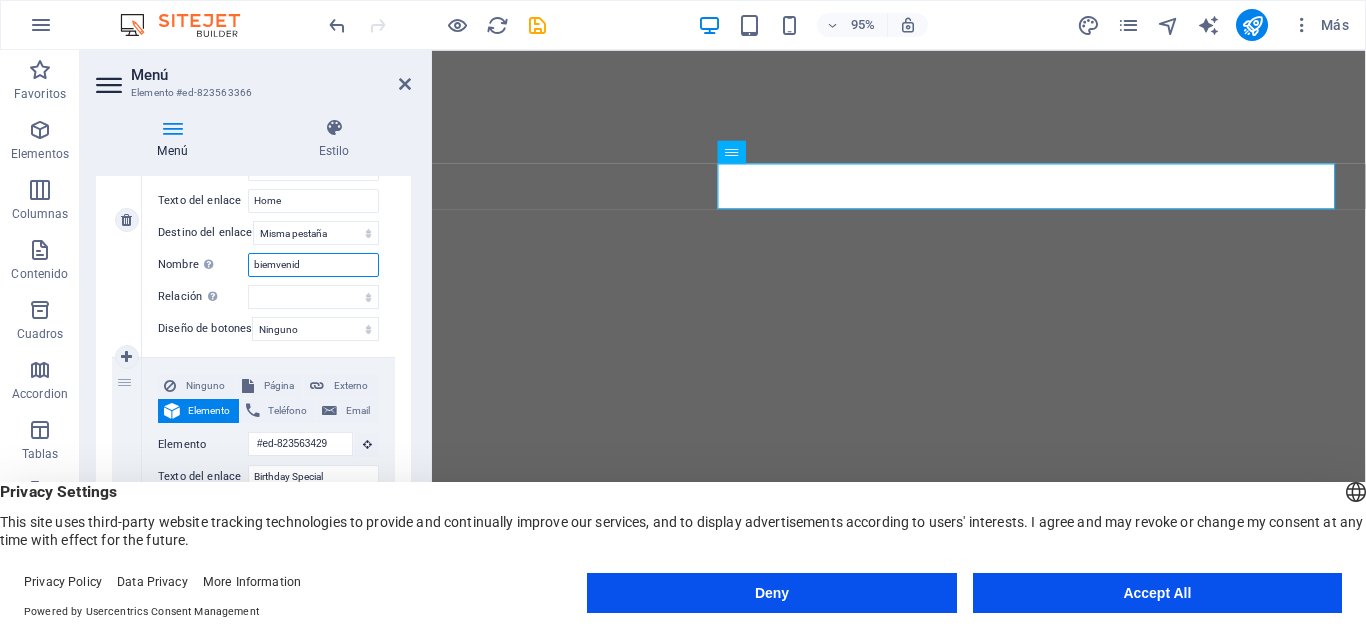 type on "biemvenida" 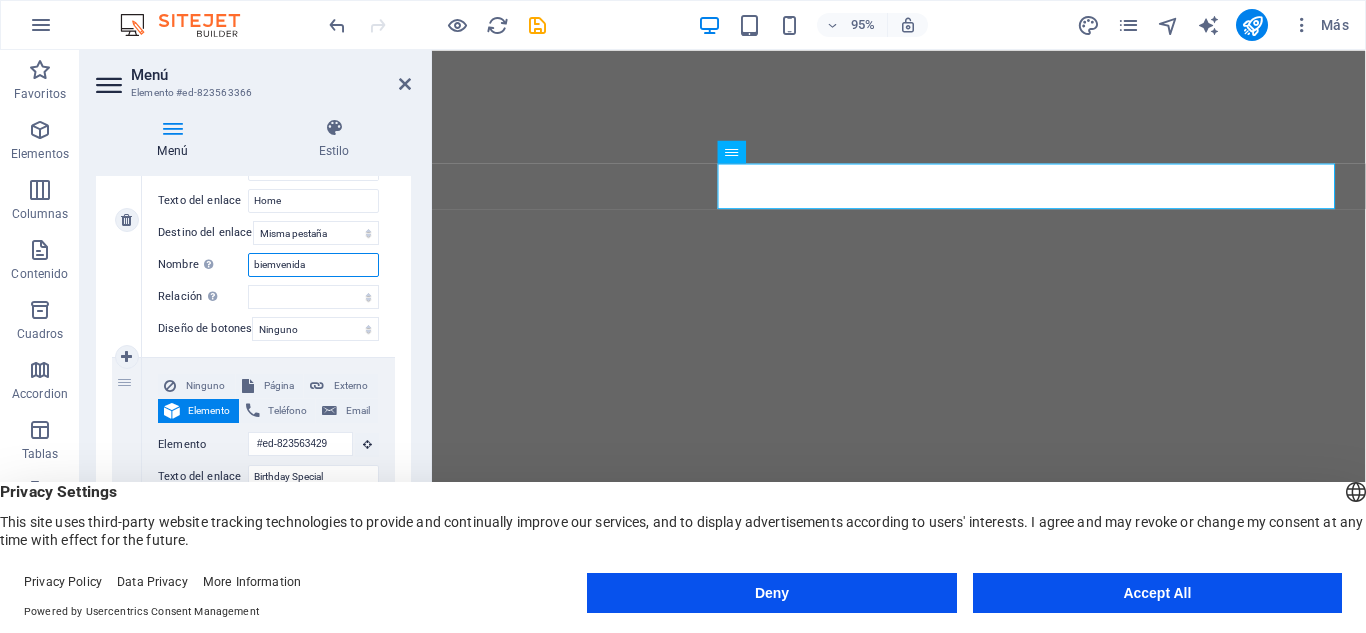 select 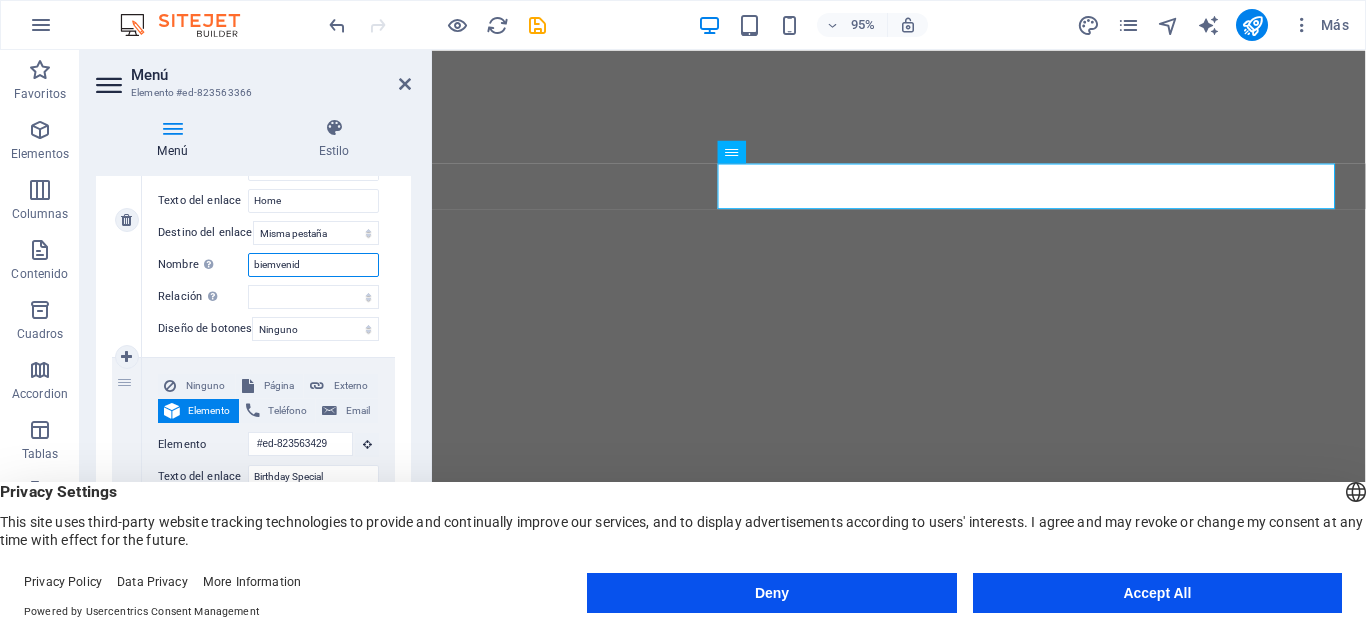 select 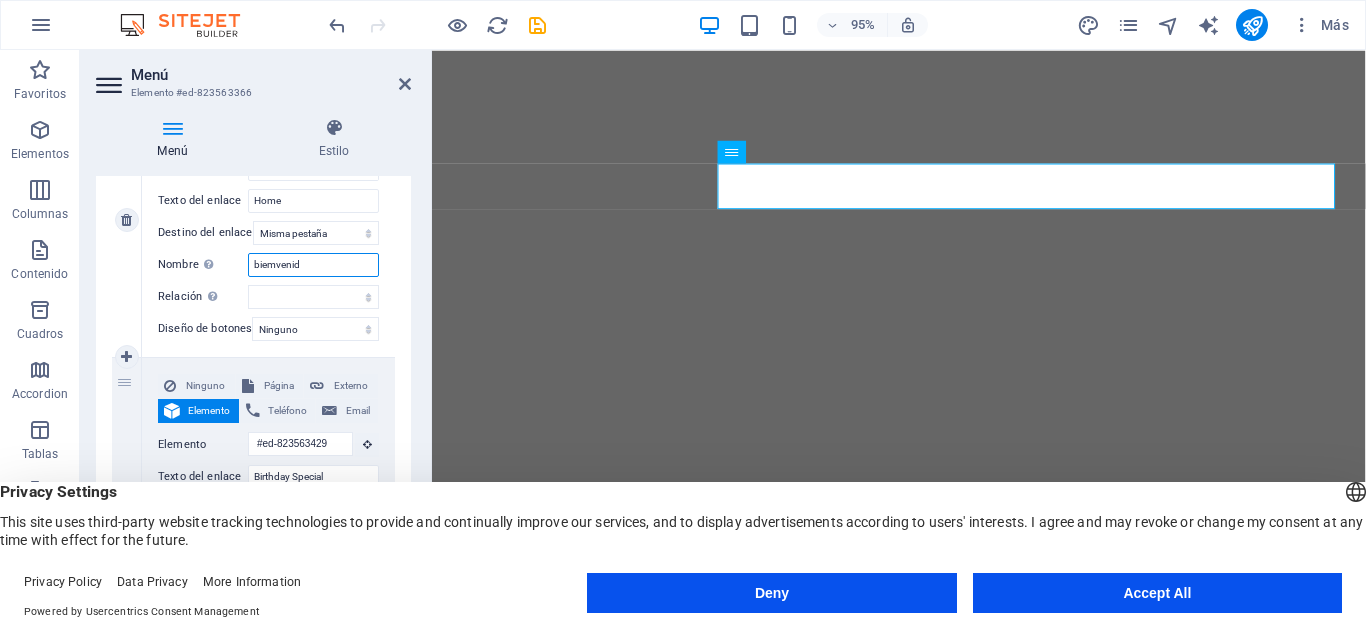 select 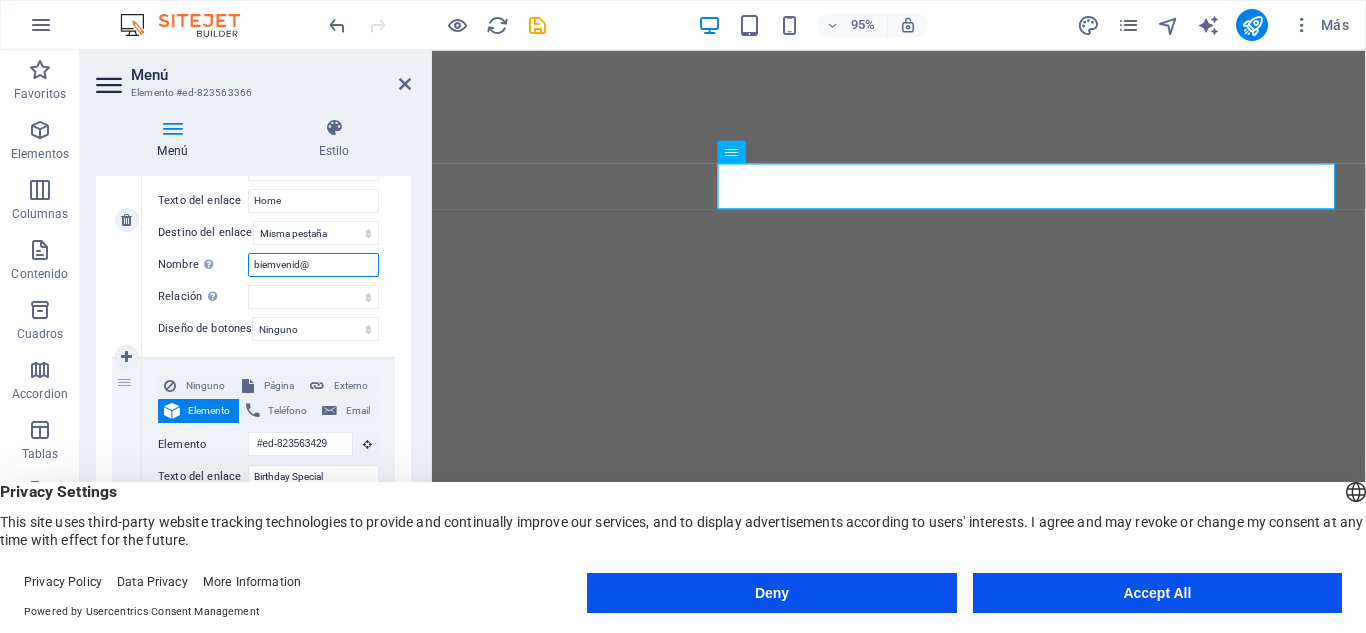 select 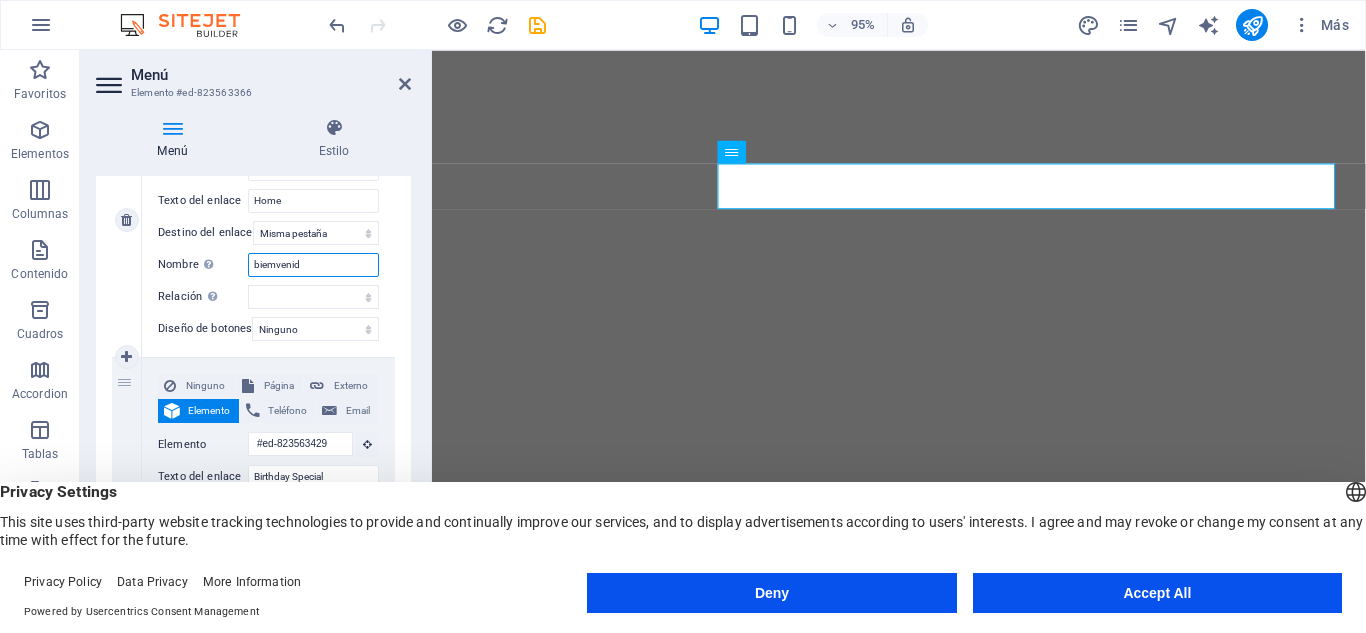 type on "biemvenida" 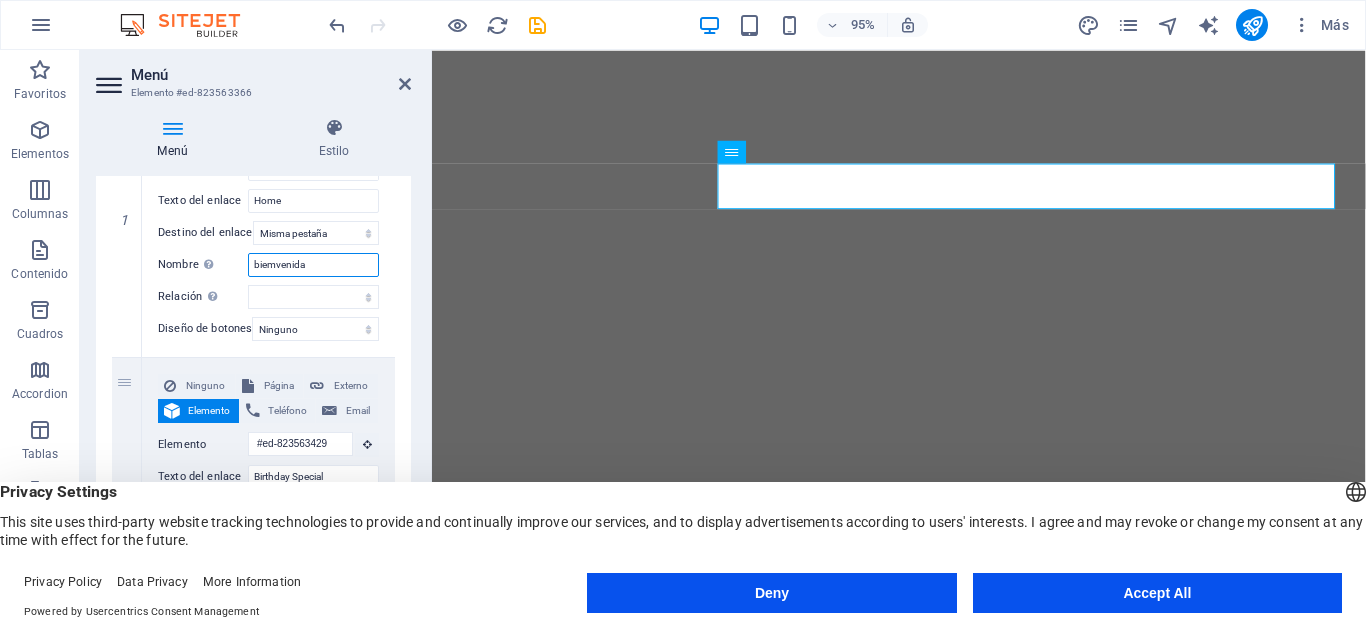 select 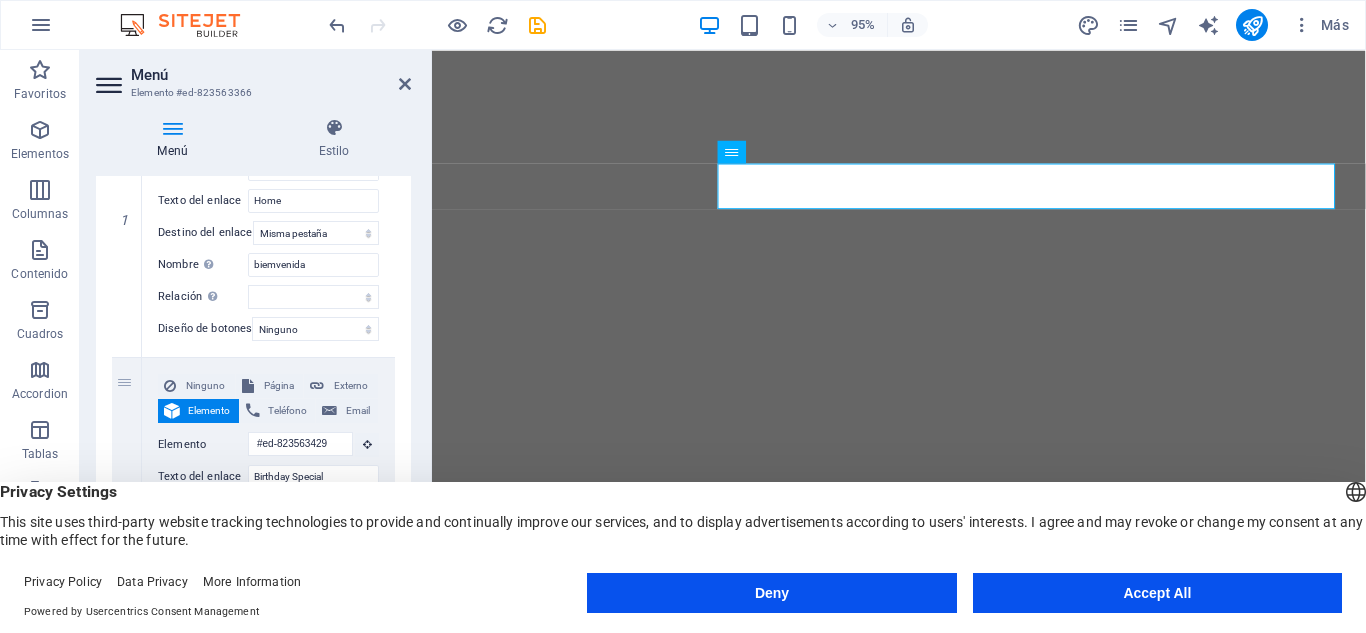 click on "1 Ninguno Página Externo Elemento Teléfono Email Página Home Book now Legal Notice Privacy Elemento
URL bienvenida Teléfono Email Texto del enlace Home Destino del enlace Nueva pestaña Misma pestaña Superposición Nombre Una descripción adicional del enlace no debería ser igual al texto del enlace. El título suele mostrarse como un texto de información cuando se mueve el ratón por encima del elemento. Déjalo en blanco en caso de dudas. biemvenida Relación Define la  relación de este enlace con el destino del enlace . Por ejemplo, el valor "nofollow" indica a los buscadores que no sigan al enlace. Puede dejarse vacío. alternativo autor marcador externo ayuda licencia siguiente nofollow noreferrer noopener ant buscar etiqueta Diseño de botones Ninguno Predeterminado Principal Secundario 2 Ninguno Página Externo Elemento Teléfono Email Página Home Book now Legal Notice Privacy Elemento #ed-823563429
URL Teléfono Email Texto del enlace Nombre ant" at bounding box center (253, 845) 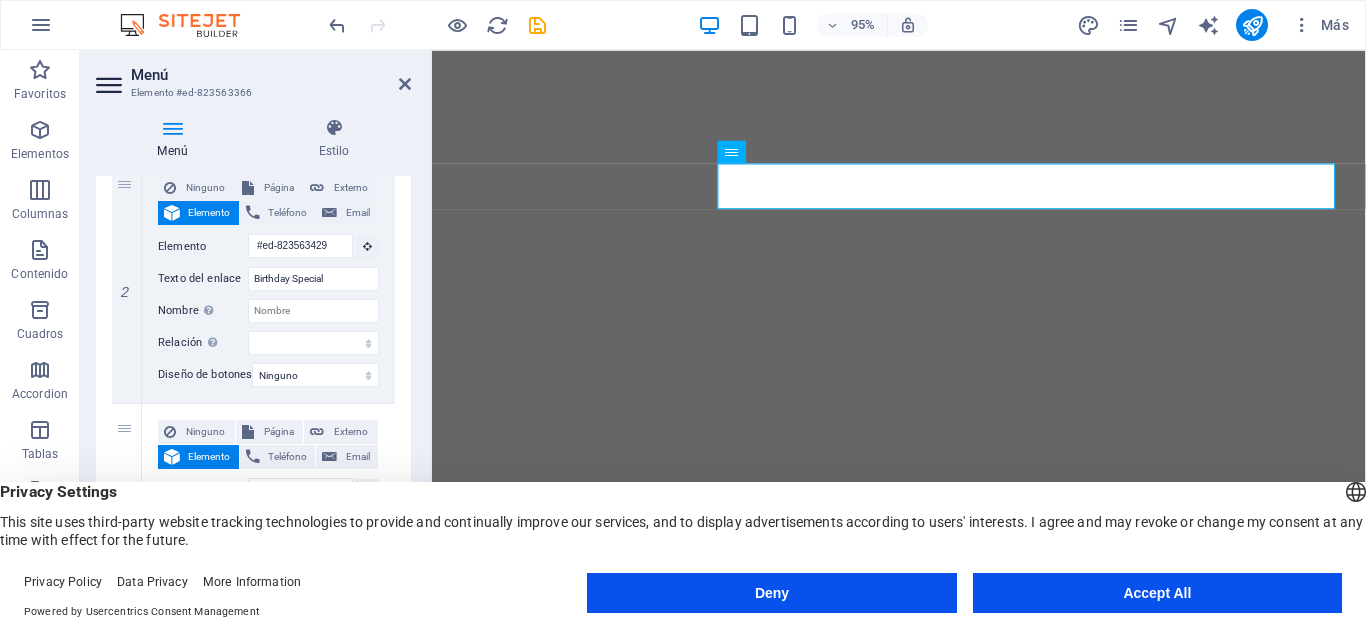 scroll, scrollTop: 504, scrollLeft: 0, axis: vertical 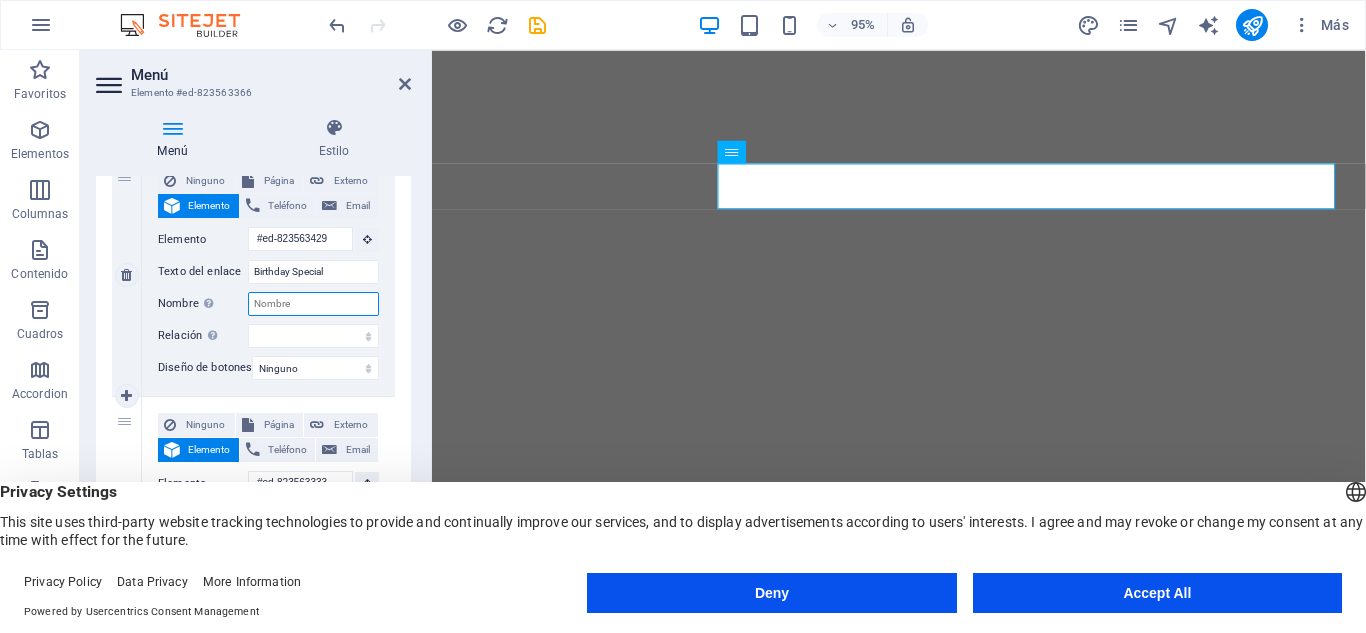 click on "Nombre Una descripción adicional del enlace no debería ser igual al texto del enlace. El título suele mostrarse como un texto de información cuando se mueve el ratón por encima del elemento. Déjalo en blanco en caso de dudas." at bounding box center [313, 304] 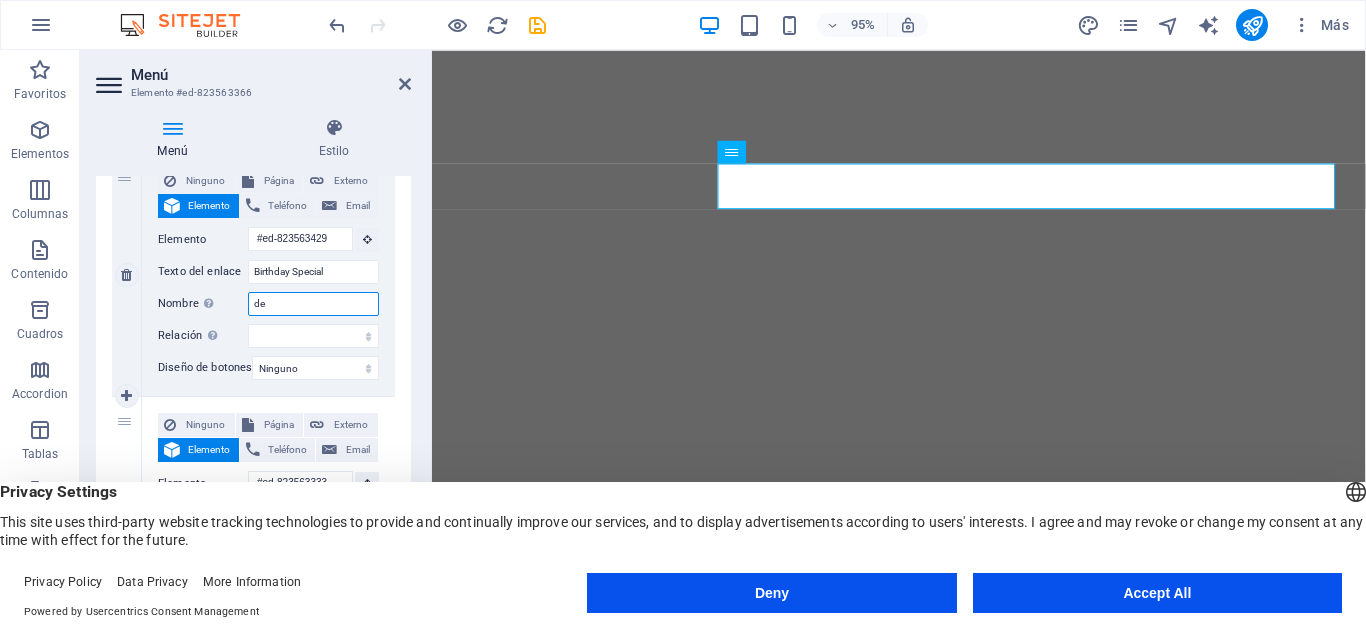 type on "des" 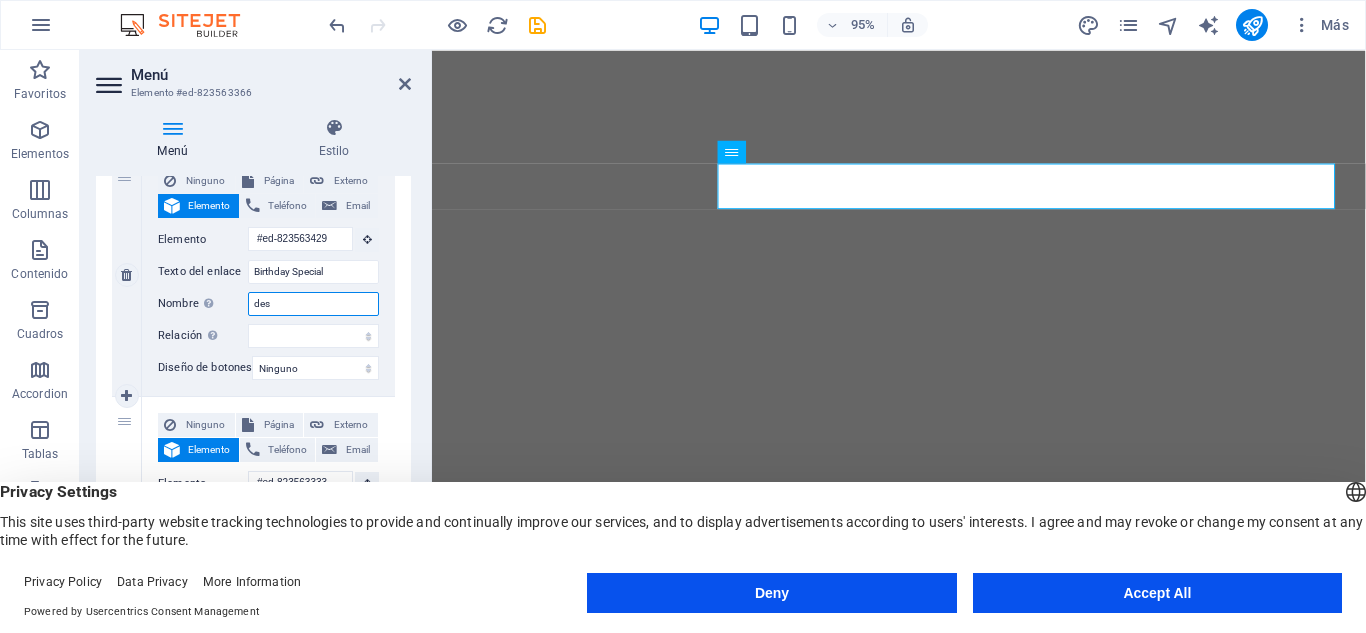 select 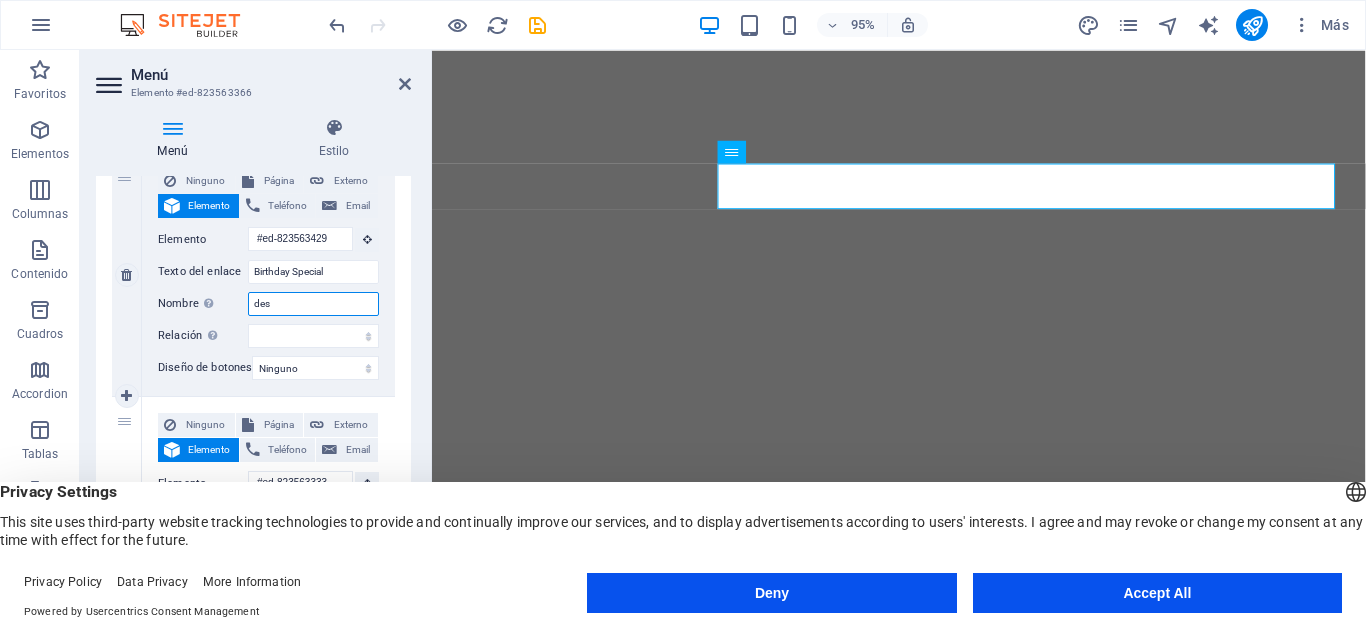 select 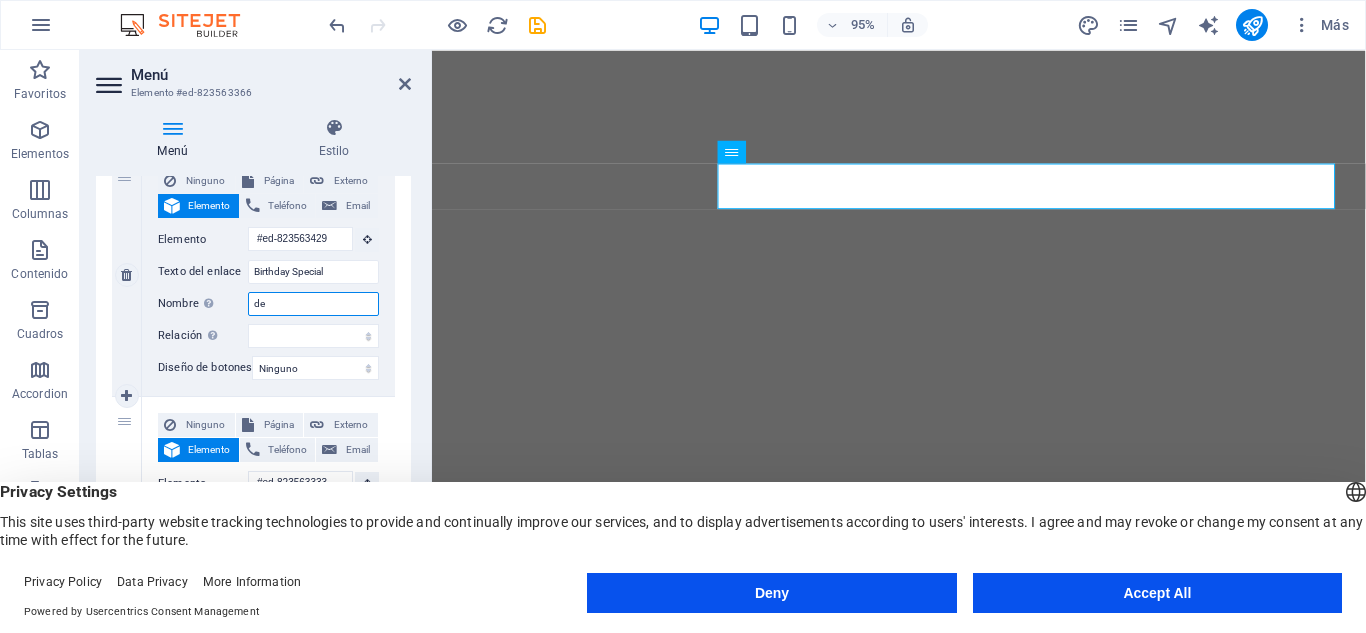 type on "d" 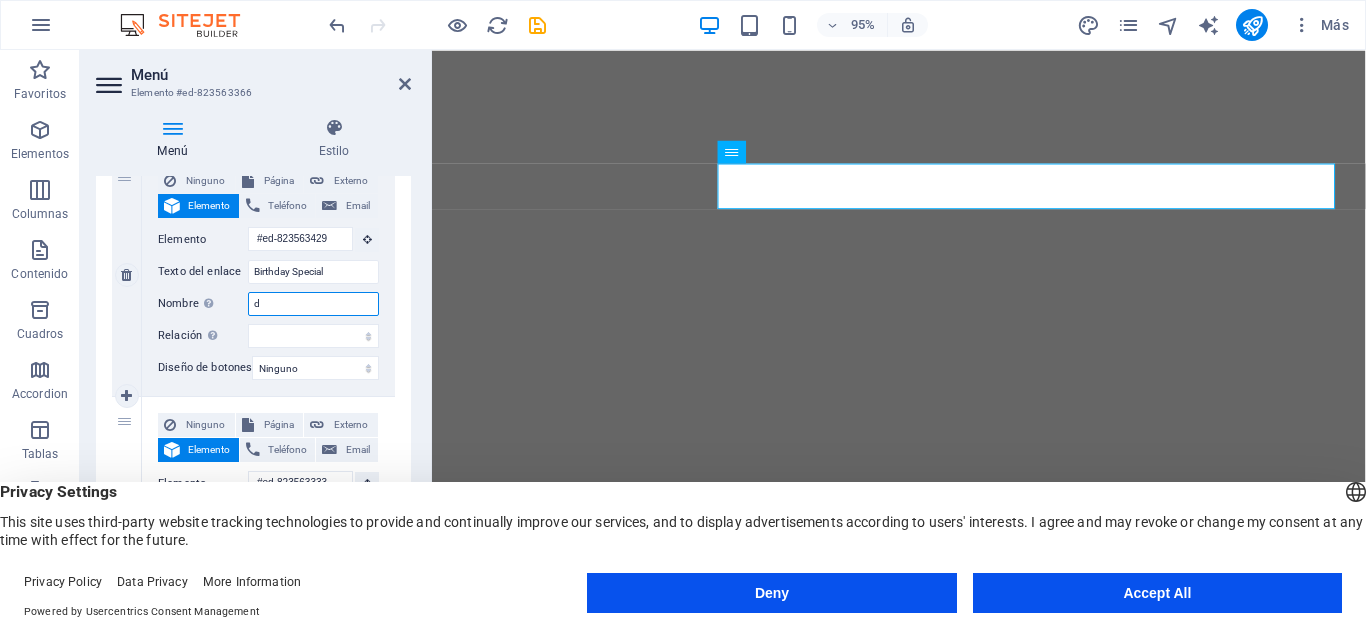type 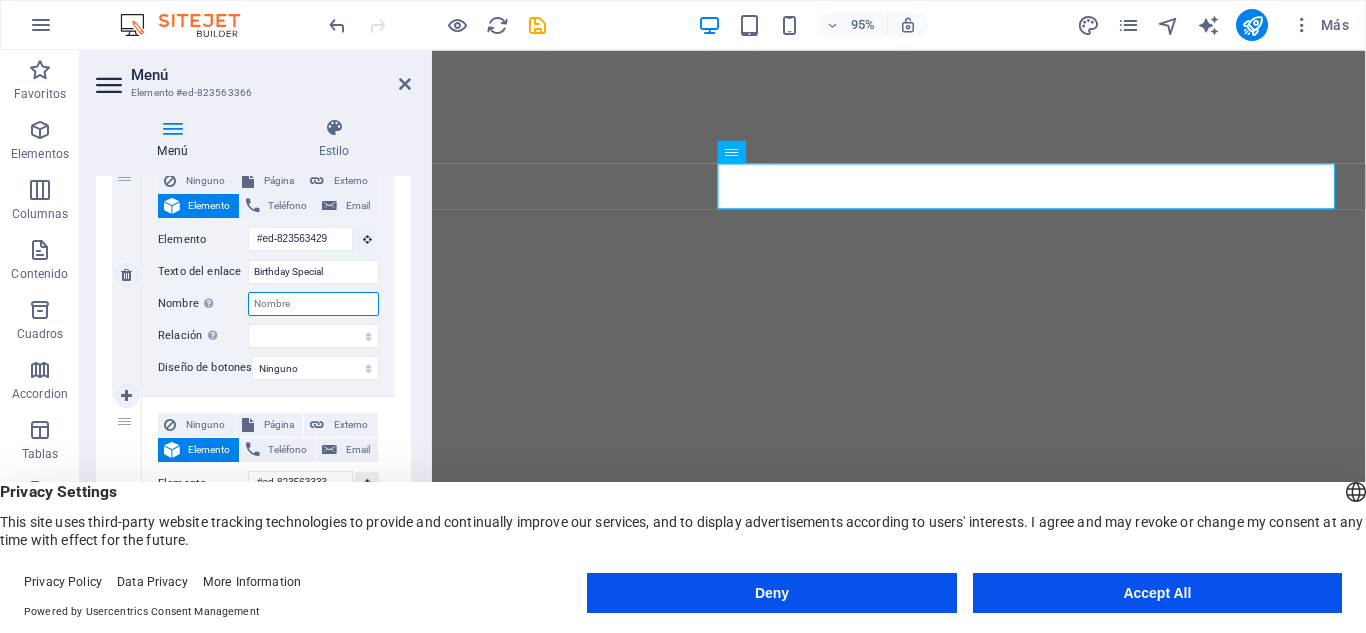 select 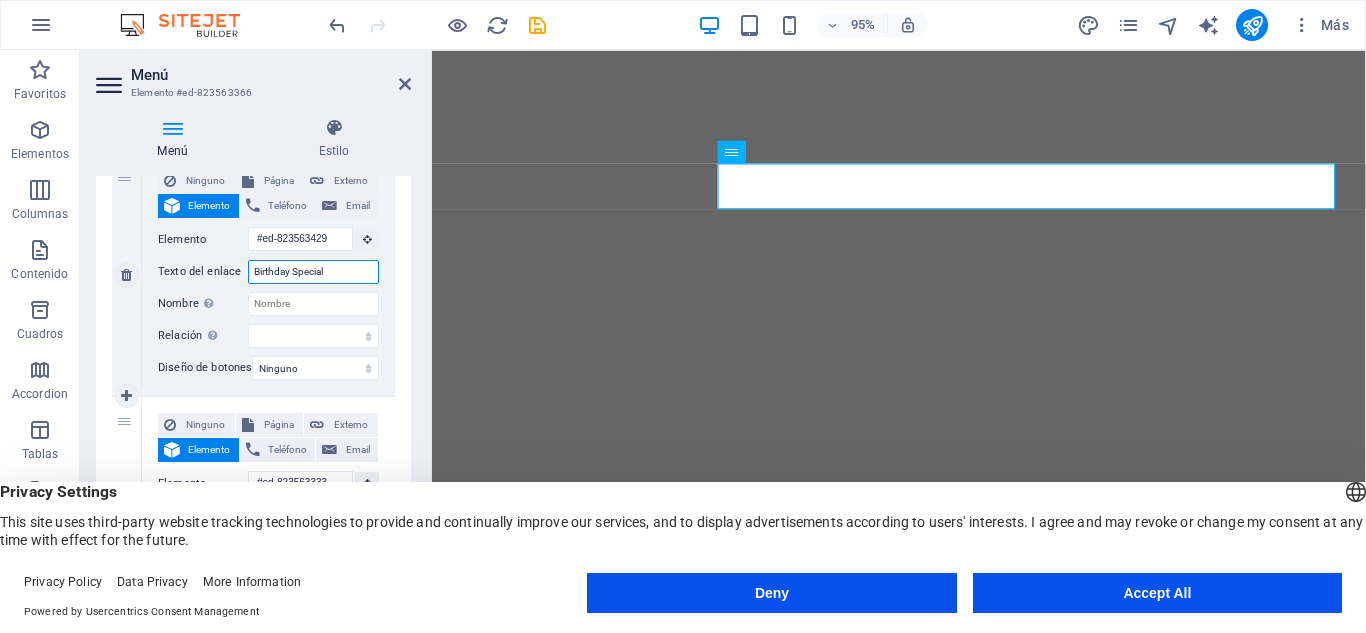 click on "Birthday Special" at bounding box center [313, 272] 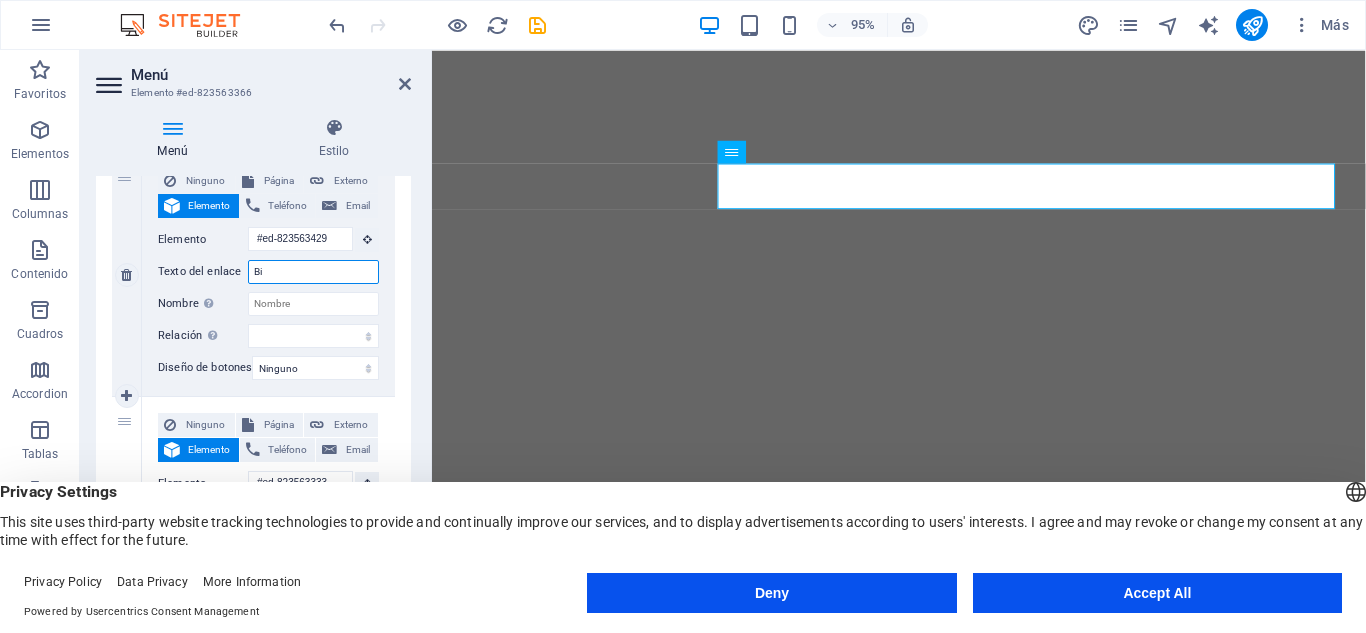 type on "B" 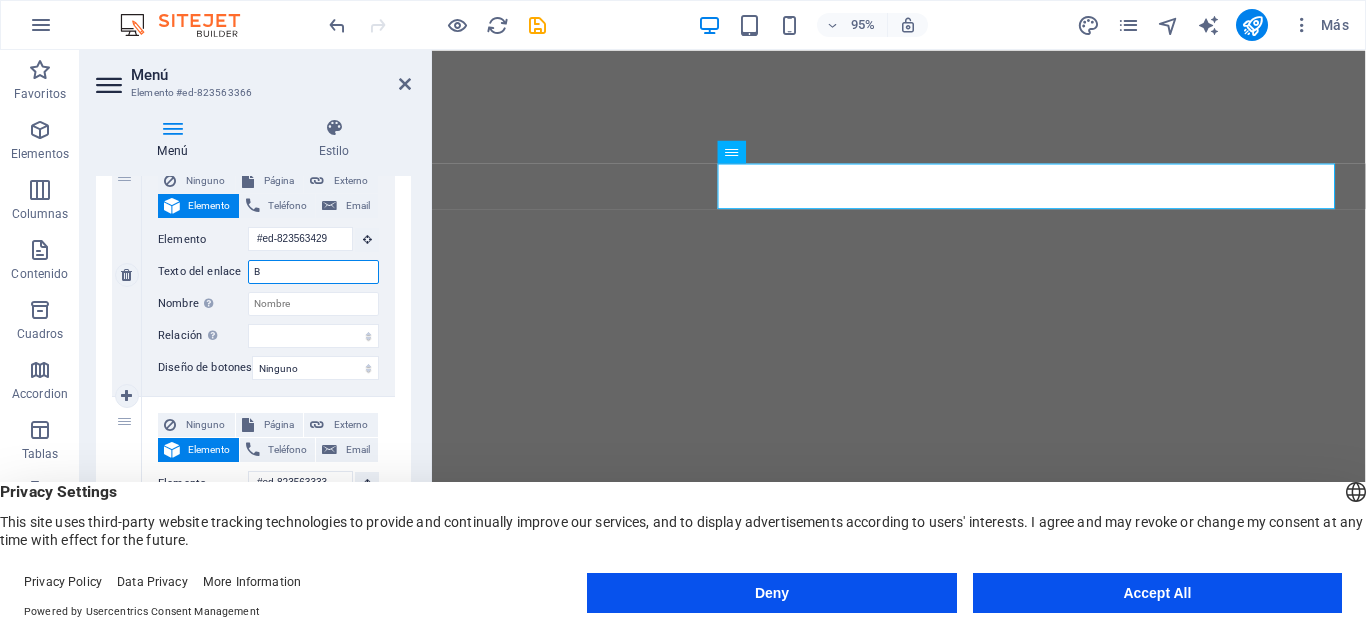 type 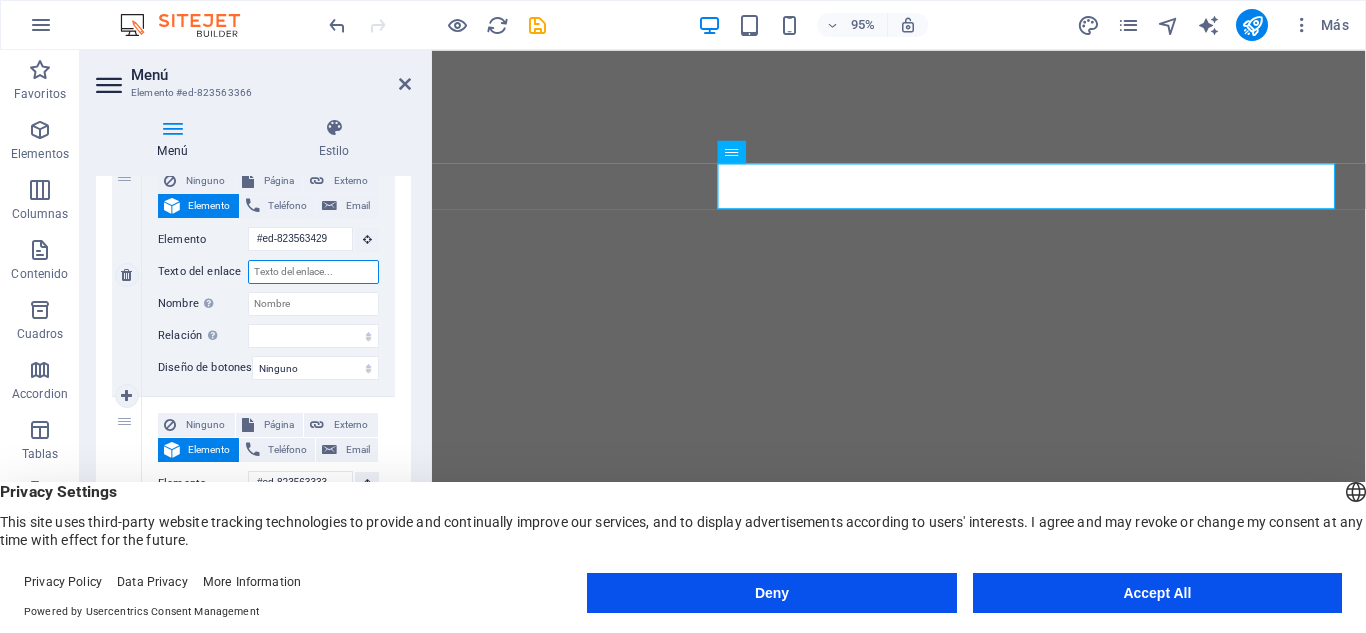select 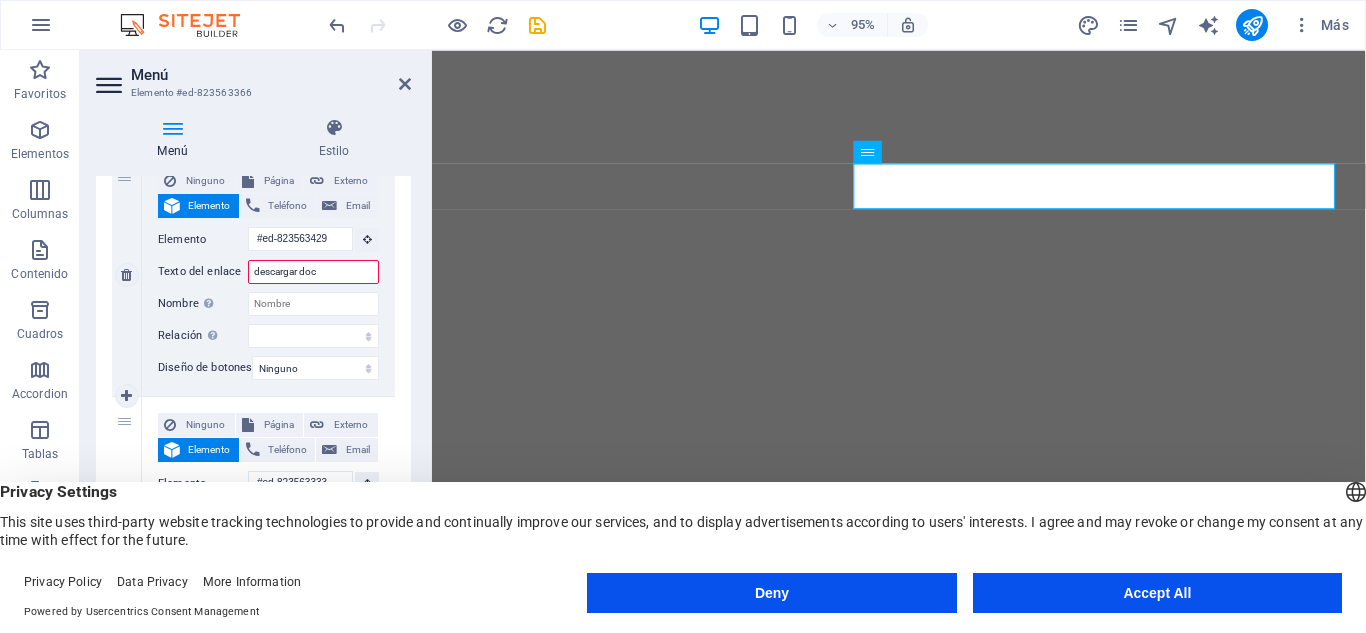 type on "descargar docu" 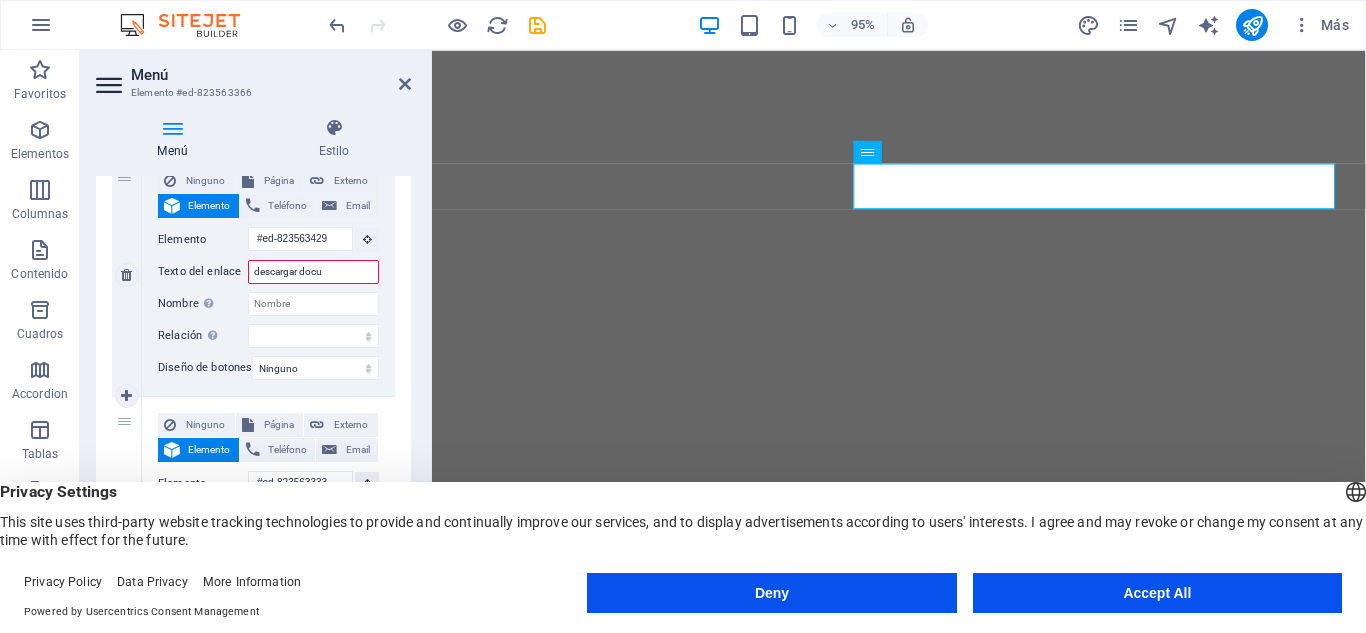select 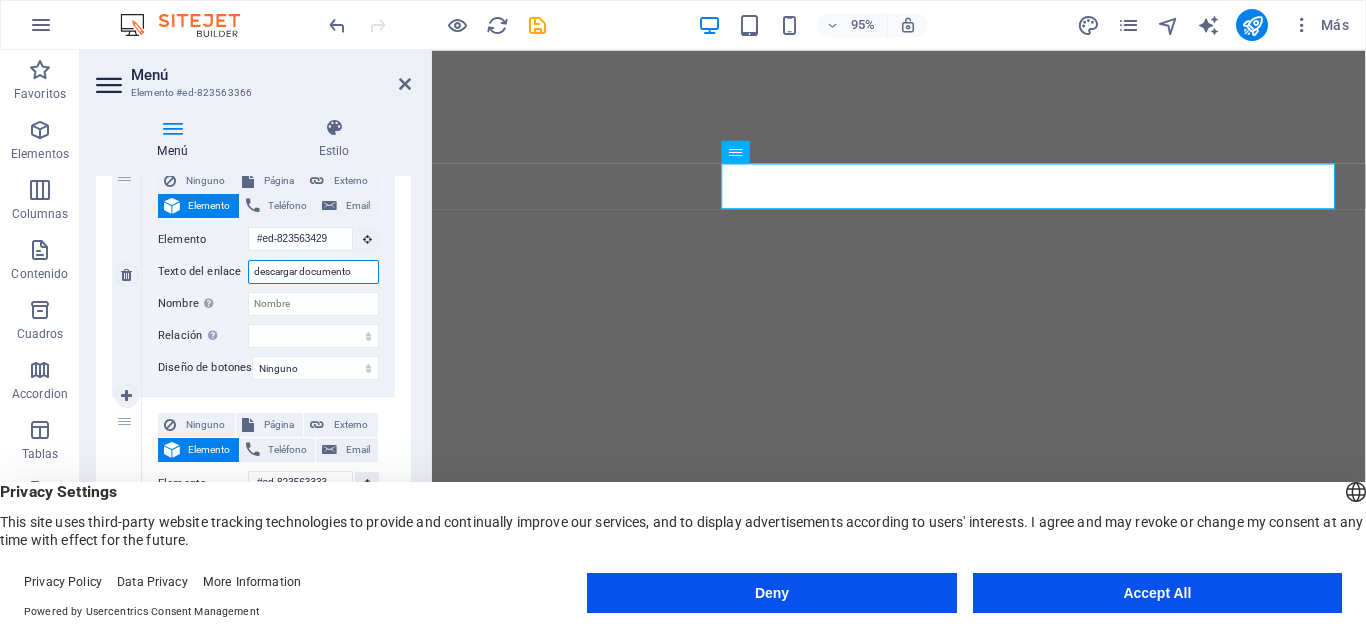 type on "descargar documentos" 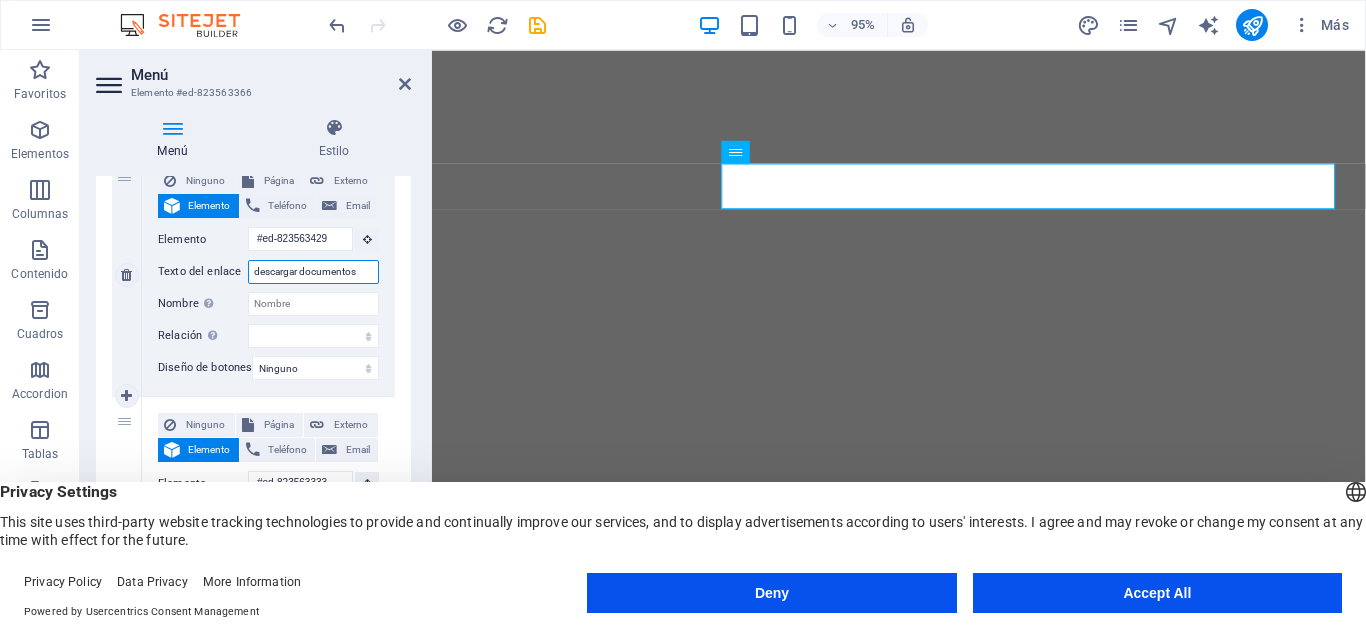 select 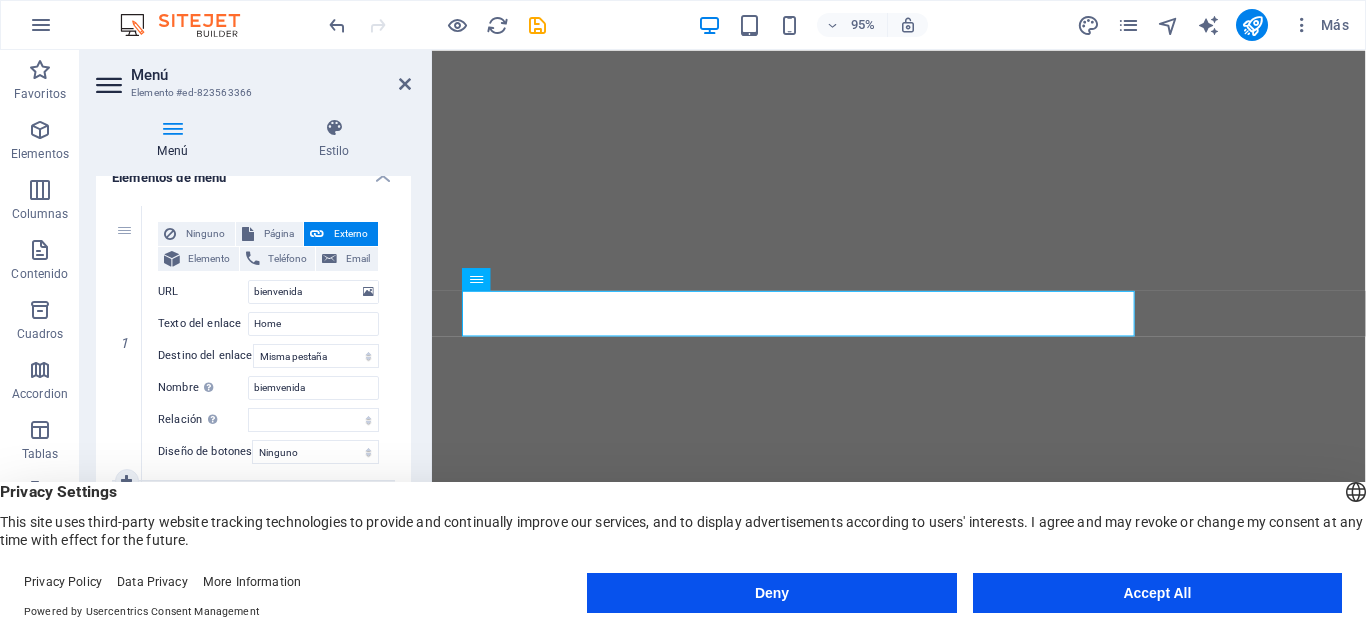 scroll, scrollTop: 218, scrollLeft: 0, axis: vertical 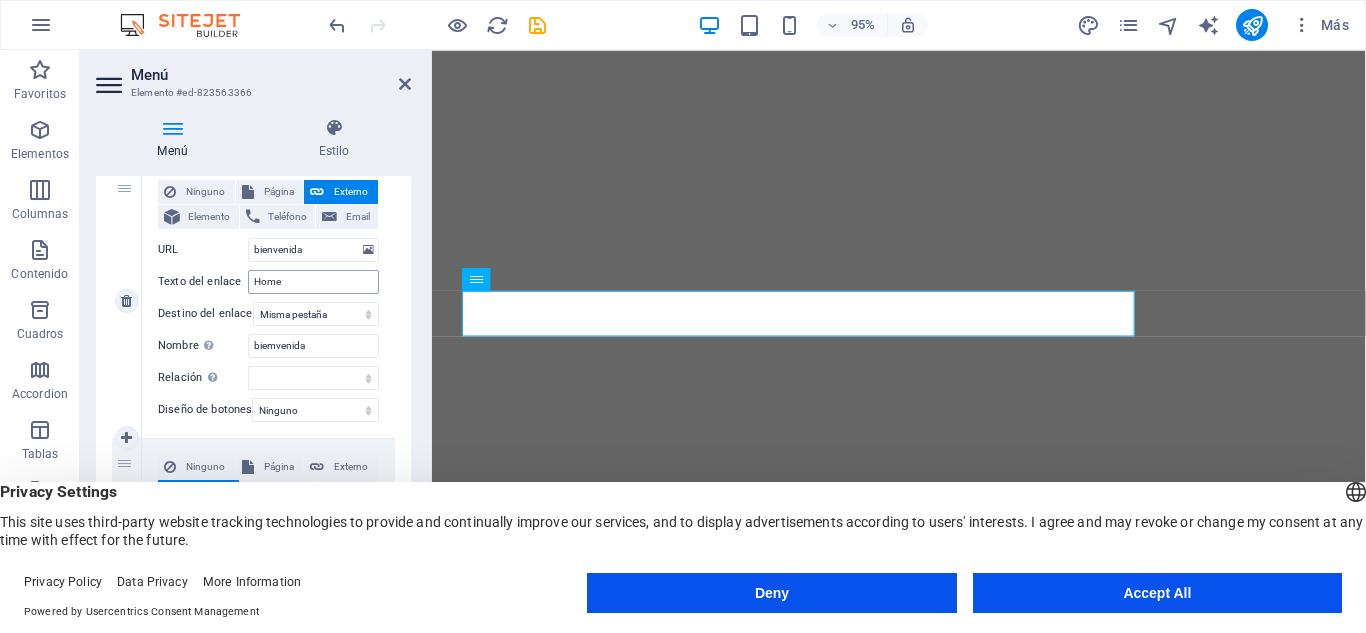 type on "descargar documentos" 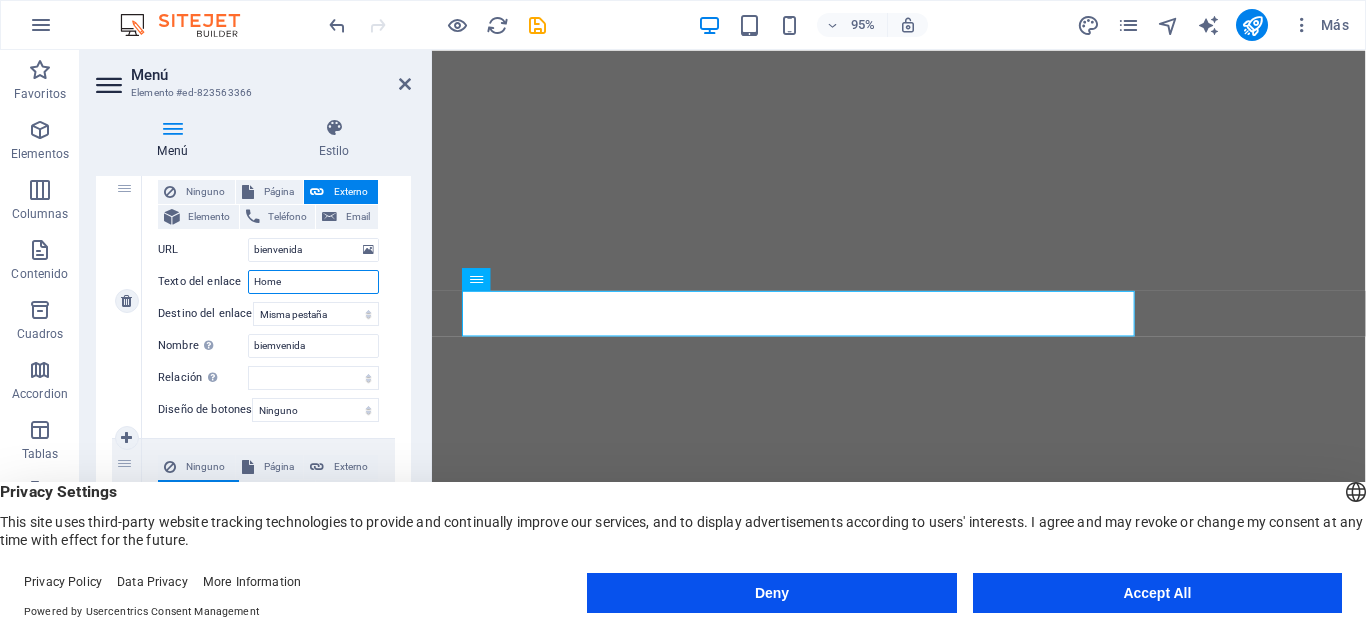 click on "Home" at bounding box center [313, 282] 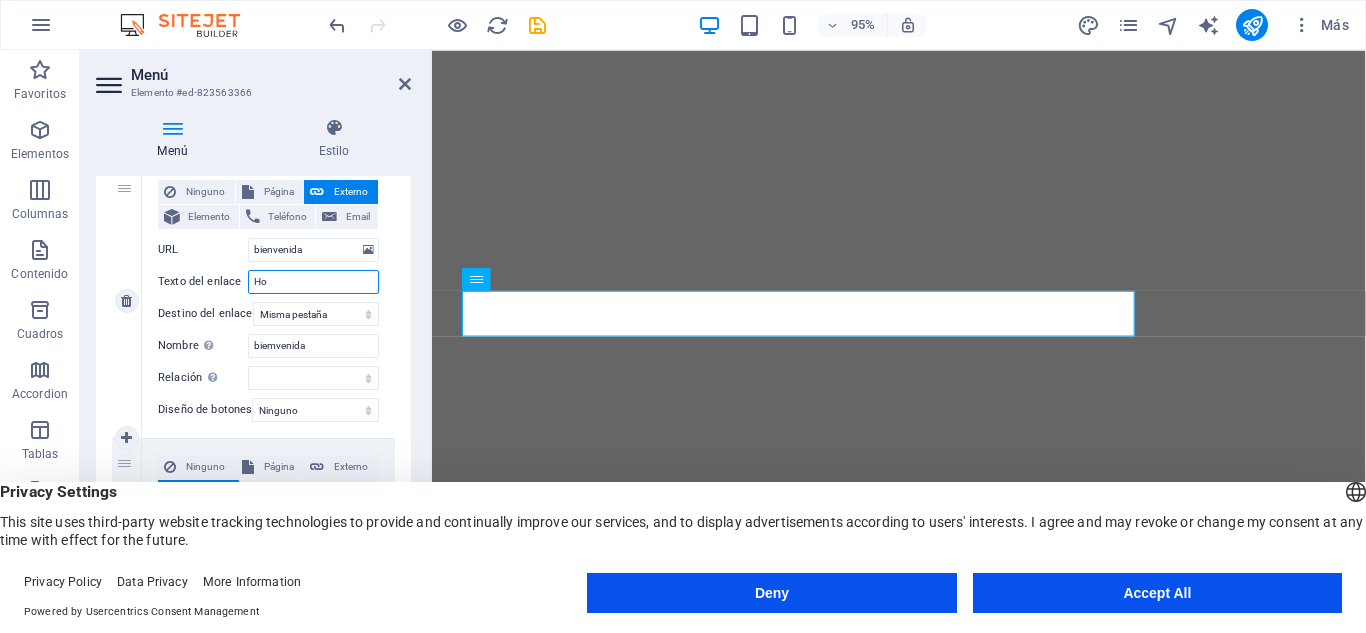 type on "H" 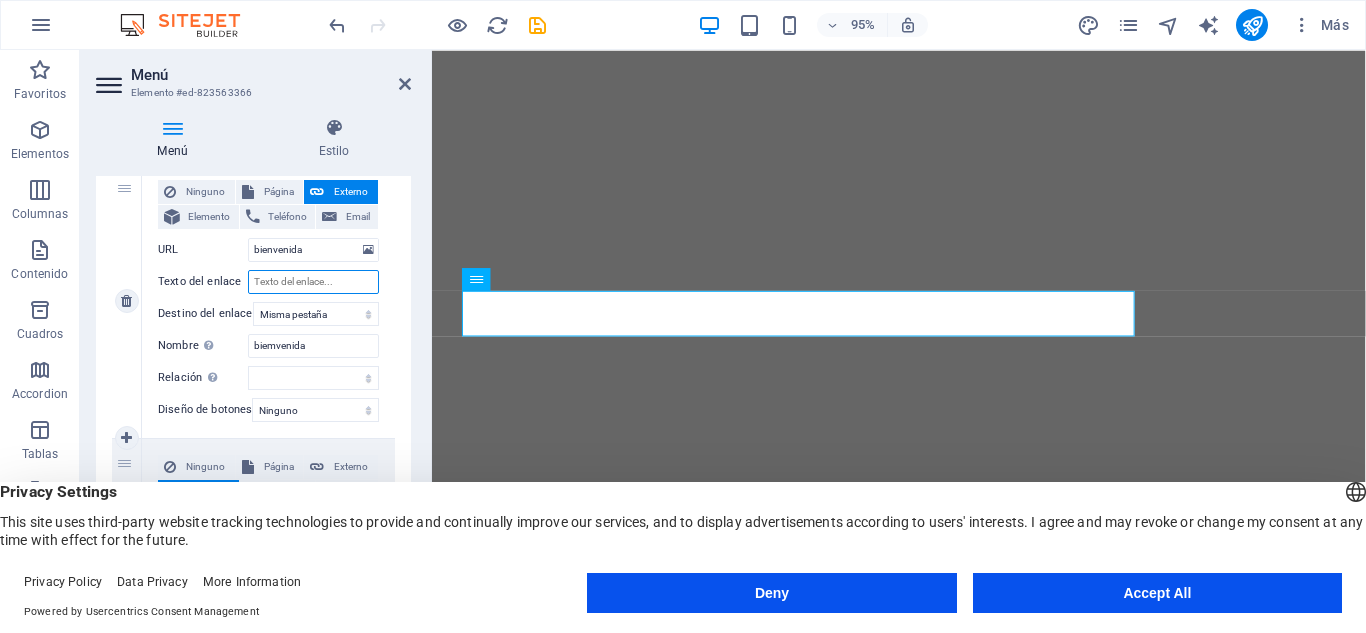 type on "b" 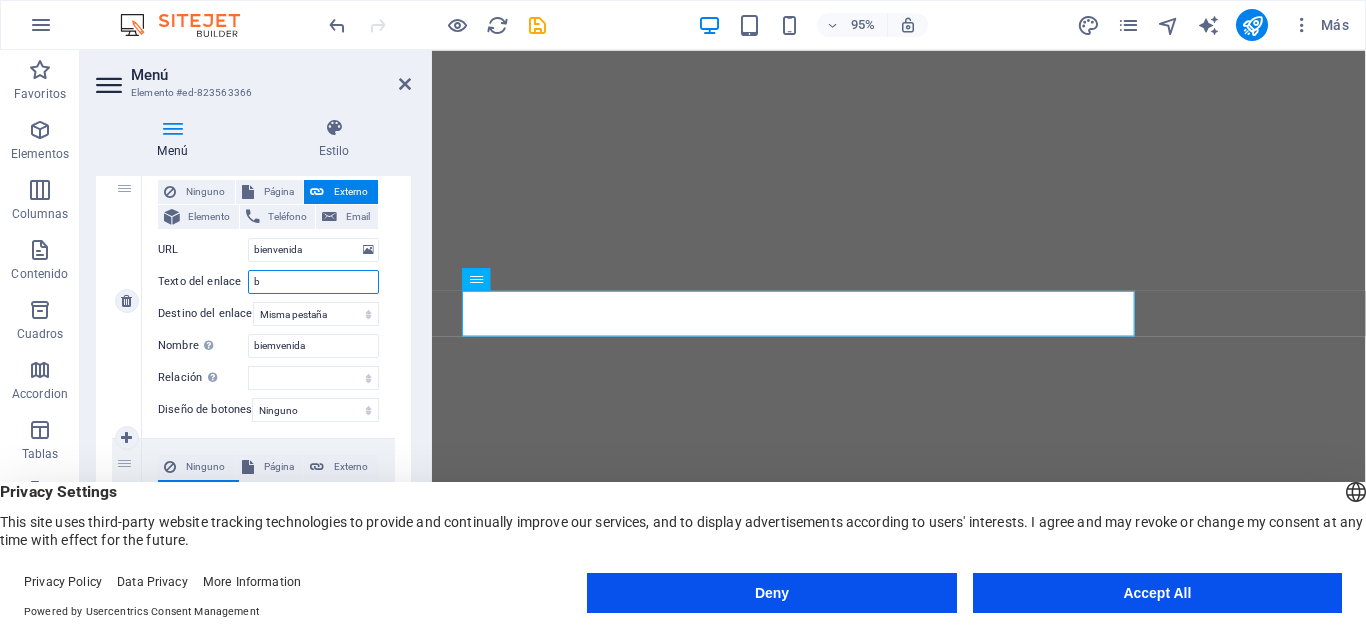 select 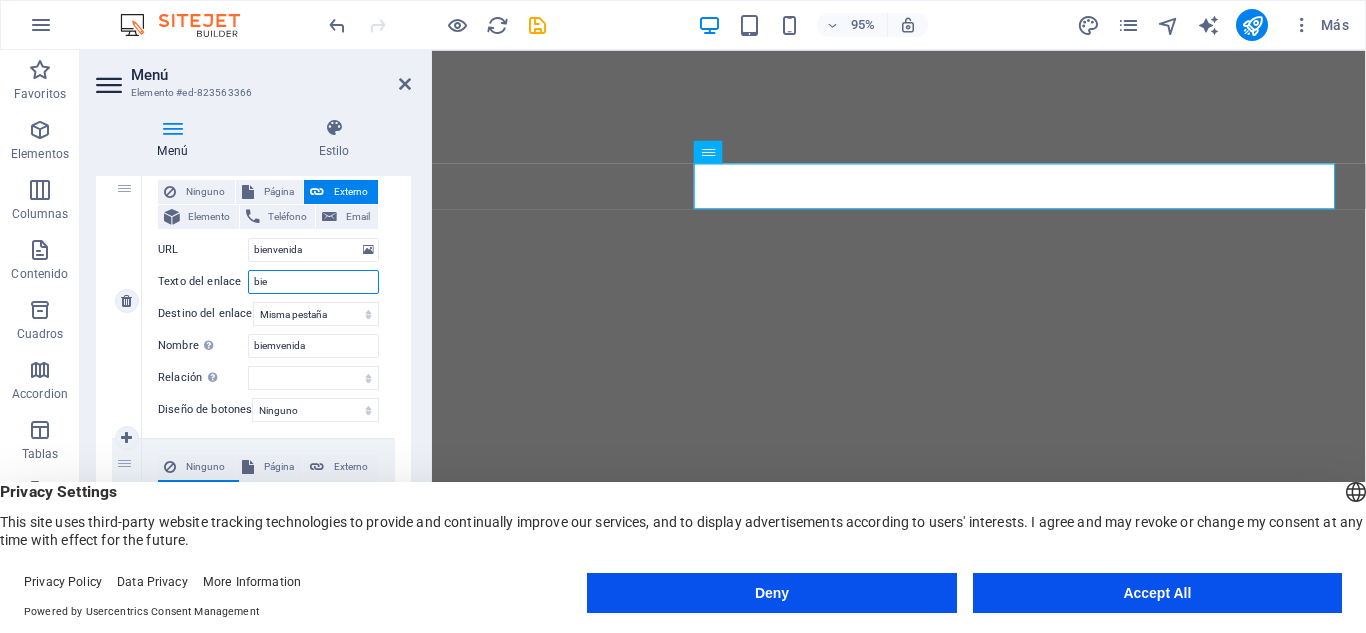 type on "bien" 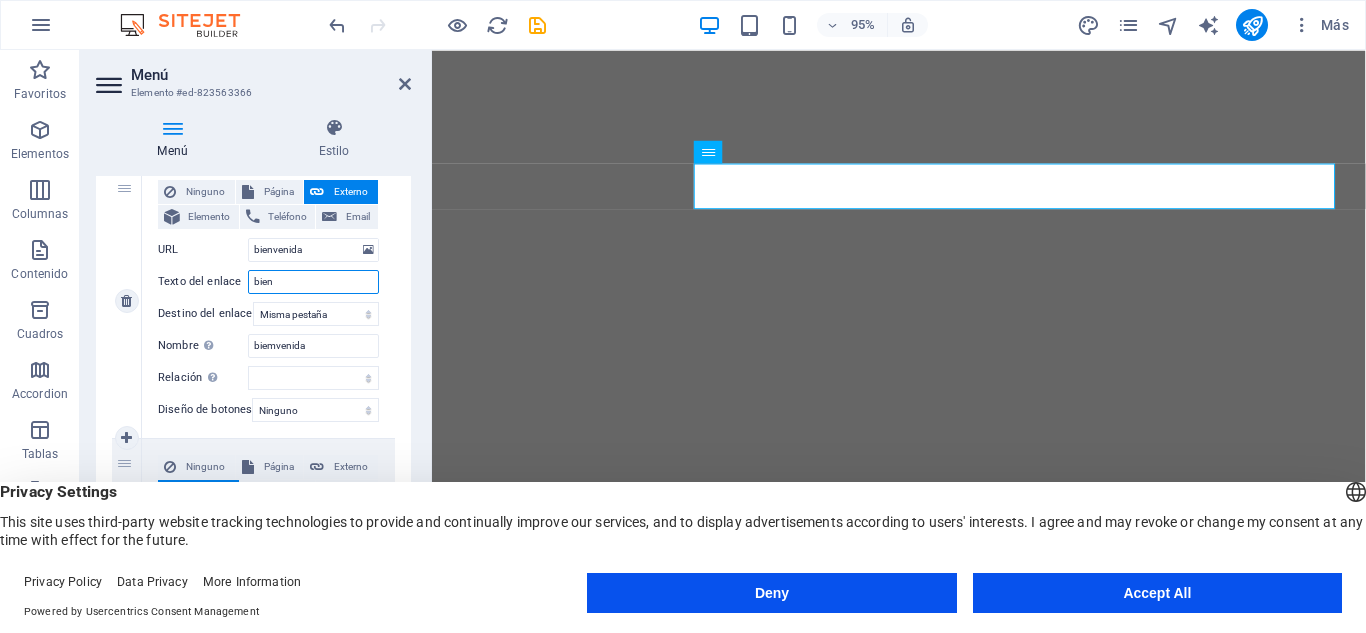 select 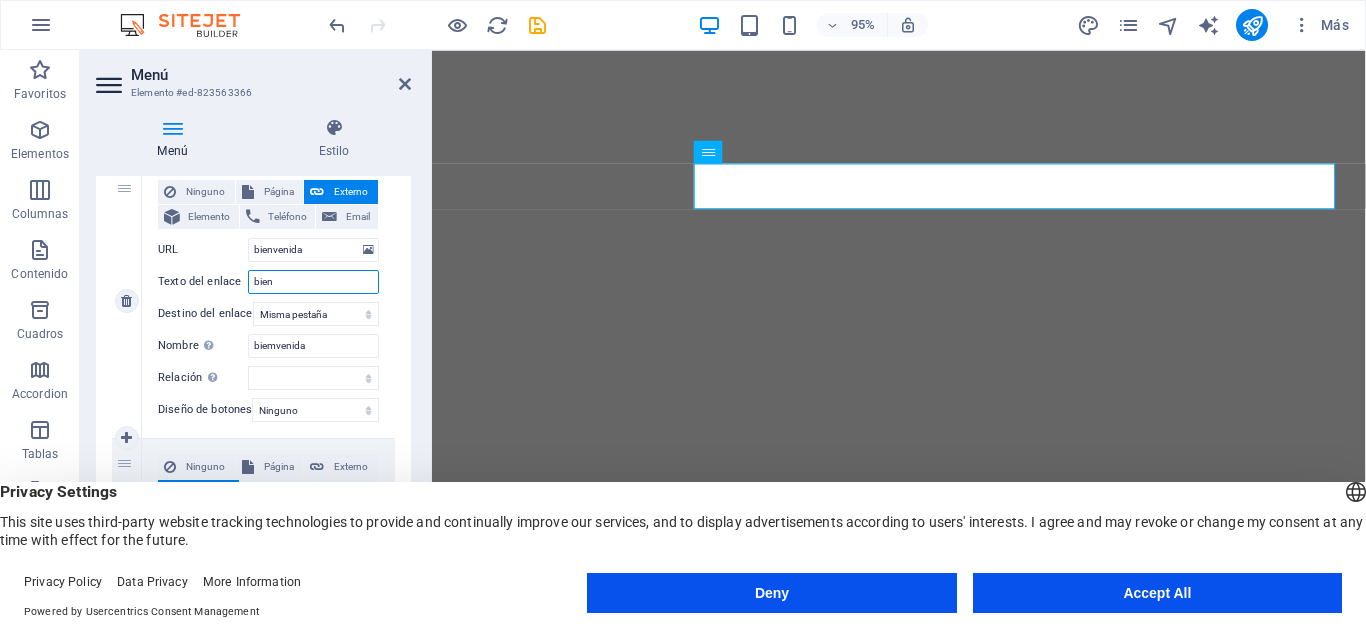 select 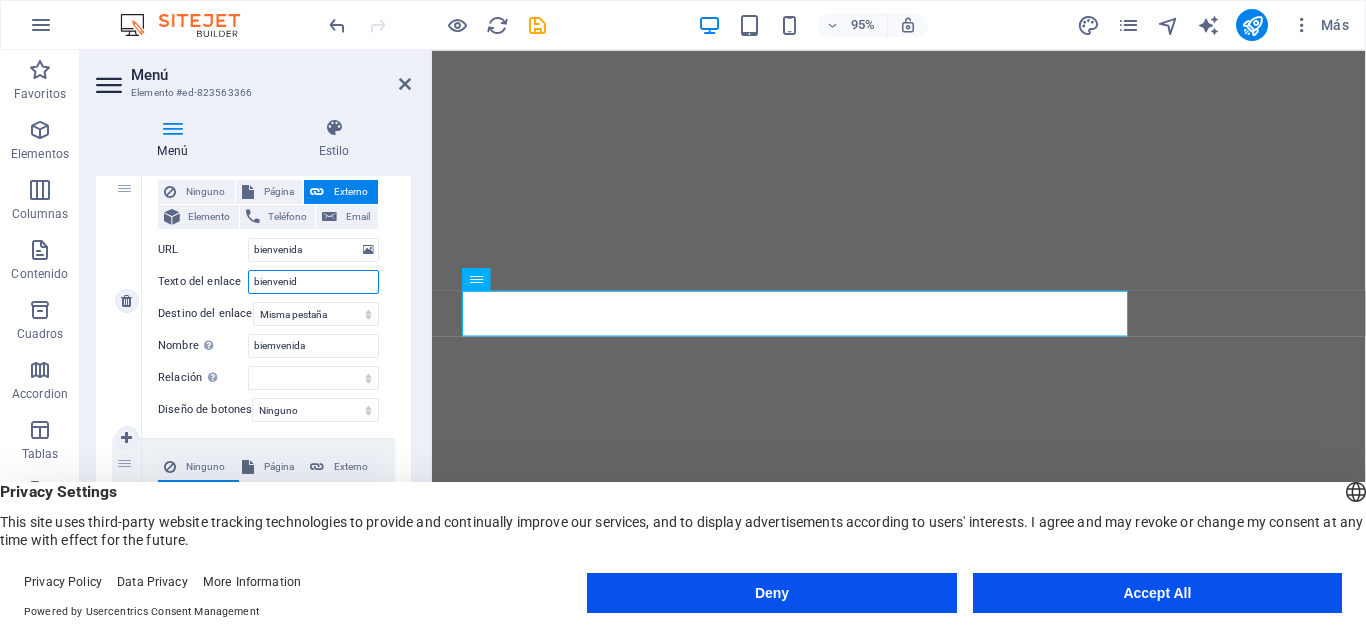 type on "bienvenida" 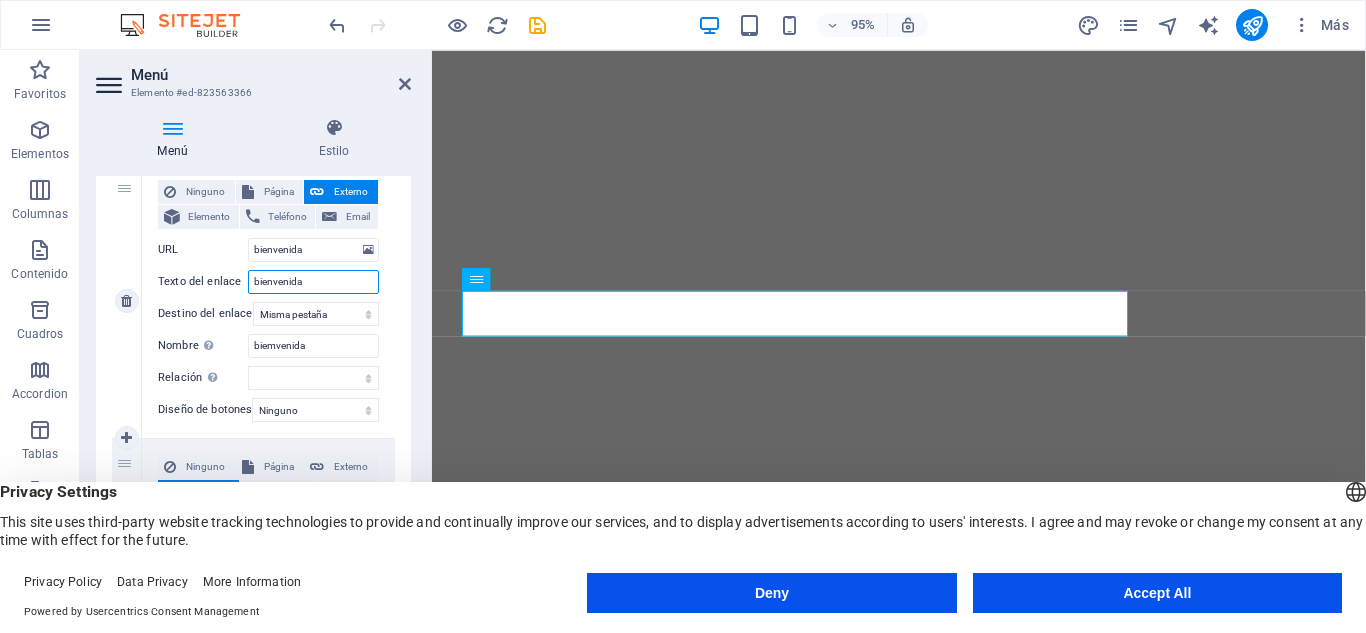 select 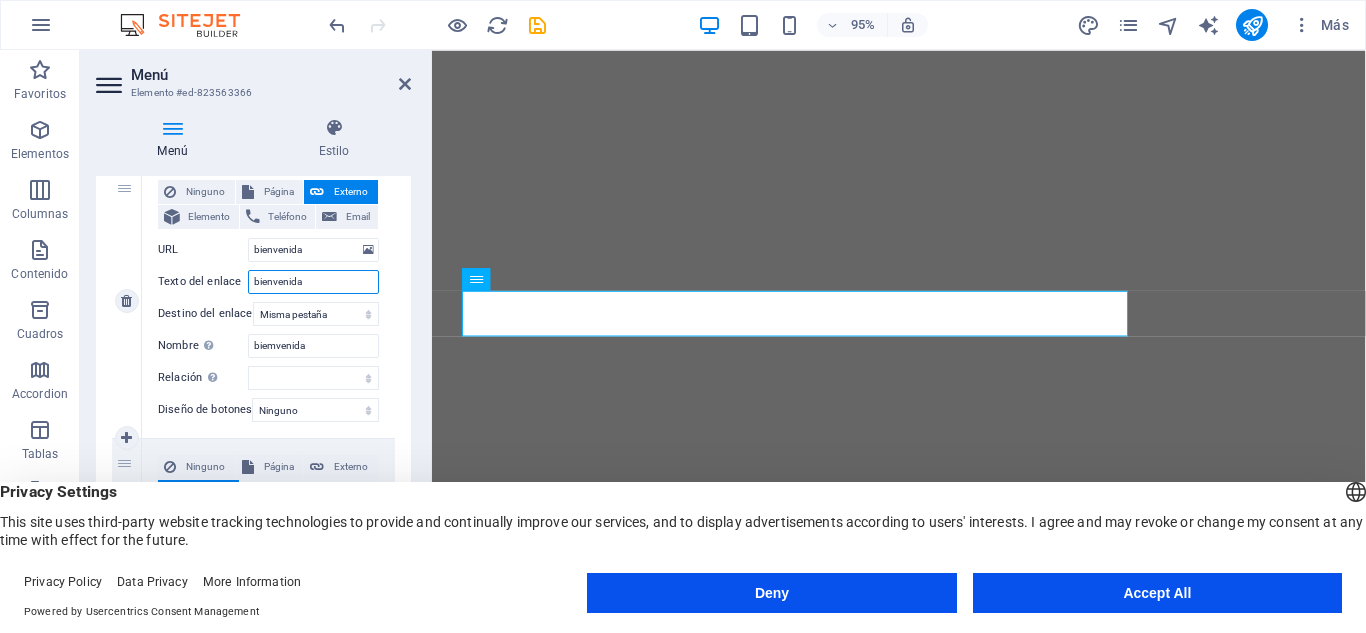 select 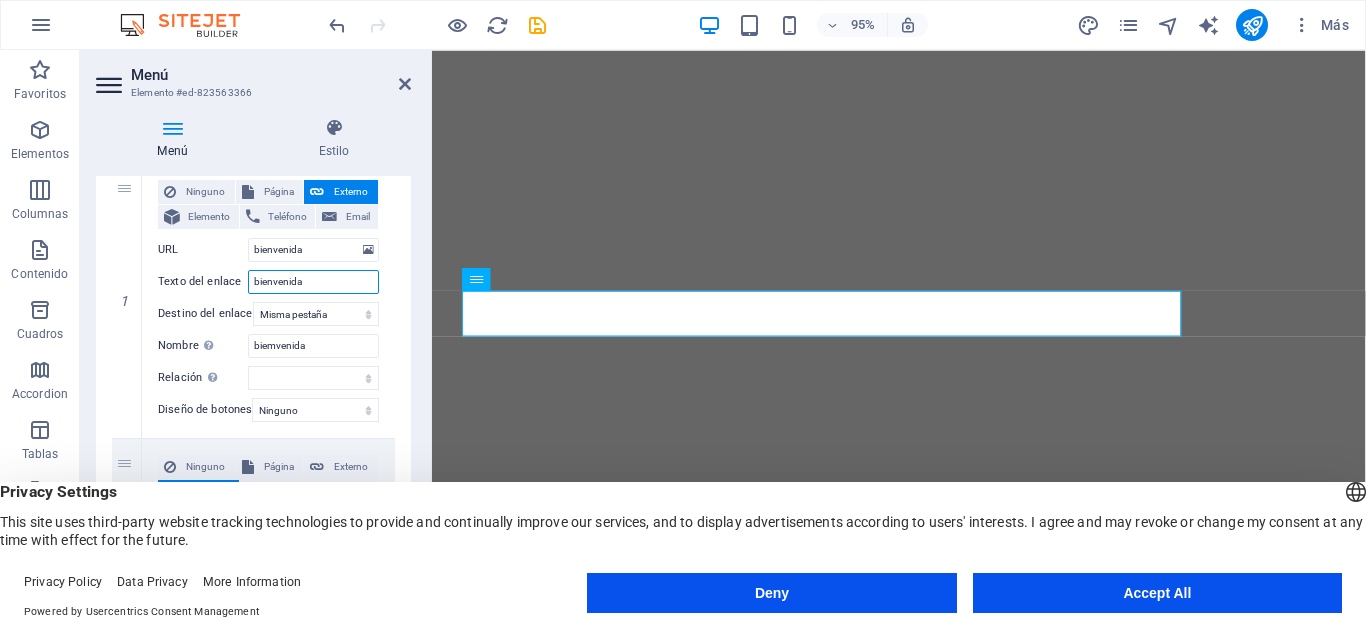 type on "bienvenida" 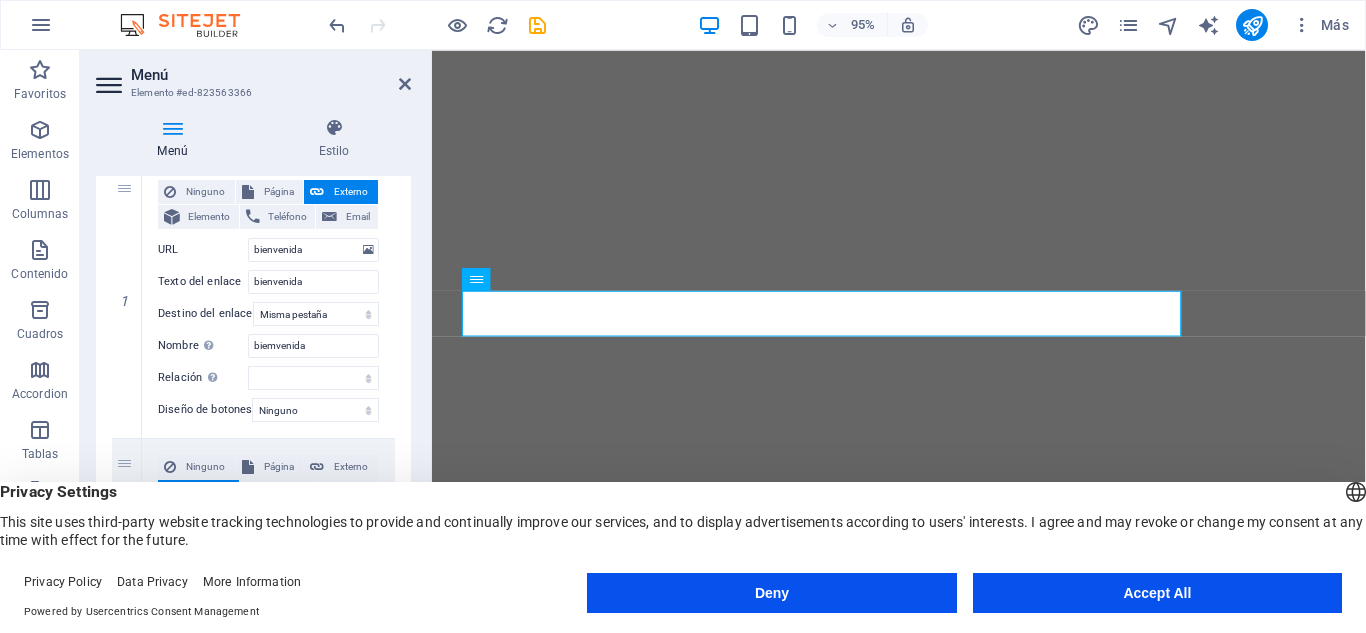 click on "1 Ninguno Página Externo Elemento Teléfono Email Página Home Book now Legal Notice Privacy Elemento
URL bienvenida Teléfono Email Texto del enlace bienvenida Destino del enlace Nueva pestaña Misma pestaña Superposición Nombre Una descripción adicional del enlace no debería ser igual al texto del enlace. El título suele mostrarse como un texto de información cuando se mueve el ratón por encima del elemento. Déjalo en blanco en caso de dudas. biemvenida Relación Define la  relación de este enlace con el destino del enlace . Por ejemplo, el valor "nofollow" indica a los buscadores que no sigan al enlace. Puede dejarse vacío. alternativo autor marcador externo ayuda licencia siguiente nofollow noreferrer noopener ant buscar etiqueta Diseño de botones Ninguno Predeterminado Principal Secundario 2 Ninguno Página Externo Elemento Teléfono Email Página Home Book now Legal Notice Privacy Elemento #ed-823563429
URL Teléfono Email Texto del enlace ant" at bounding box center (253, 926) 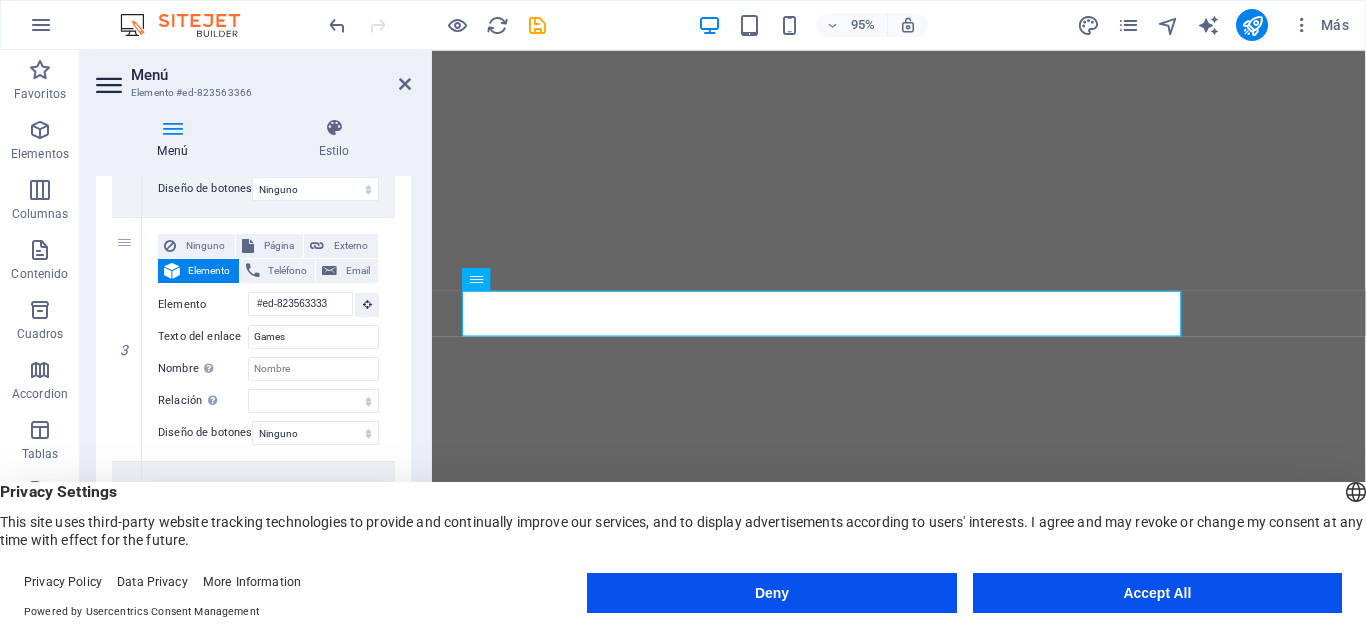 scroll, scrollTop: 686, scrollLeft: 0, axis: vertical 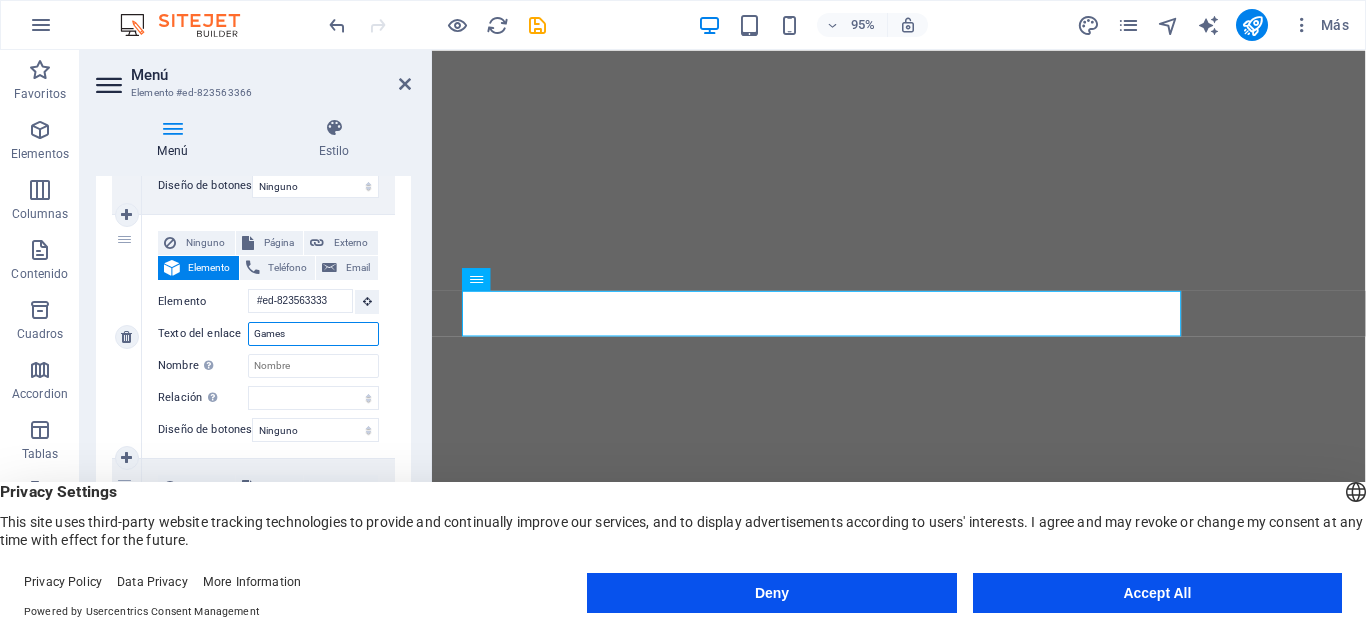 click on "Games" at bounding box center [313, 334] 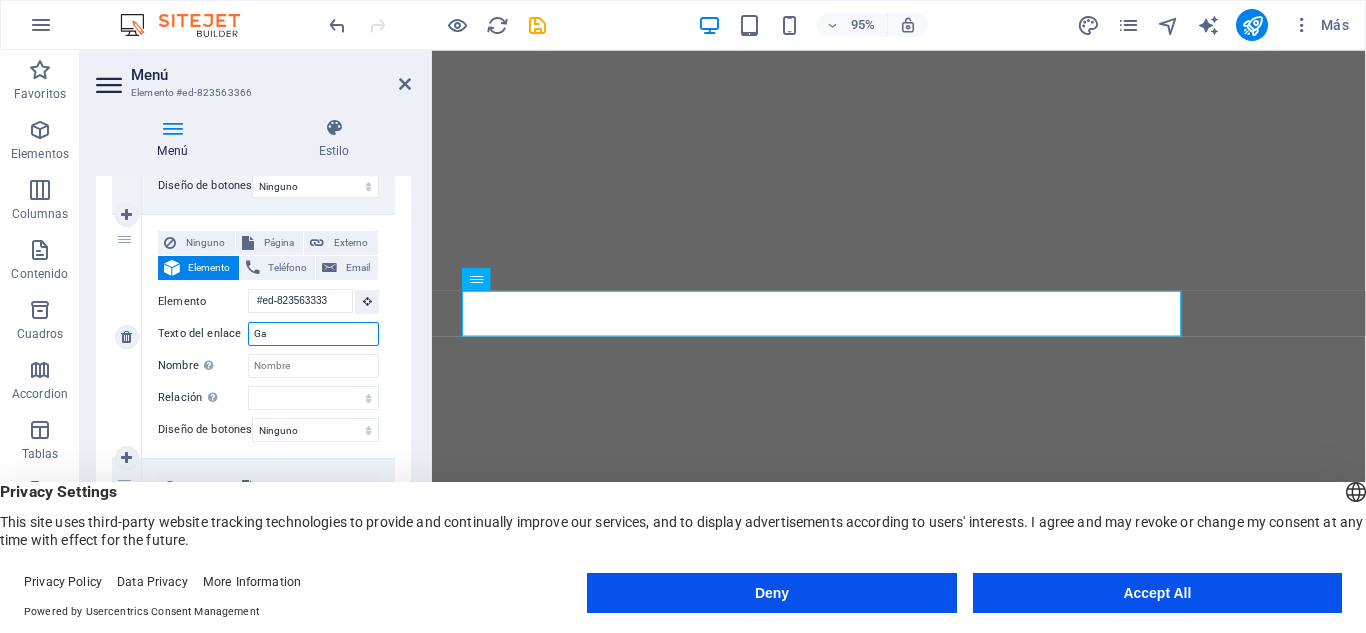 type on "G" 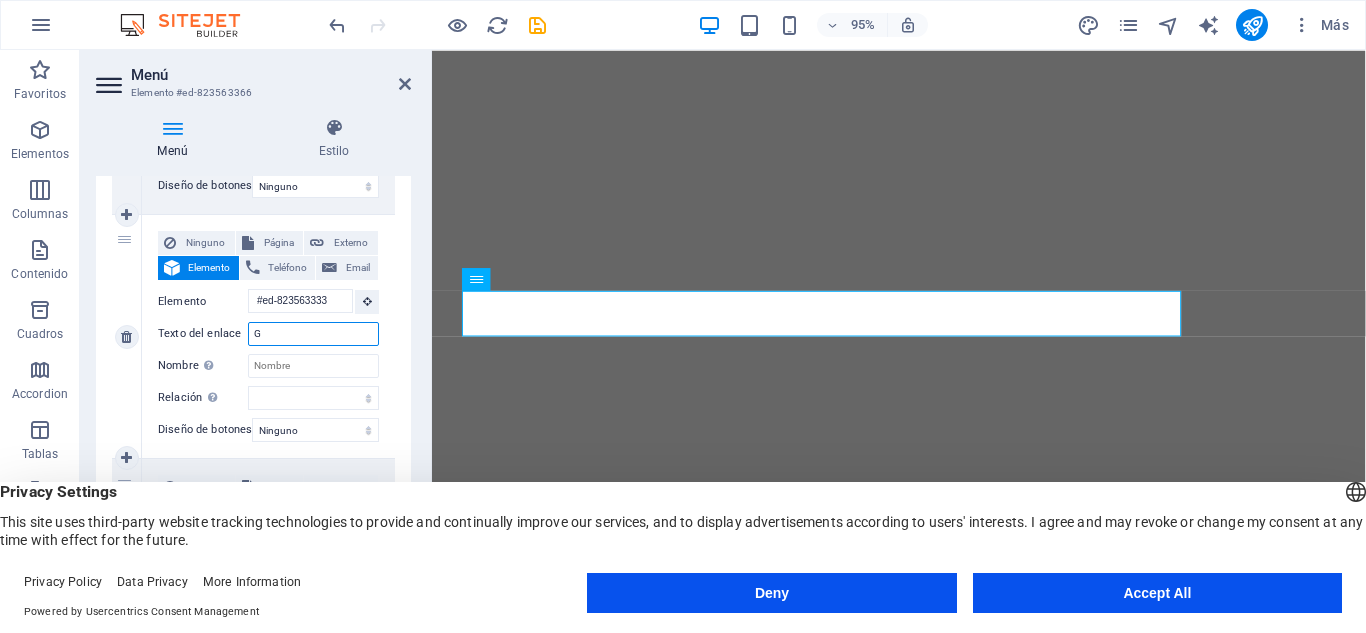 type 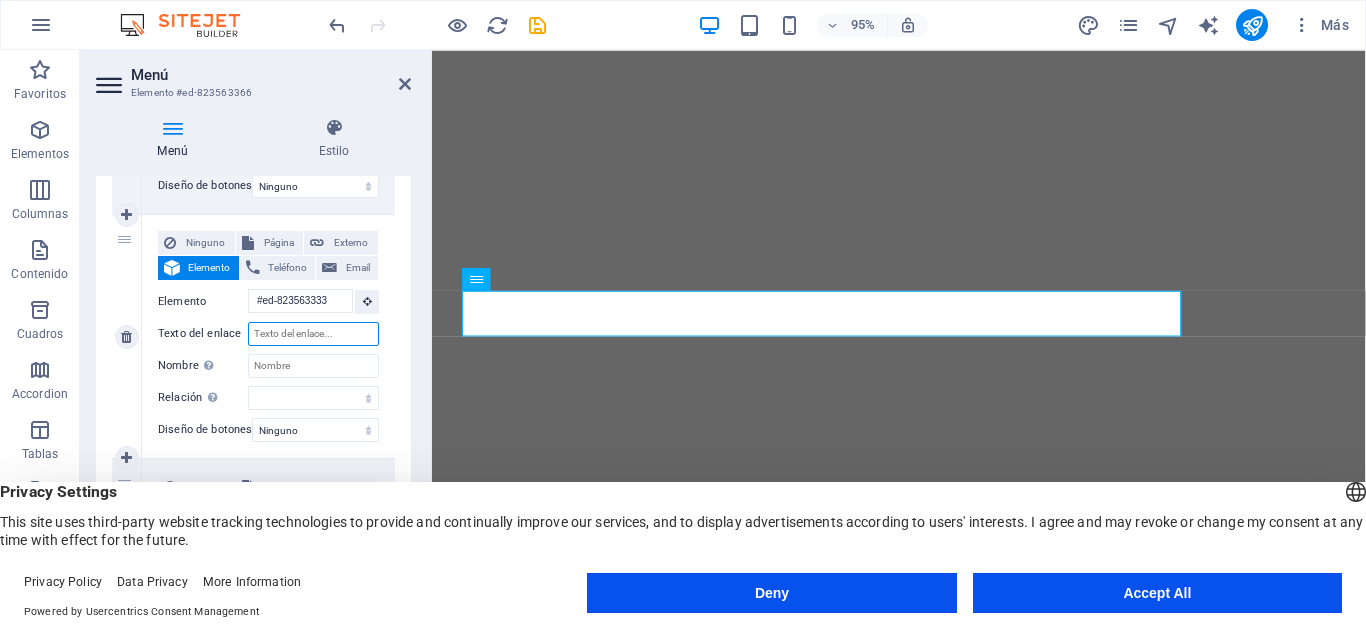 select 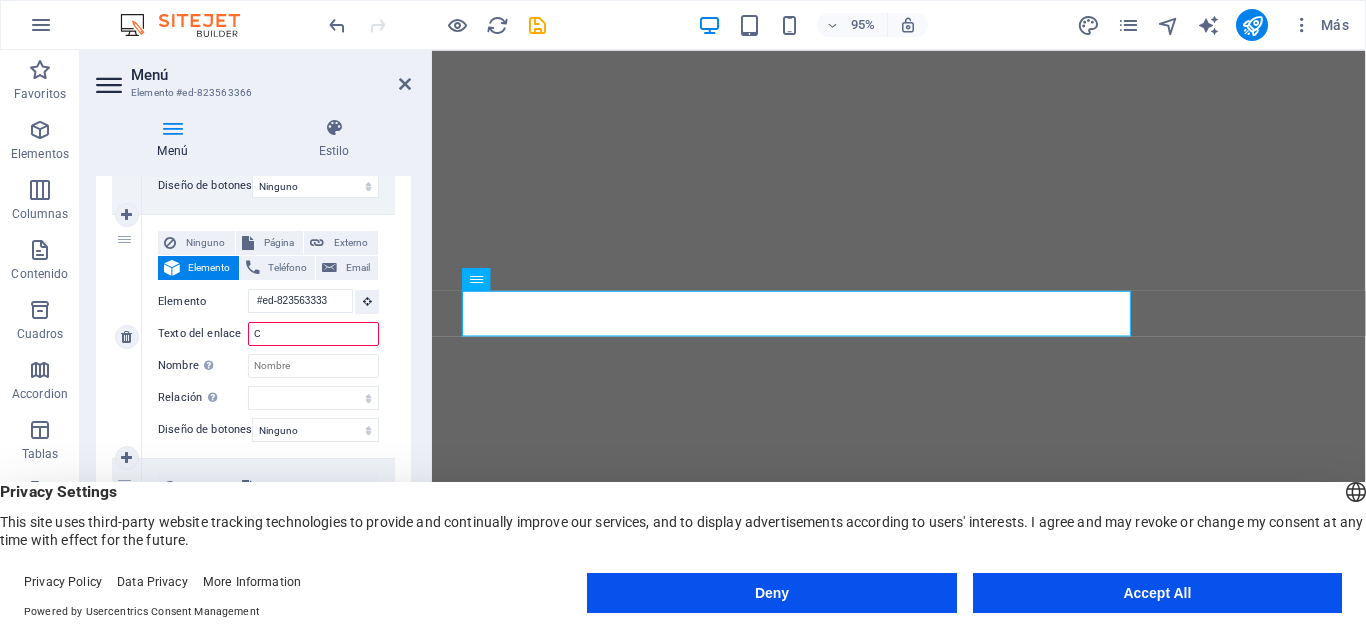 type on "Ca" 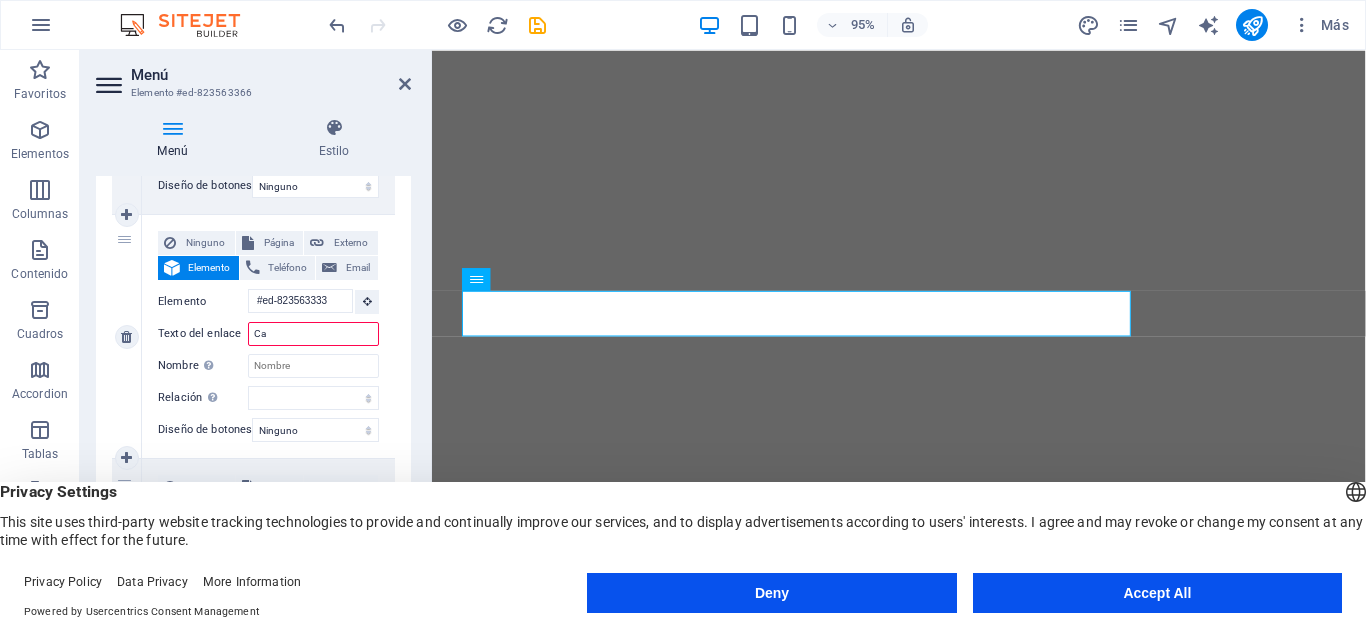 select 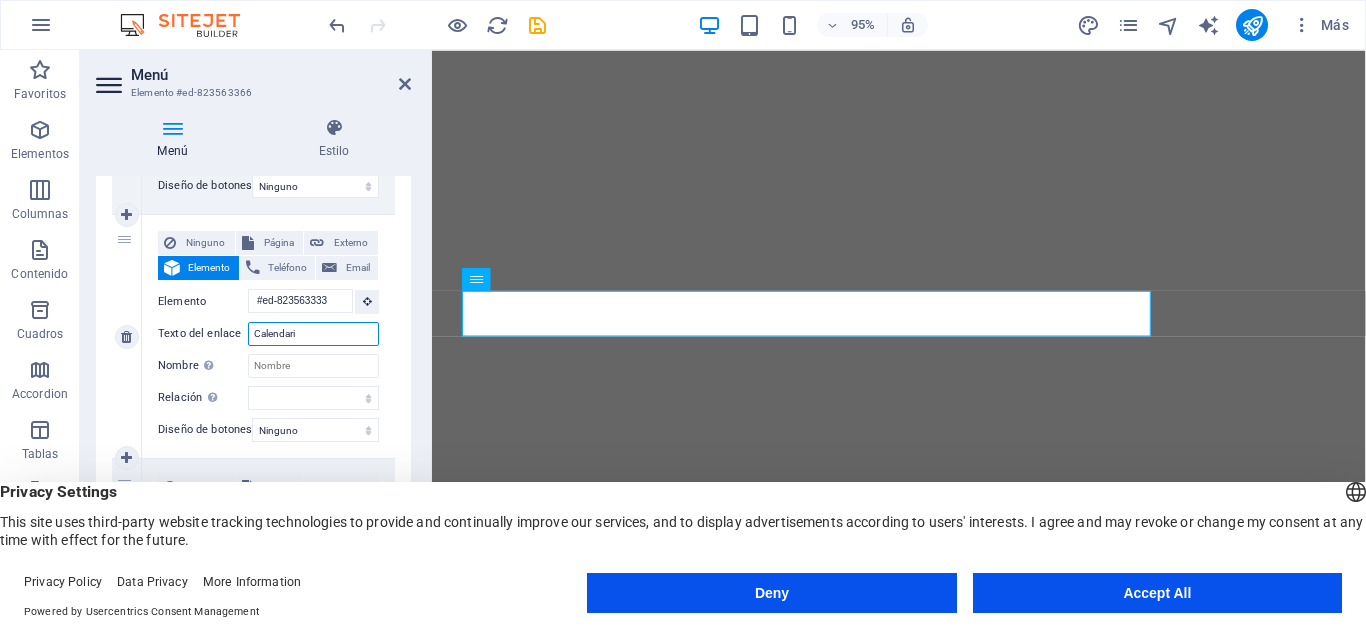 type on "Calendario" 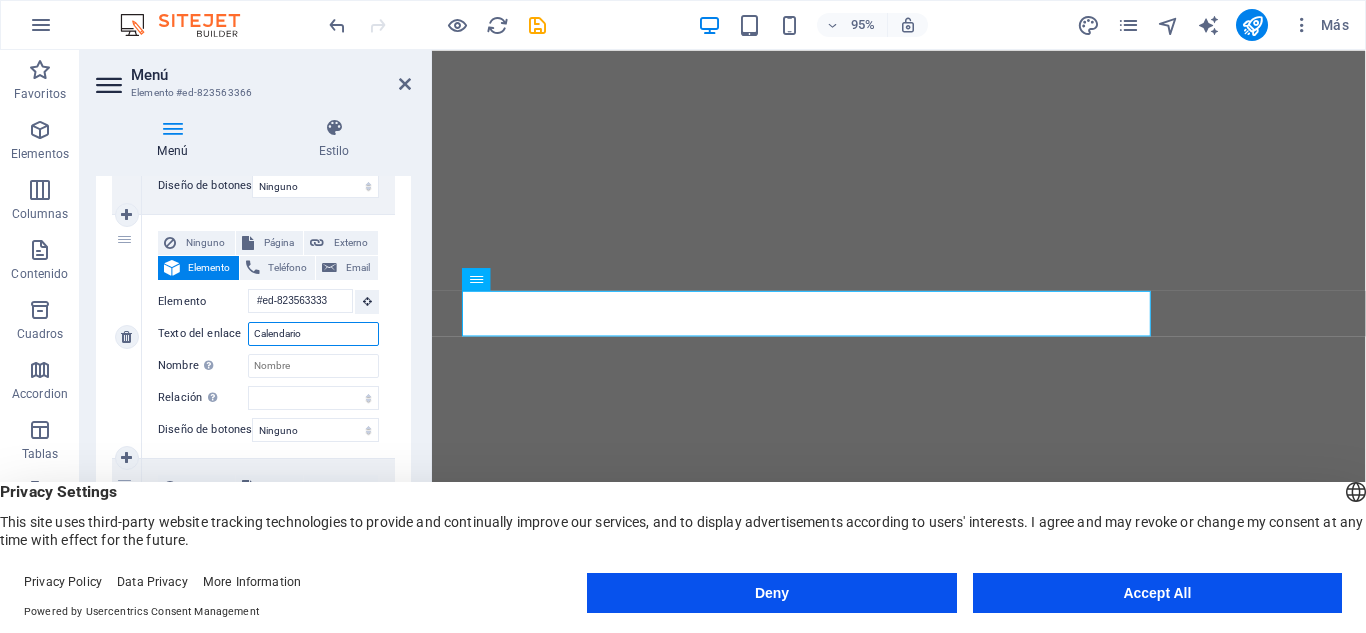 select 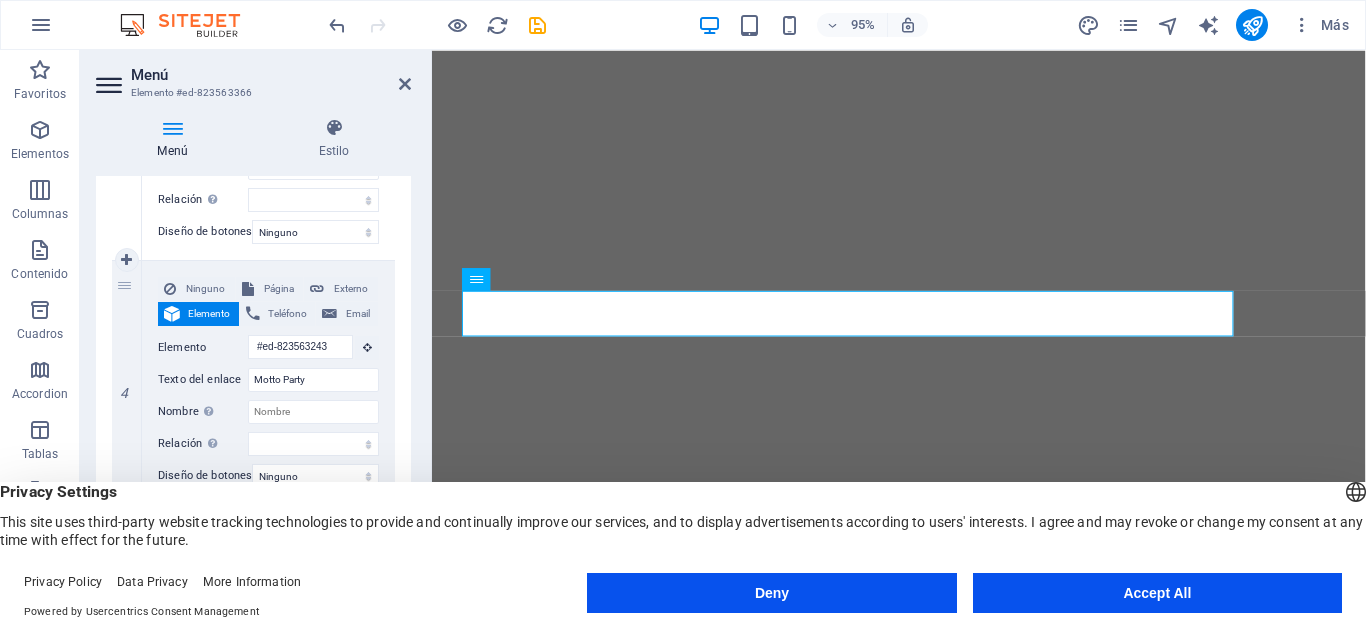 scroll, scrollTop: 890, scrollLeft: 0, axis: vertical 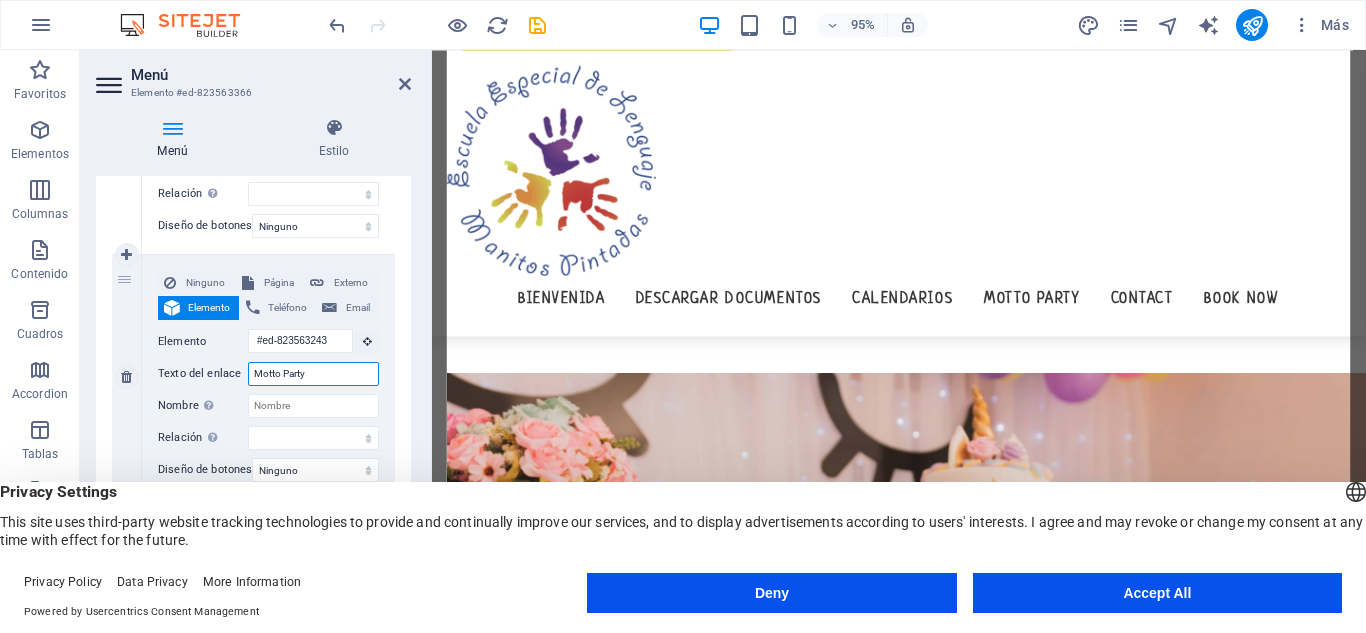 click on "Motto Party" 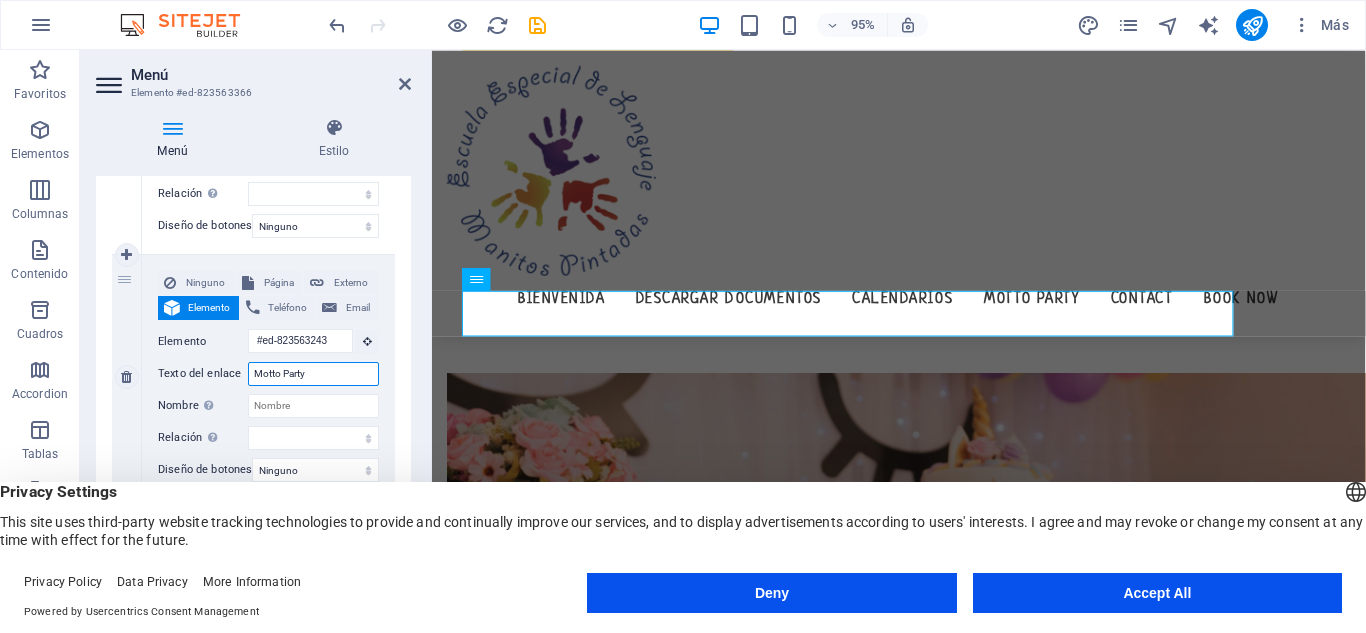 scroll, scrollTop: 0, scrollLeft: 0, axis: both 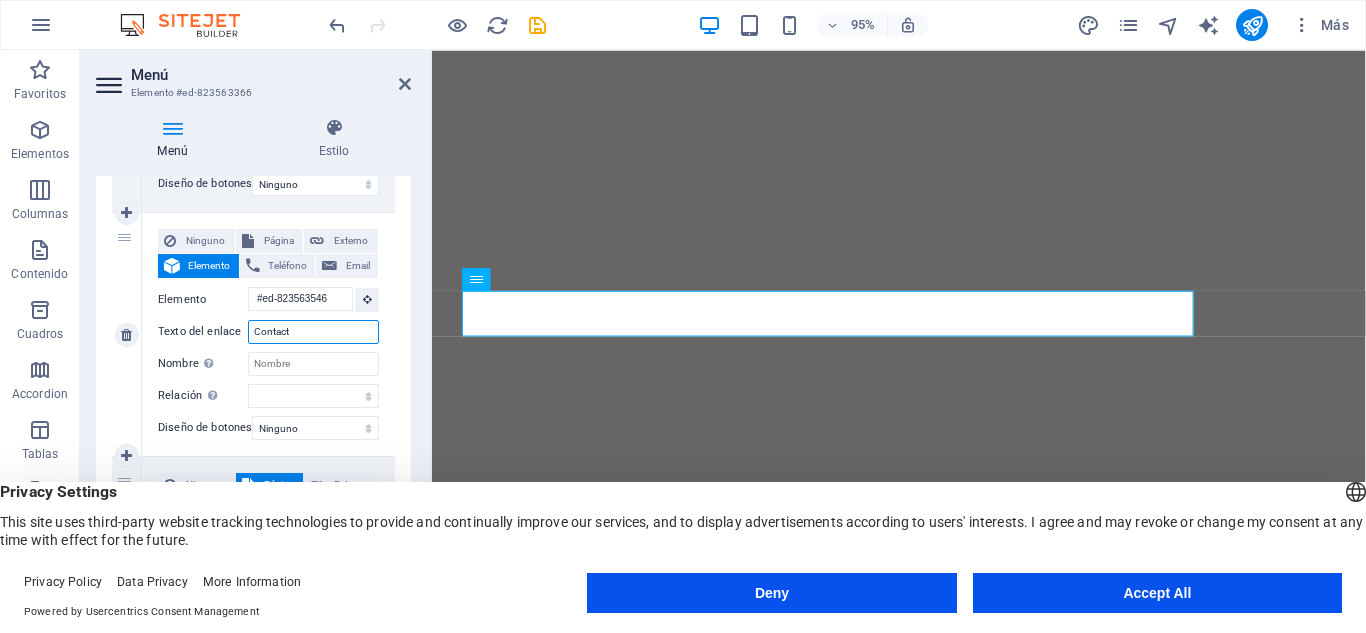 click on "Contact" 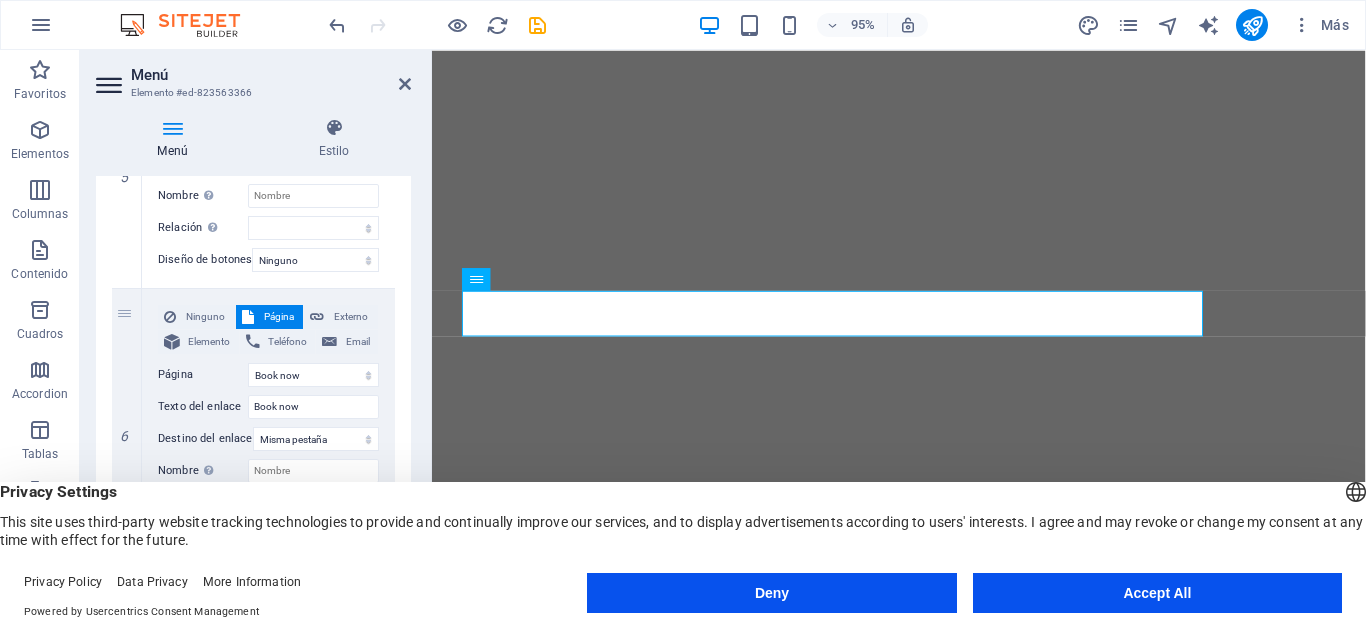 scroll, scrollTop: 1391, scrollLeft: 0, axis: vertical 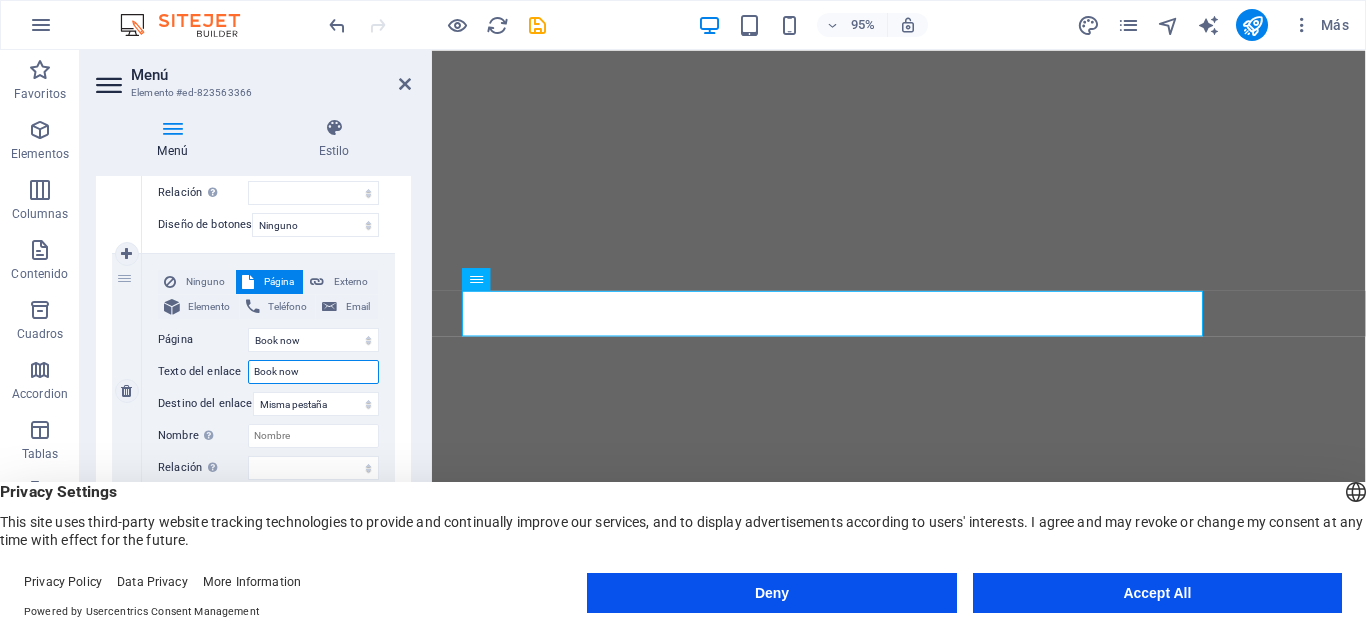 click on "Book now" 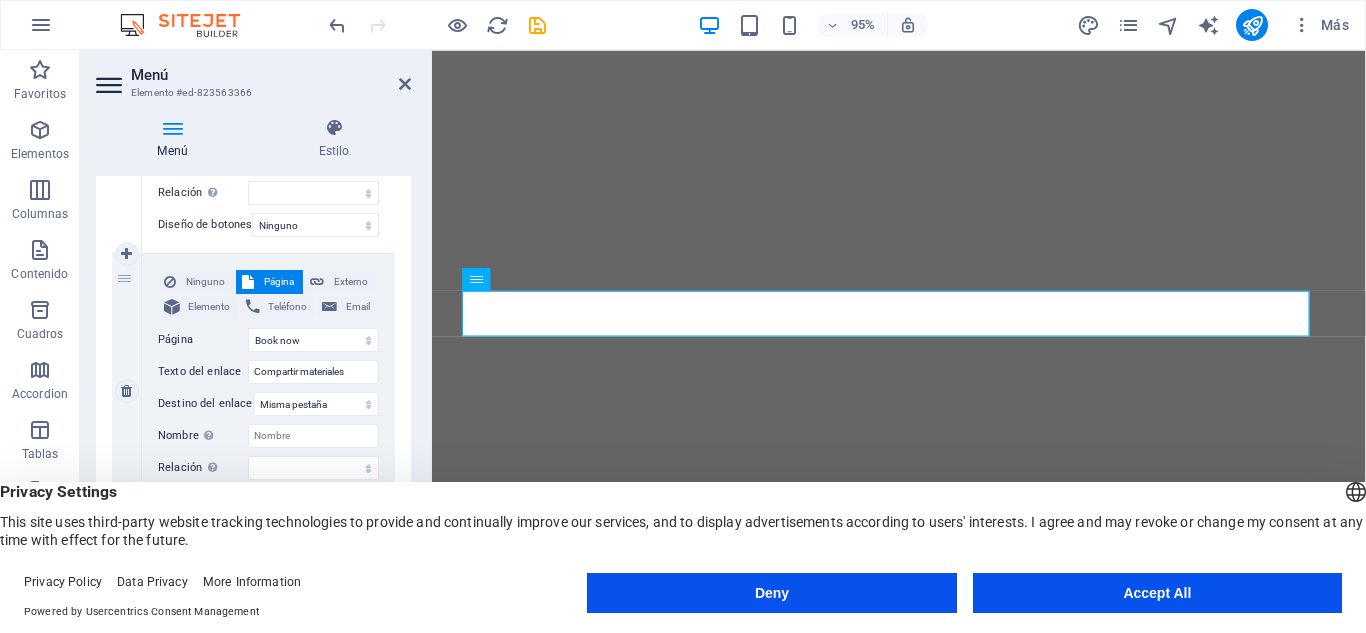 click on "Ninguno Página Externo Elemento Teléfono Email Página Home Book now Legal Notice Privacy Elemento
URL /15852702 Teléfono Email Texto del enlace Compartir materiales Destino del enlace Nueva pestaña Misma pestaña Superposición Nombre Una descripción adicional del enlace no debería ser igual al texto del enlace. El título suele mostrarse como un texto de información cuando se mueve el ratón por encima del elemento. Déjalo en blanco en caso de dudas. Relación Define la  relación de este enlace con el destino del enlace . Por ejemplo, el valor "nofollow" indica a los buscadores que no sigan al enlace. Puede dejarse vacío. alternativo autor marcador externo ayuda licencia siguiente nofollow noreferrer noopener ant buscar etiqueta Diseño de botones Ninguno Predeterminado Principal Secundario" 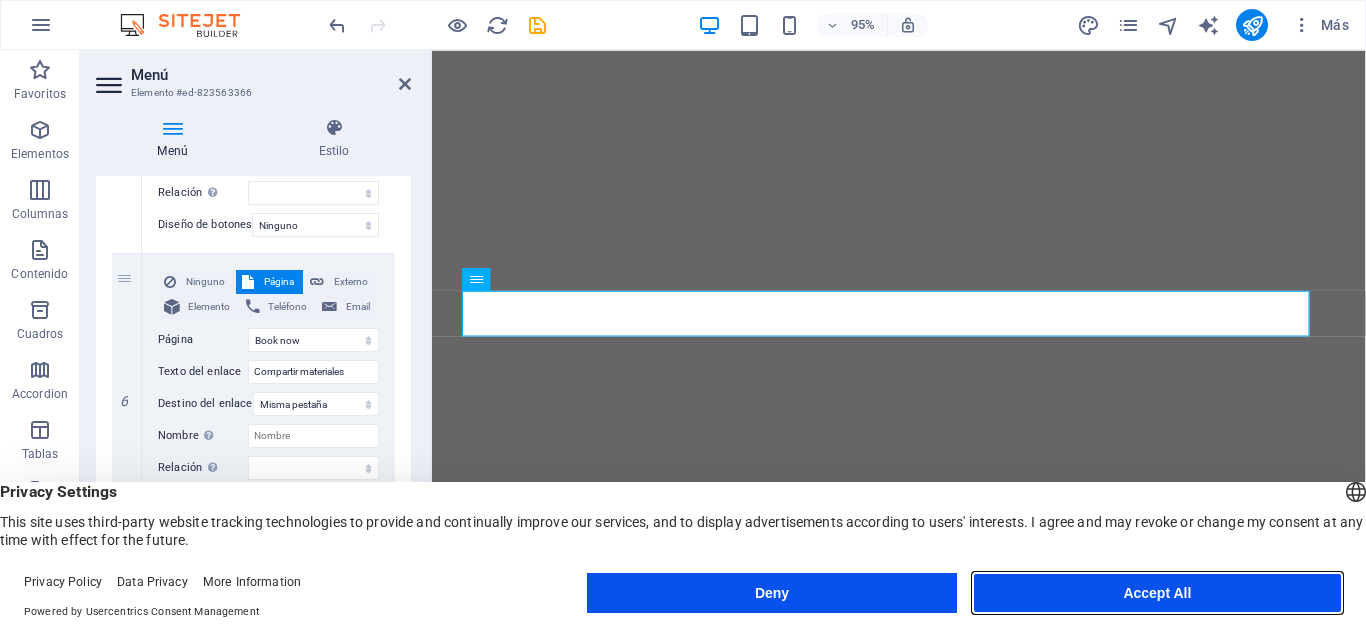 click on "Accept All" 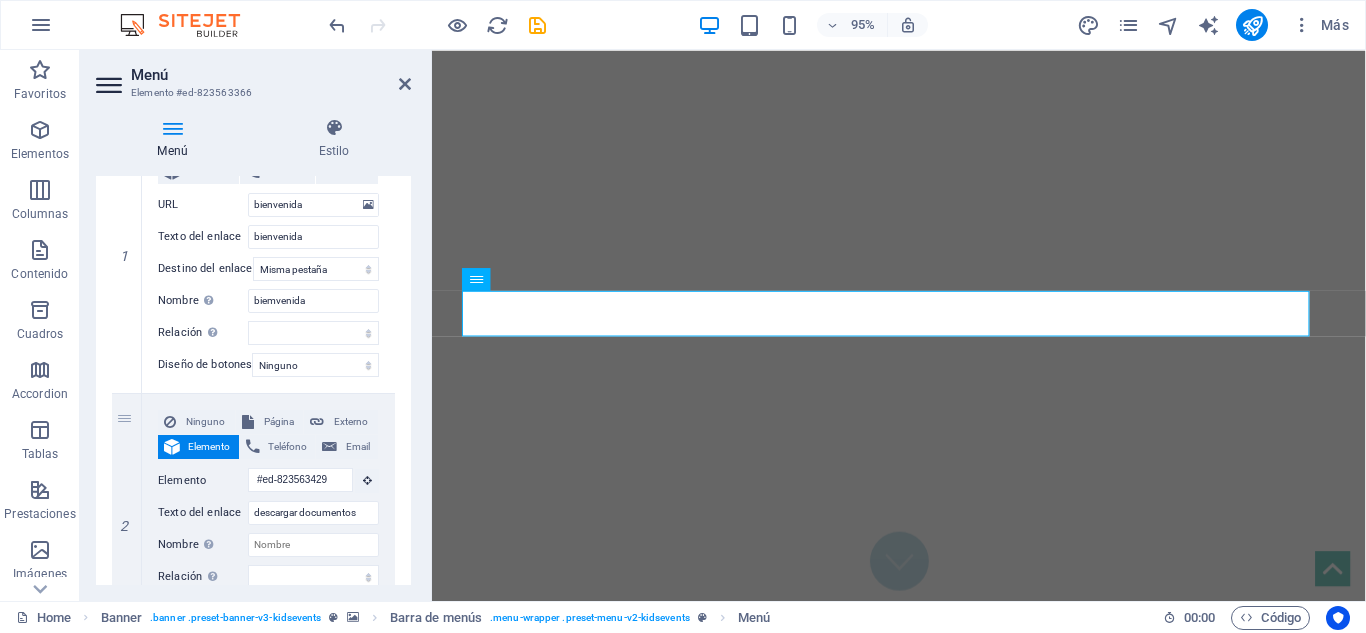 scroll, scrollTop: 0, scrollLeft: 0, axis: both 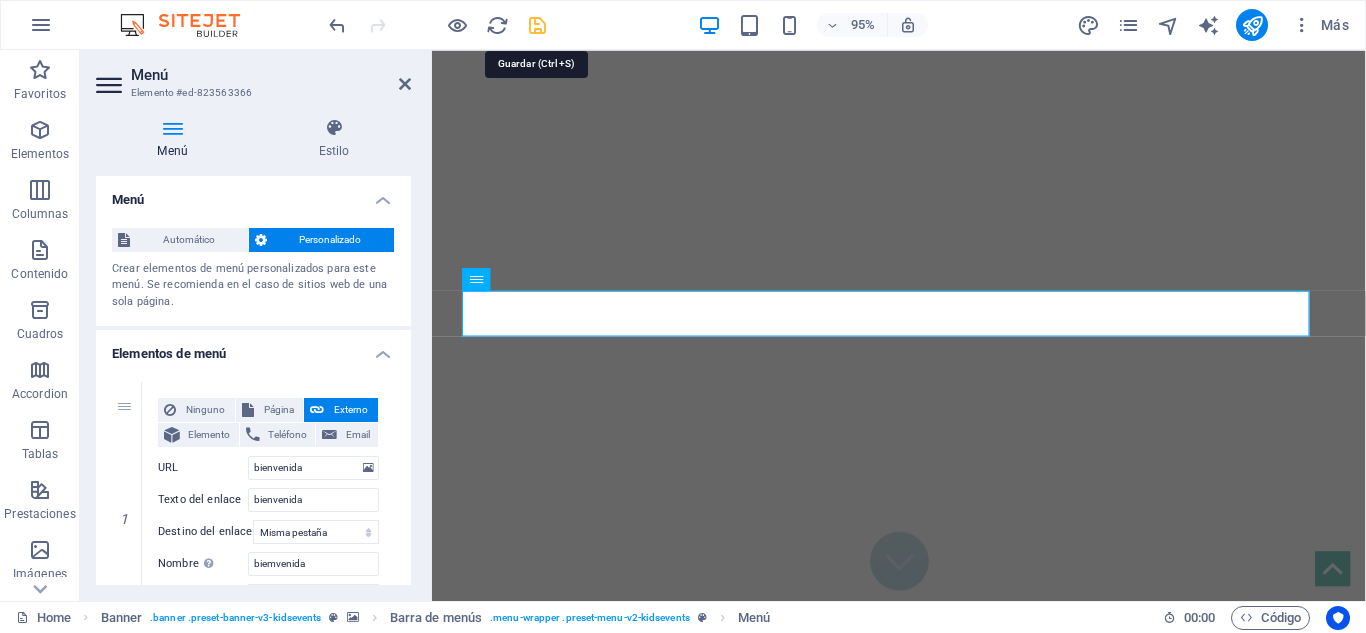 click 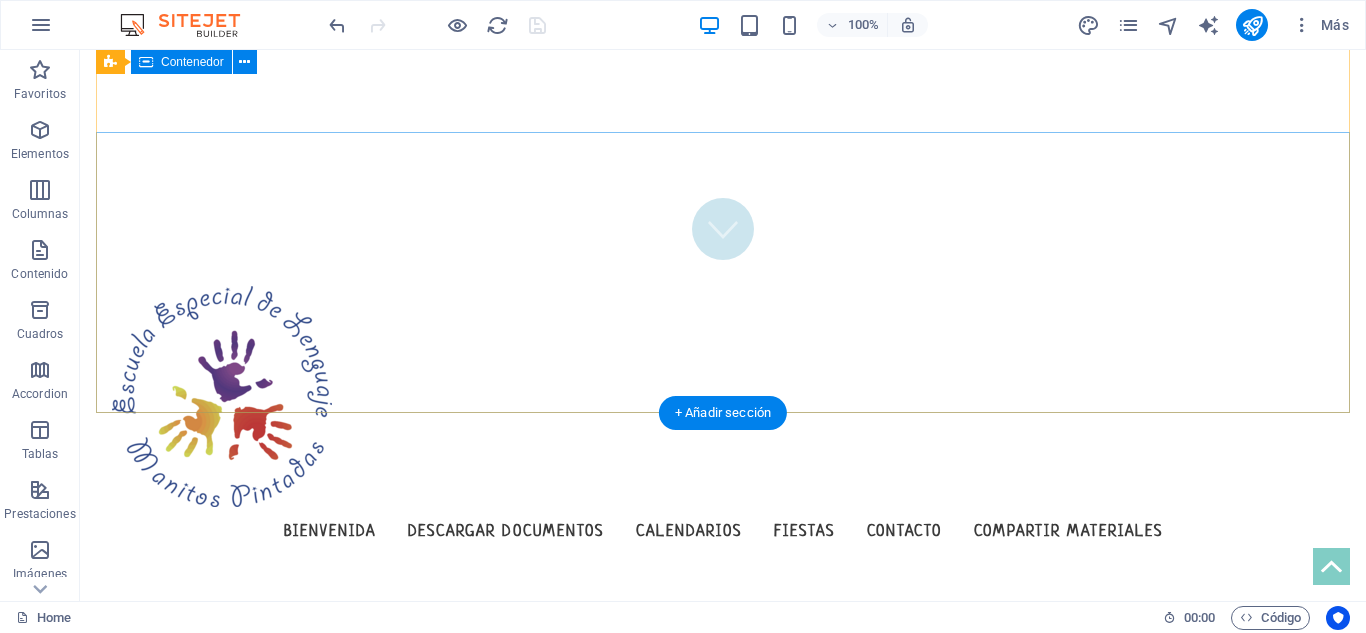 scroll, scrollTop: 0, scrollLeft: 0, axis: both 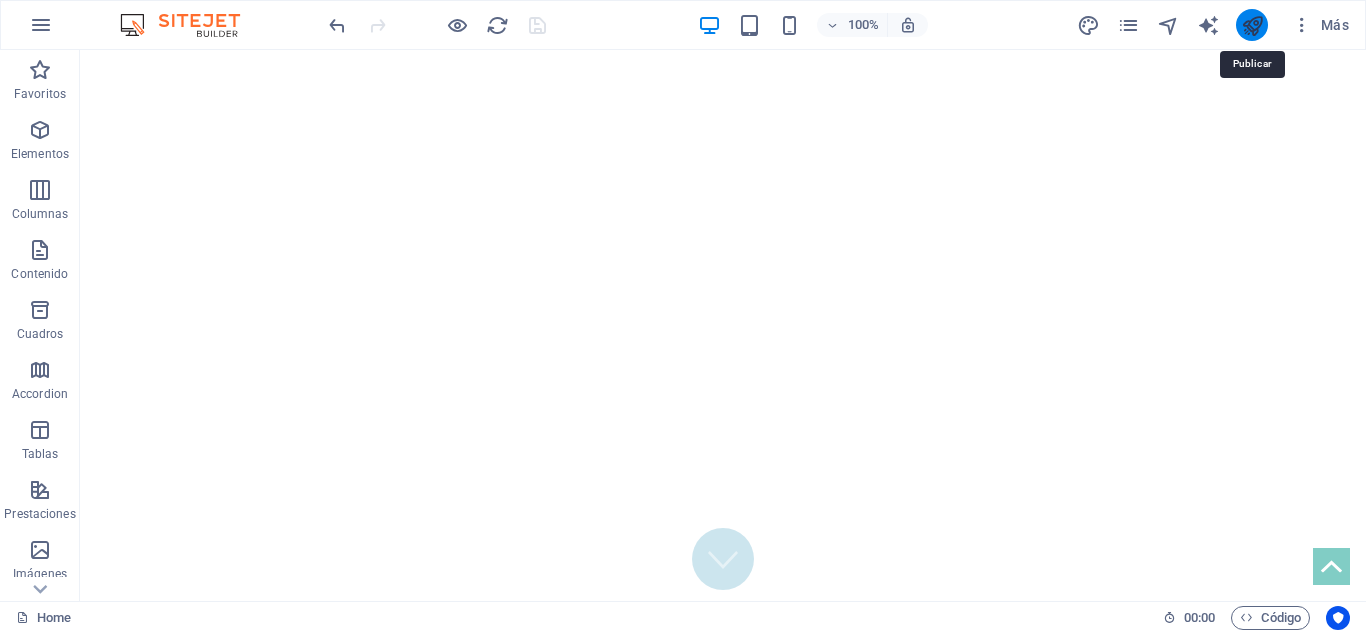 click 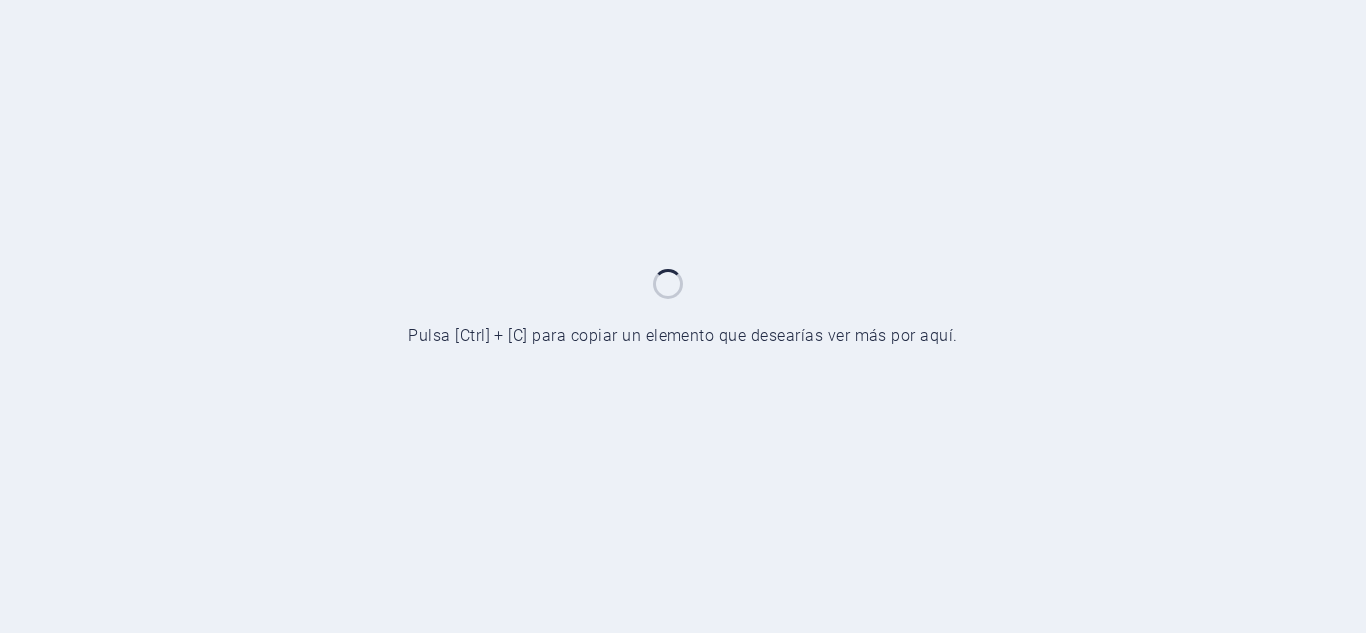 scroll, scrollTop: 0, scrollLeft: 0, axis: both 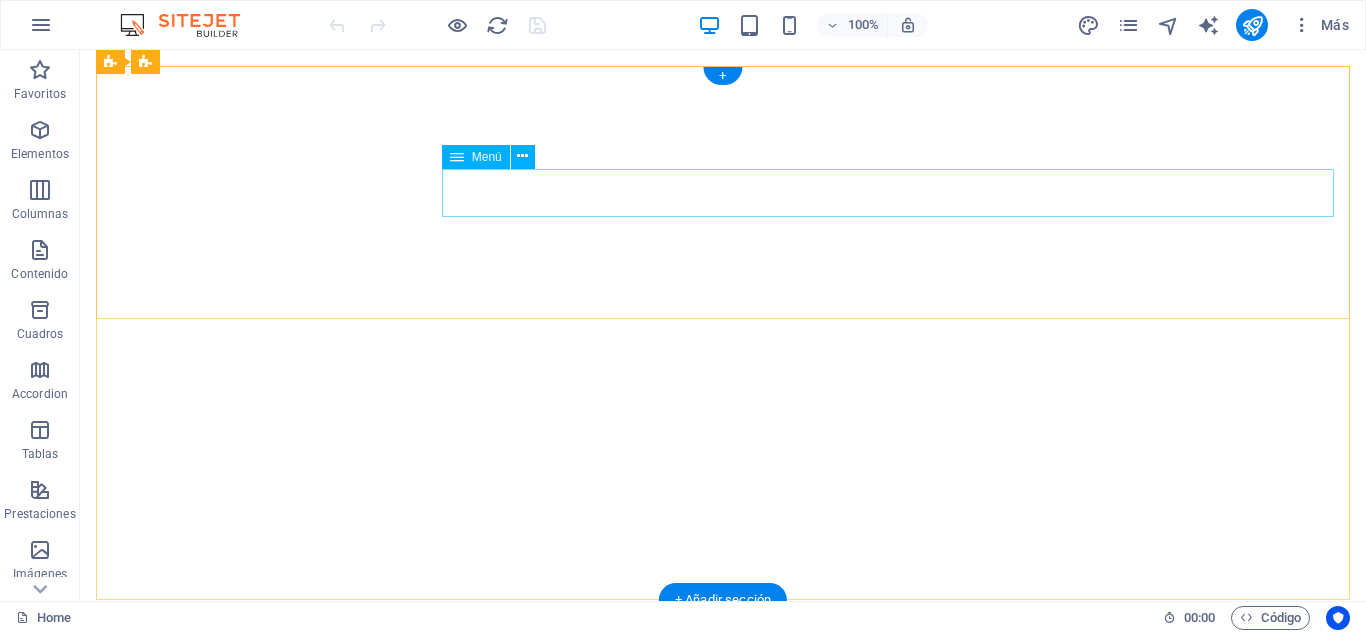 select 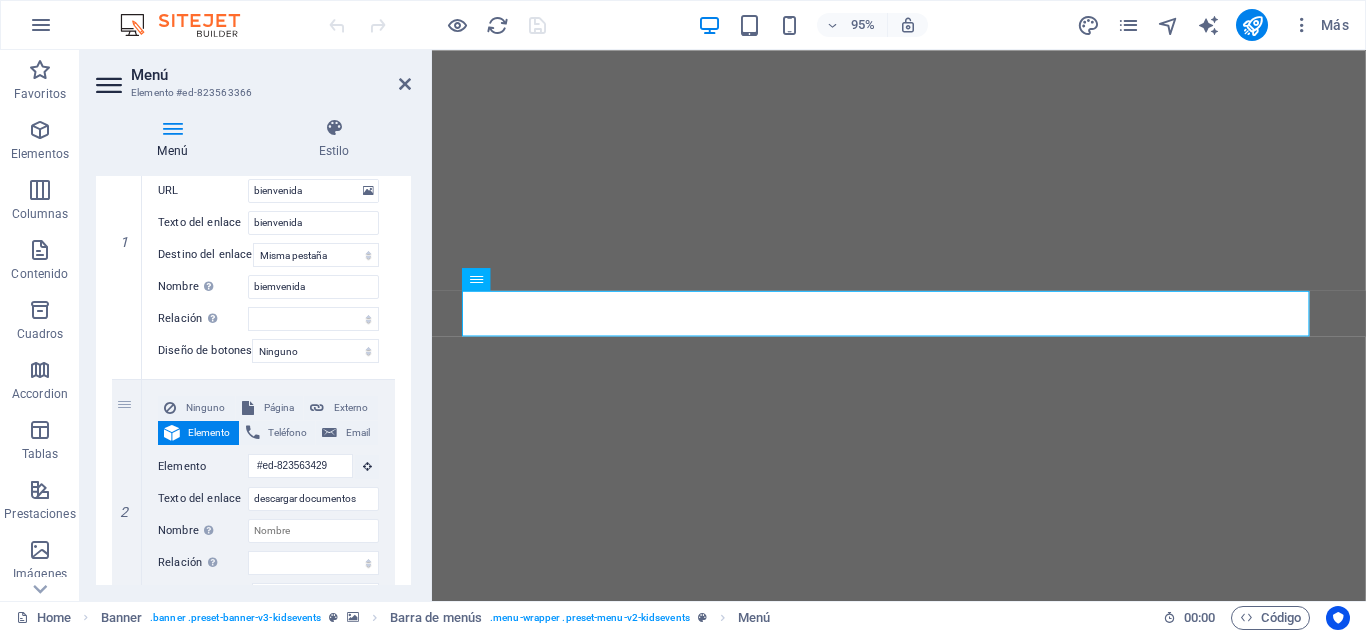 scroll, scrollTop: 280, scrollLeft: 0, axis: vertical 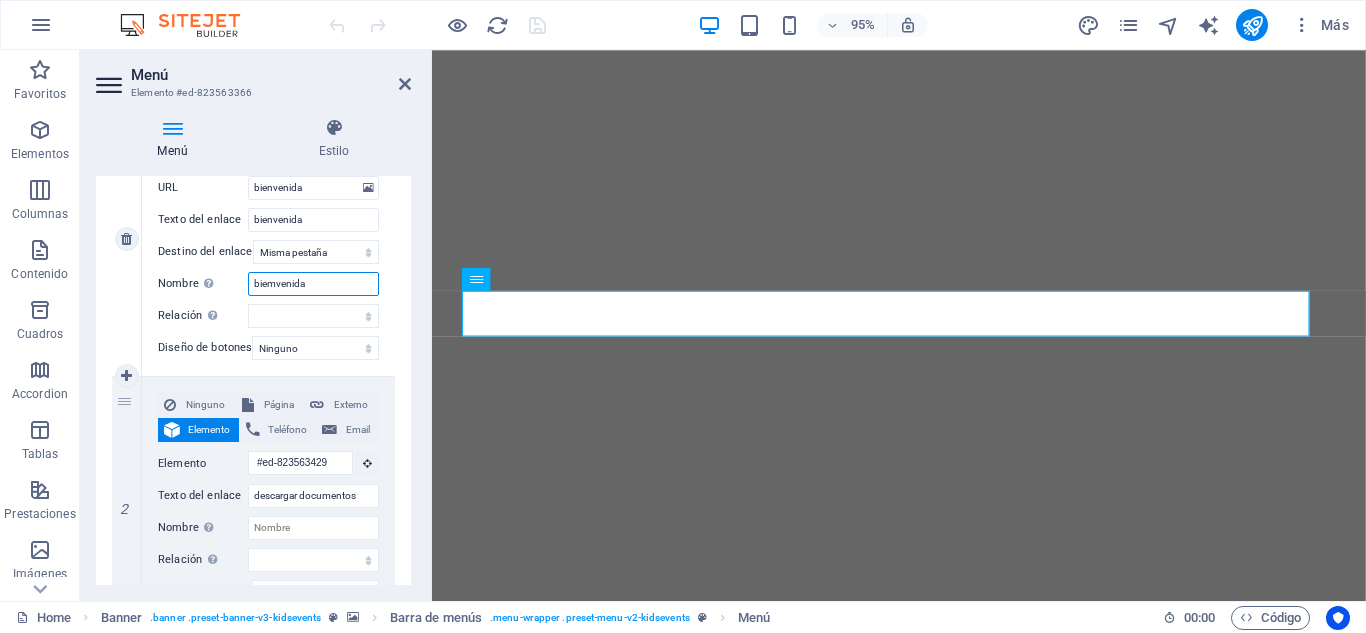 click on "biemvenida" at bounding box center (313, 284) 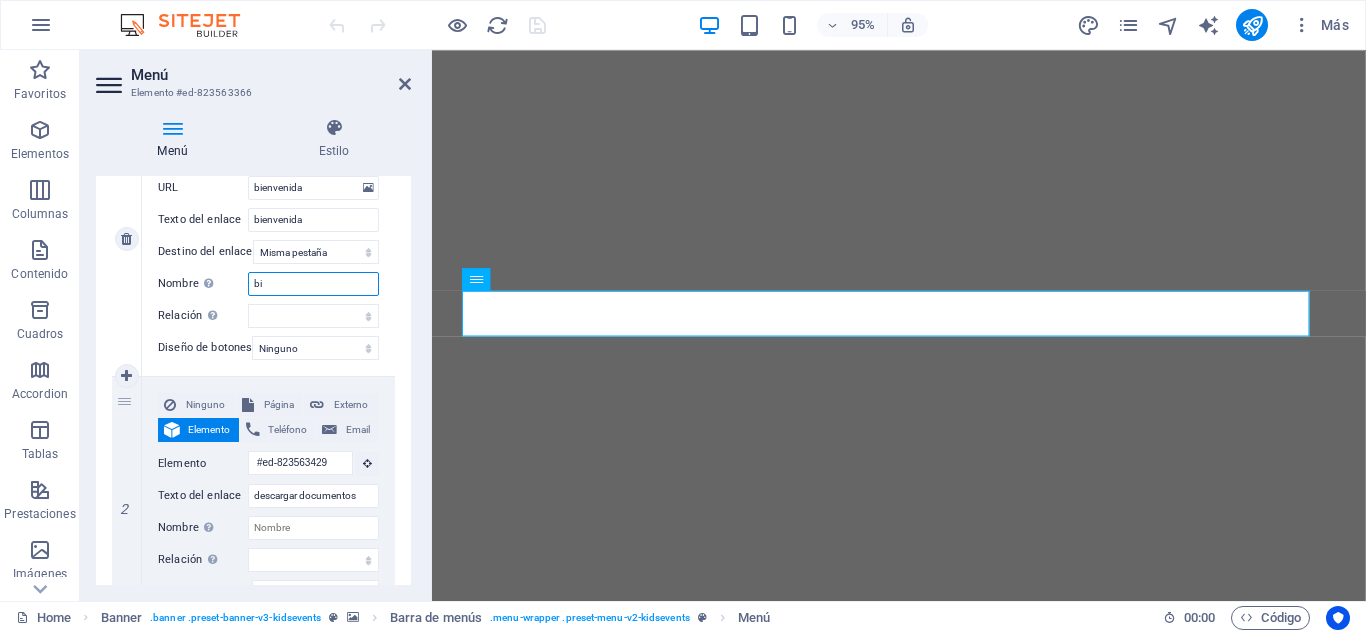 type on "b" 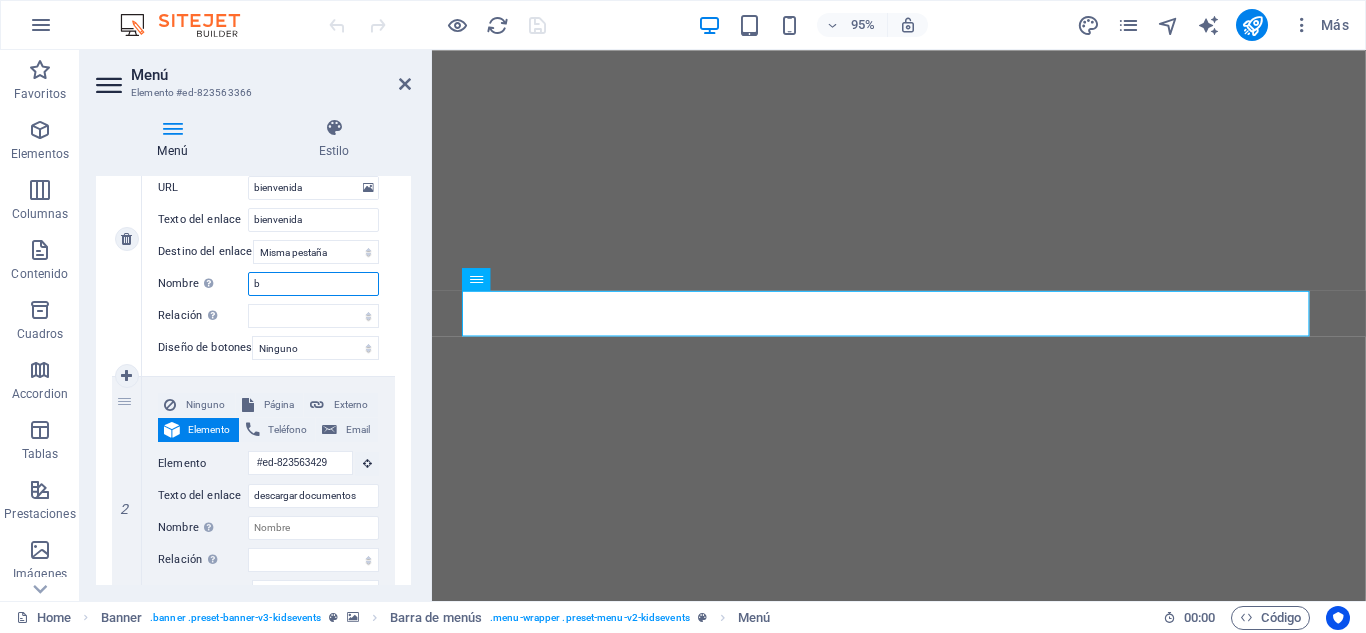 type 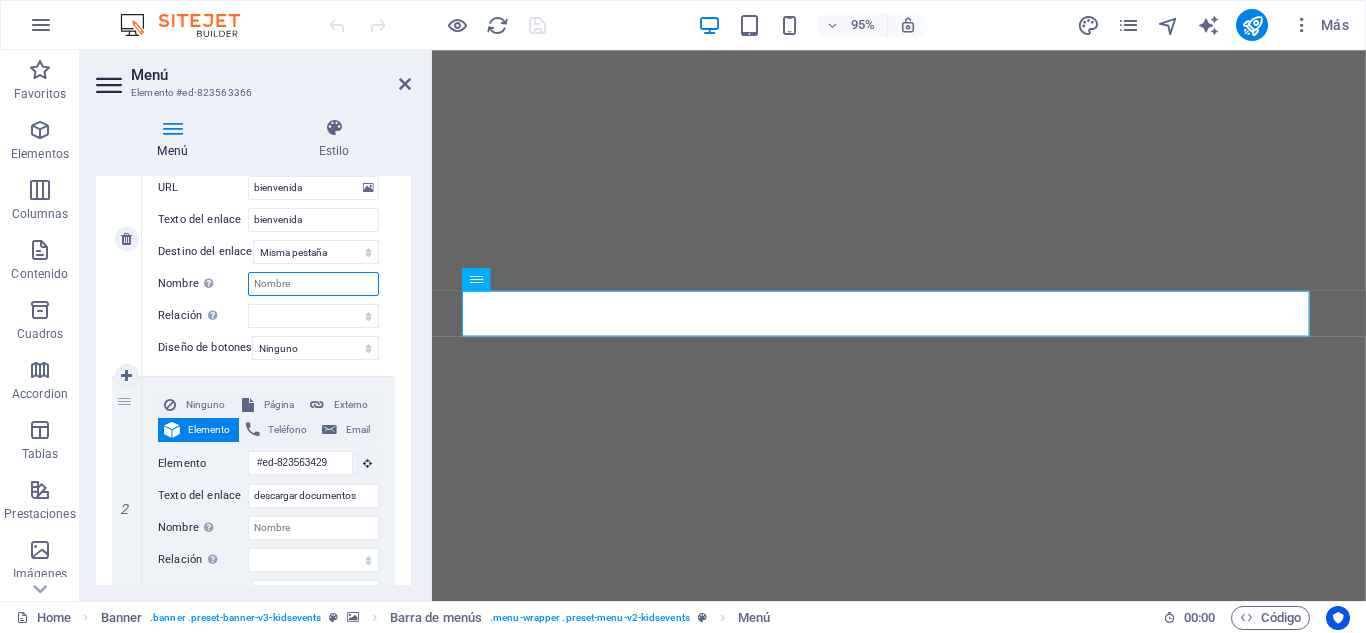 select 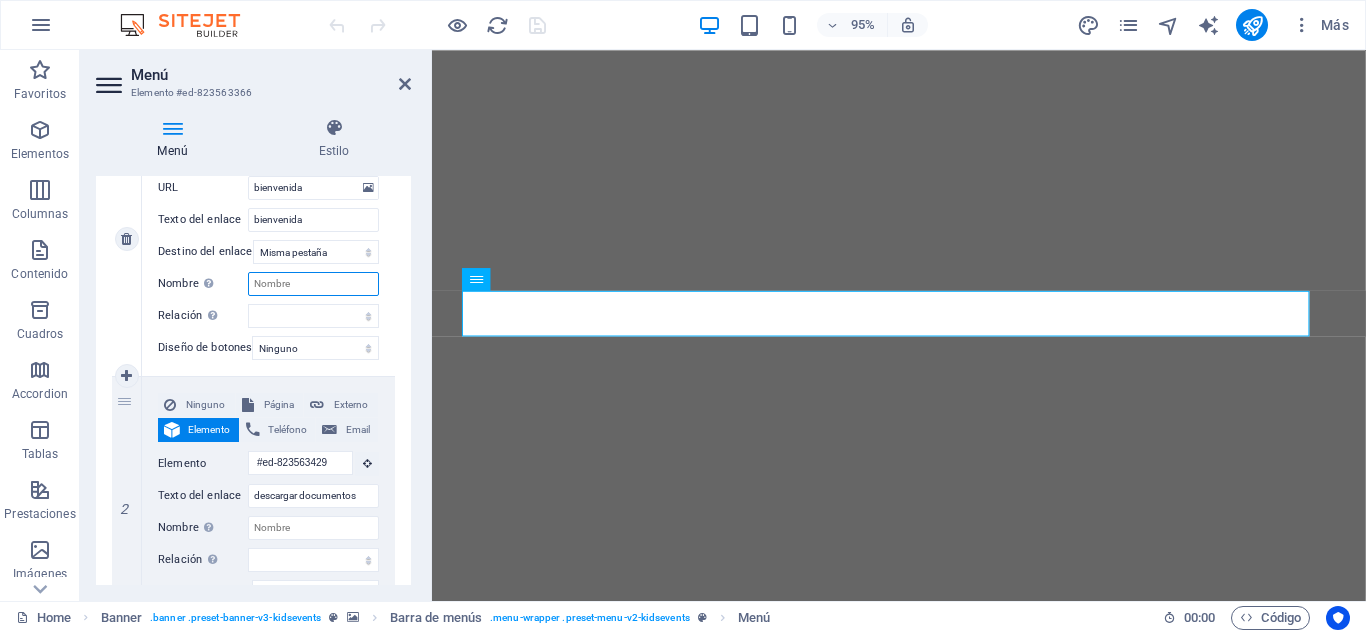 select 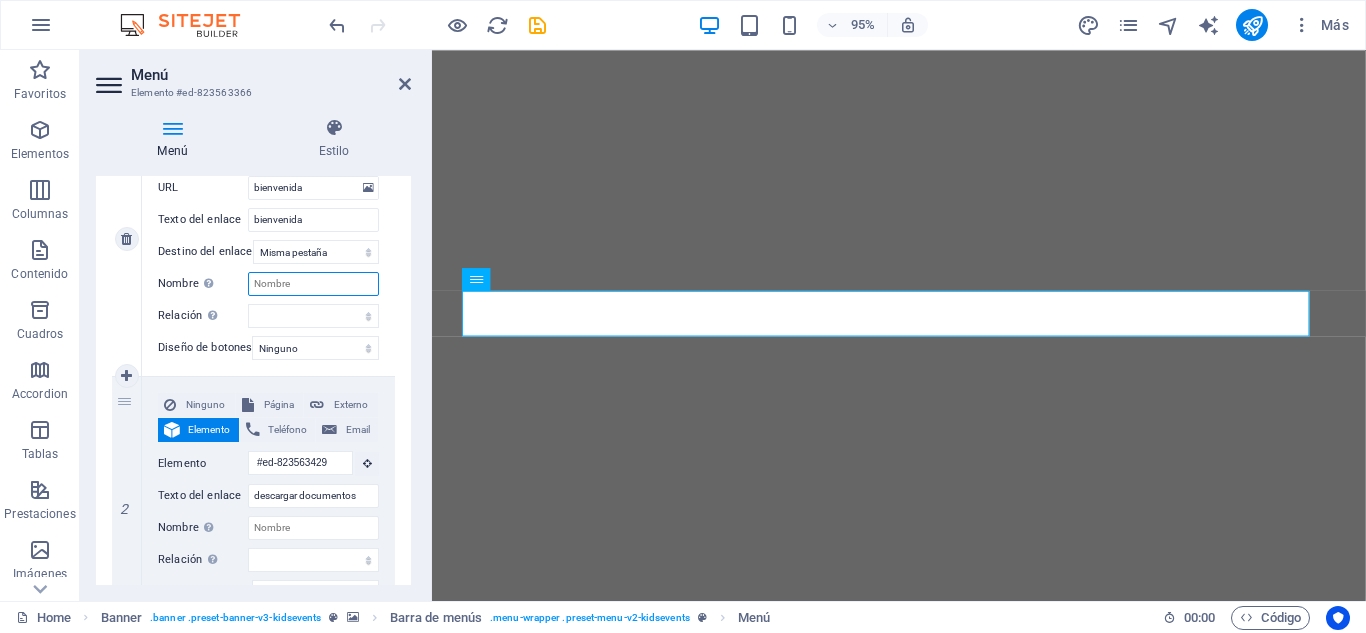 type 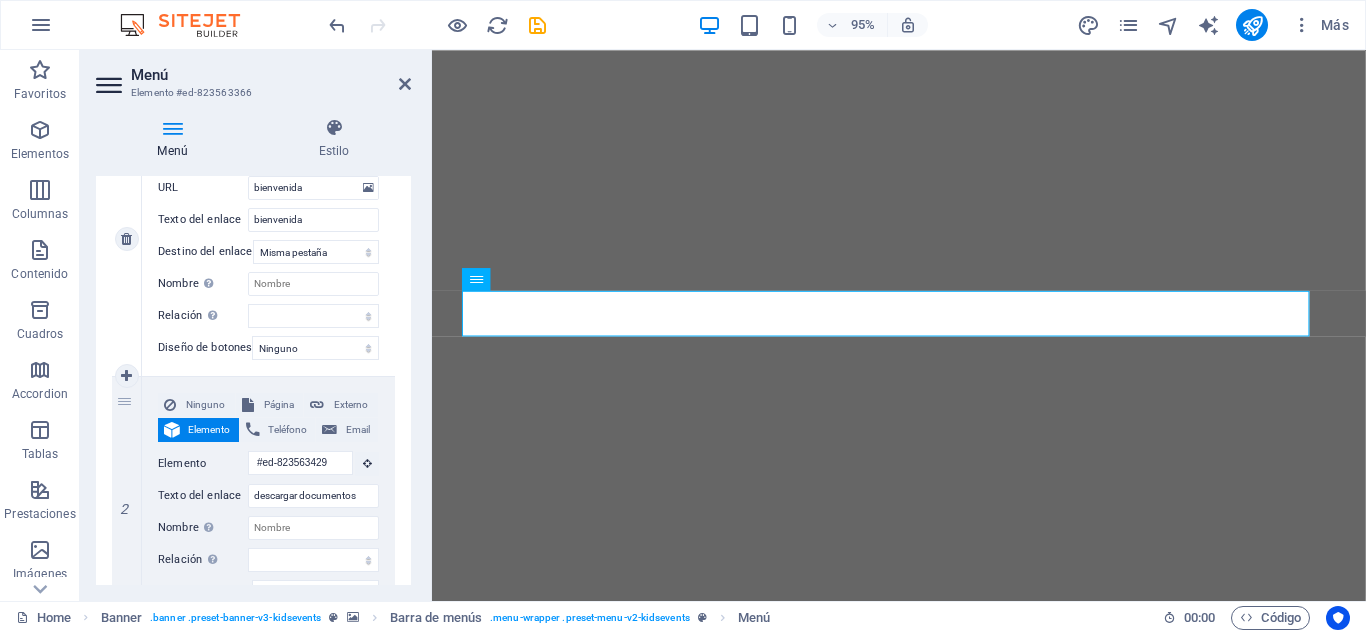 click on "Ninguno Página Externo Elemento Teléfono Email Página Home Book now Legal Notice Privacy Elemento
URL bienvenida Teléfono Email Texto del enlace bienvenida Destino del enlace Nueva pestaña Misma pestaña Superposición Nombre Una descripción adicional del enlace no debería ser igual al texto del enlace. El título suele mostrarse como un texto de información cuando se mueve el ratón por encima del elemento. Déjalo en blanco en caso de dudas. Relación Define la  relación de este enlace con el destino del enlace . Por ejemplo, el valor "nofollow" indica a los buscadores que no sigan al enlace. Puede dejarse vacío. alternativo autor marcador externo ayuda licencia siguiente nofollow noreferrer noopener ant buscar etiqueta Diseño de botones Ninguno Predeterminado Principal Secundario" at bounding box center (268, 239) 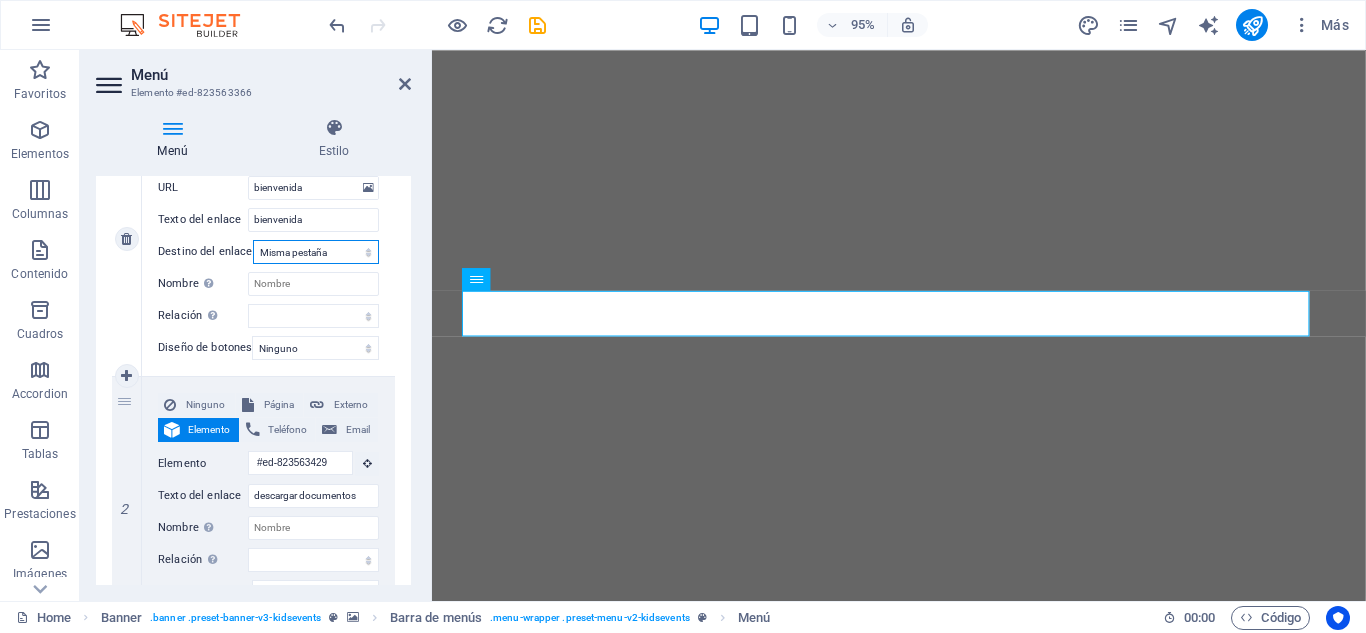 click on "Nueva pestaña Misma pestaña Superposición" at bounding box center (316, 252) 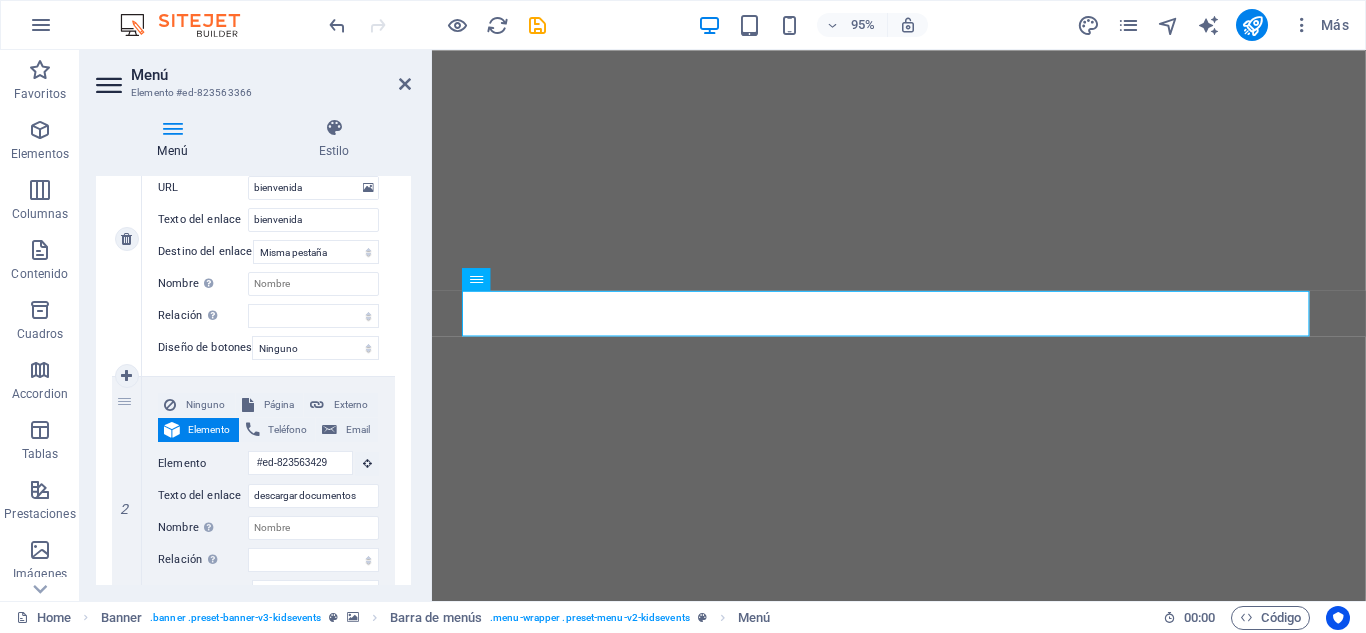 click on "Destino del enlace" at bounding box center (205, 252) 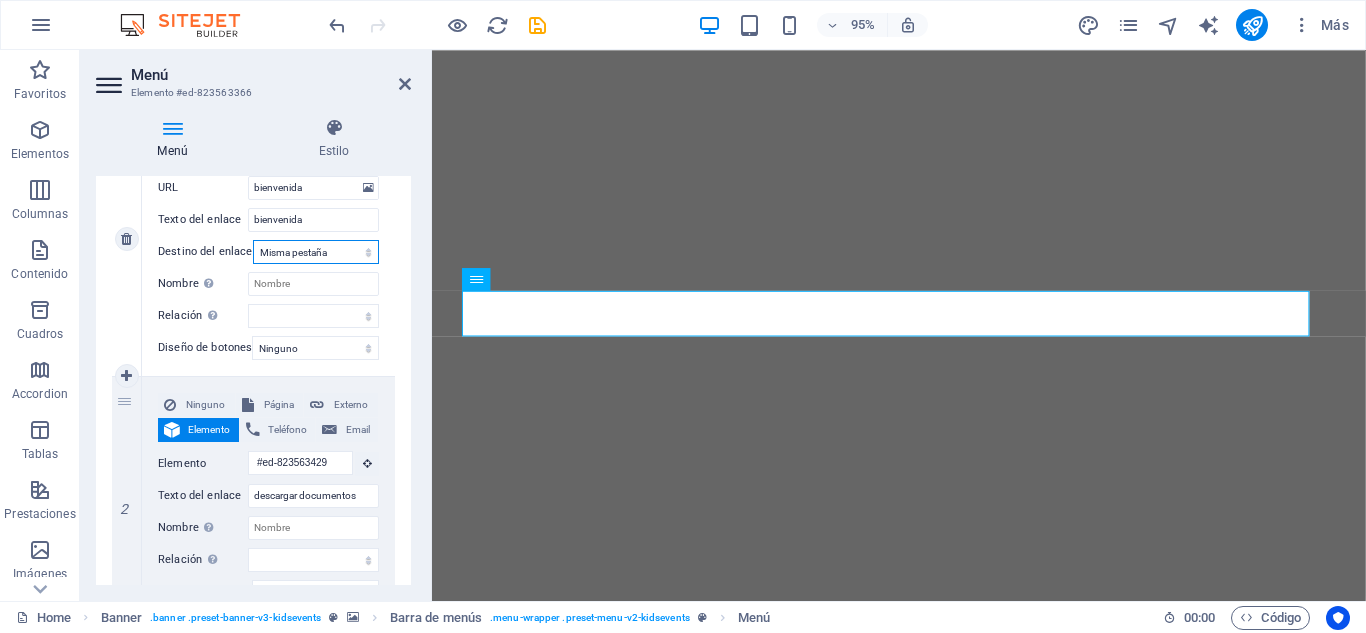 click on "Nueva pestaña Misma pestaña Superposición" at bounding box center (316, 252) 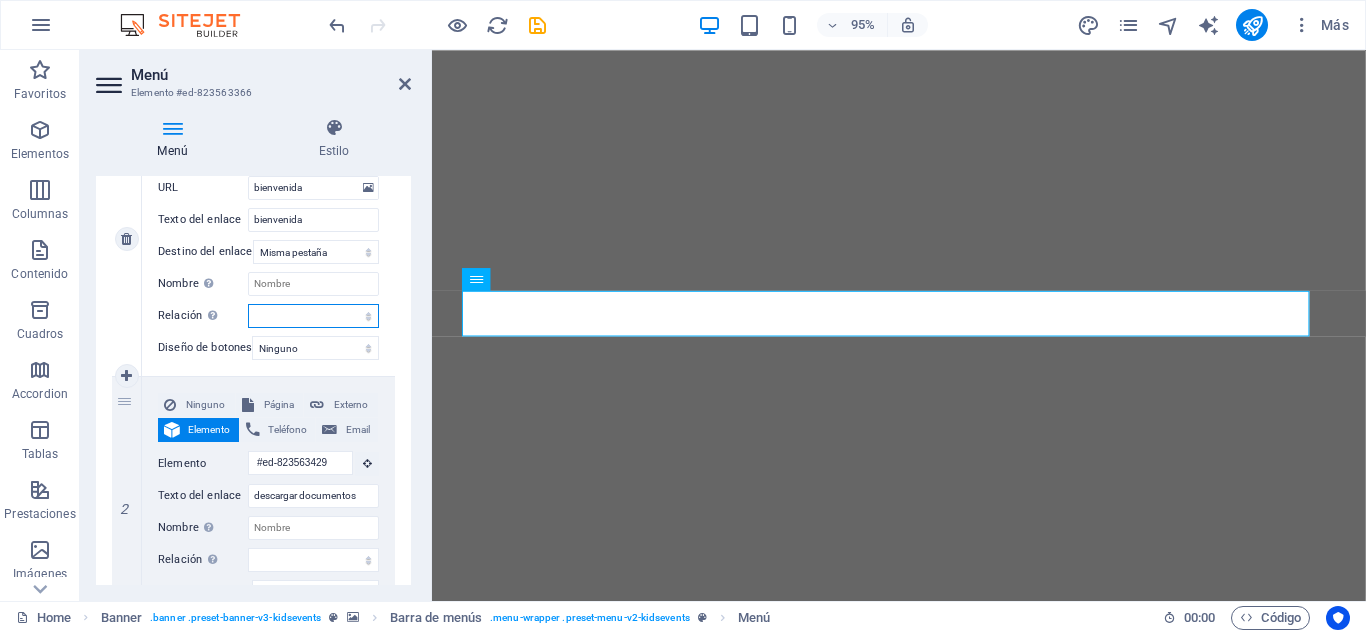 click on "alternativo autor marcador externo ayuda licencia siguiente nofollow noreferrer noopener ant buscar etiqueta" at bounding box center [313, 316] 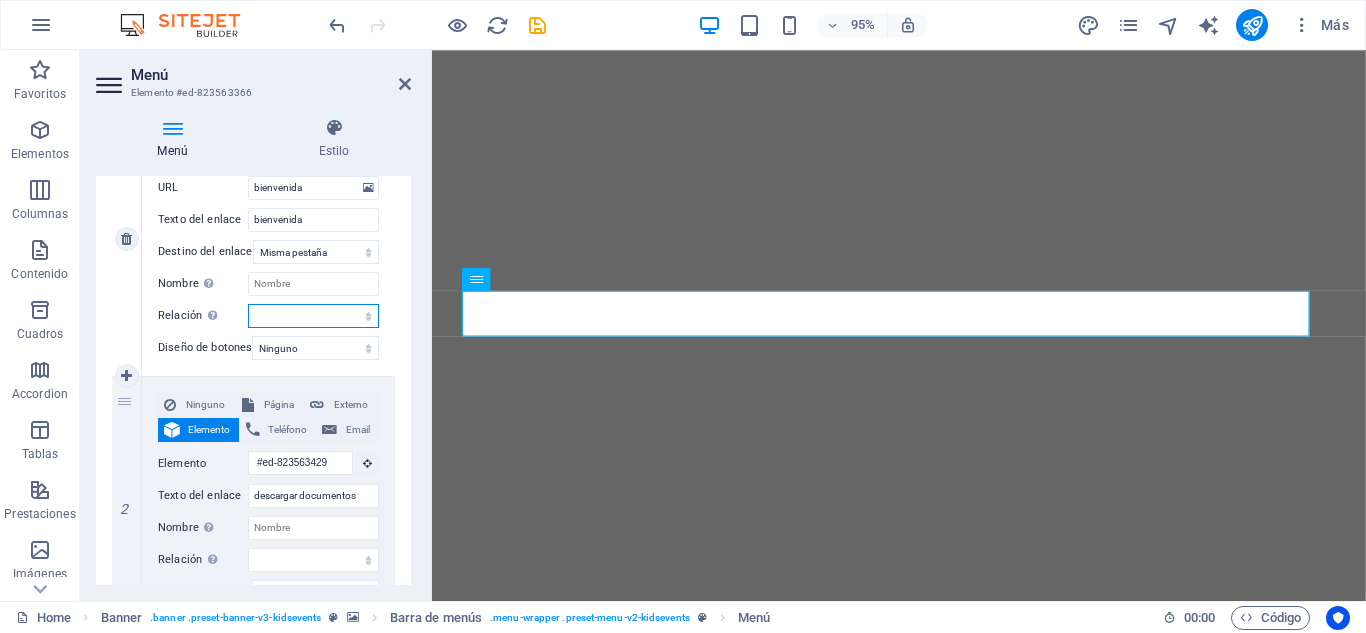 click on "alternativo autor marcador externo ayuda licencia siguiente nofollow noreferrer noopener ant buscar etiqueta" at bounding box center [313, 316] 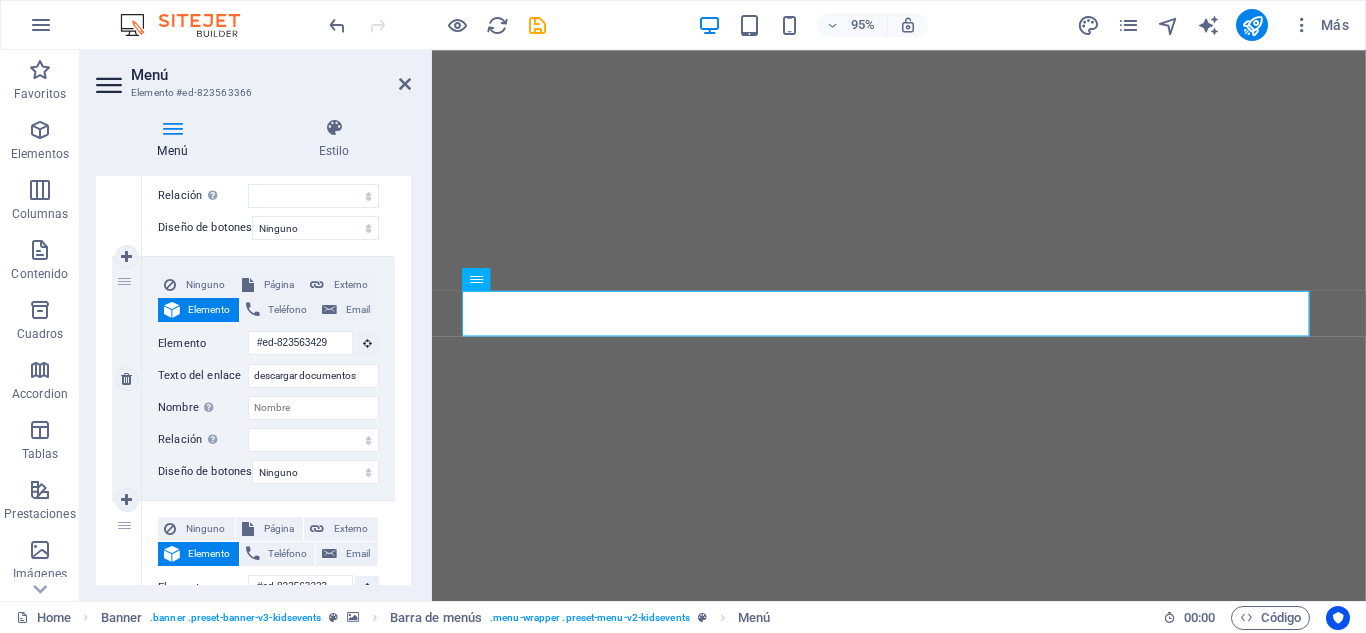 scroll, scrollTop: 398, scrollLeft: 0, axis: vertical 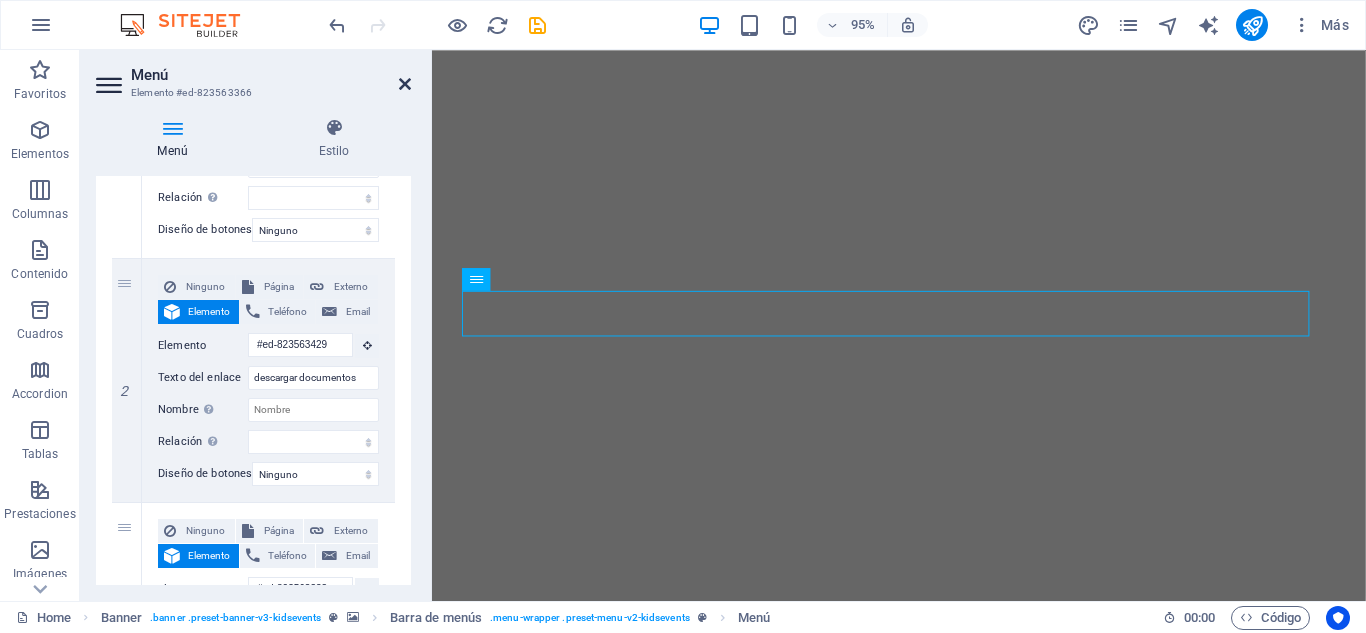 click at bounding box center [405, 84] 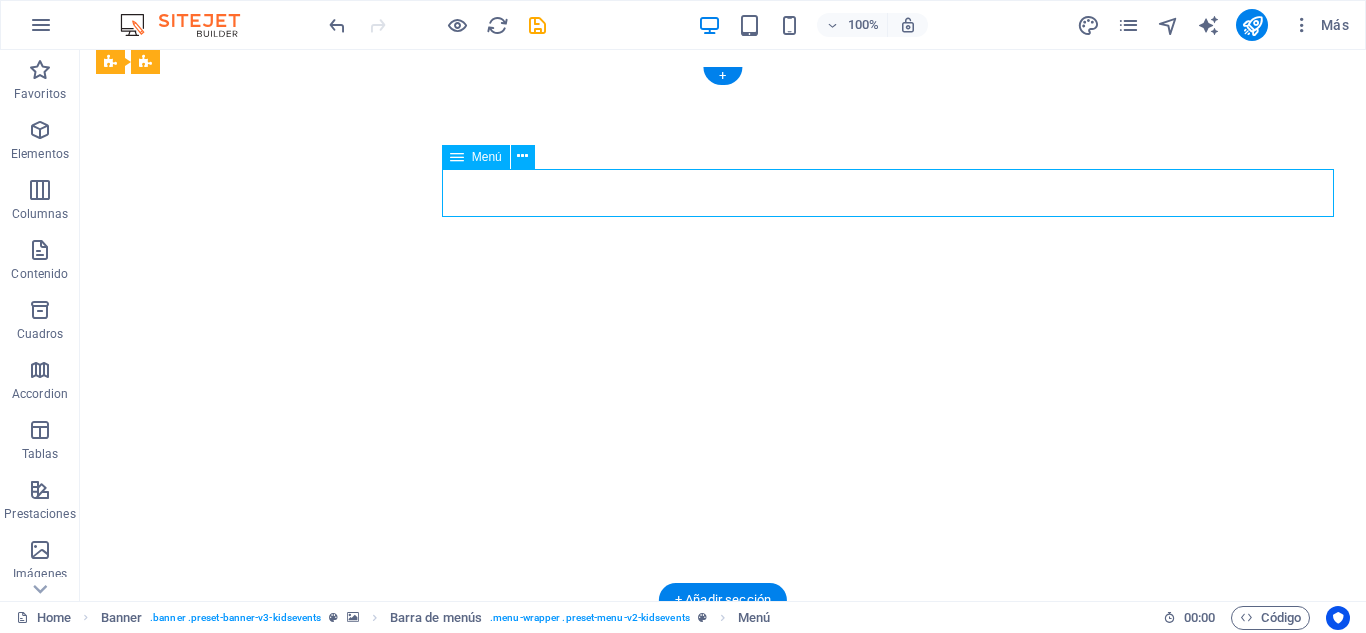 select 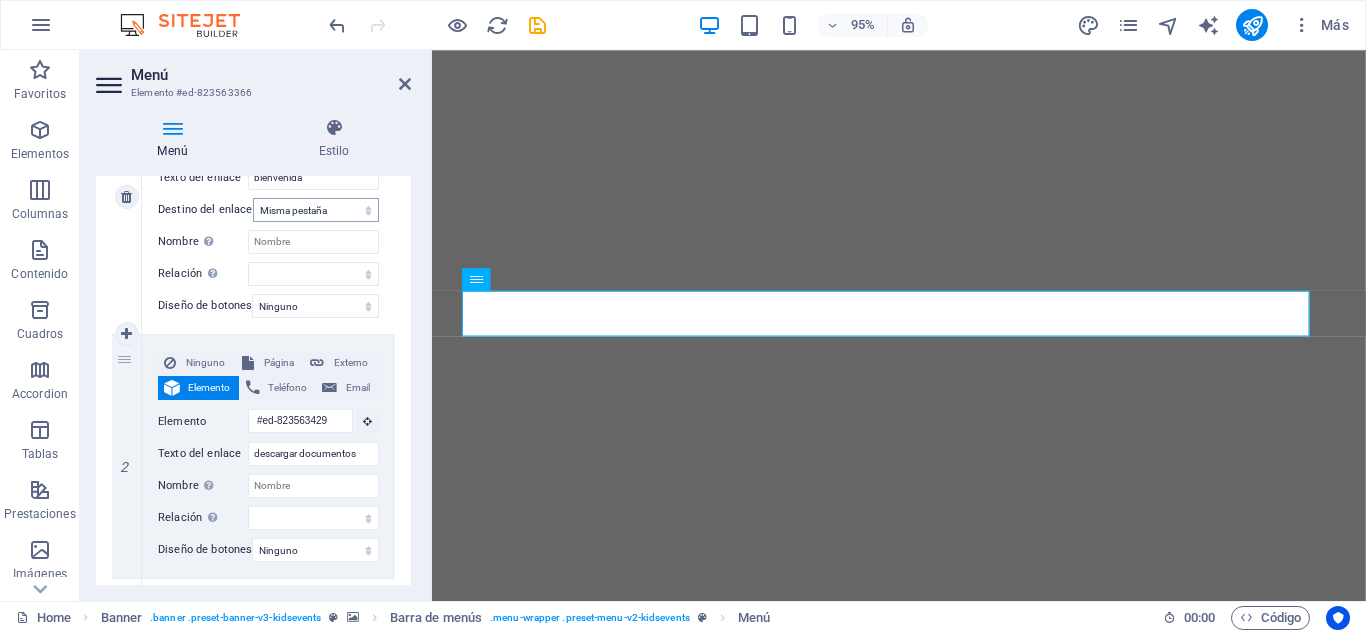 scroll, scrollTop: 327, scrollLeft: 0, axis: vertical 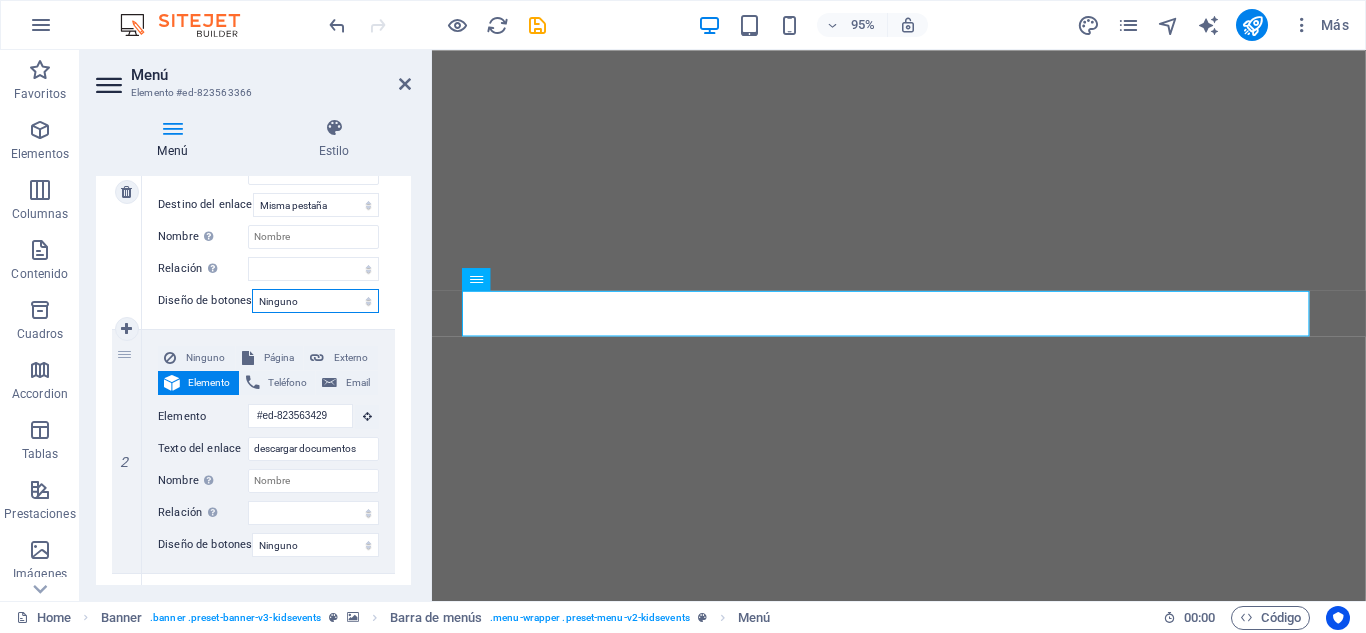 click on "Ninguno Predeterminado Principal Secundario" at bounding box center [315, 301] 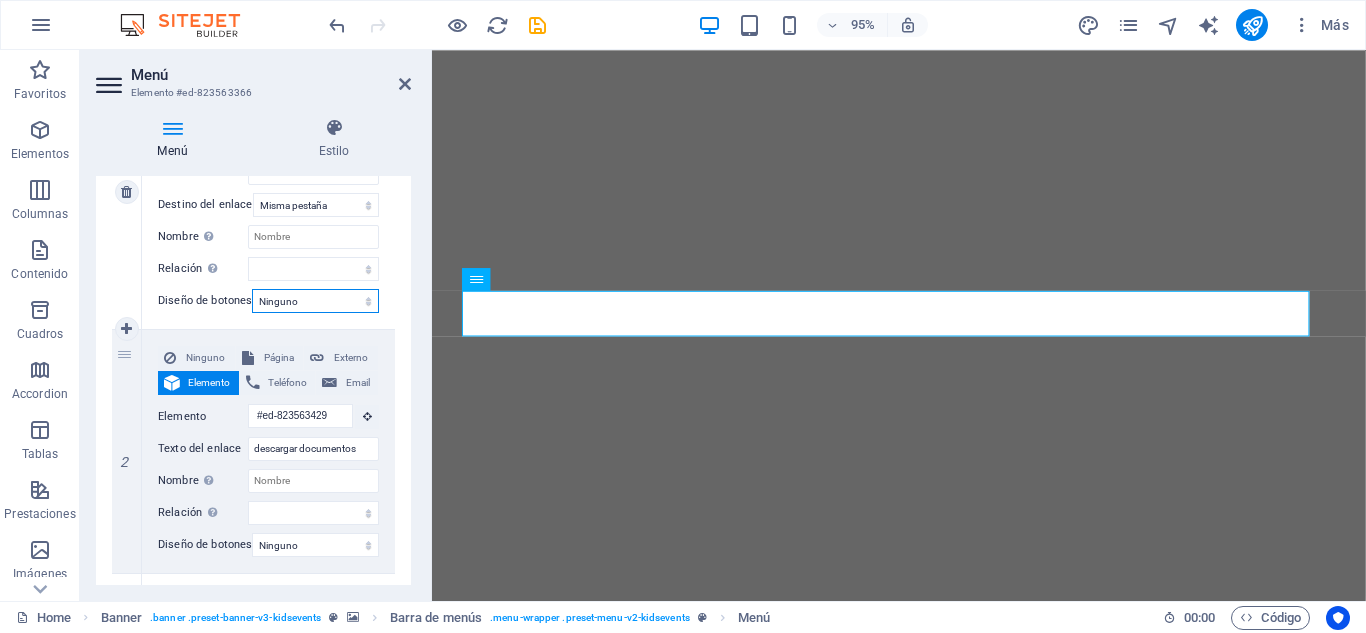 click on "Ninguno Predeterminado Principal Secundario" at bounding box center [315, 301] 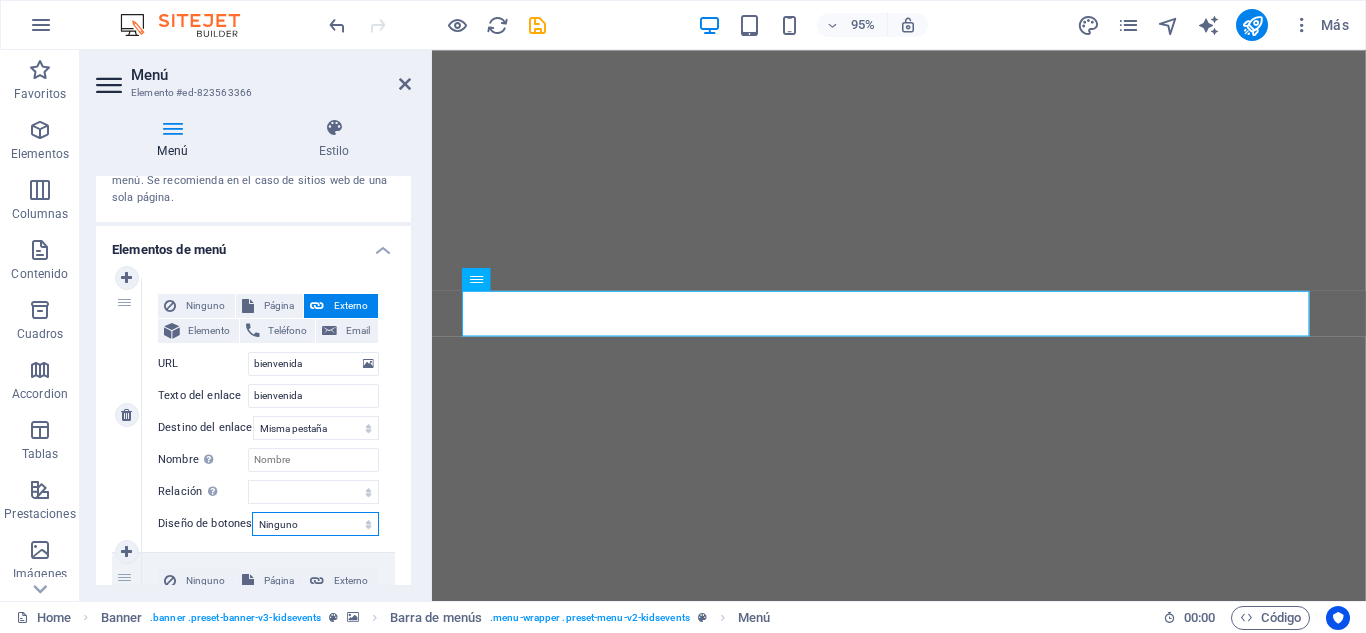 scroll, scrollTop: 103, scrollLeft: 0, axis: vertical 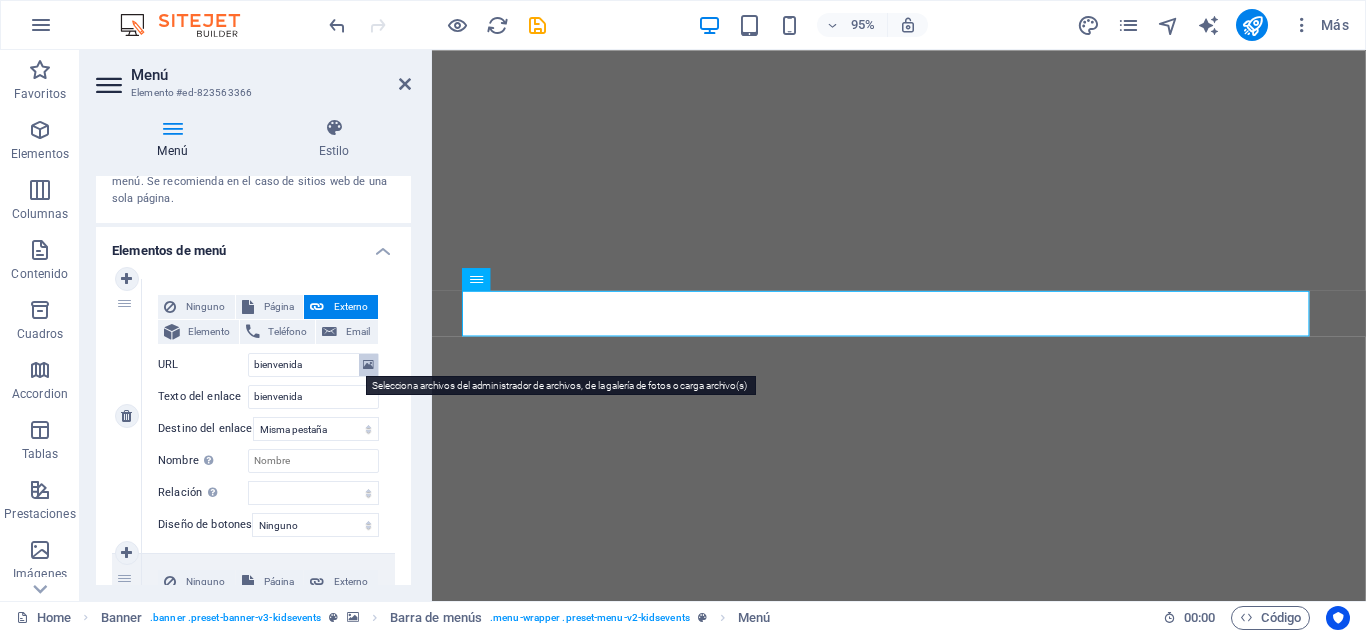 click at bounding box center (368, 365) 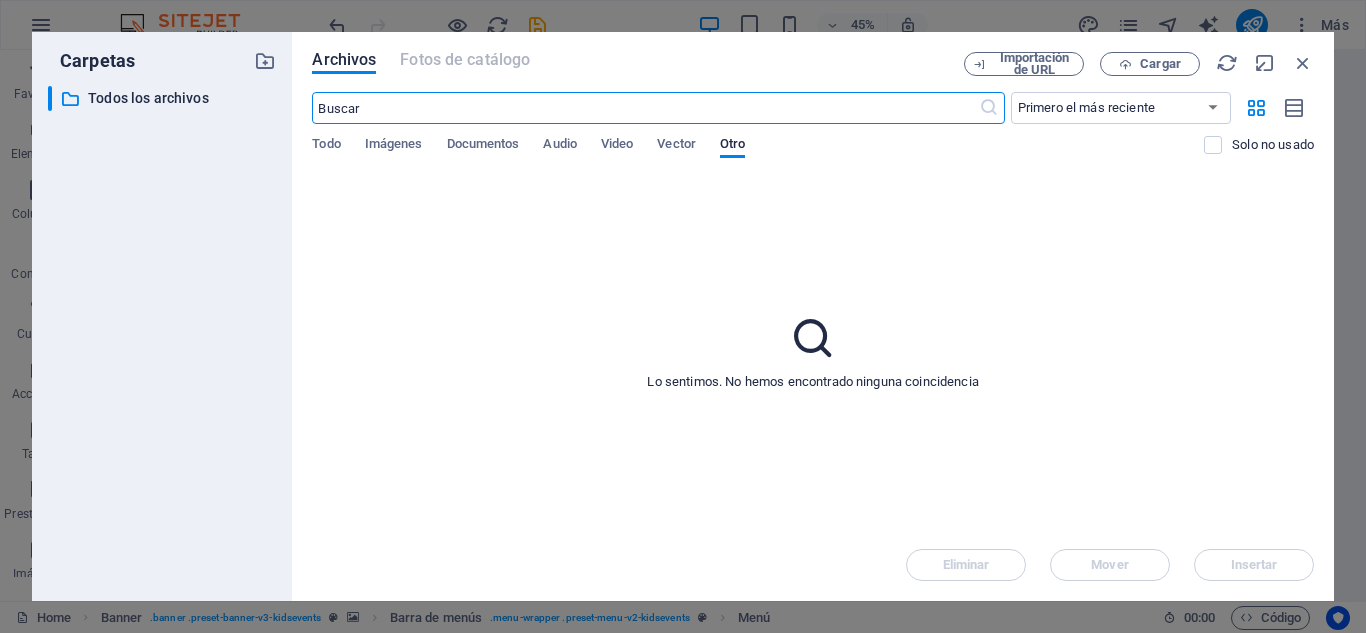 click on "Importación de URL Cargar" at bounding box center (1139, 64) 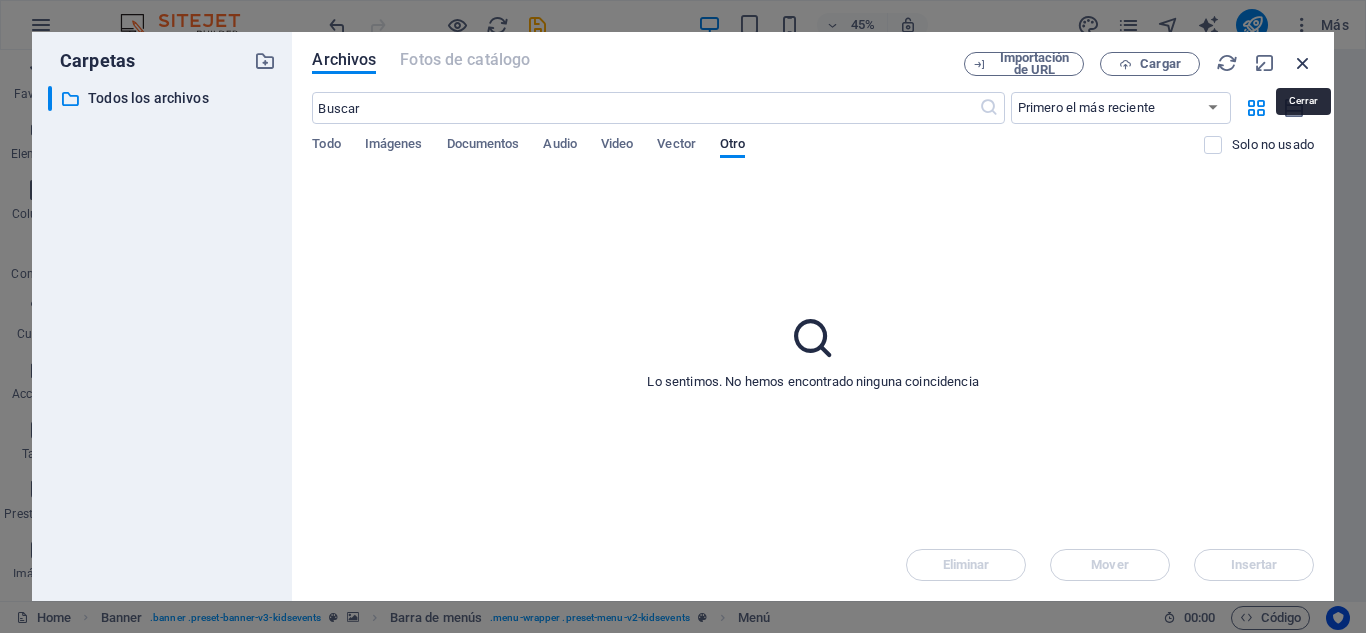 click at bounding box center (1303, 63) 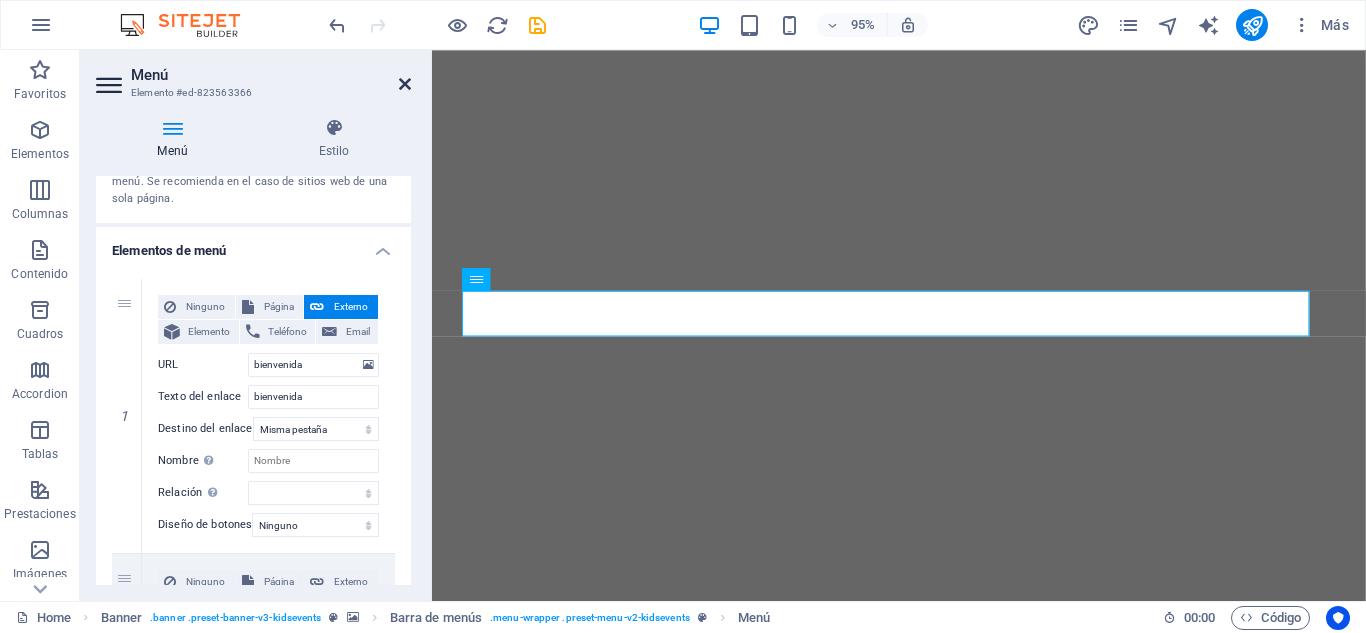click at bounding box center [405, 84] 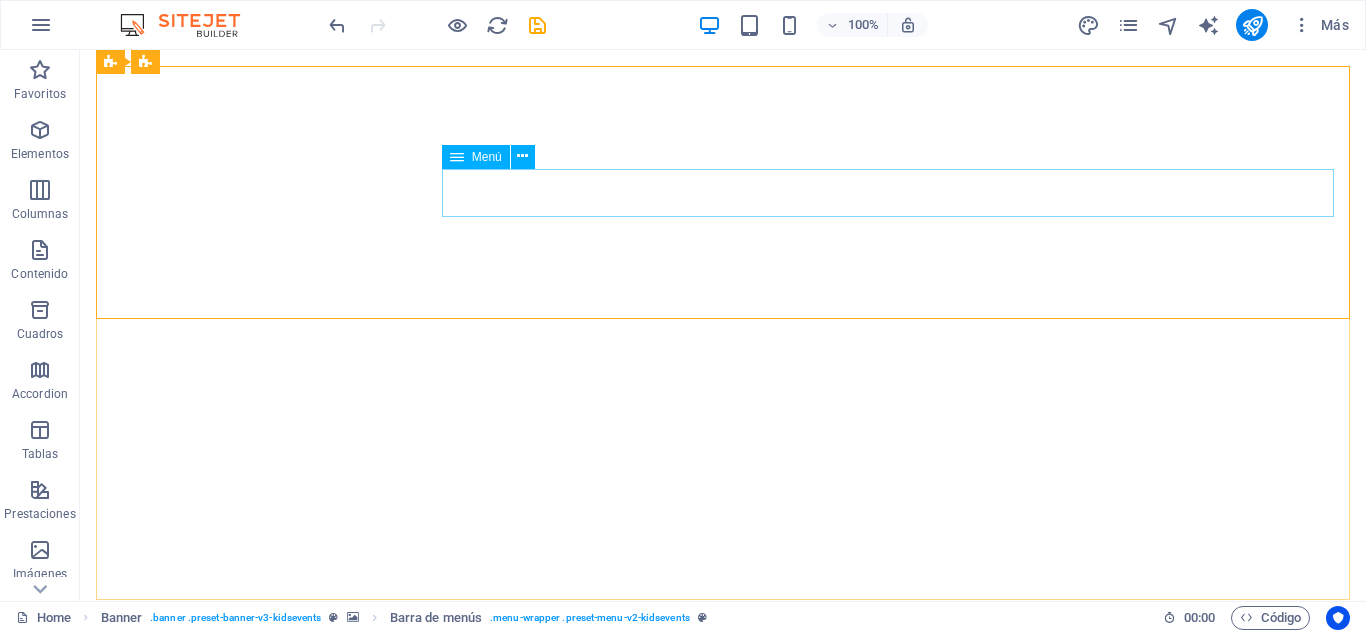 click on "Menú" at bounding box center [487, 157] 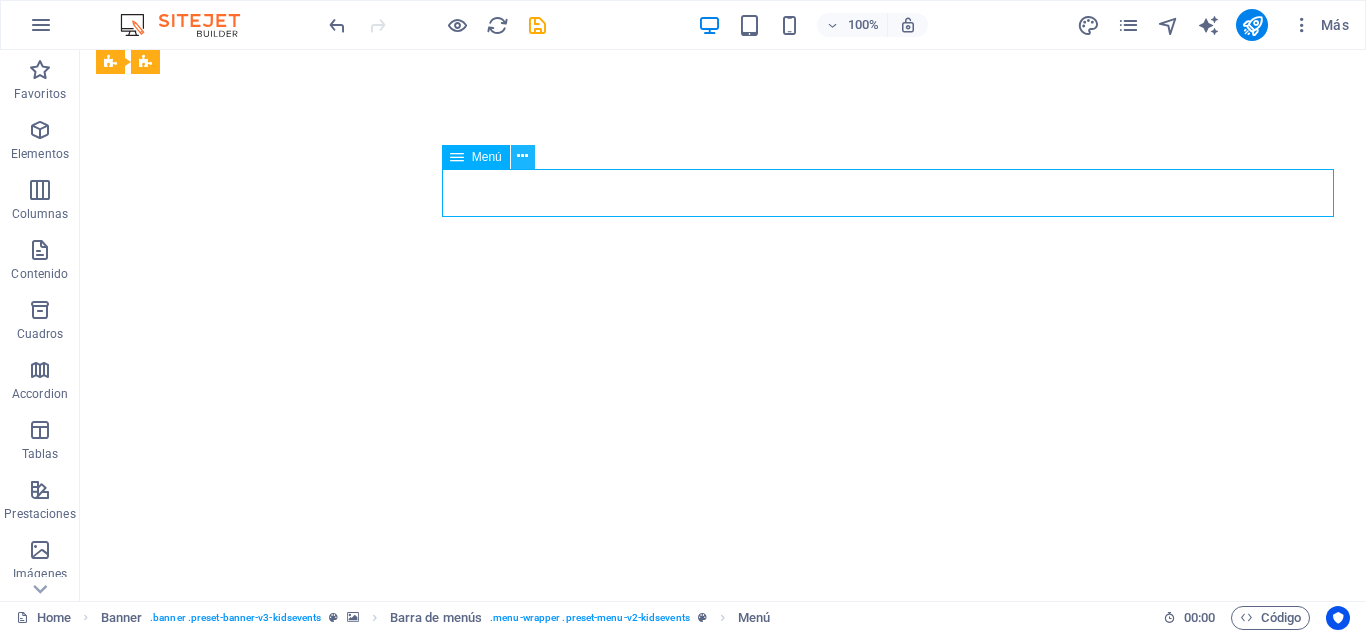 click at bounding box center [522, 156] 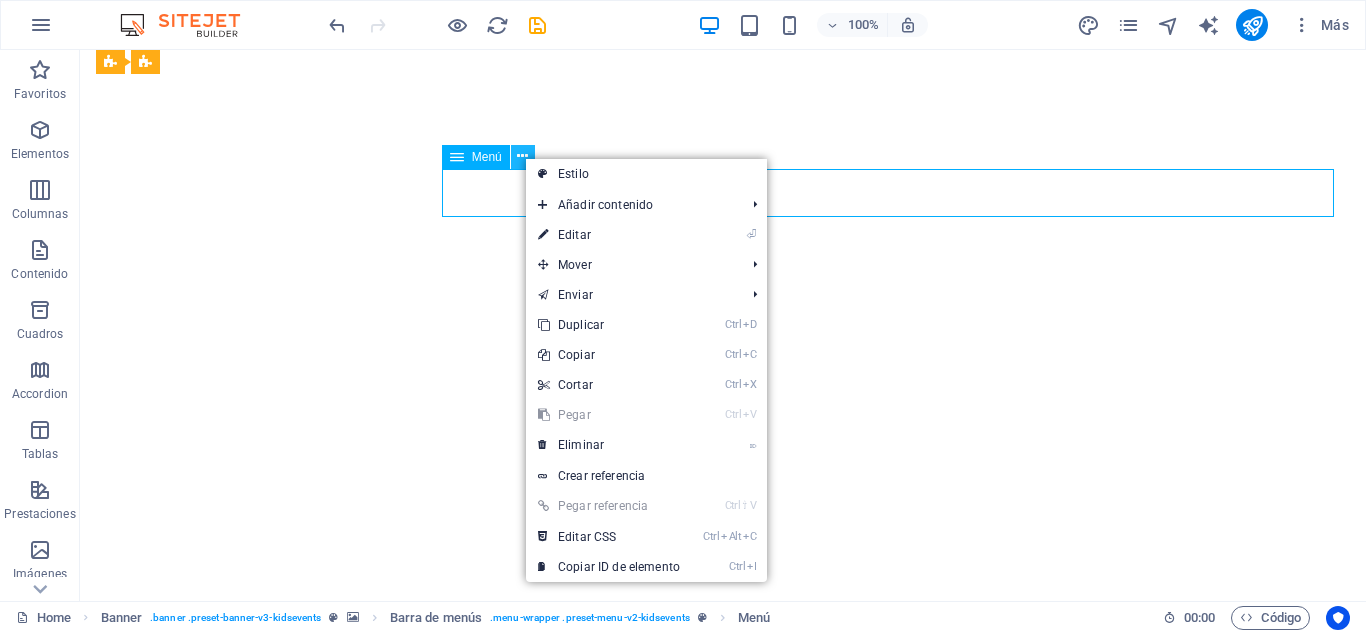 click at bounding box center (522, 156) 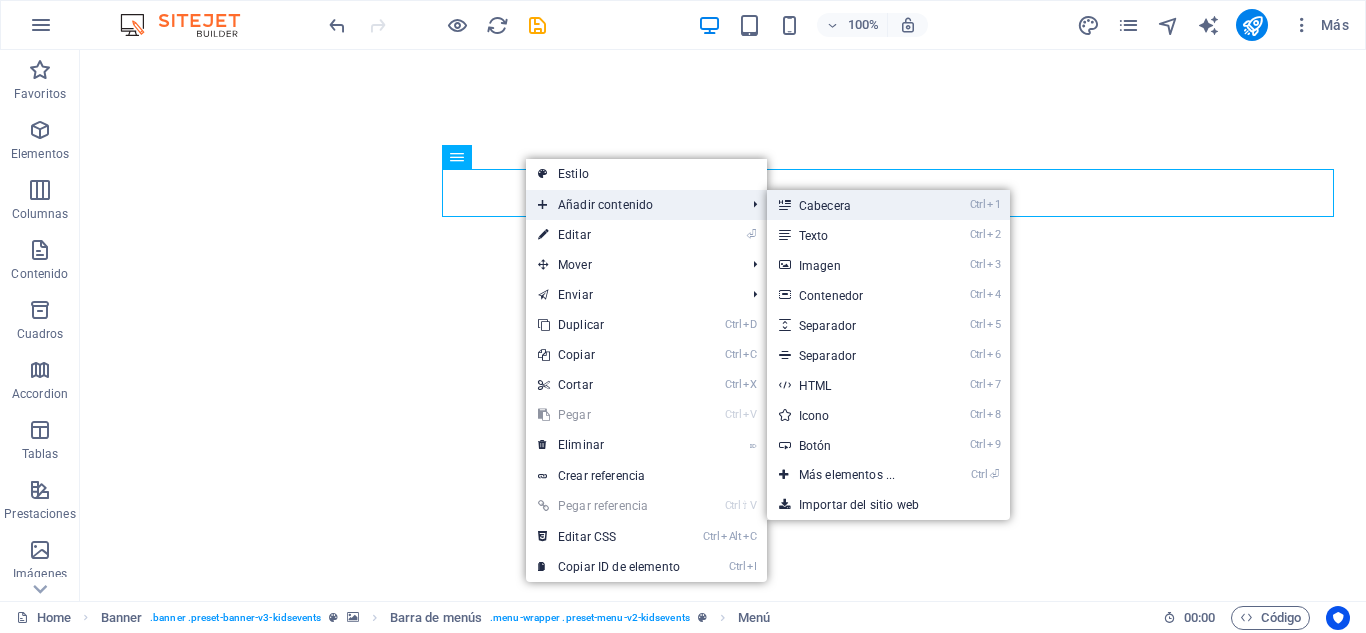 click on "Ctrl 1  Cabecera" at bounding box center (851, 205) 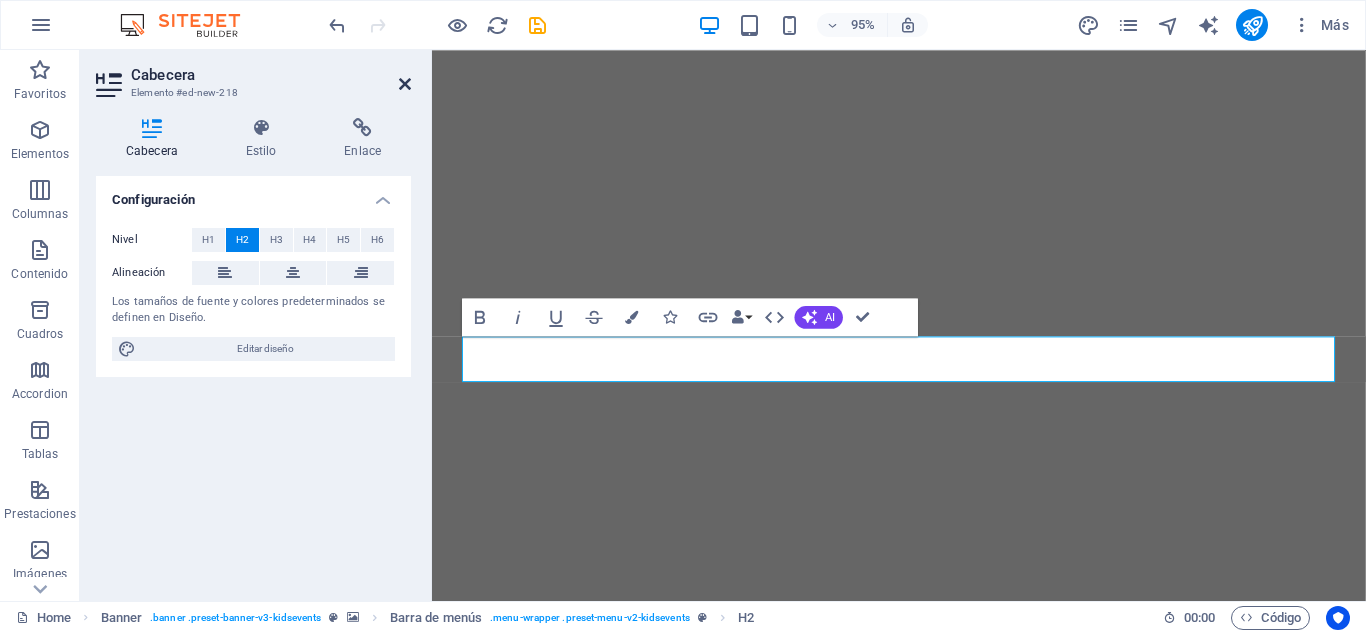 click at bounding box center (405, 84) 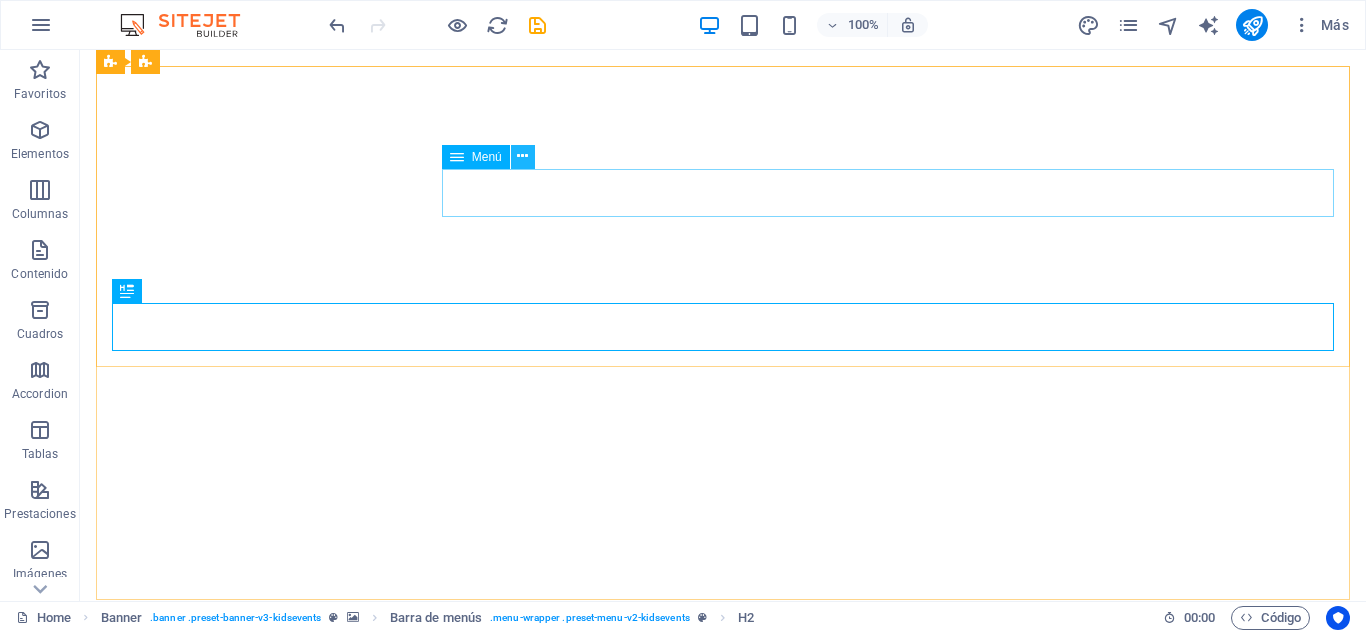 click at bounding box center [522, 156] 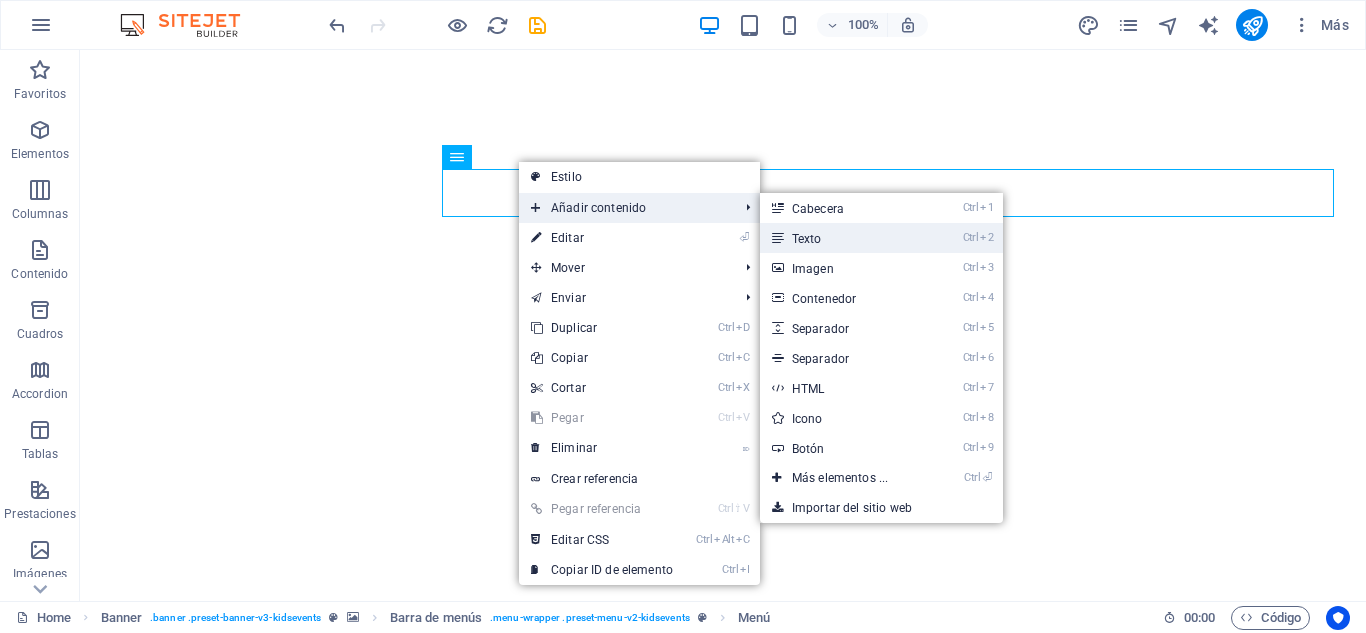 click on "Ctrl 2  Texto" at bounding box center (844, 238) 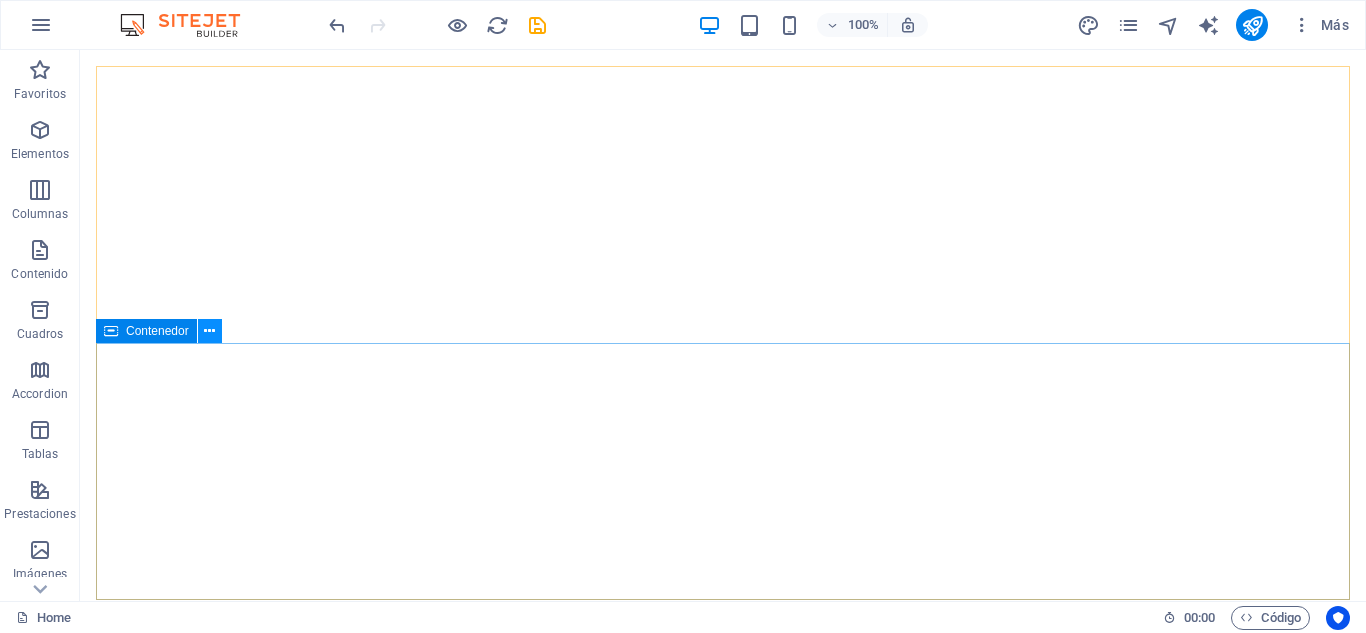 click at bounding box center [209, 331] 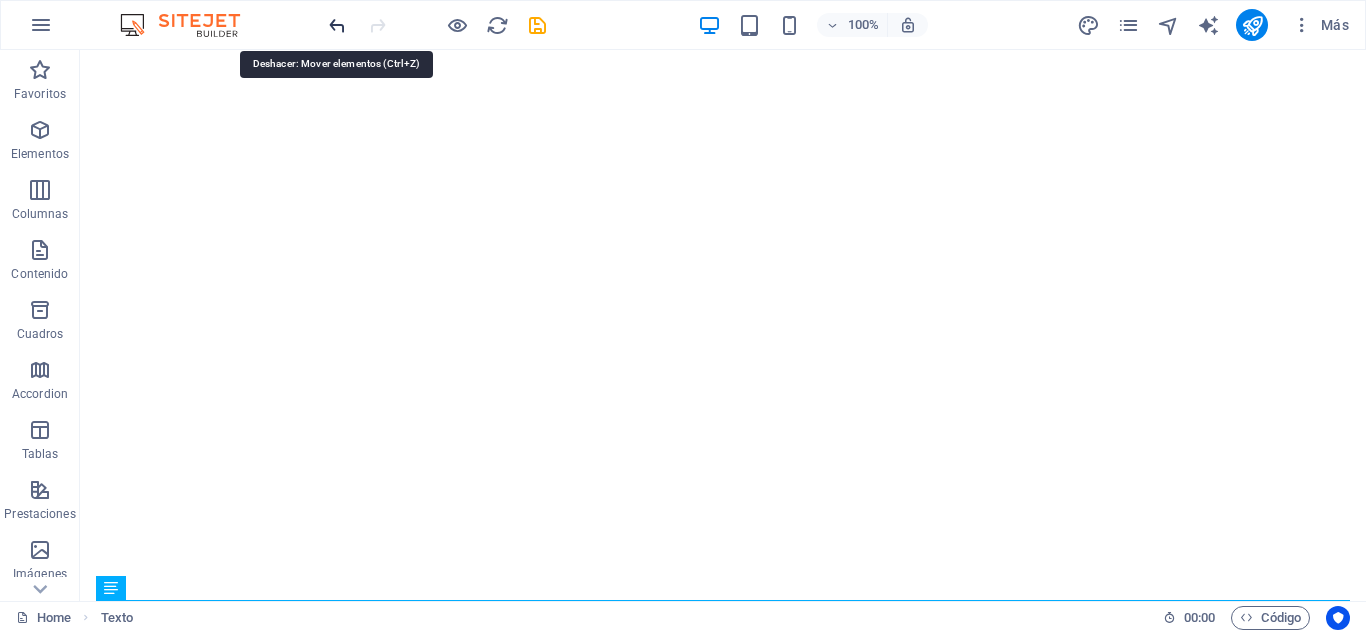 click at bounding box center [337, 25] 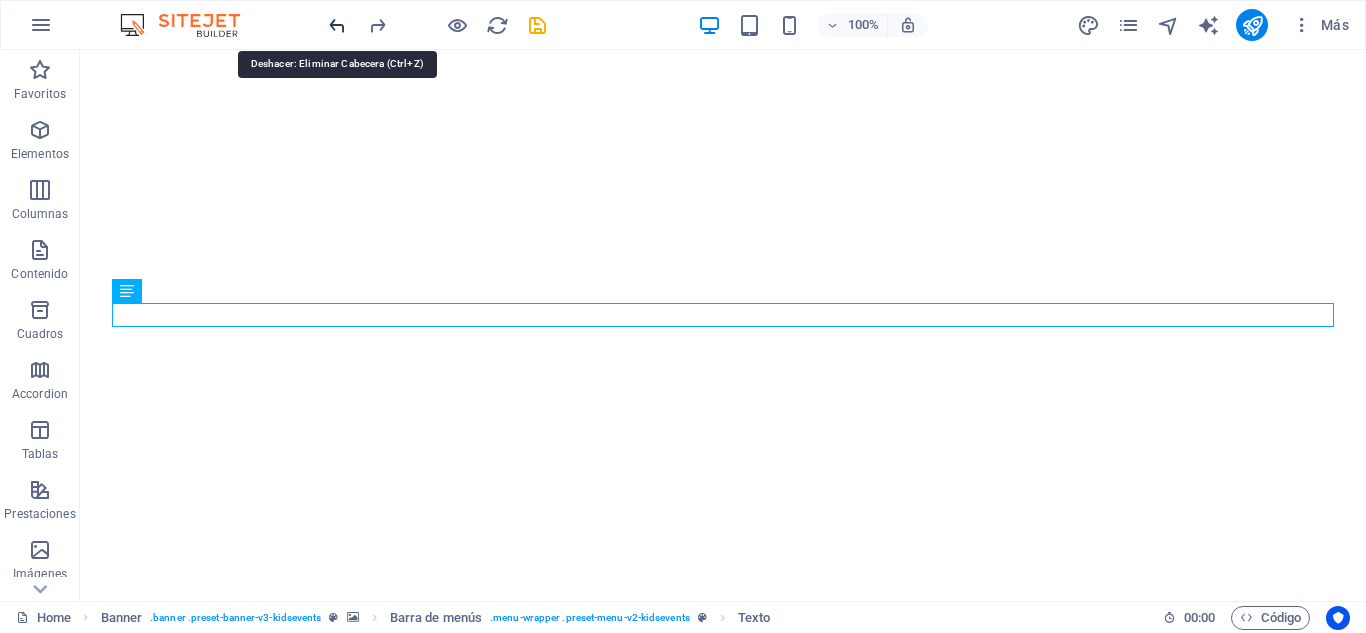 click at bounding box center [337, 25] 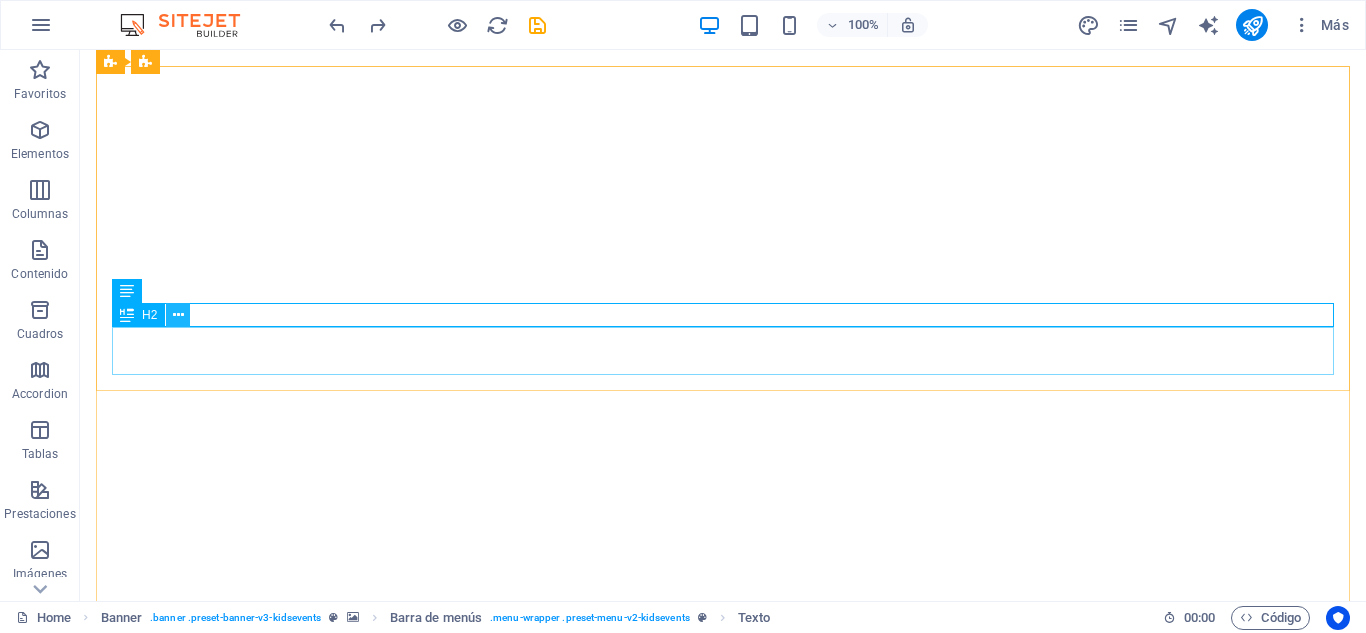 click at bounding box center (178, 315) 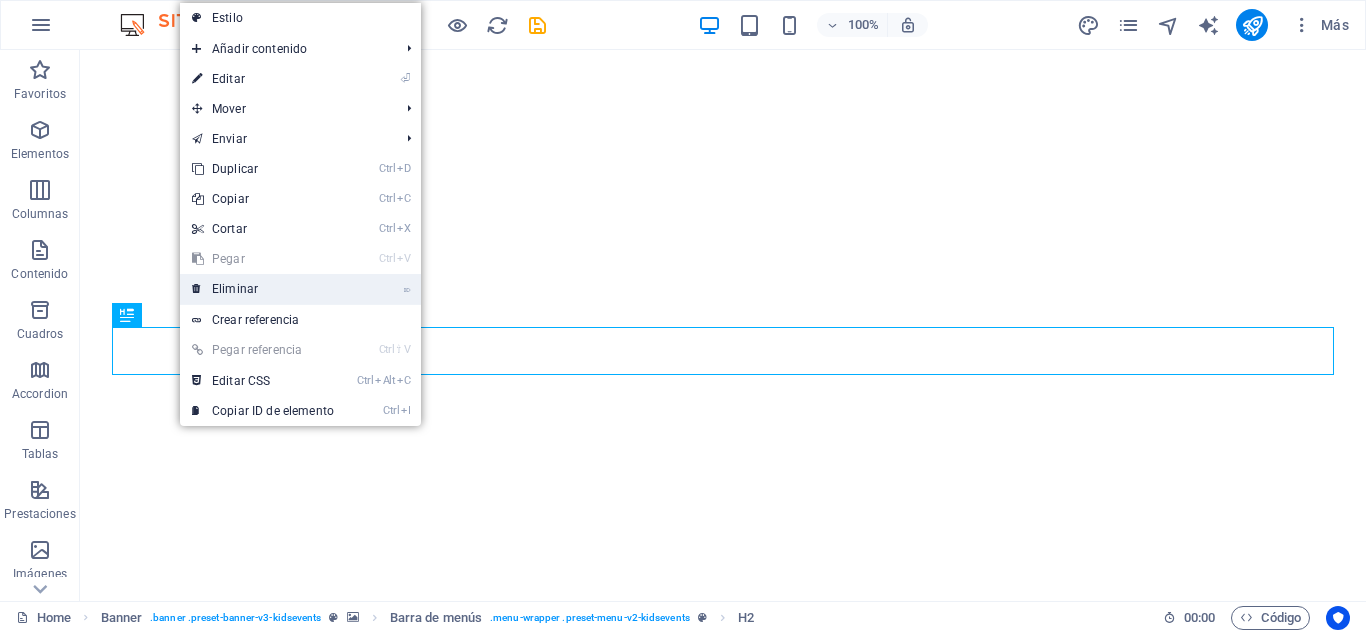 click on "⌦  Eliminar" at bounding box center (263, 289) 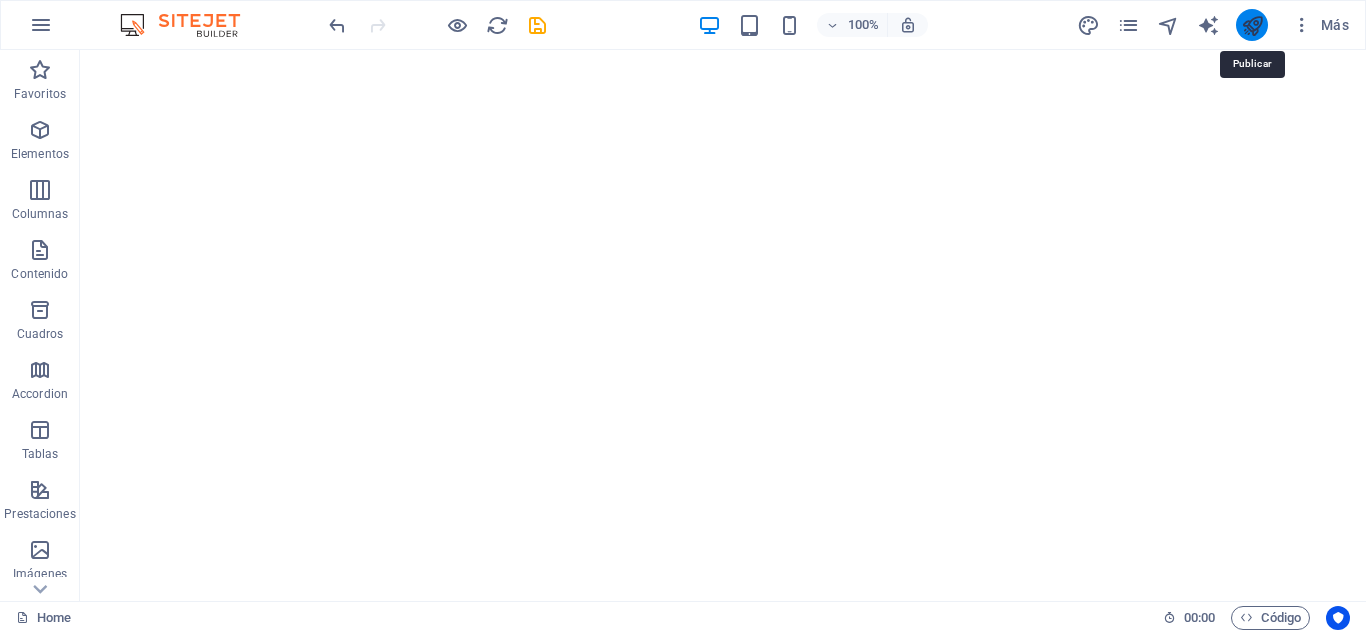 click at bounding box center [1252, 25] 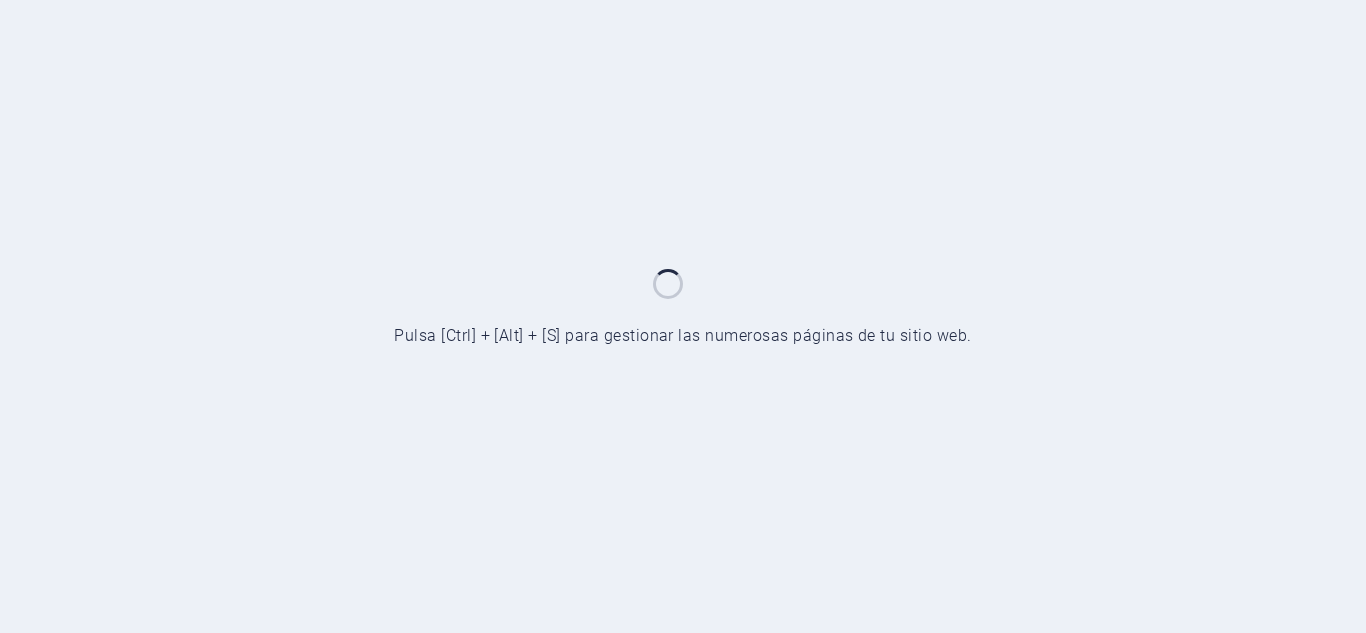 scroll, scrollTop: 0, scrollLeft: 0, axis: both 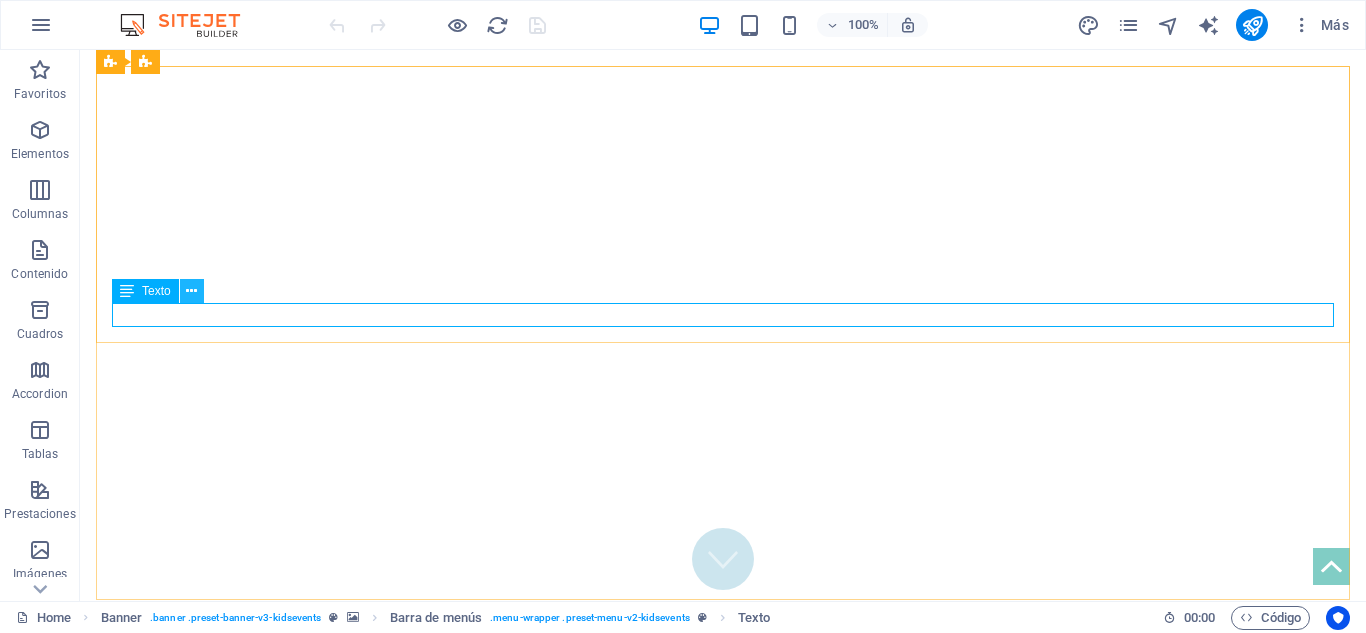 click at bounding box center (191, 291) 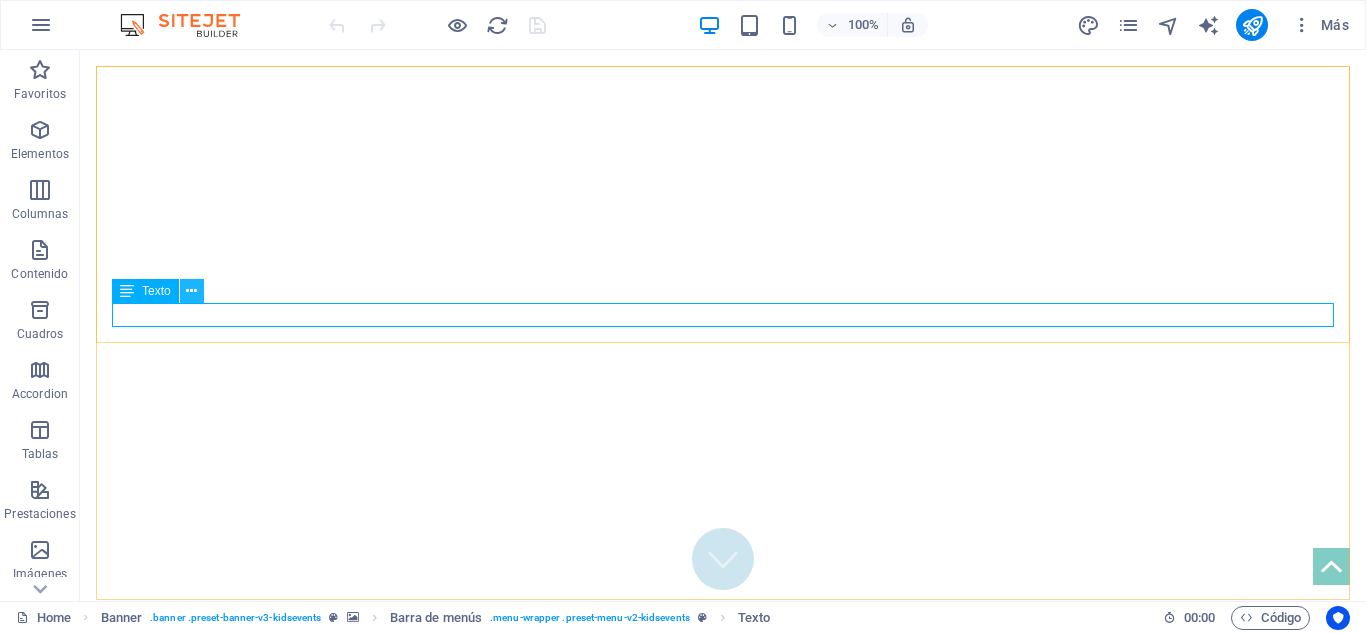 click at bounding box center (191, 291) 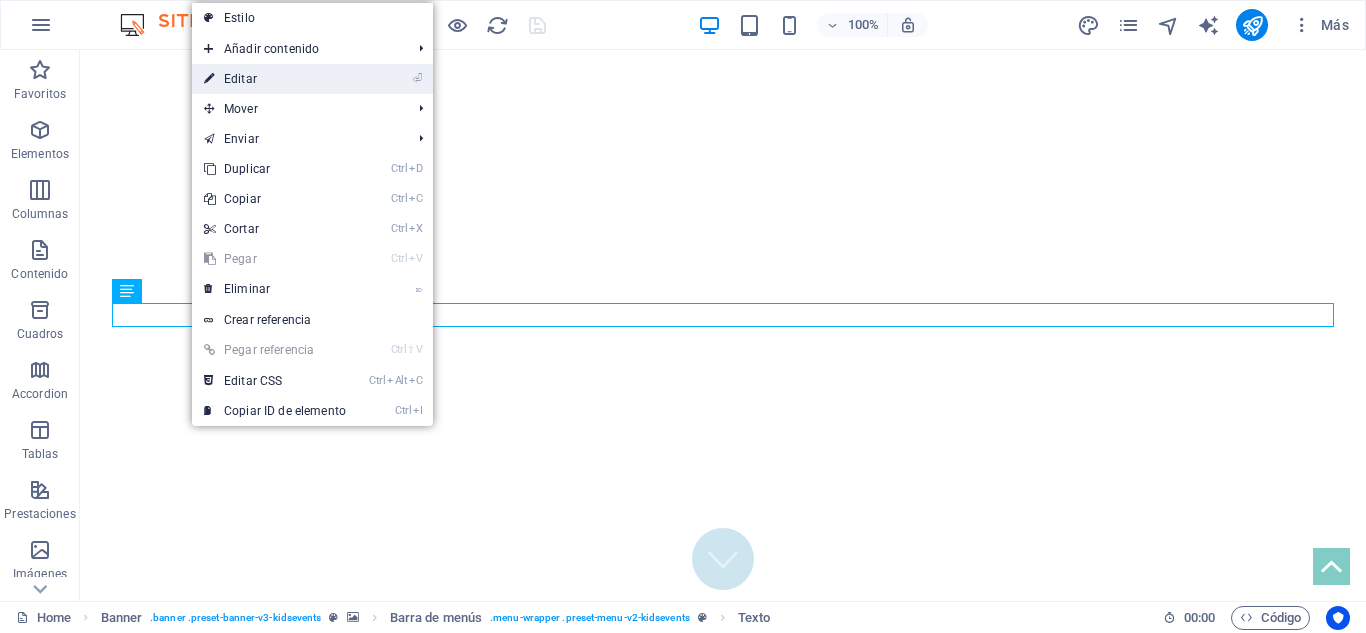 click on "⏎  Editar" at bounding box center [275, 79] 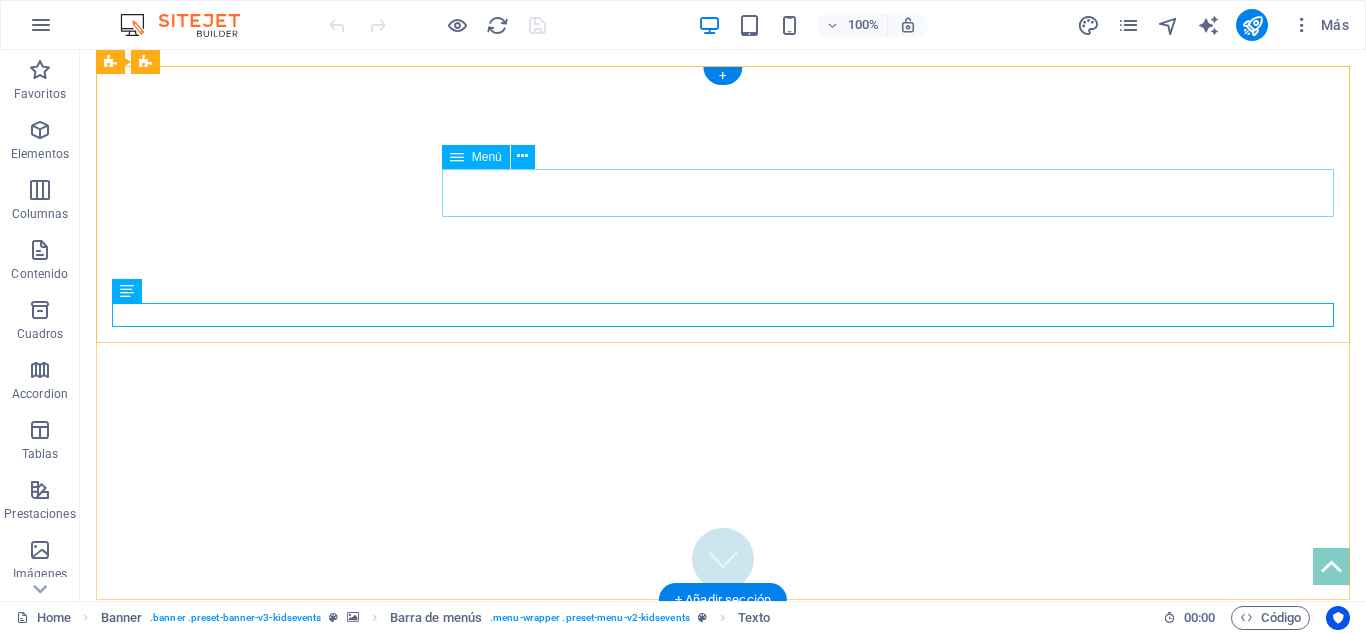 click on "bienvenida descargar documentos Calendarios Fiestas Contacto Compartir materiales" at bounding box center (723, 861) 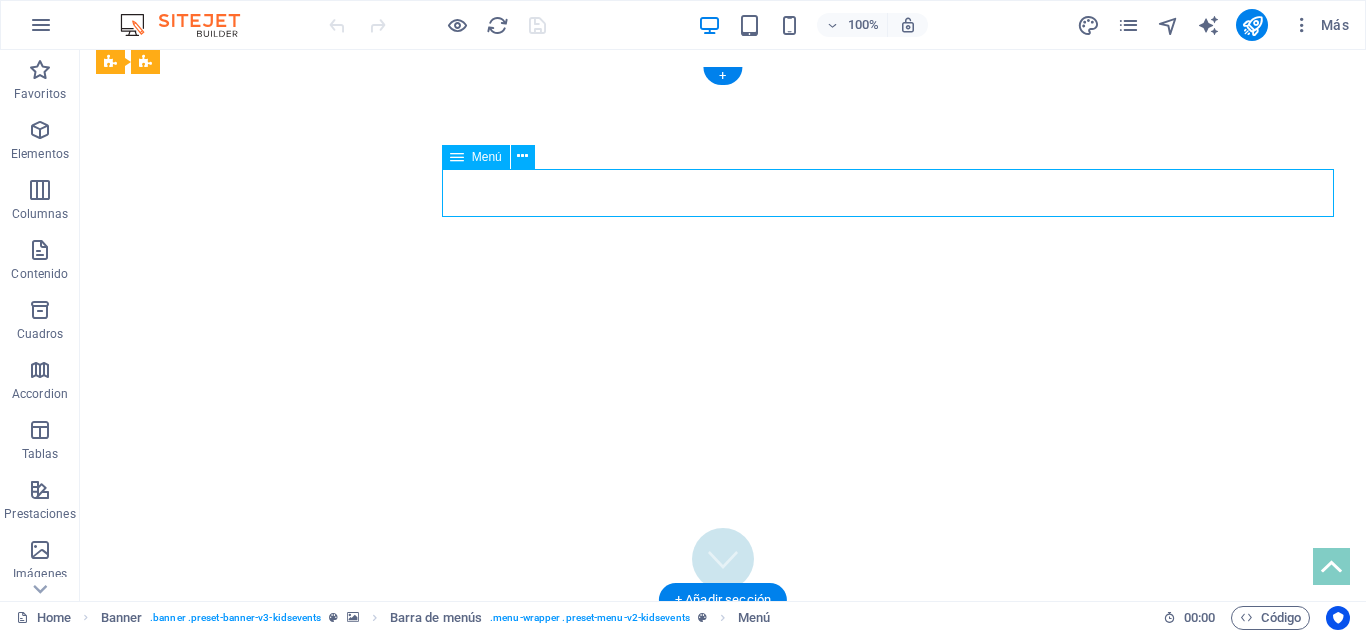 click on "bienvenida descargar documentos Calendarios Fiestas Contacto Compartir materiales" at bounding box center [723, 861] 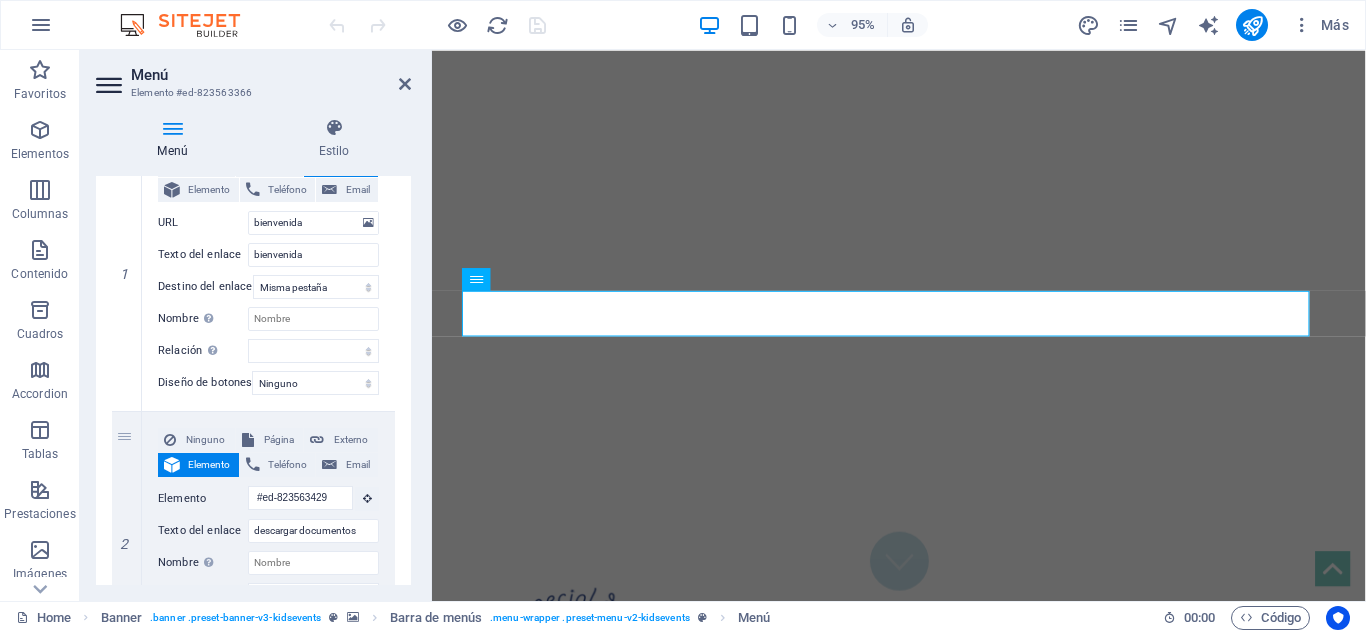 scroll, scrollTop: 255, scrollLeft: 0, axis: vertical 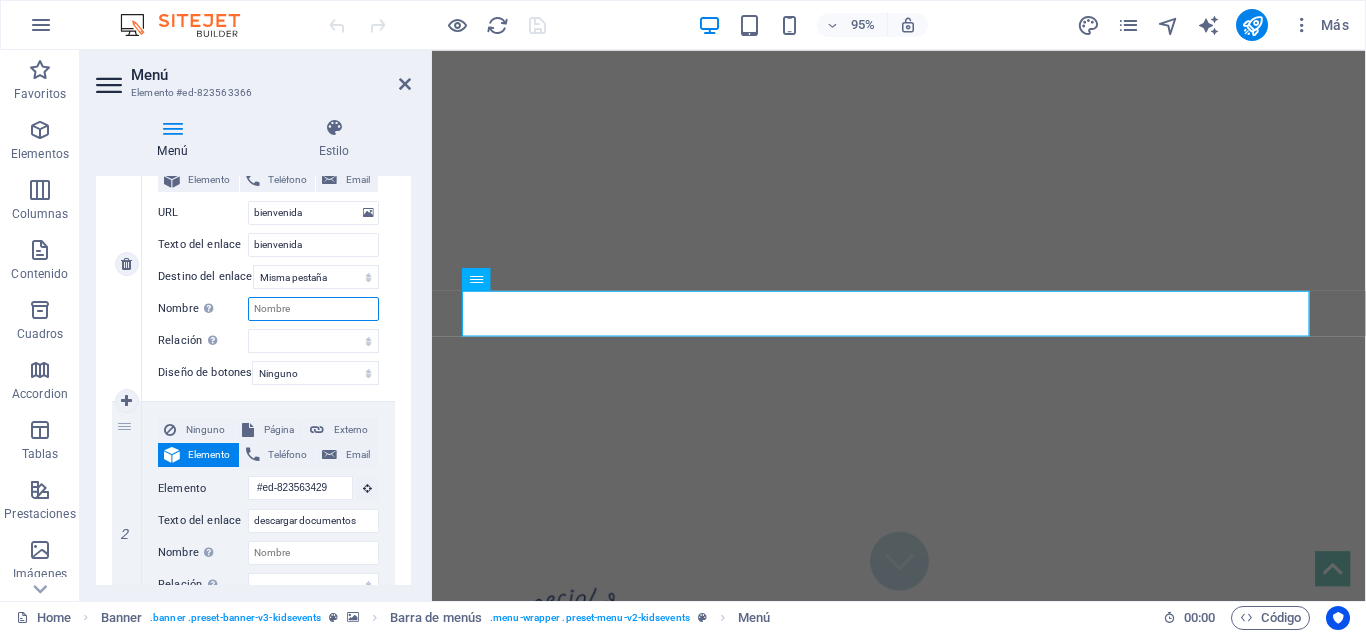 click on "Nombre Una descripción adicional del enlace no debería ser igual al texto del enlace. El título suele mostrarse como un texto de información cuando se mueve el ratón por encima del elemento. Déjalo en blanco en caso de dudas." at bounding box center (313, 309) 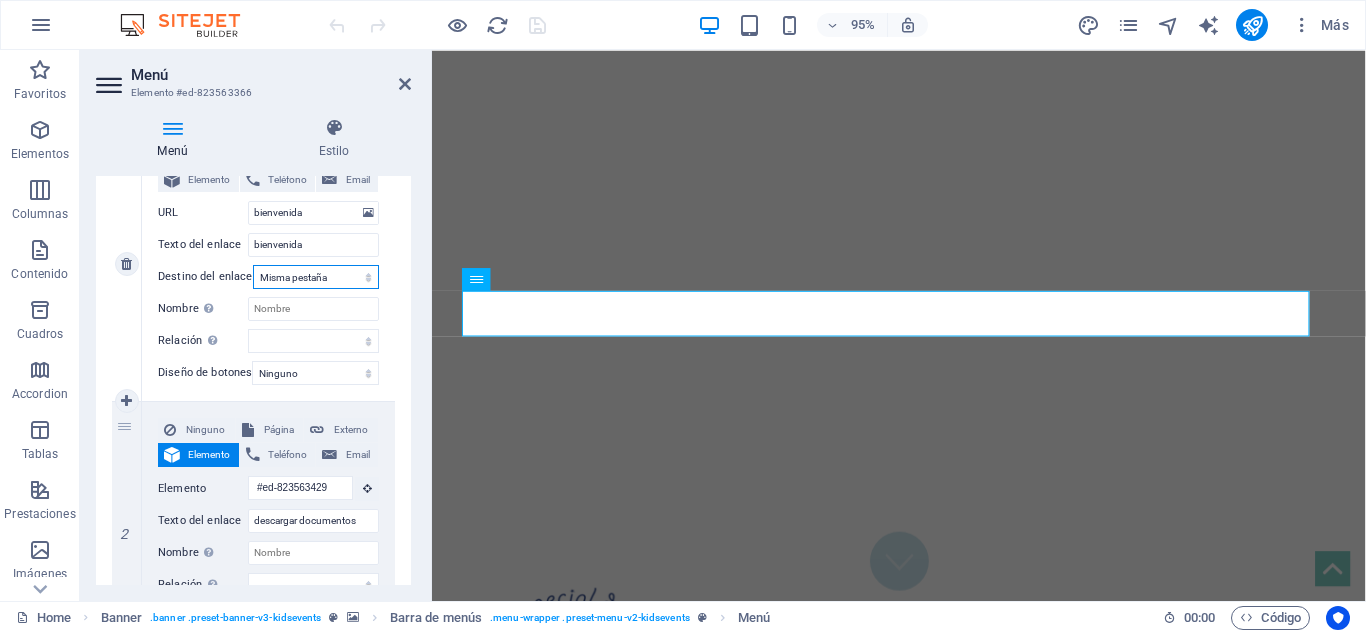 click on "Nueva pestaña Misma pestaña Superposición" at bounding box center [316, 277] 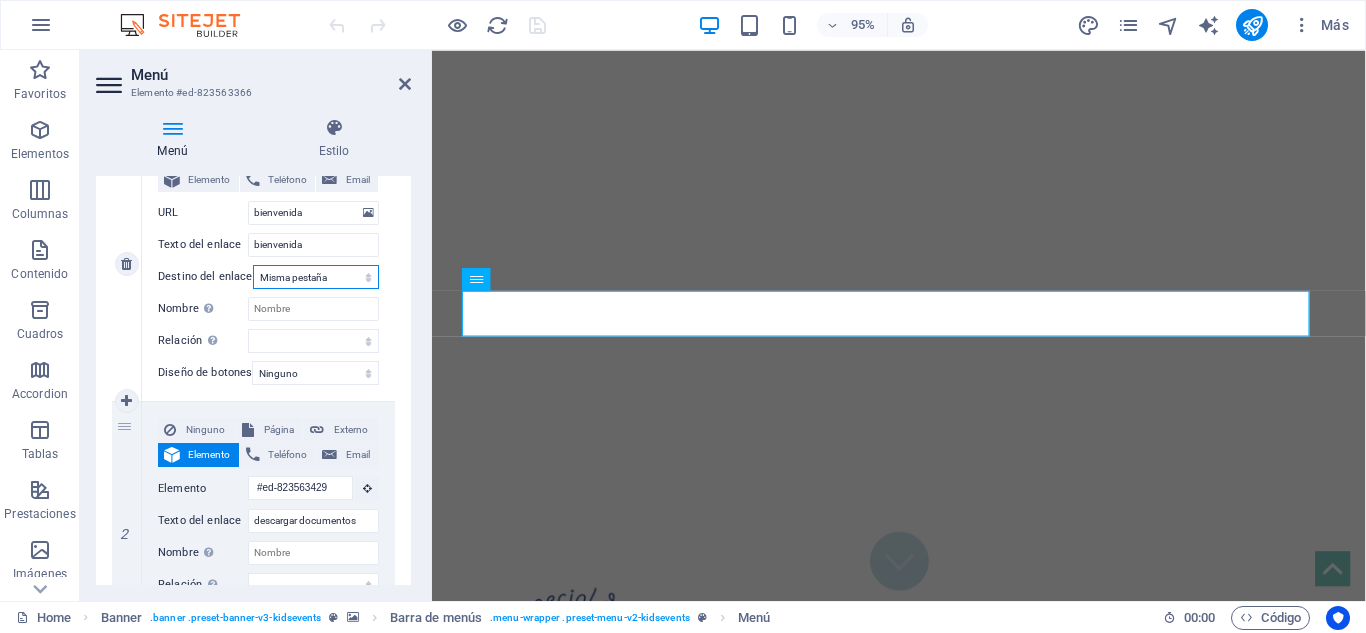 select on "blank" 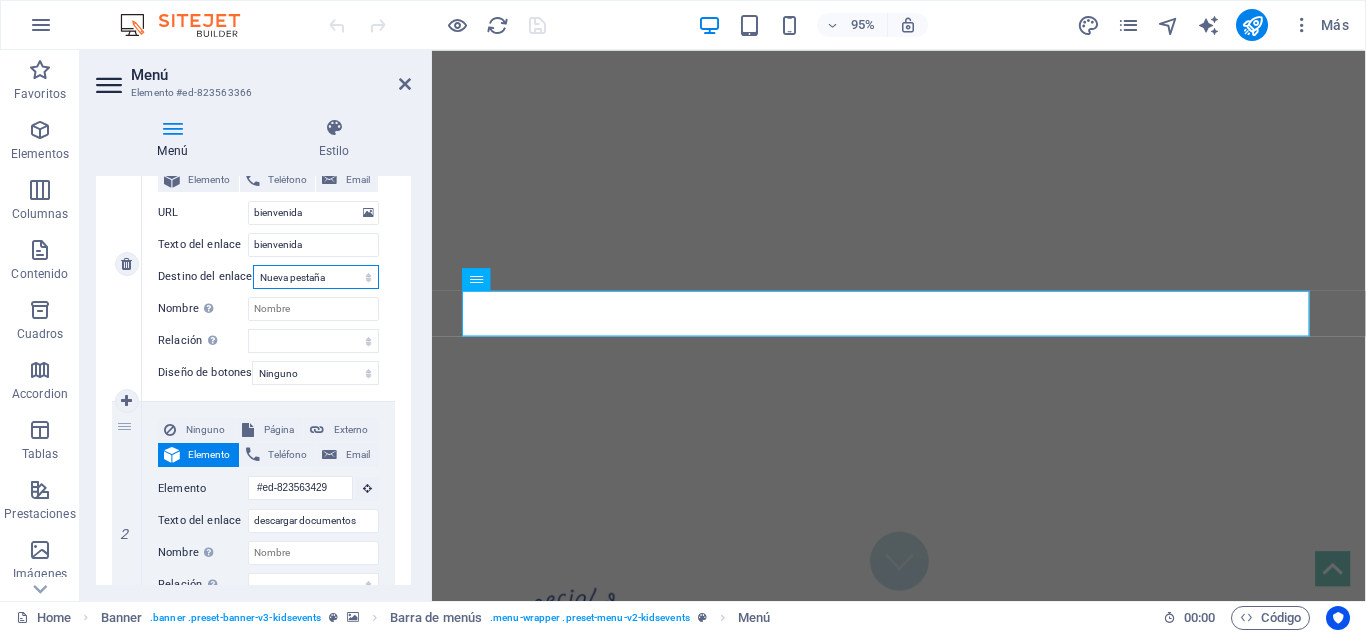 click on "Nueva pestaña Misma pestaña Superposición" at bounding box center (316, 277) 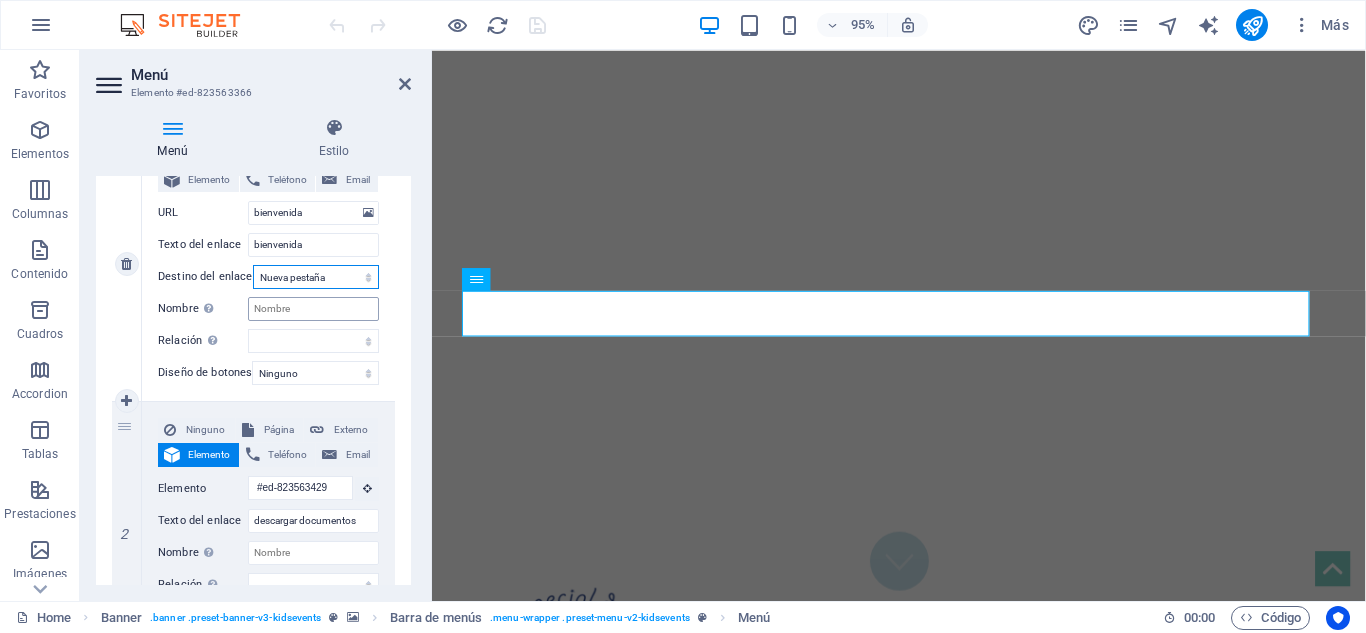 select 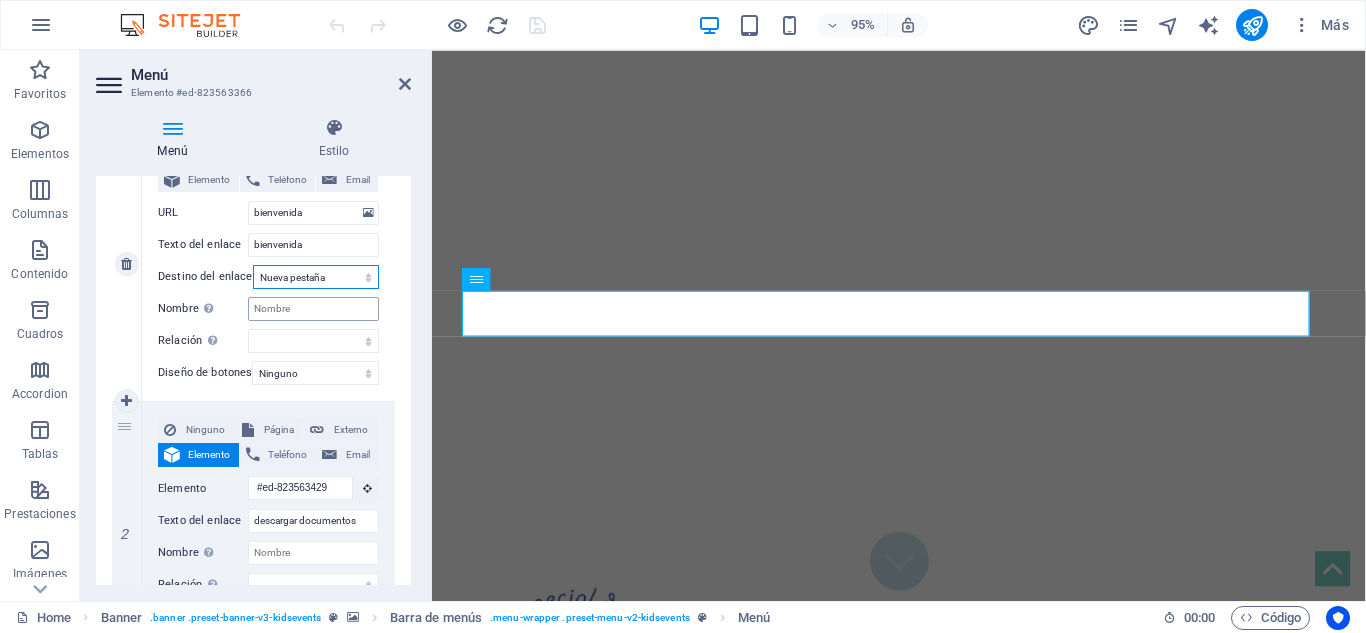 select 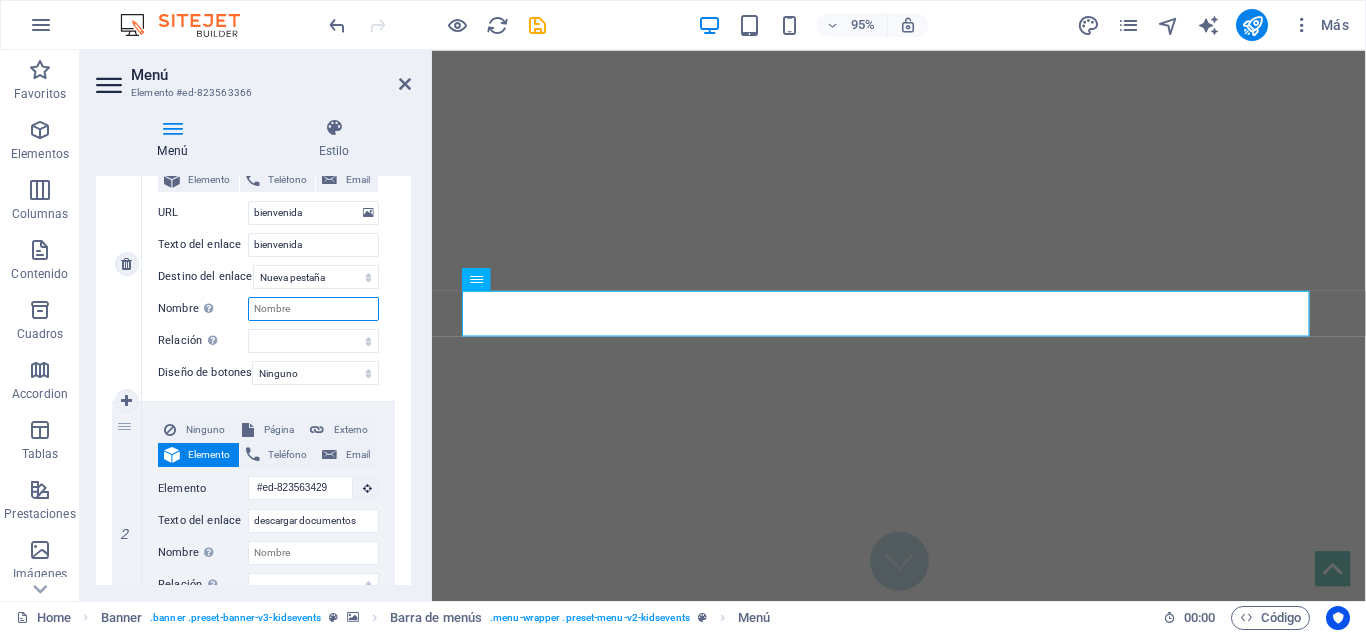 click on "Nombre Una descripción adicional del enlace no debería ser igual al texto del enlace. El título suele mostrarse como un texto de información cuando se mueve el ratón por encima del elemento. Déjalo en blanco en caso de dudas." at bounding box center (313, 309) 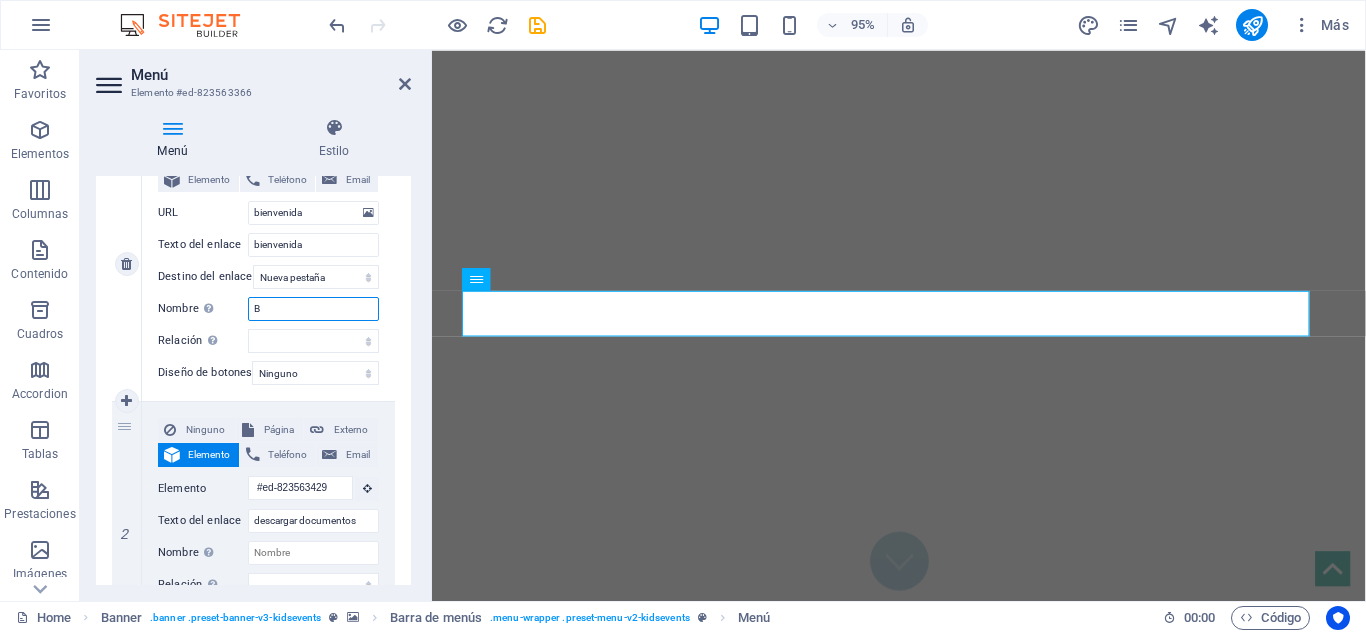 type on "Be" 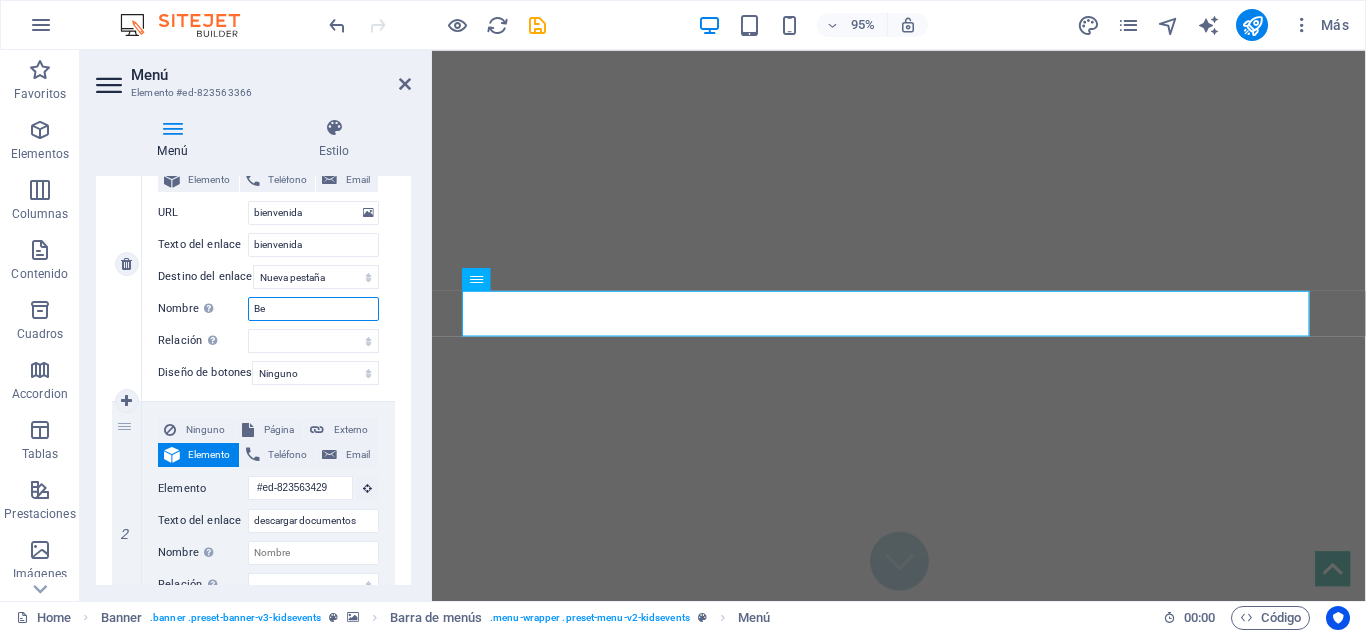 select 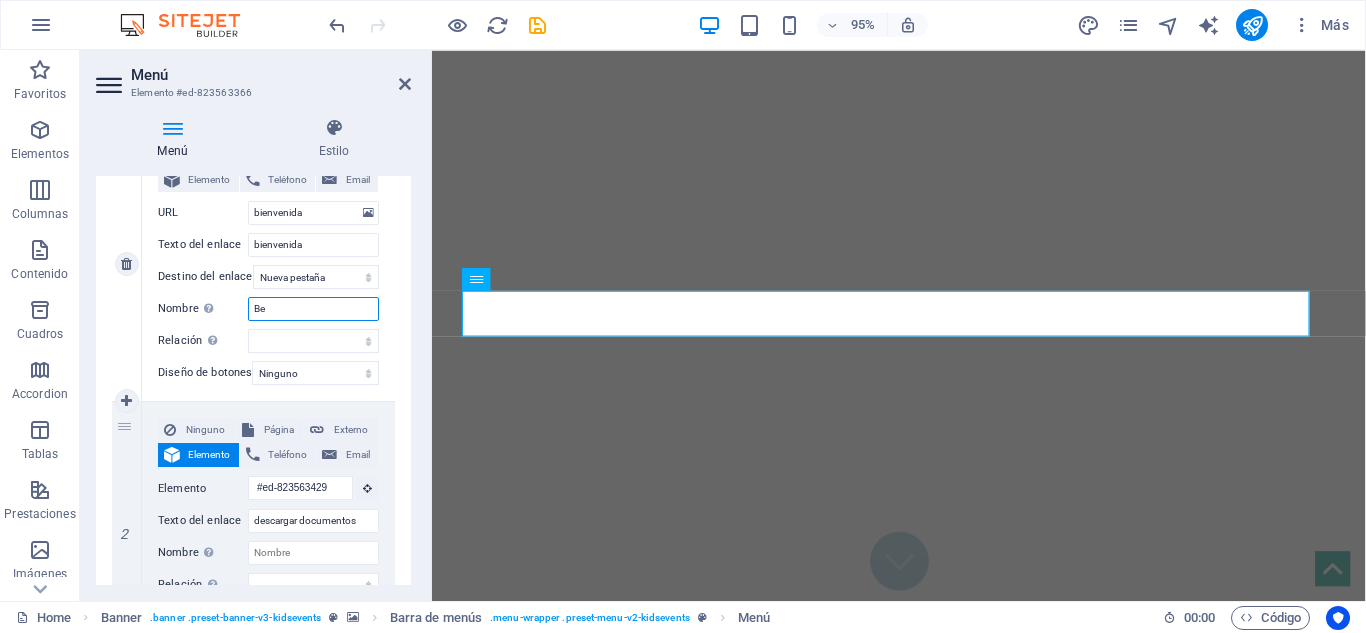 type on "Ben" 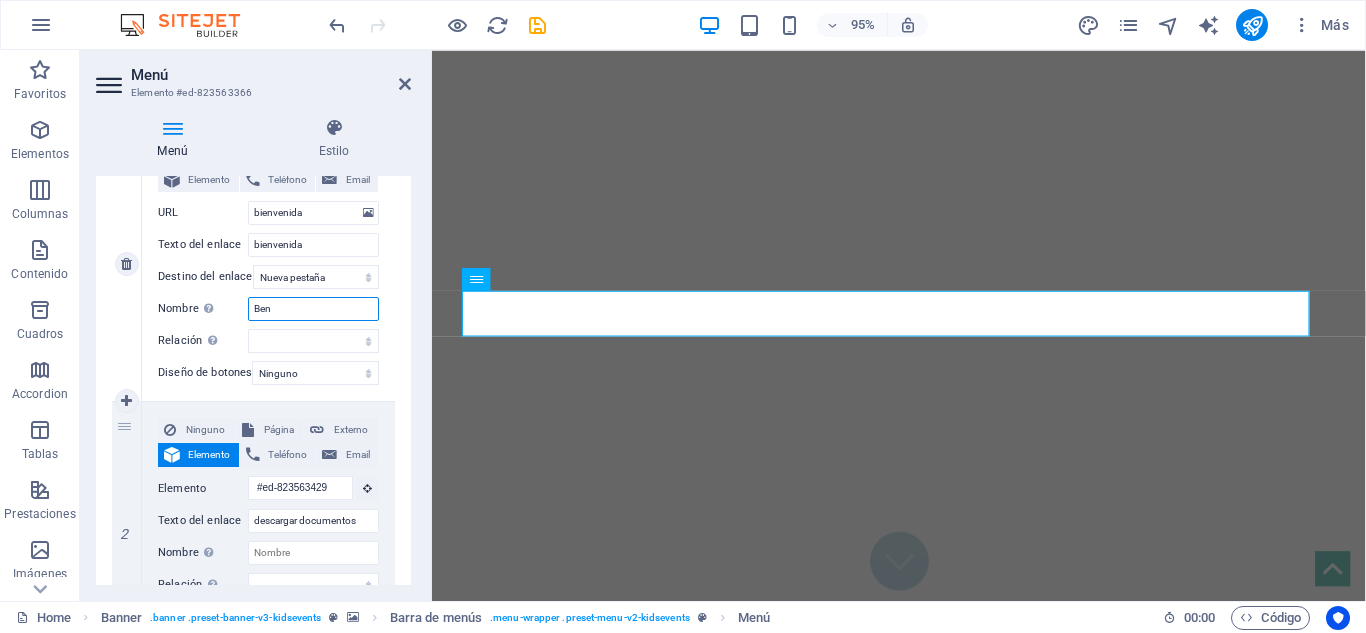 select 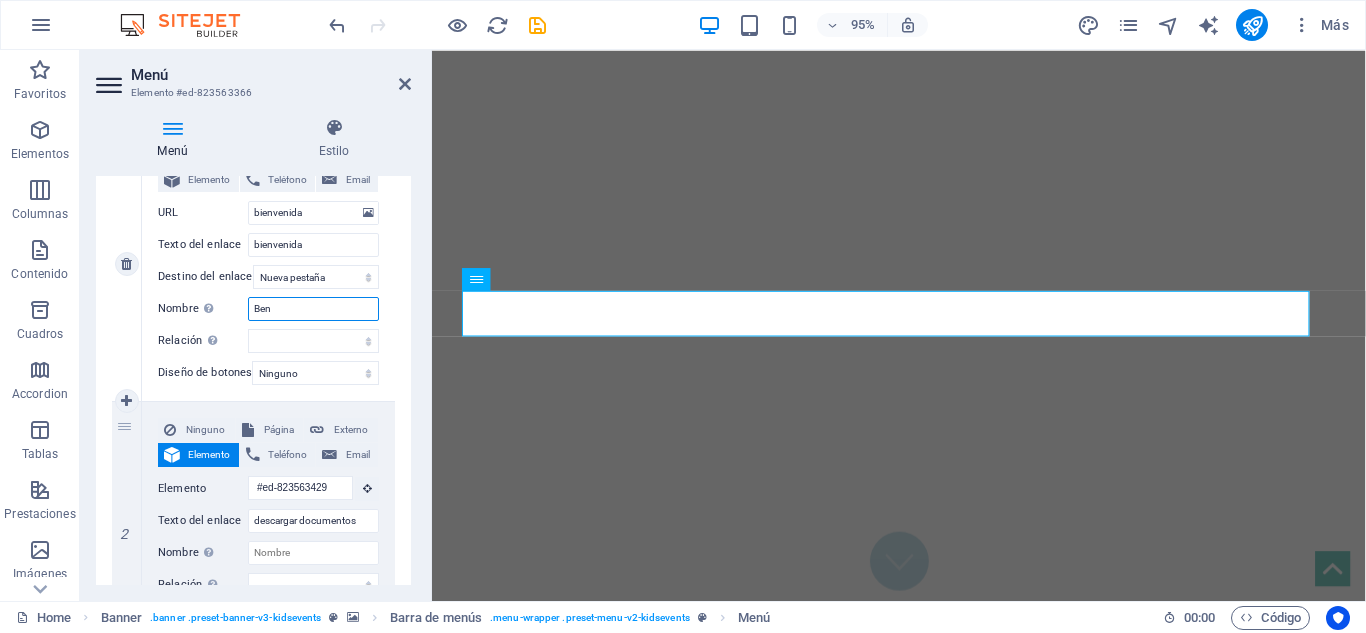 select 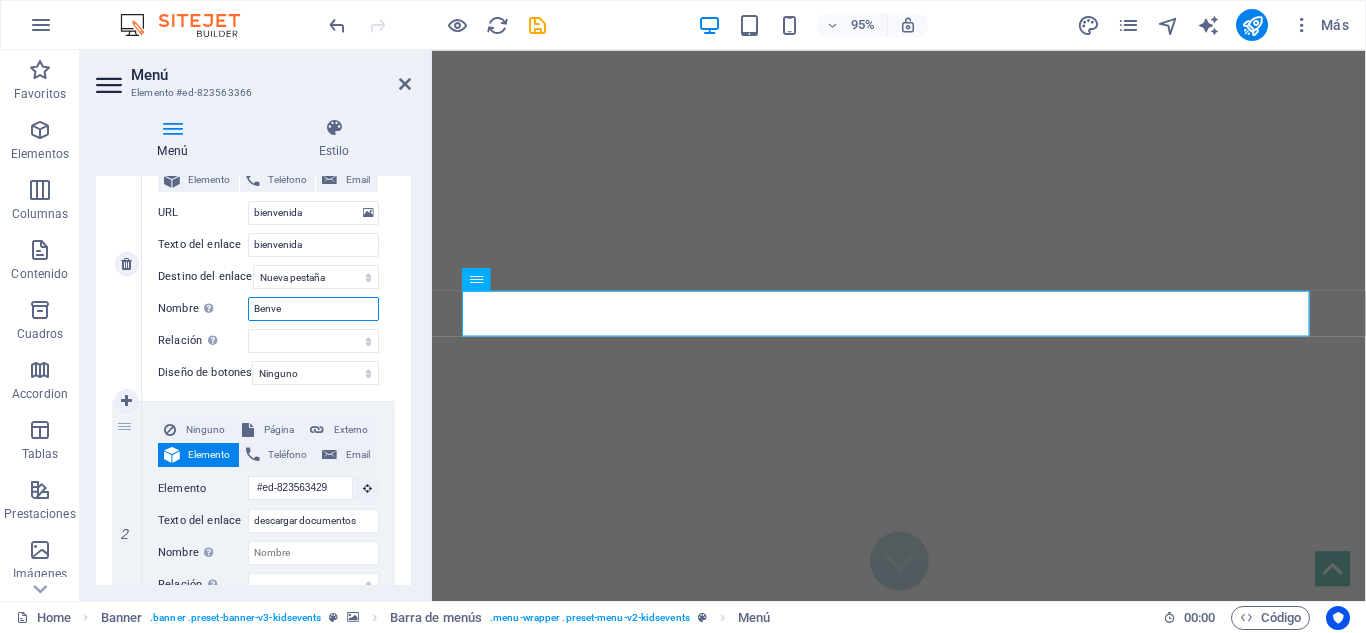 type on "Benven" 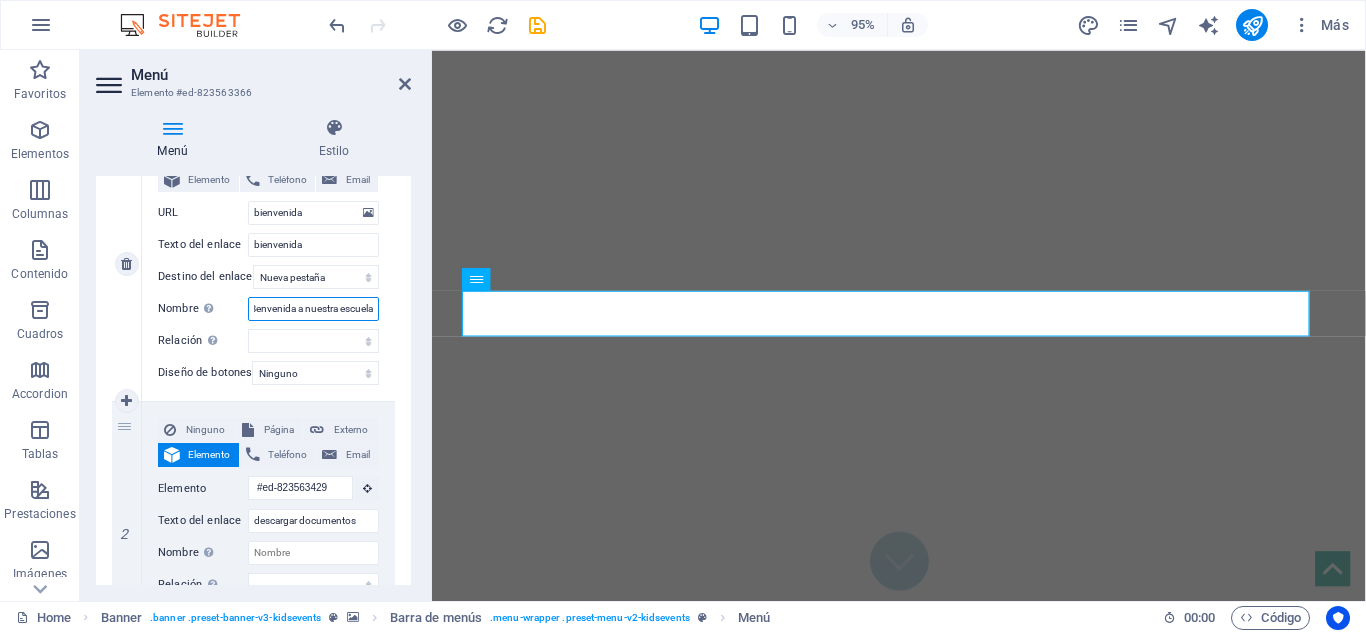 type on "Benvenida a nuestra escuela" 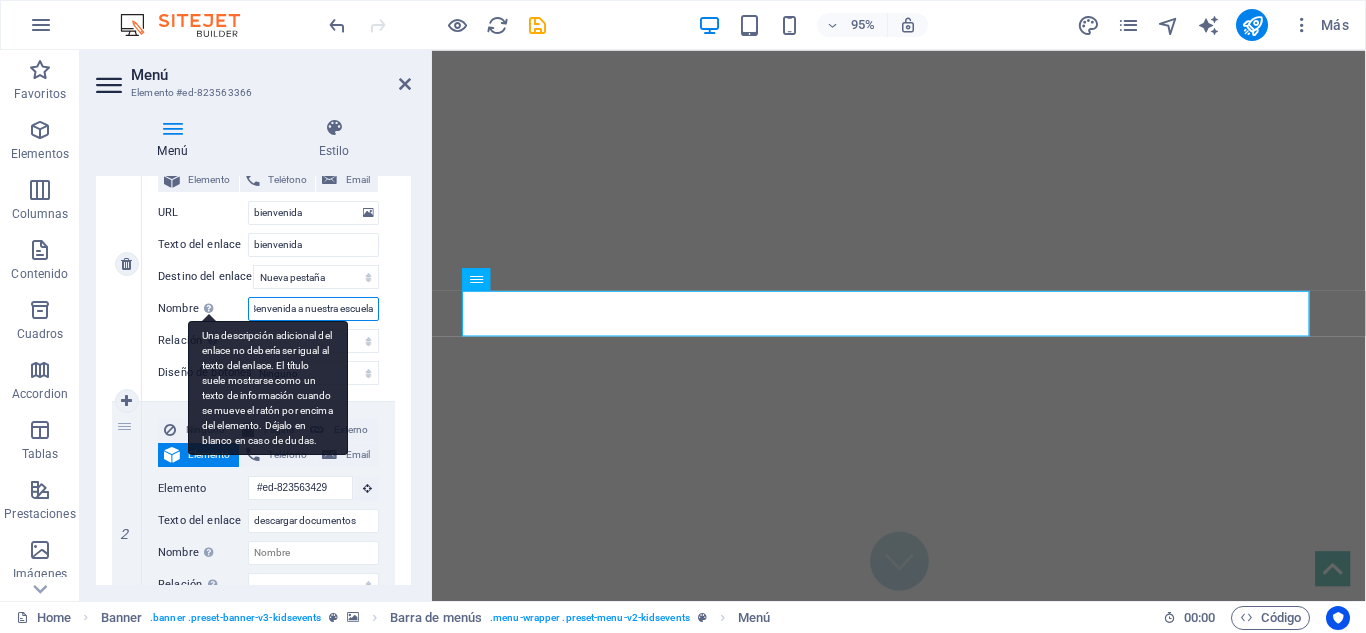 select 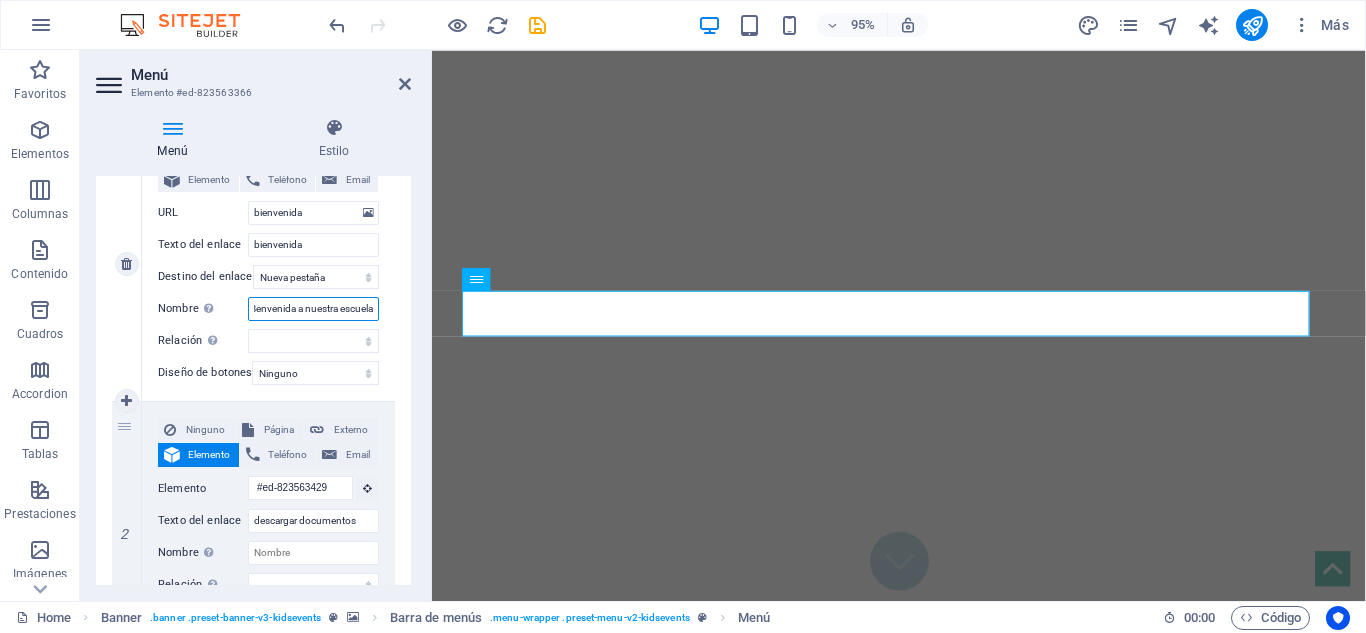 click on "Benvenida a nuestra escuela" at bounding box center [313, 309] 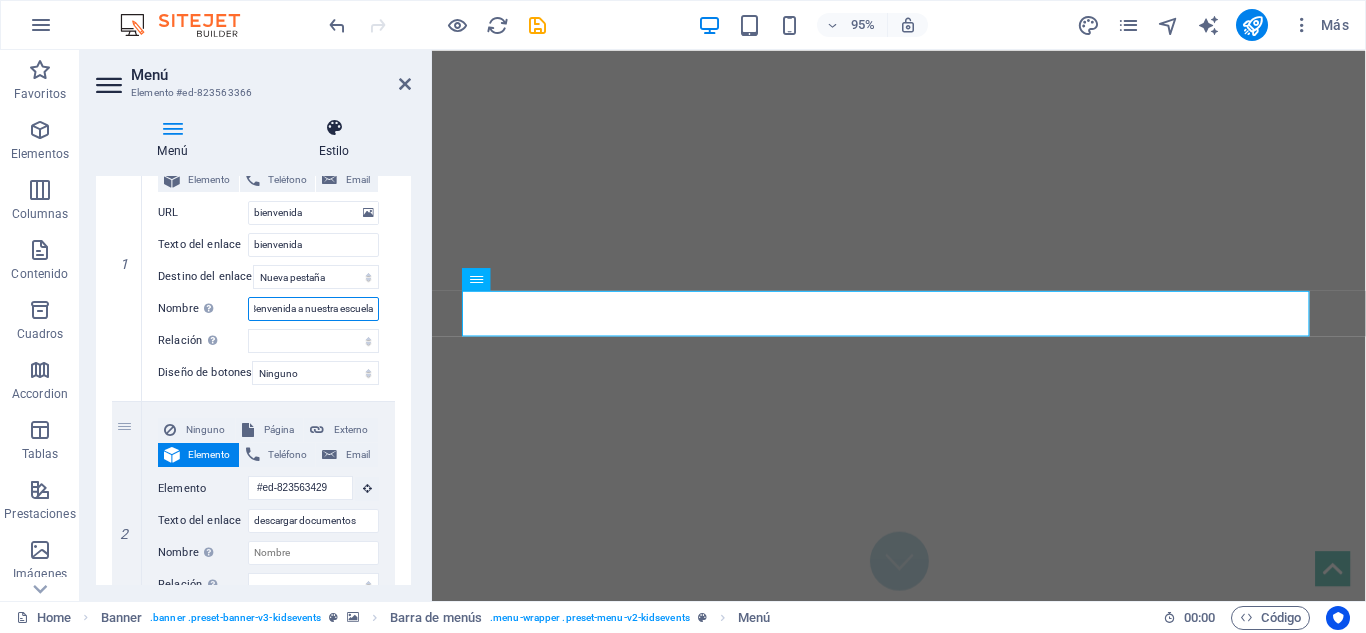 type on "Bienvenida a nuestra escuela" 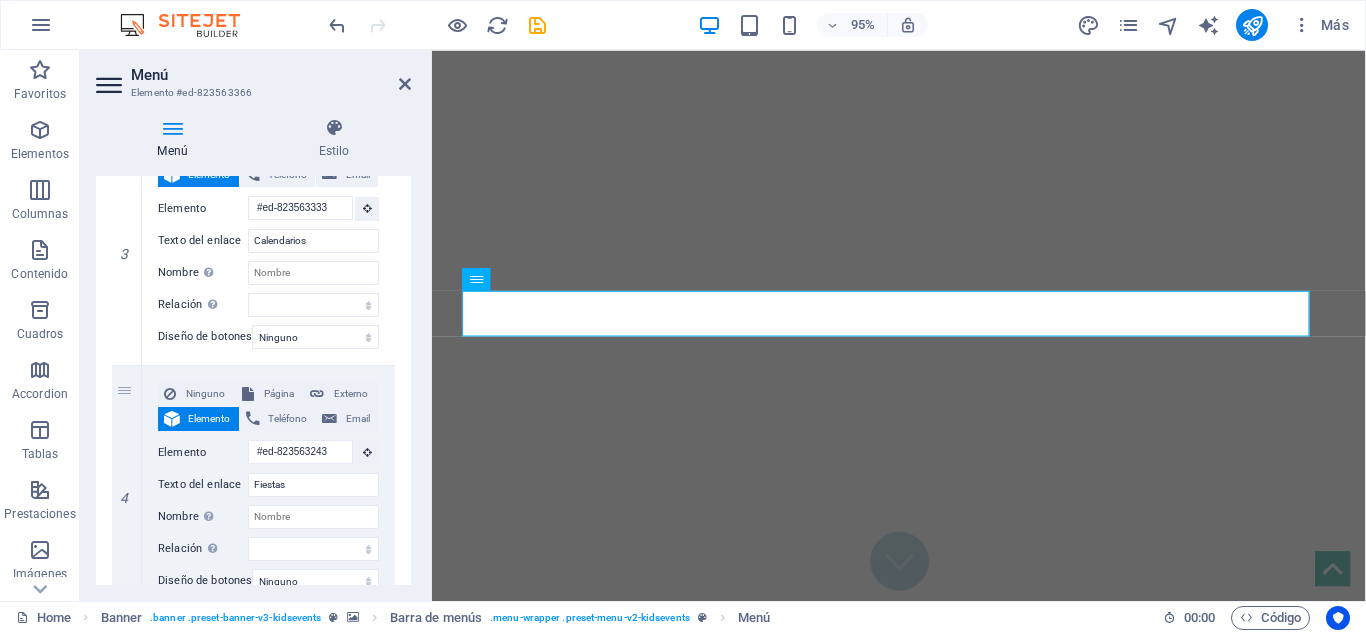 scroll, scrollTop: 0, scrollLeft: 0, axis: both 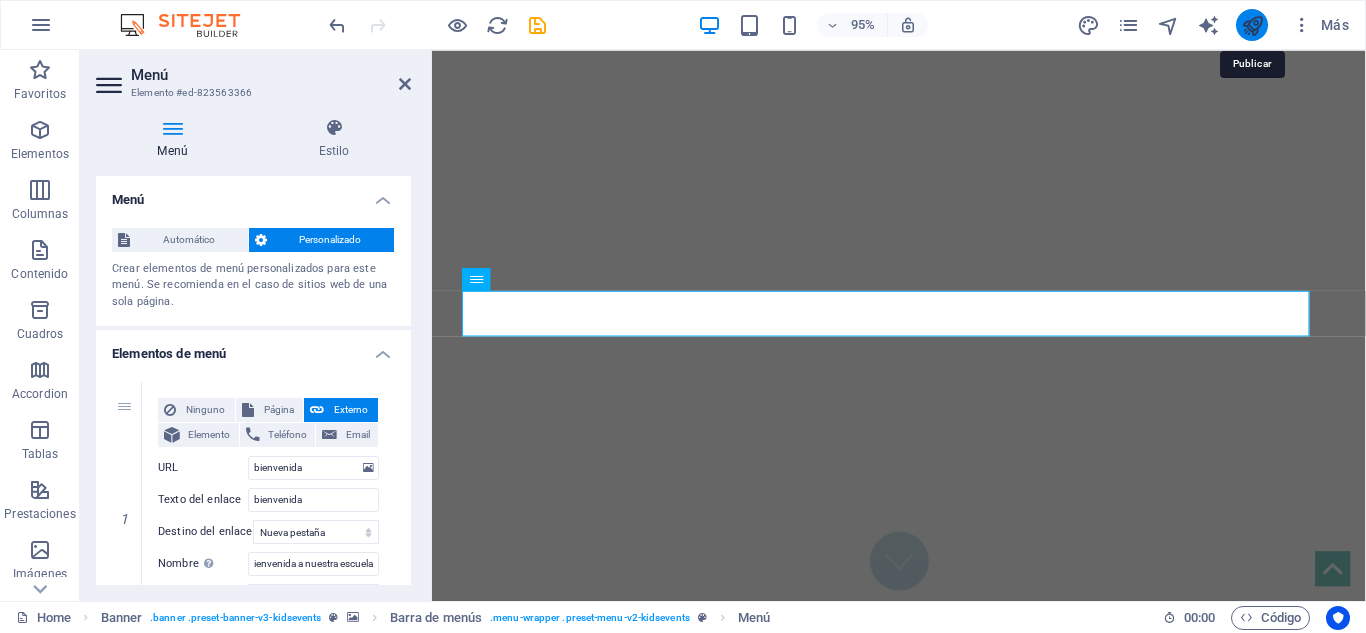click at bounding box center (1252, 25) 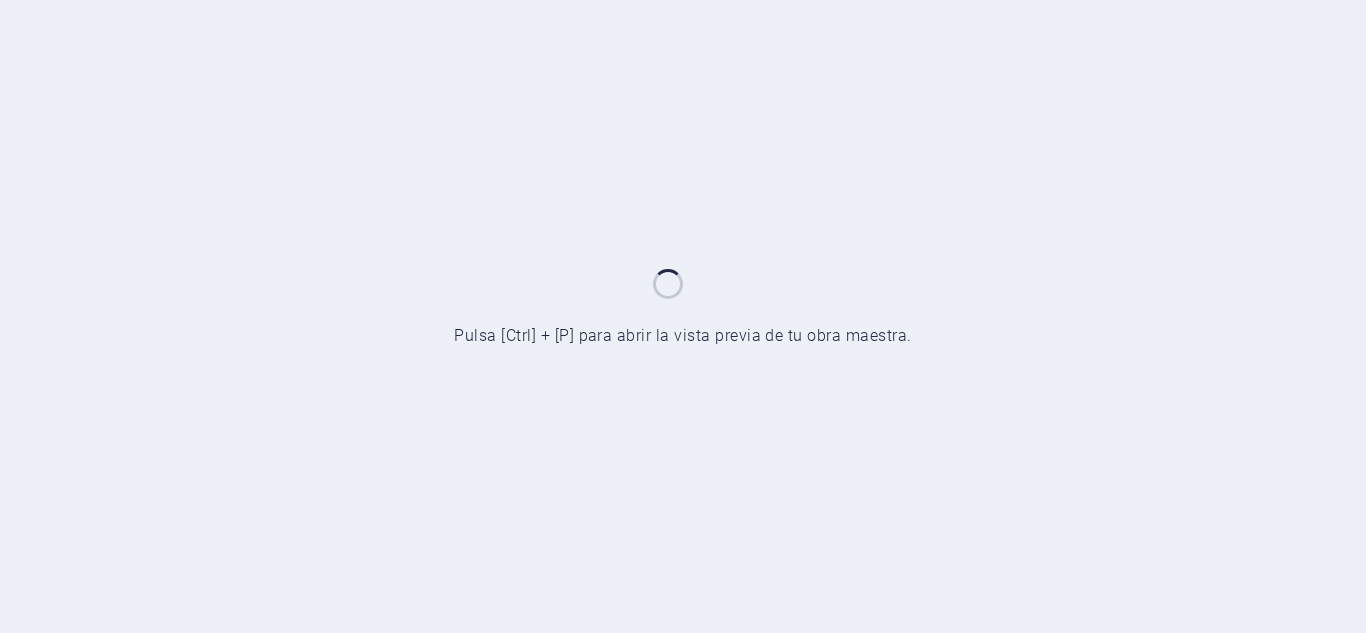 scroll, scrollTop: 0, scrollLeft: 0, axis: both 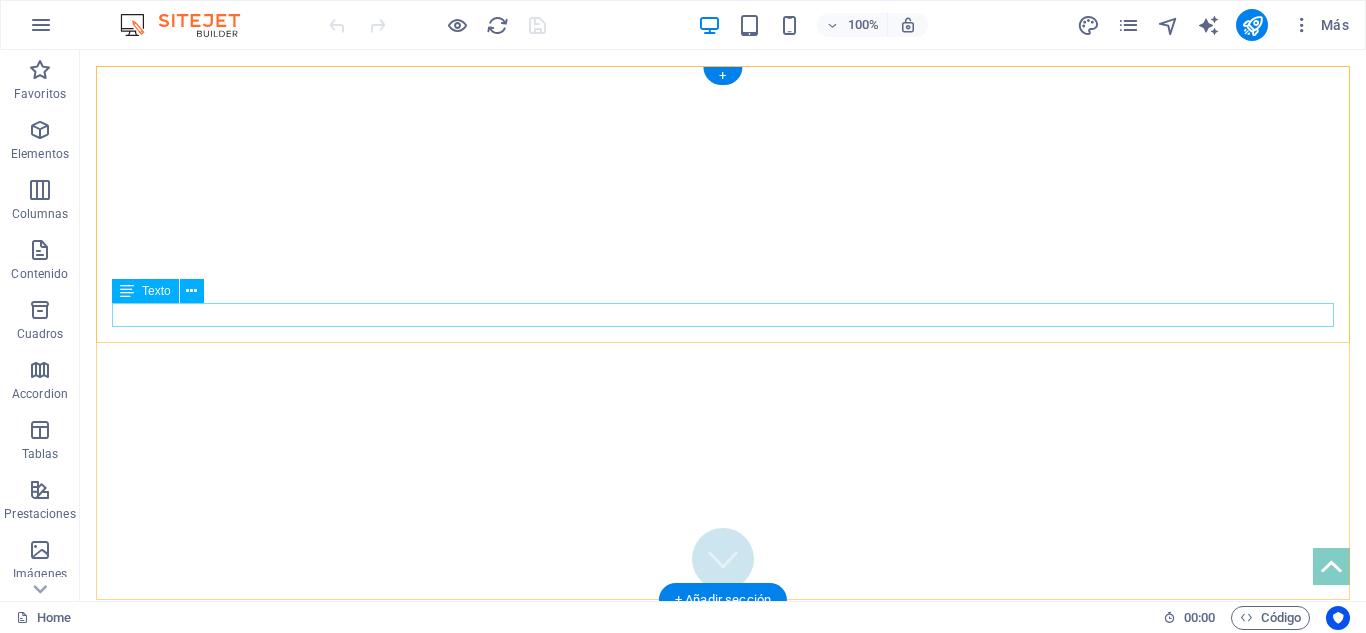 click on "Bienvenido a nuestra escuela" at bounding box center [723, 897] 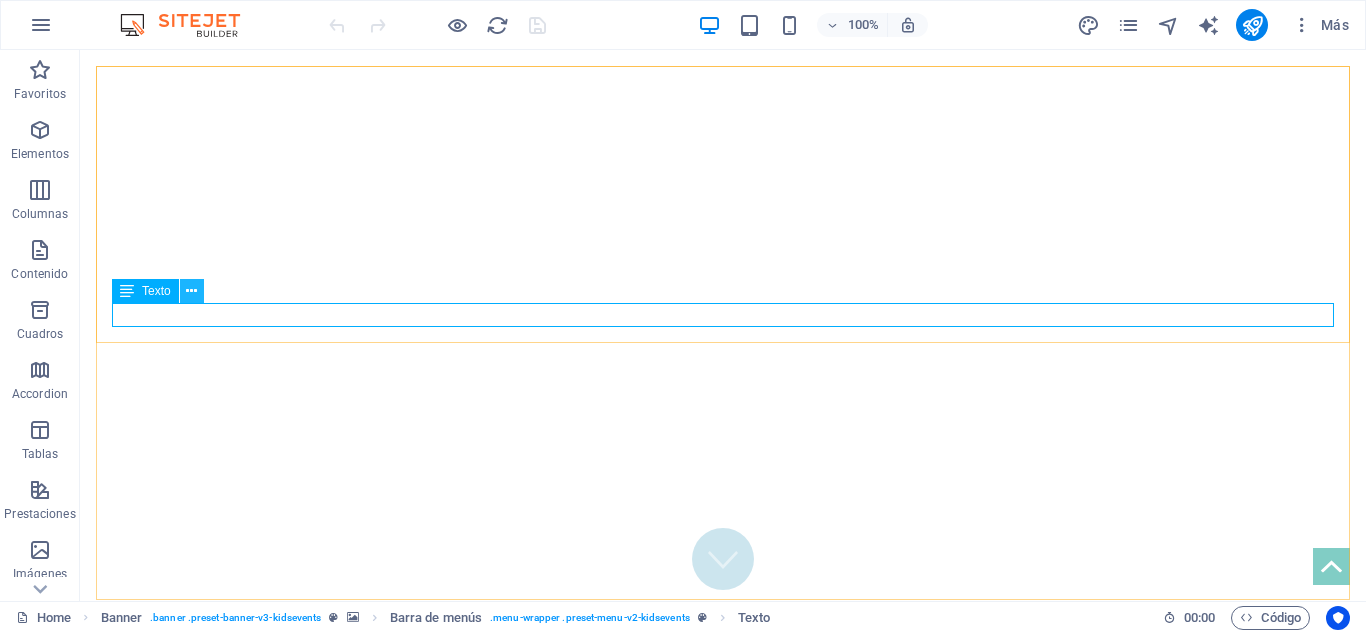 click at bounding box center (191, 291) 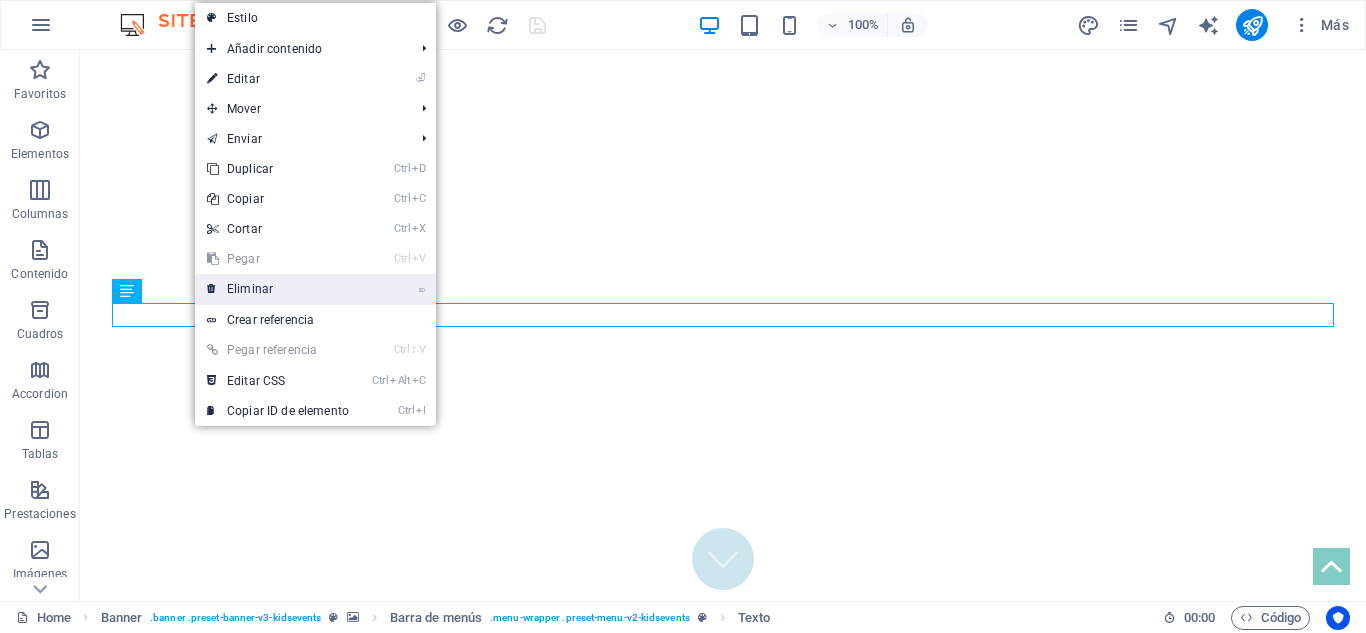 click on "⌦  Eliminar" at bounding box center [278, 289] 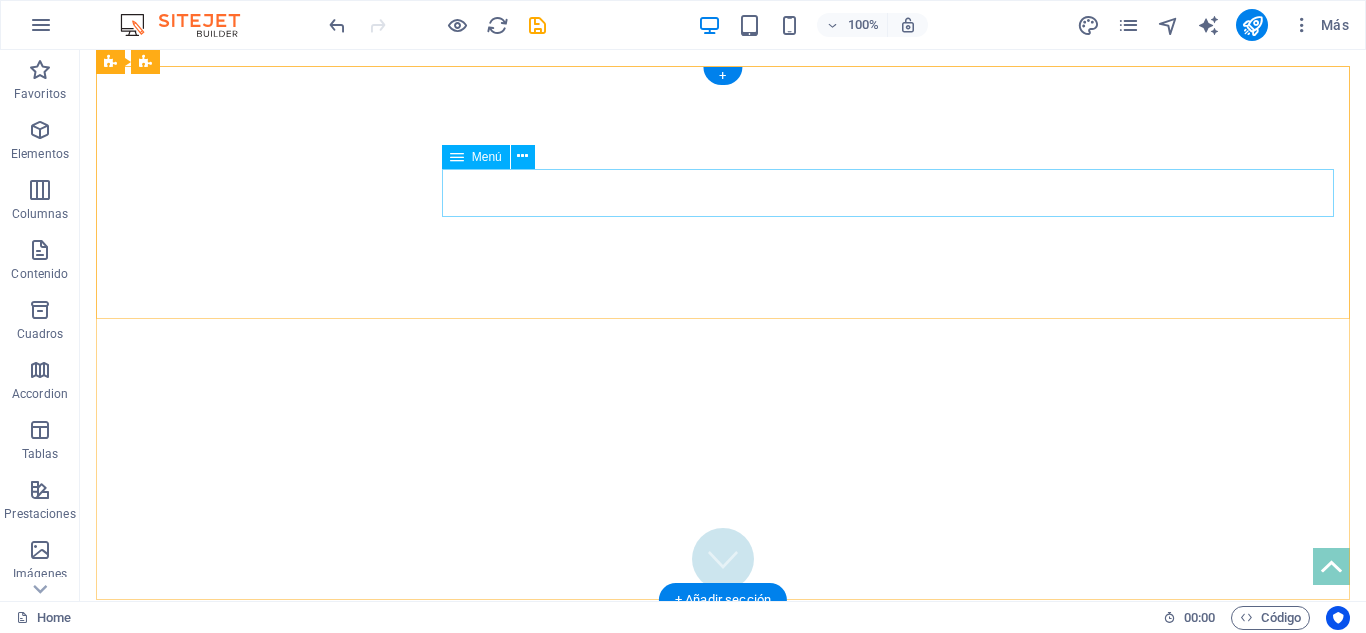 click on "bienvenida descargar documentos Calendarios Fiestas Contacto Compartir materiales" at bounding box center (723, 861) 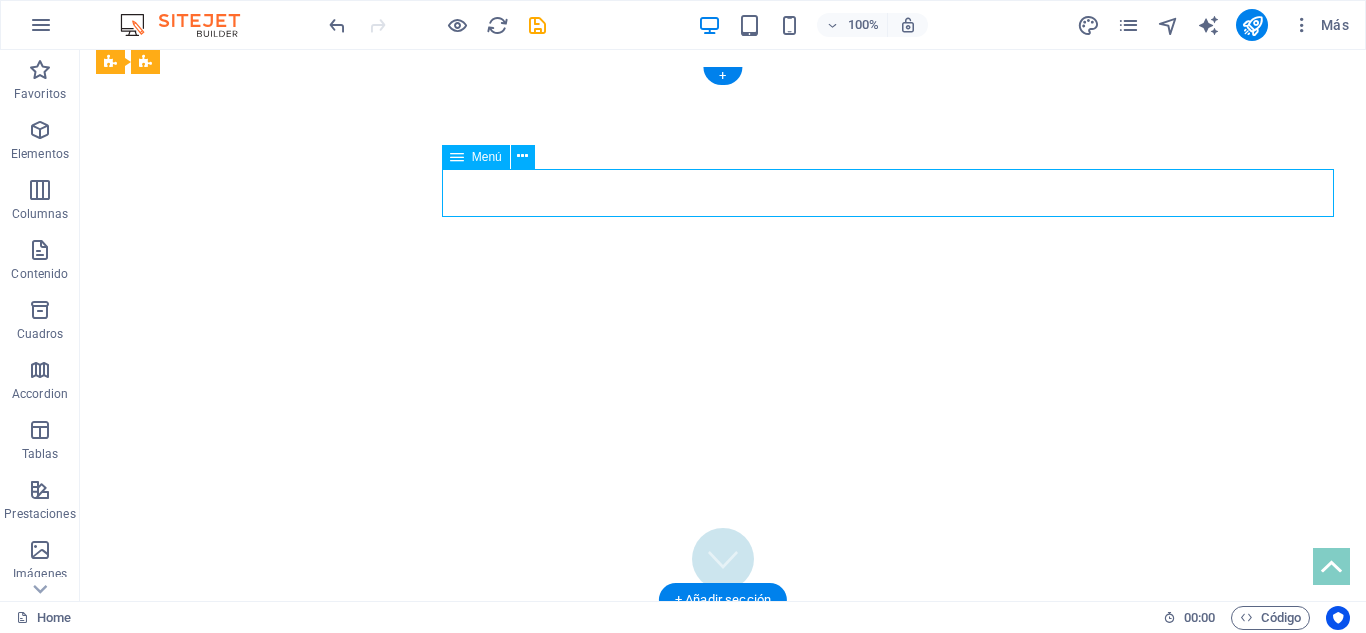 click on "bienvenida descargar documentos Calendarios Fiestas Contacto Compartir materiales" at bounding box center [723, 861] 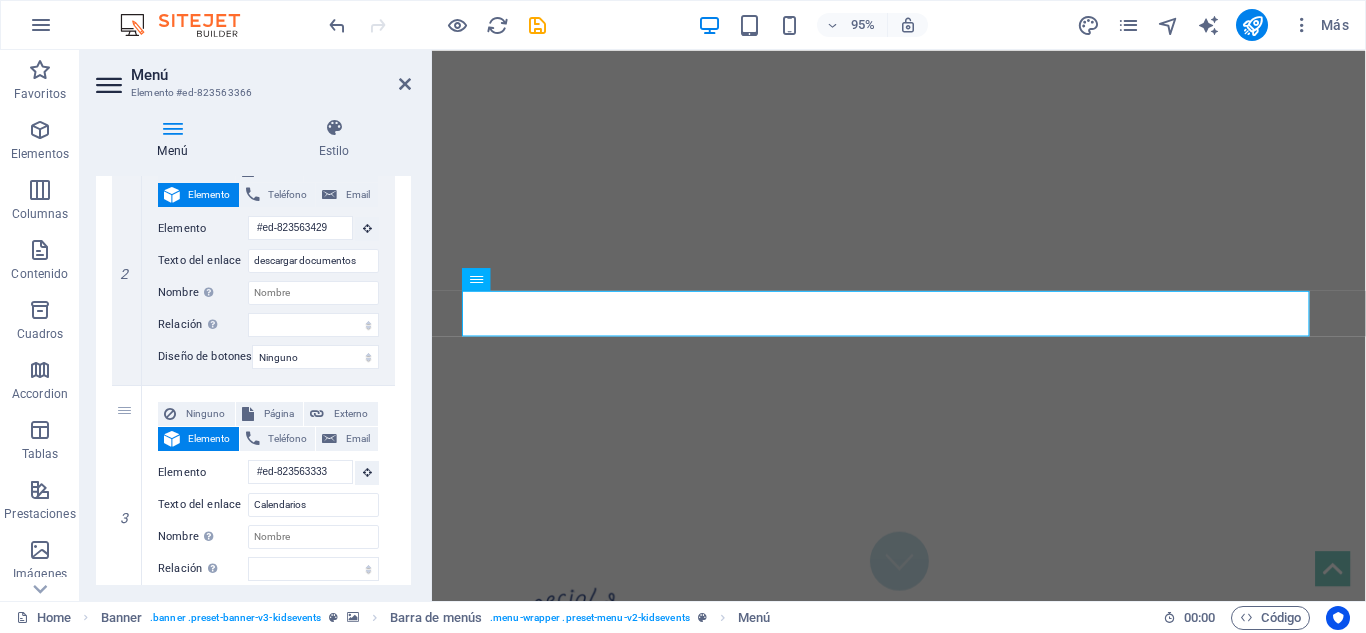 scroll, scrollTop: 251, scrollLeft: 0, axis: vertical 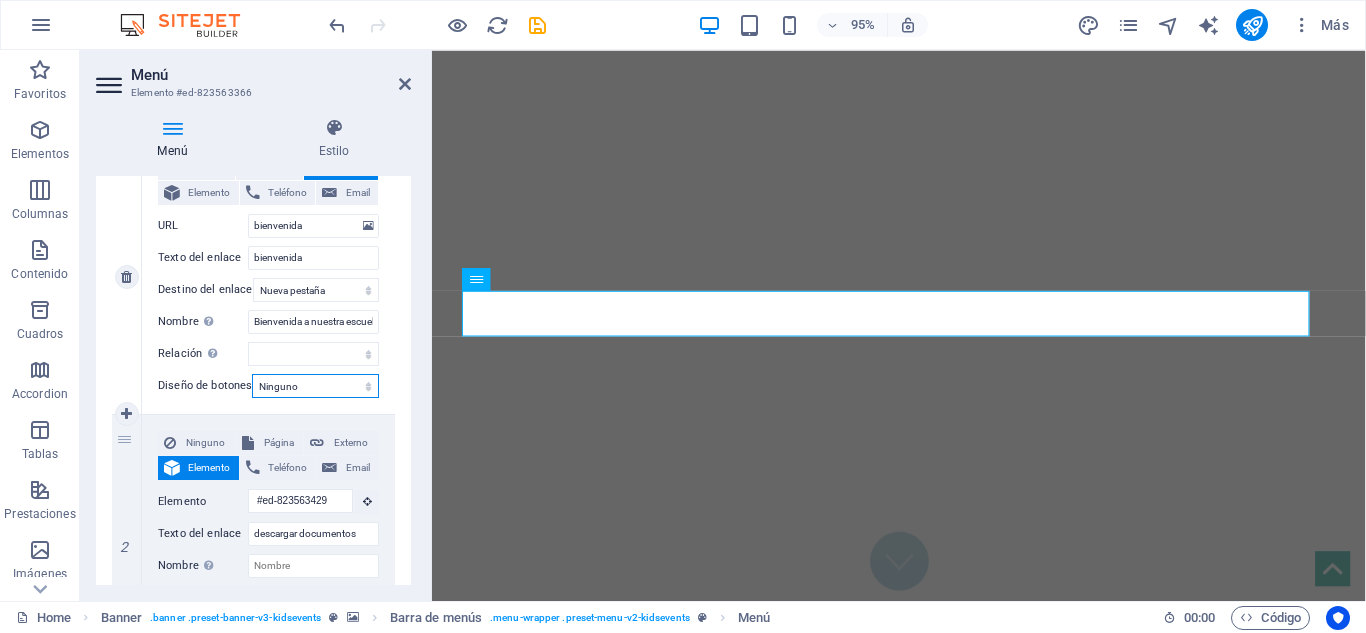 click on "Ninguno Predeterminado Principal Secundario" at bounding box center (315, 386) 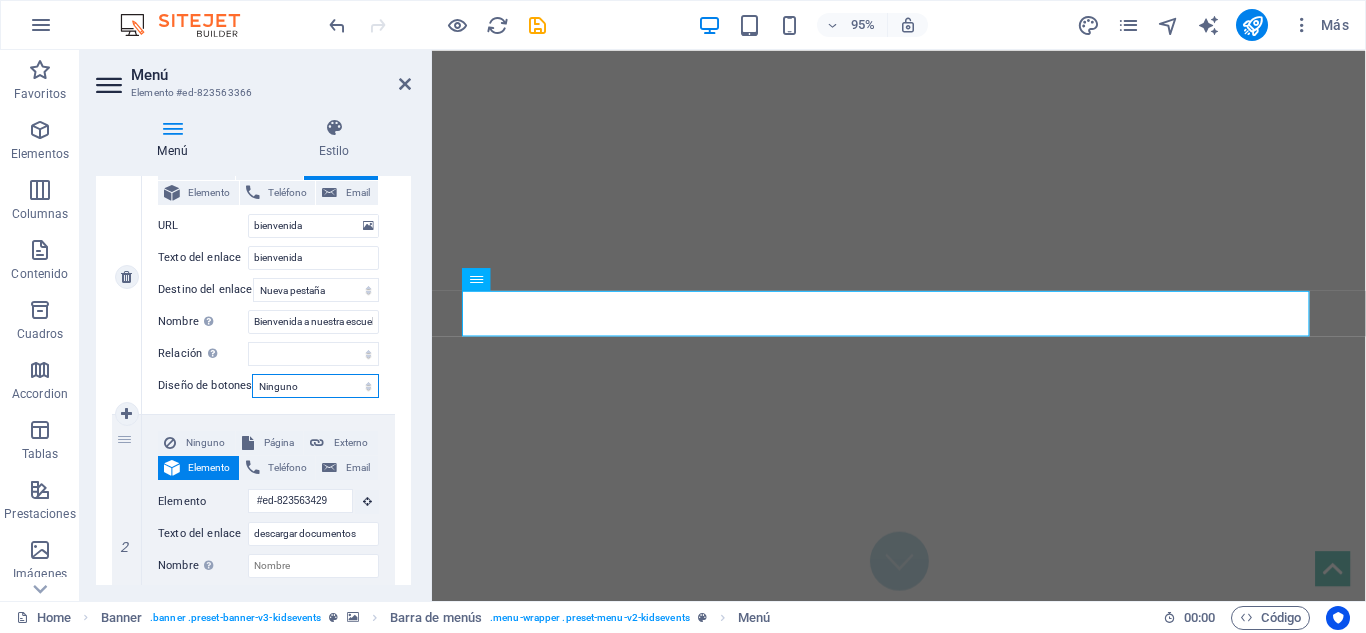 select on "default" 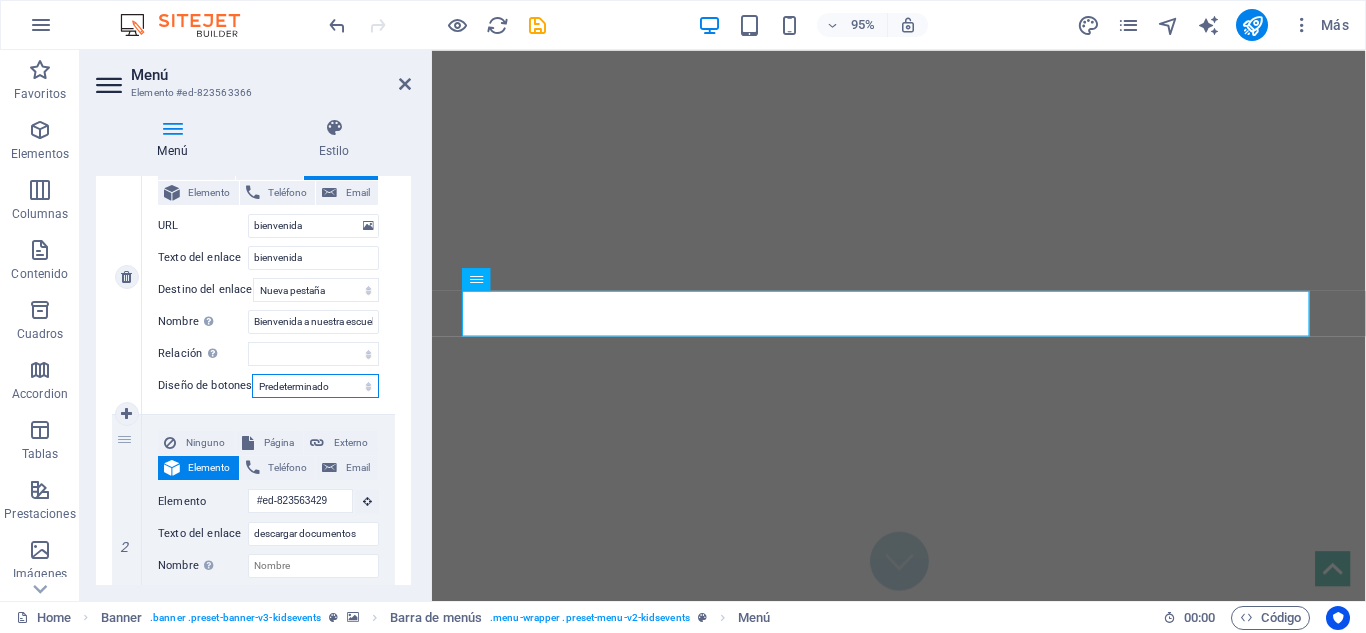 click on "Ninguno Predeterminado Principal Secundario" at bounding box center [315, 386] 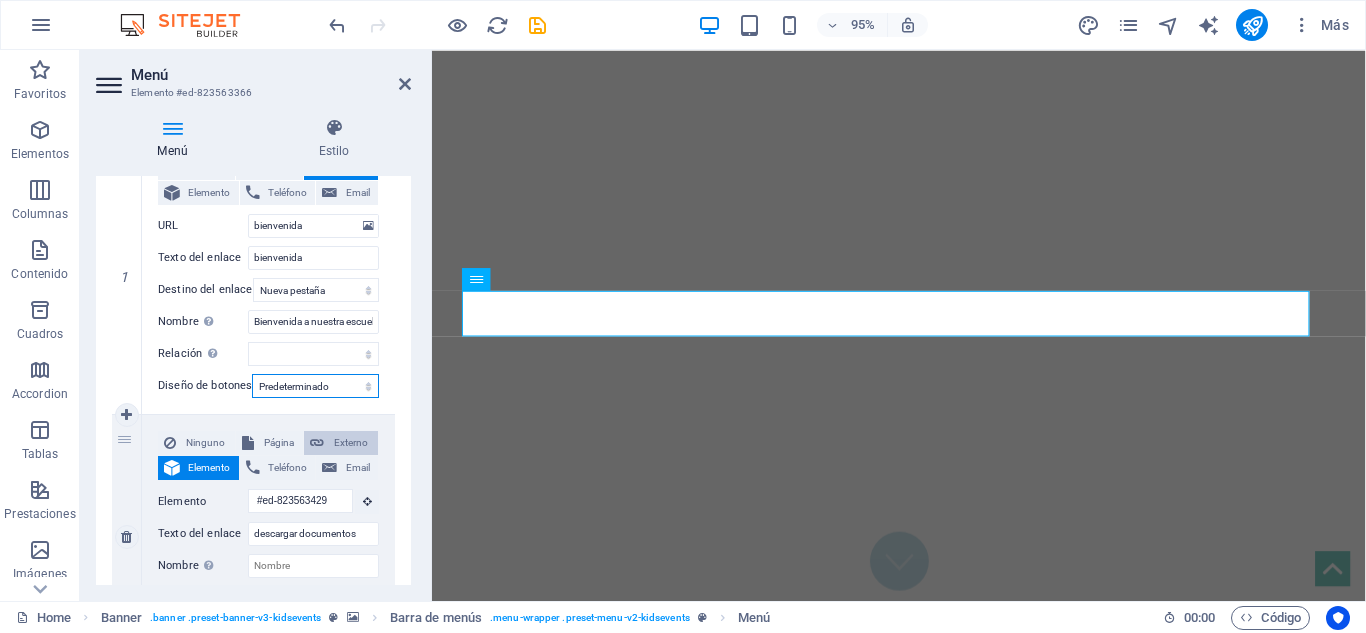 select 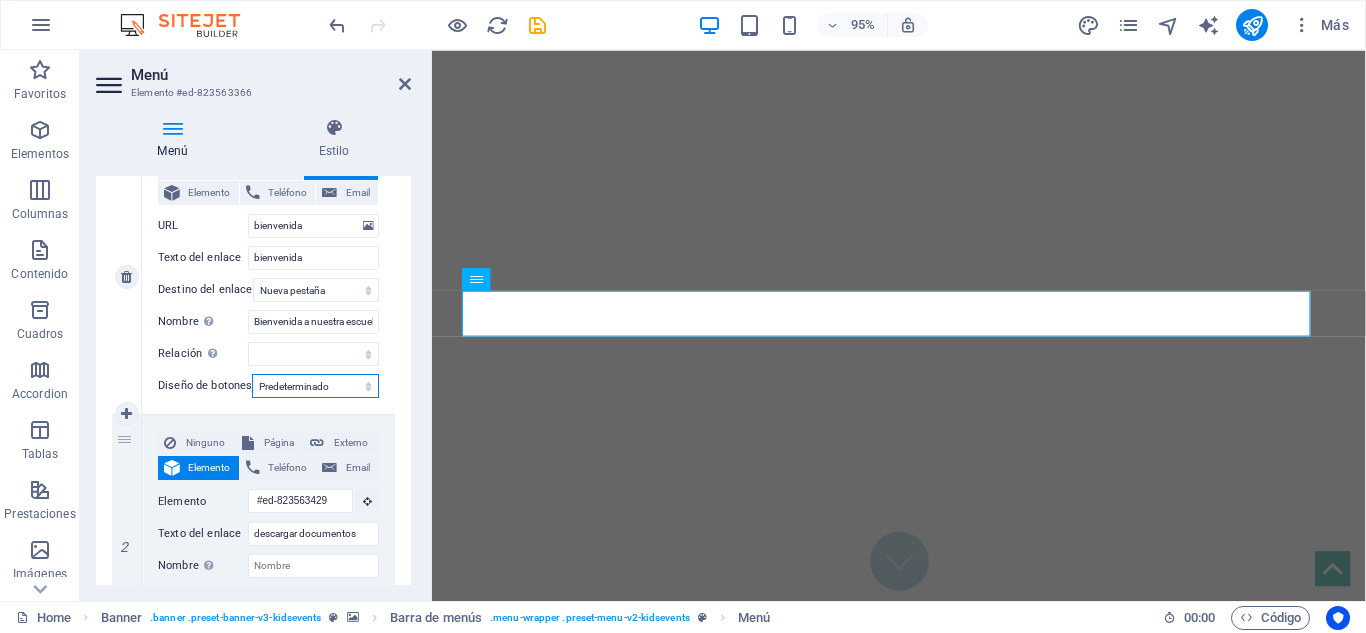 click on "Ninguno Predeterminado Principal Secundario" at bounding box center (315, 386) 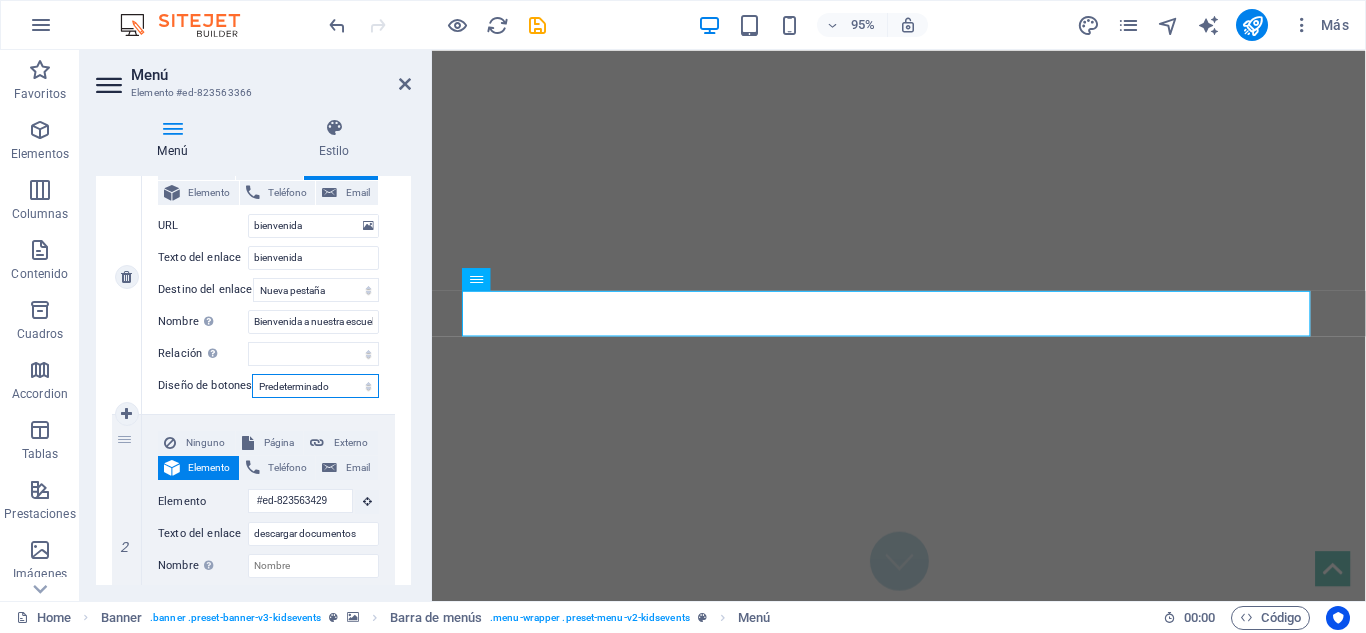 select on "primary" 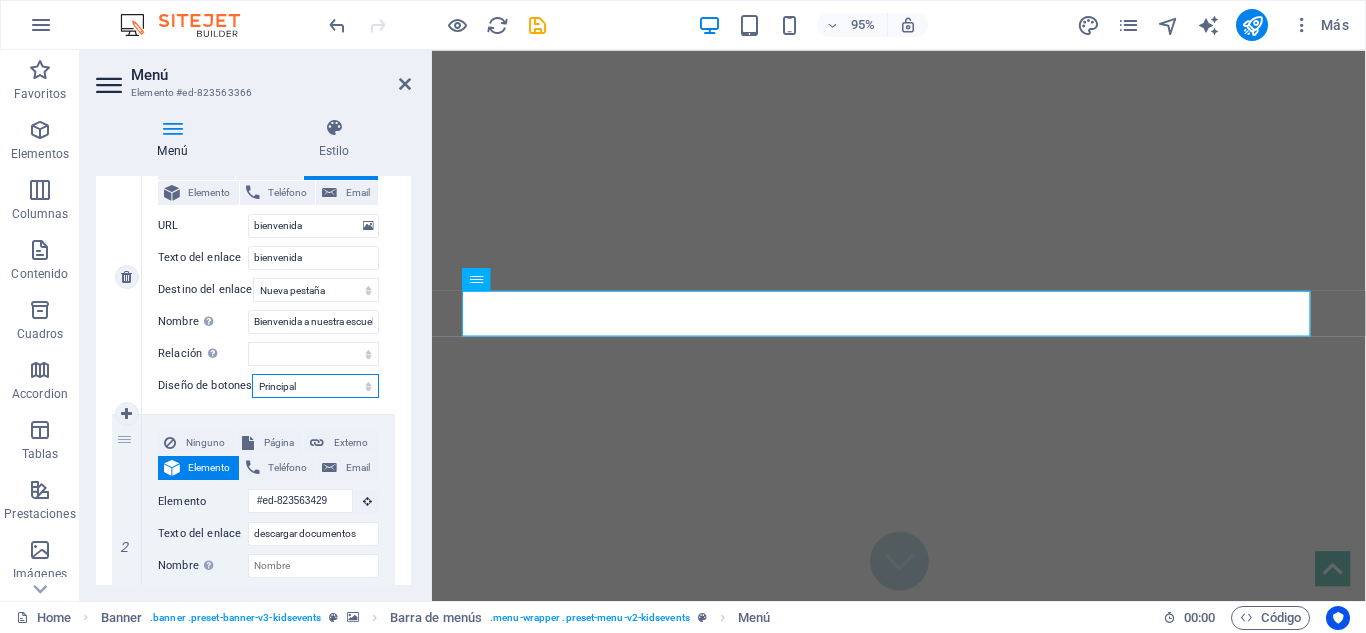 click on "Ninguno Predeterminado Principal Secundario" at bounding box center (315, 386) 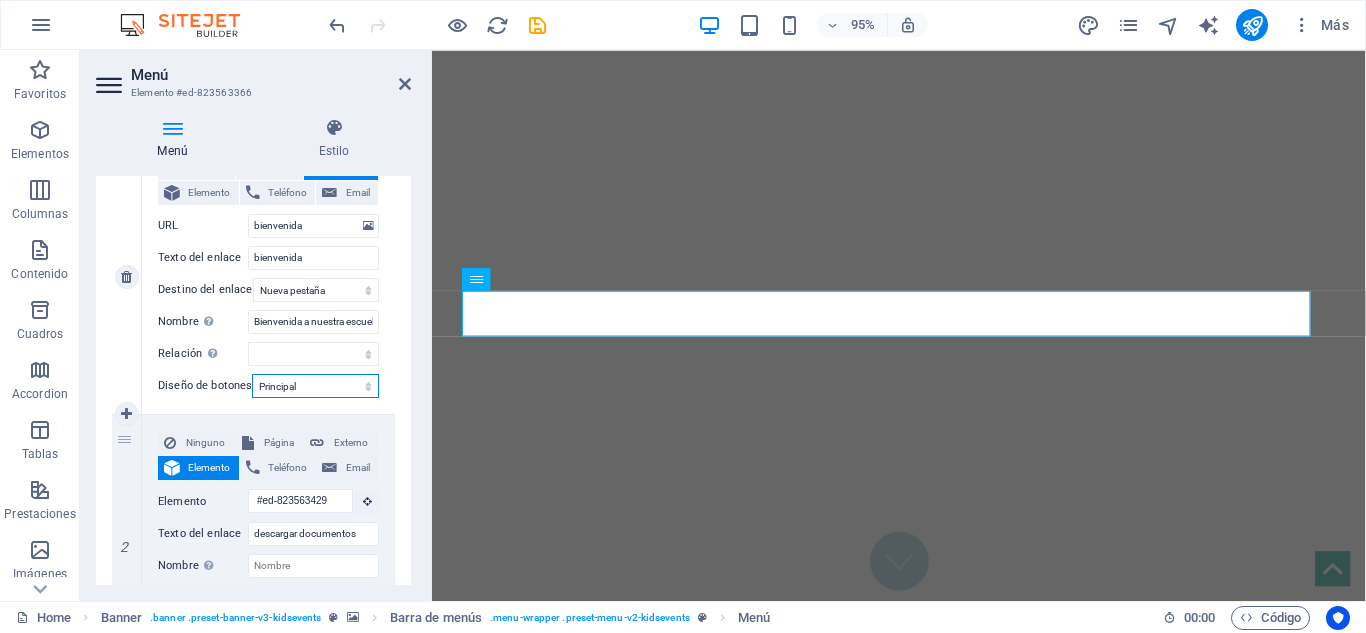 select 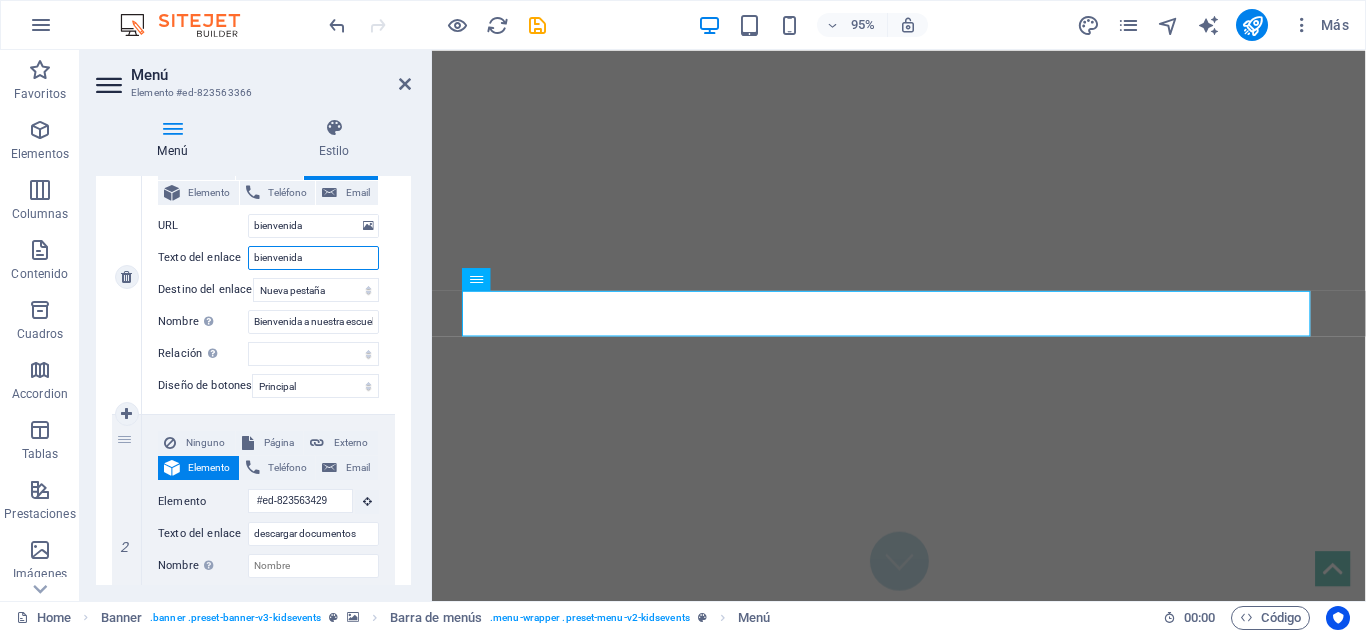 click on "bienvenida" at bounding box center [313, 258] 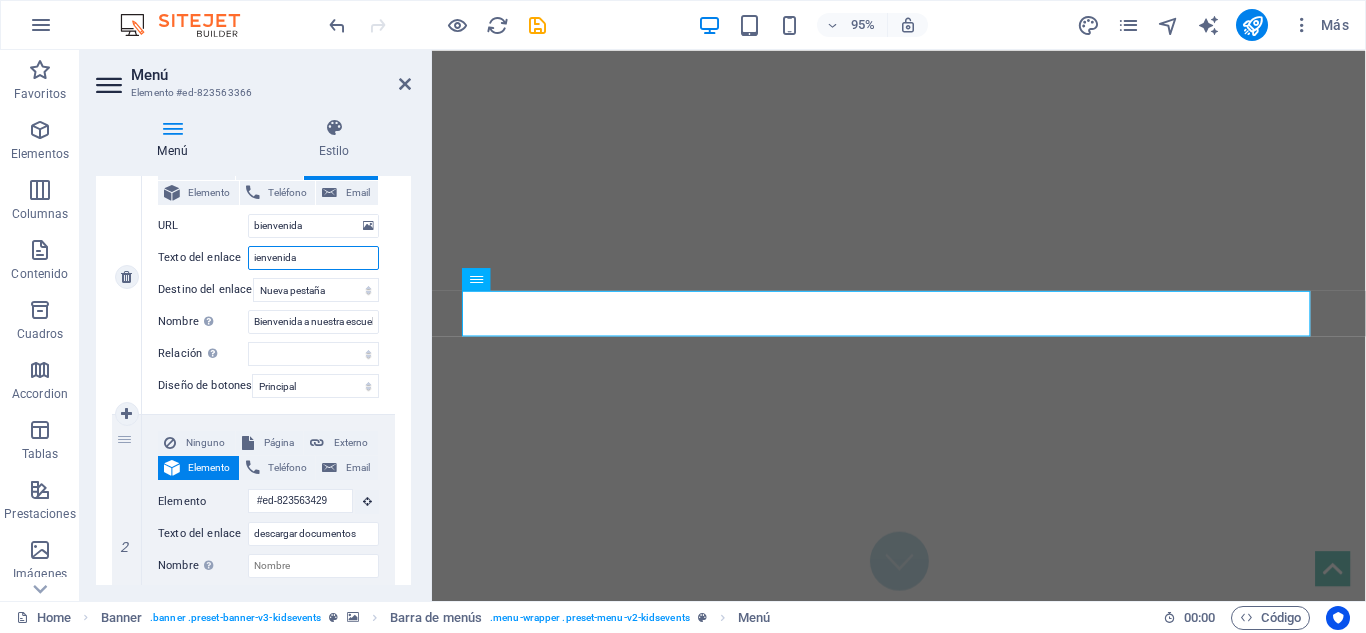 select 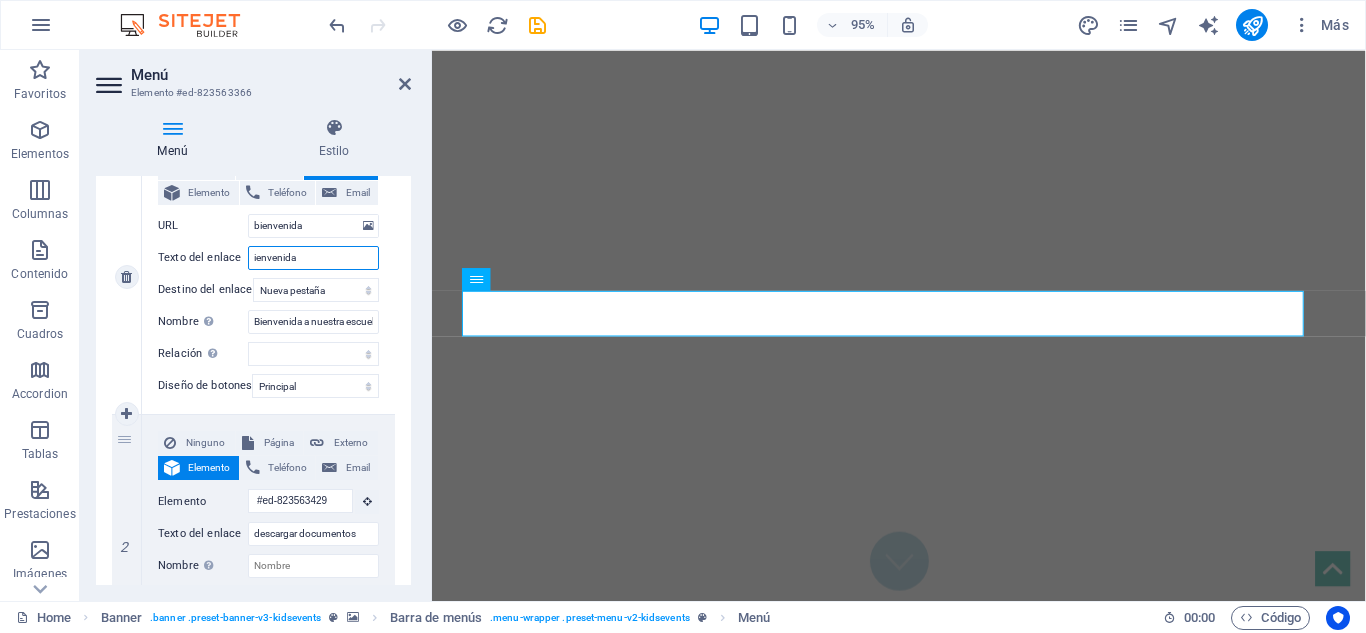 type on "Bienvenida" 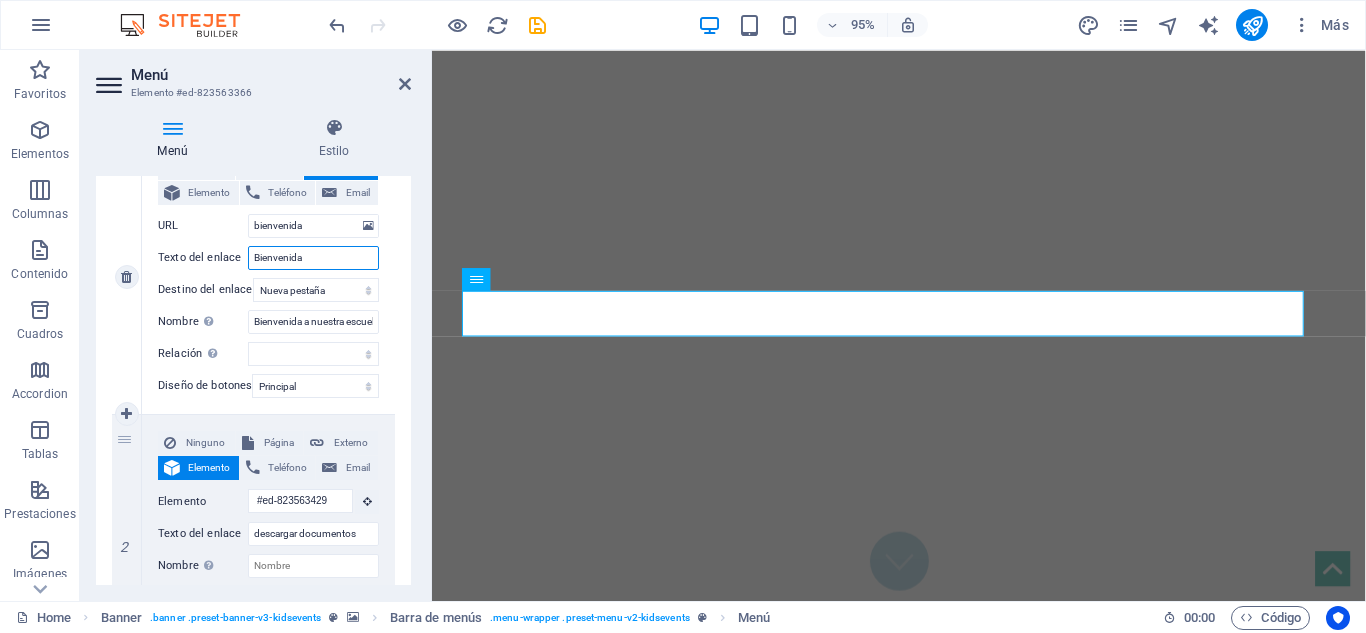 select 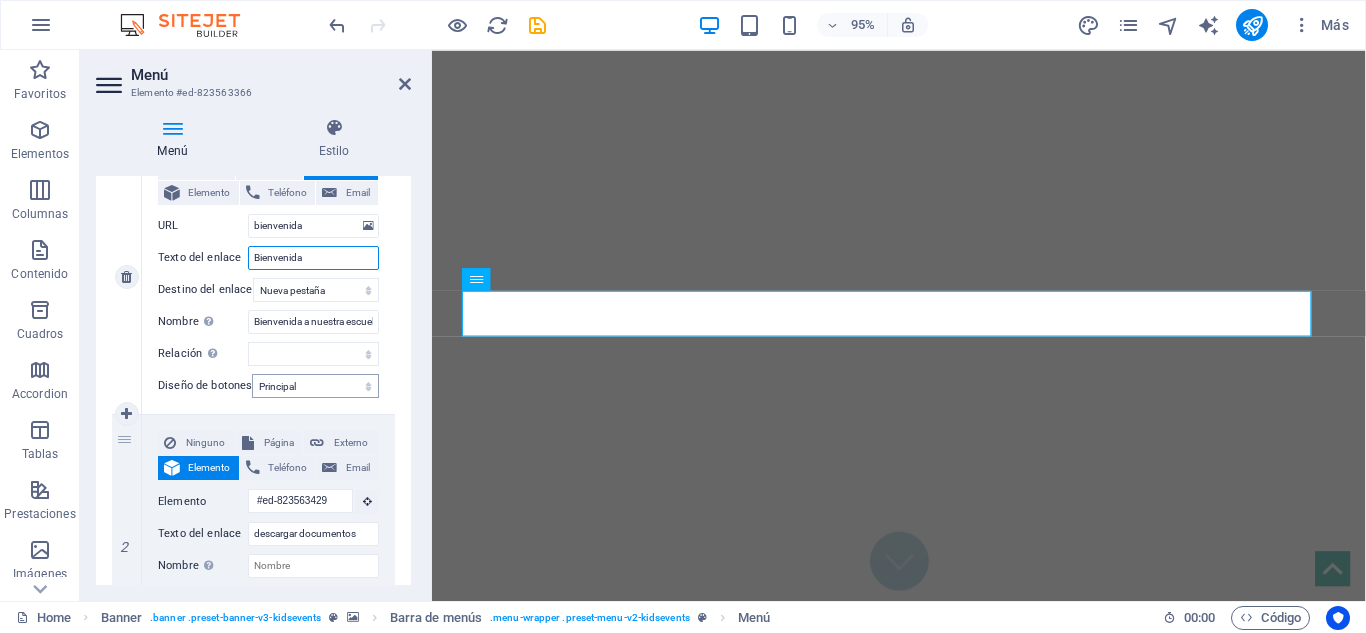 type on "Bienvenida" 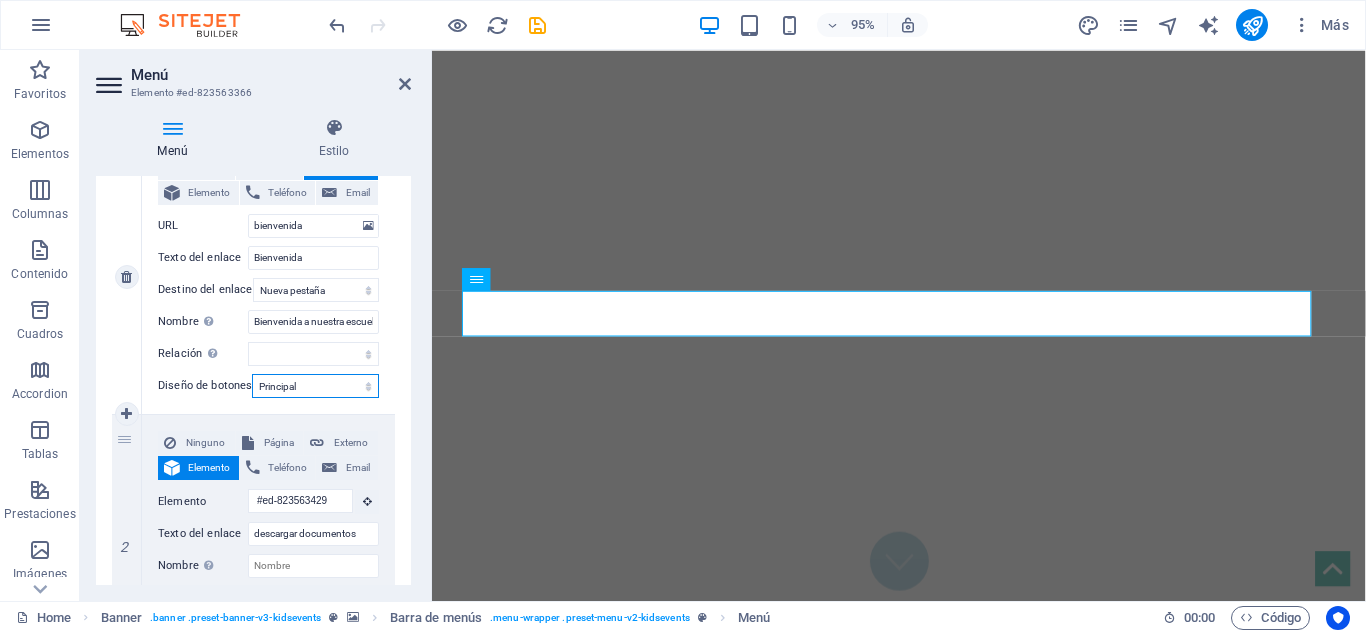 click on "Ninguno Predeterminado Principal Secundario" at bounding box center (315, 386) 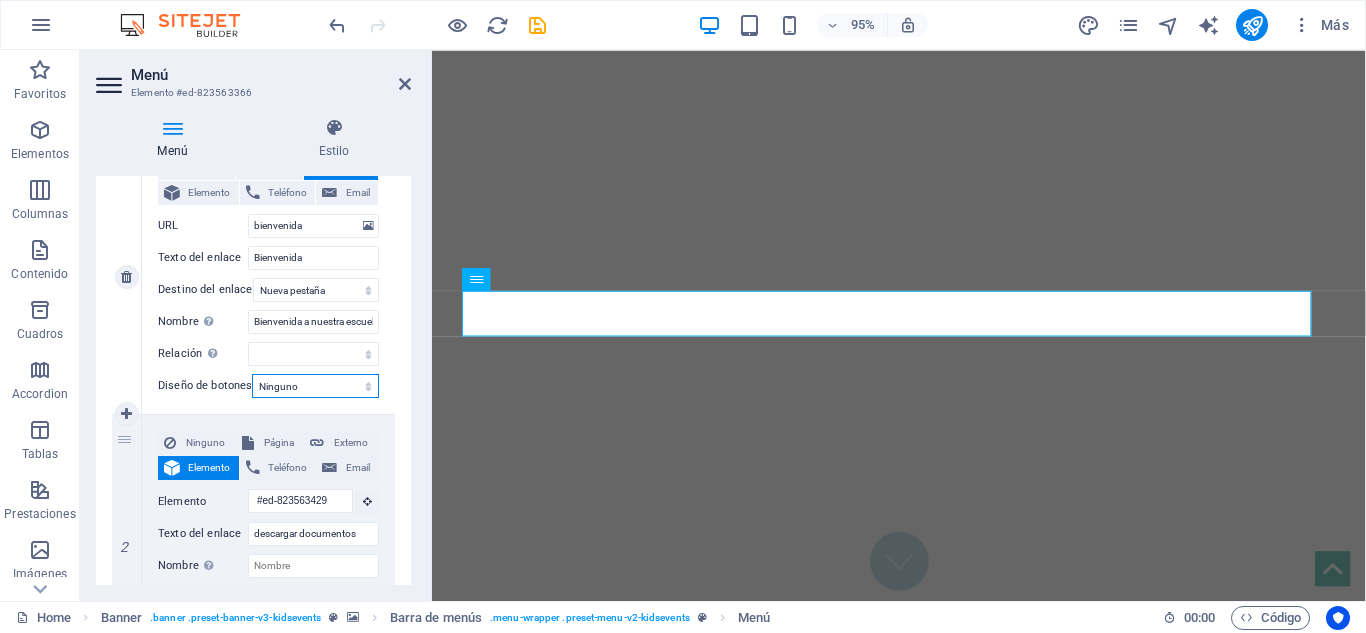 click on "Ninguno Predeterminado Principal Secundario" at bounding box center [315, 386] 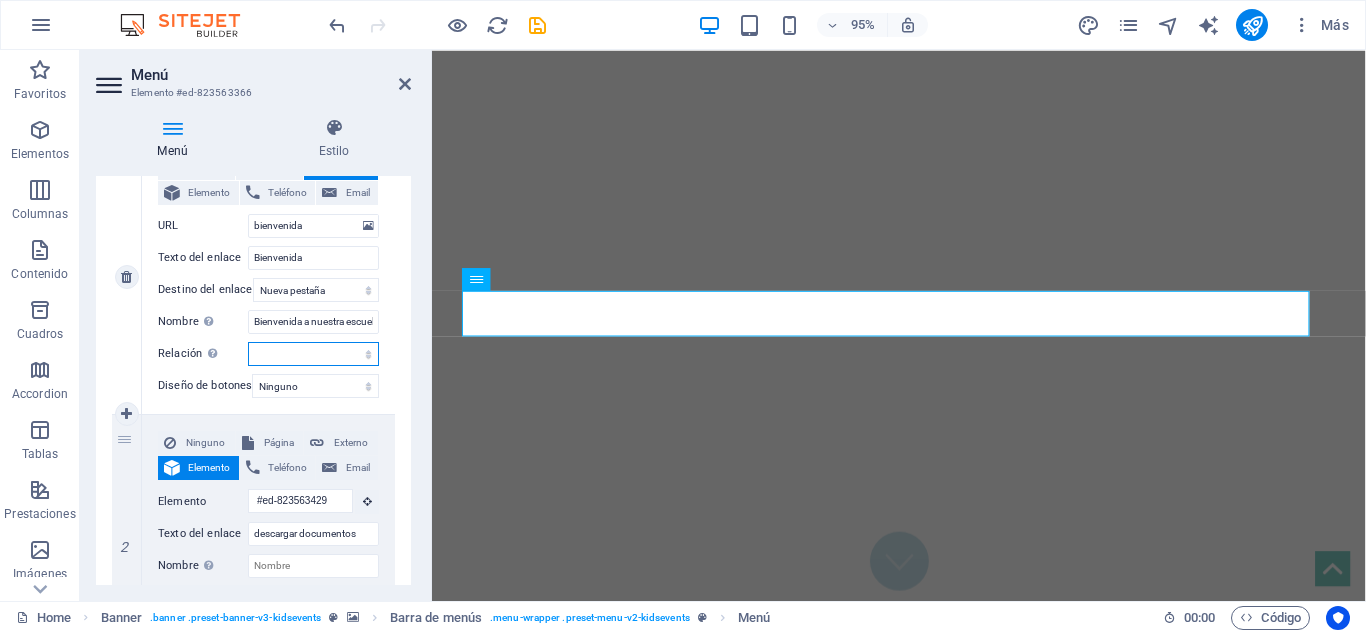 click on "alternativo autor marcador externo ayuda licencia siguiente nofollow noreferrer noopener ant buscar etiqueta" at bounding box center [313, 354] 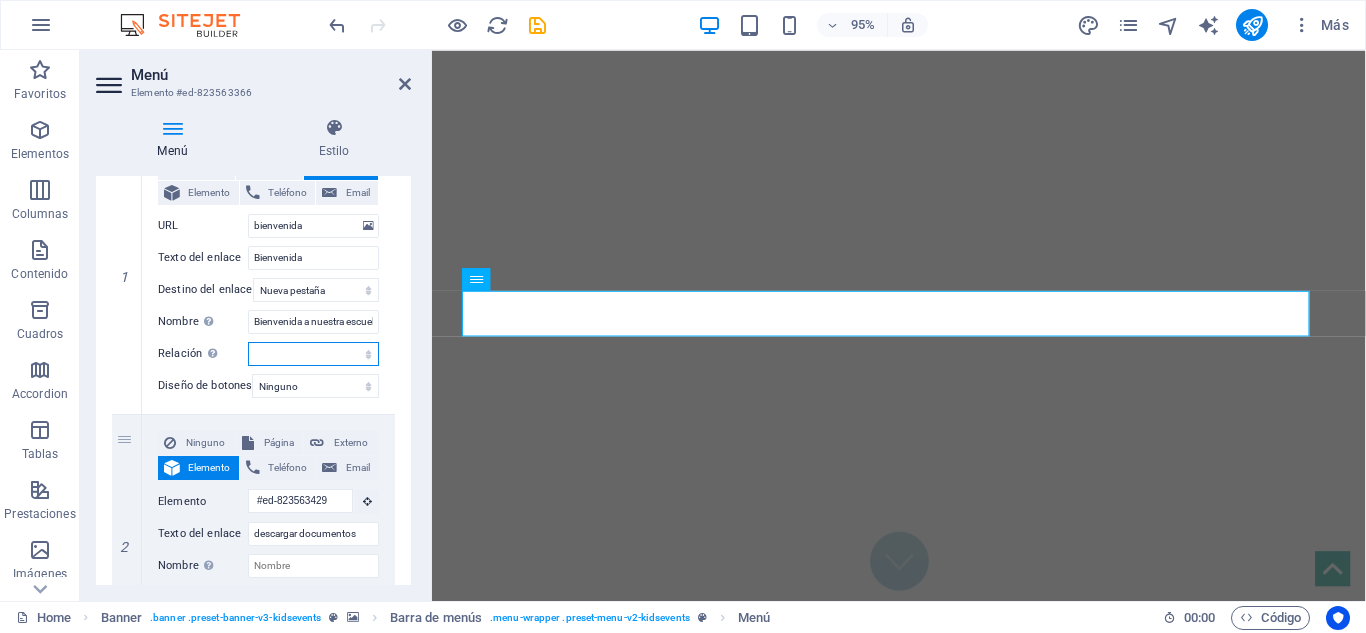 select on "author" 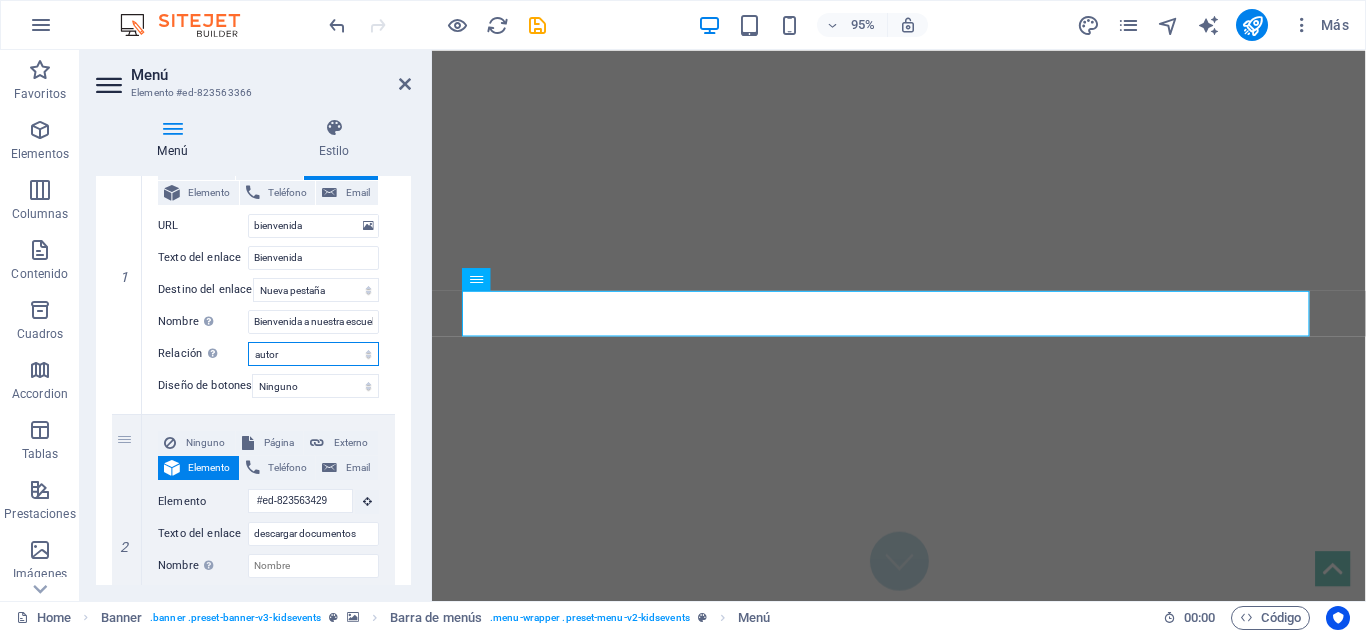 click on "alternativo autor marcador externo ayuda licencia siguiente nofollow noreferrer noopener ant buscar etiqueta" at bounding box center [313, 354] 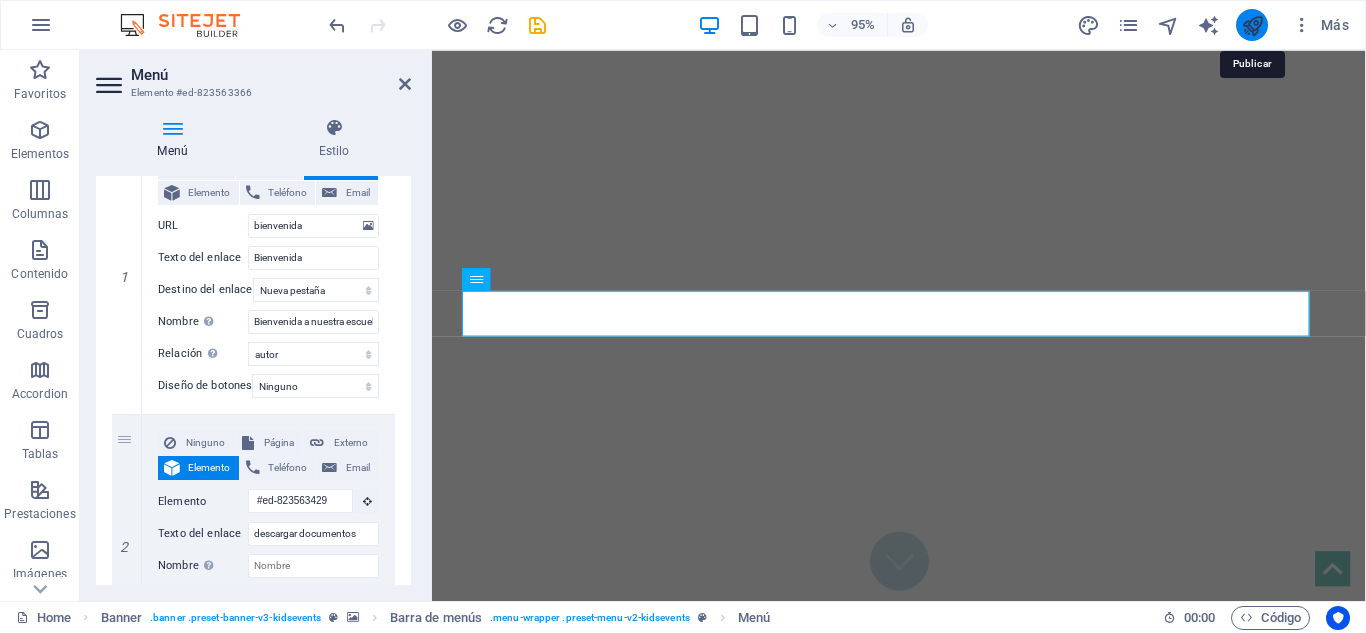 click at bounding box center (1252, 25) 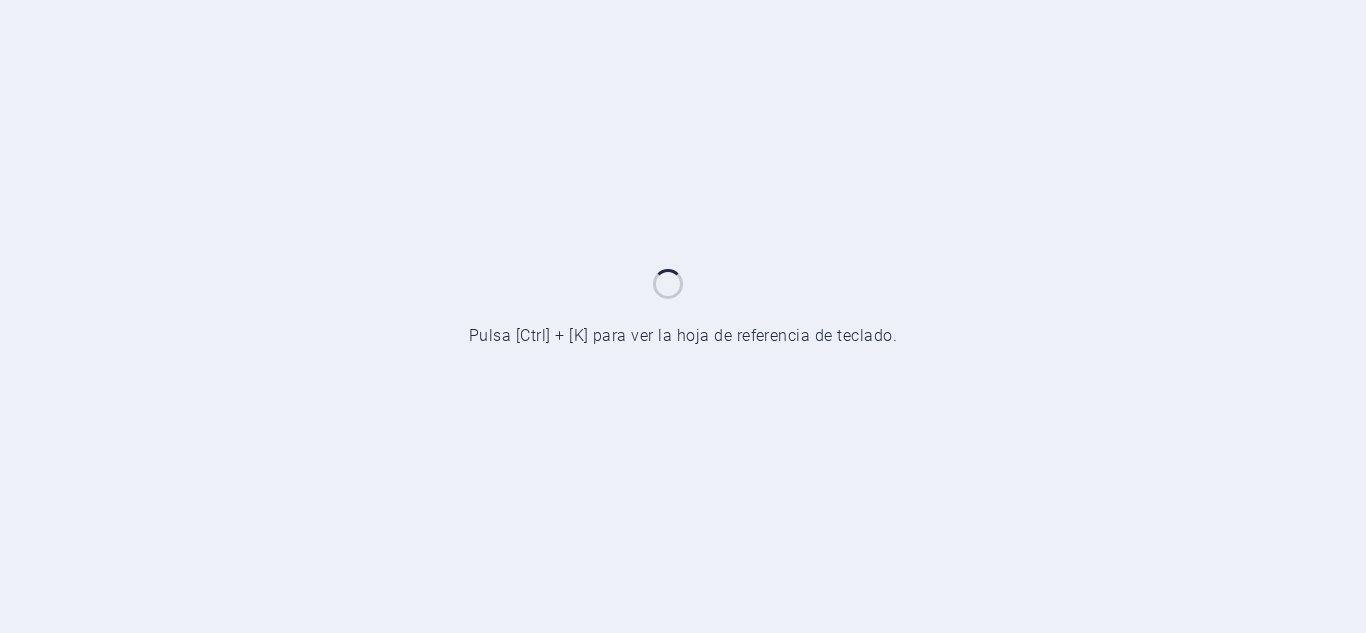 scroll, scrollTop: 0, scrollLeft: 0, axis: both 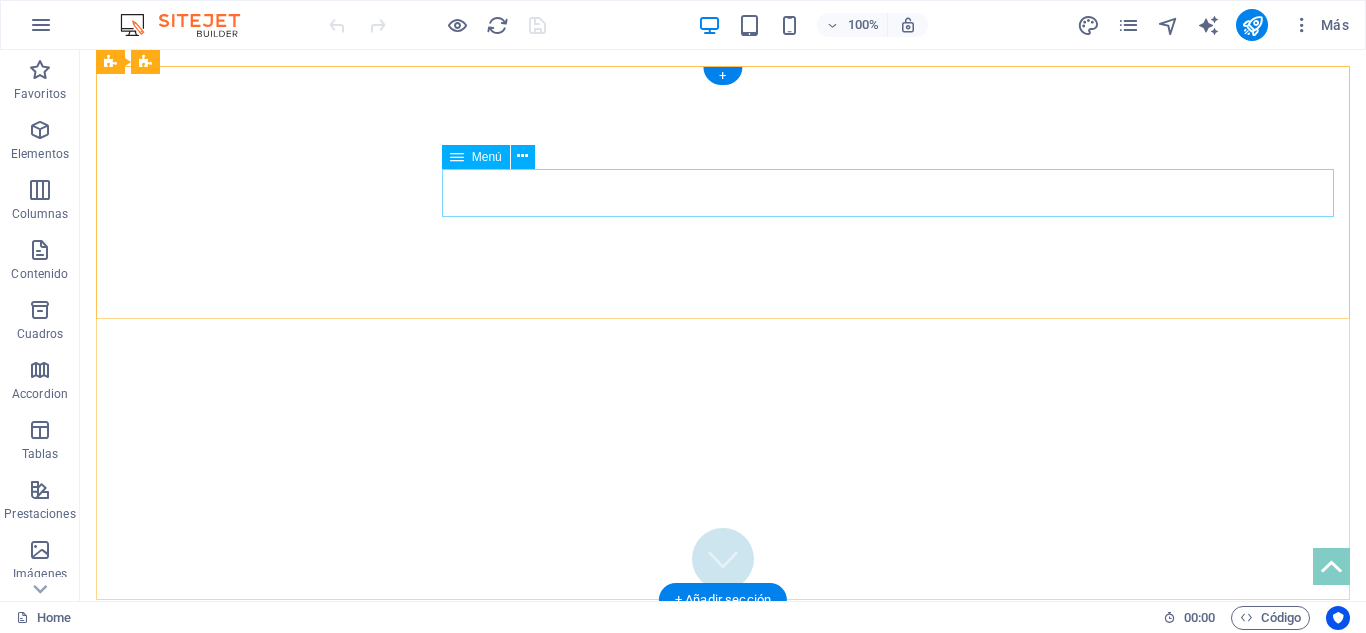 click on "Bienvenida descargar documentos Calendarios Fiestas Contacto Compartir materiales" at bounding box center (723, 861) 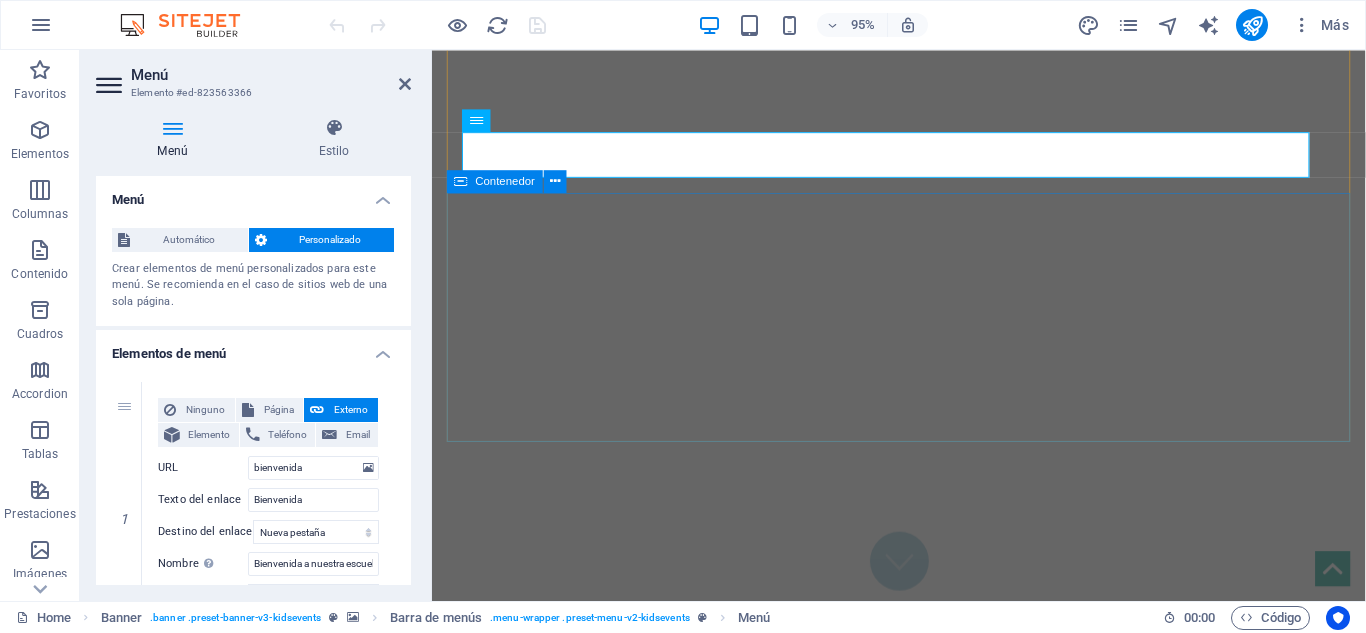 scroll, scrollTop: 196, scrollLeft: 0, axis: vertical 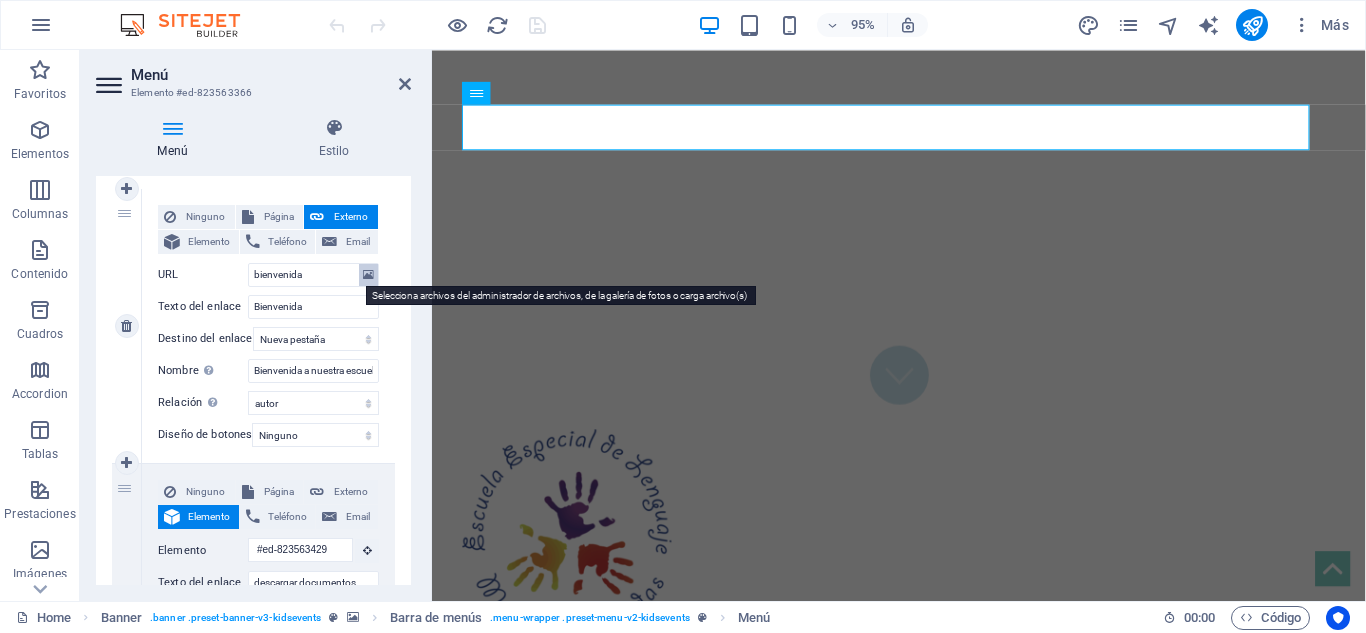 click at bounding box center (368, 275) 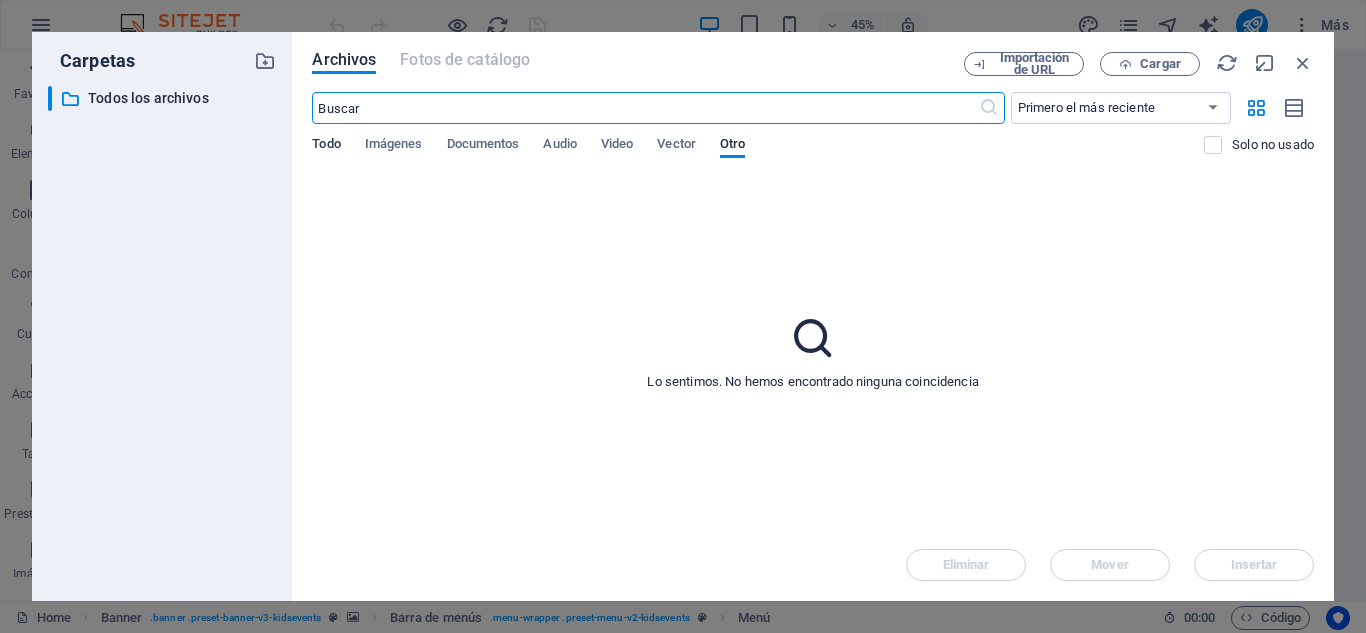 click on "Todo" at bounding box center [326, 146] 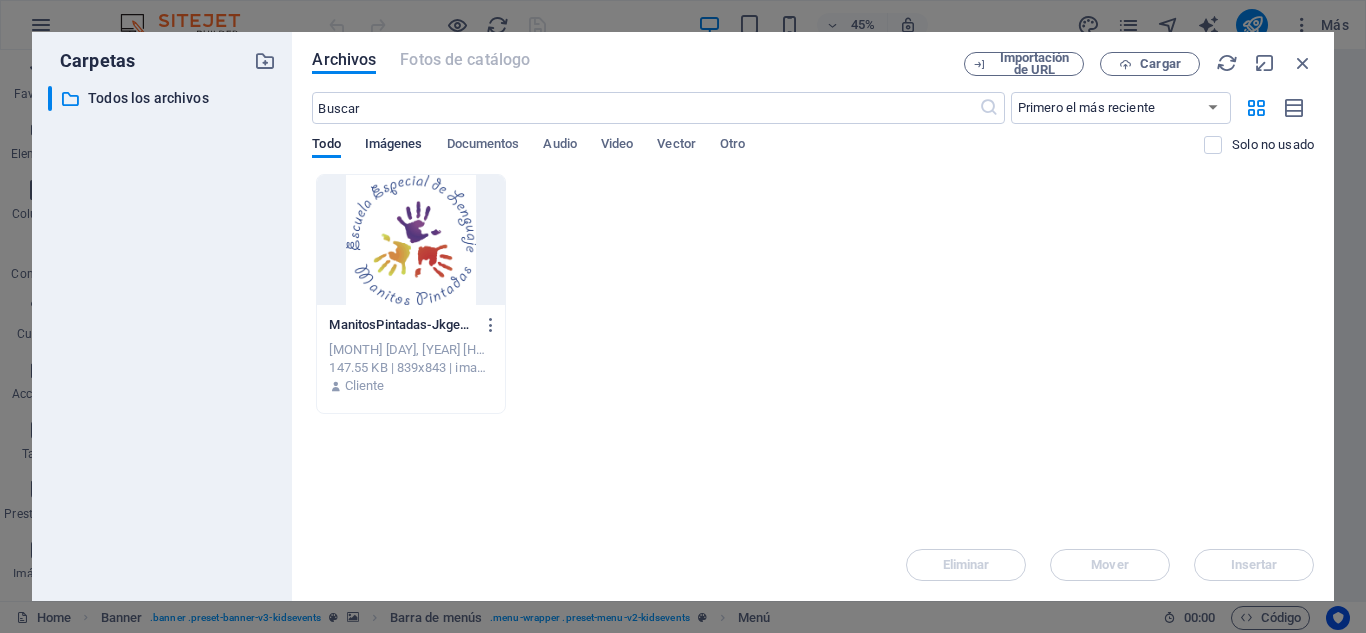 click on "Imágenes" at bounding box center [394, 146] 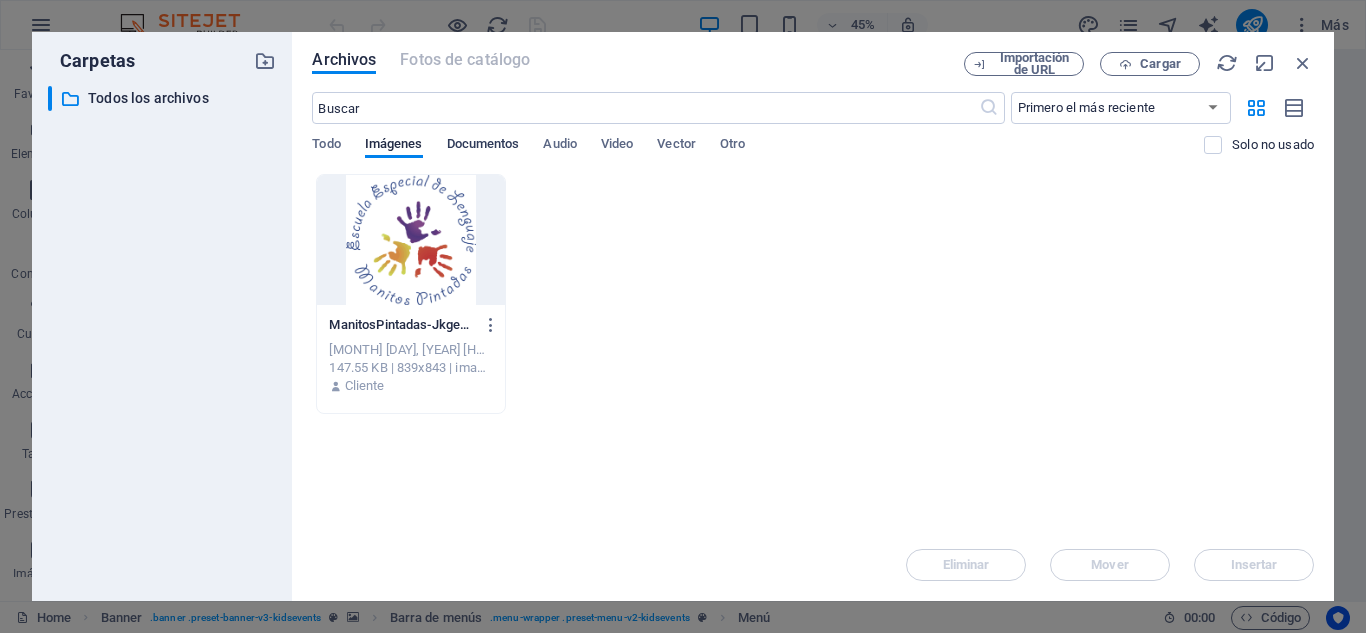 click on "Documentos" at bounding box center (483, 146) 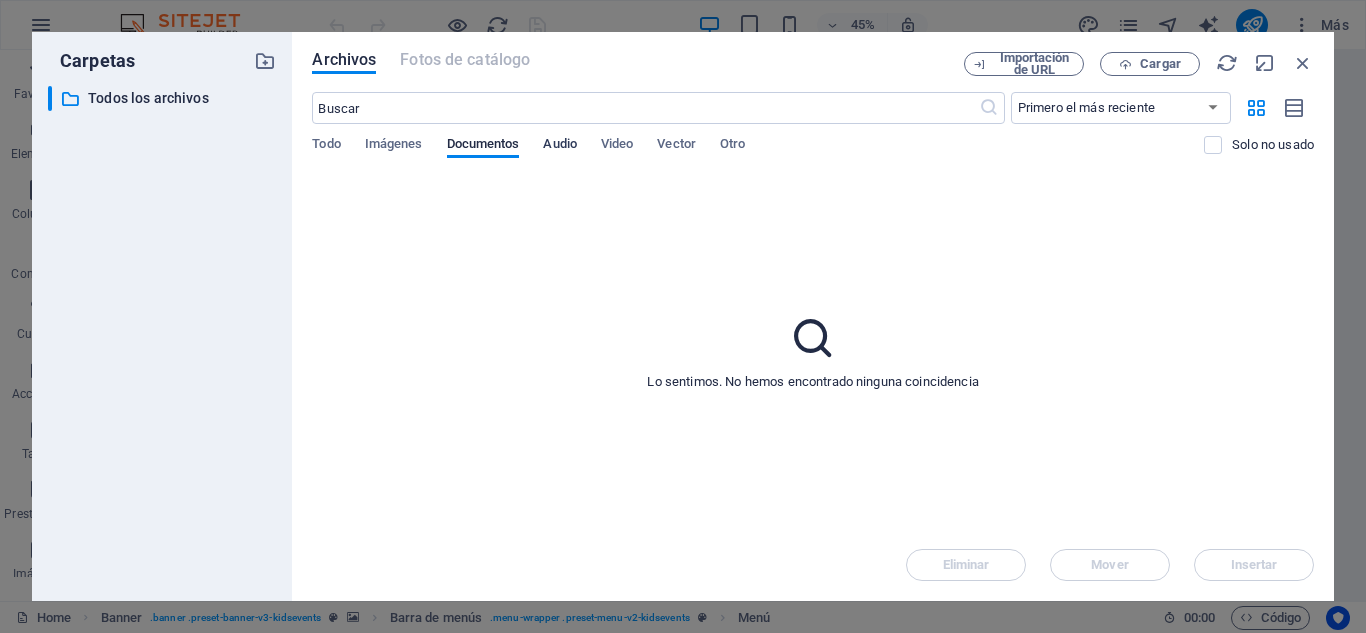 click on "Audio" at bounding box center (559, 146) 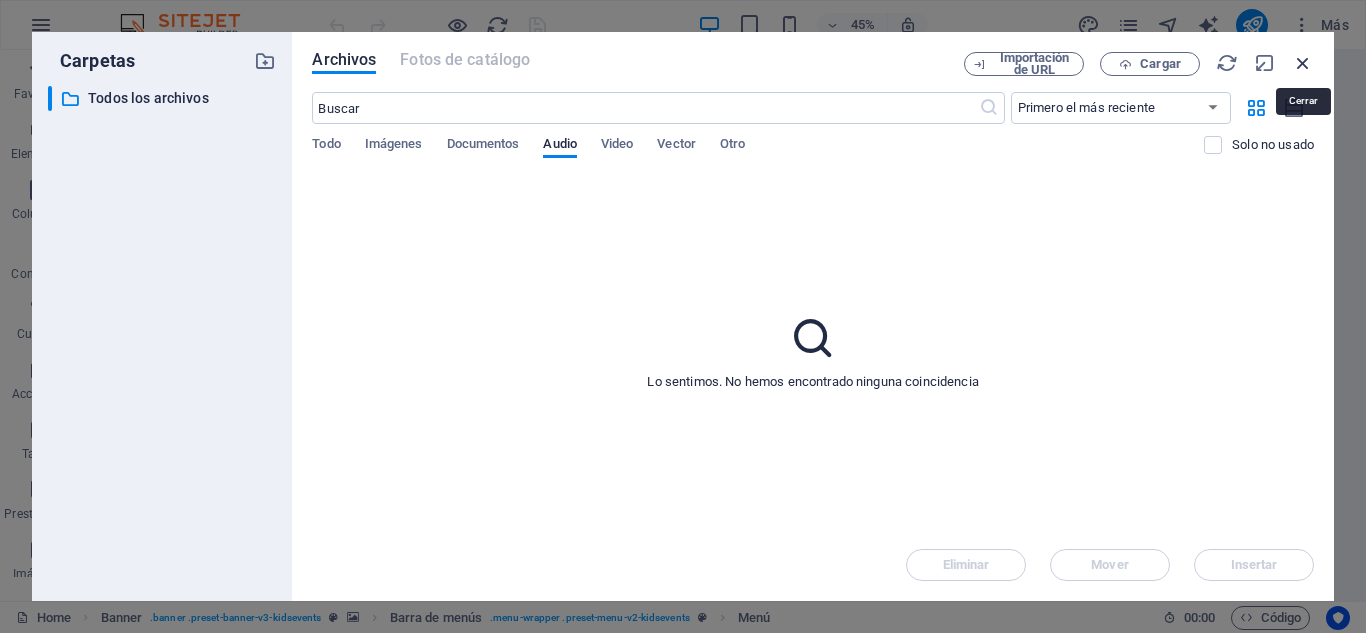 click at bounding box center (1303, 63) 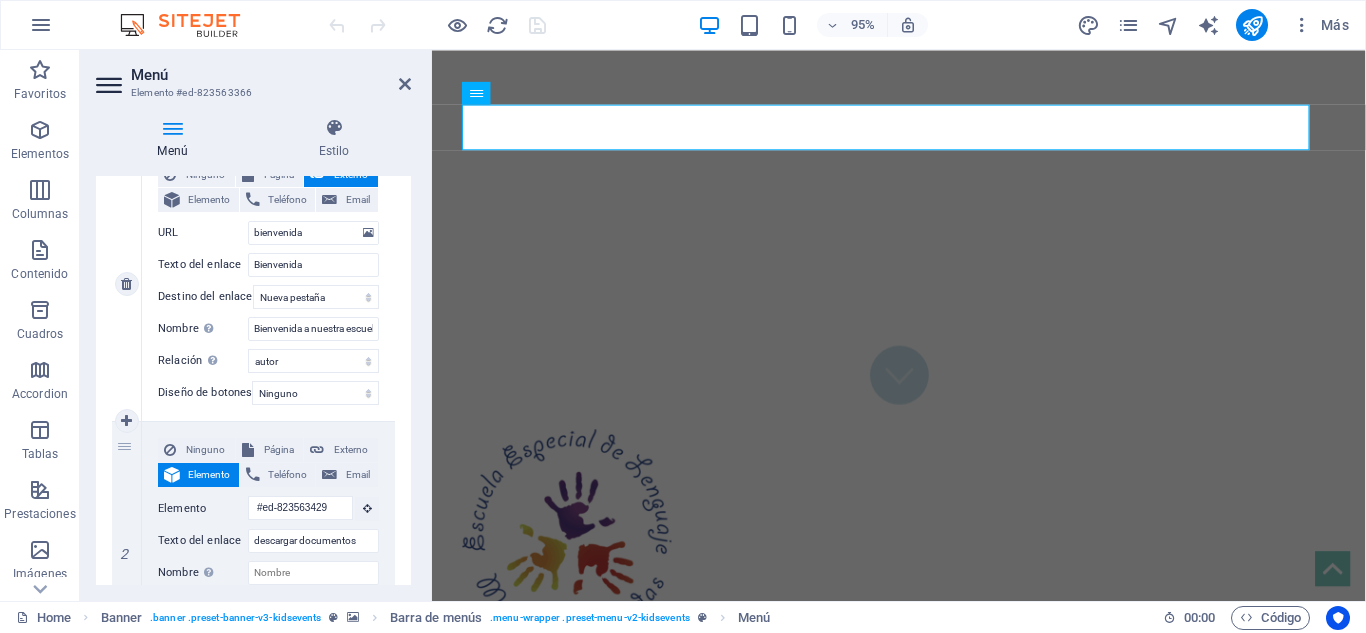 scroll, scrollTop: 241, scrollLeft: 0, axis: vertical 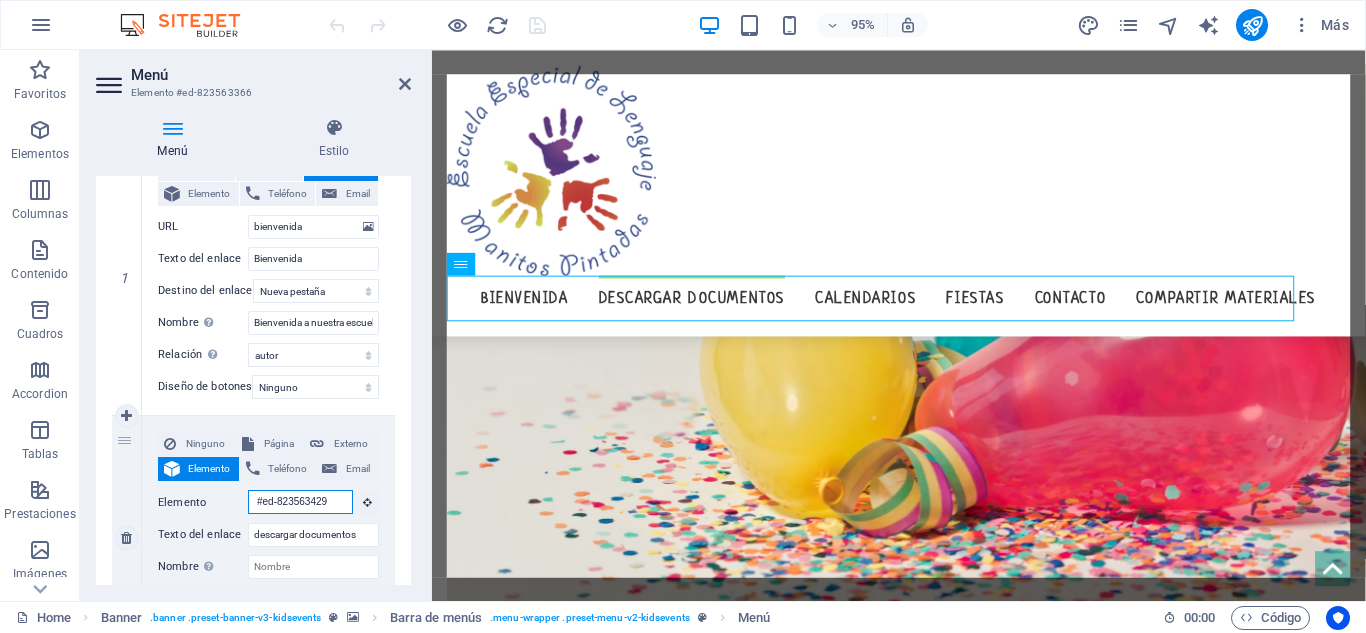 click on "#ed-823563429" at bounding box center [300, 502] 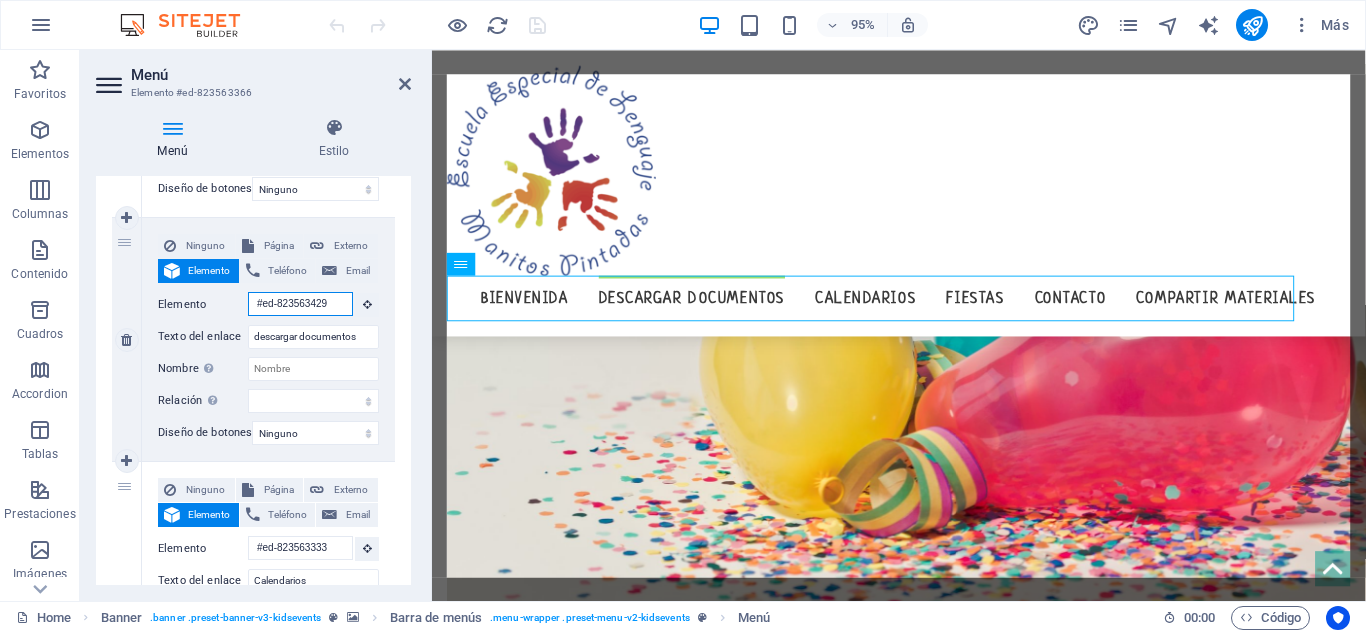 scroll, scrollTop: 456, scrollLeft: 0, axis: vertical 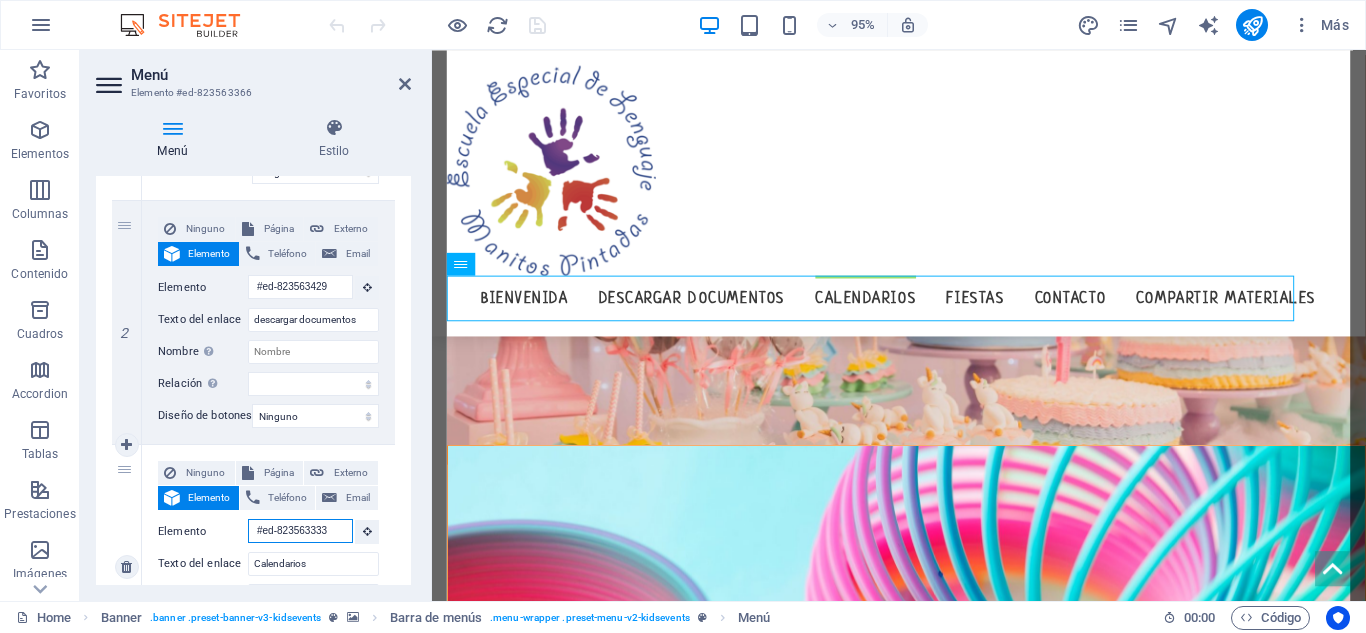 click on "#ed-823563333" at bounding box center (300, 531) 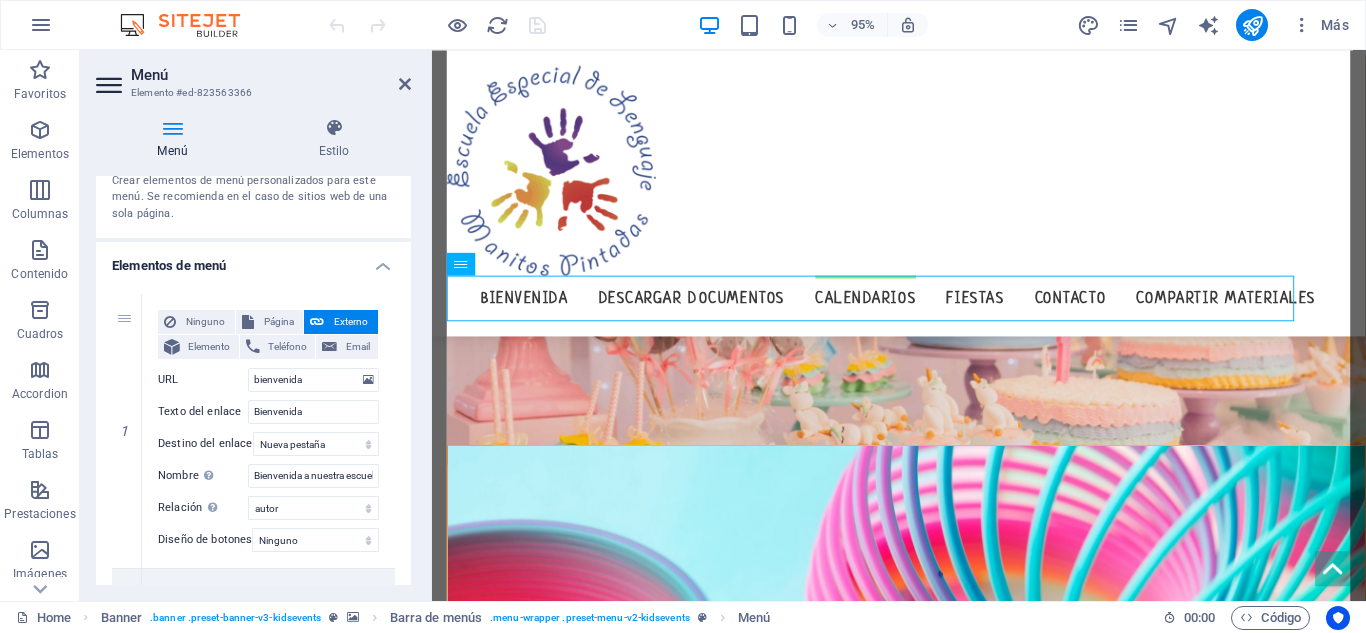 scroll, scrollTop: 80, scrollLeft: 0, axis: vertical 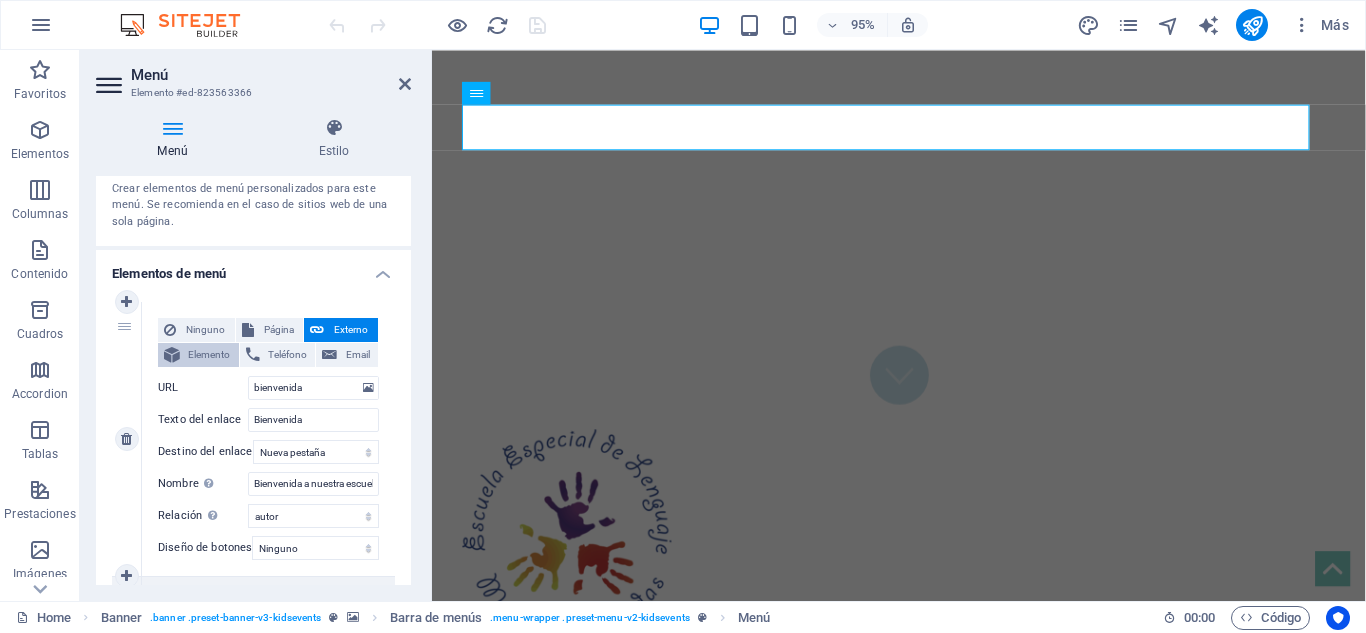 click on "Elemento" at bounding box center [209, 355] 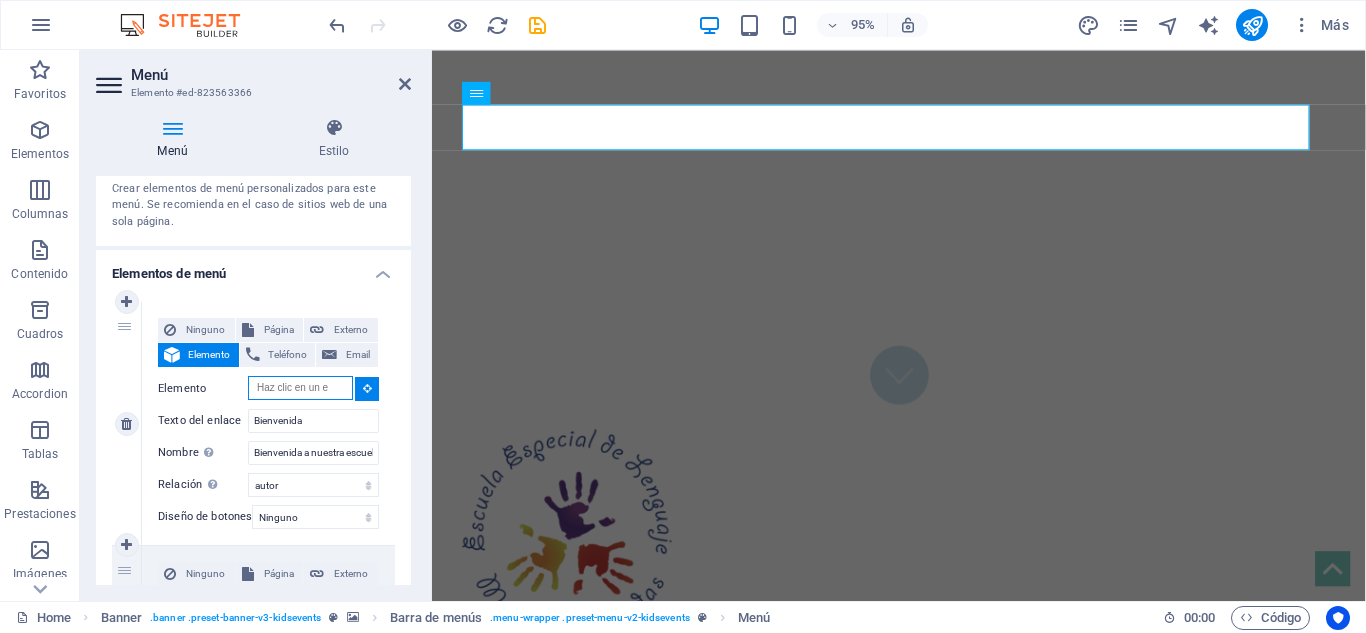 scroll, scrollTop: 0, scrollLeft: 0, axis: both 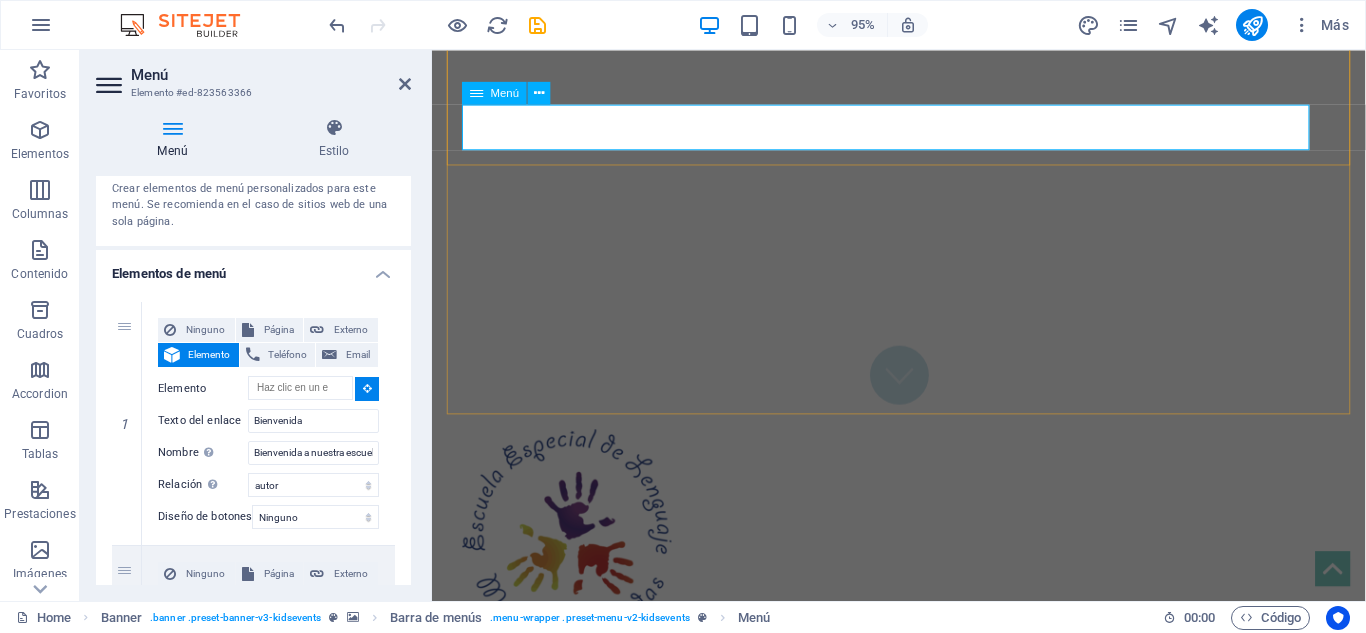click on "Bienvenida descargar documentos Calendarios Fiestas Contacto Compartir materiales" at bounding box center (923, 694) 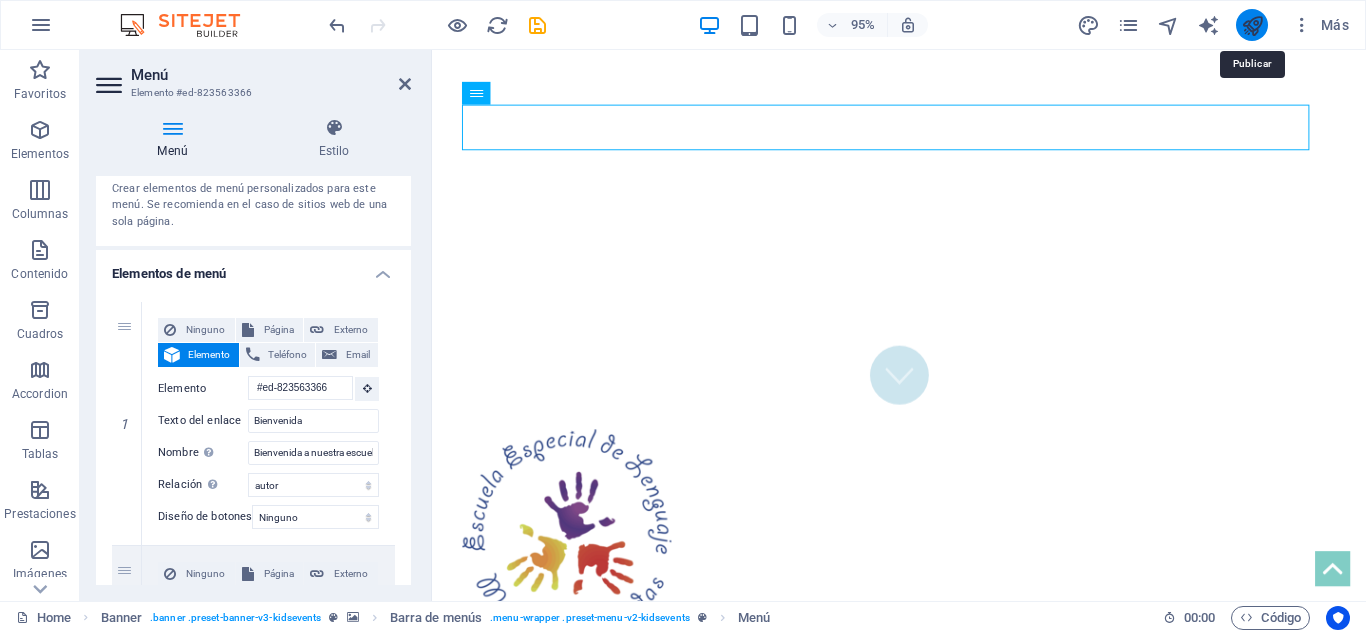 click at bounding box center [1252, 25] 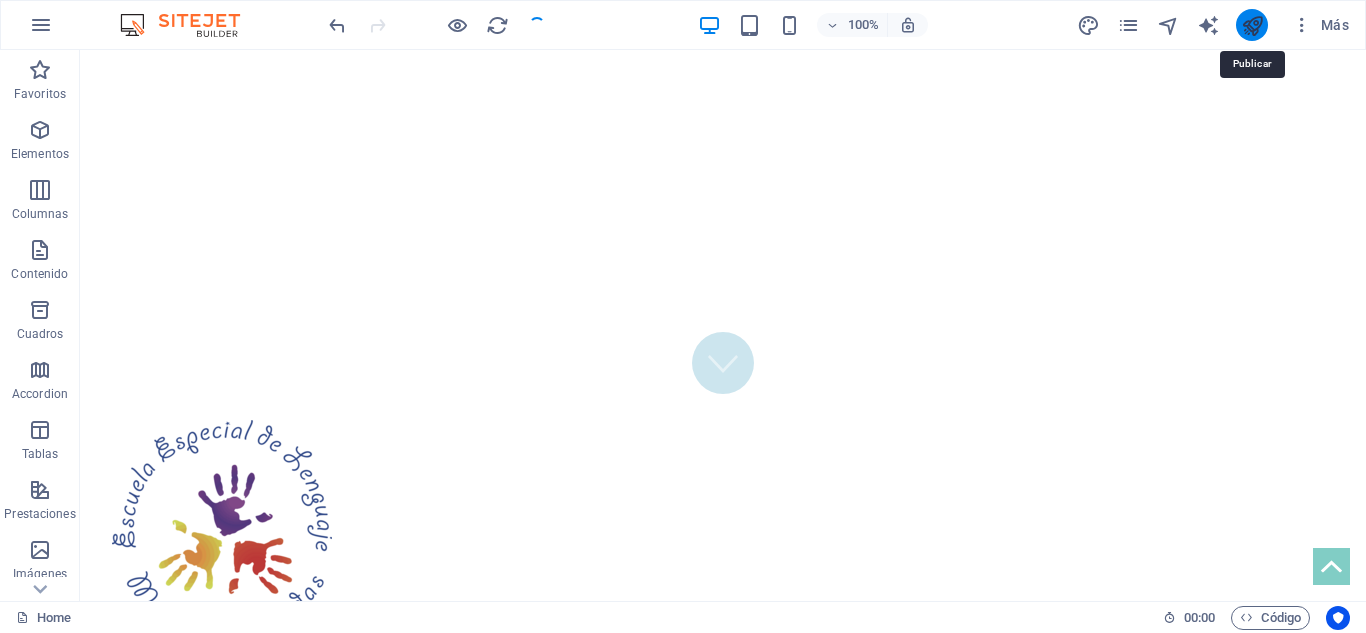 scroll, scrollTop: 0, scrollLeft: 0, axis: both 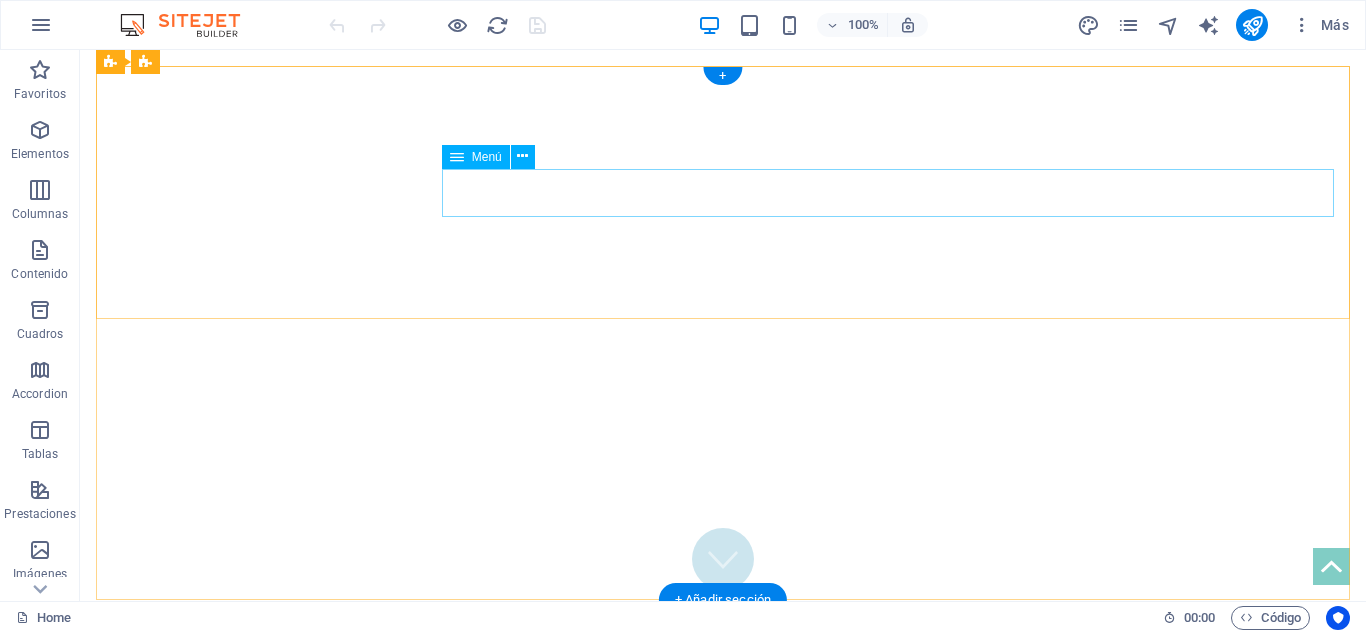 click on "Bienvenida descargar documentos Calendarios Fiestas Contacto Compartir materiales" at bounding box center [723, 861] 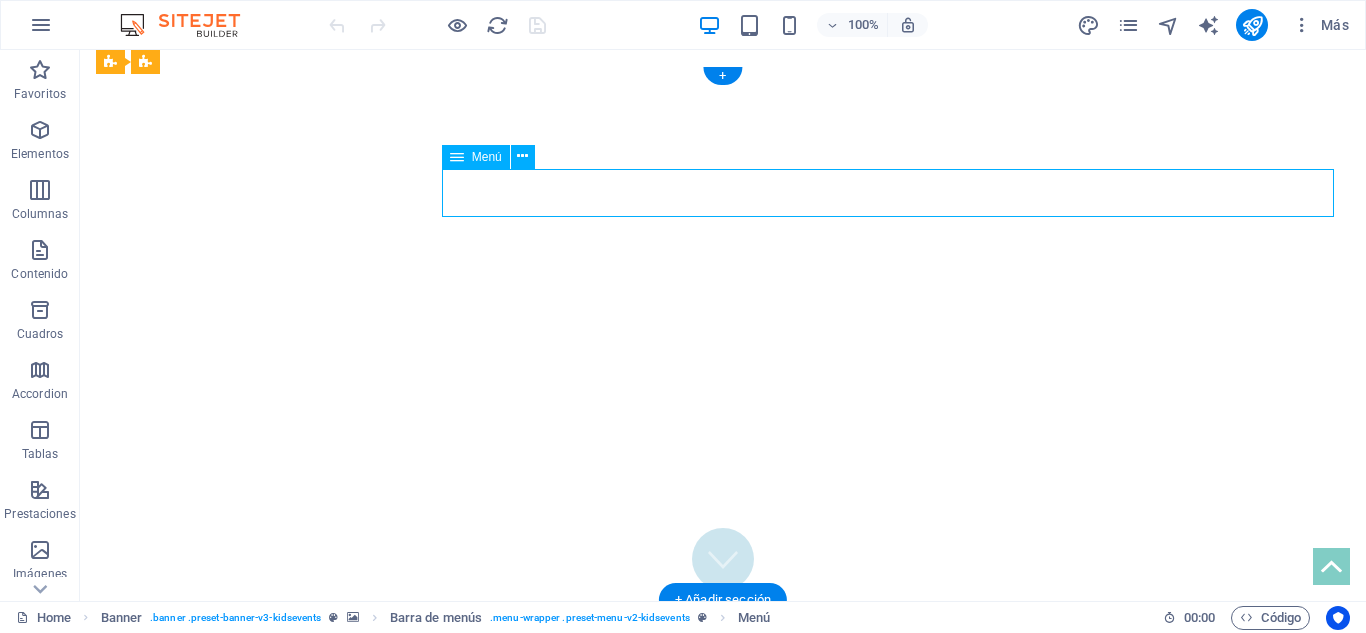 click on "Bienvenida descargar documentos Calendarios Fiestas Contacto Compartir materiales" at bounding box center [723, 861] 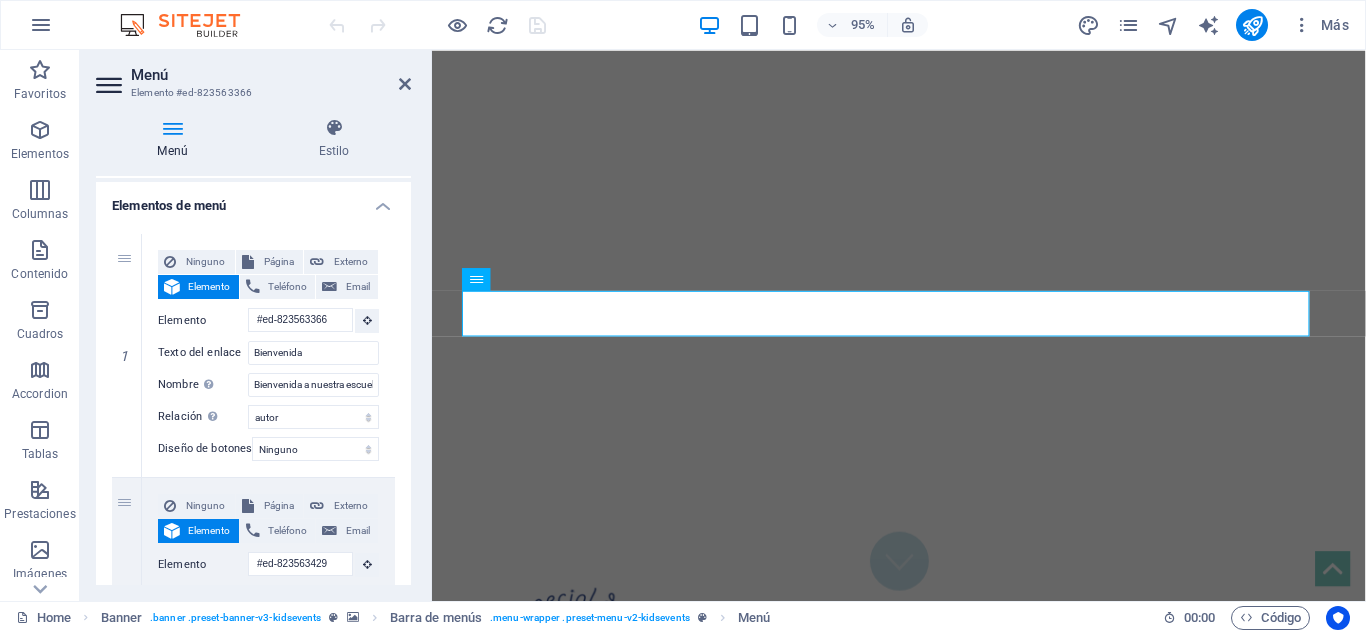 scroll, scrollTop: 146, scrollLeft: 0, axis: vertical 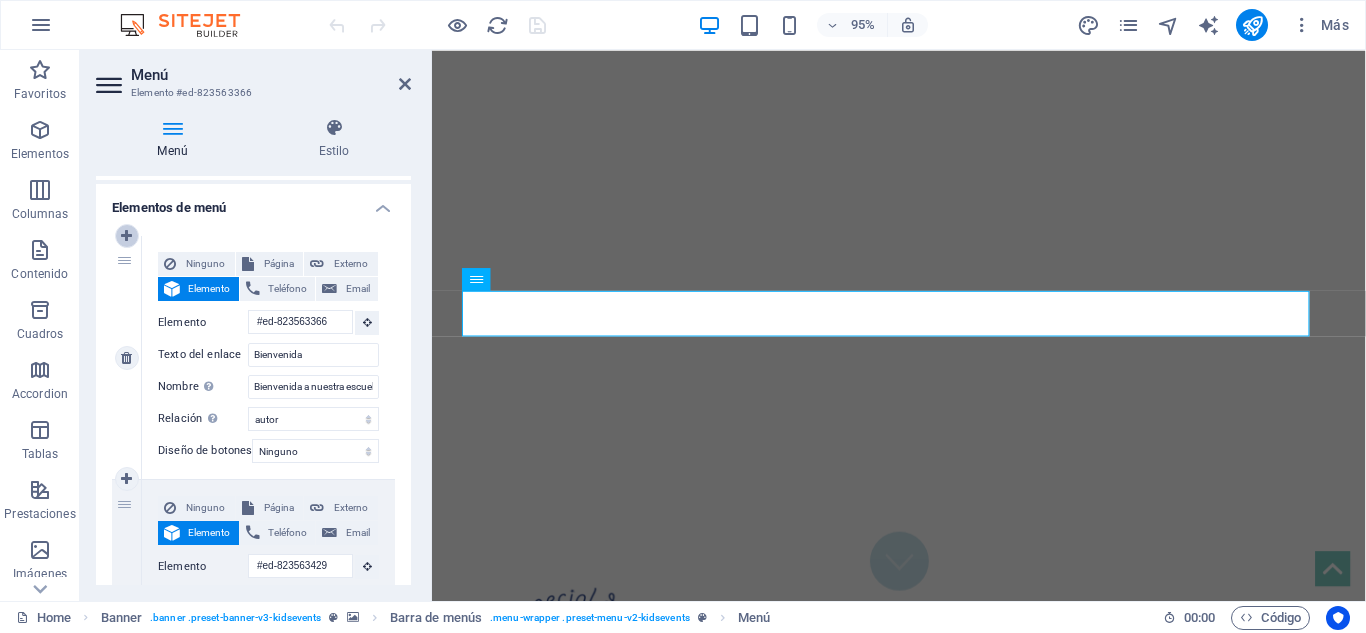 click at bounding box center (126, 236) 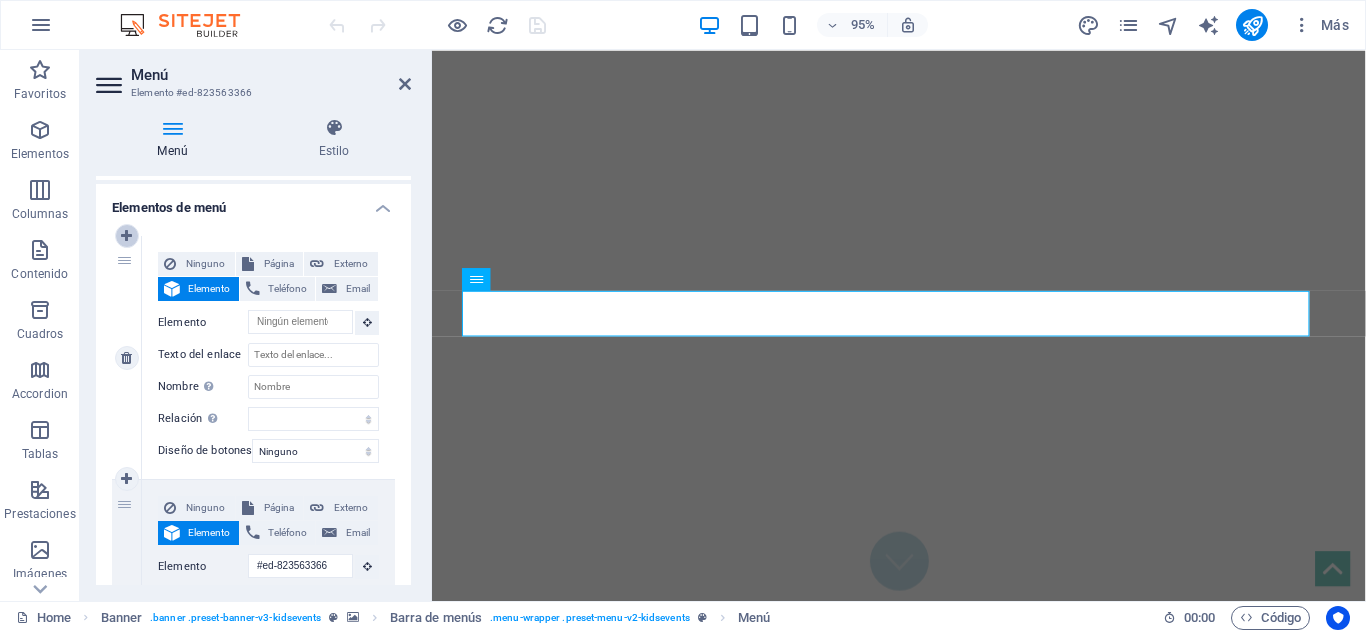 select on "1" 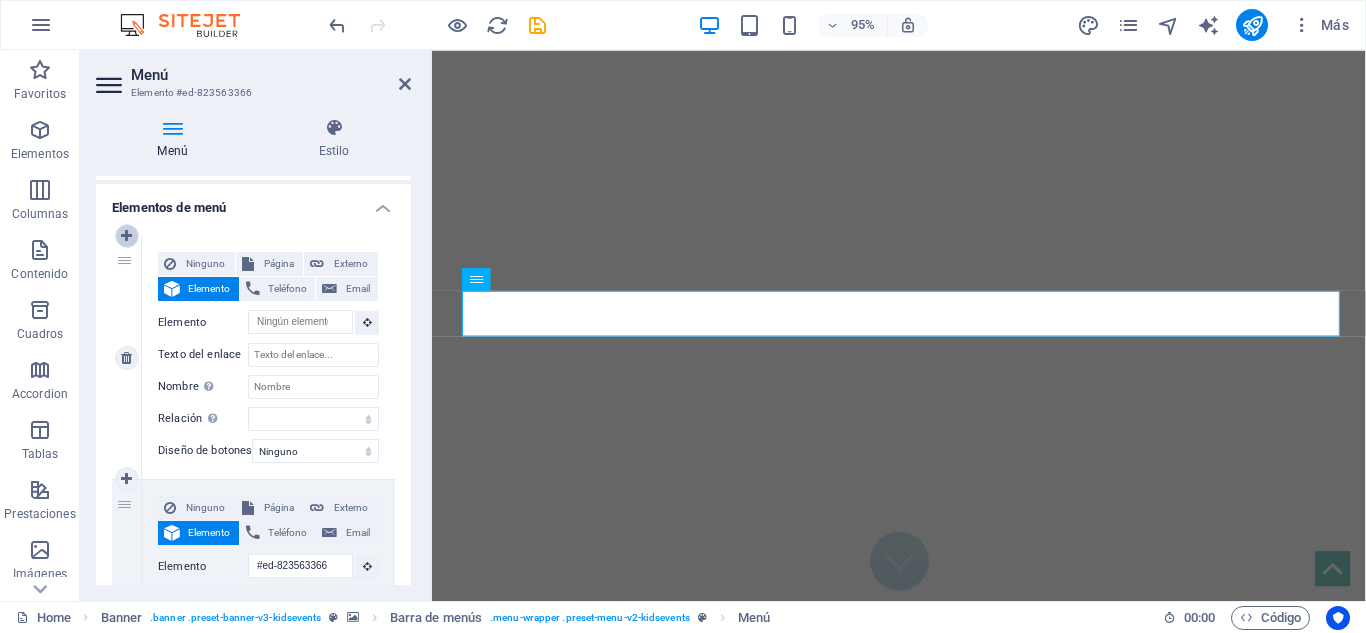 click at bounding box center [126, 236] 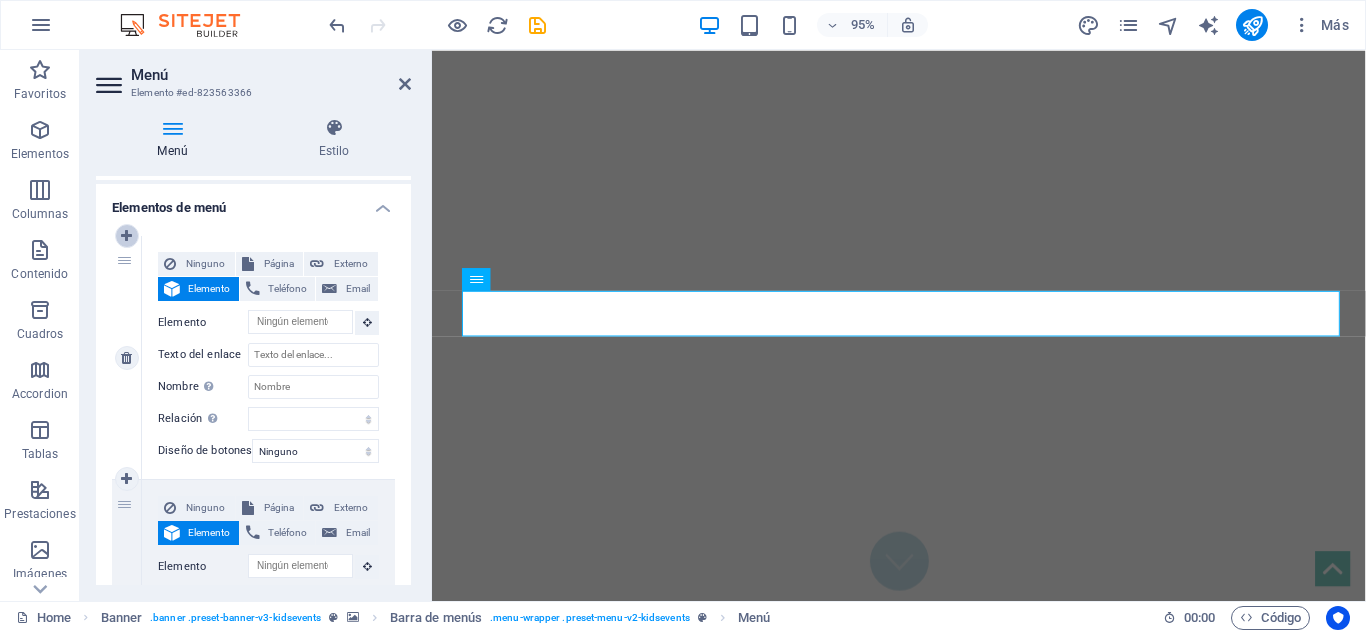 type on "#ed-823563546" 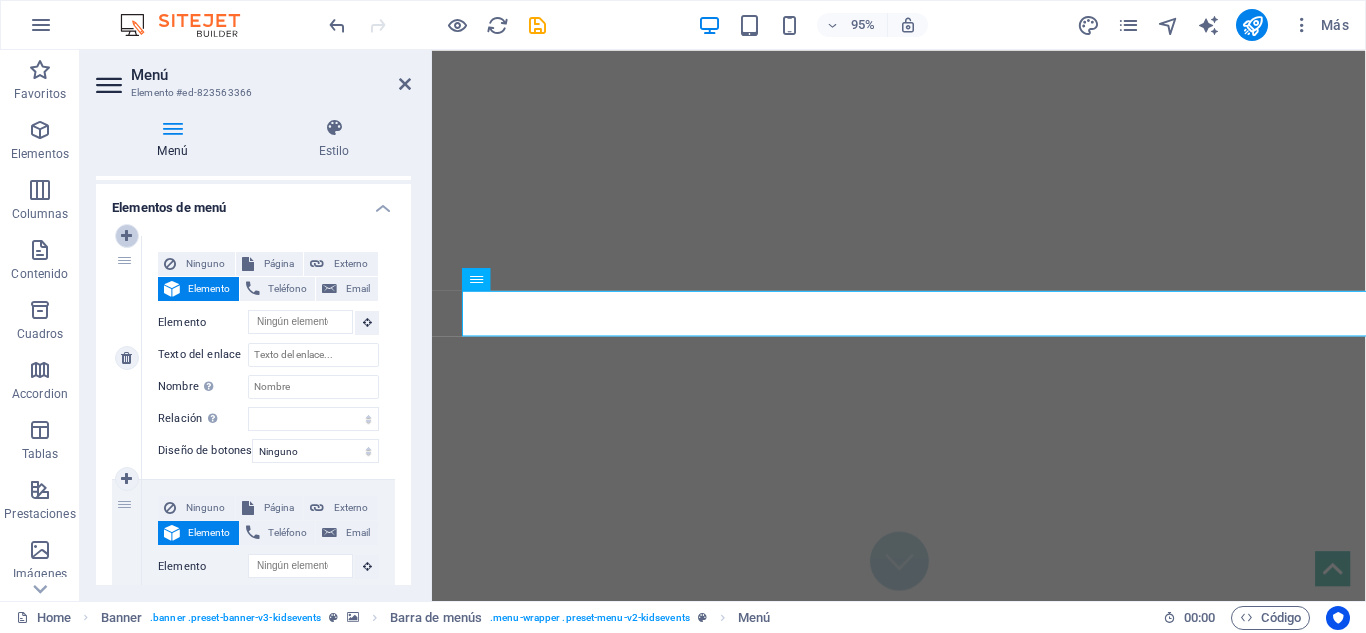 click at bounding box center [126, 236] 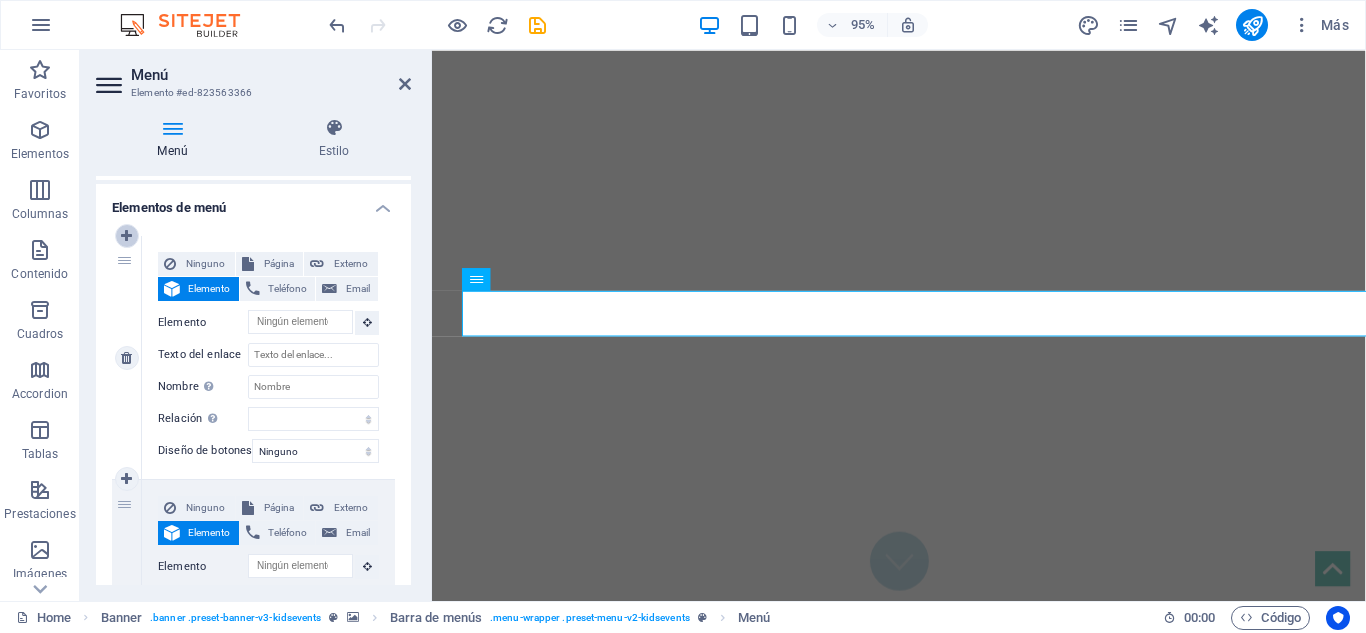 select on "1" 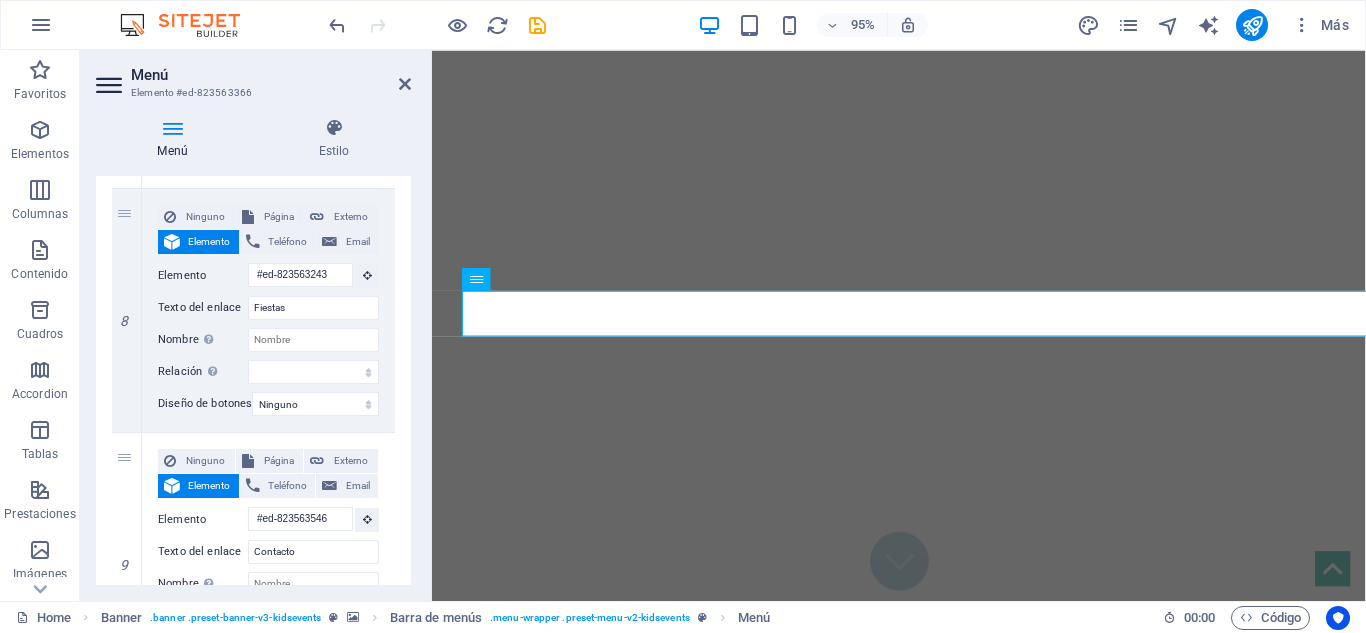 scroll, scrollTop: 2336, scrollLeft: 0, axis: vertical 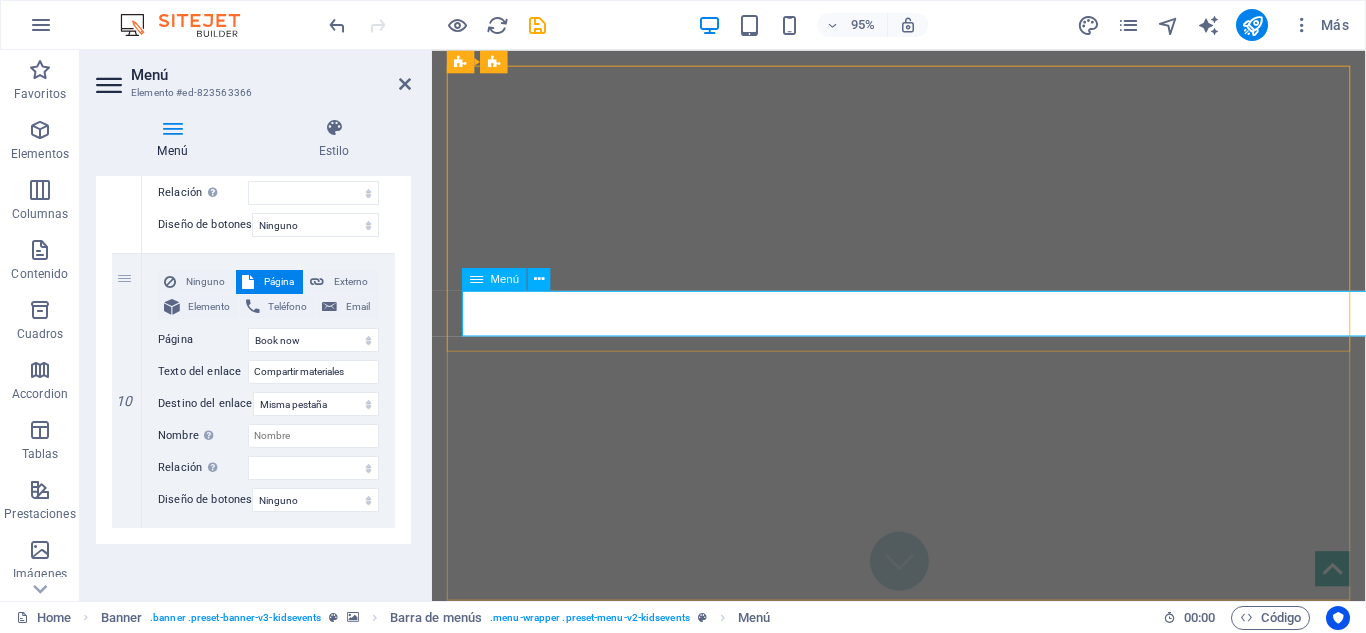 click on "Bienvenida descargar documentos Calendarios Fiestas Contacto Compartir materiales" at bounding box center (923, 898) 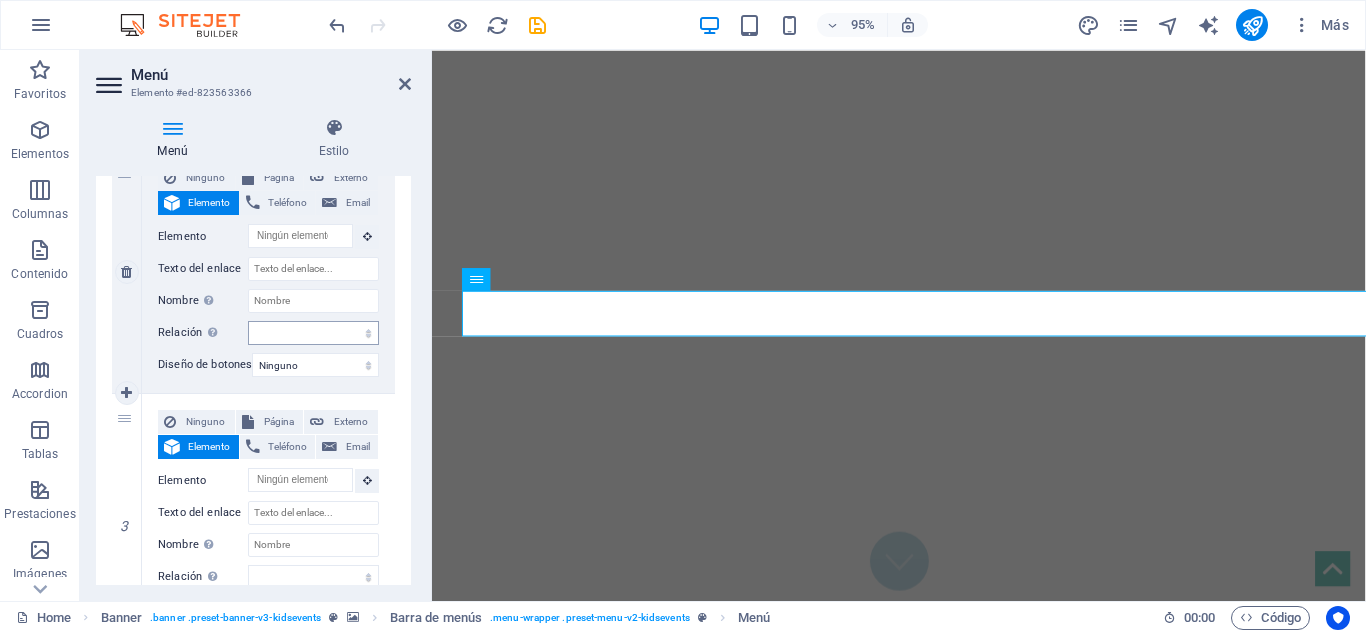 scroll, scrollTop: 0, scrollLeft: 0, axis: both 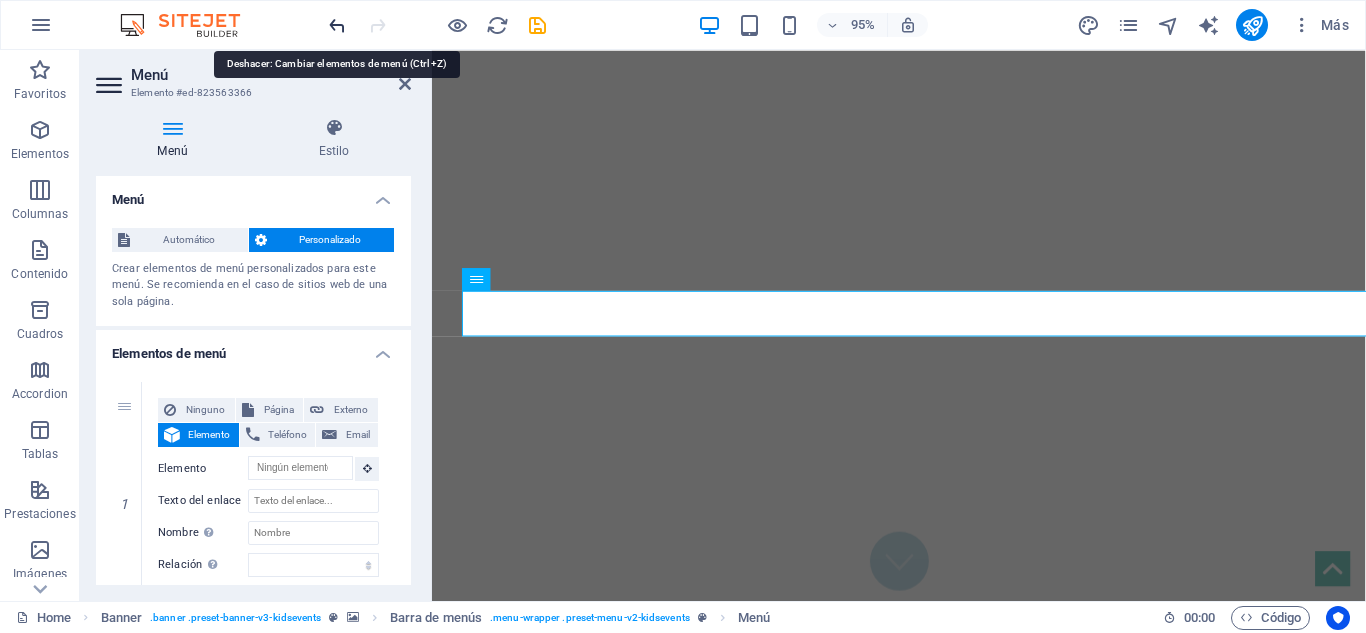 click at bounding box center [337, 25] 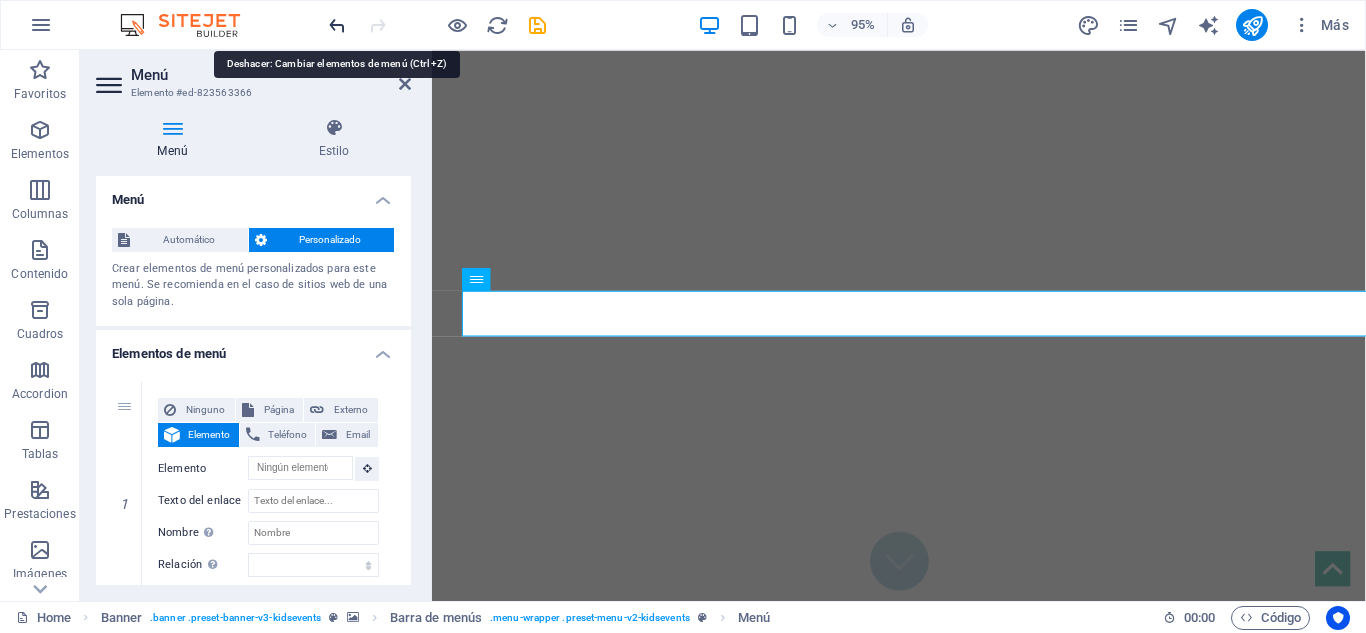 type on "descargar documentos" 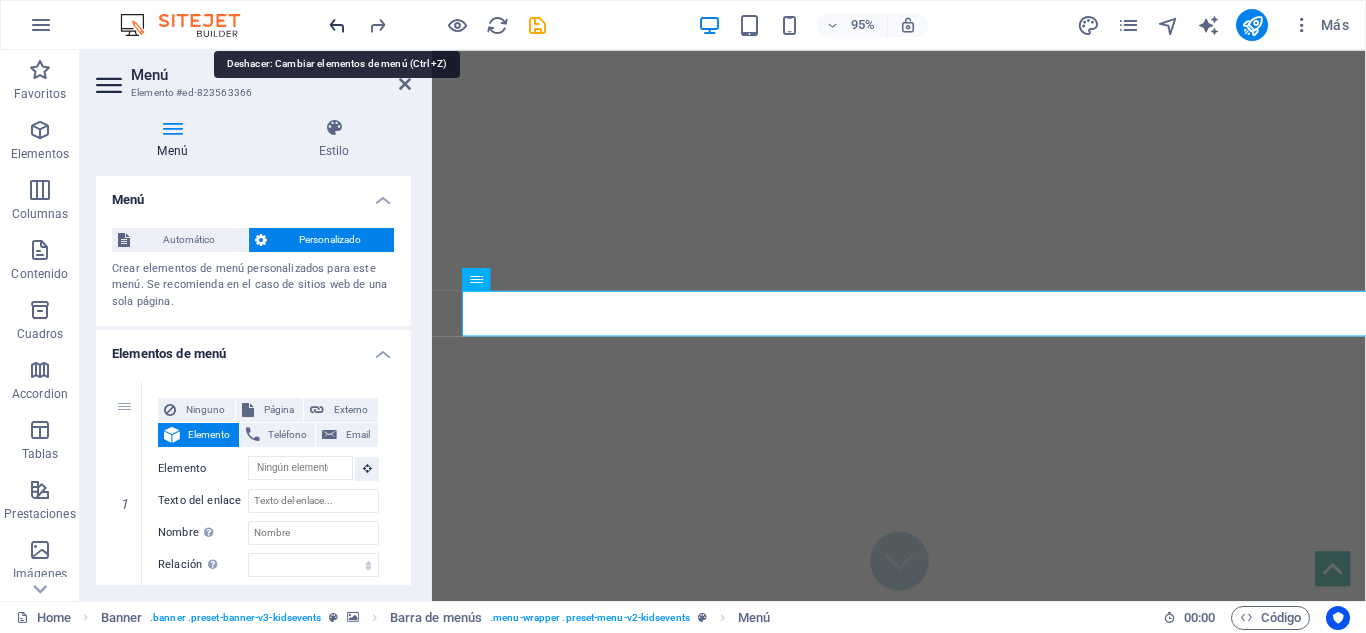click at bounding box center [337, 25] 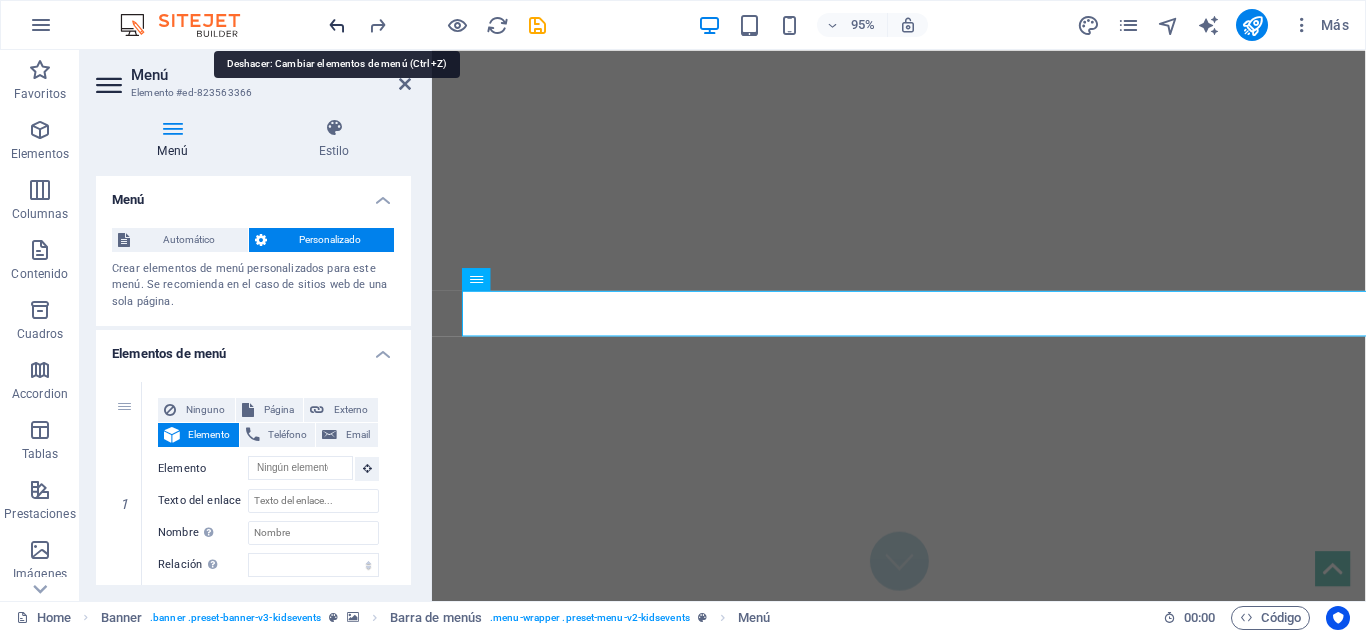 type on "descargar documentos" 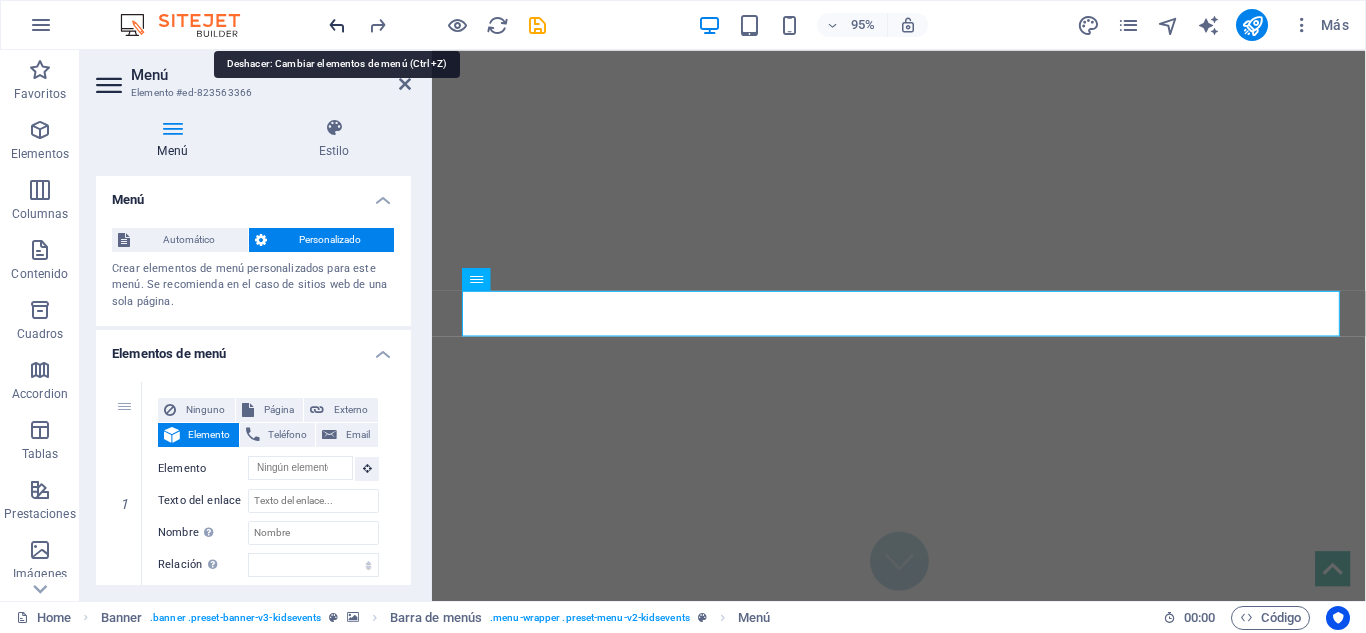 click at bounding box center [337, 25] 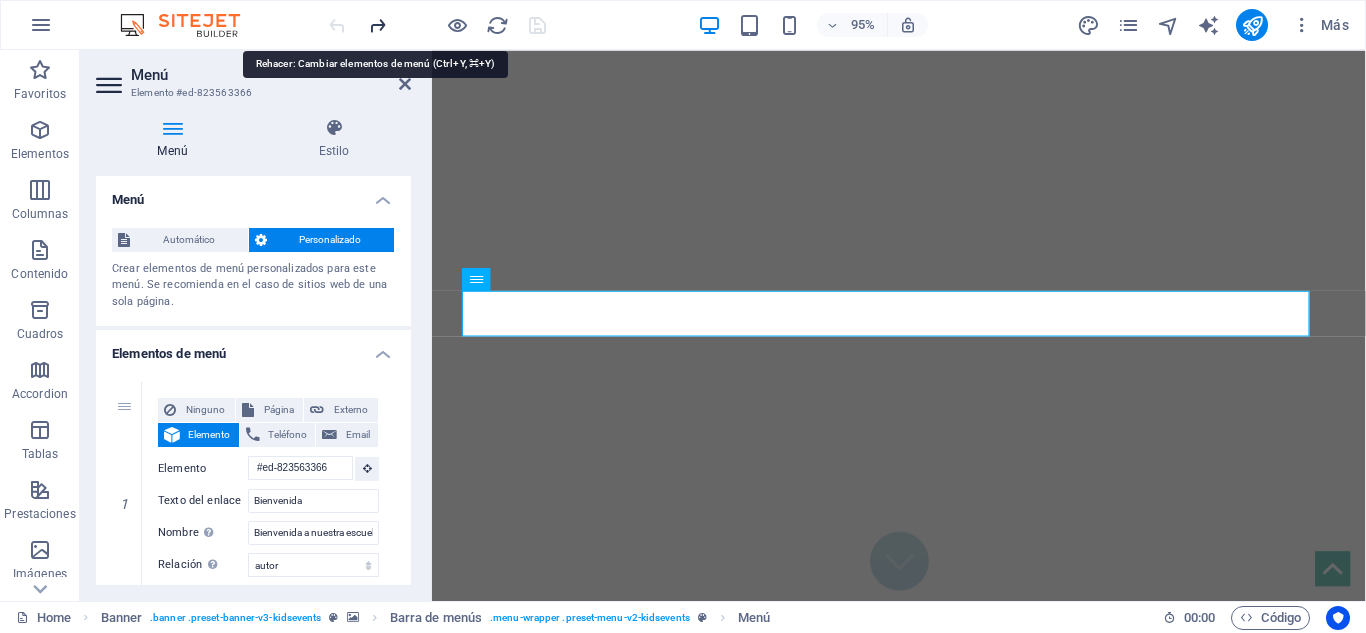 click at bounding box center (377, 25) 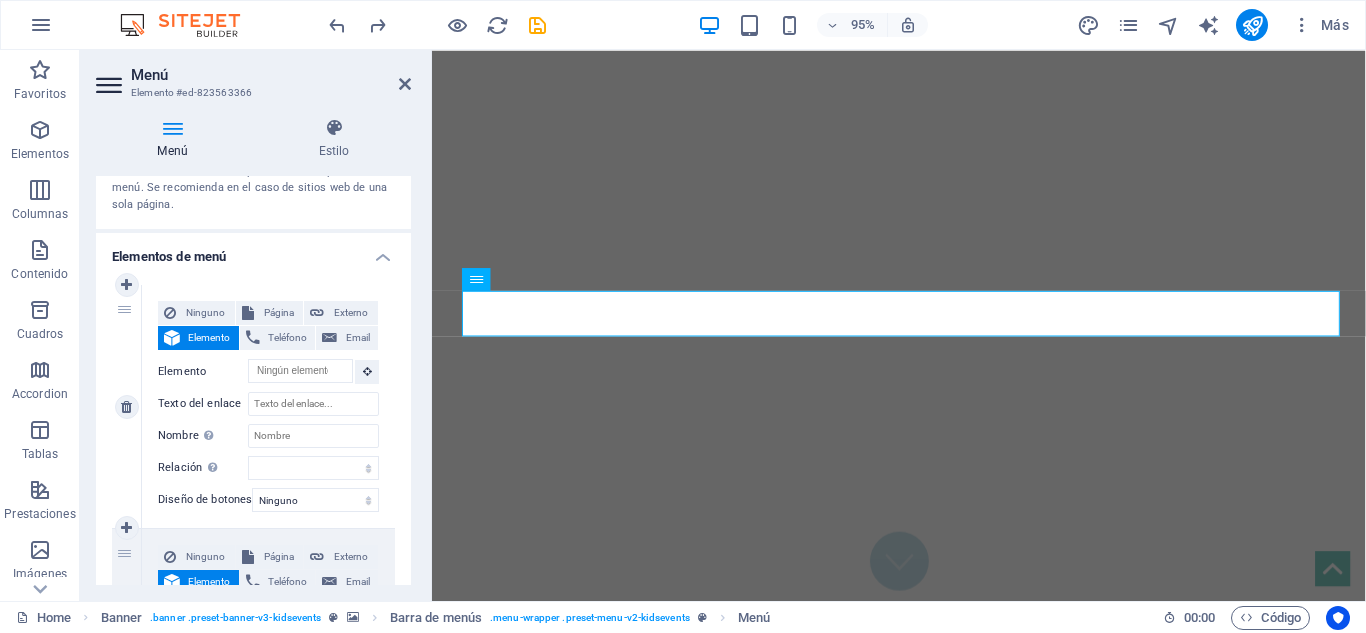 scroll, scrollTop: 120, scrollLeft: 0, axis: vertical 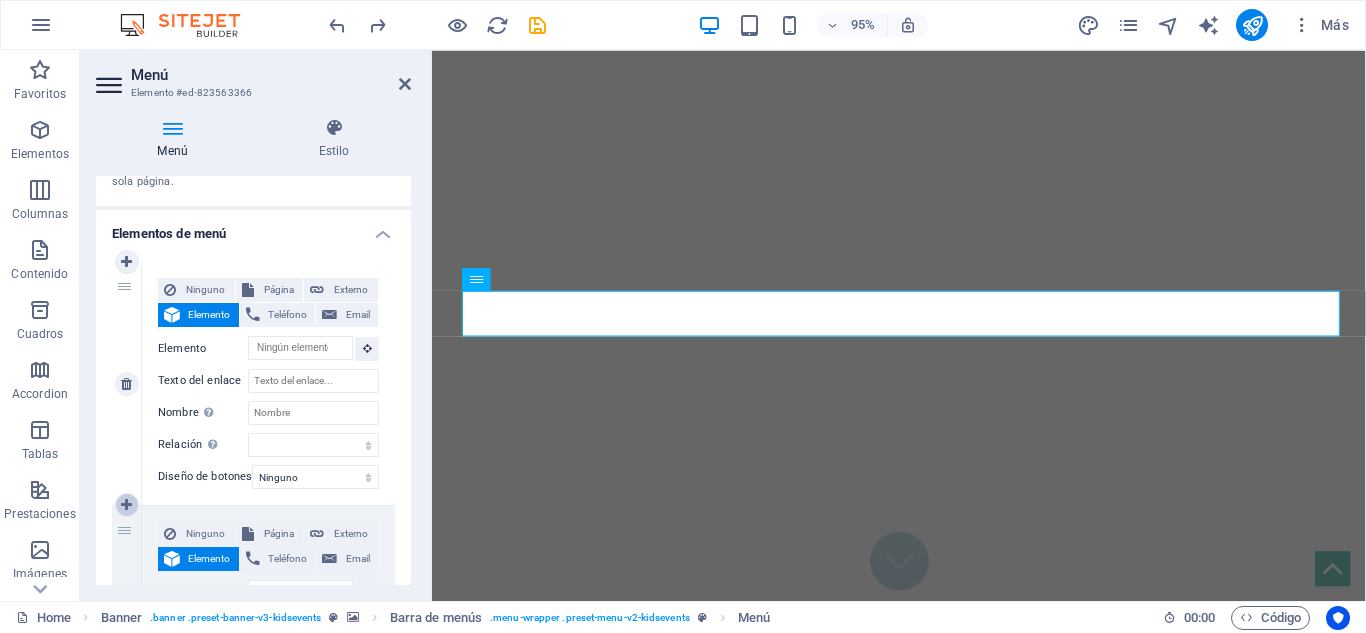 click at bounding box center [126, 505] 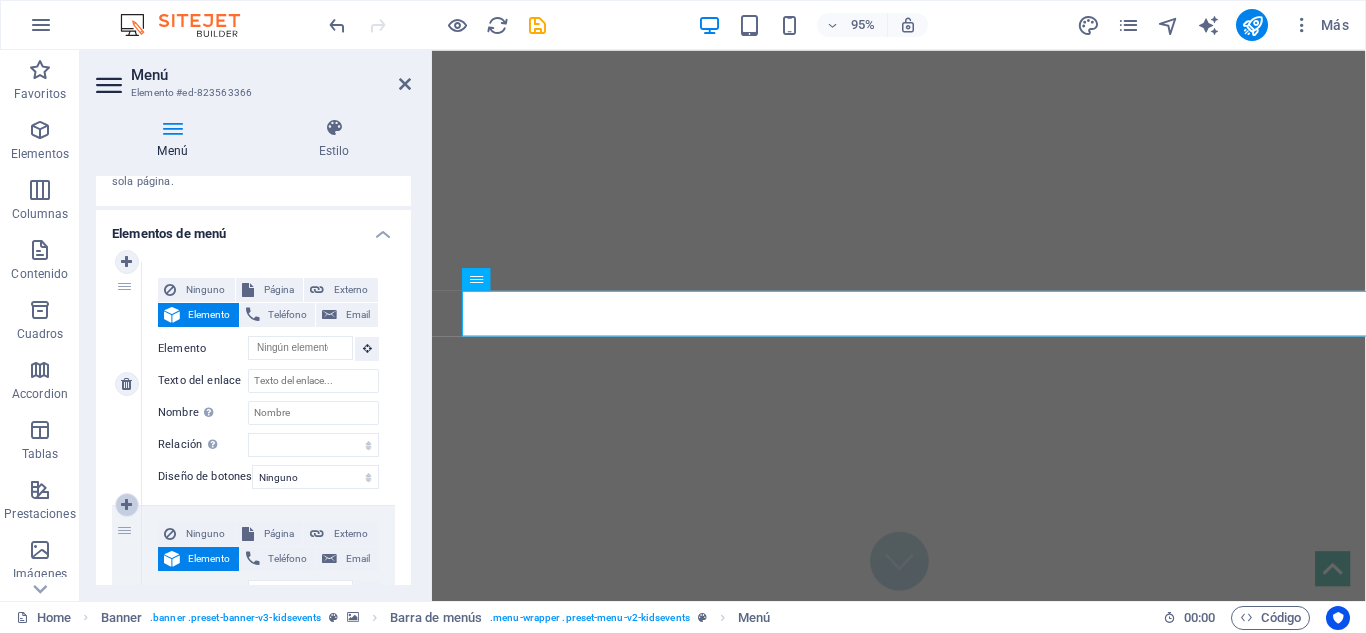 click at bounding box center (126, 505) 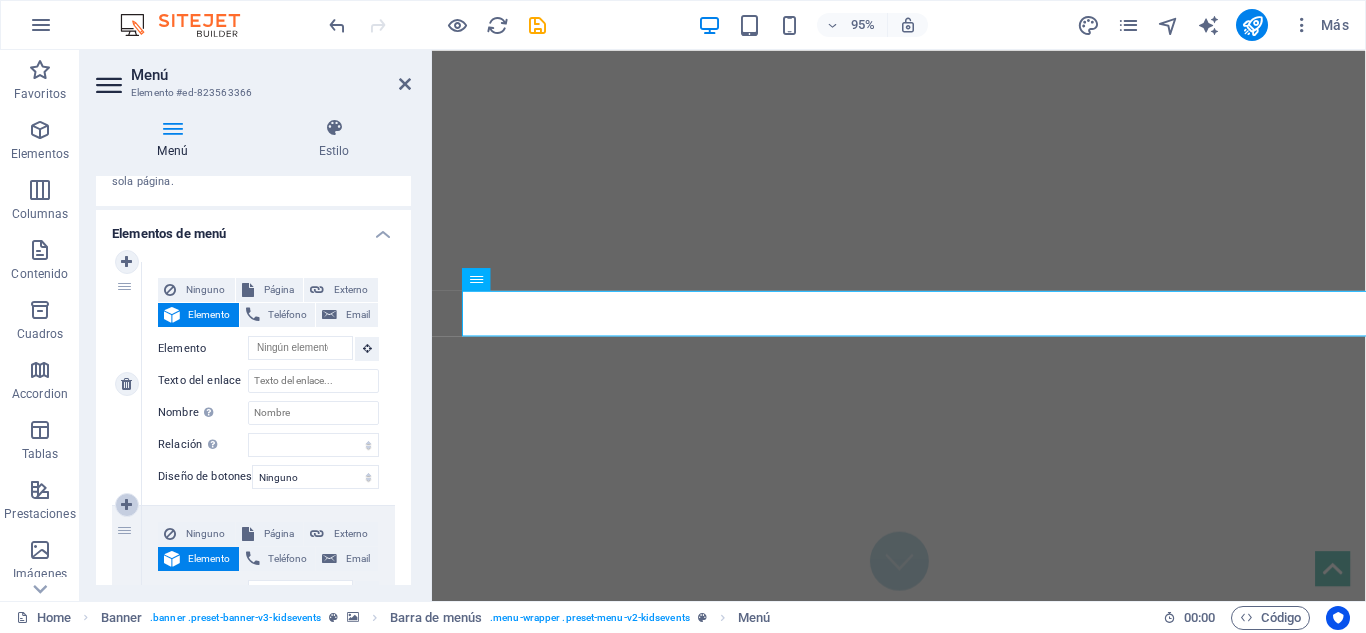 click at bounding box center [126, 505] 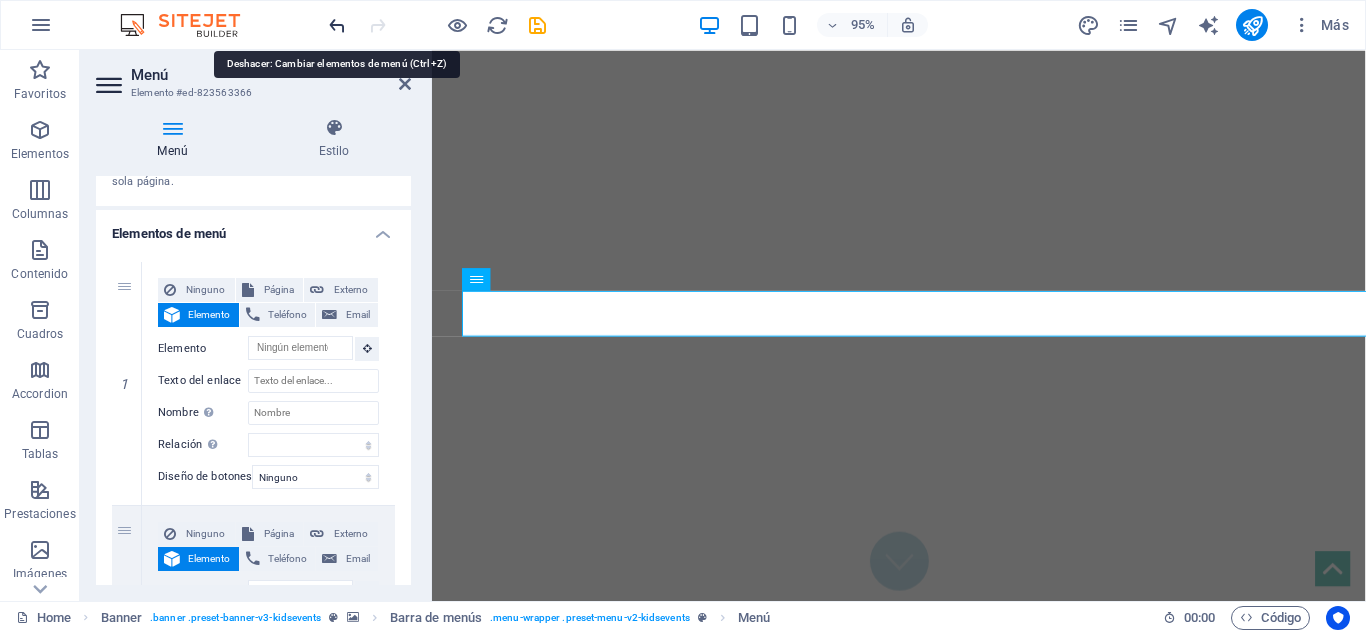 click at bounding box center [337, 25] 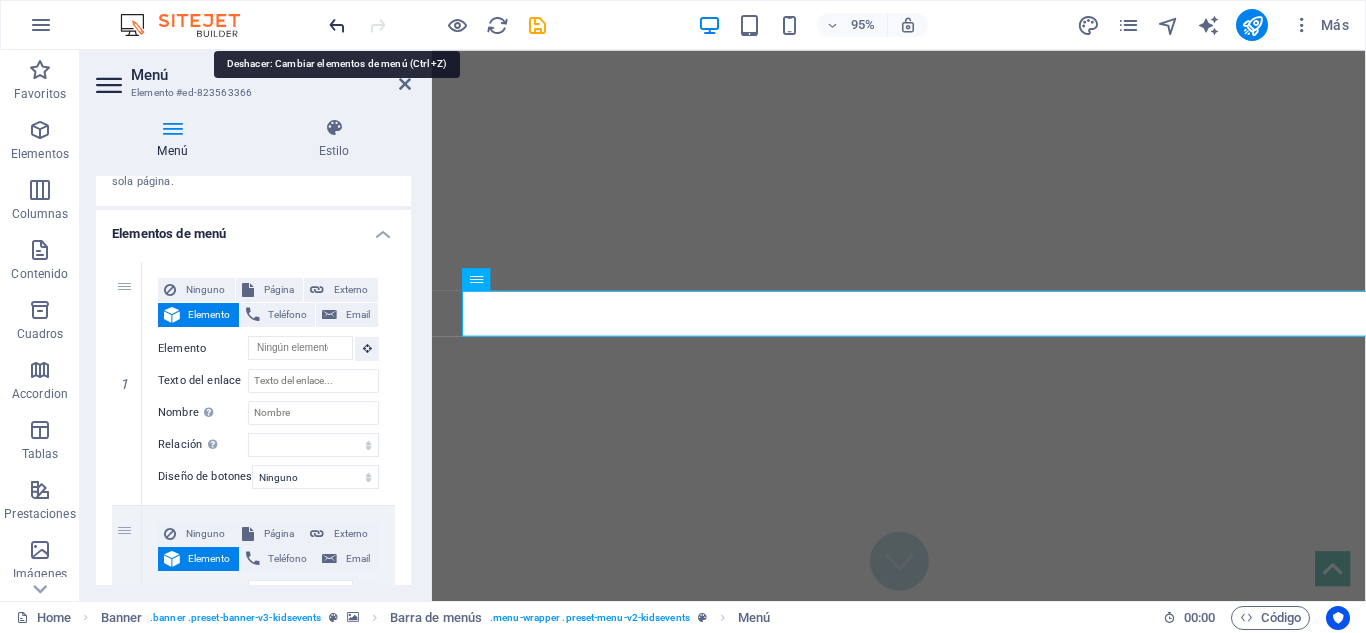 click at bounding box center [337, 25] 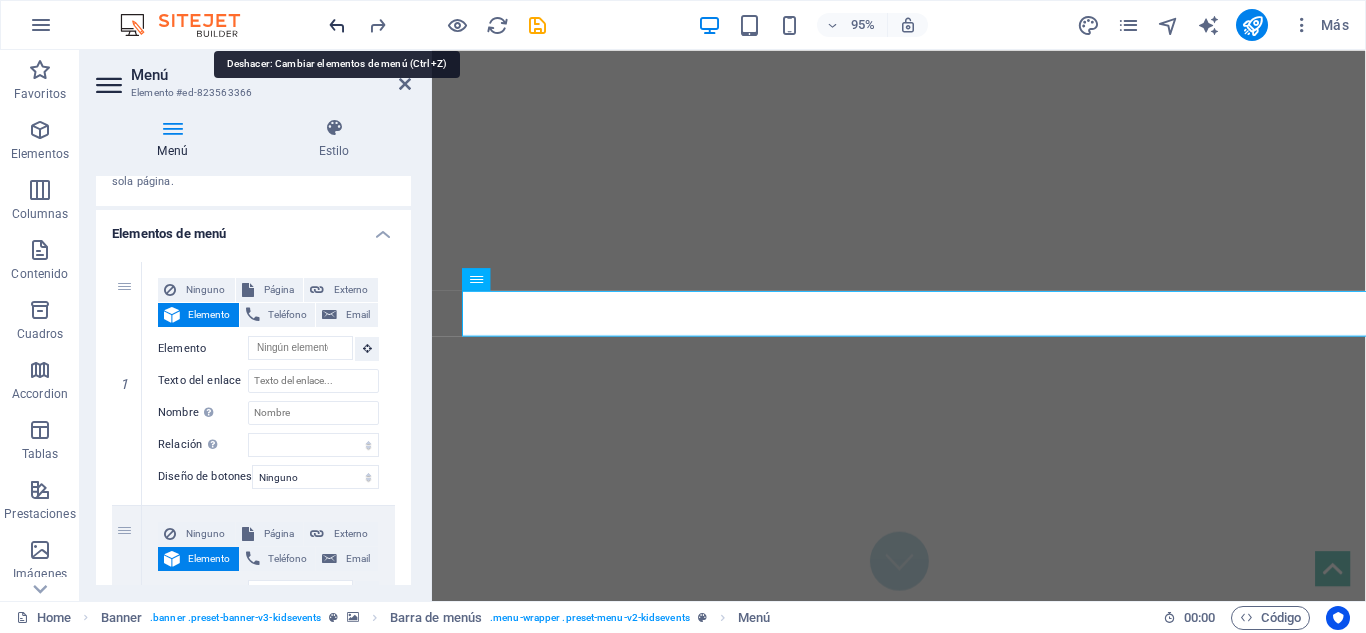 click at bounding box center [337, 25] 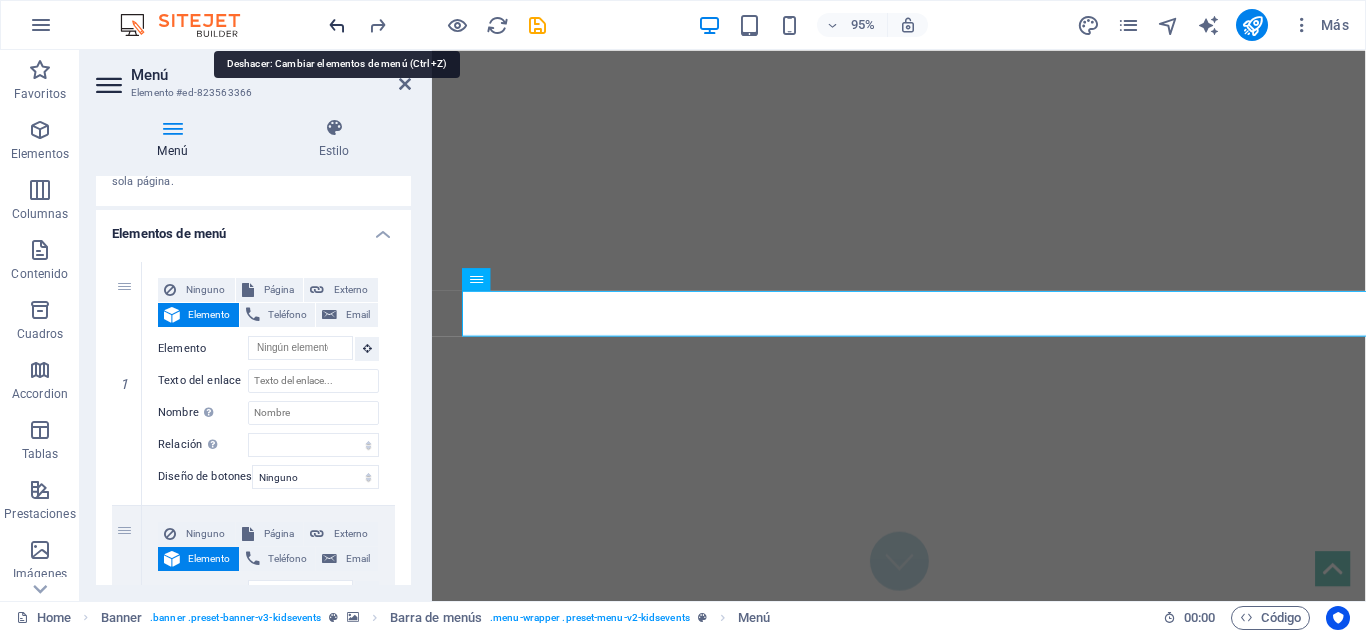 click at bounding box center [337, 25] 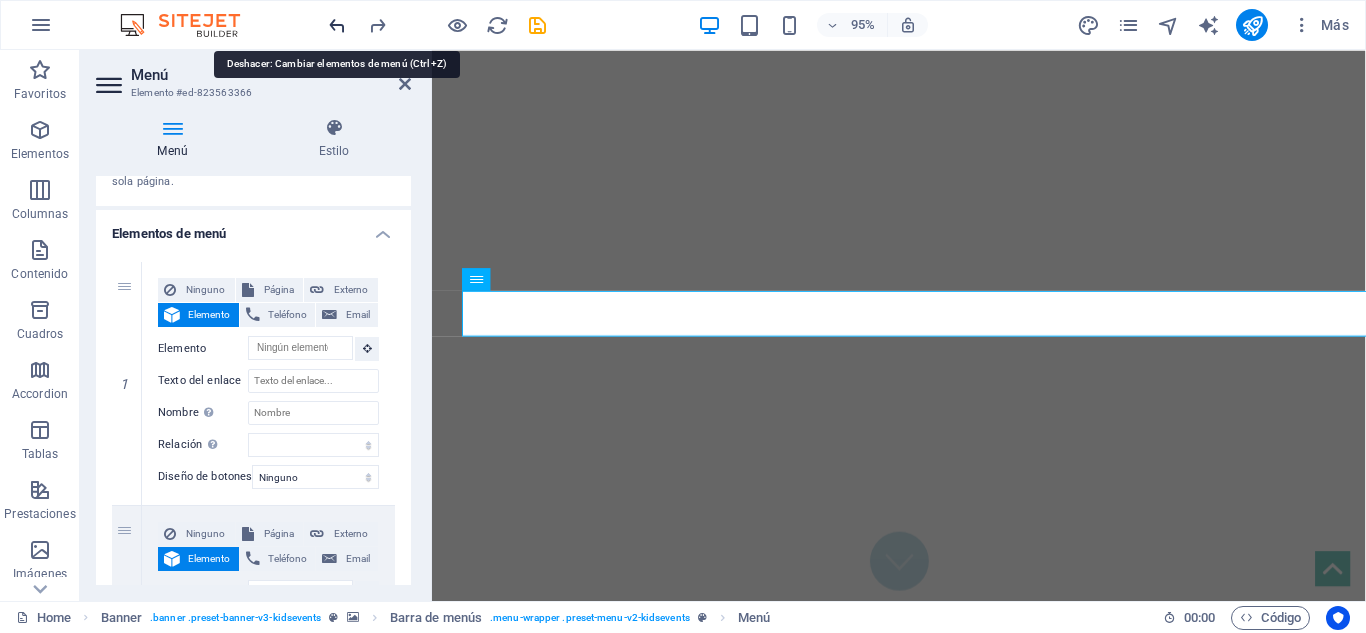 click at bounding box center [337, 25] 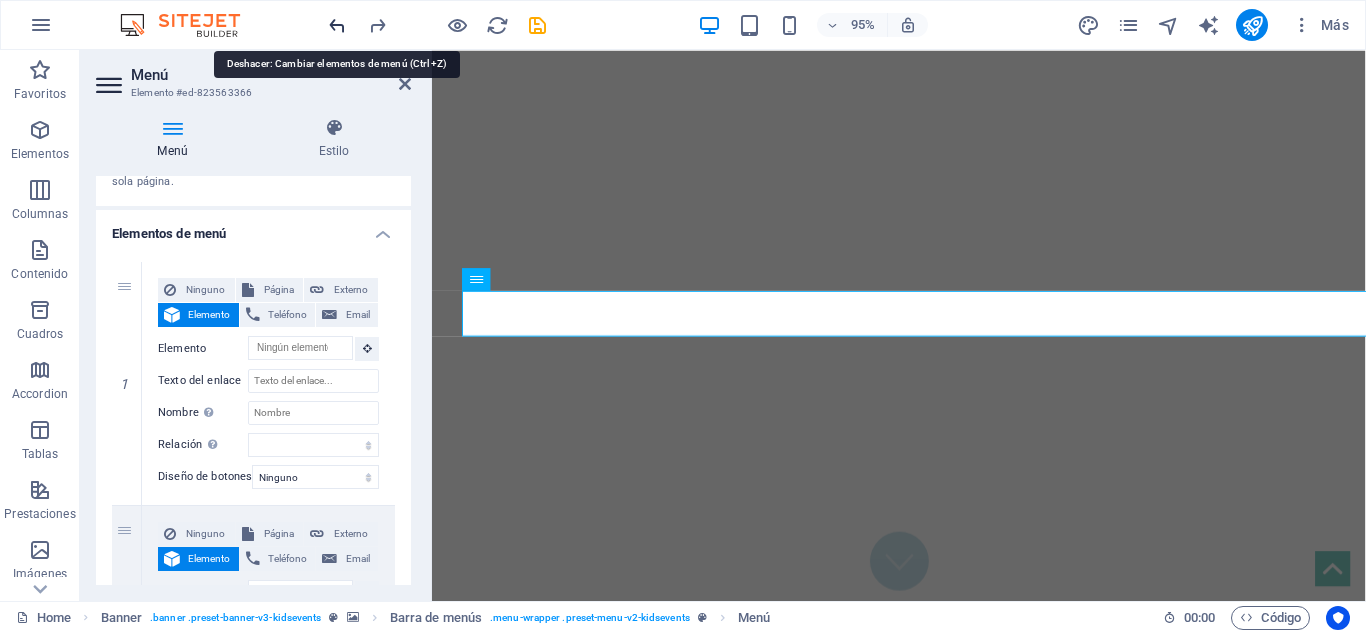 click at bounding box center [337, 25] 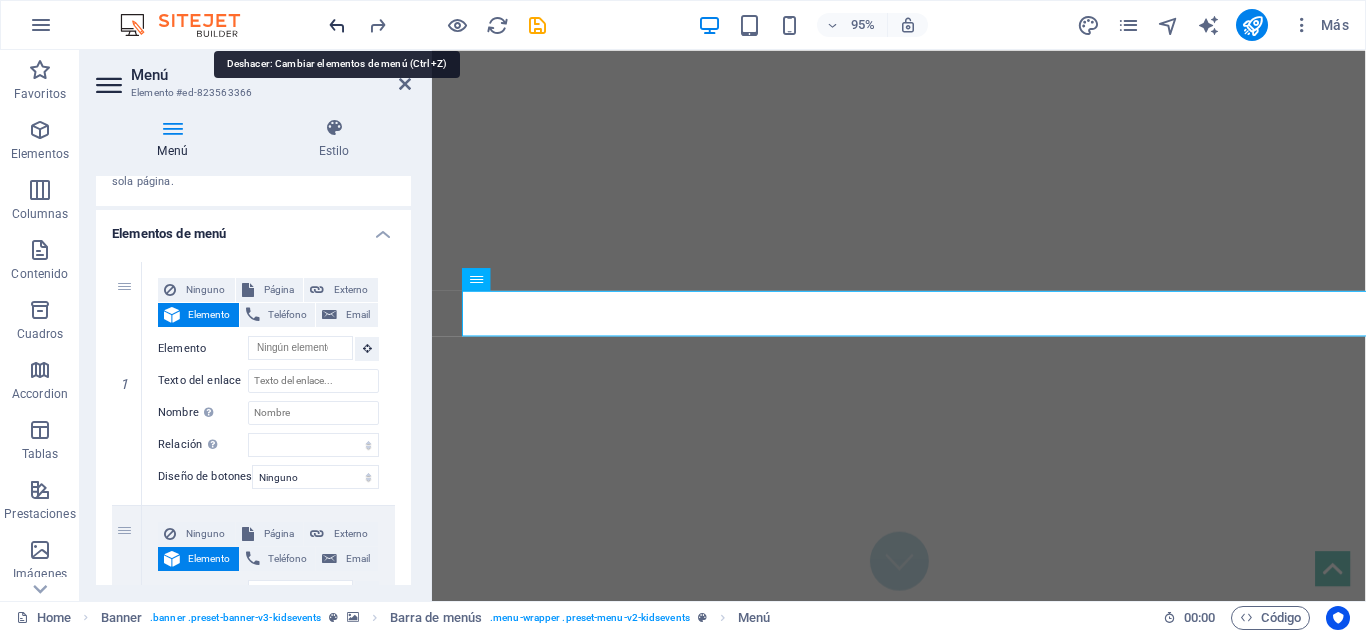 click at bounding box center [337, 25] 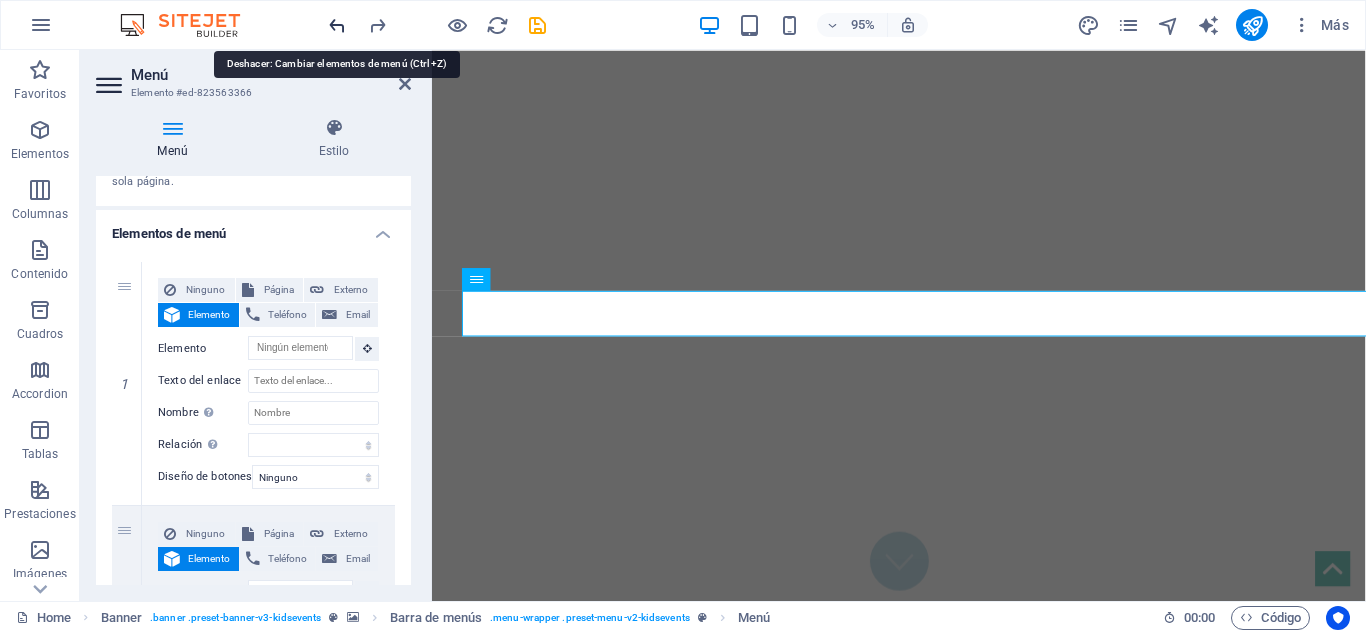 click at bounding box center [337, 25] 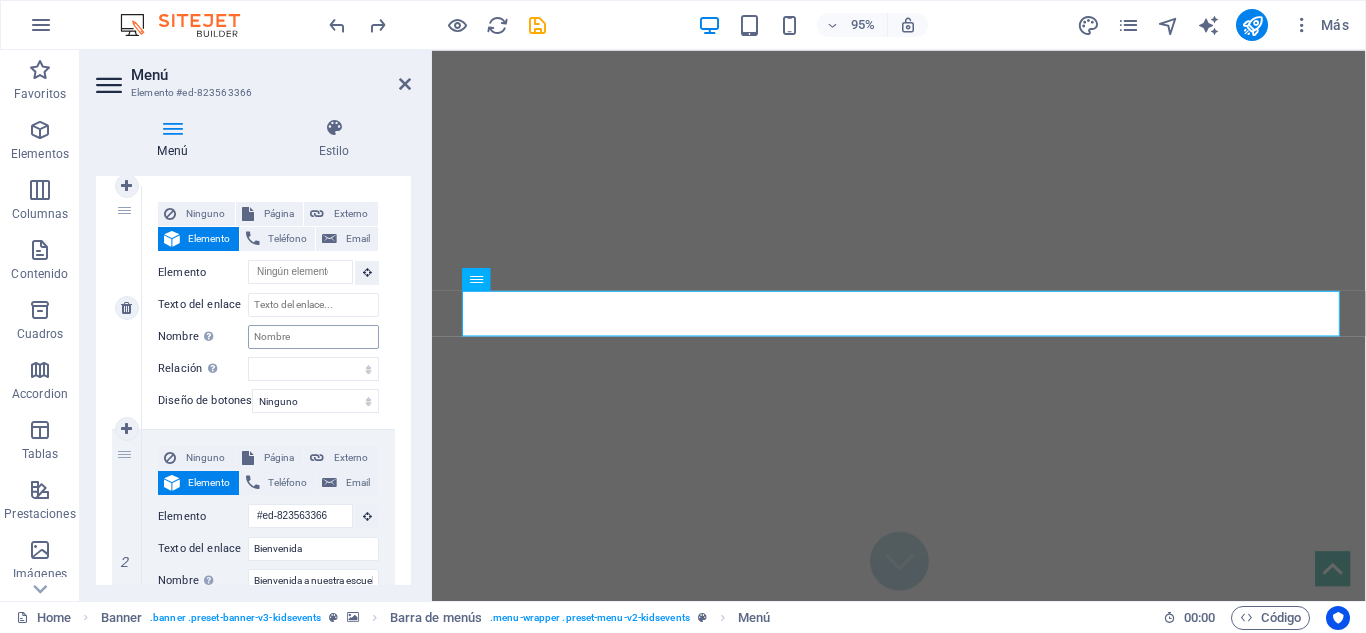 scroll, scrollTop: 193, scrollLeft: 0, axis: vertical 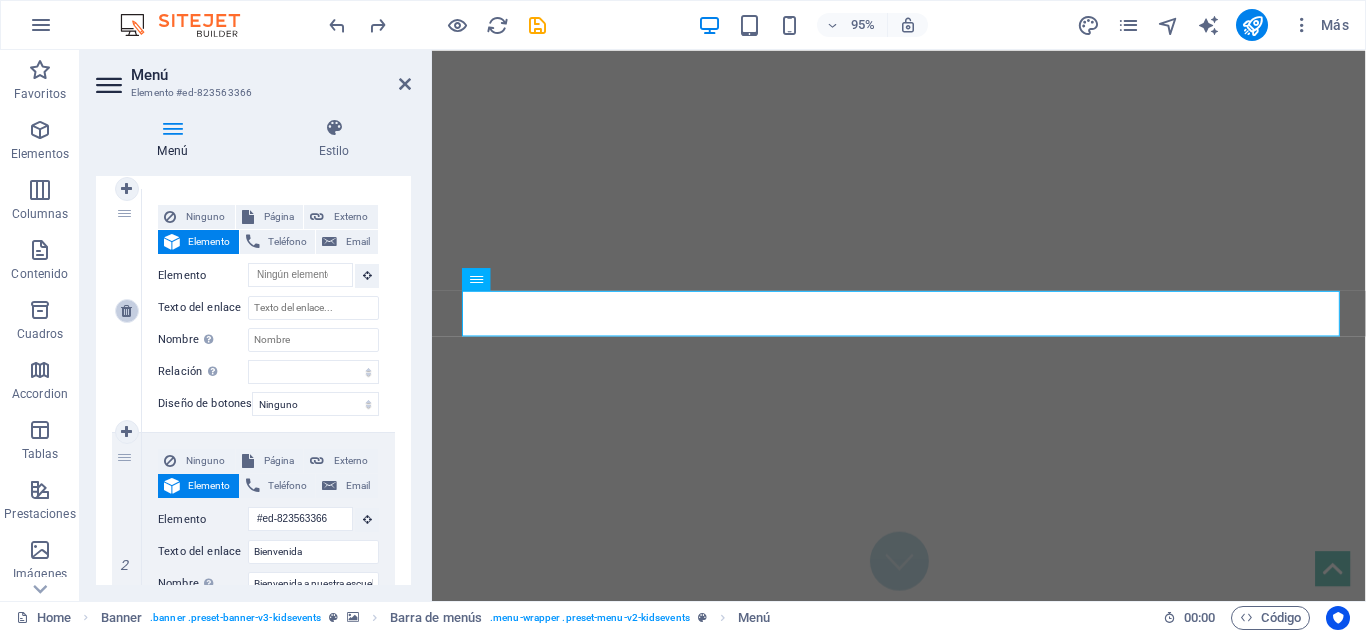 click at bounding box center [127, 311] 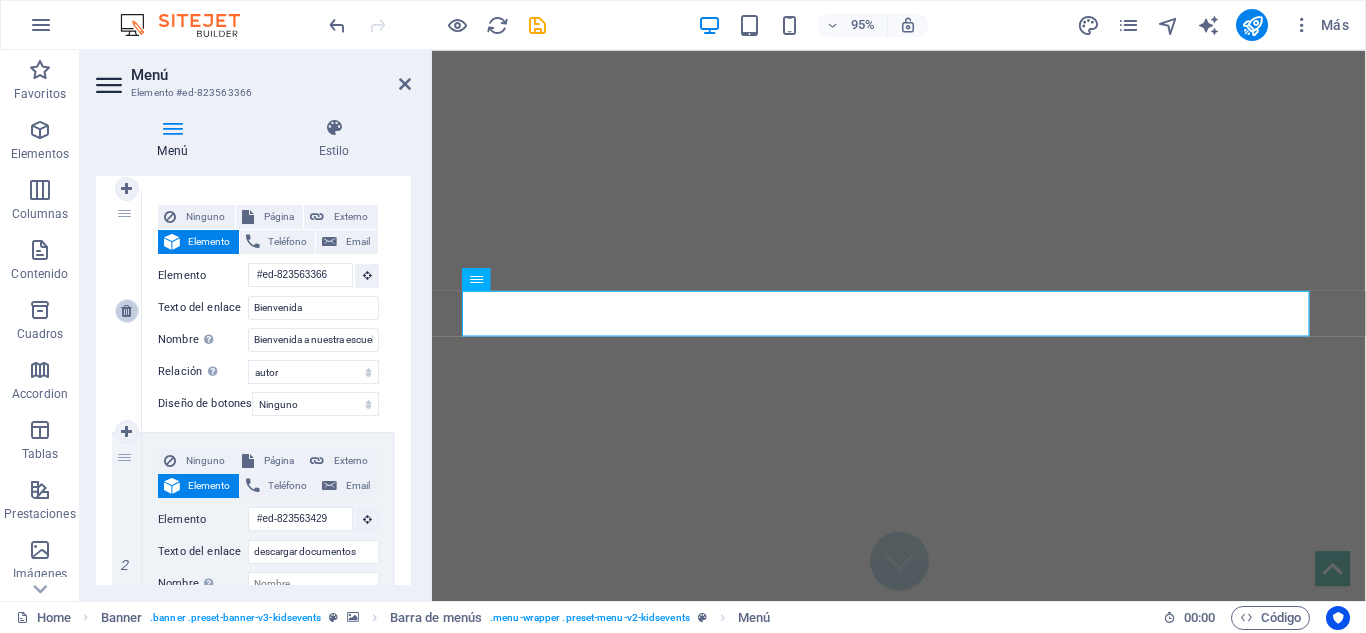 click at bounding box center (127, 311) 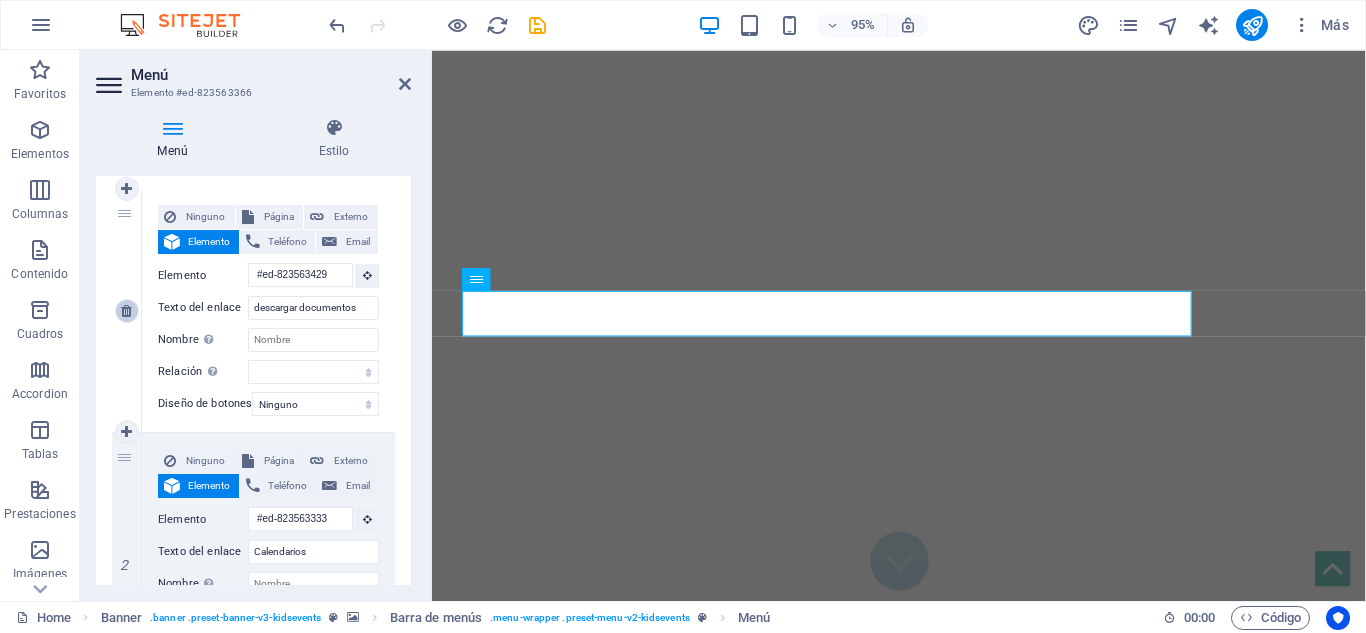 click at bounding box center (127, 311) 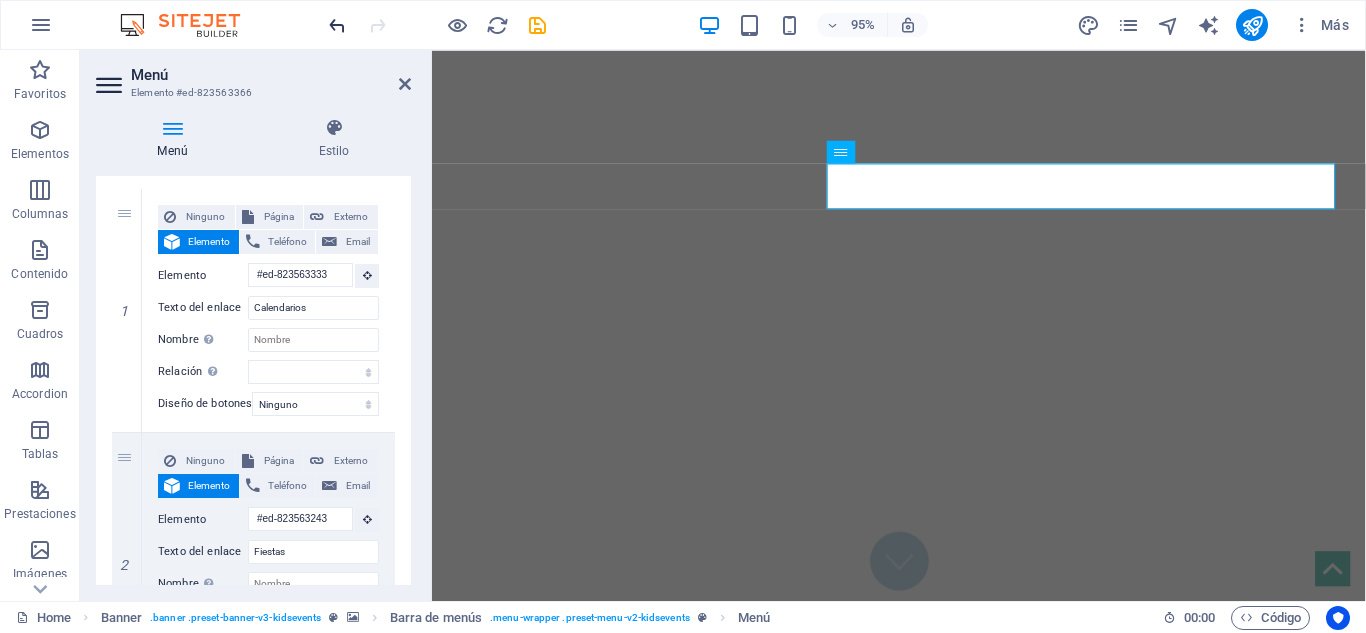 click at bounding box center (337, 25) 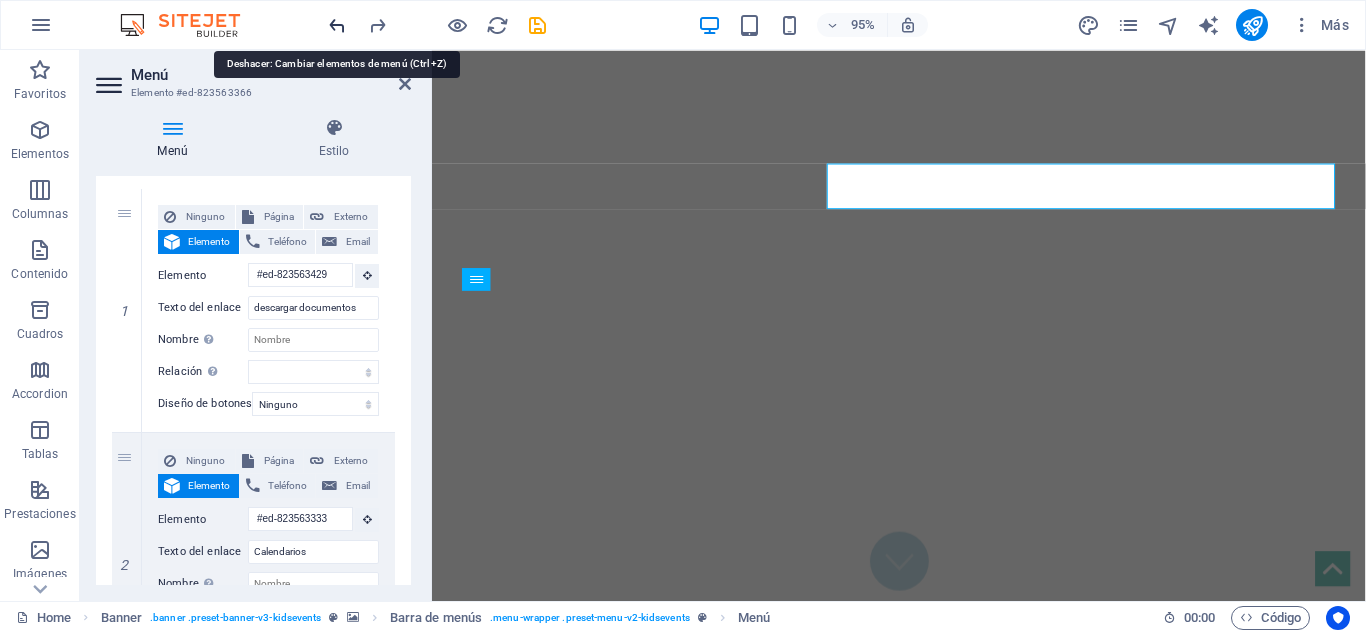 click at bounding box center (337, 25) 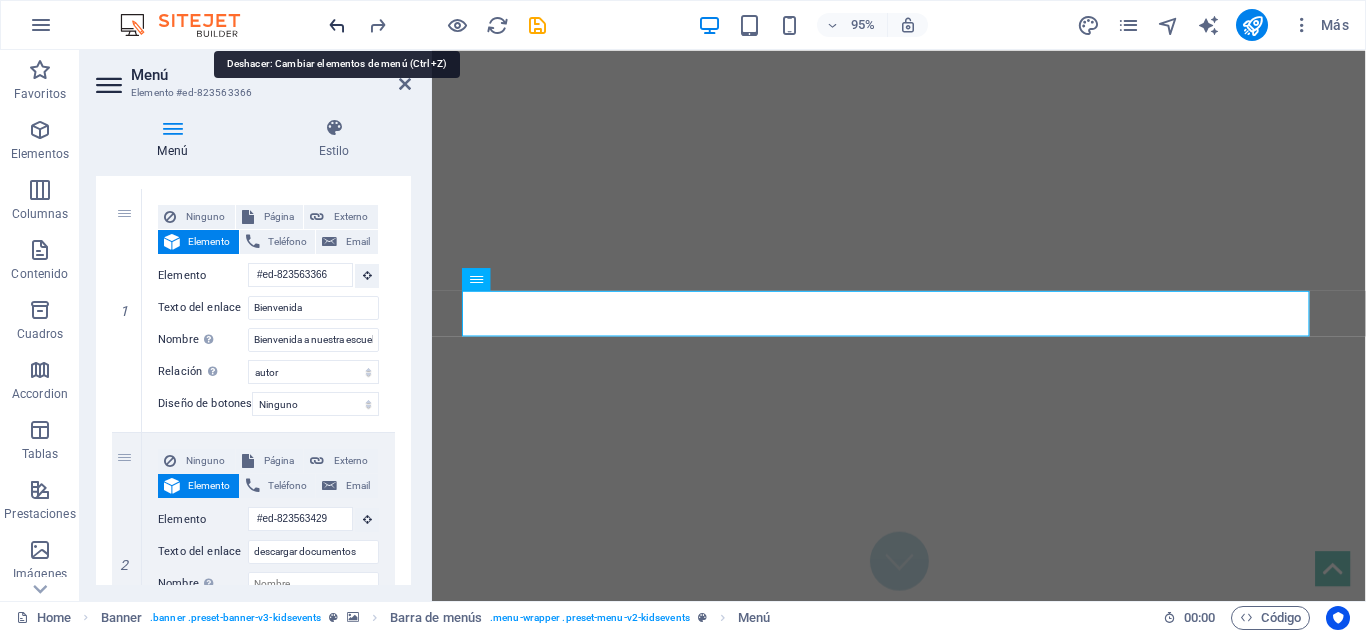 click at bounding box center (337, 25) 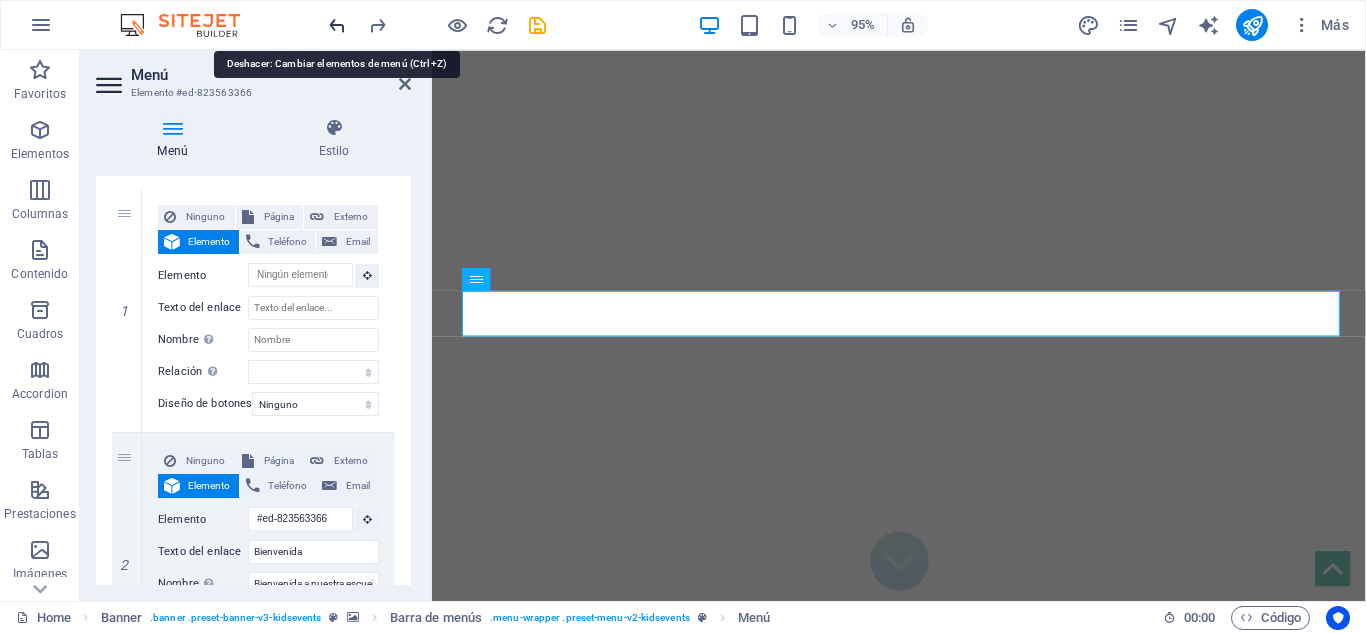 click at bounding box center [337, 25] 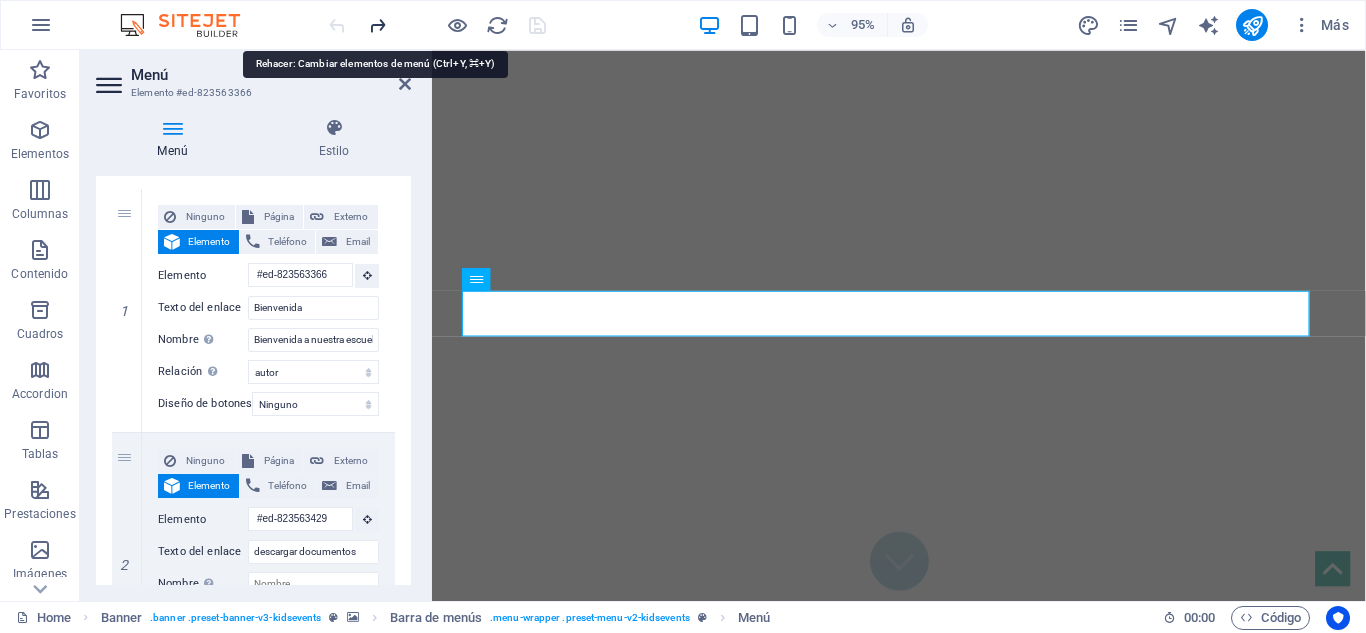 click at bounding box center [377, 25] 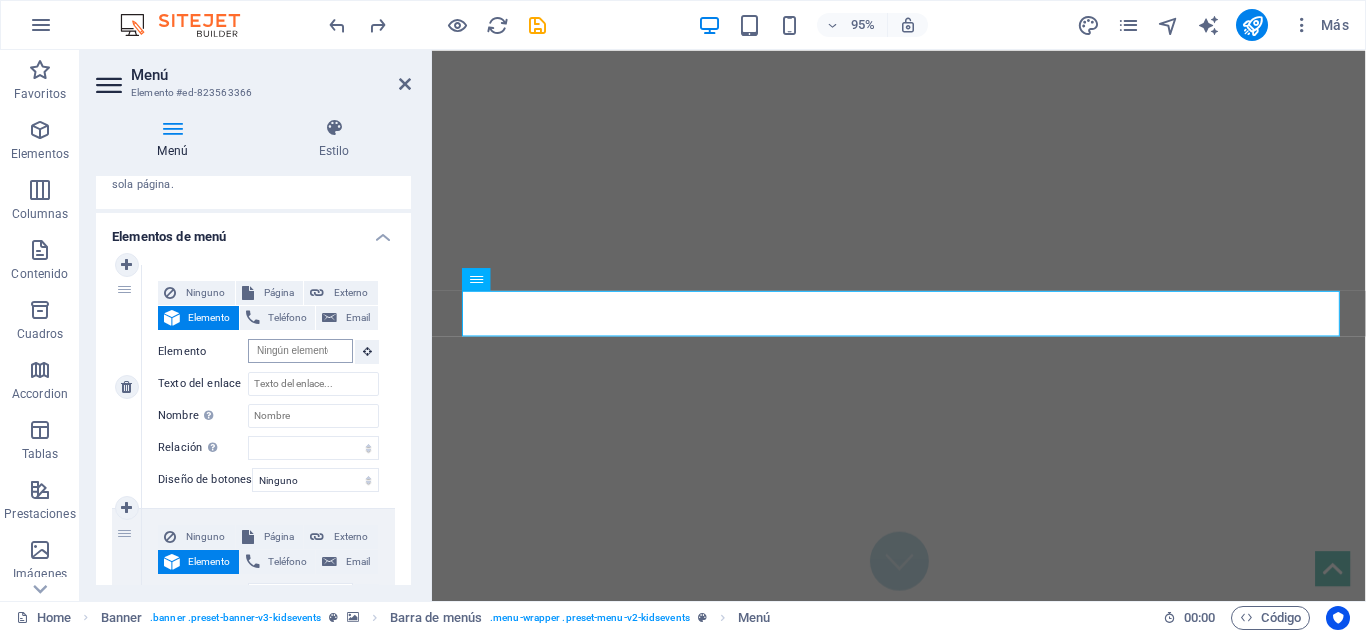 scroll, scrollTop: 118, scrollLeft: 0, axis: vertical 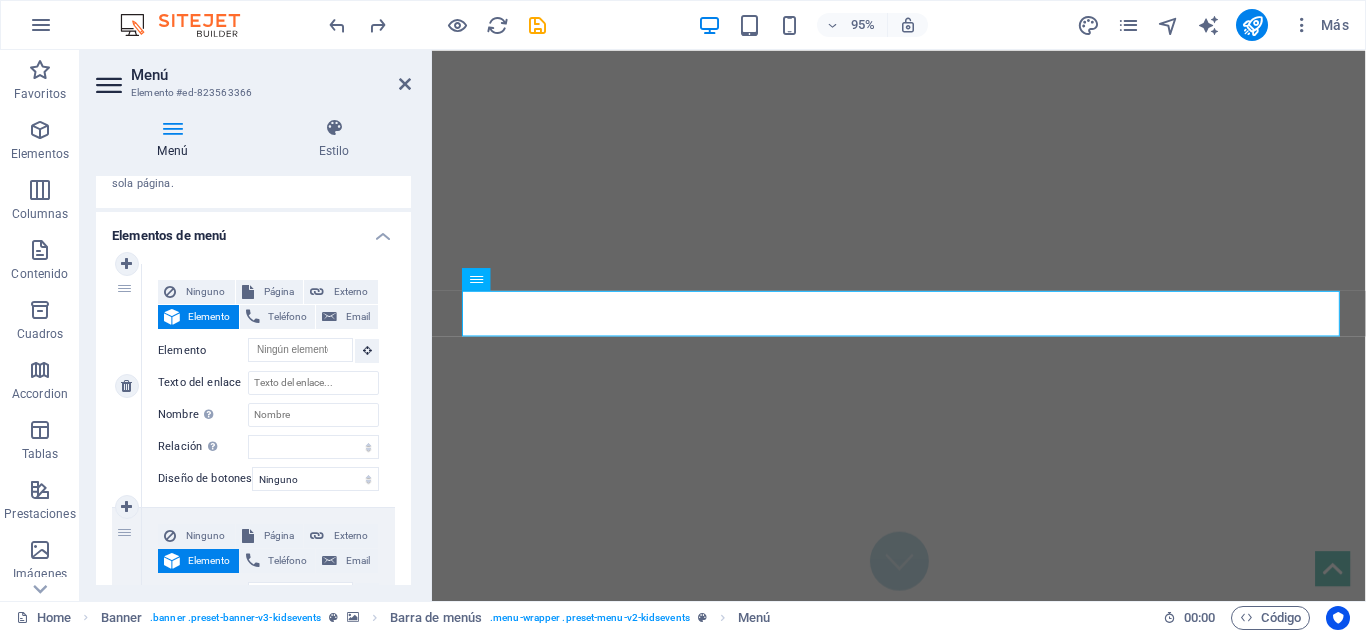 click on "1" at bounding box center [127, 385] 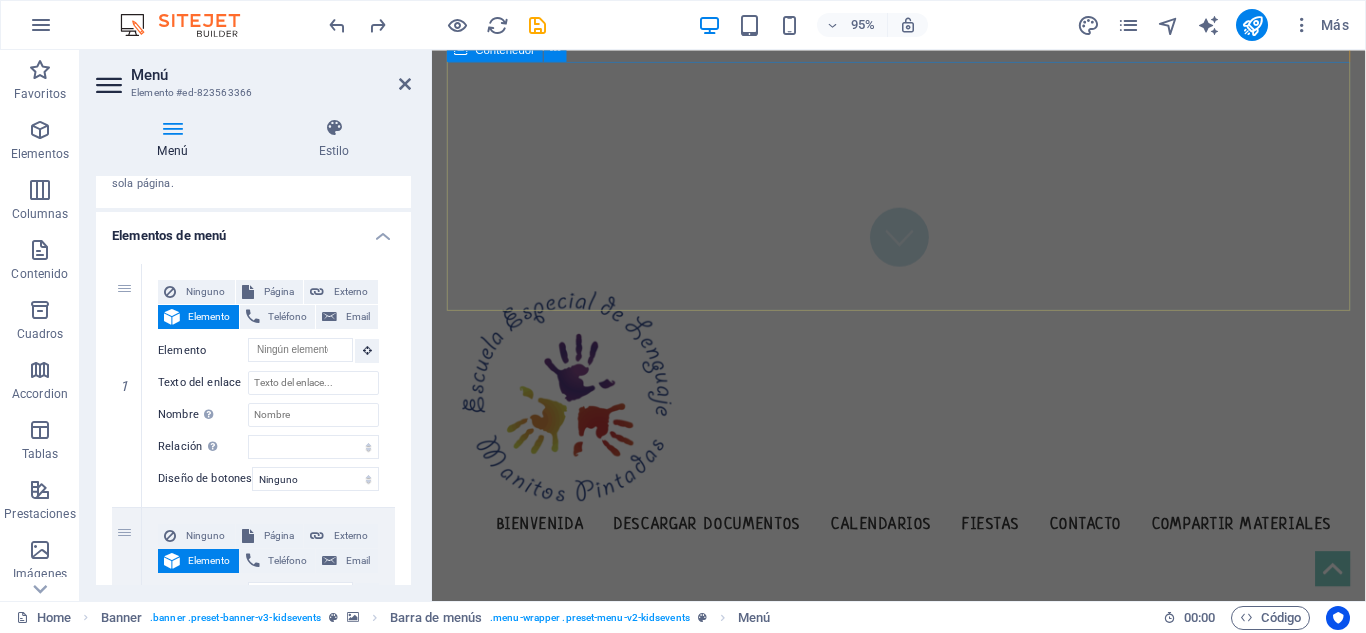 scroll, scrollTop: 0, scrollLeft: 0, axis: both 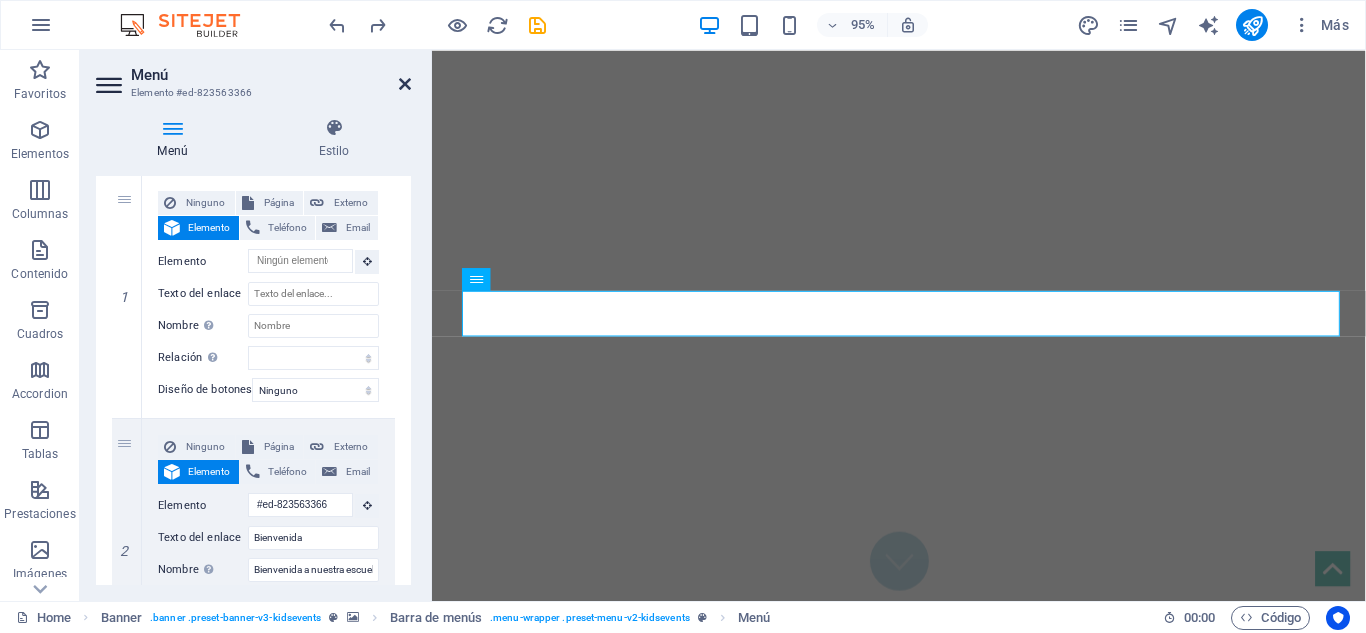 click at bounding box center [405, 84] 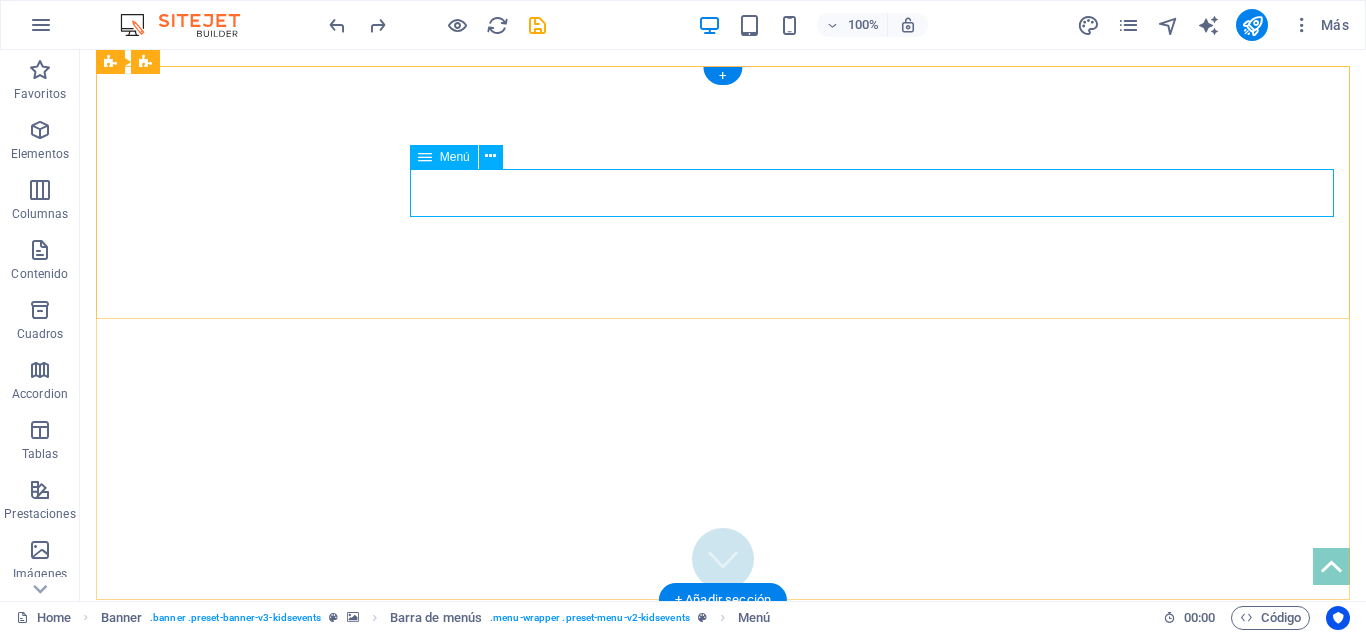 click on "Bienvenida descargar documentos Calendarios Fiestas Contacto Compartir materiales" at bounding box center [723, 890] 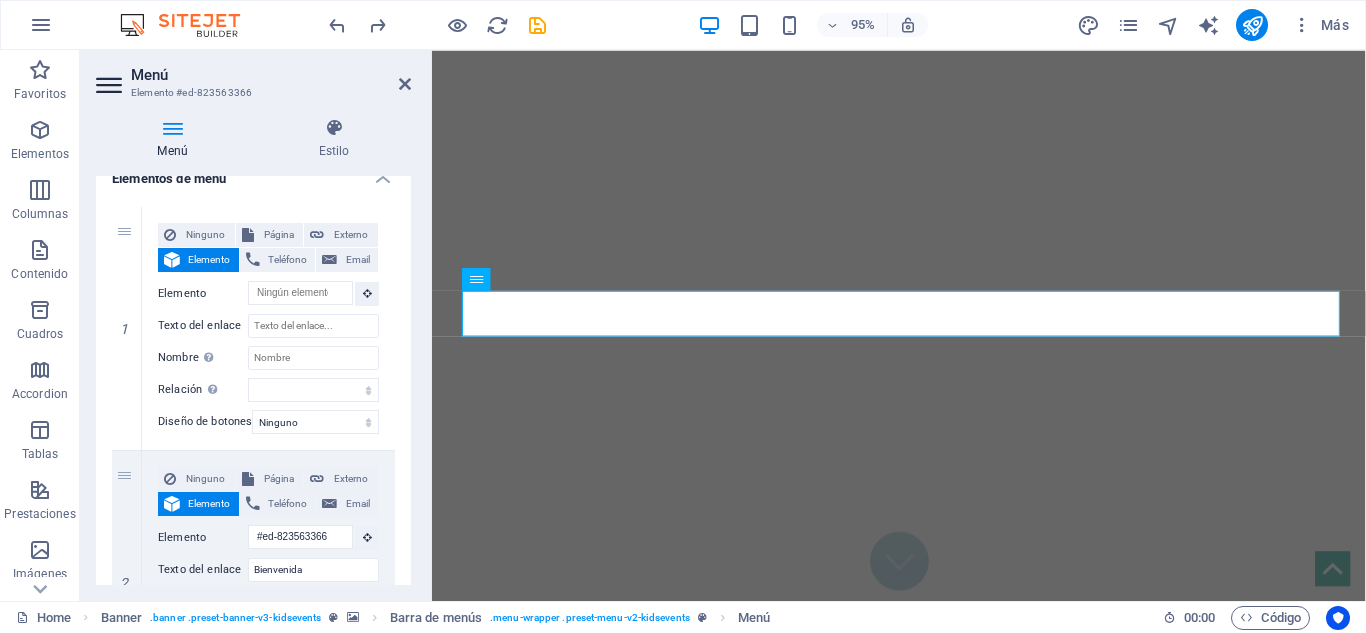 scroll, scrollTop: 165, scrollLeft: 0, axis: vertical 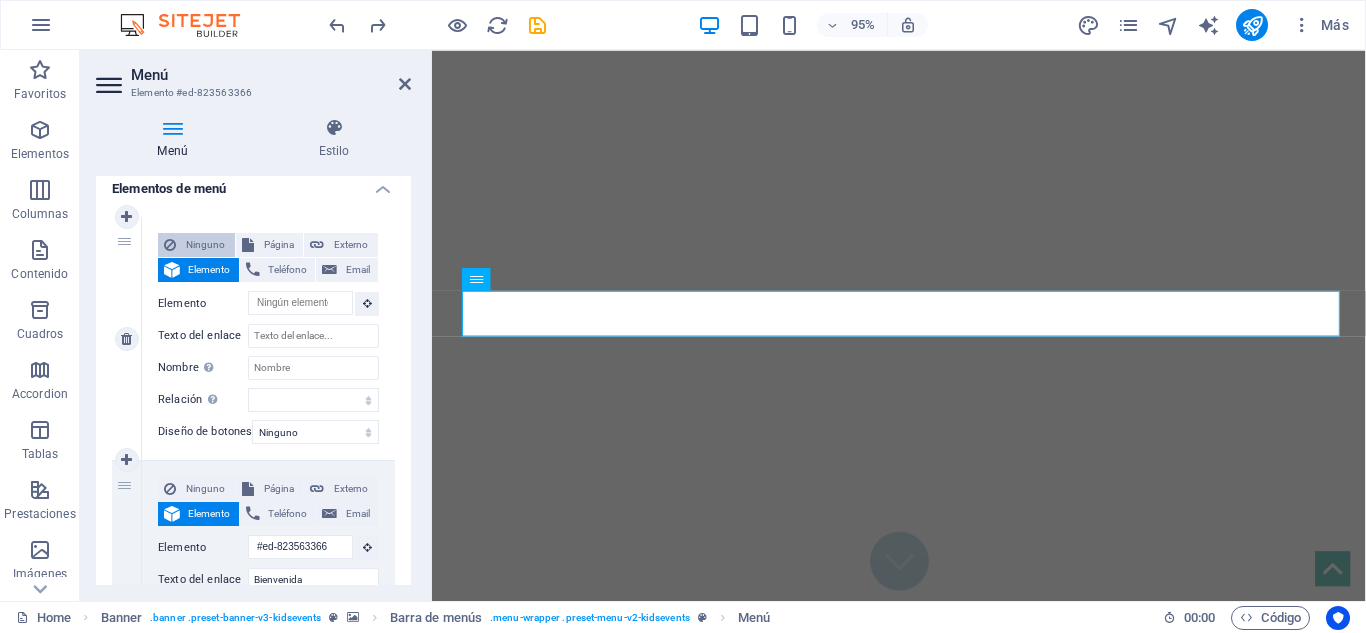 click on "Ninguno" at bounding box center (205, 245) 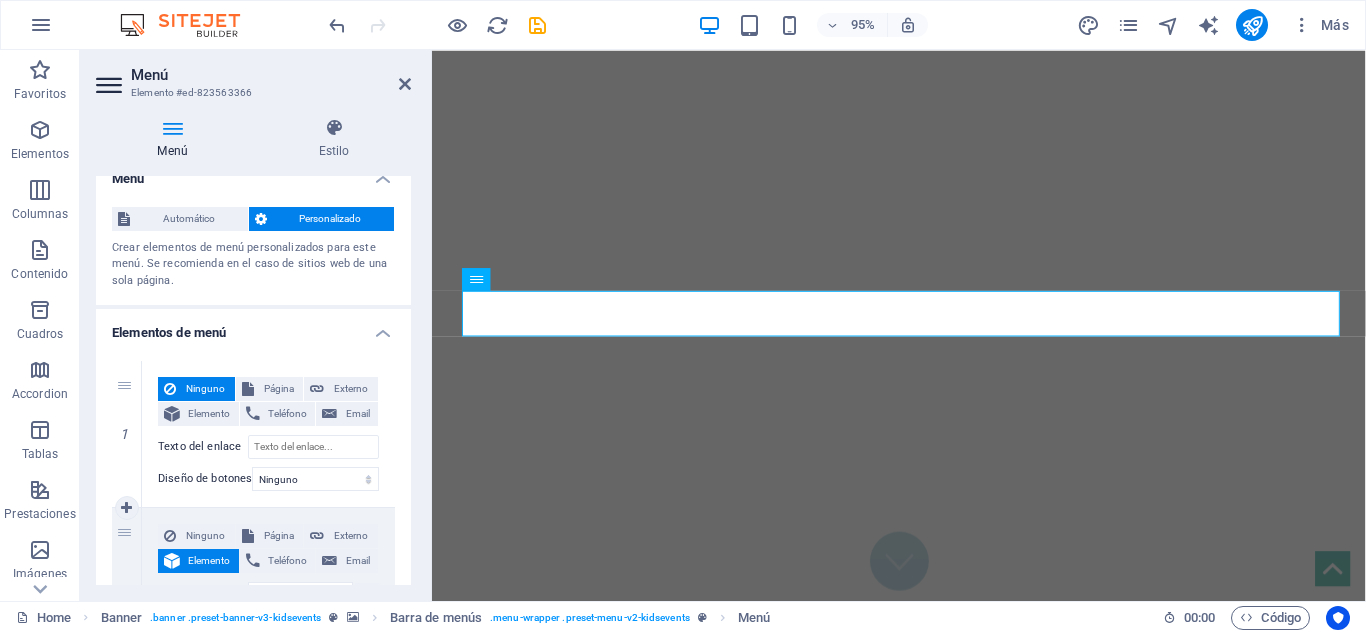 scroll, scrollTop: 0, scrollLeft: 0, axis: both 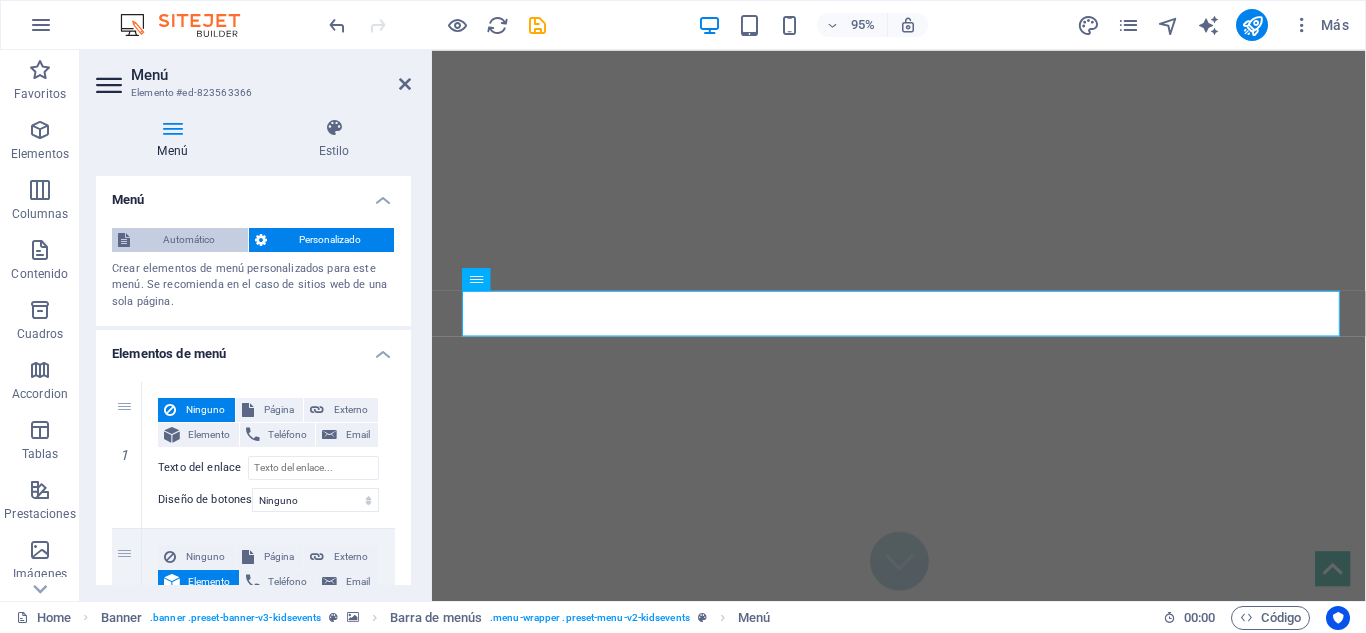 click on "Automático" at bounding box center [189, 240] 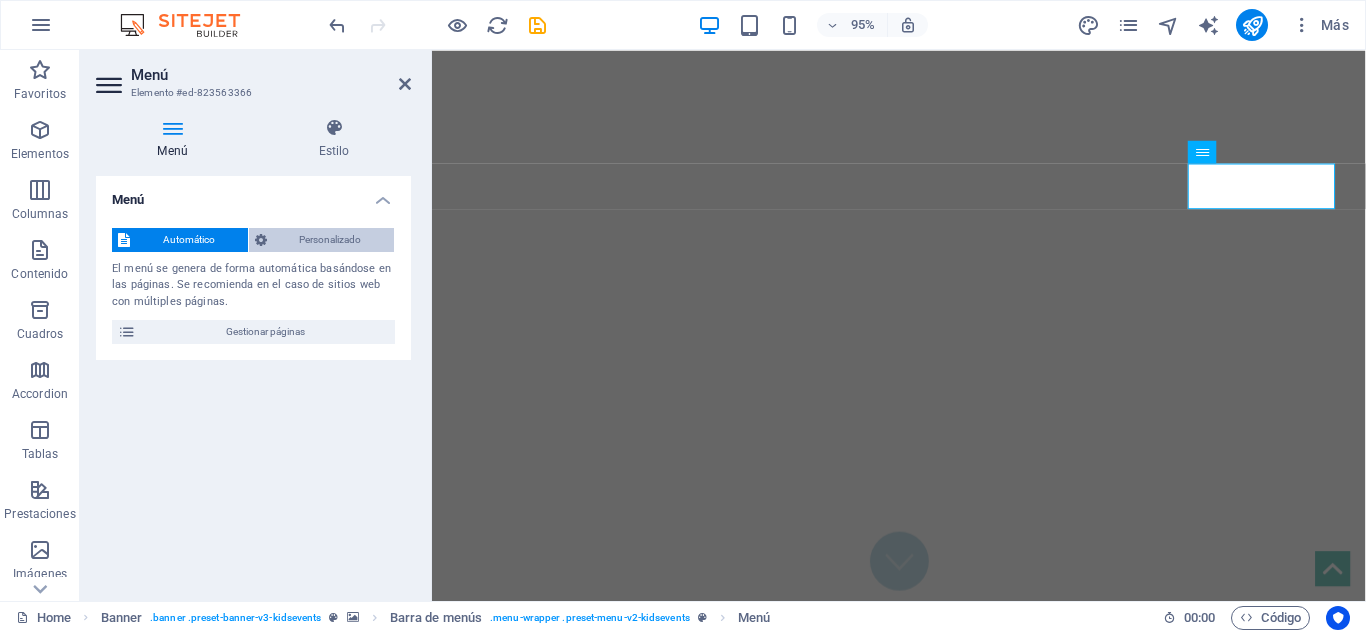 click on "Personalizado" at bounding box center (331, 240) 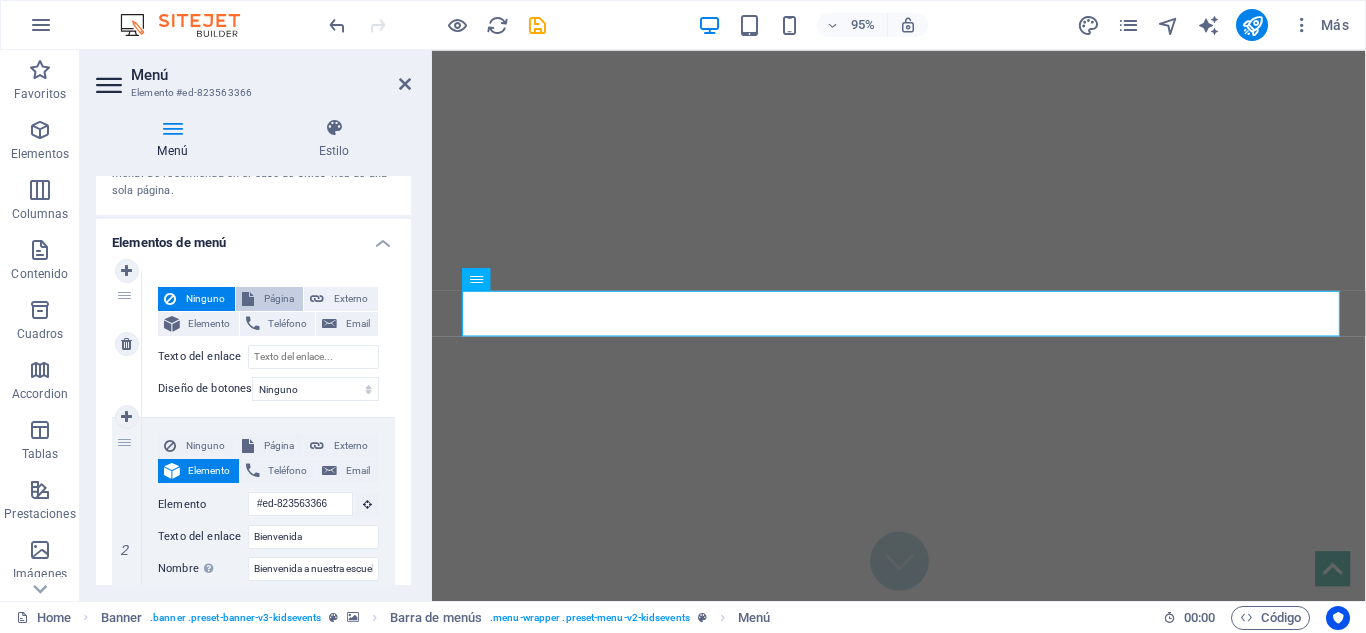 scroll, scrollTop: 117, scrollLeft: 0, axis: vertical 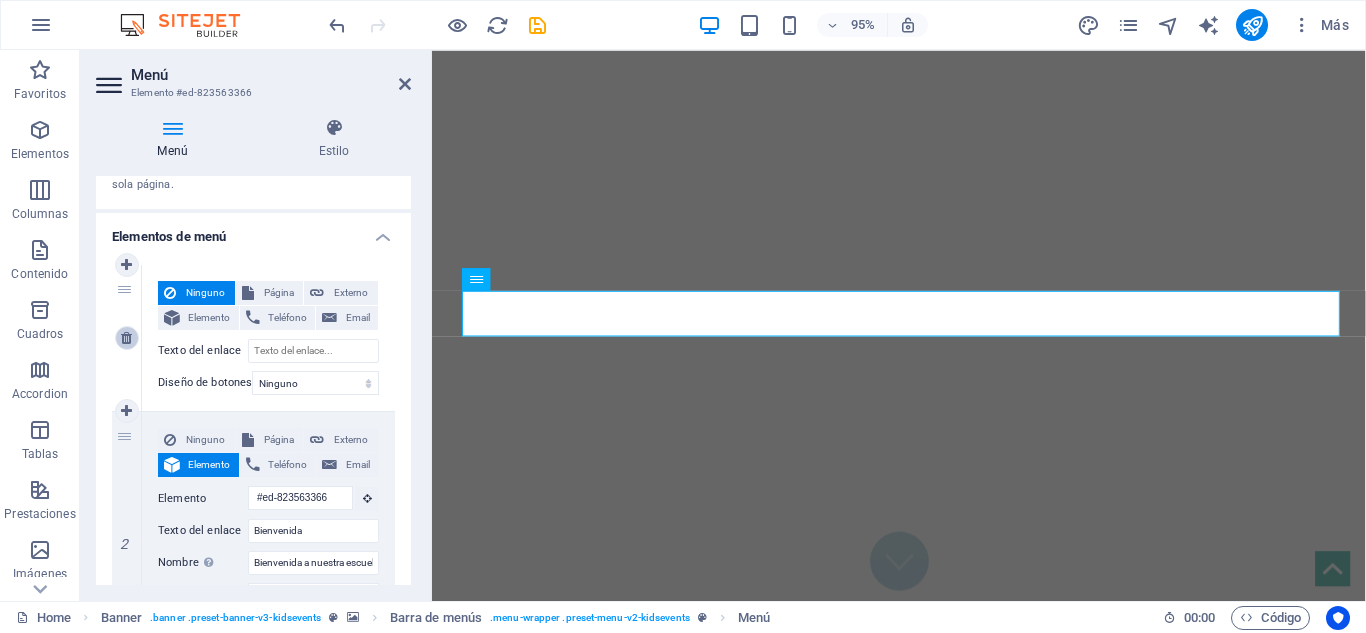 click at bounding box center [126, 338] 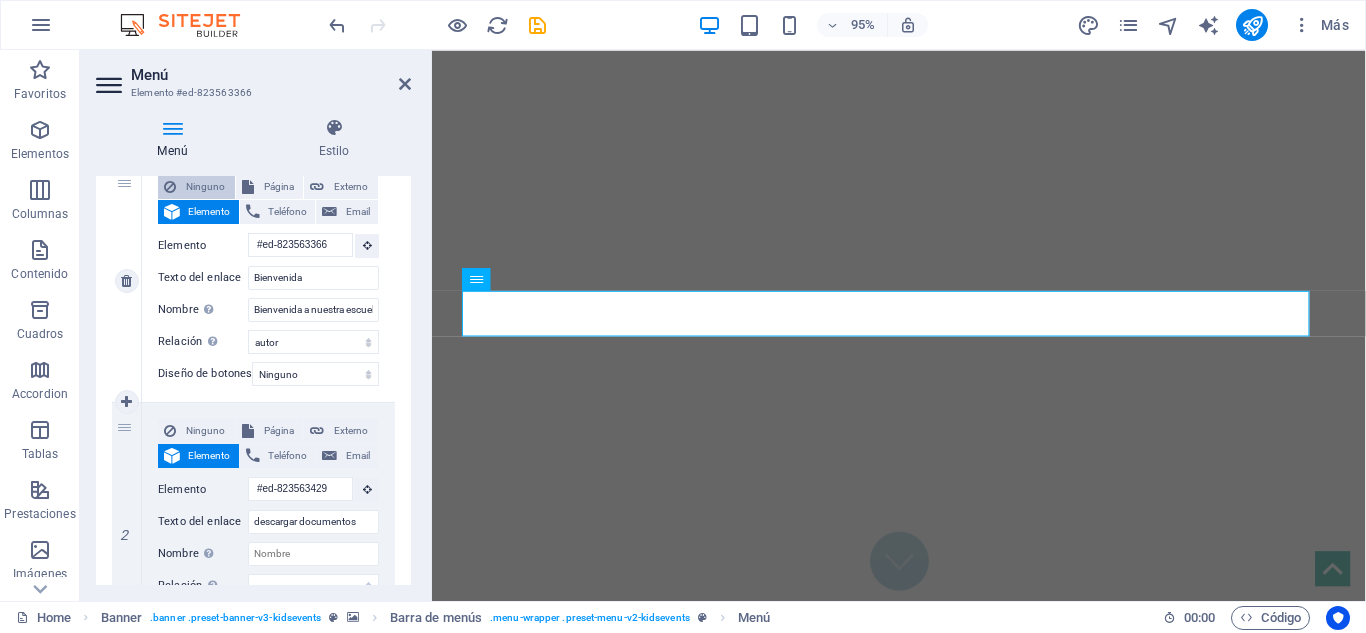 scroll, scrollTop: 228, scrollLeft: 0, axis: vertical 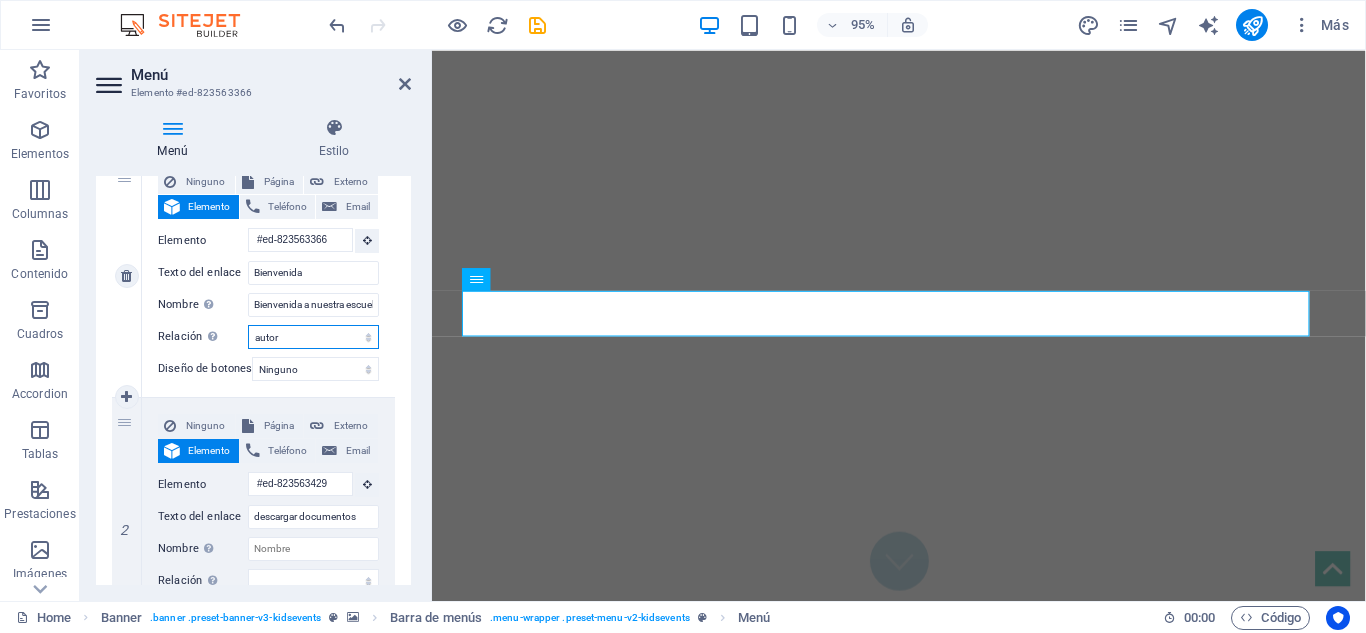 click on "alternativo autor marcador externo ayuda licencia siguiente nofollow noreferrer noopener ant buscar etiqueta" at bounding box center [313, 337] 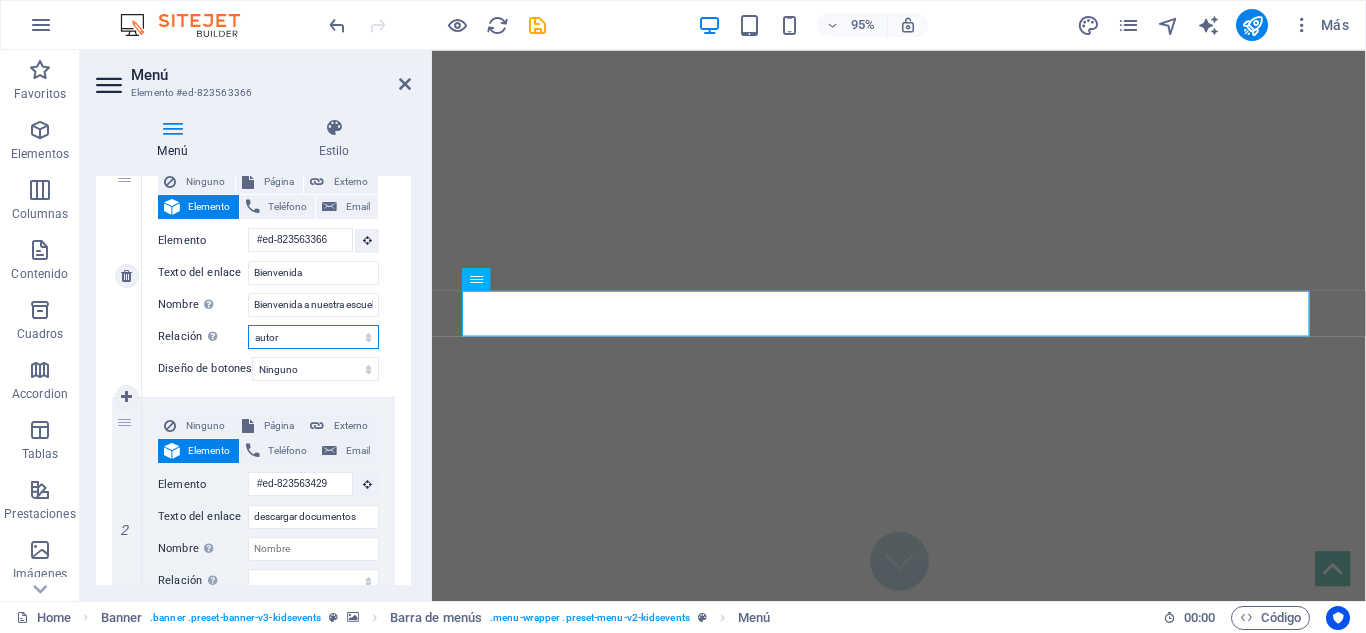 click on "alternativo autor marcador externo ayuda licencia siguiente nofollow noreferrer noopener ant buscar etiqueta" at bounding box center [313, 337] 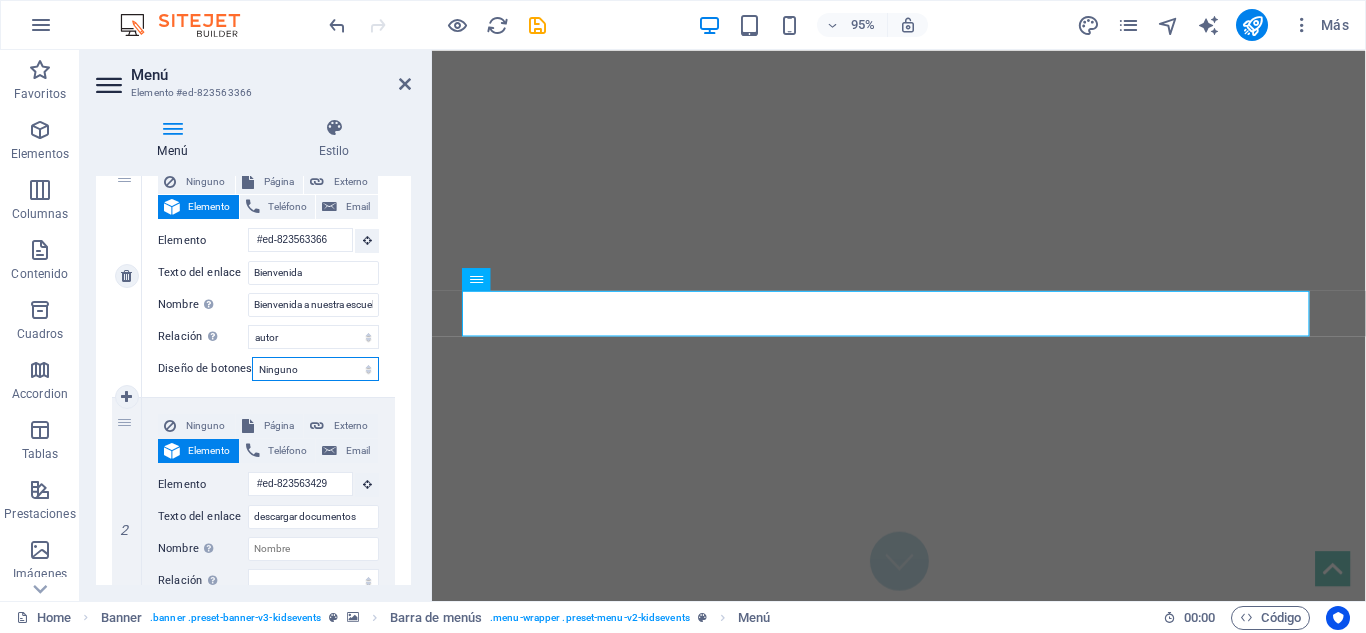 click on "Ninguno Predeterminado Principal Secundario" at bounding box center (315, 369) 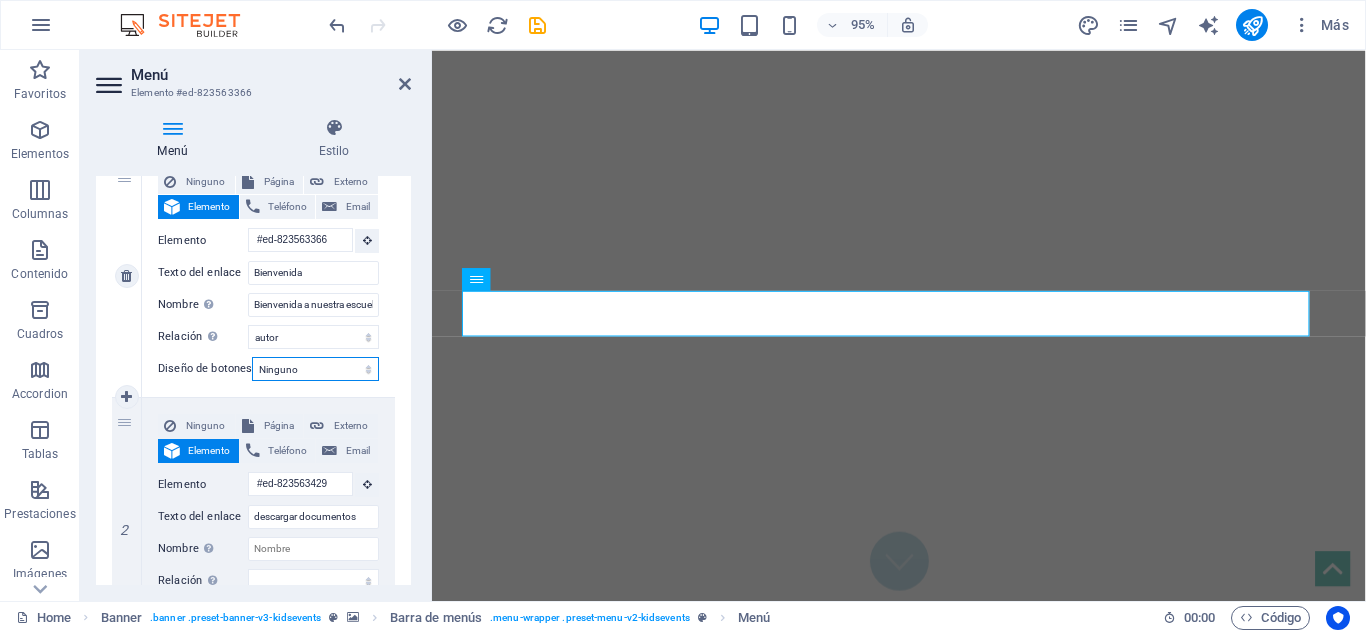 click on "Ninguno Predeterminado Principal Secundario" at bounding box center [315, 369] 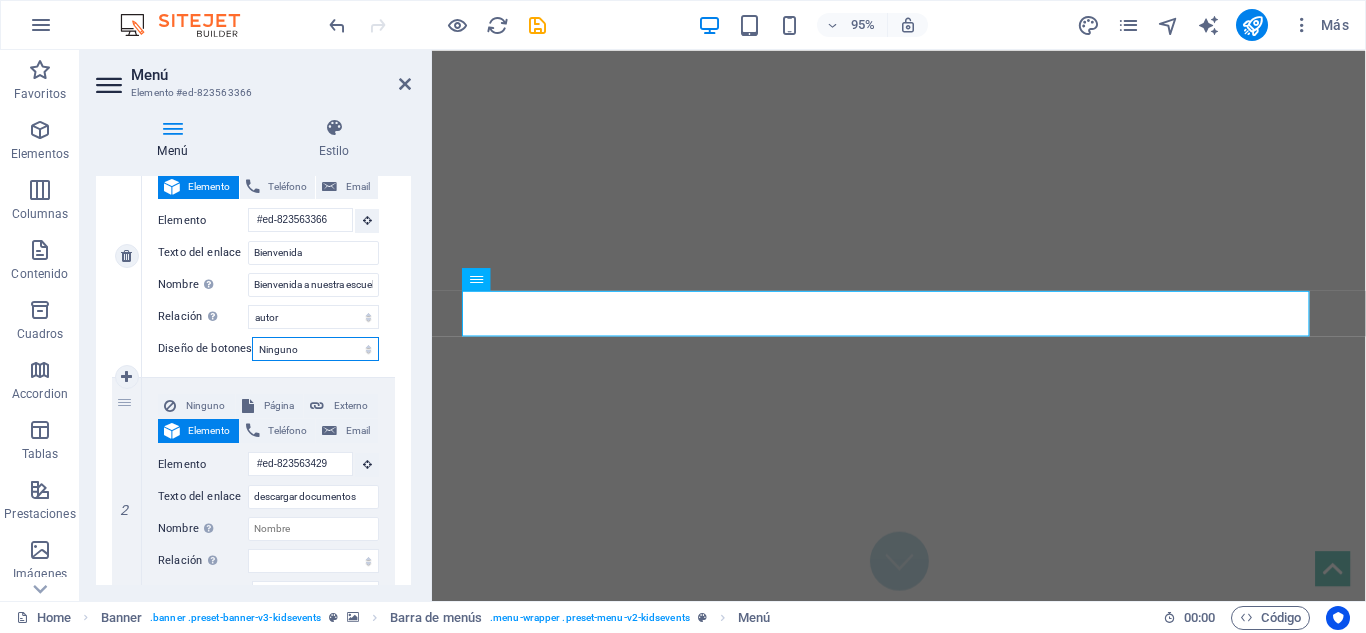 scroll, scrollTop: 253, scrollLeft: 0, axis: vertical 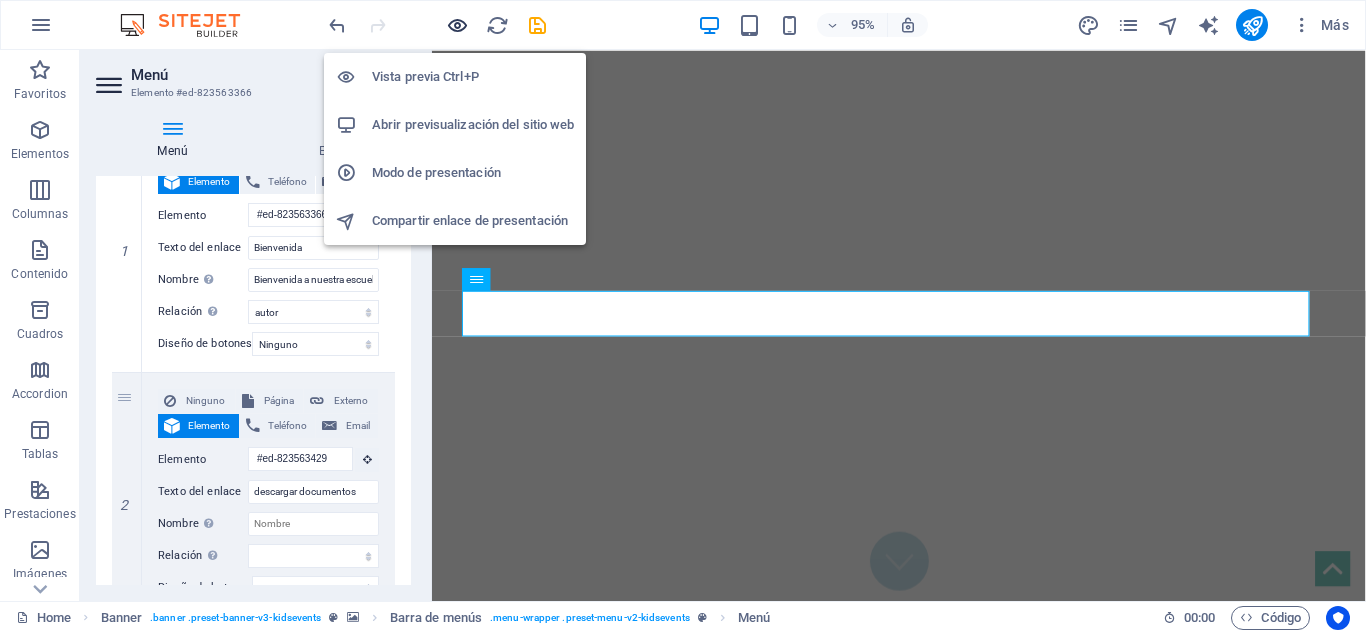 click at bounding box center [457, 25] 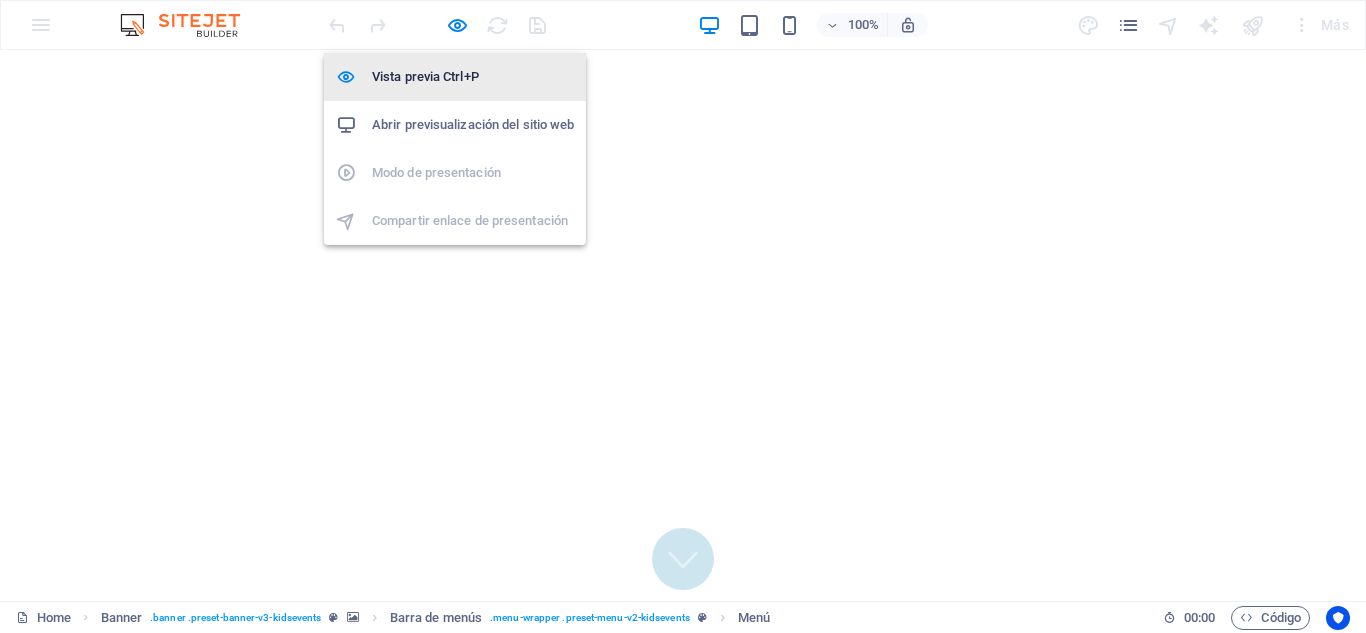 click on "Vista previa Ctrl+P" at bounding box center (473, 77) 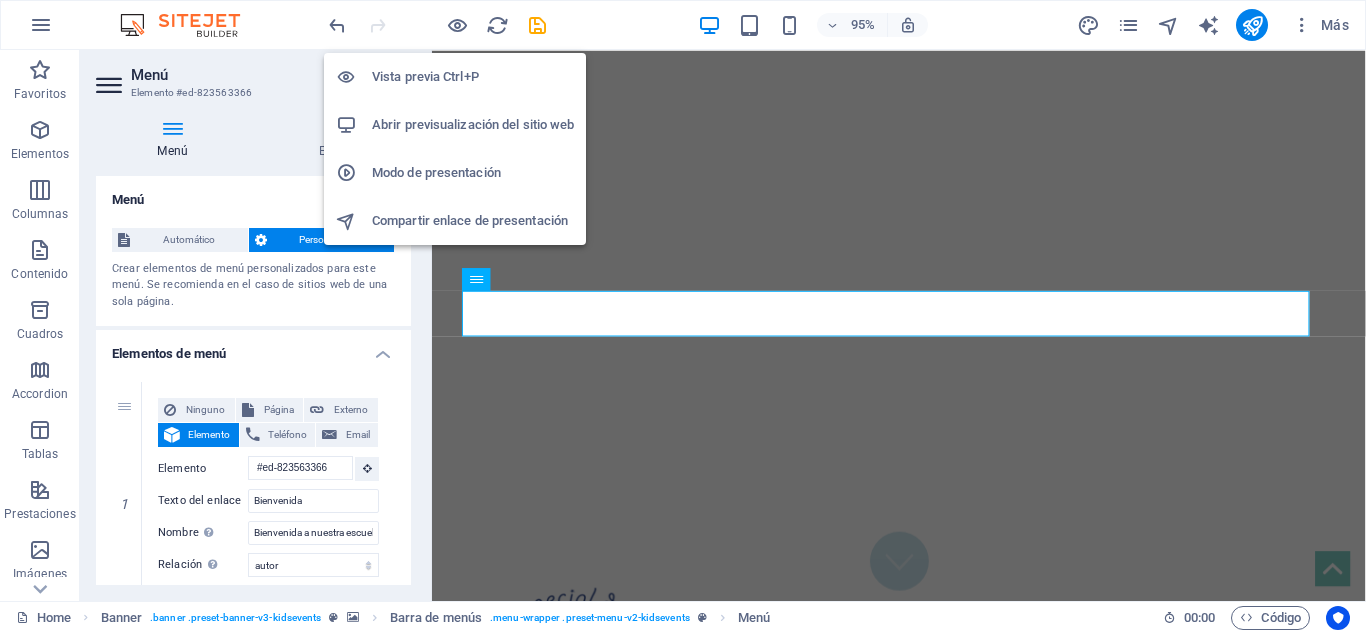 click on "Vista previa Ctrl+P" at bounding box center [473, 77] 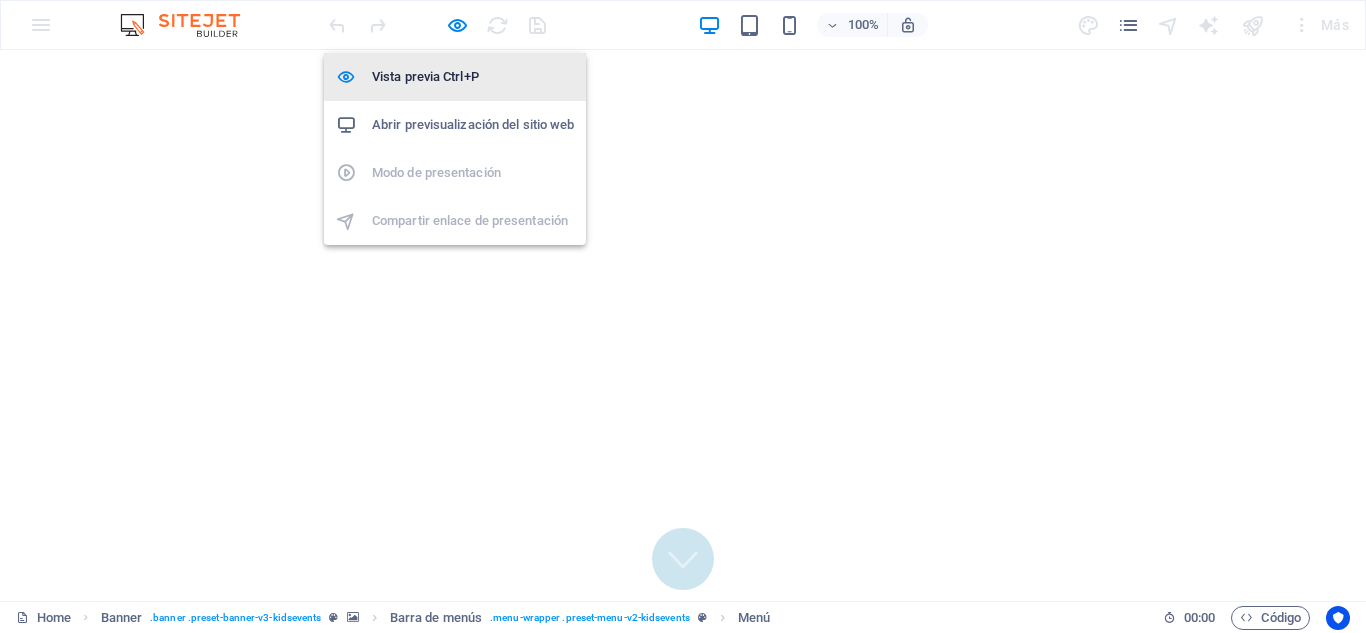 click on "Vista previa Ctrl+P" at bounding box center [473, 77] 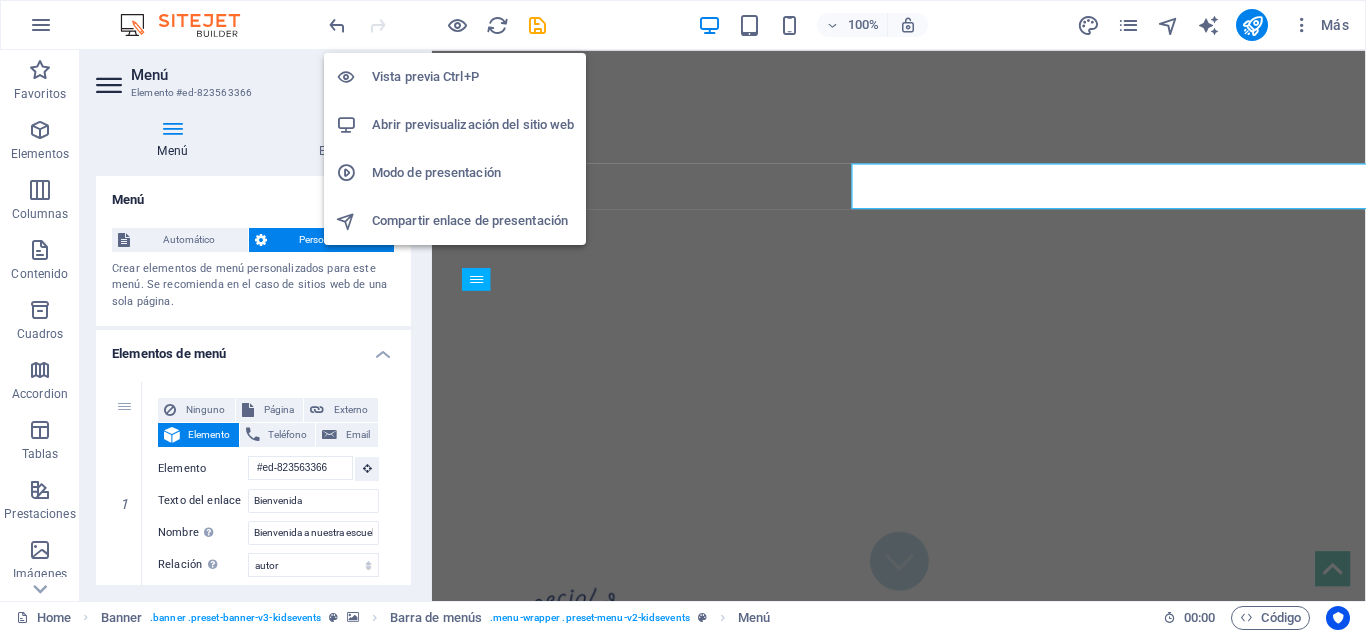 click on "Abrir previsualización del sitio web" at bounding box center [473, 125] 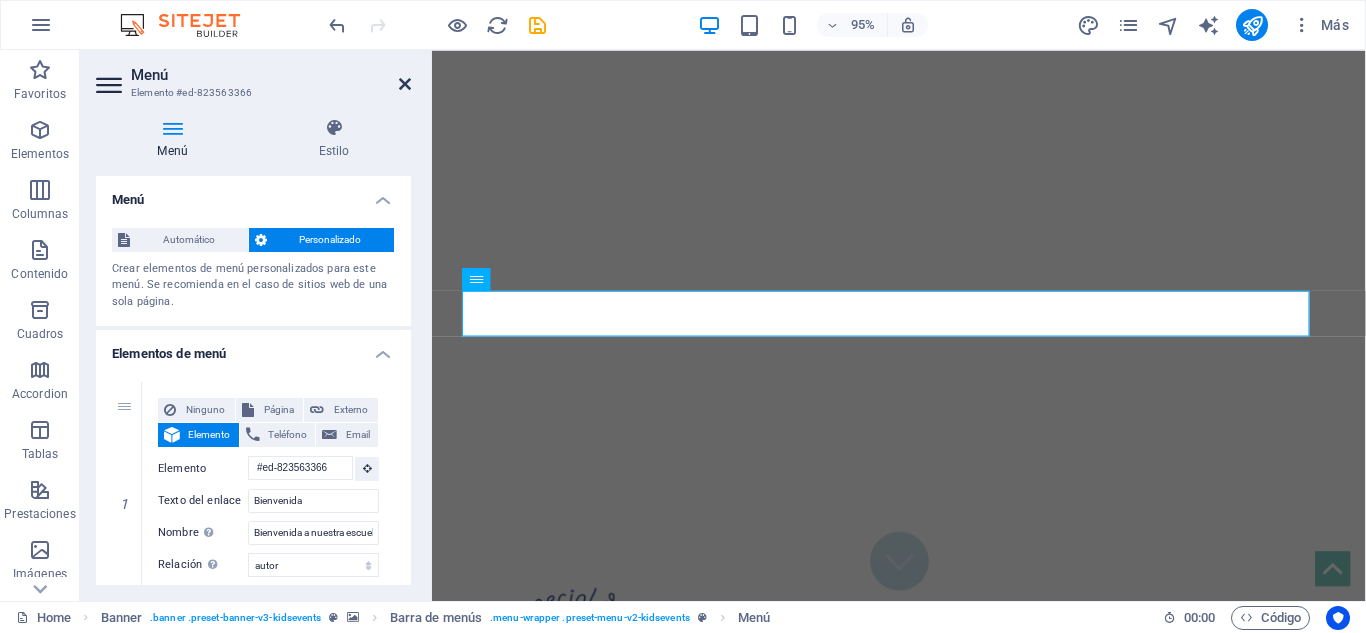 click at bounding box center (405, 84) 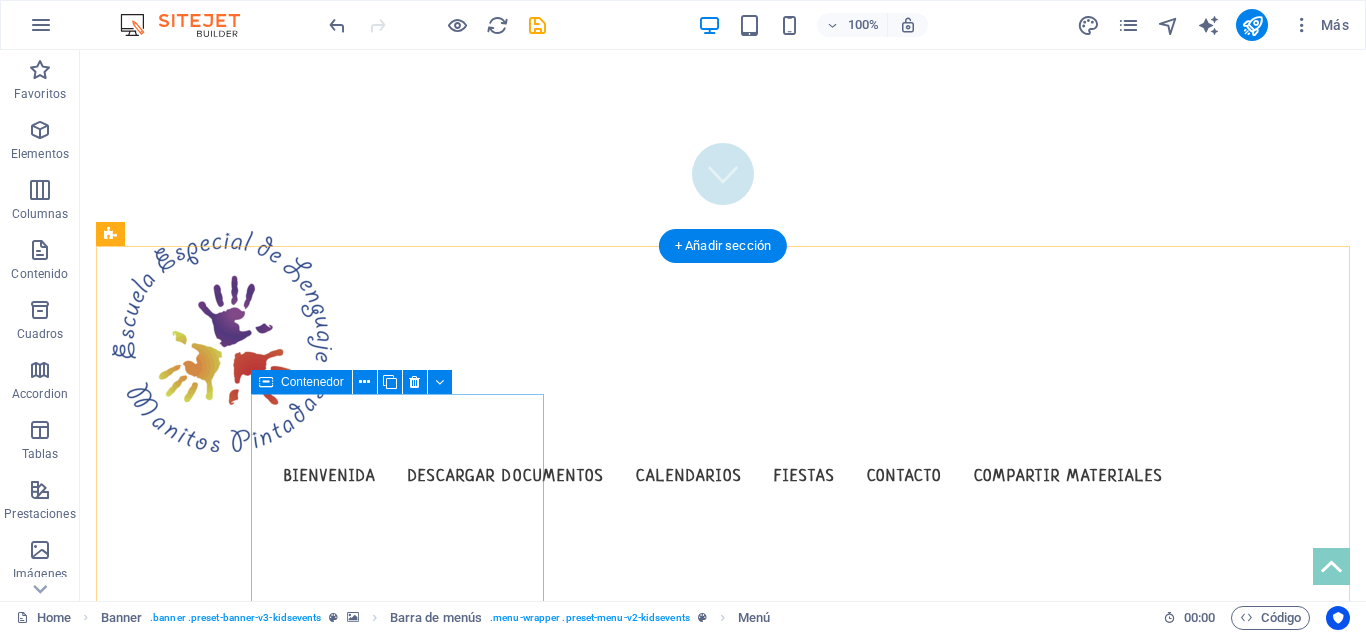 scroll, scrollTop: 387, scrollLeft: 0, axis: vertical 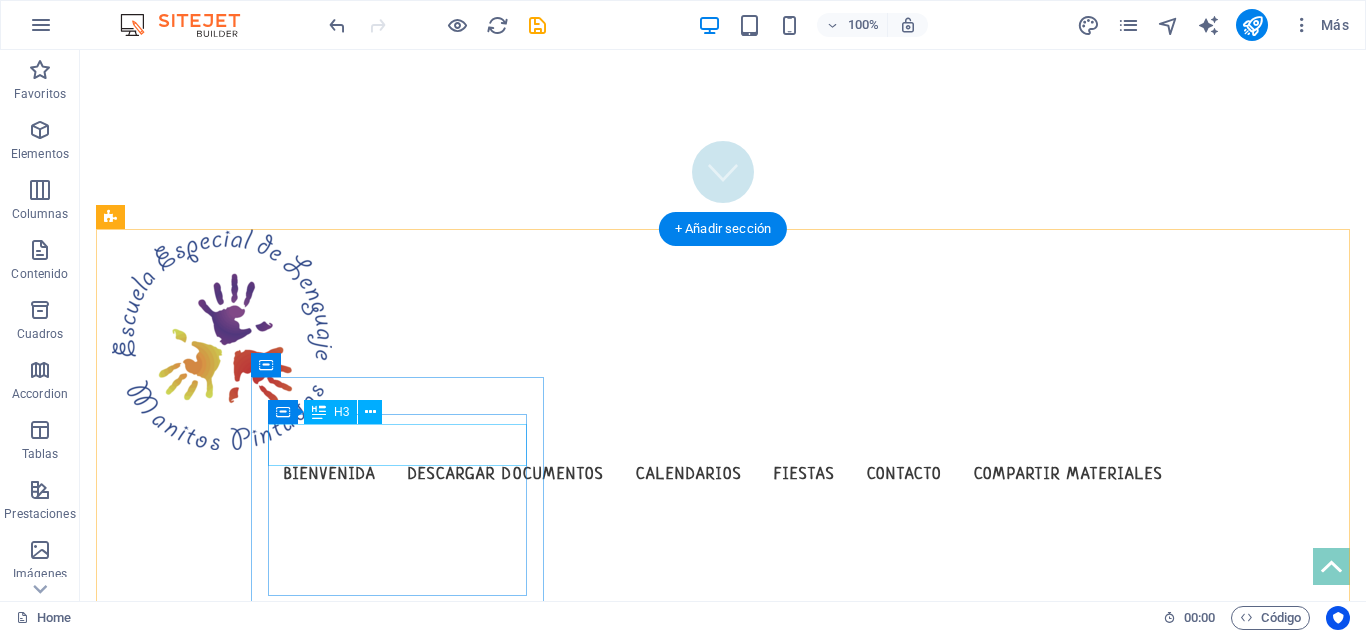 click on "Birthday" at bounding box center (258, 978) 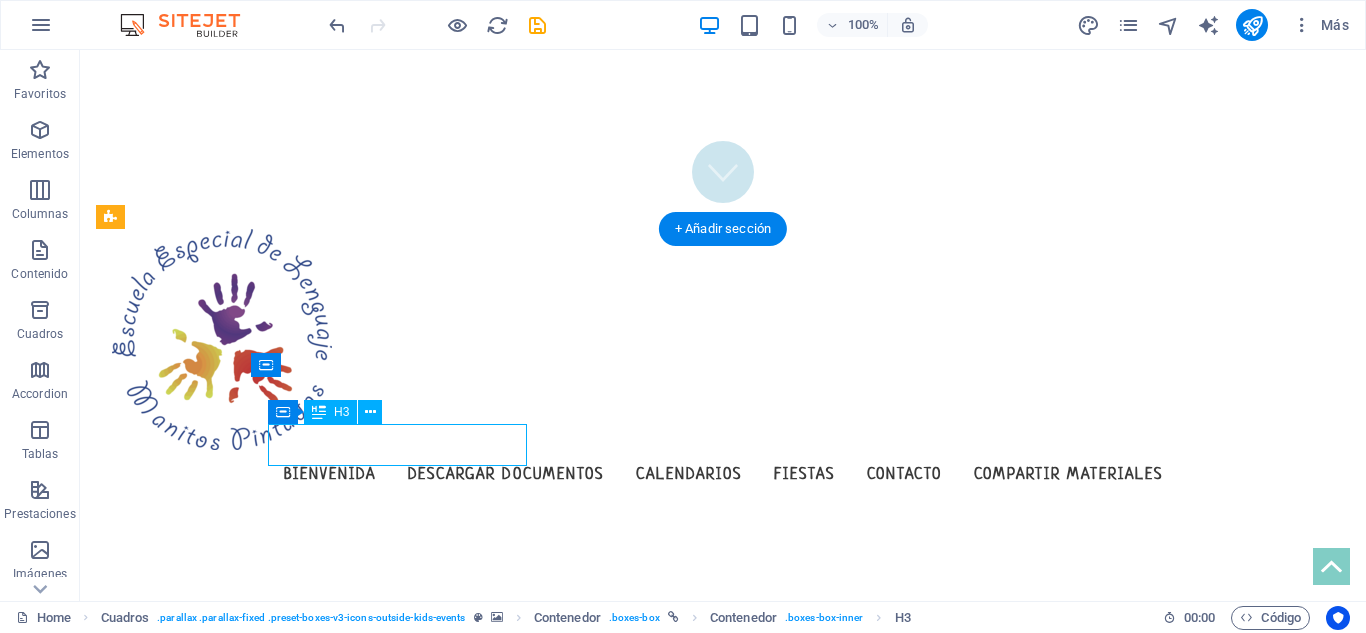 click on "Birthday" at bounding box center (258, 978) 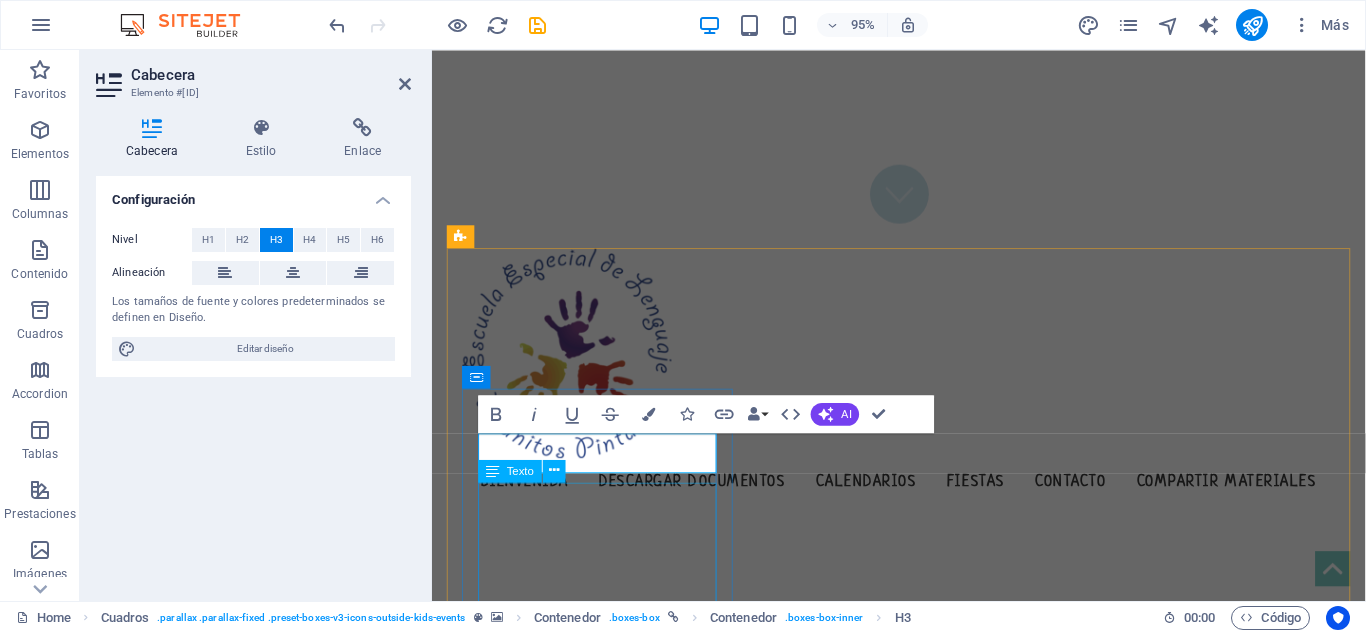 click on "Lorem ipsum dolor sit amet, consectetuer adipiscing elit. Aenean commodo ligula eget dolor. Lorem ipsum dolor sit amet, consectetuer adipiscing elit leget dolor." at bounding box center (606, 1098) 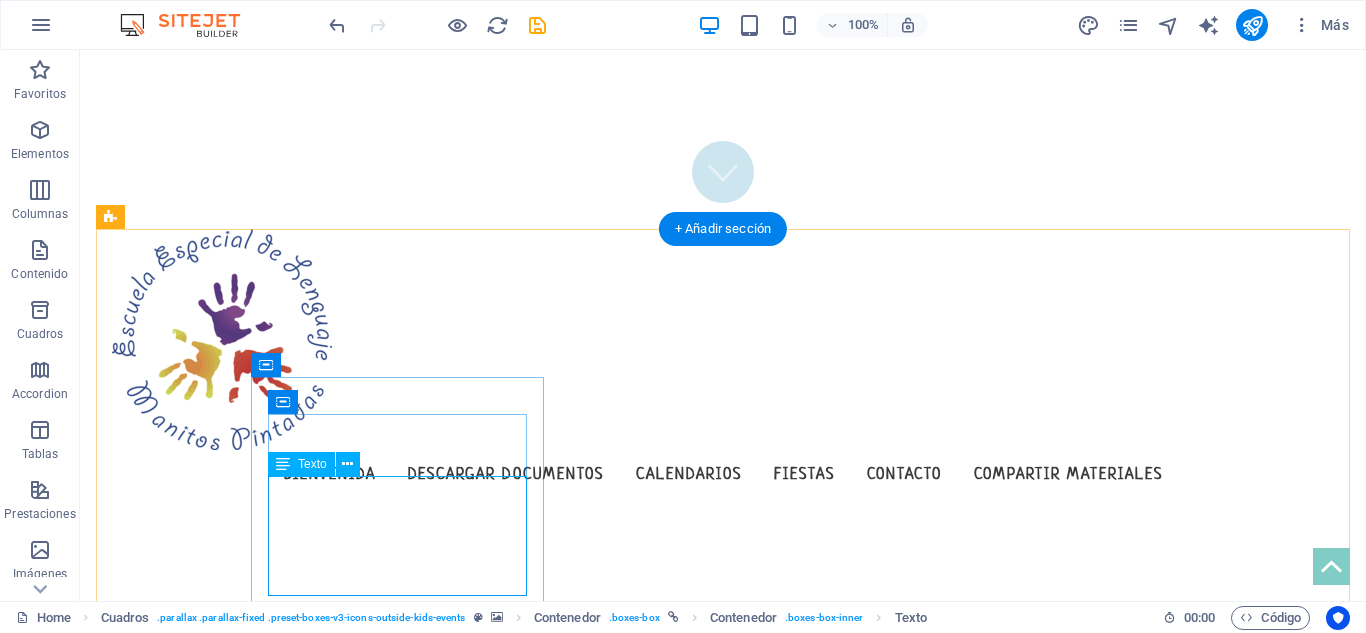 click on "Lorem ipsum dolor sit amet, consectetuer adipiscing elit. Aenean commodo ligula eget dolor. Lorem ipsum dolor sit amet, consectetuer adipiscing elit leget dolor." at bounding box center [258, 1069] 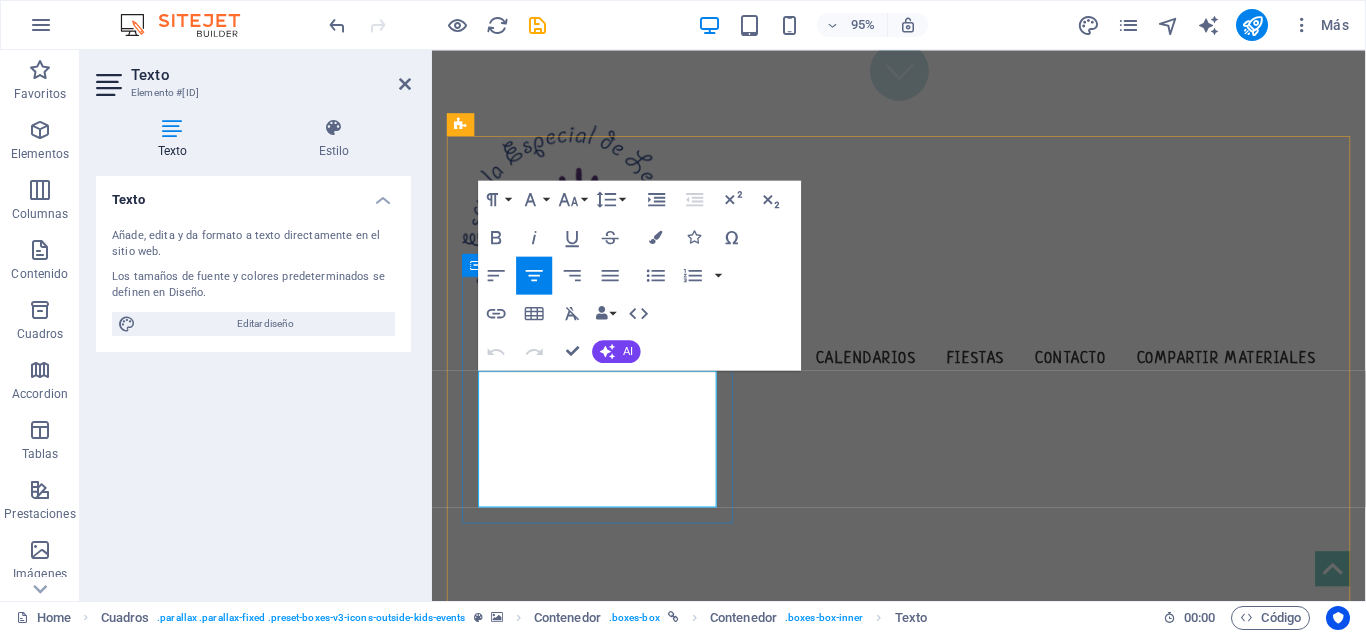 scroll, scrollTop: 518, scrollLeft: 0, axis: vertical 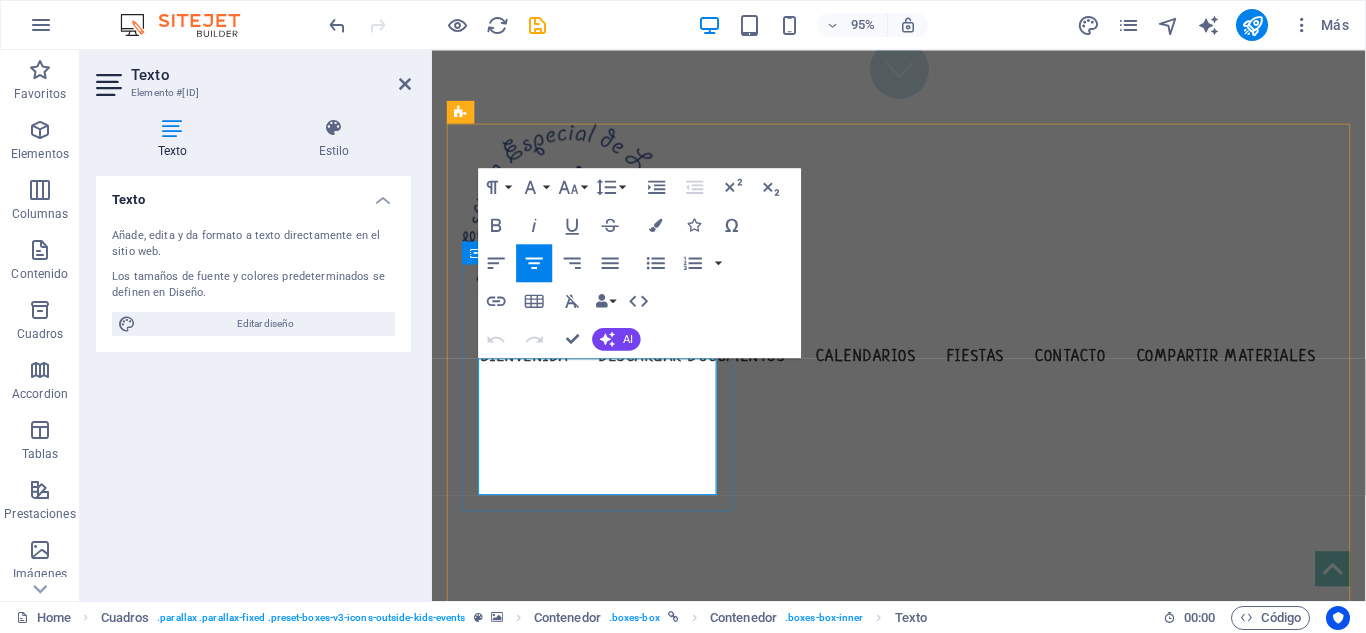 click on "Lorem ipsum dolor sit amet, consectetuer adipiscing elit. Aenean commodo ligula eget dolor. Lorem ipsum dolor sit amet, consectetuer adipiscing elit leget dolor." at bounding box center [606, 967] 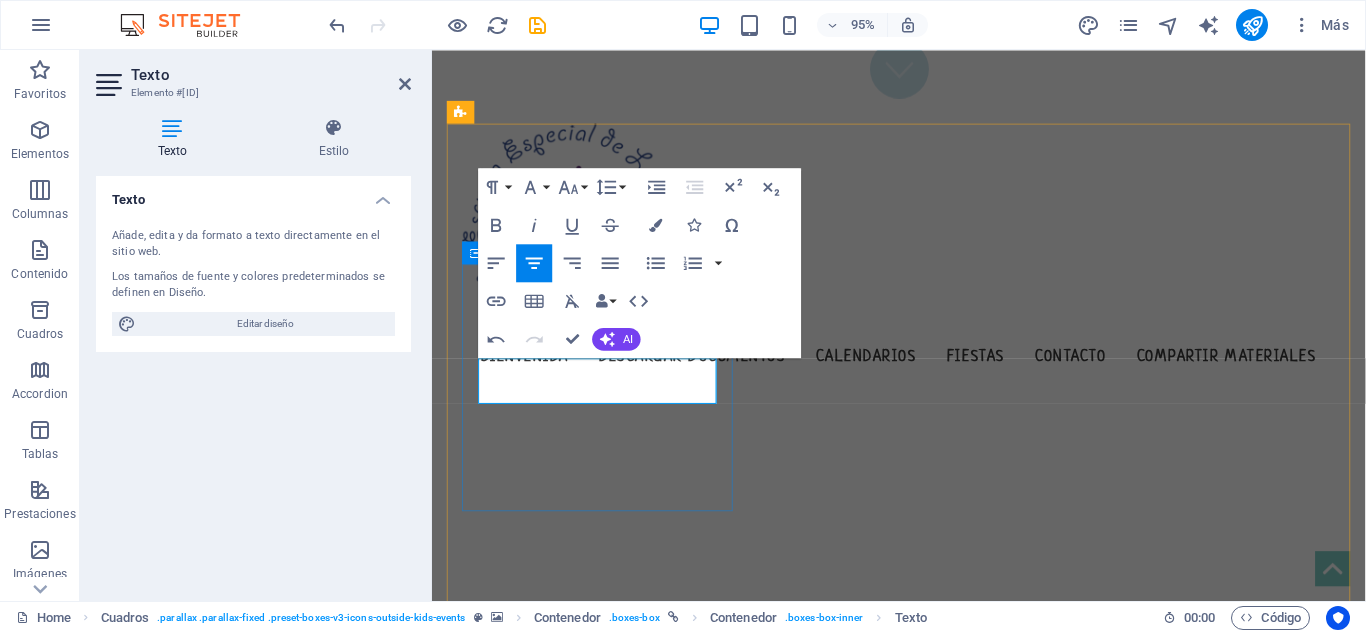 click on "​Escuela centrada en la superacion de los" at bounding box center [606, 931] 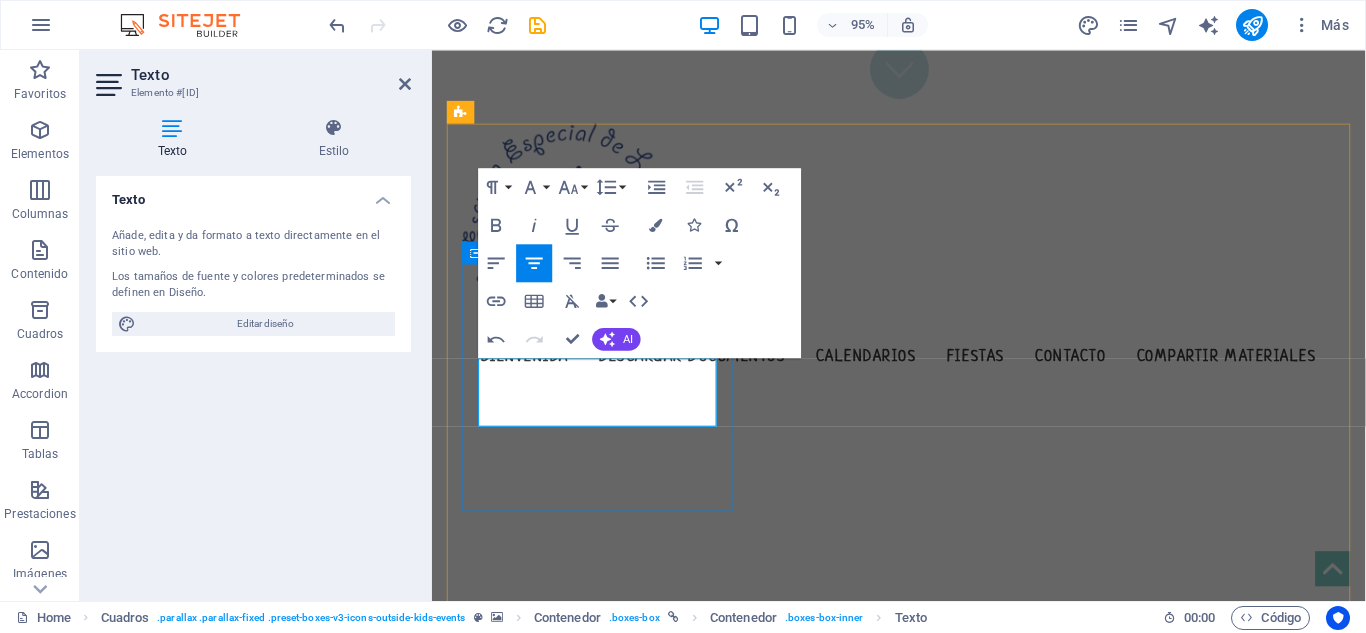 click on "Escuela centrada en la superación de los Trastornos Especificos del Lenguaje" at bounding box center (606, 931) 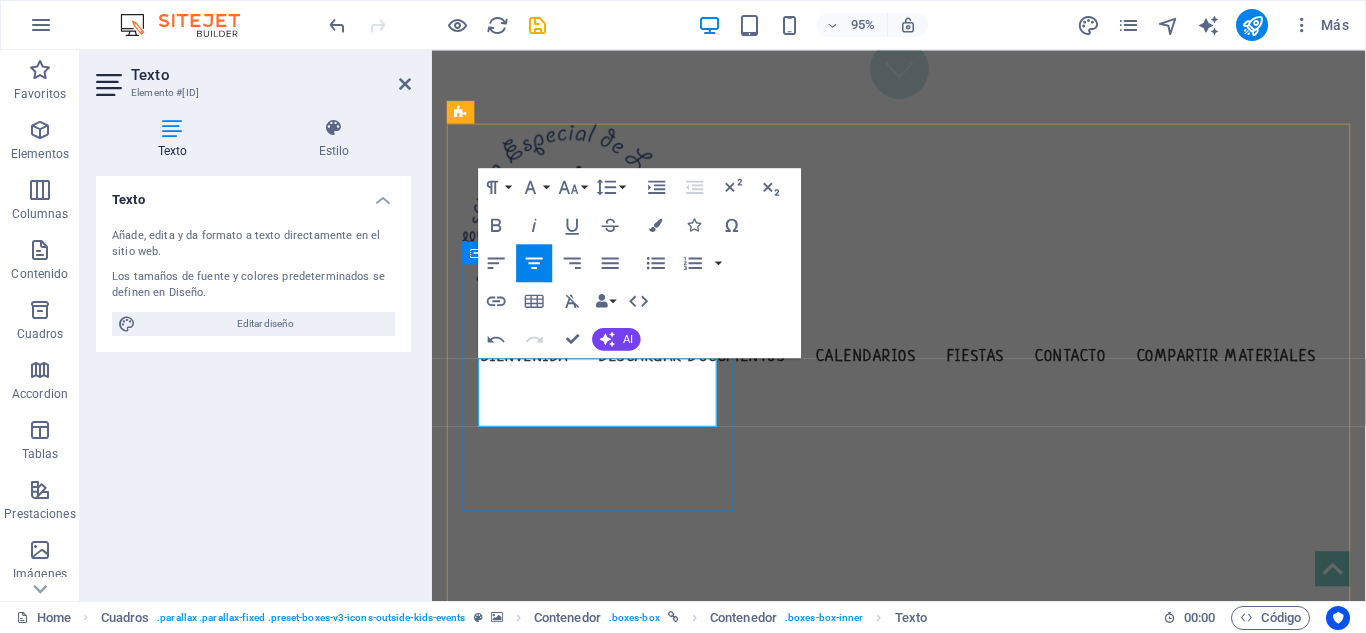 click on "Misión  Escuela centrada en la superación de los Trastornos Específicos del Lenguaje" at bounding box center [606, 890] 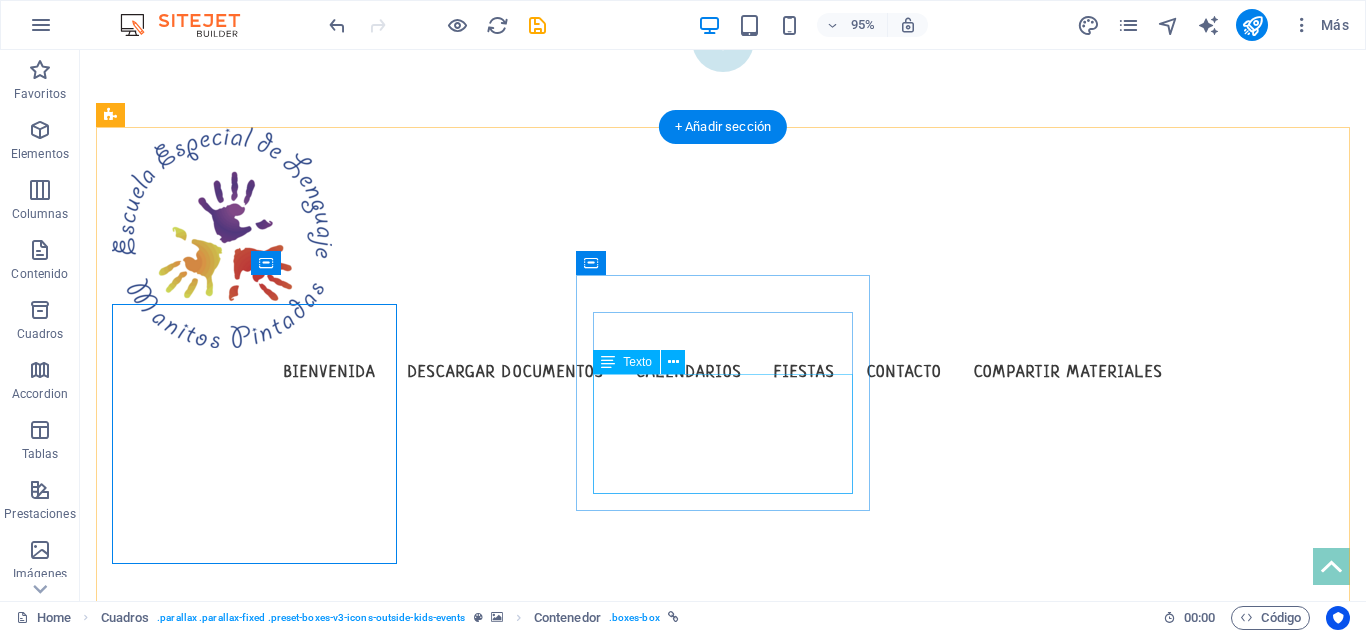 scroll, scrollTop: 489, scrollLeft: 0, axis: vertical 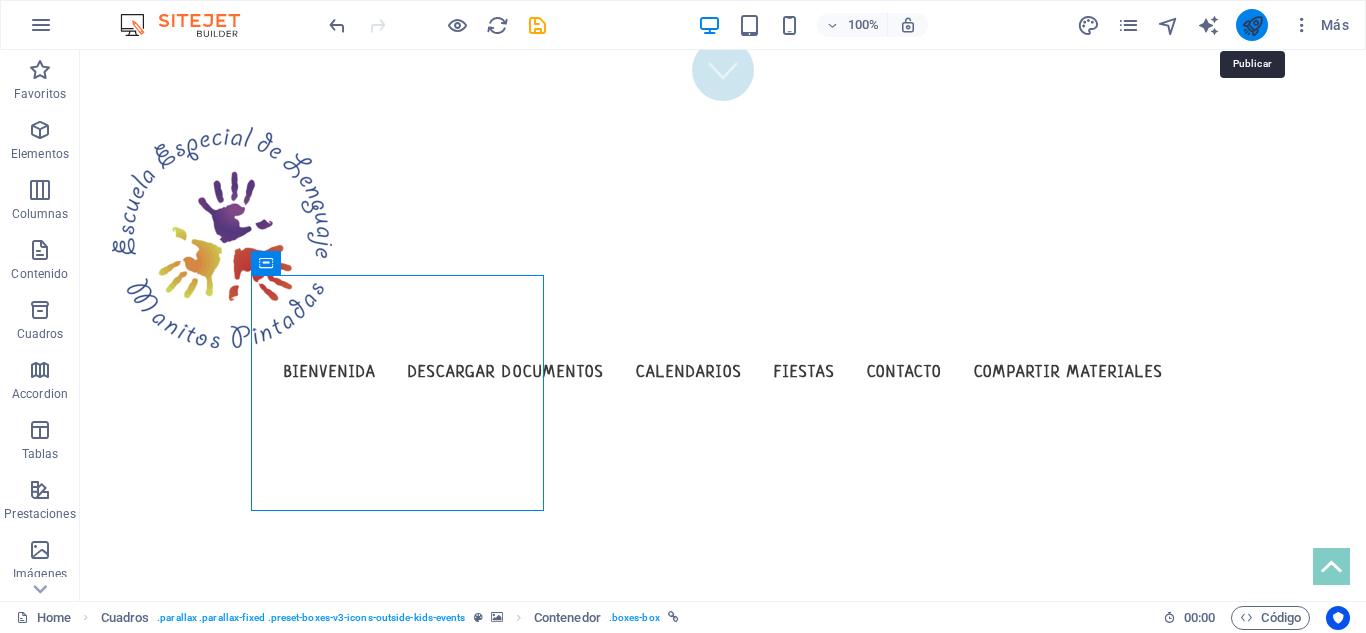 click at bounding box center (1252, 25) 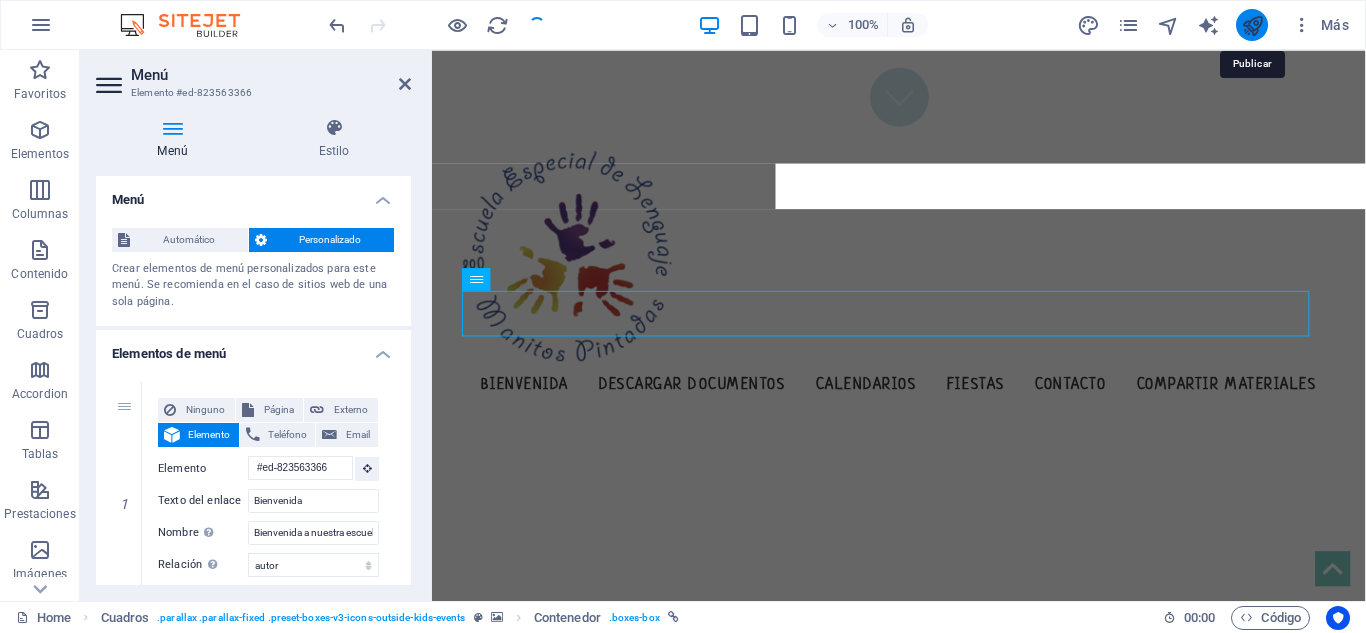 scroll, scrollTop: 0, scrollLeft: 0, axis: both 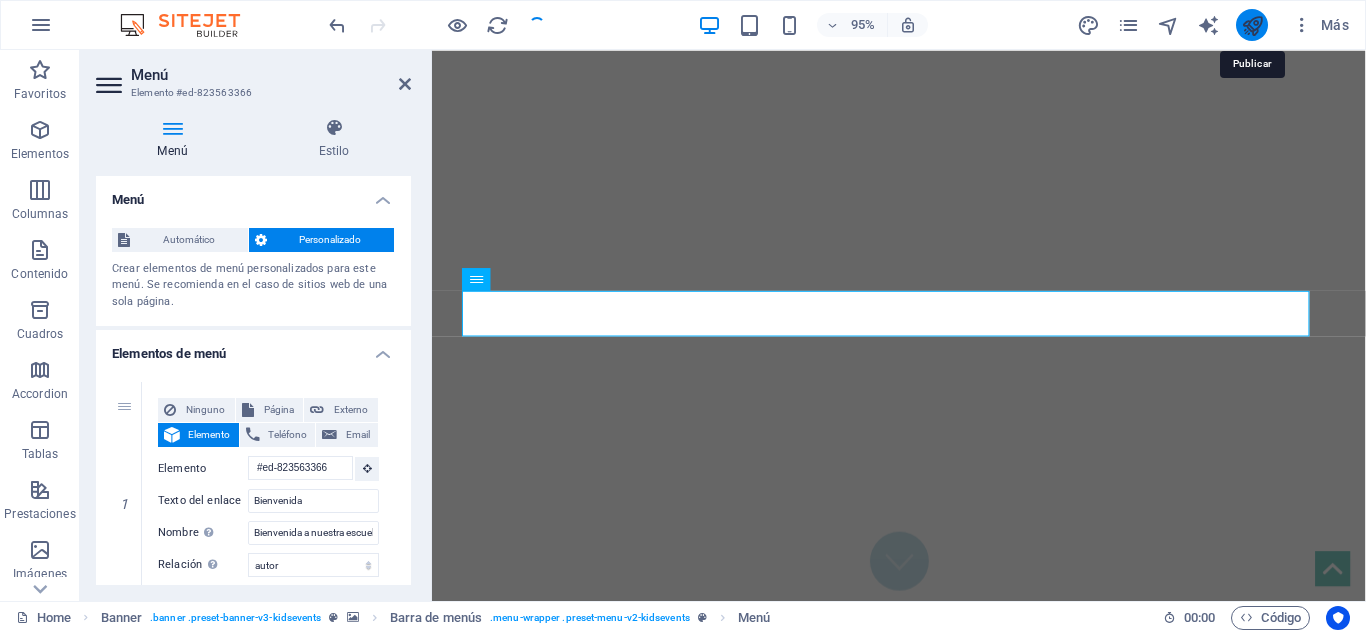 click at bounding box center (1252, 25) 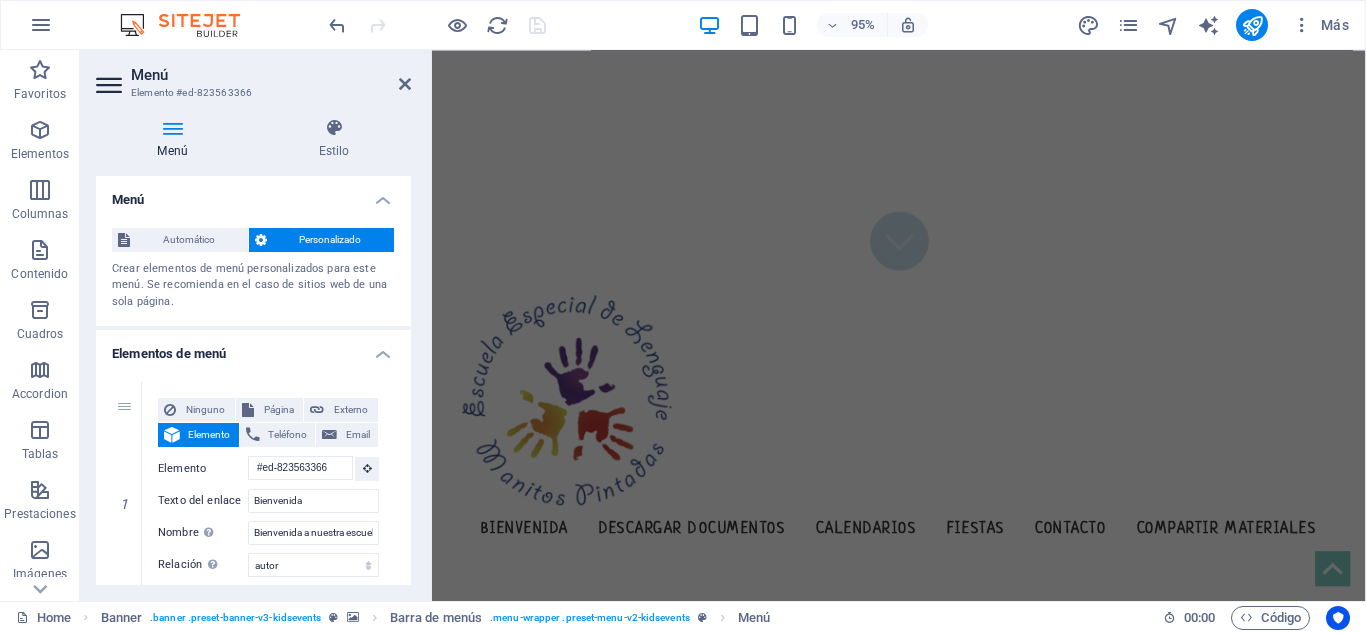 scroll, scrollTop: 429, scrollLeft: 0, axis: vertical 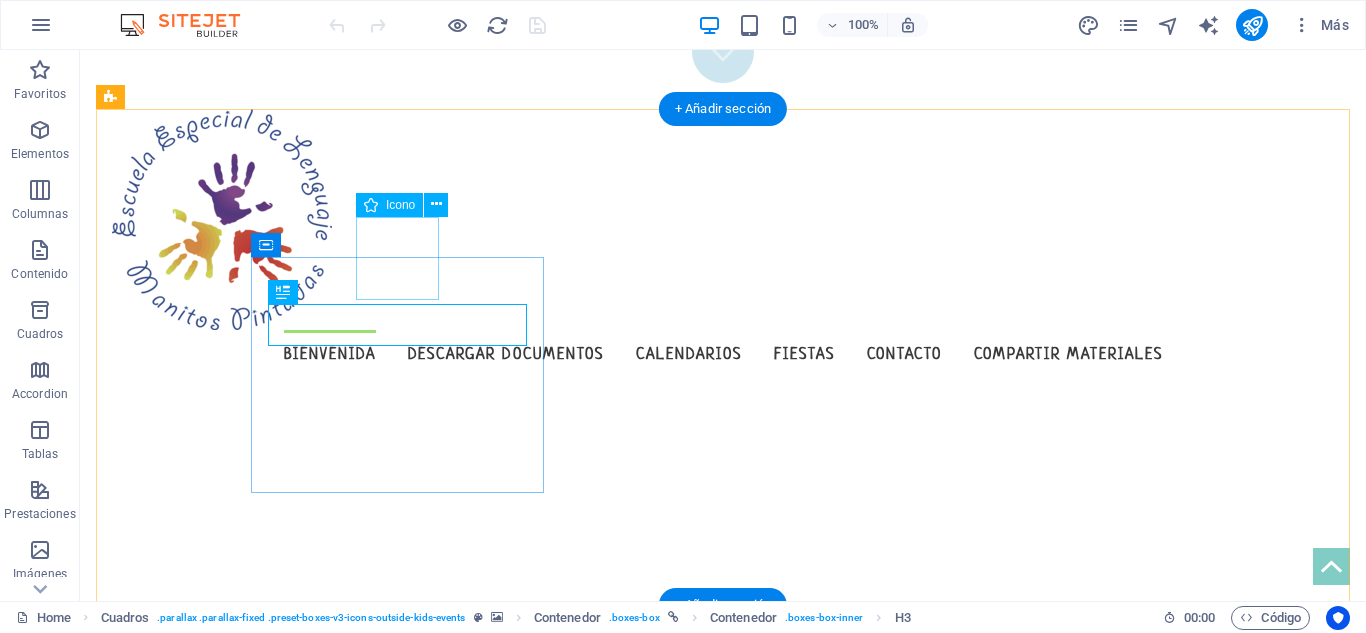 click at bounding box center [258, 790] 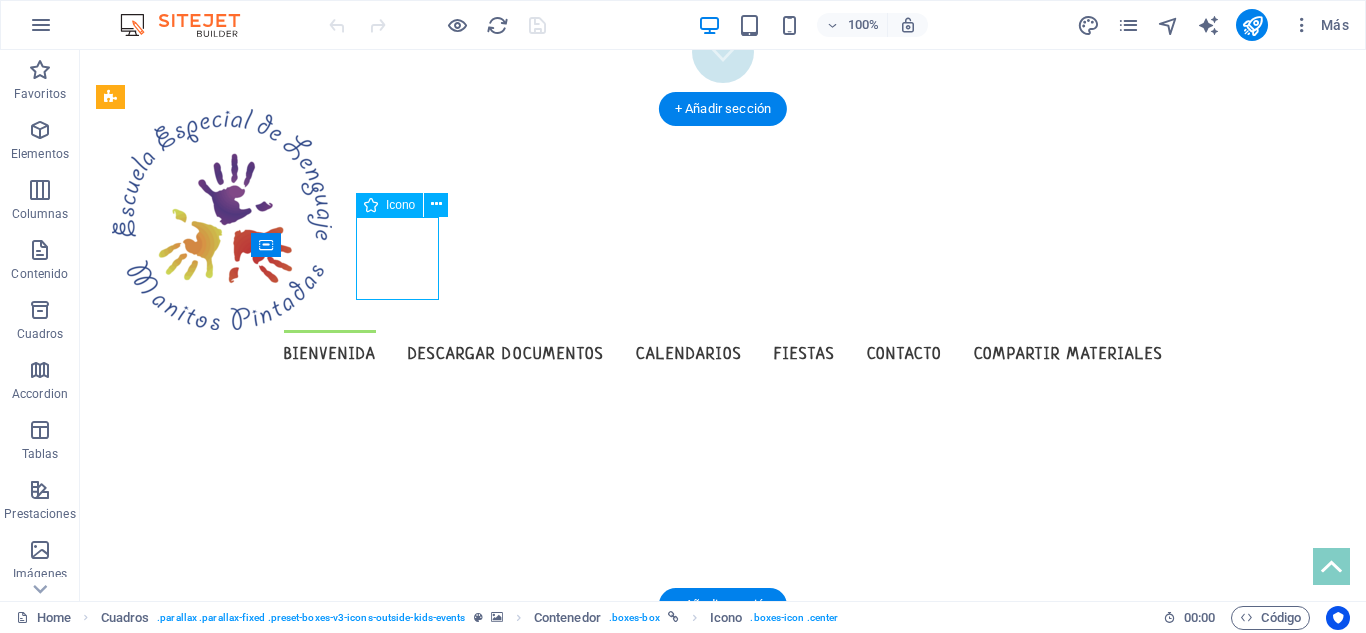 click at bounding box center [258, 790] 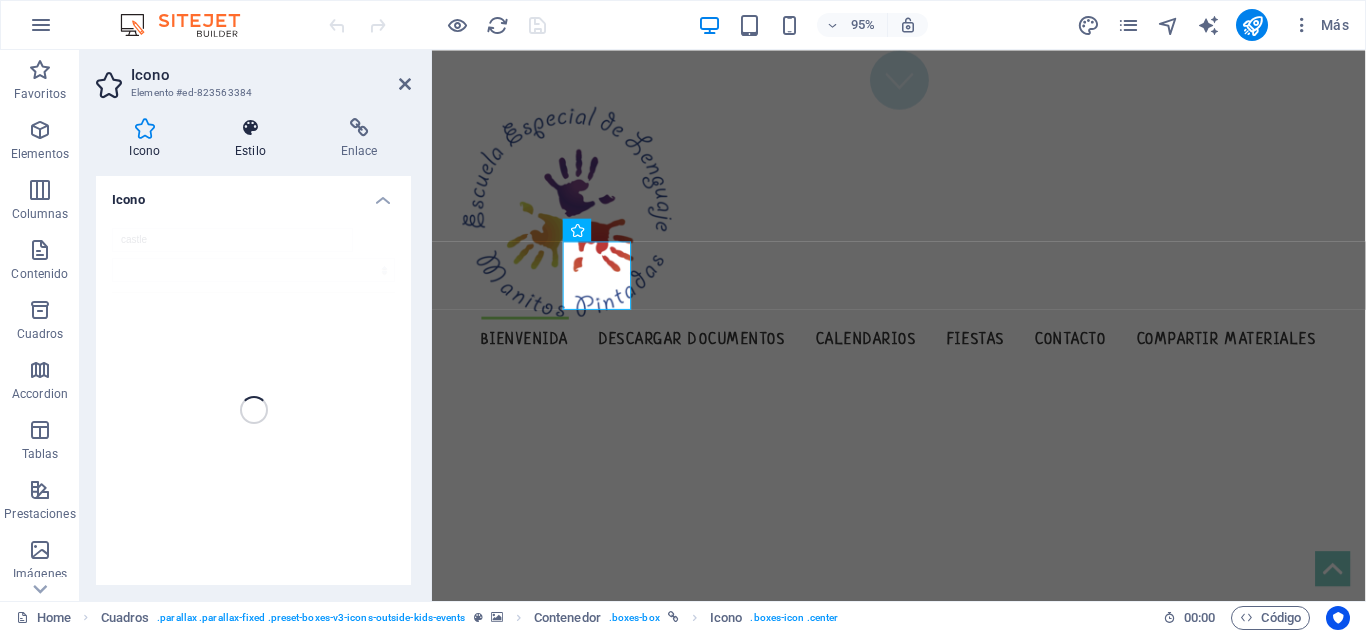 click at bounding box center (251, 128) 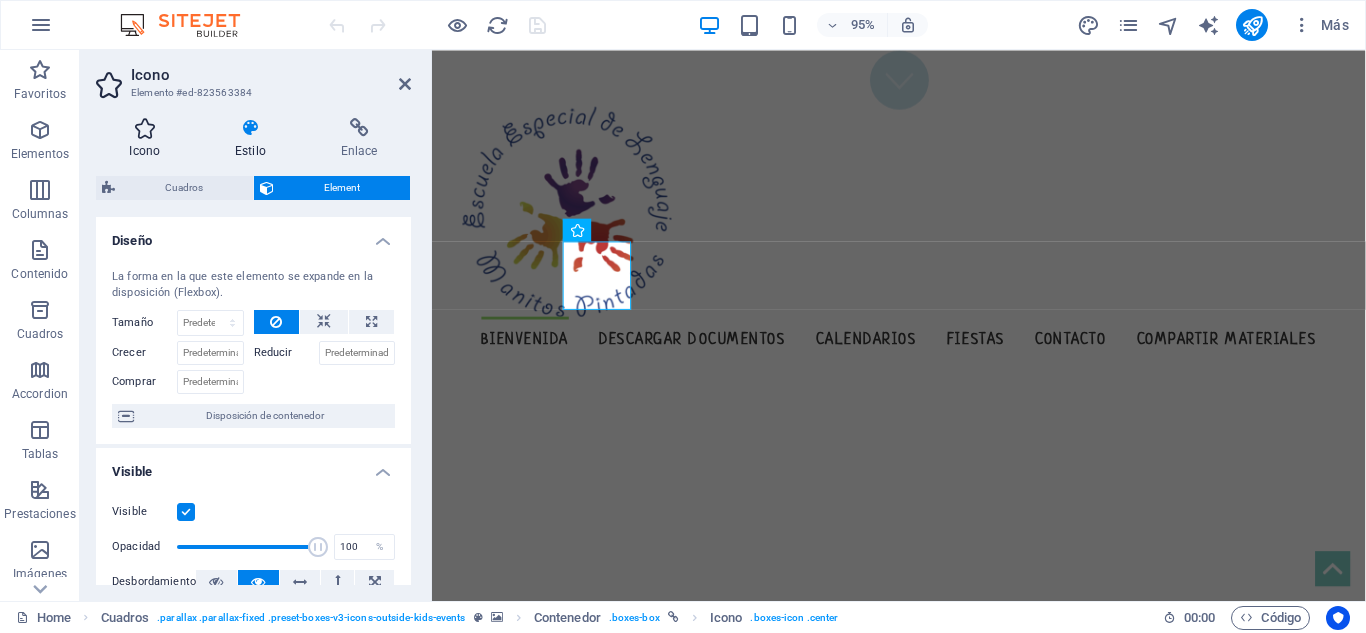 click at bounding box center [145, 128] 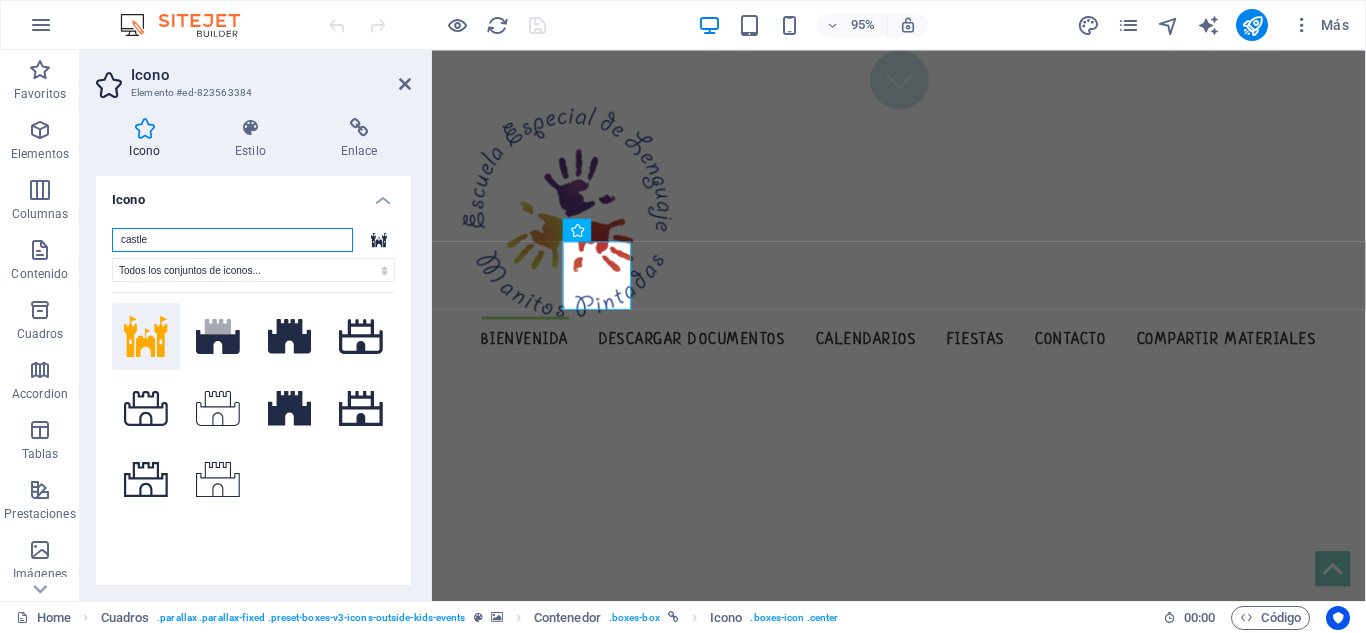 click on "castle" at bounding box center [232, 240] 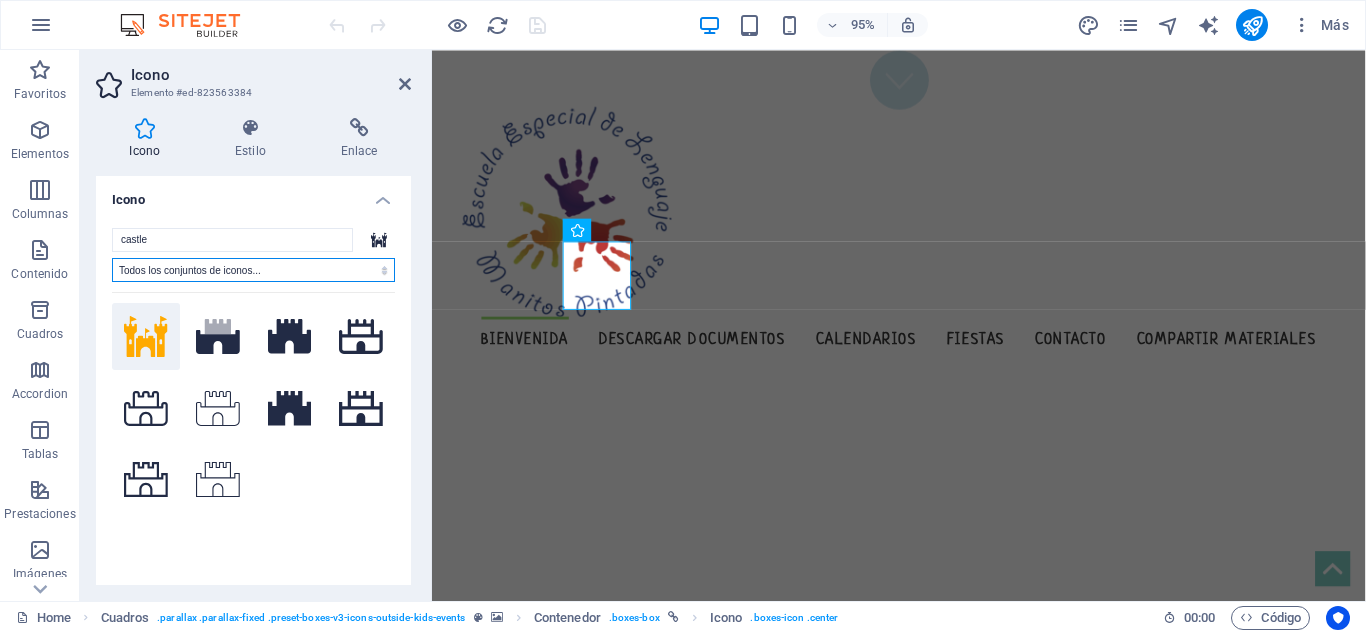 click on "Todos los conjuntos de iconos... IcoFont Ionicons FontAwesome Brands FontAwesome Duotone FontAwesome Solid FontAwesome Regular FontAwesome Light FontAwesome Thin FontAwesome Sharp Solid FontAwesome Sharp Regular FontAwesome Sharp Light FontAwesome Sharp Thin" at bounding box center (253, 270) 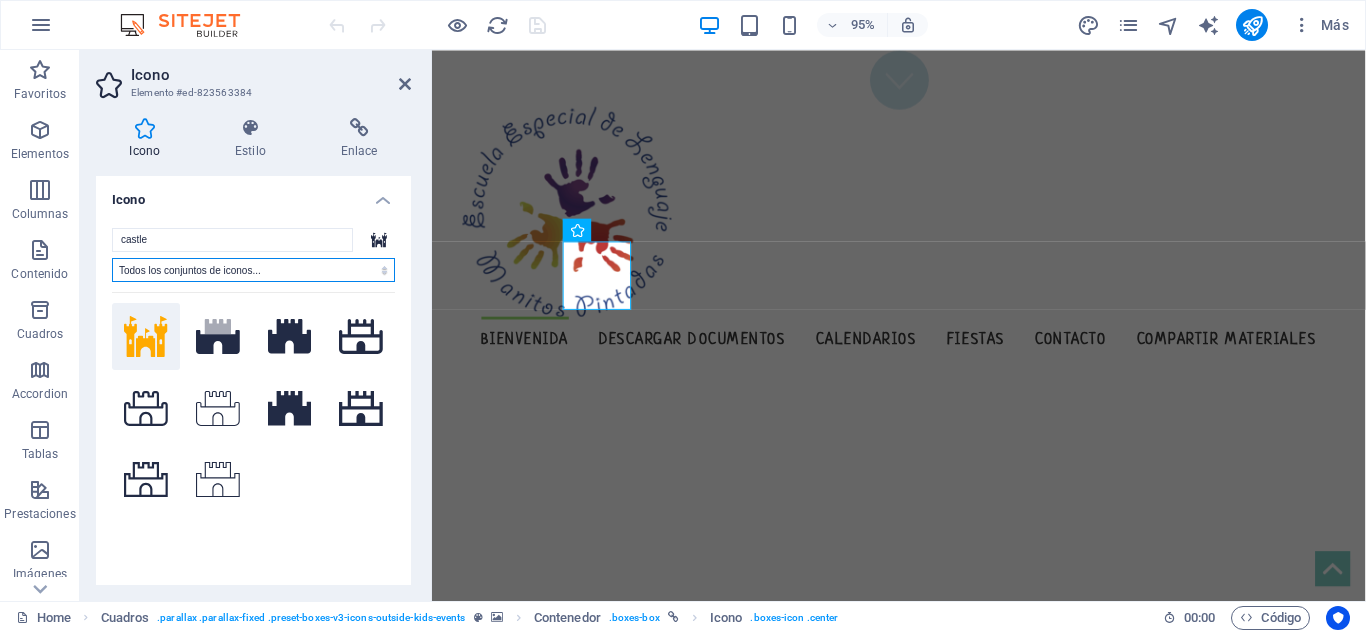 click on "Todos los conjuntos de iconos... IcoFont Ionicons FontAwesome Brands FontAwesome Duotone FontAwesome Solid FontAwesome Regular FontAwesome Light FontAwesome Thin FontAwesome Sharp Solid FontAwesome Sharp Regular FontAwesome Sharp Light FontAwesome Sharp Thin" at bounding box center (253, 270) 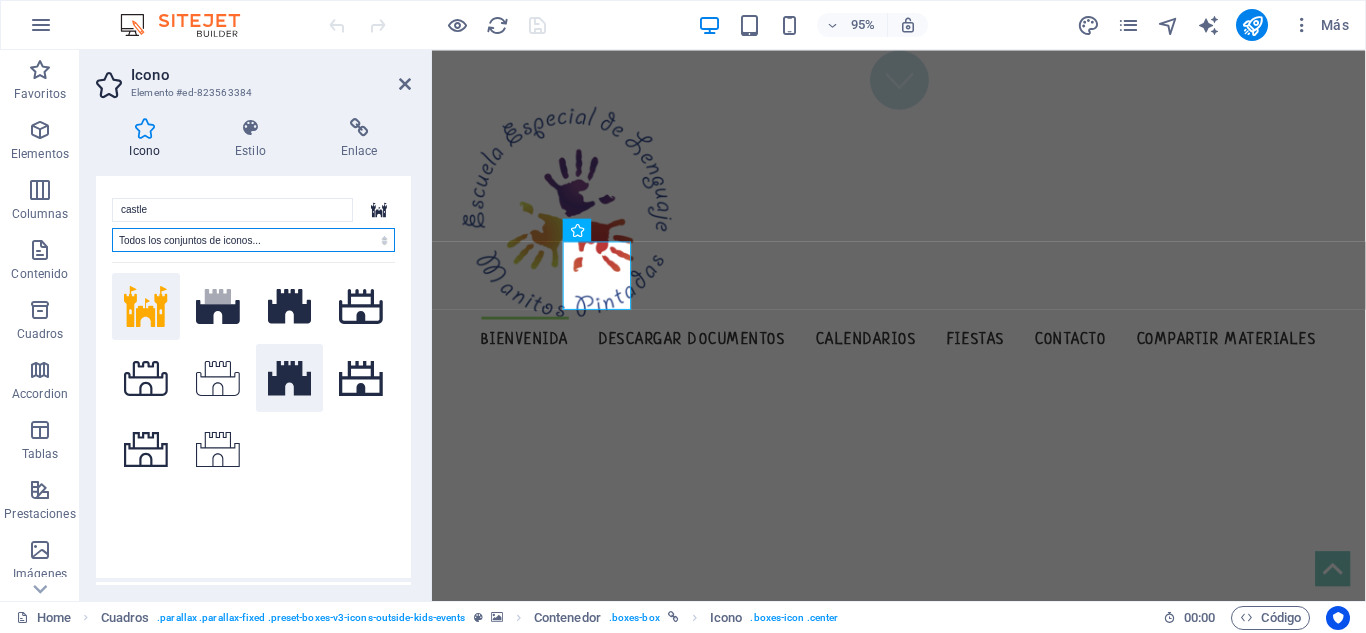 scroll, scrollTop: 0, scrollLeft: 0, axis: both 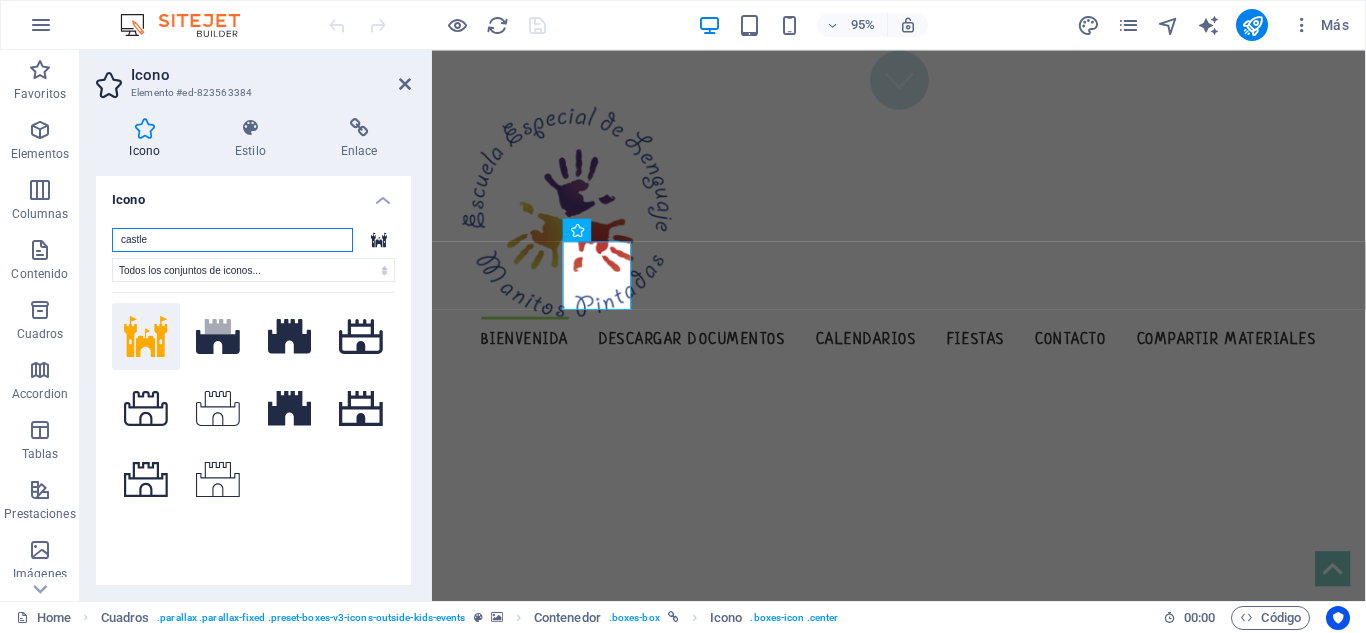 click on "castle" at bounding box center [232, 240] 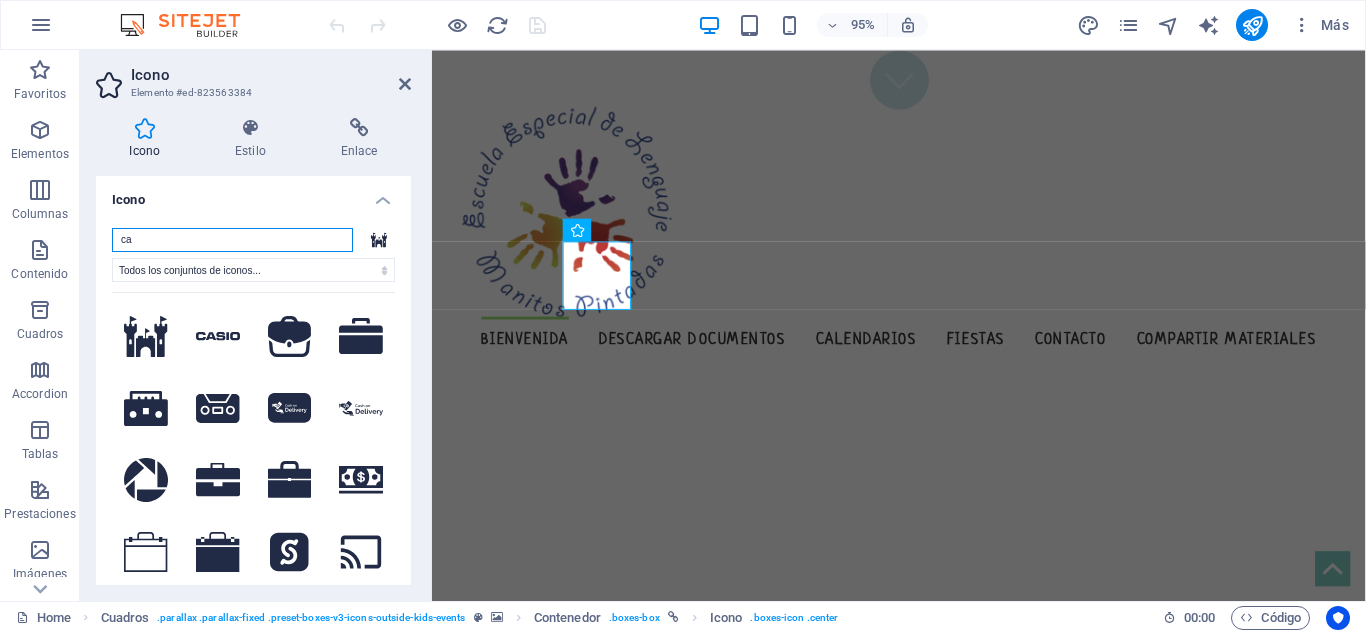 type on "c" 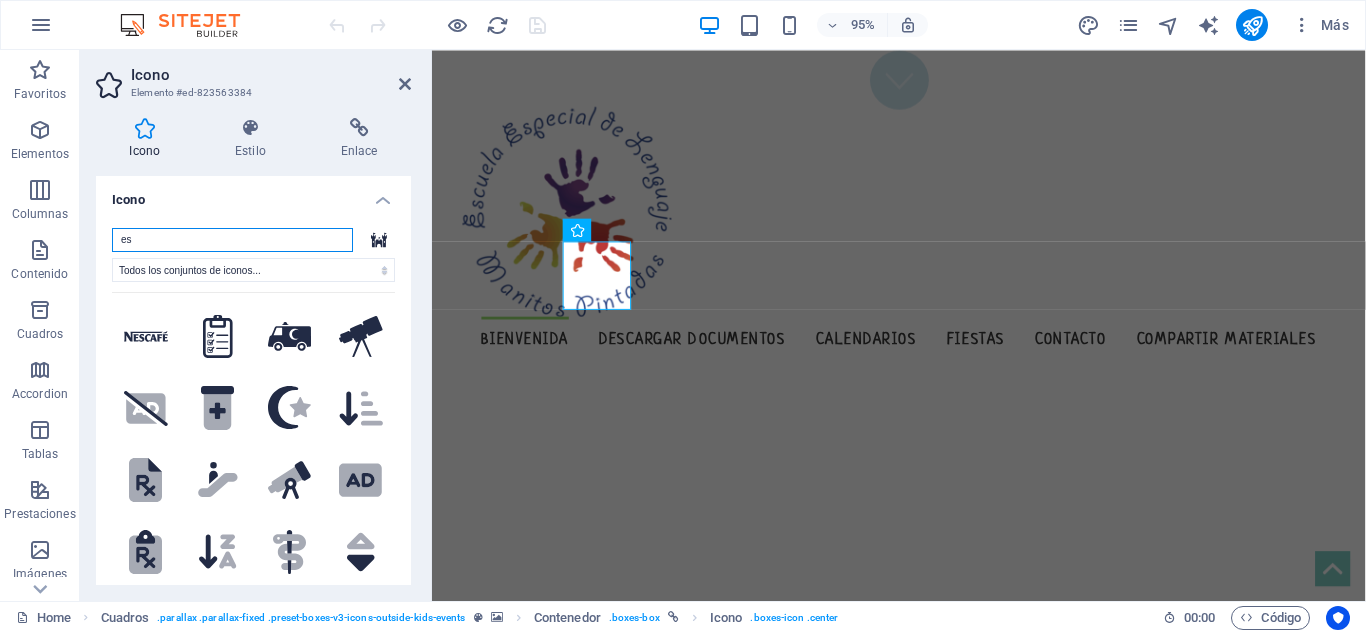 type on "e" 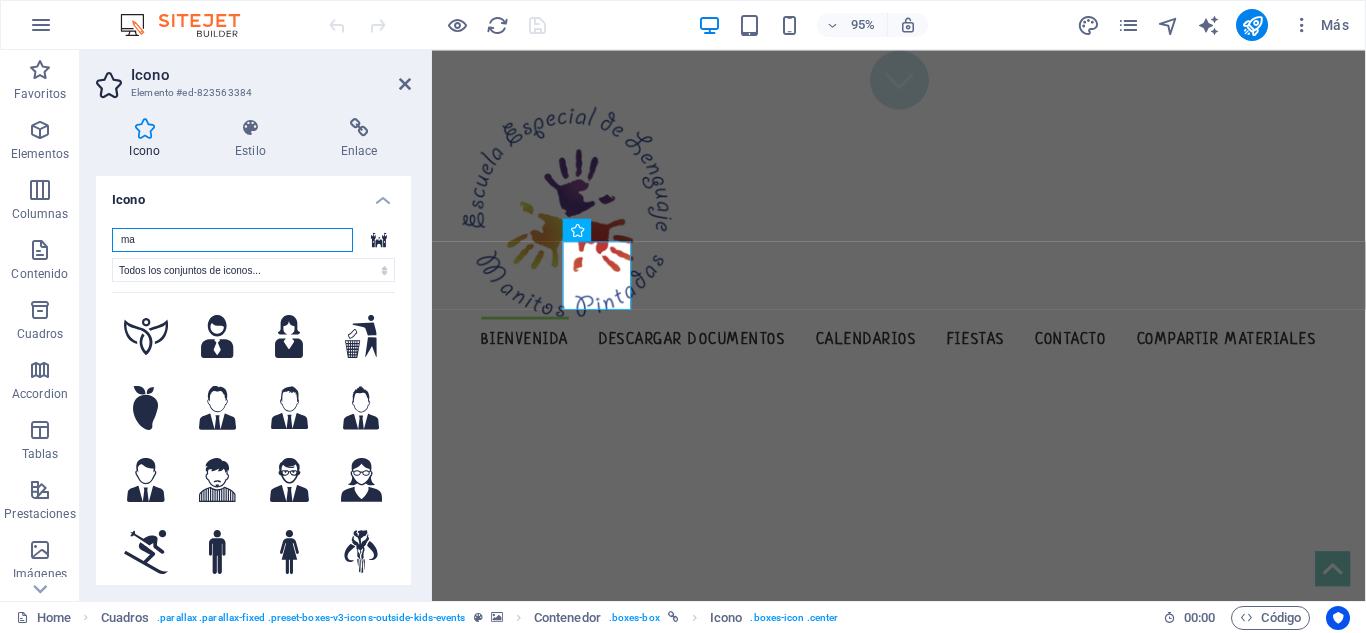 type on "m" 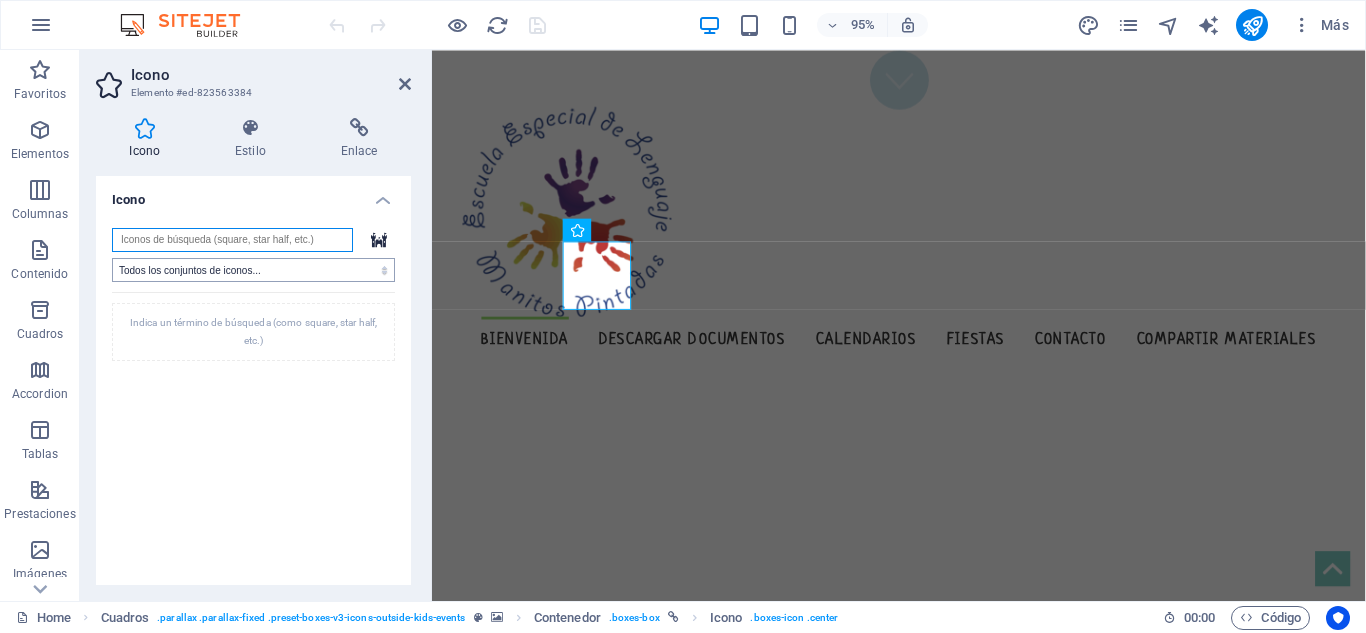type 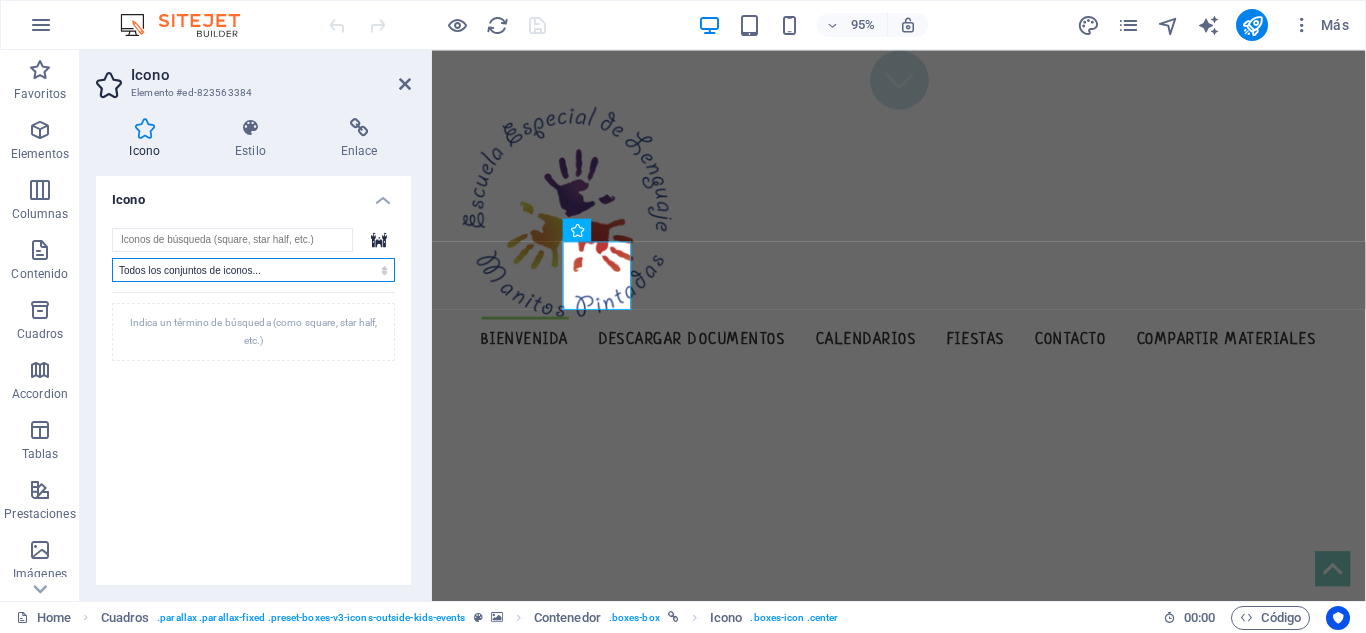 click on "Todos los conjuntos de iconos... IcoFont Ionicons FontAwesome Brands FontAwesome Duotone FontAwesome Solid FontAwesome Regular FontAwesome Light FontAwesome Thin FontAwesome Sharp Solid FontAwesome Sharp Regular FontAwesome Sharp Light FontAwesome Sharp Thin" at bounding box center (253, 270) 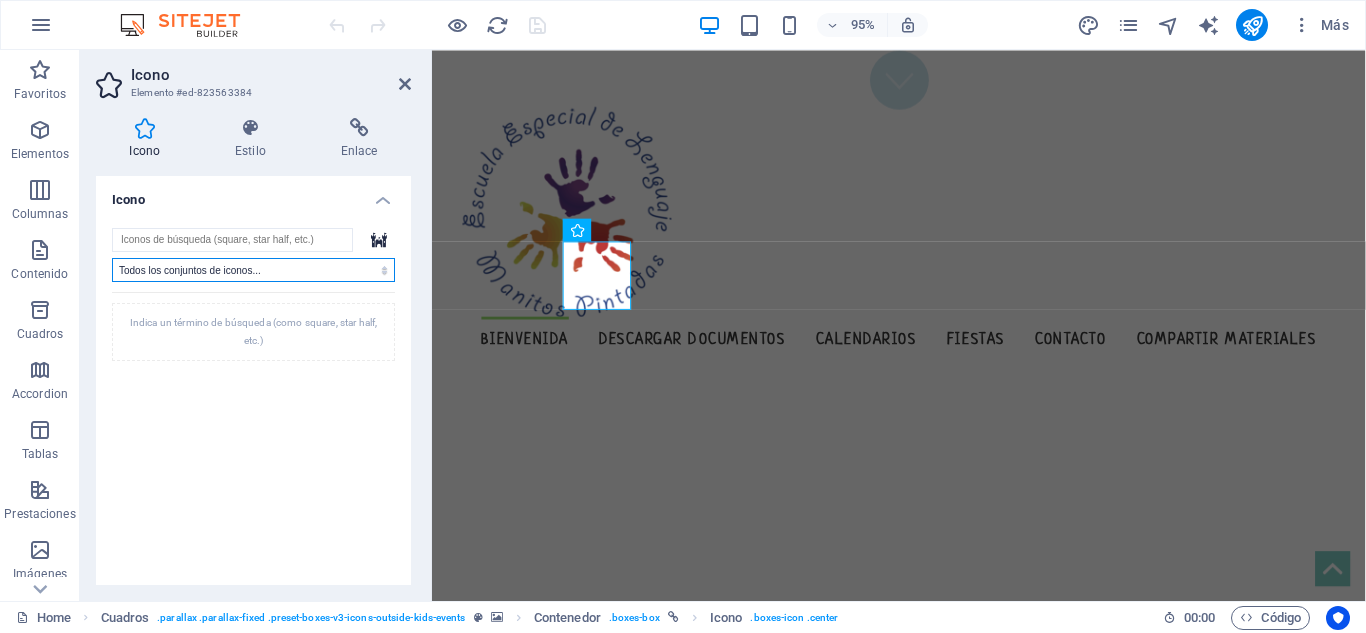 select on "icofont" 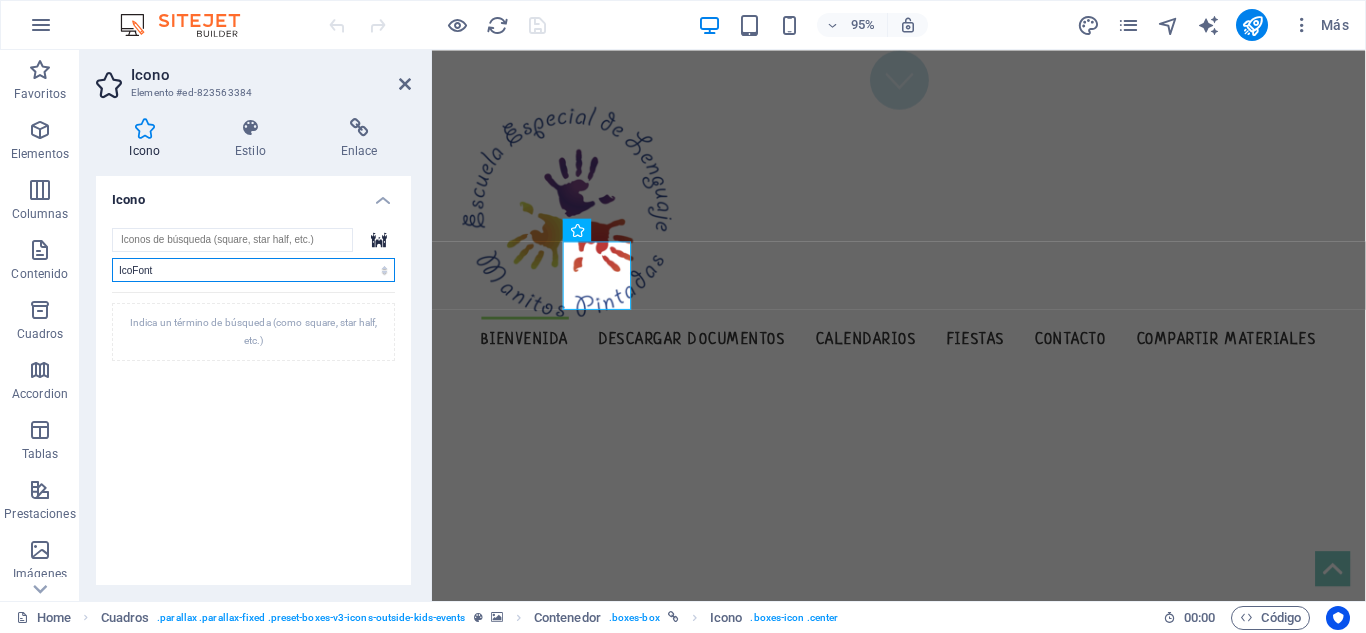 click on "Todos los conjuntos de iconos... IcoFont Ionicons FontAwesome Brands FontAwesome Duotone FontAwesome Solid FontAwesome Regular FontAwesome Light FontAwesome Thin FontAwesome Sharp Solid FontAwesome Sharp Regular FontAwesome Sharp Light FontAwesome Sharp Thin" at bounding box center (253, 270) 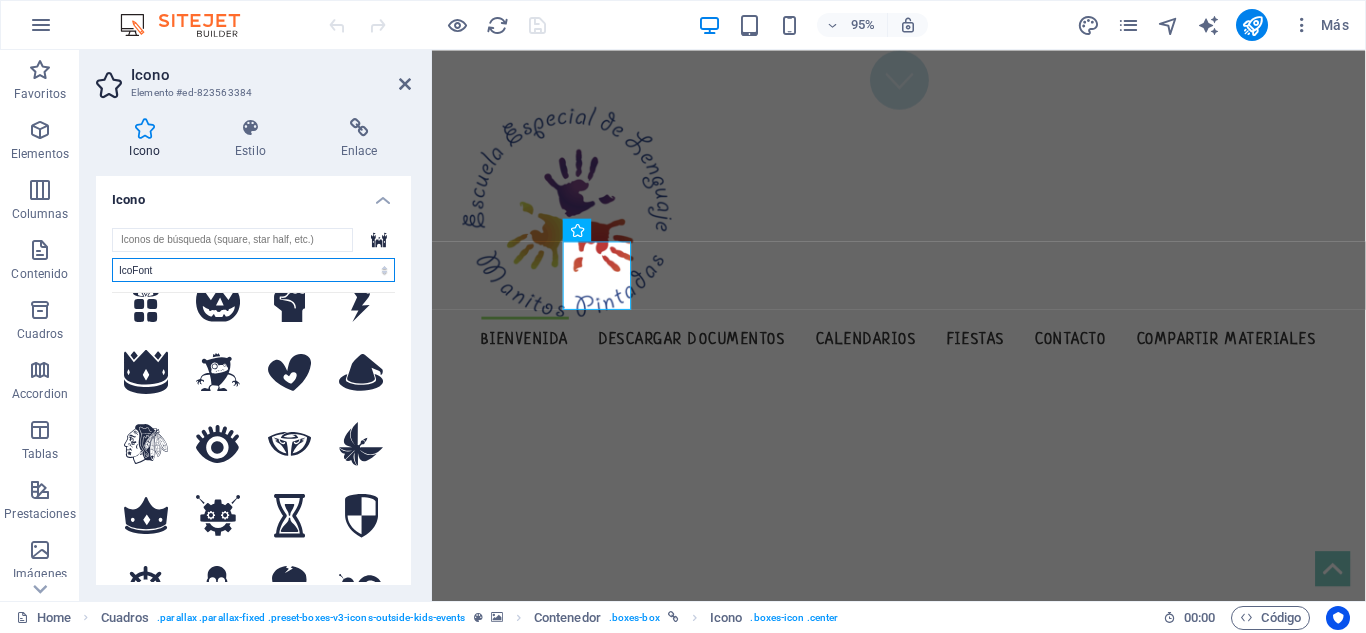 scroll, scrollTop: 341, scrollLeft: 0, axis: vertical 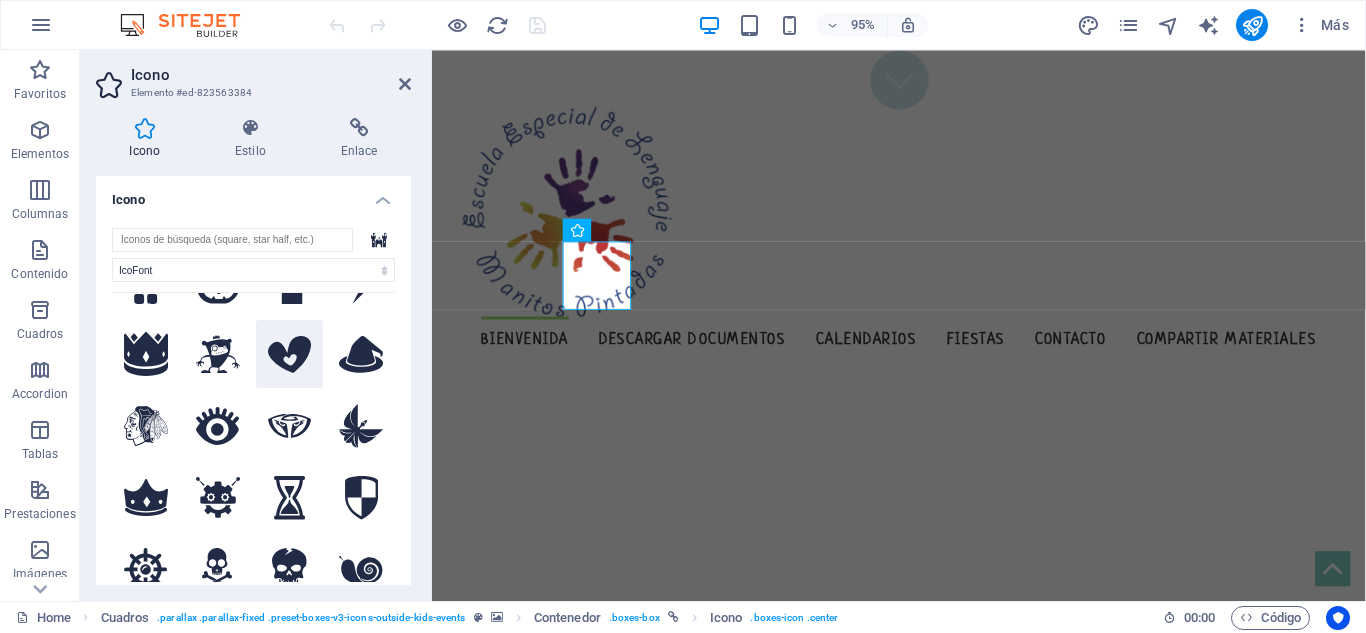 click 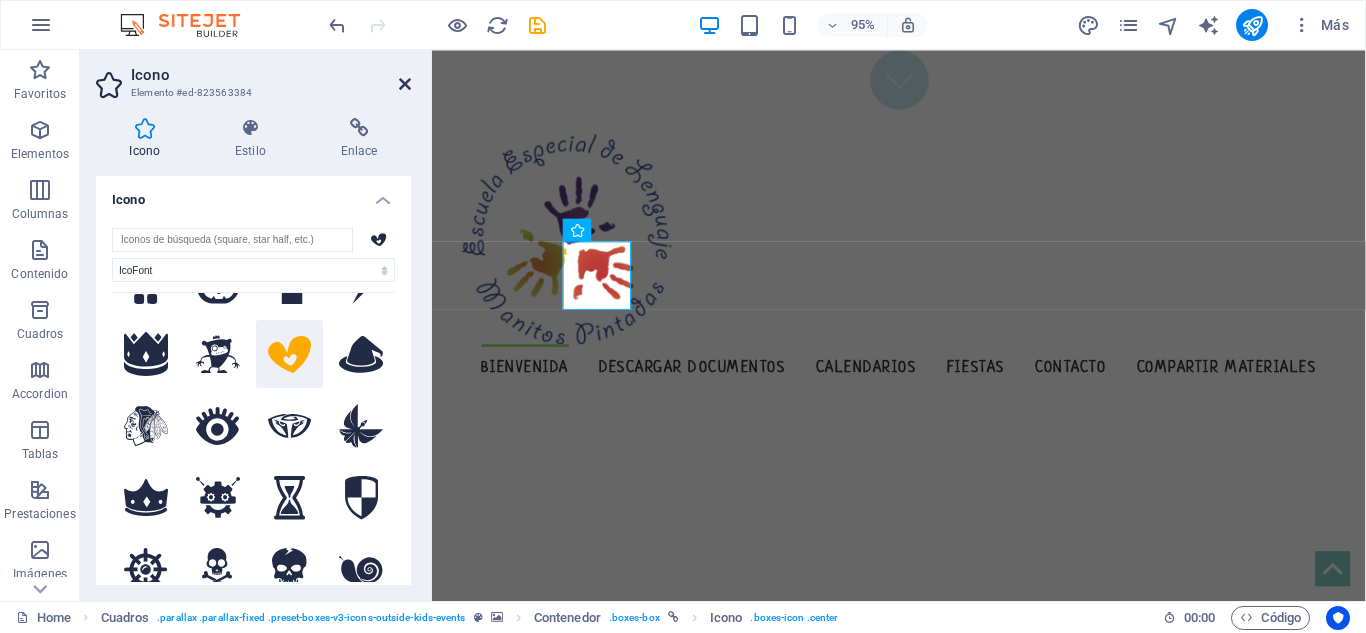 click at bounding box center [405, 84] 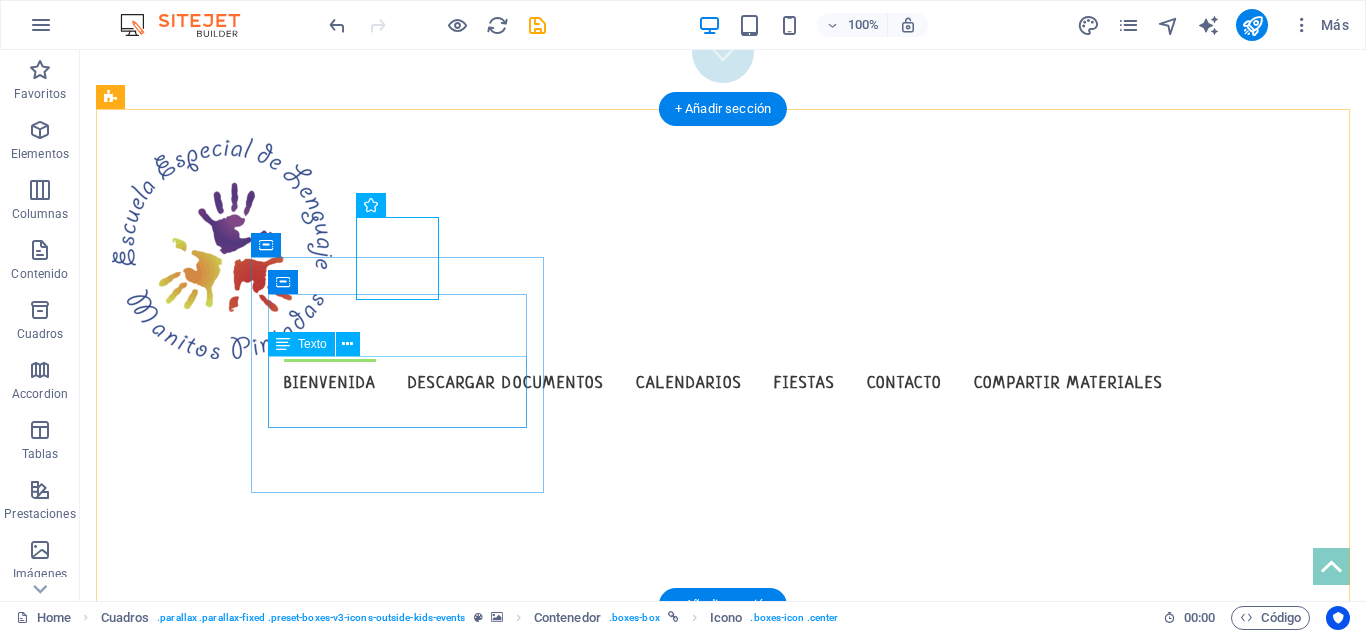 click on "Escuela centrada en la superación de los Trastornos Específicos del Lenguaje" at bounding box center [258, 942] 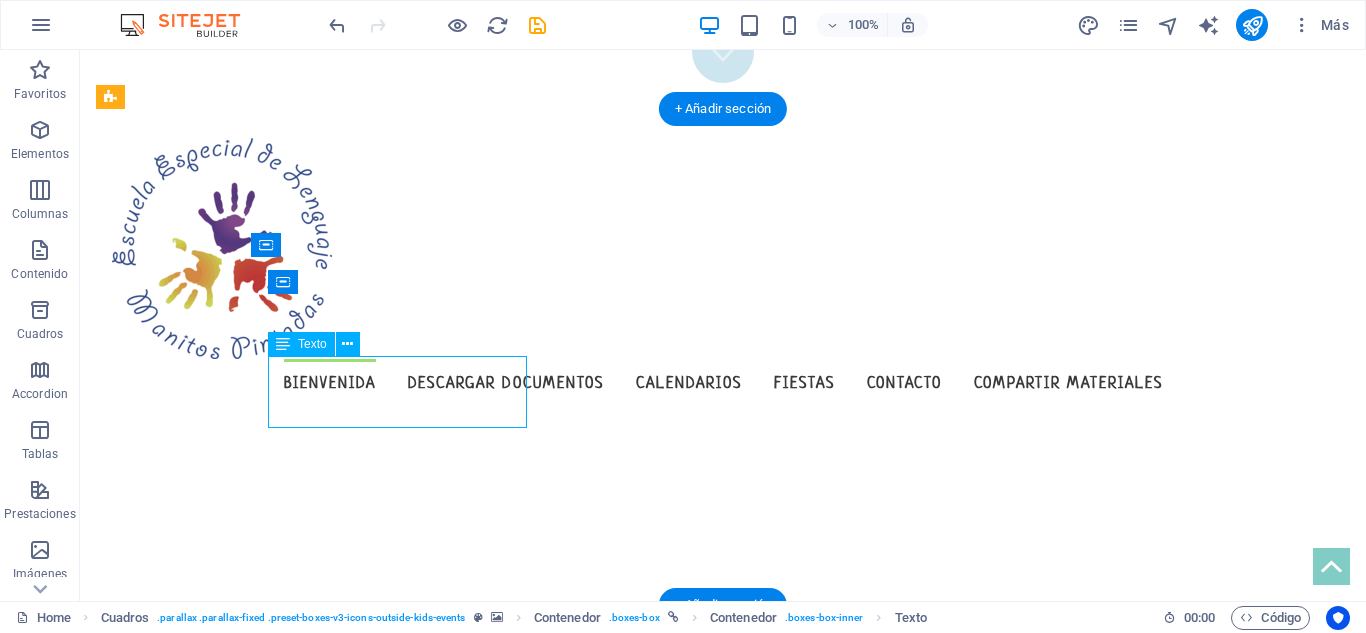 click on "Escuela centrada en la superación de los Trastornos Específicos del Lenguaje" at bounding box center (258, 942) 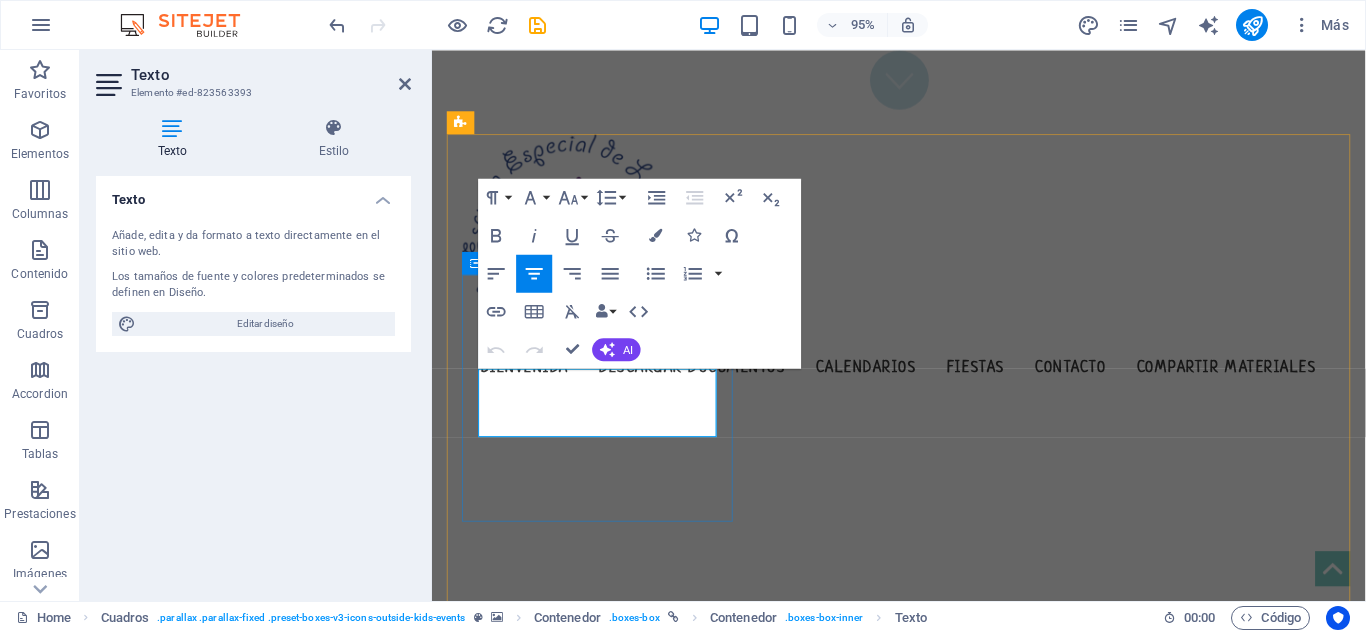 click on "Escuela centrada en la superación de los Trastornos Específicos del Lenguaje" at bounding box center (606, 942) 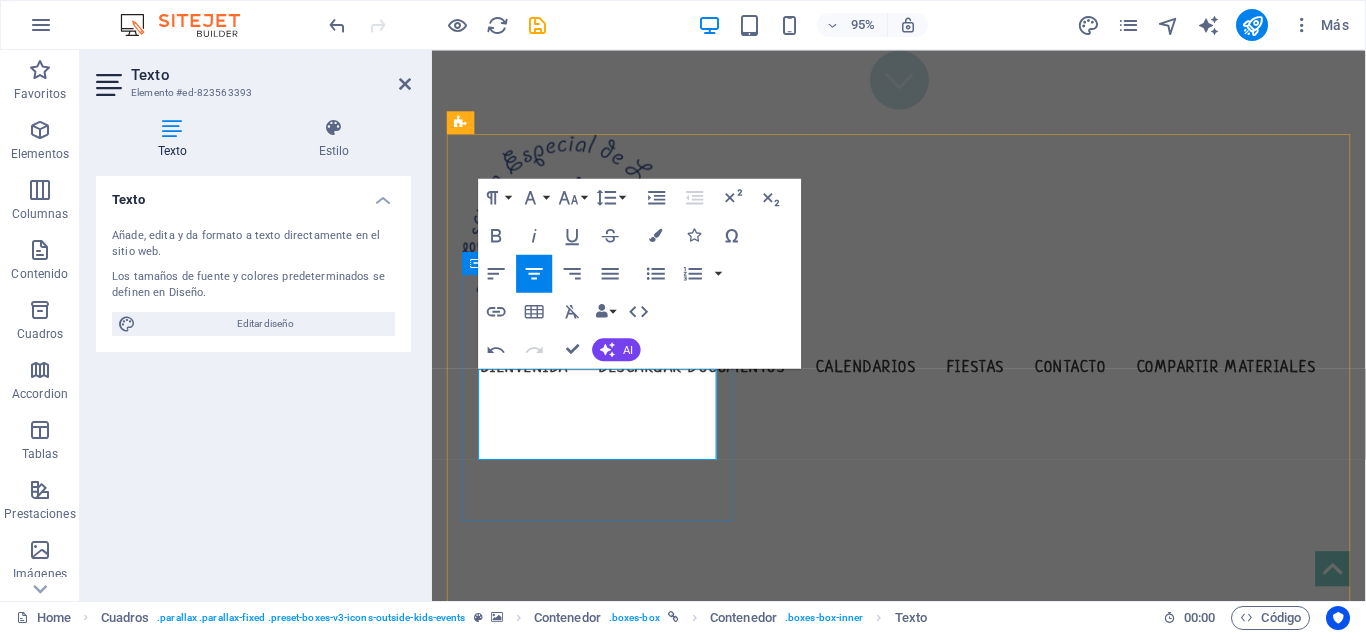 click on "Escuela centrada en la superación de los Trastornos Específicos del Lenguaje de niños y niñas en edad preescolar, entregandoles" at bounding box center (606, 966) 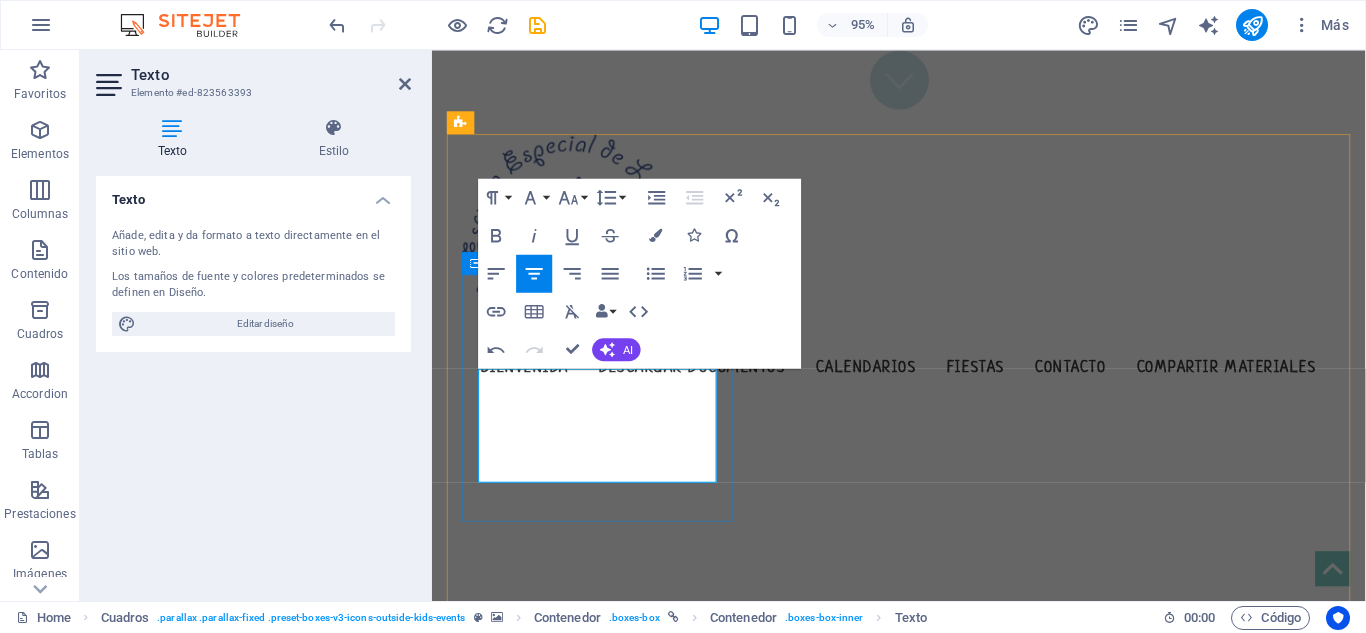 click on "Escuela centrada en la superación de los Trastornos Específicos del Lenguaje de niños y niñas en edad preescolar, entregándoles una formacion" at bounding box center [606, 966] 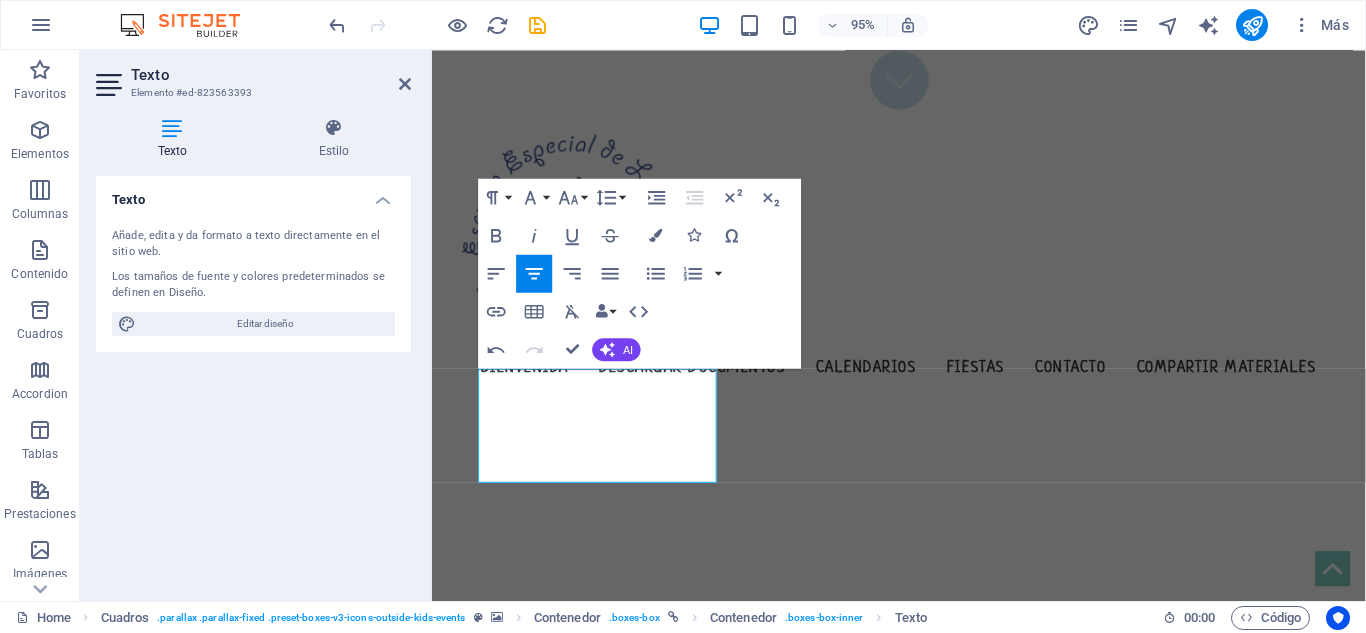 click at bounding box center [939, 953] 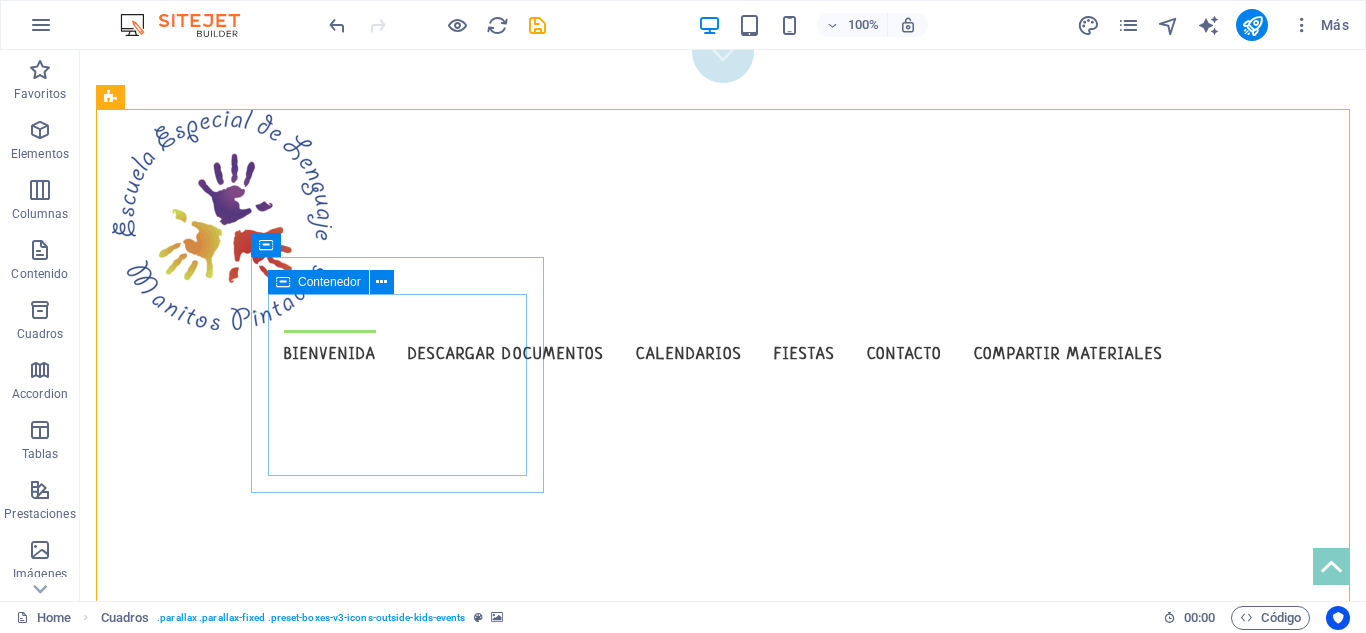 click on "Contenedor" at bounding box center [329, 282] 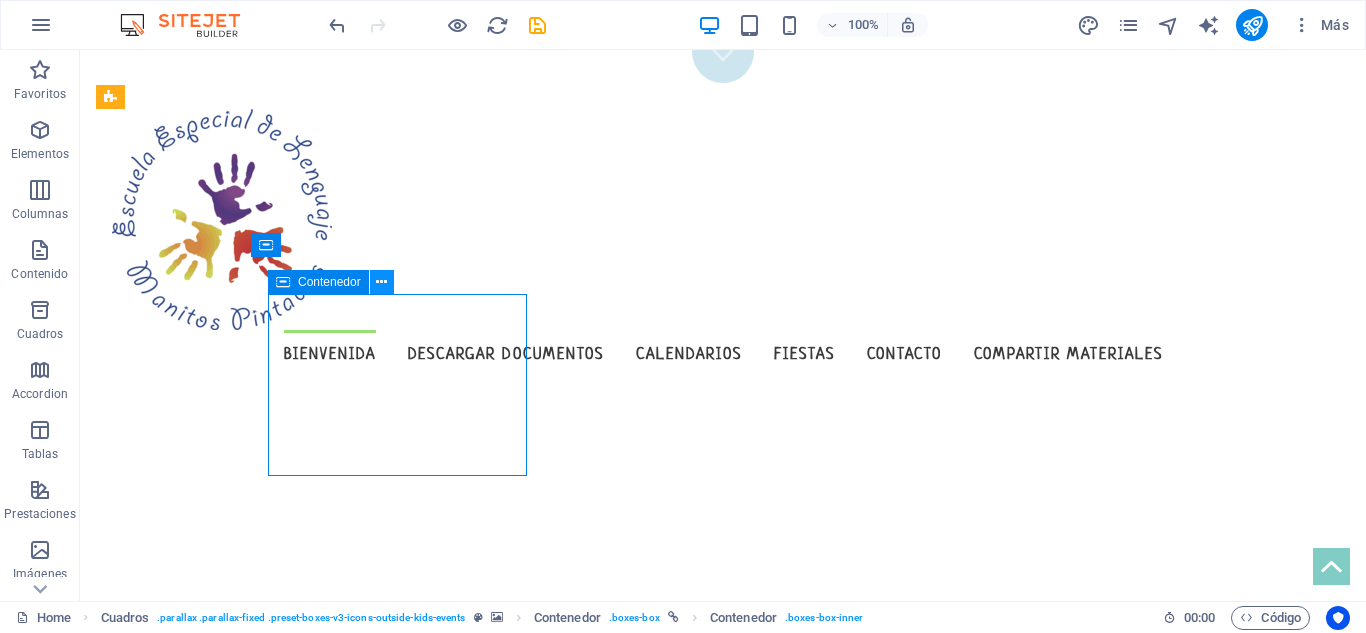 click at bounding box center [381, 282] 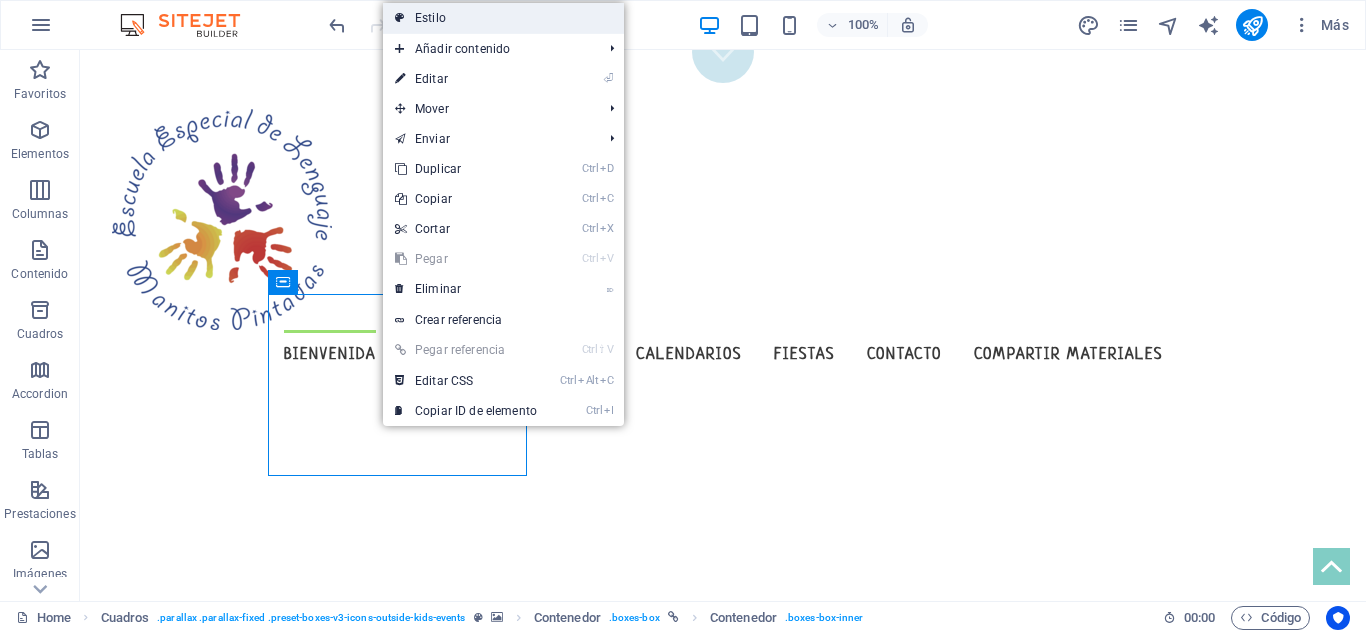 click on "Estilo" at bounding box center [503, 18] 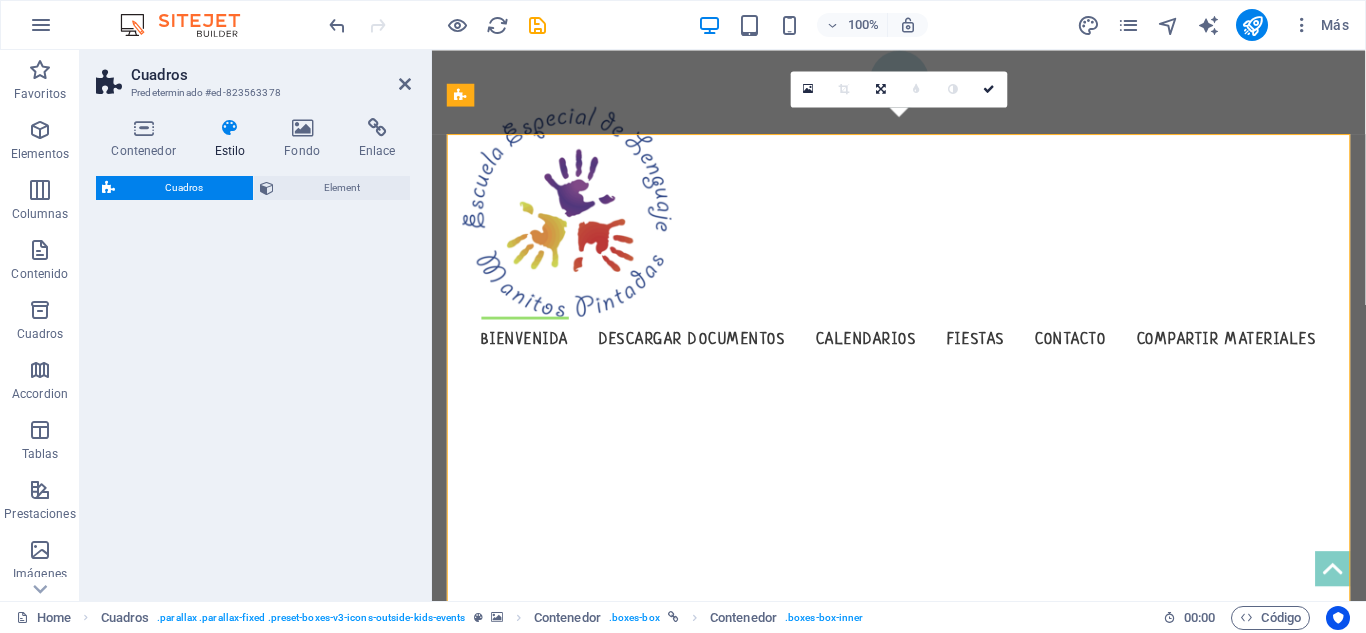 select on "rem" 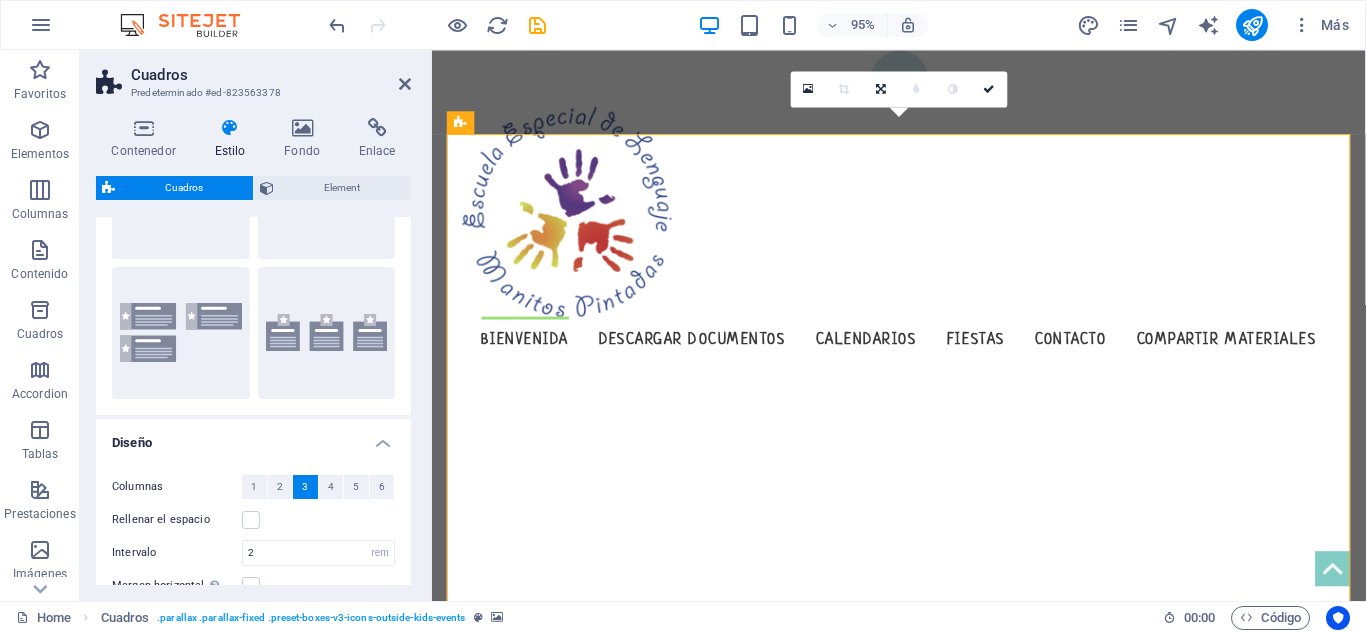 scroll, scrollTop: 0, scrollLeft: 0, axis: both 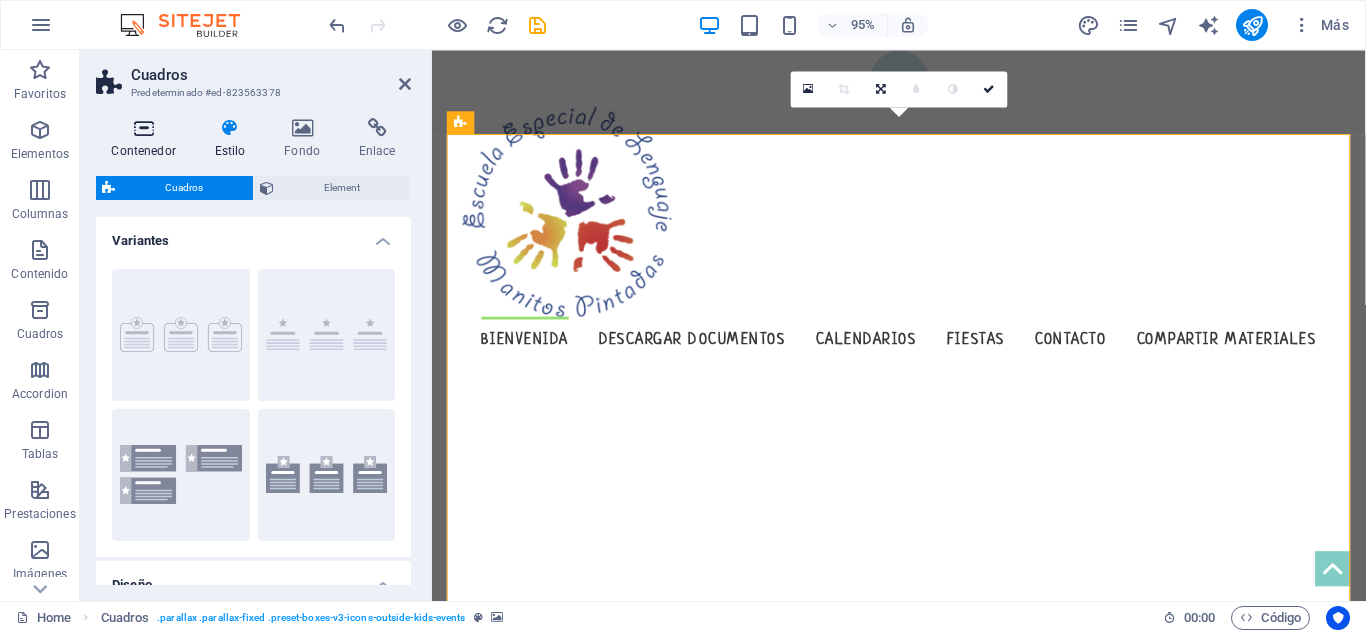 click at bounding box center [143, 128] 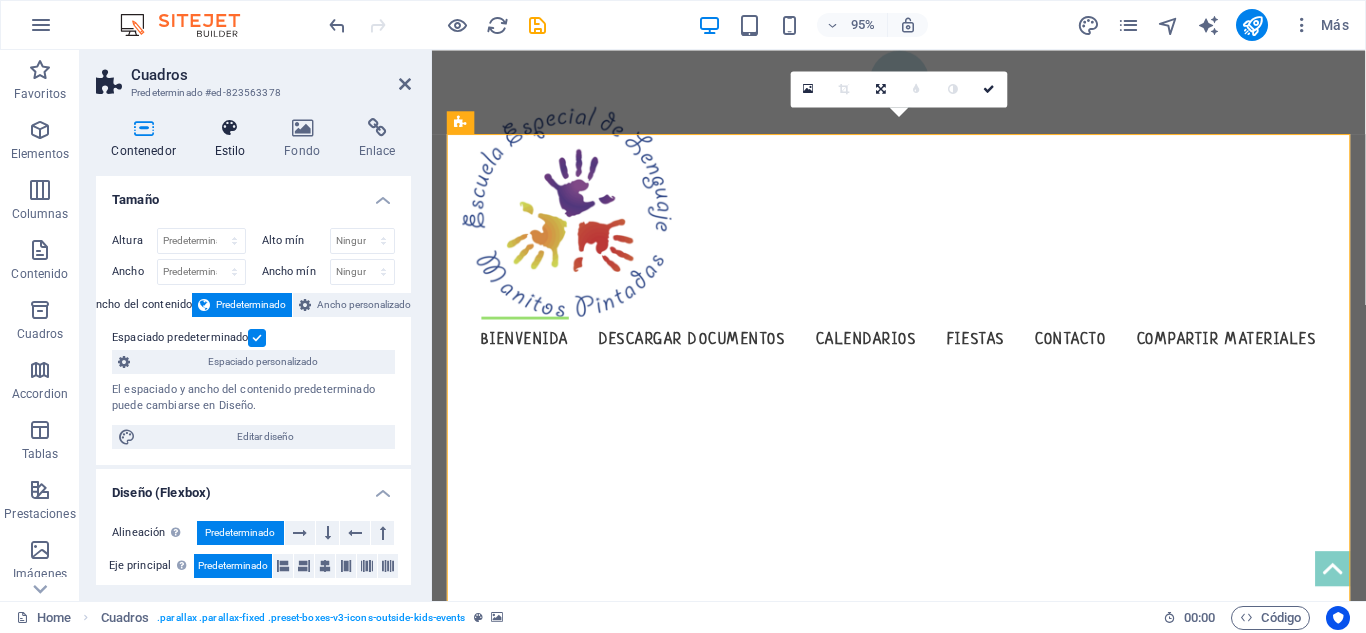 click on "Estilo" at bounding box center [234, 139] 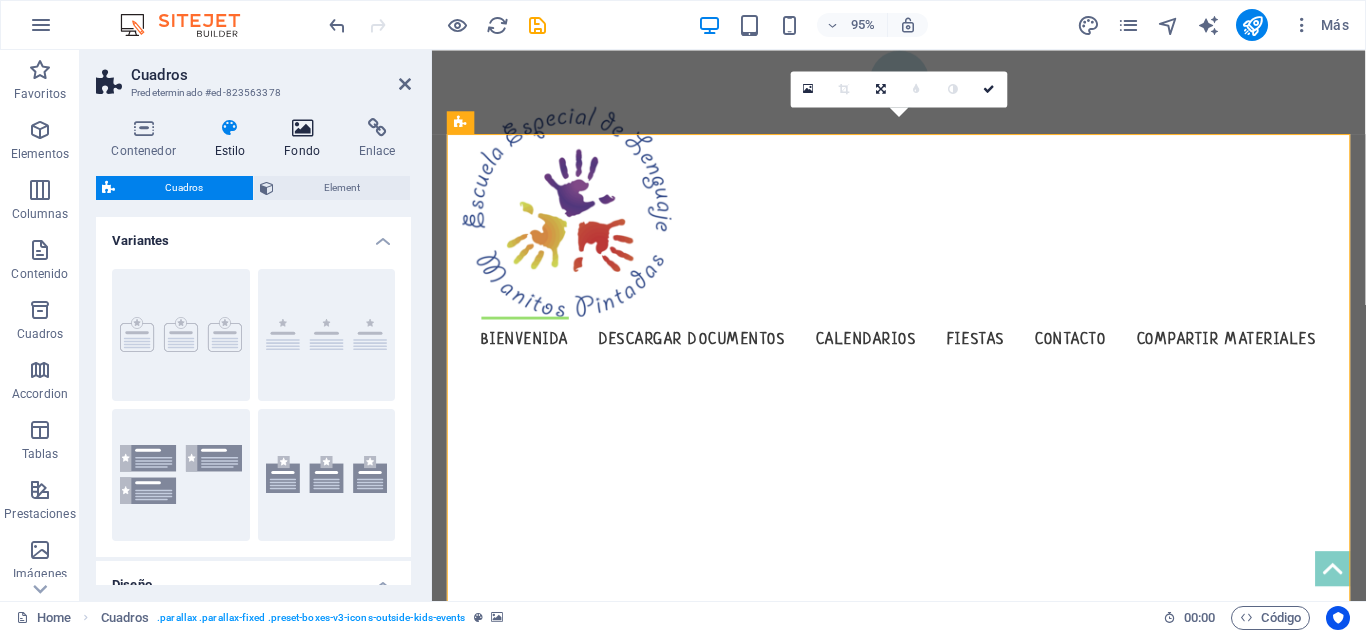 click on "Fondo" at bounding box center [306, 139] 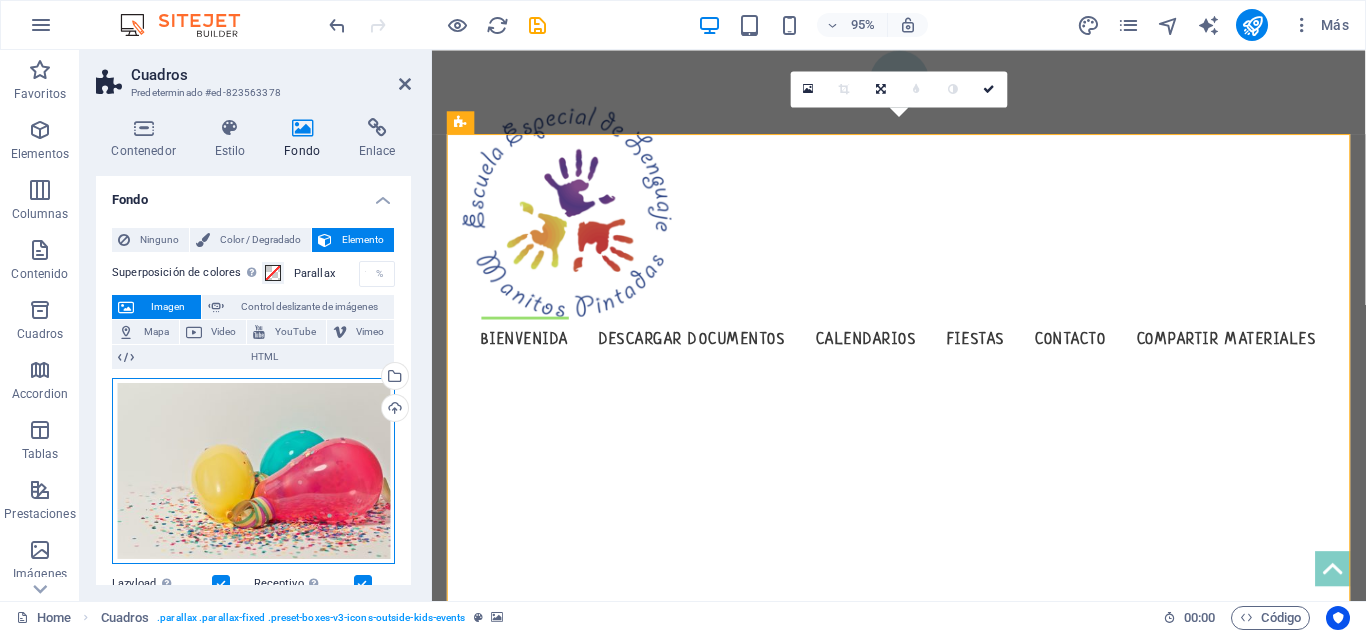click on "Arrastra archivos aquí, haz clic para escoger archivos o  selecciona archivos de Archivos o de nuestra galería gratuita de fotos y vídeos" at bounding box center [253, 471] 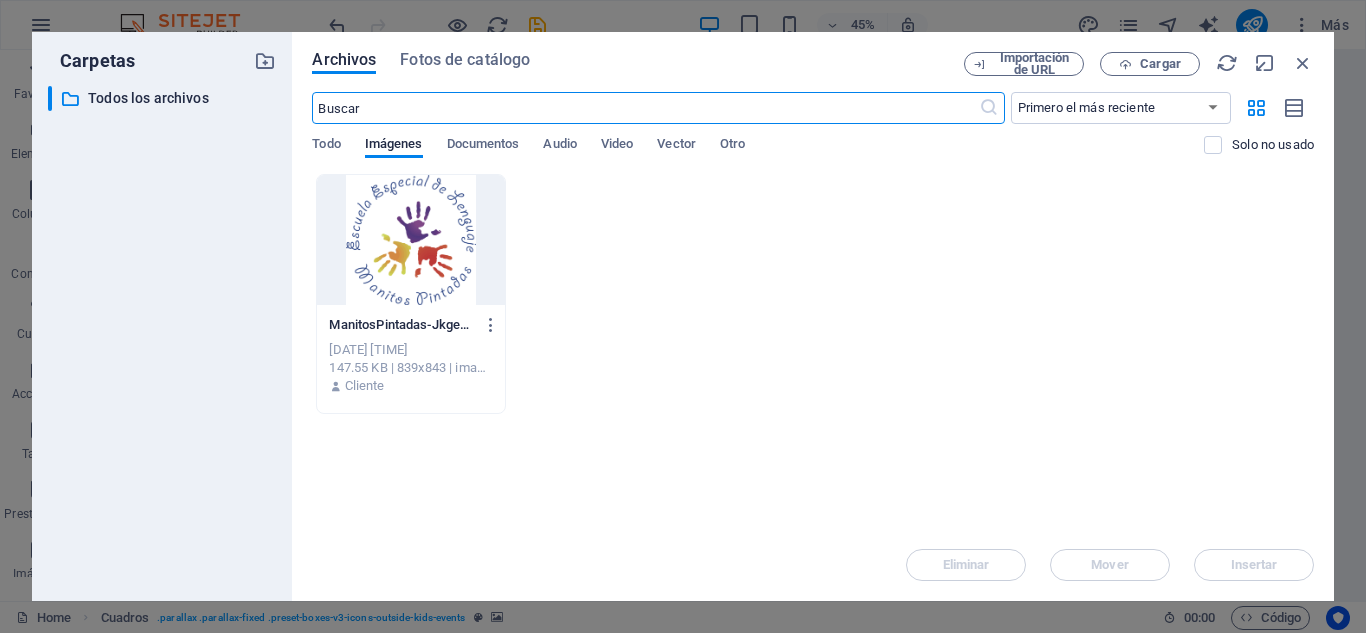 click at bounding box center (410, 240) 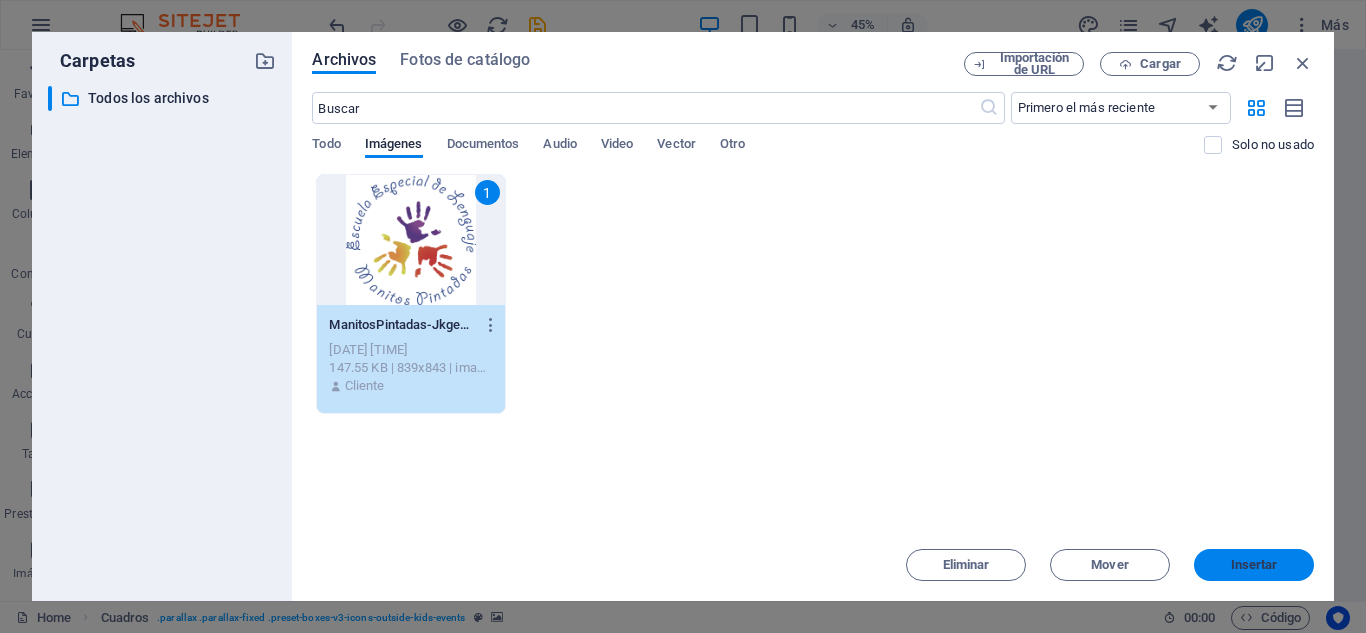 click on "Insertar" at bounding box center [1254, 565] 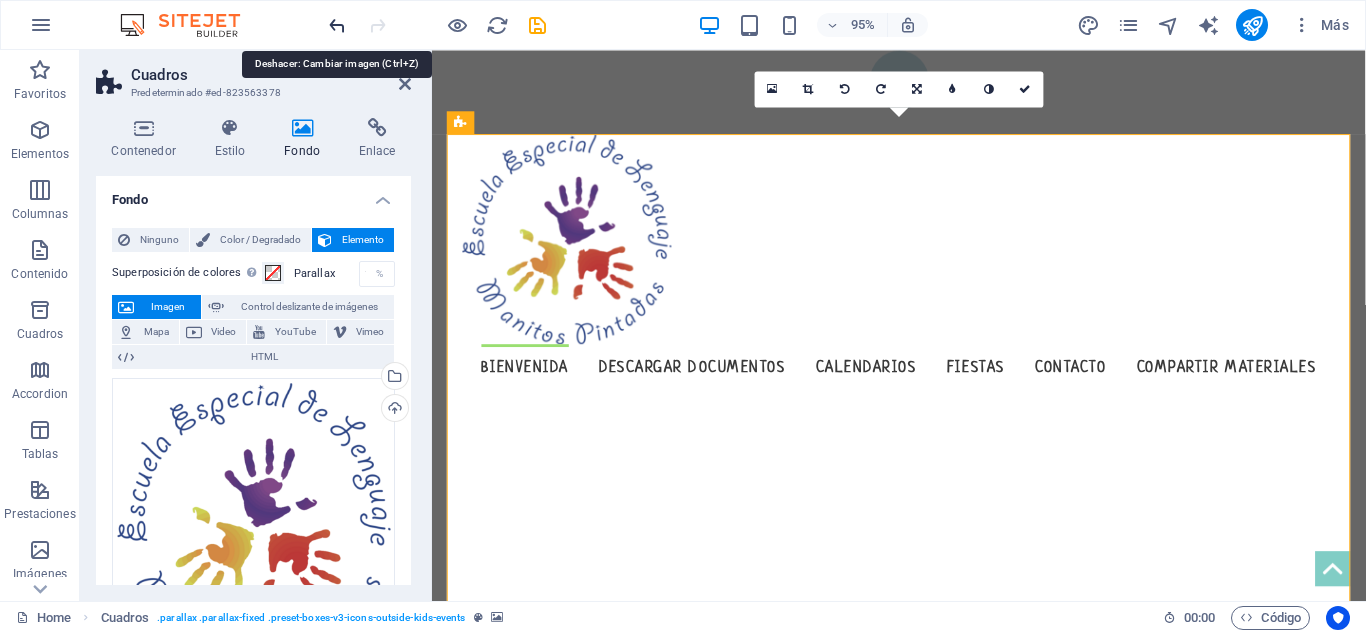 click at bounding box center [337, 25] 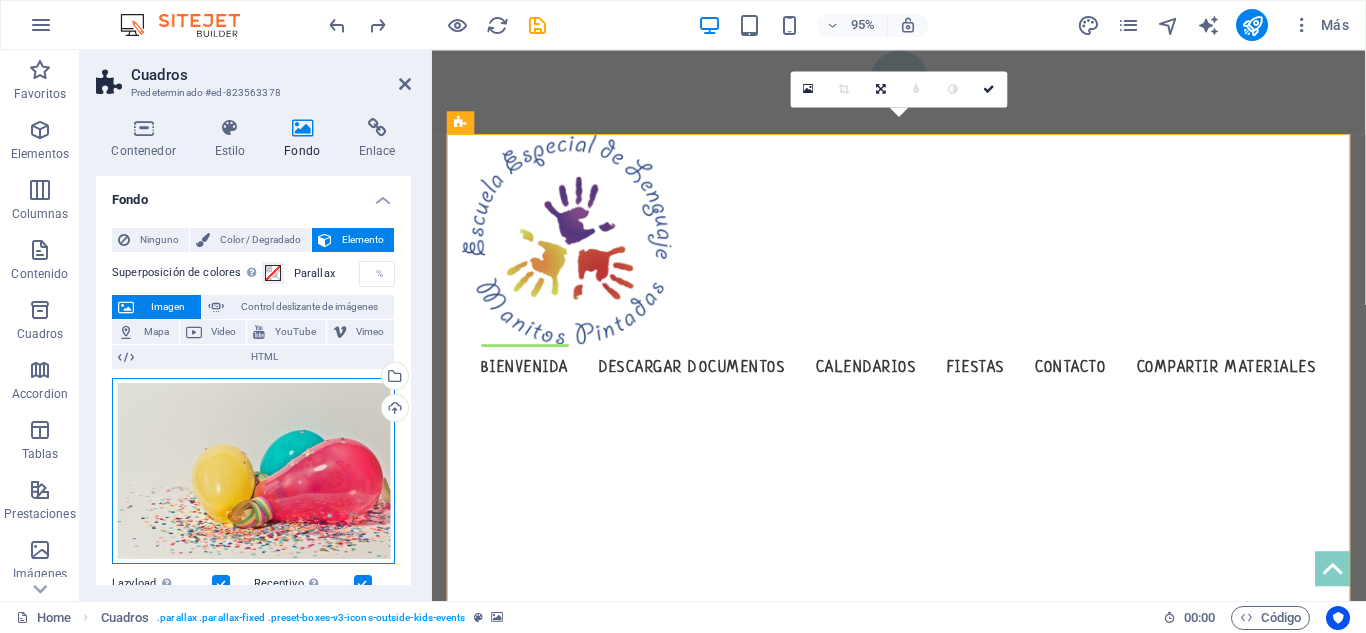 click on "Arrastra archivos aquí, haz clic para escoger archivos o  selecciona archivos de Archivos o de nuestra galería gratuita de fotos y vídeos" at bounding box center [253, 471] 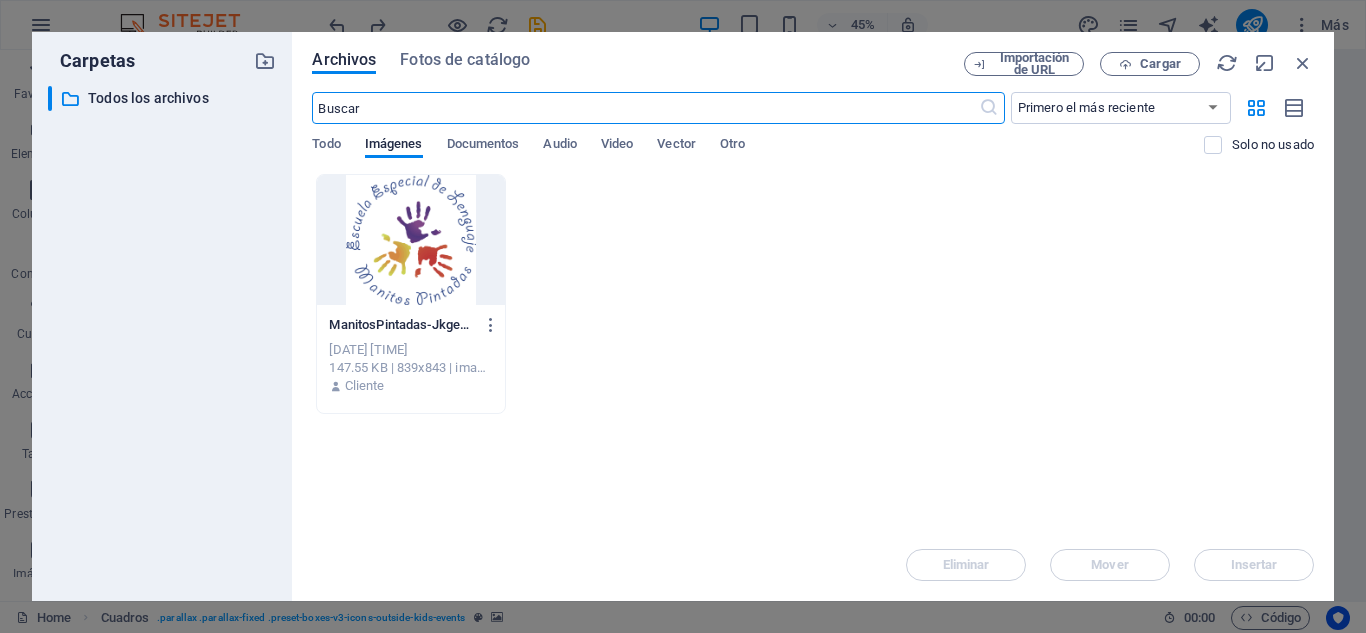 scroll, scrollTop: 262, scrollLeft: 0, axis: vertical 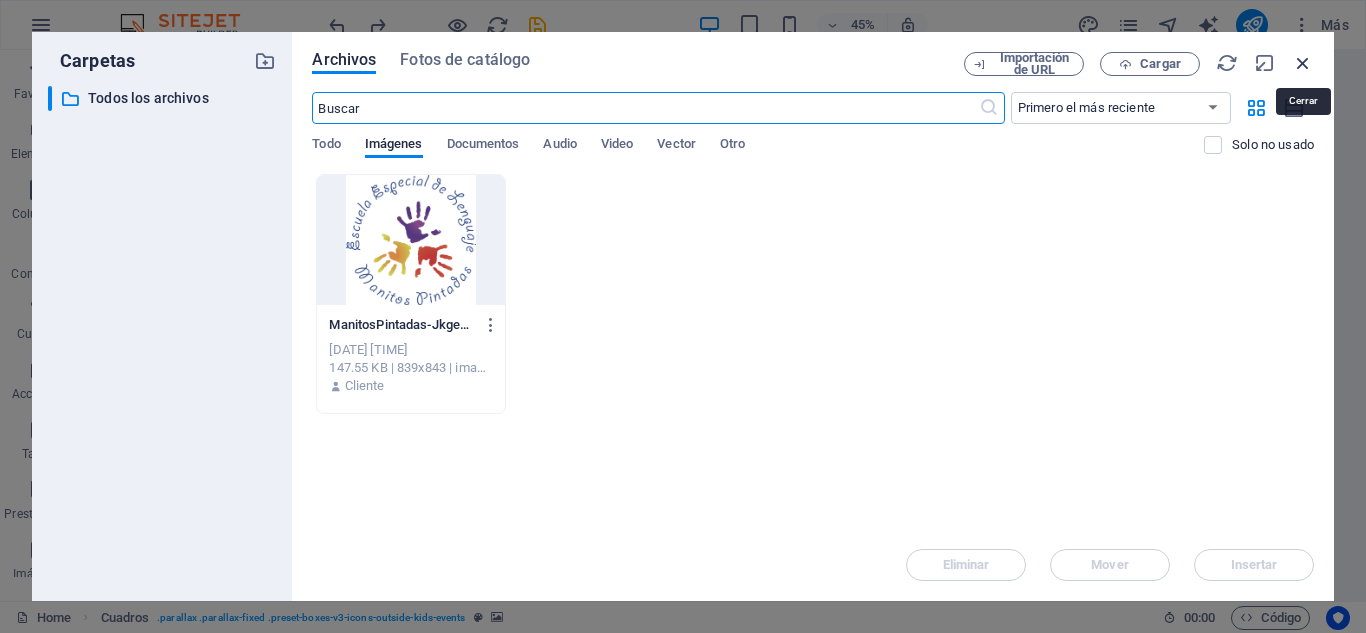 click at bounding box center [1303, 63] 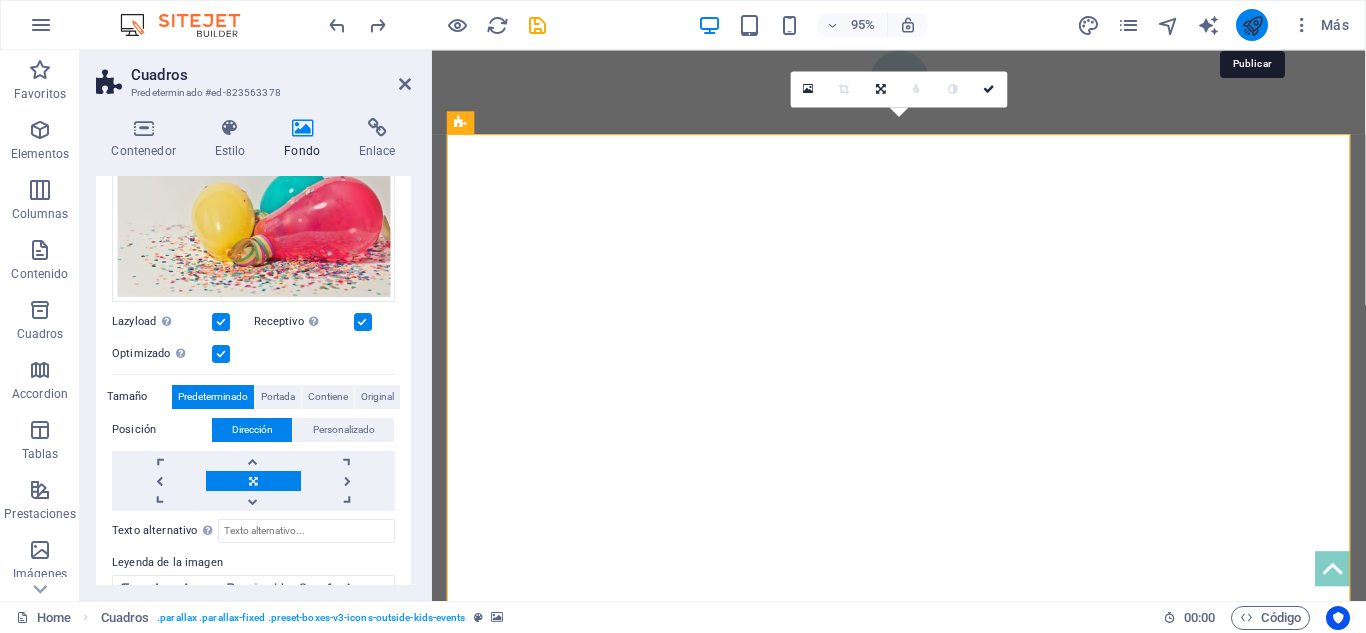 click at bounding box center (1252, 25) 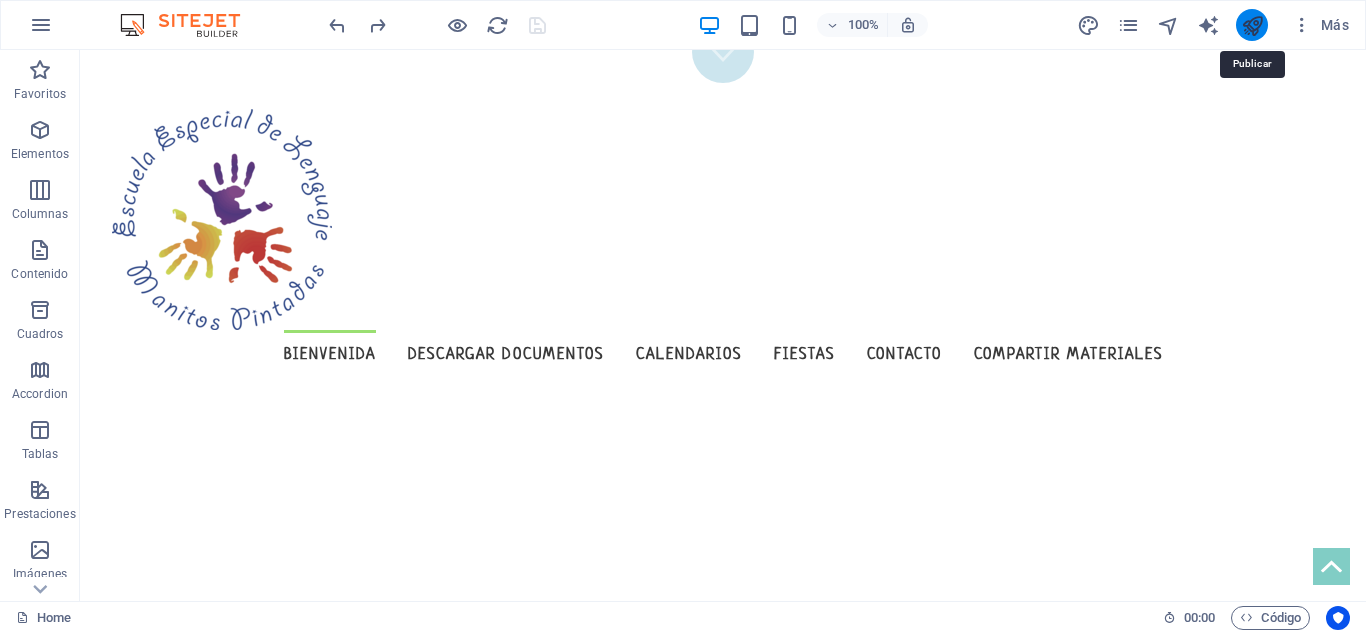 click at bounding box center (1252, 25) 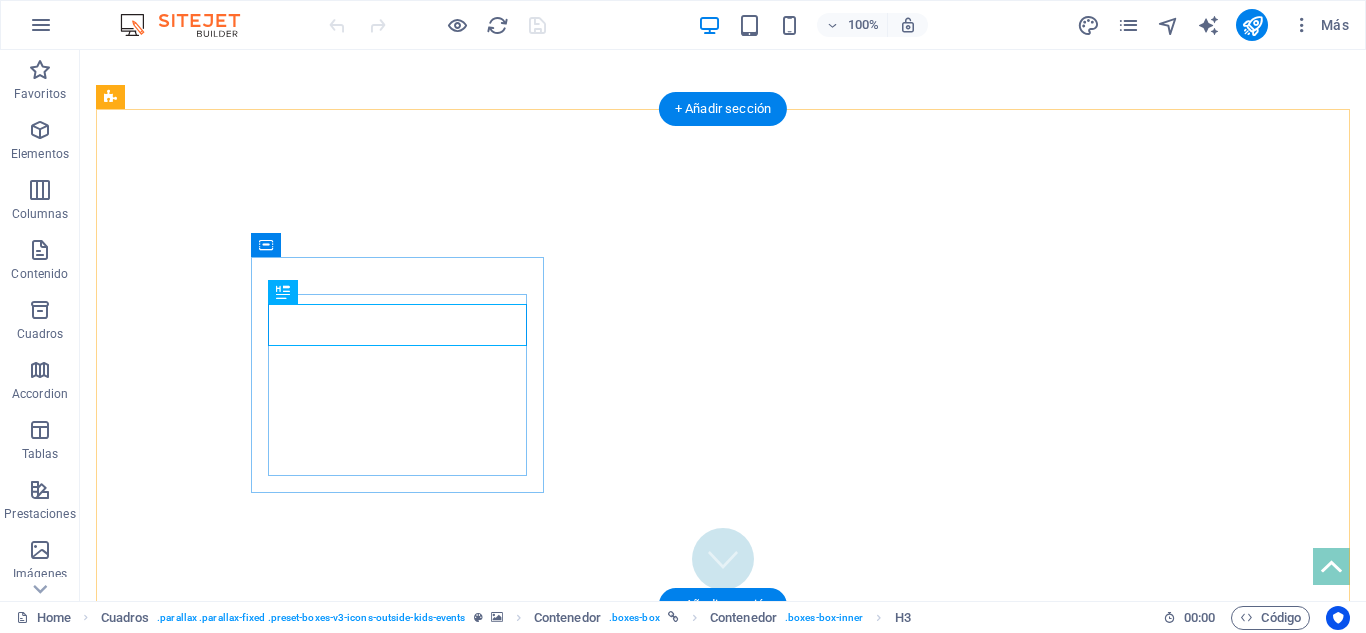 scroll, scrollTop: 507, scrollLeft: 0, axis: vertical 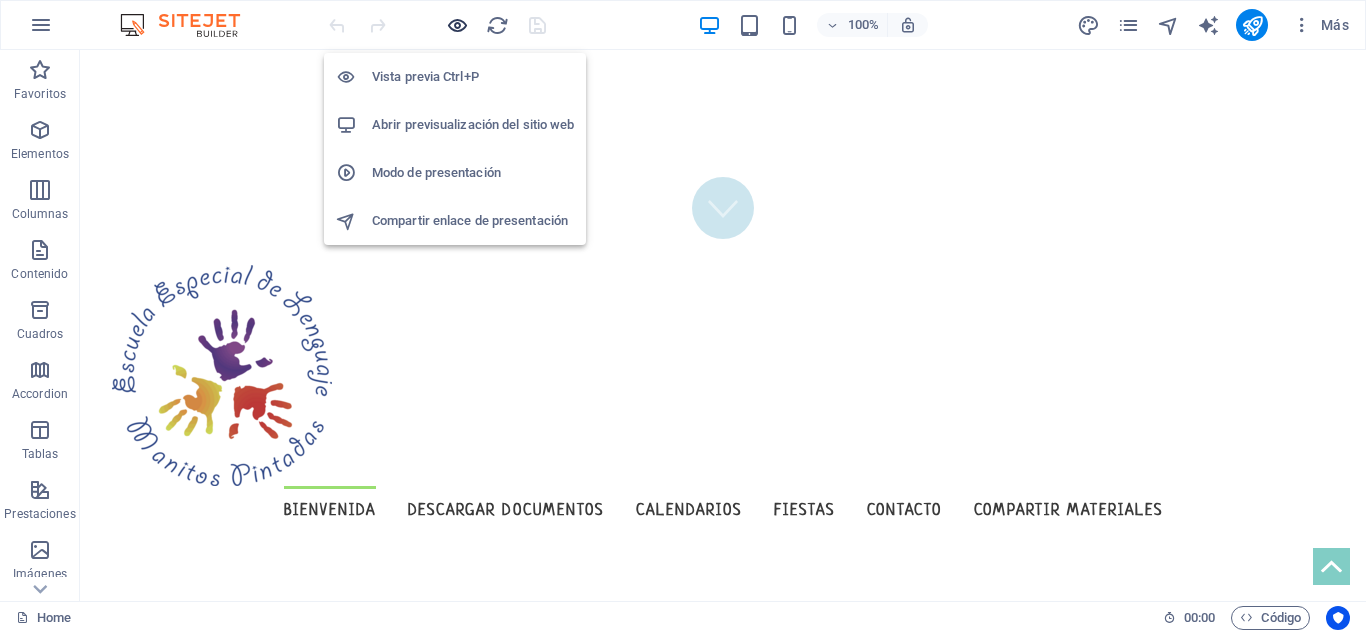 click at bounding box center [457, 25] 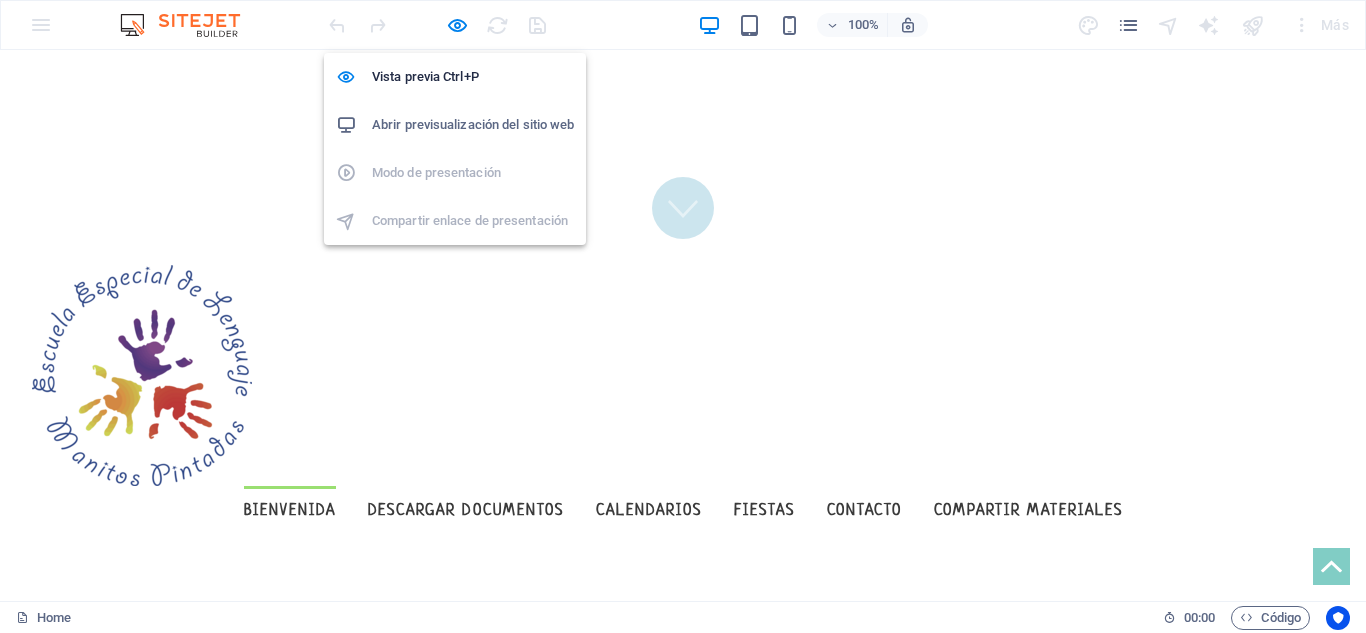 click on "Abrir previsualización del sitio web" at bounding box center (473, 125) 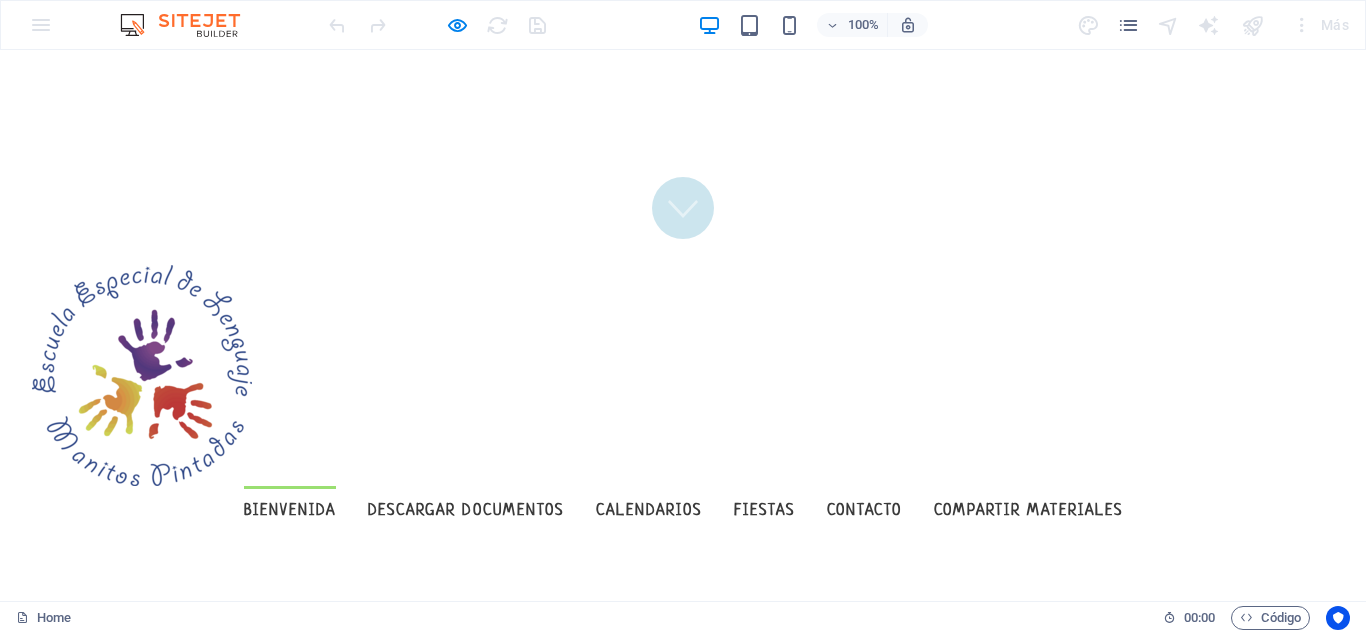 scroll, scrollTop: 0, scrollLeft: 0, axis: both 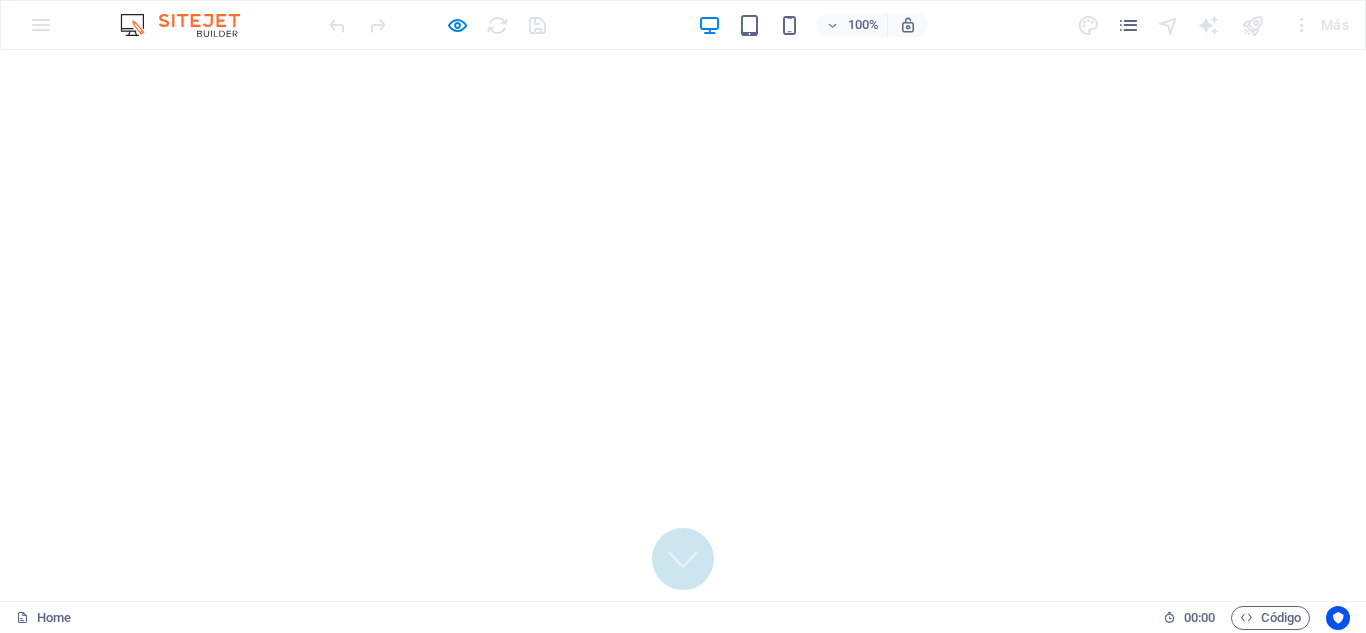 click on "Bienvenida" at bounding box center [290, 861] 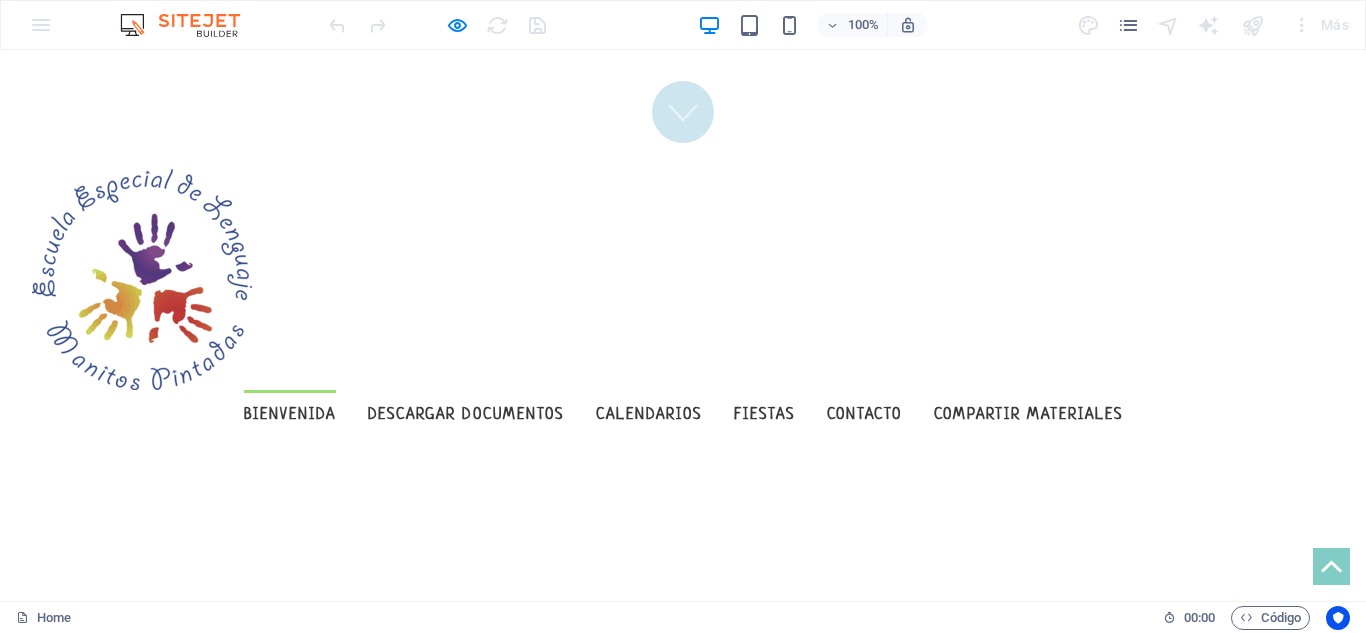 click on "Misión  Escuela centrada en la superación de los Trastornos Específicos del Lenguaje de niños y niñas en edad preescolar, entregándoles una formación integral de calidad." at bounding box center (178, 983) 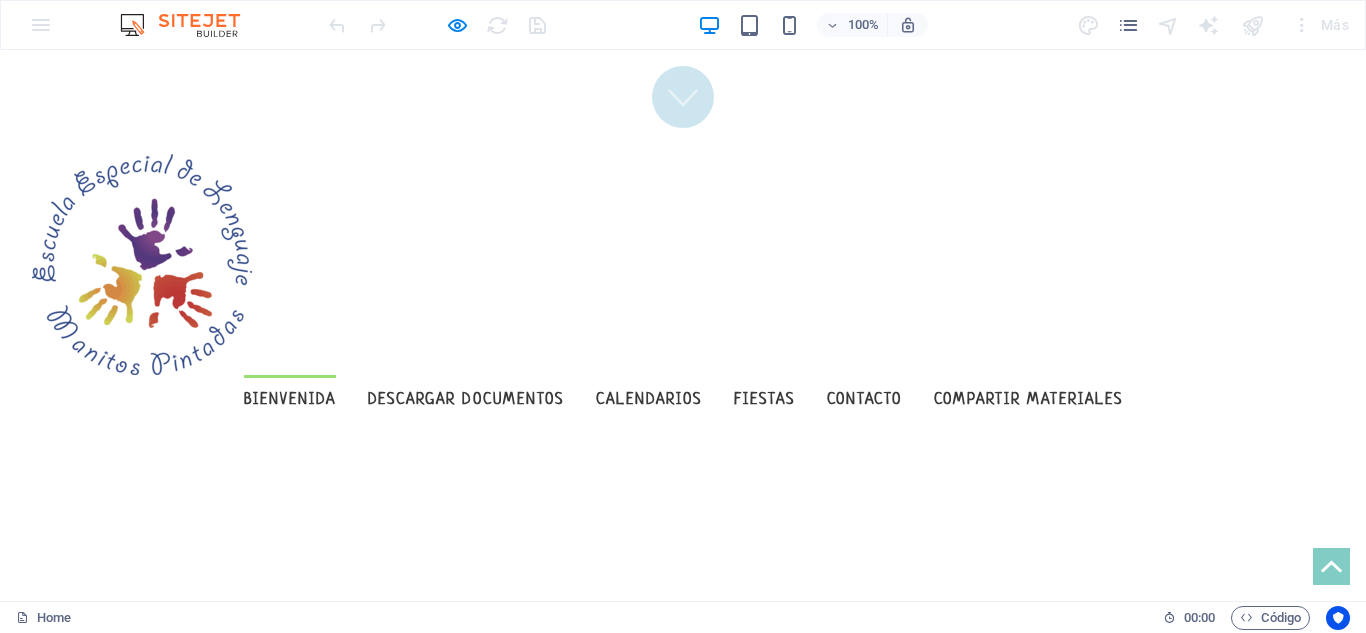 click on "Misión  Escuela centrada en la superación de los Trastornos Específicos del Lenguaje de niños y niñas en edad preescolar, entregándoles una formación integral de calidad." at bounding box center (178, 946) 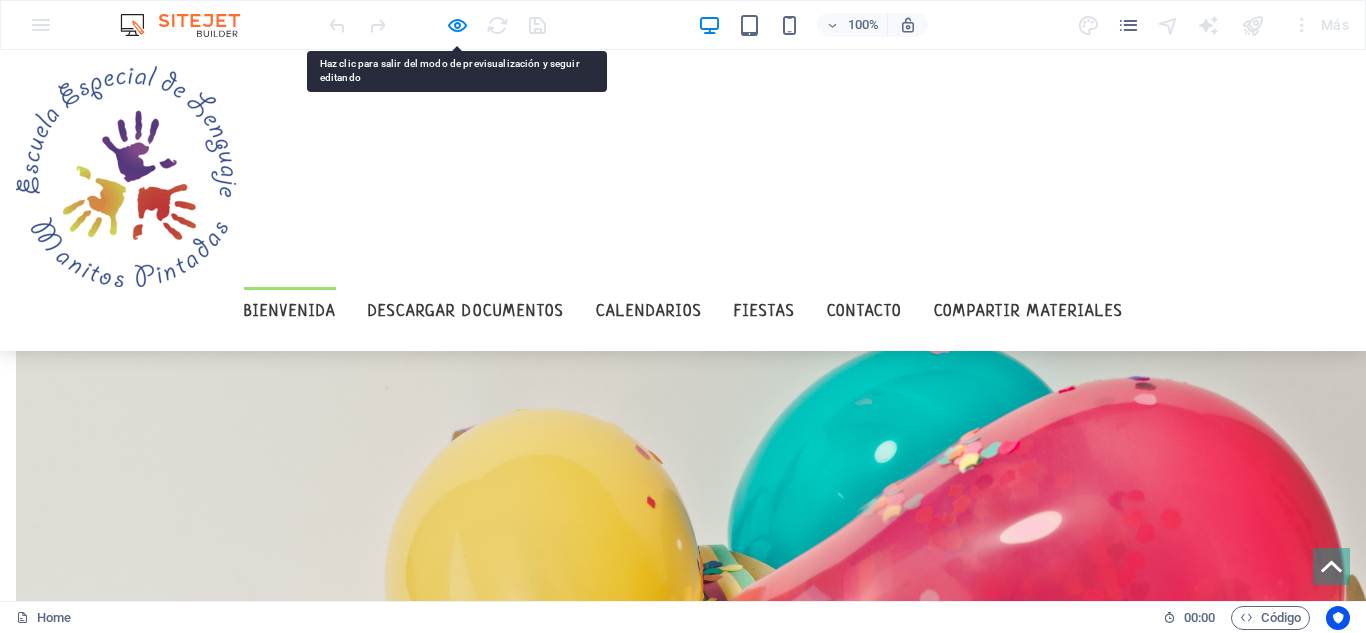 scroll, scrollTop: 0, scrollLeft: 0, axis: both 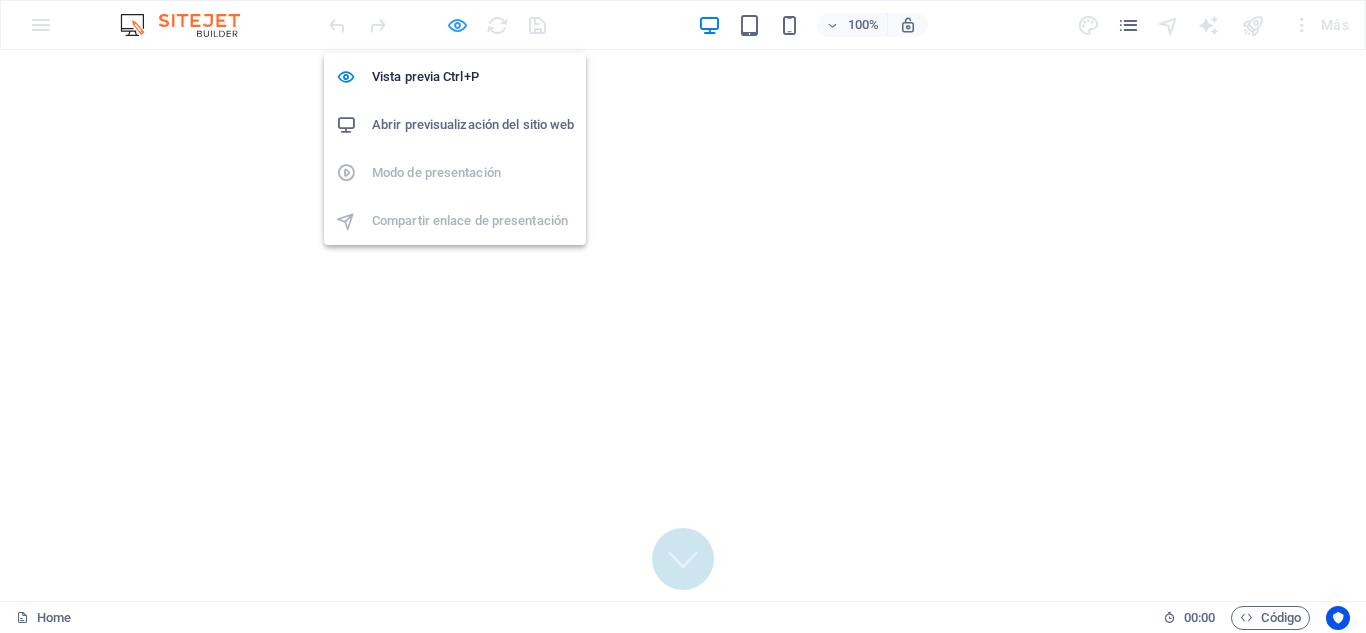 click at bounding box center (457, 25) 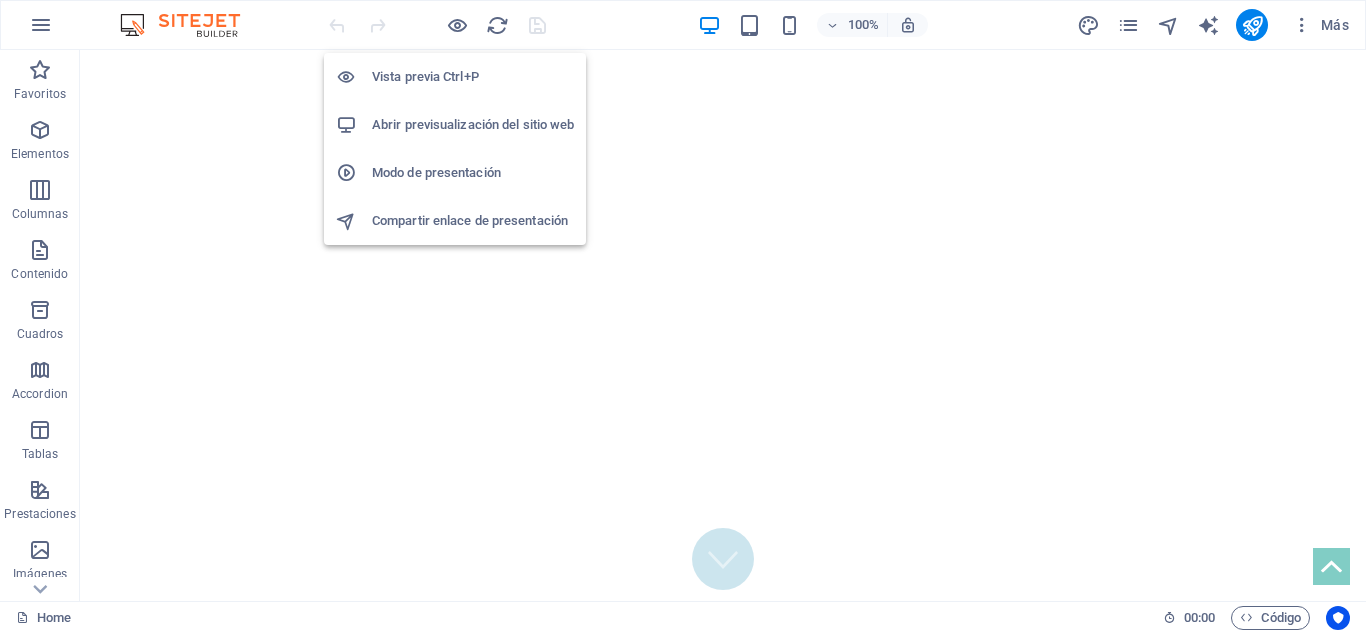 click on "Abrir previsualización del sitio web" at bounding box center [473, 125] 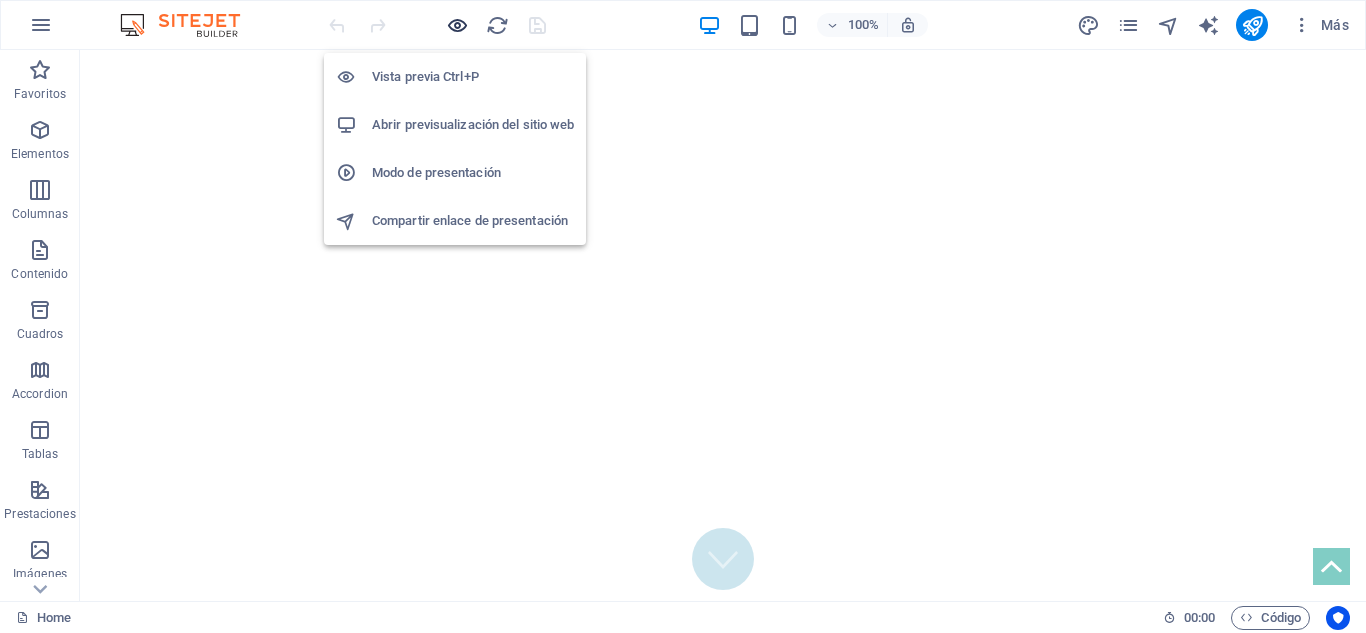 click at bounding box center (457, 25) 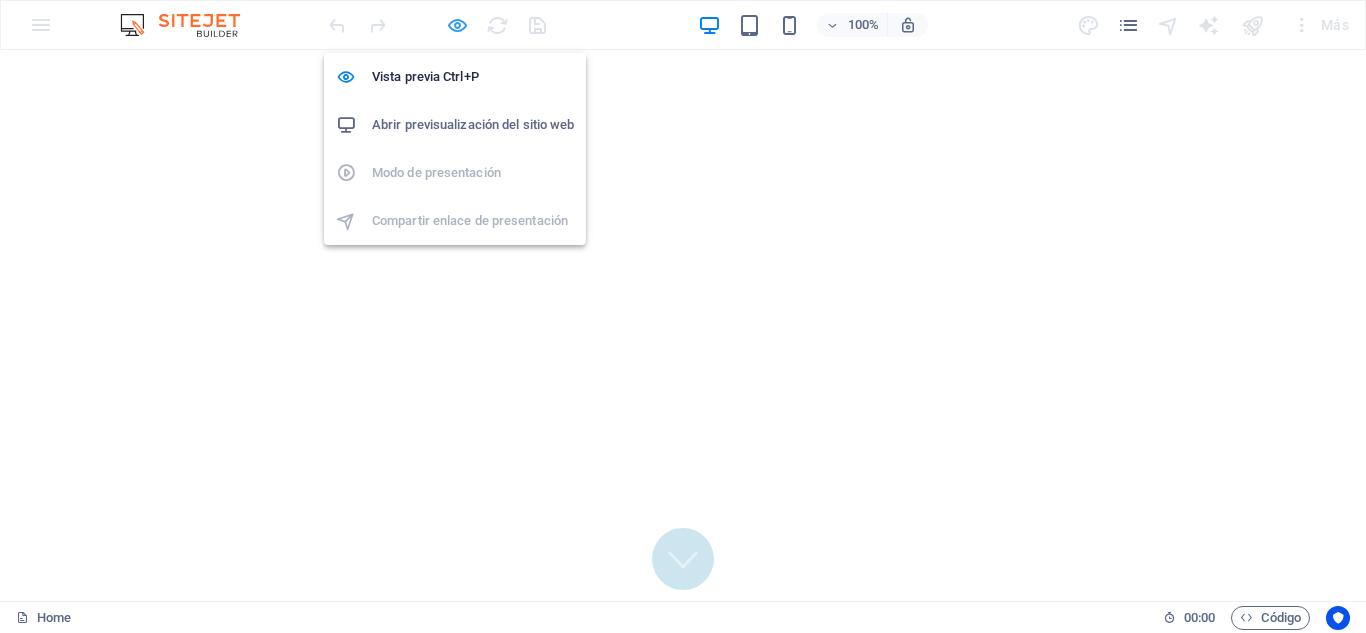 click at bounding box center (457, 25) 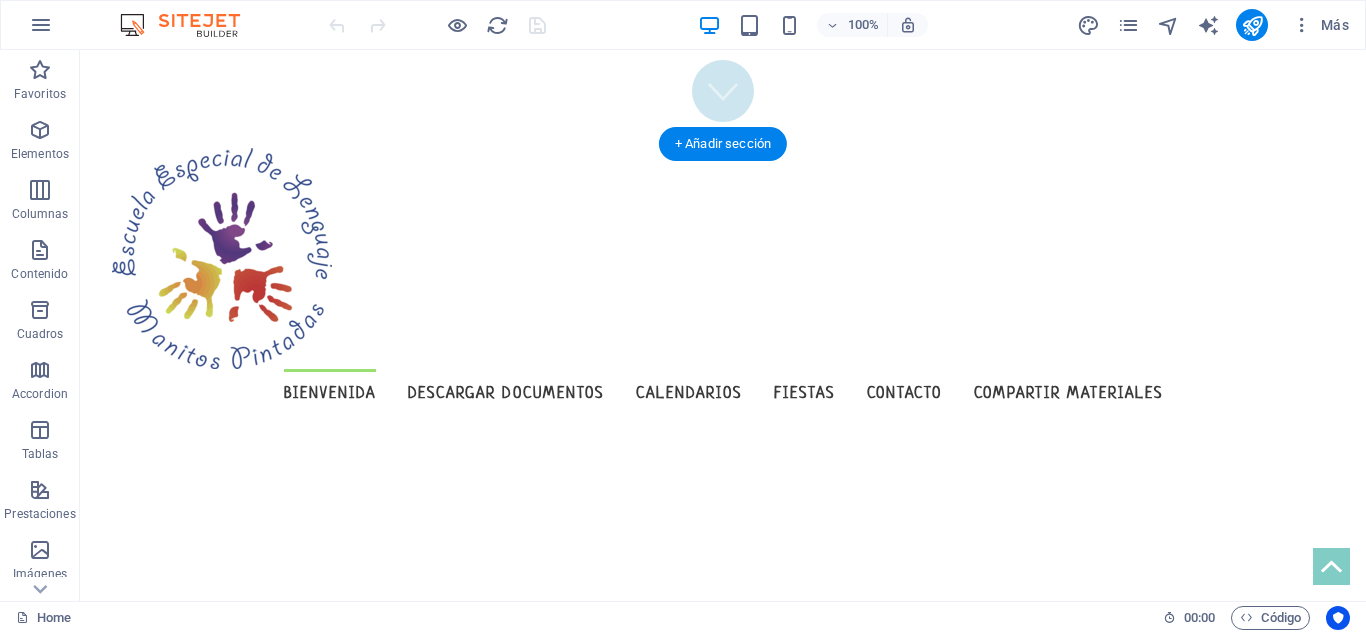 scroll, scrollTop: 461, scrollLeft: 0, axis: vertical 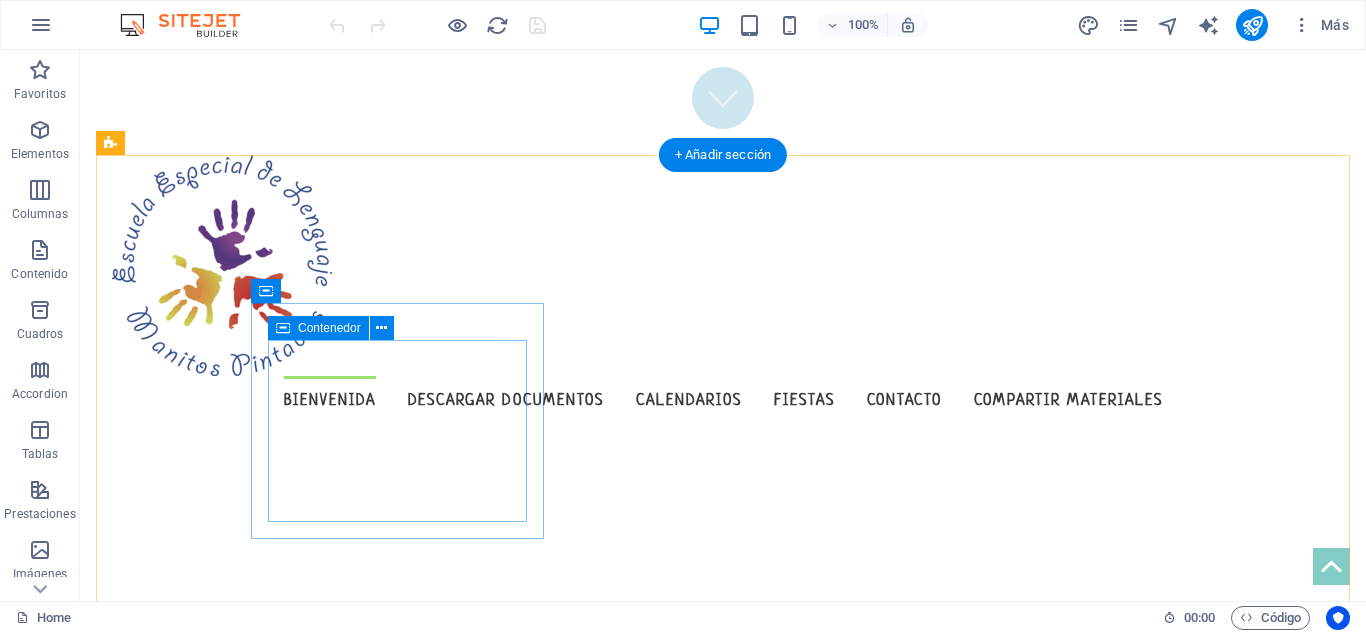 click on "Misión  Escuela centrada en la superación de los Trastornos Específicos del Lenguaje de niños y niñas en edad preescolar, entregándoles una formación integral de calidad." at bounding box center [258, 969] 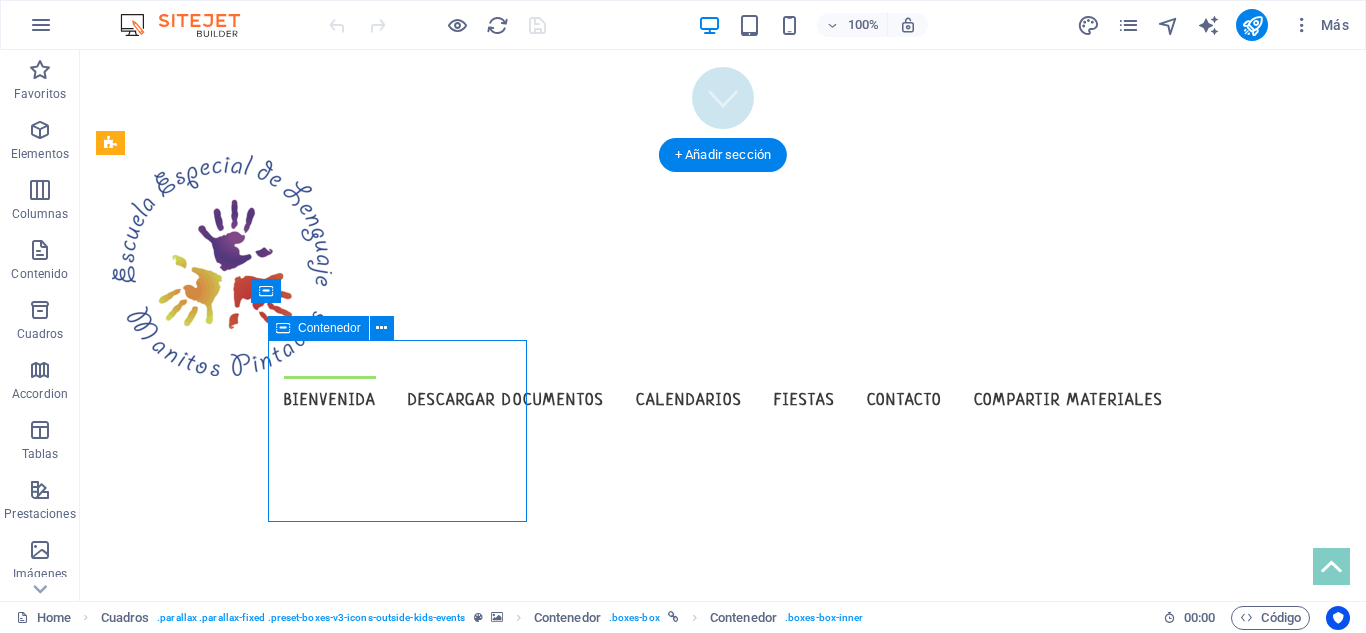 click on "Misión  Escuela centrada en la superación de los Trastornos Específicos del Lenguaje de niños y niñas en edad preescolar, entregándoles una formación integral de calidad." at bounding box center [258, 969] 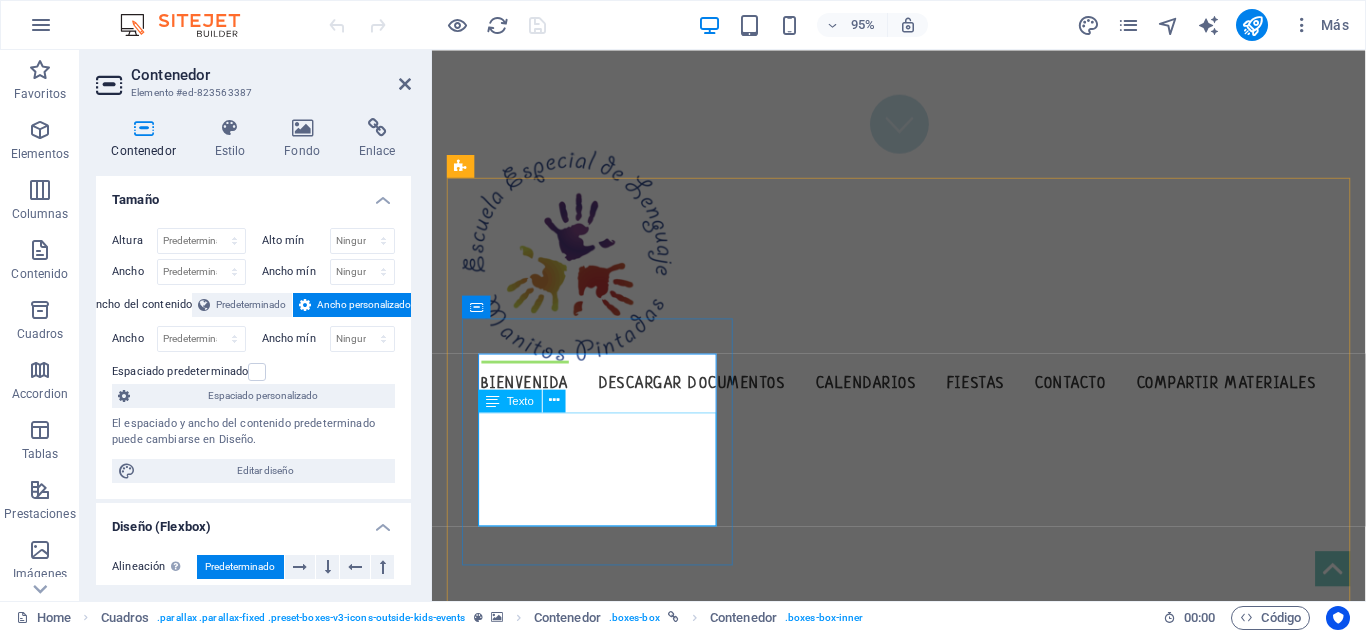 click on "Escuela centrada en la superación de los Trastornos Específicos del Lenguaje de niños y niñas en edad preescolar, entregándoles una formación integral de calidad." at bounding box center [606, 995] 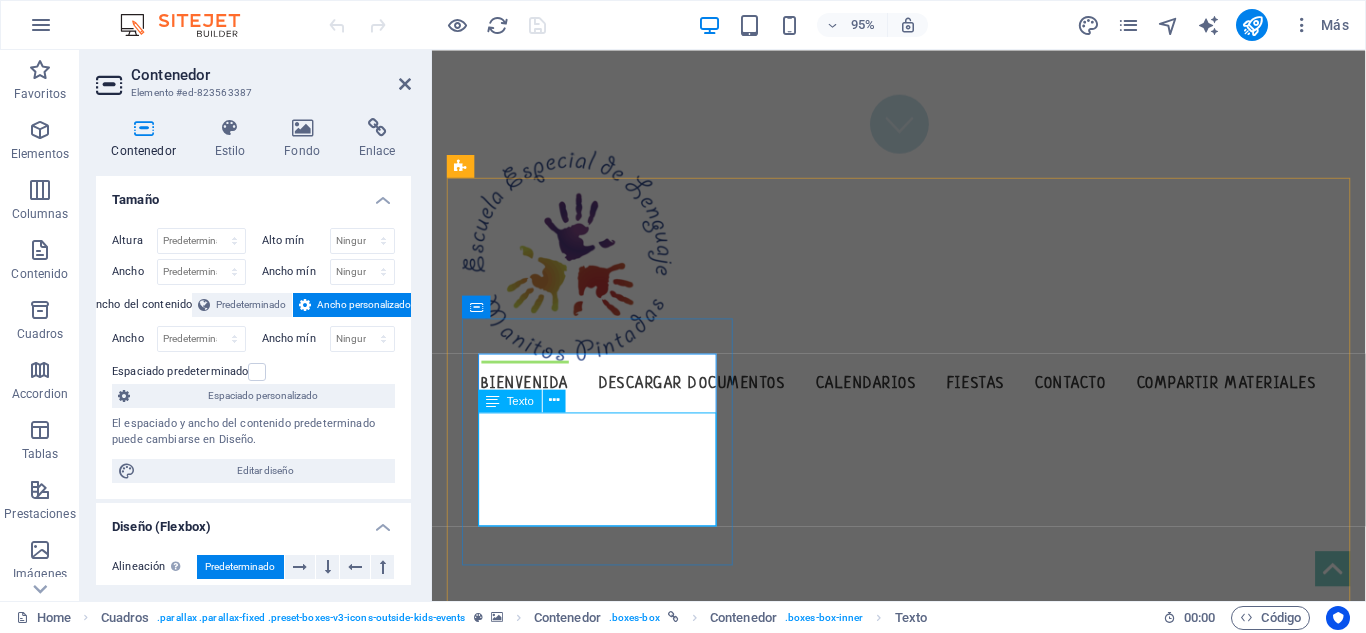 click on "Escuela centrada en la superación de los Trastornos Específicos del Lenguaje de niños y niñas en edad preescolar, entregándoles una formación integral de calidad." at bounding box center (606, 995) 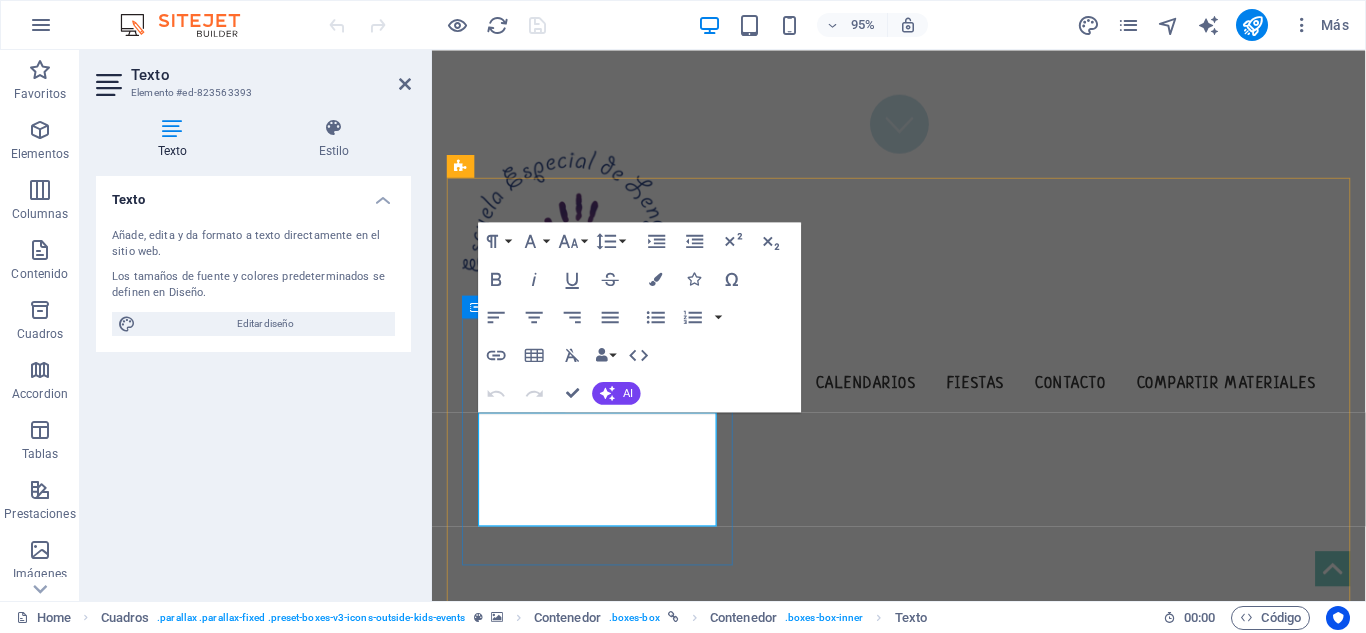 click on "Escuela centrada en la superación de los Trastornos Específicos del Lenguaje de niños y niñas en edad preescolar, entregándoles una formación integral de calidad." at bounding box center [606, 995] 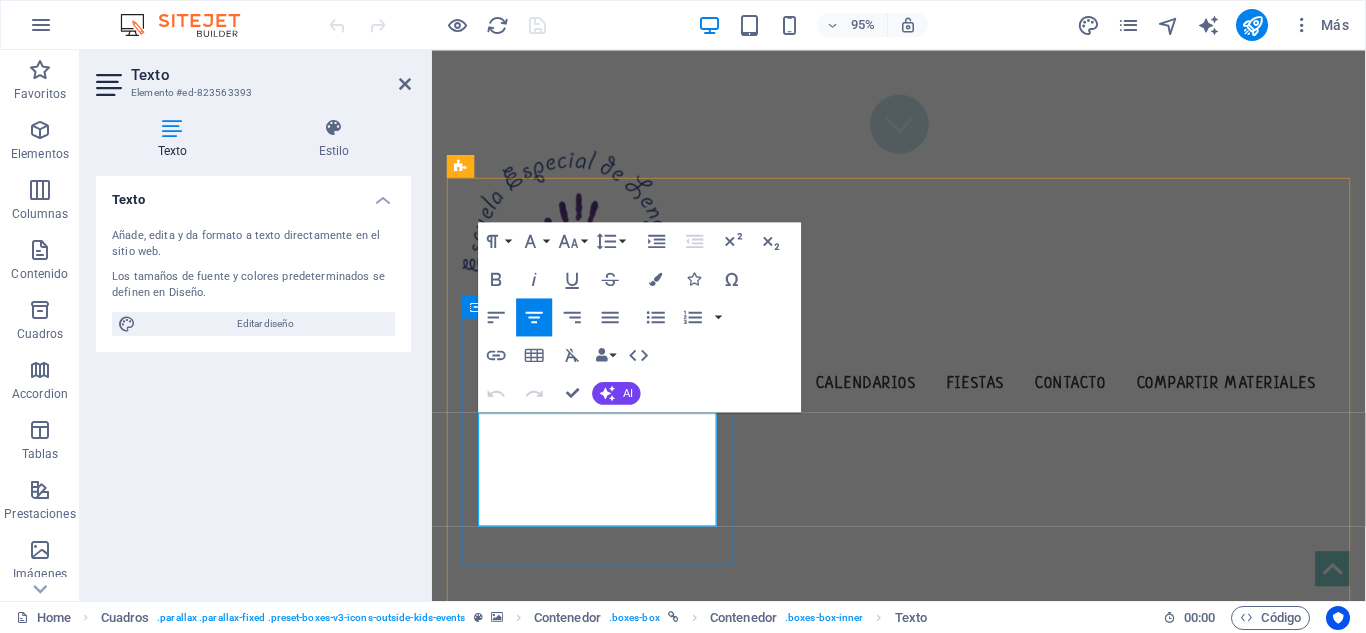 click on "Escuela centrada en la superación de los Trastornos Específicos del Lenguaje de niños y niñas en edad preescolar, entregándoles una formación integral de calidad." at bounding box center (606, 995) 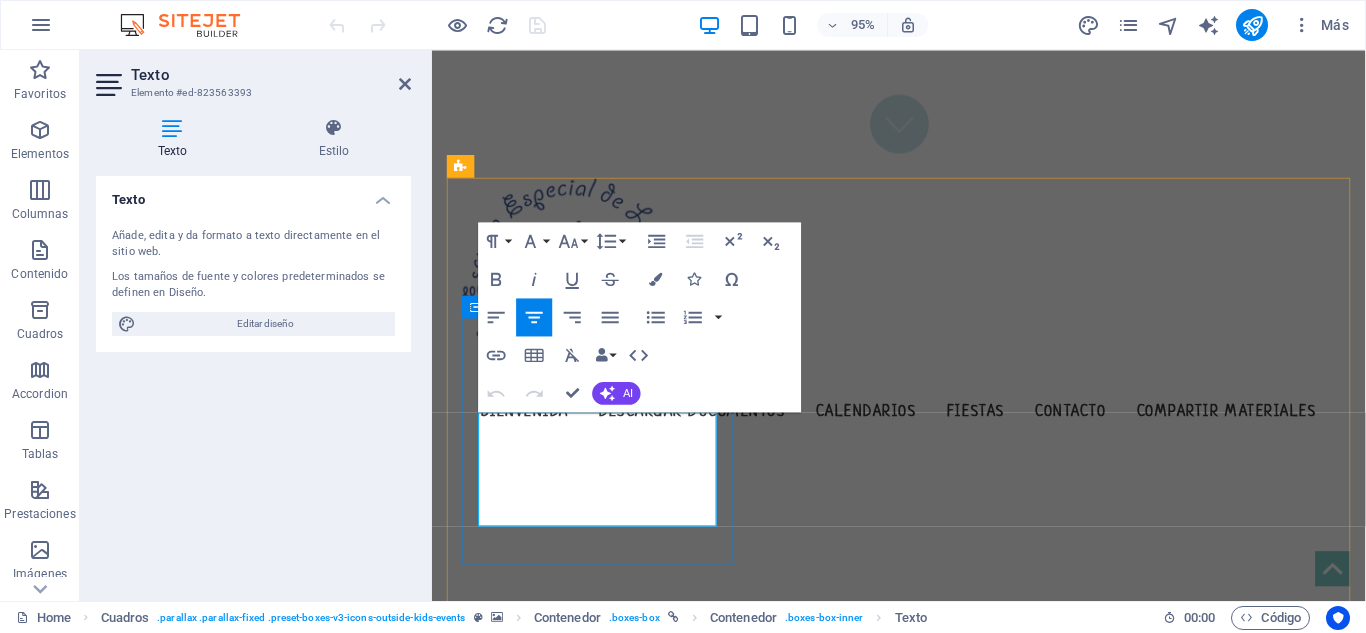 type 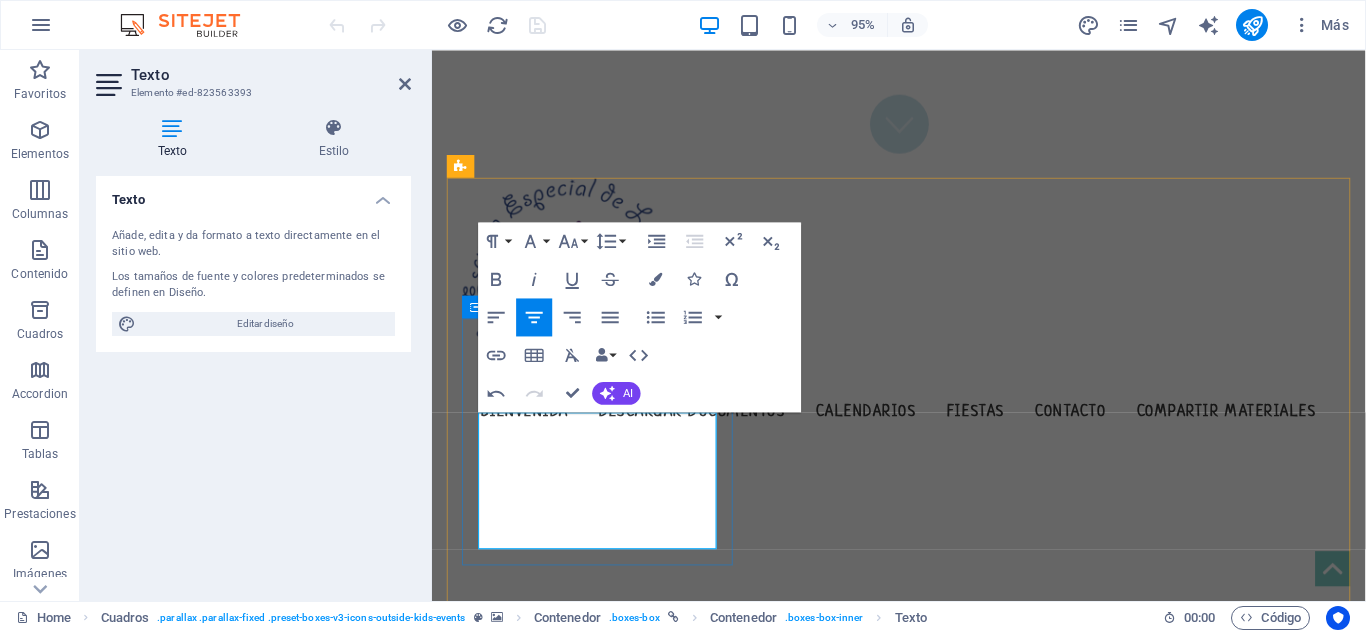 click on "La Escuela centrada en la superación de los Trastornos Específicos del Lenguaje de niños y niñas en edad preescolar, entregándoles una formación integral de calidad." at bounding box center (606, 1024) 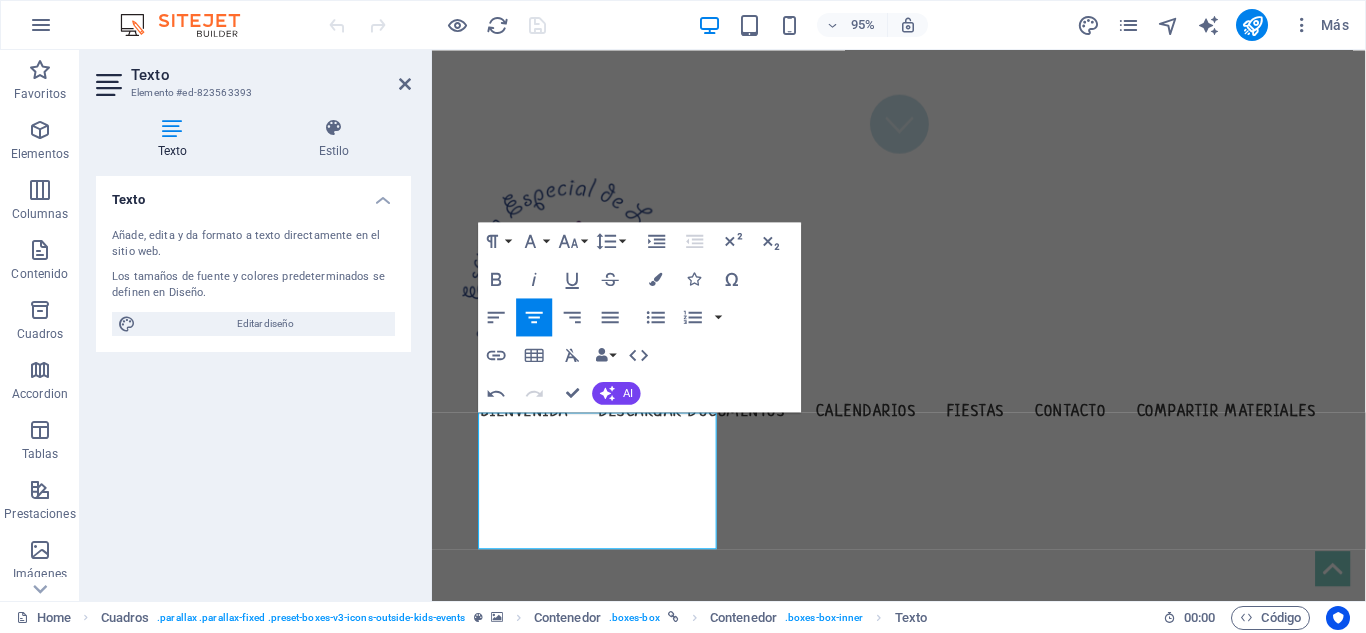 click at bounding box center (939, 999) 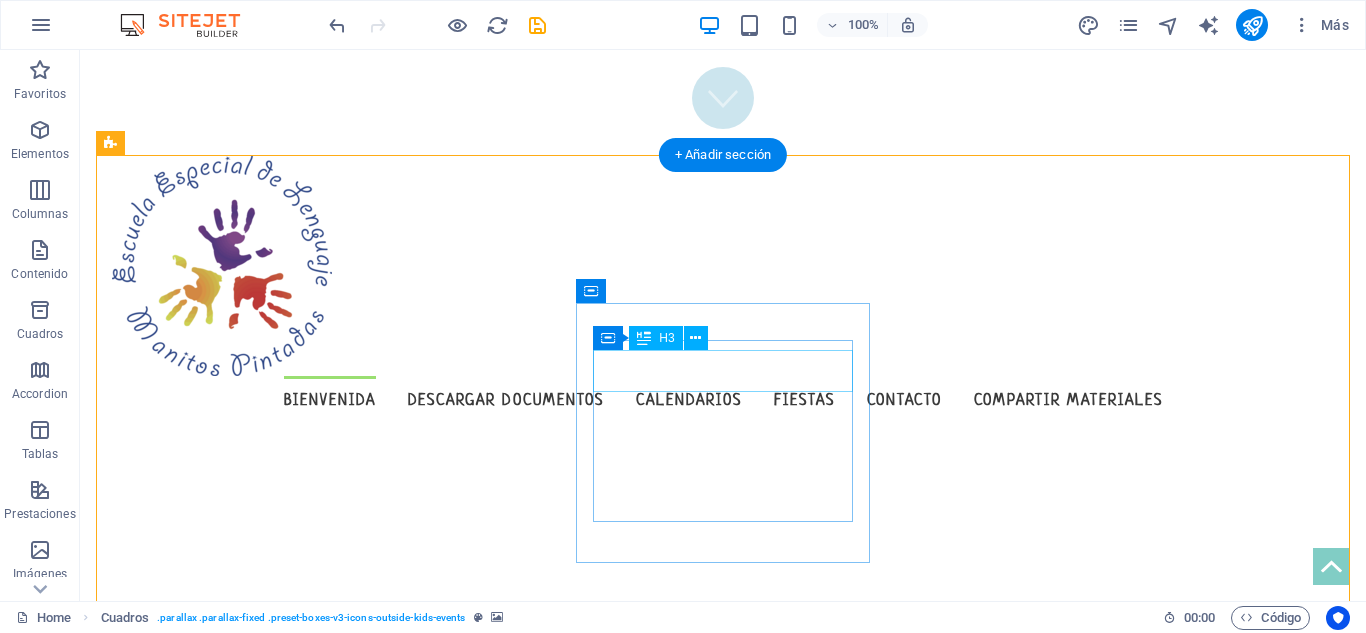 click on "Games" at bounding box center [258, 1208] 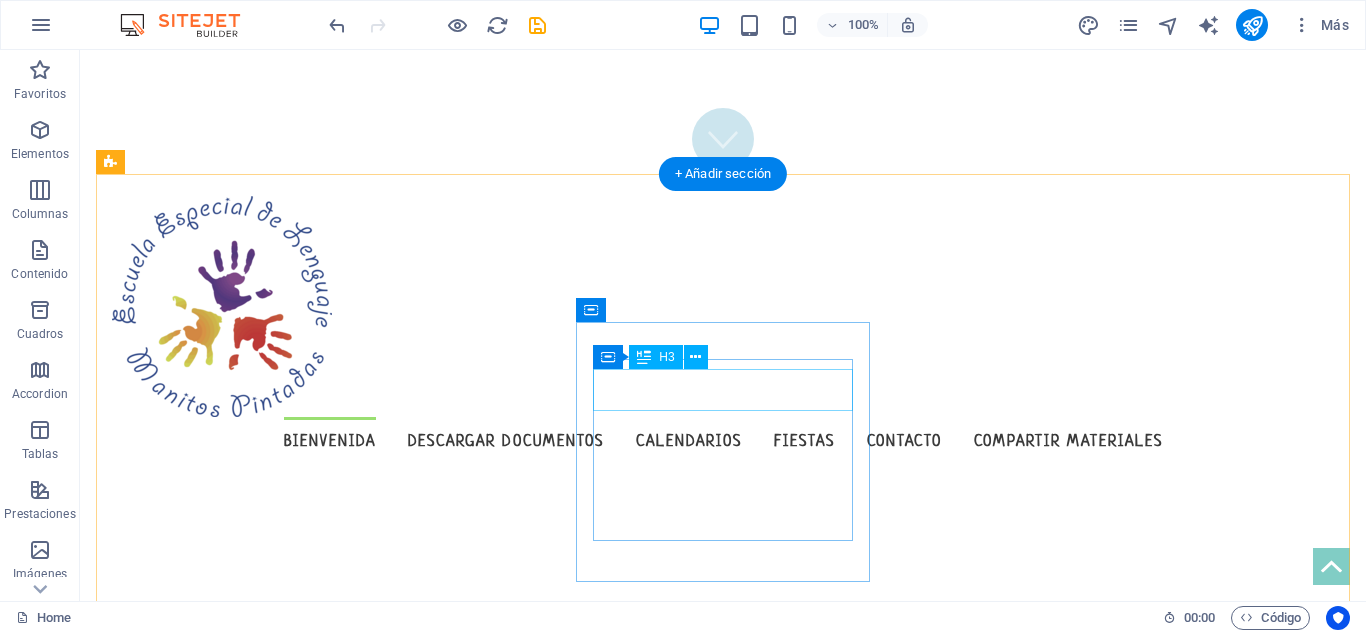 scroll, scrollTop: 442, scrollLeft: 0, axis: vertical 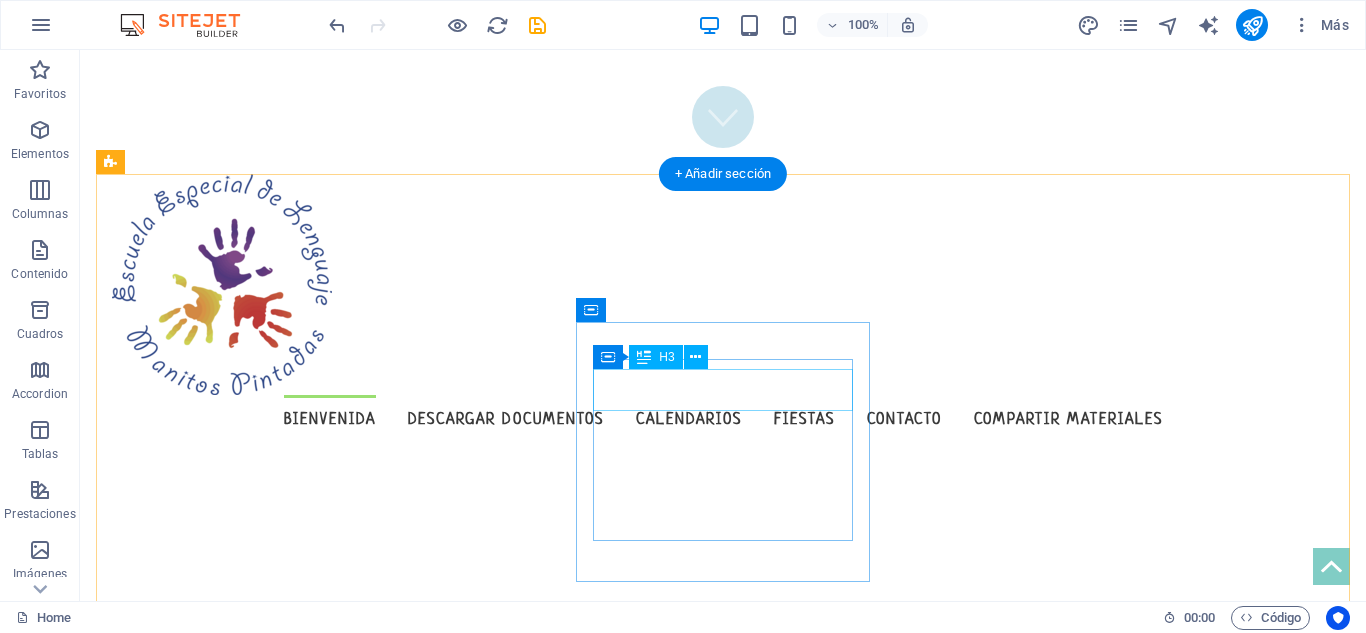 click on "Games" at bounding box center (258, 1227) 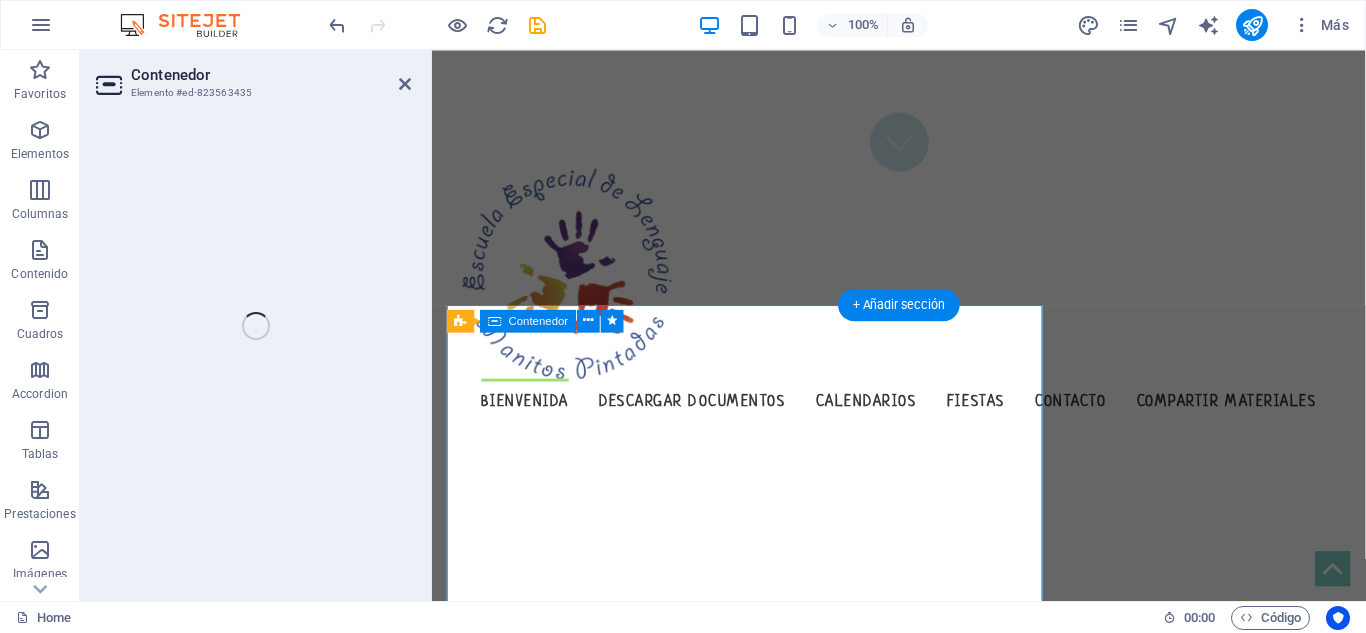 scroll, scrollTop: 2218, scrollLeft: 0, axis: vertical 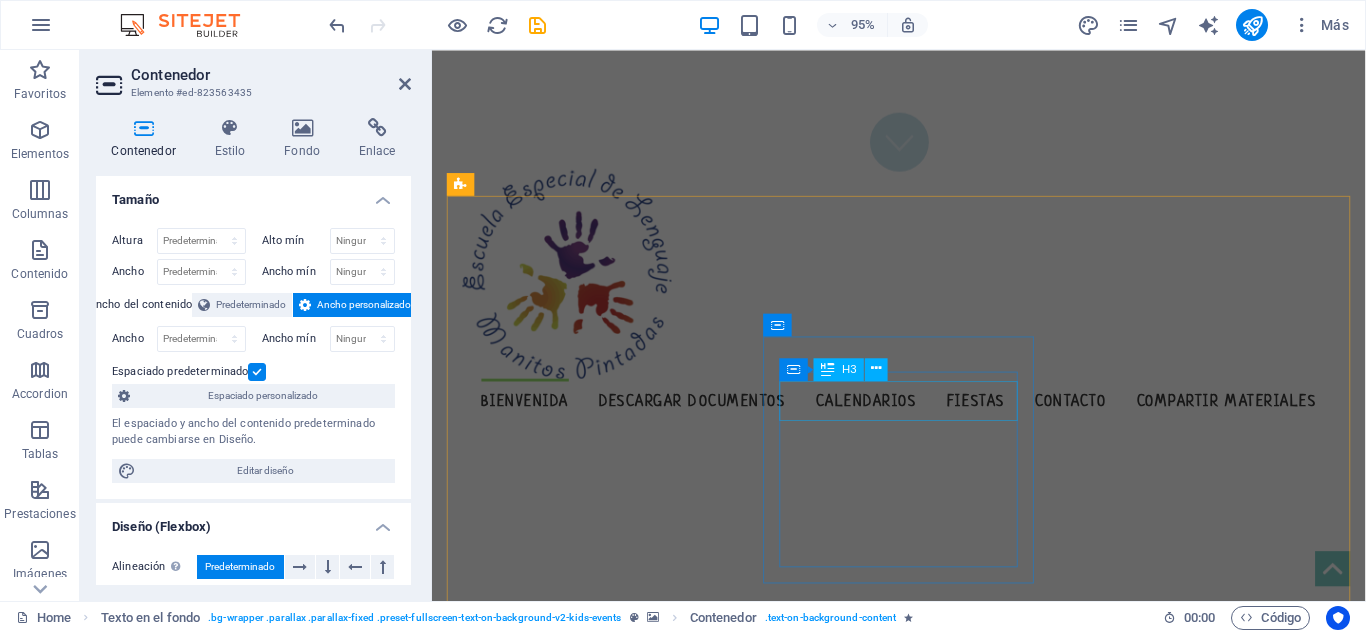 click on "Games" at bounding box center (606, 1251) 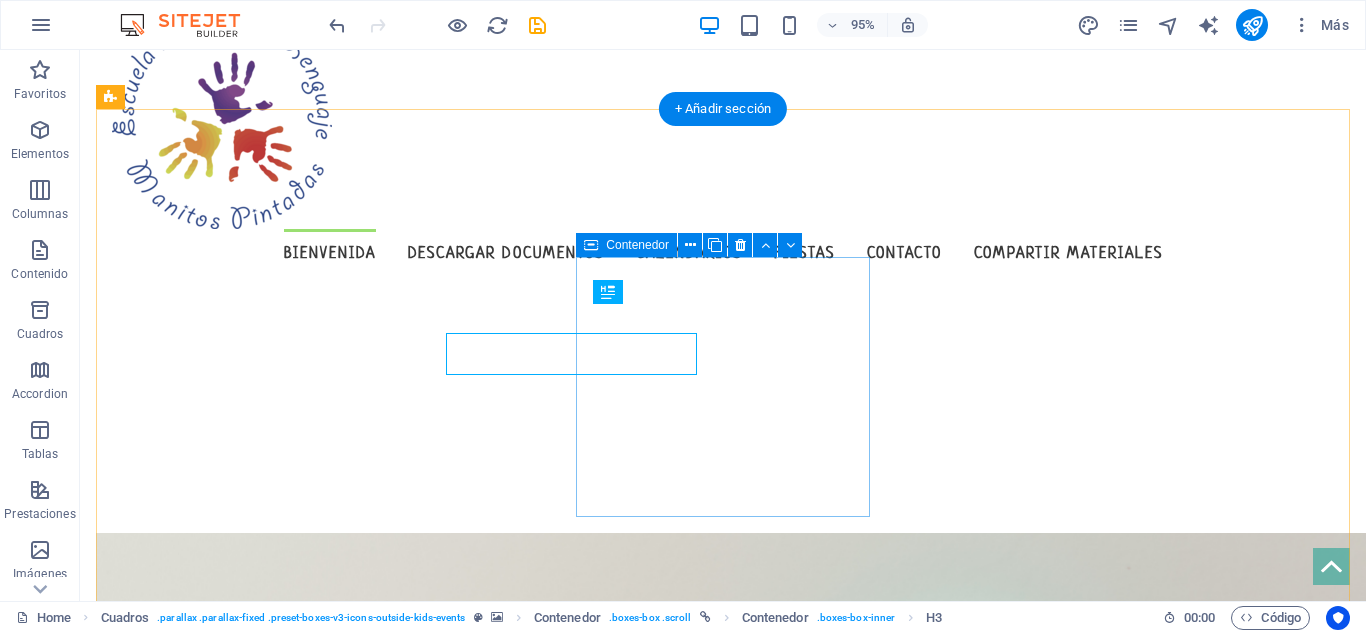 scroll, scrollTop: 507, scrollLeft: 0, axis: vertical 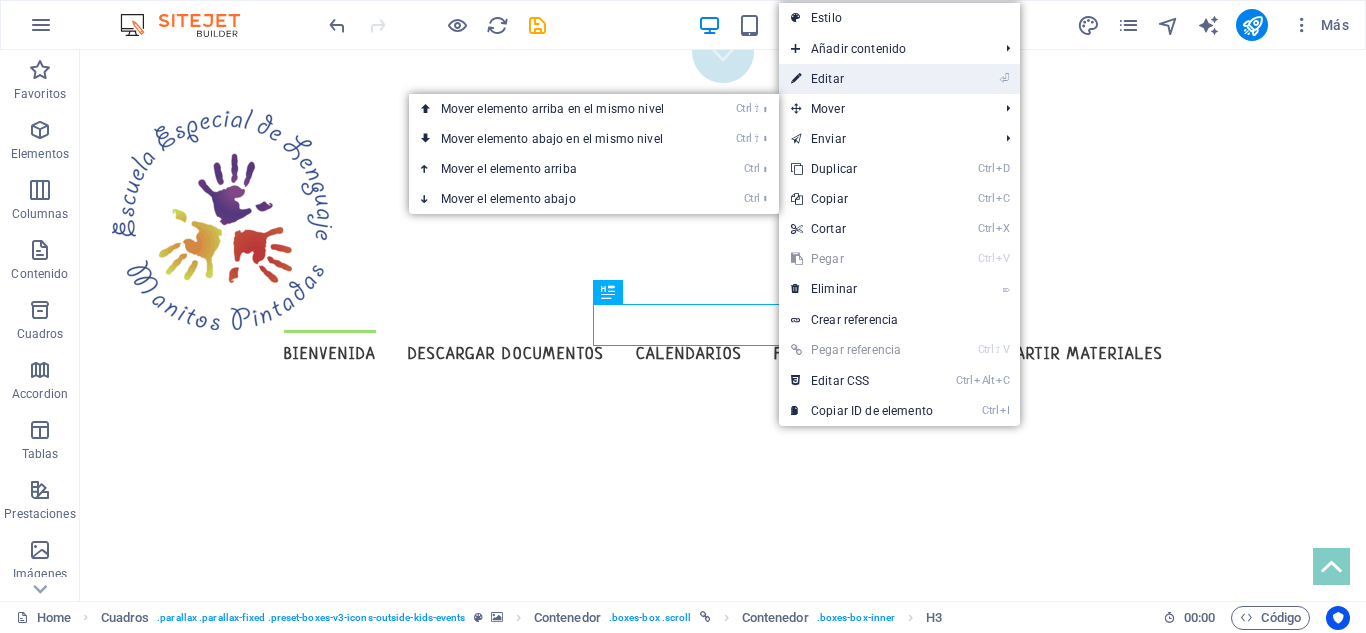 click on "⏎  Editar" at bounding box center [862, 79] 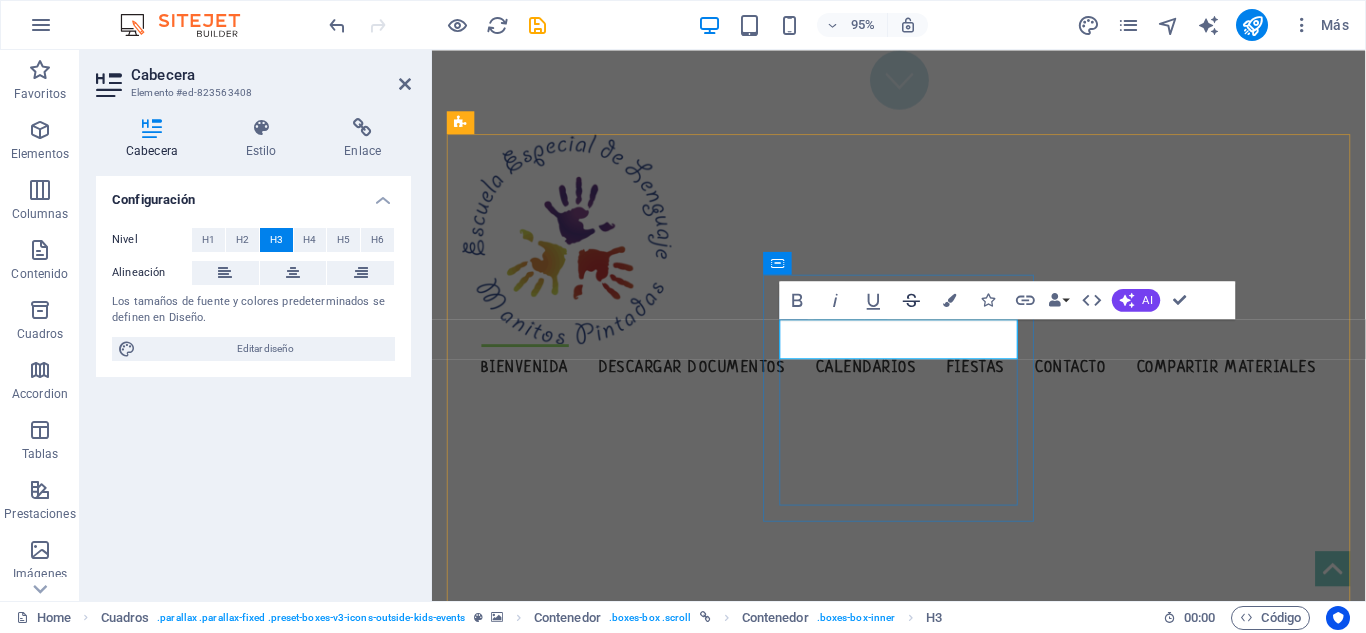 type 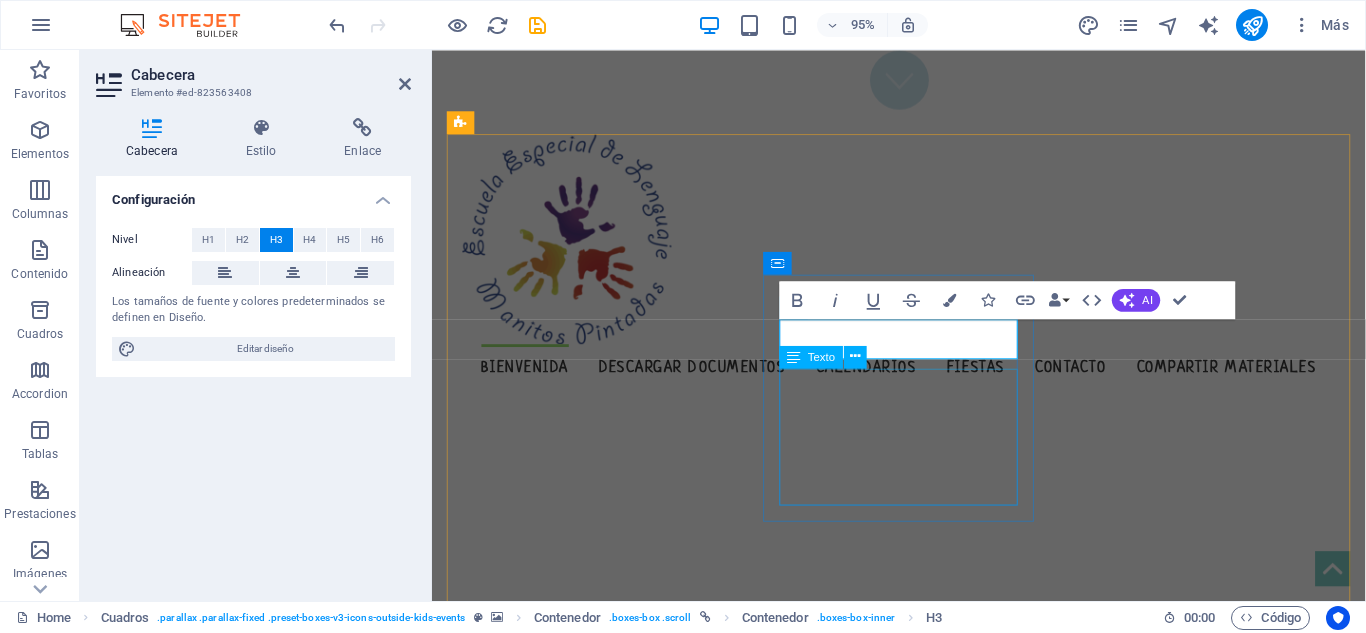 click on "Lorem ipsum dolor sit amet, consectetuer adipiscing elit. Aenean commodo ligula eget dolor. Lorem ipsum dolor sit amet, consectetuer adipiscing elit leget dolor." at bounding box center (606, 1306) 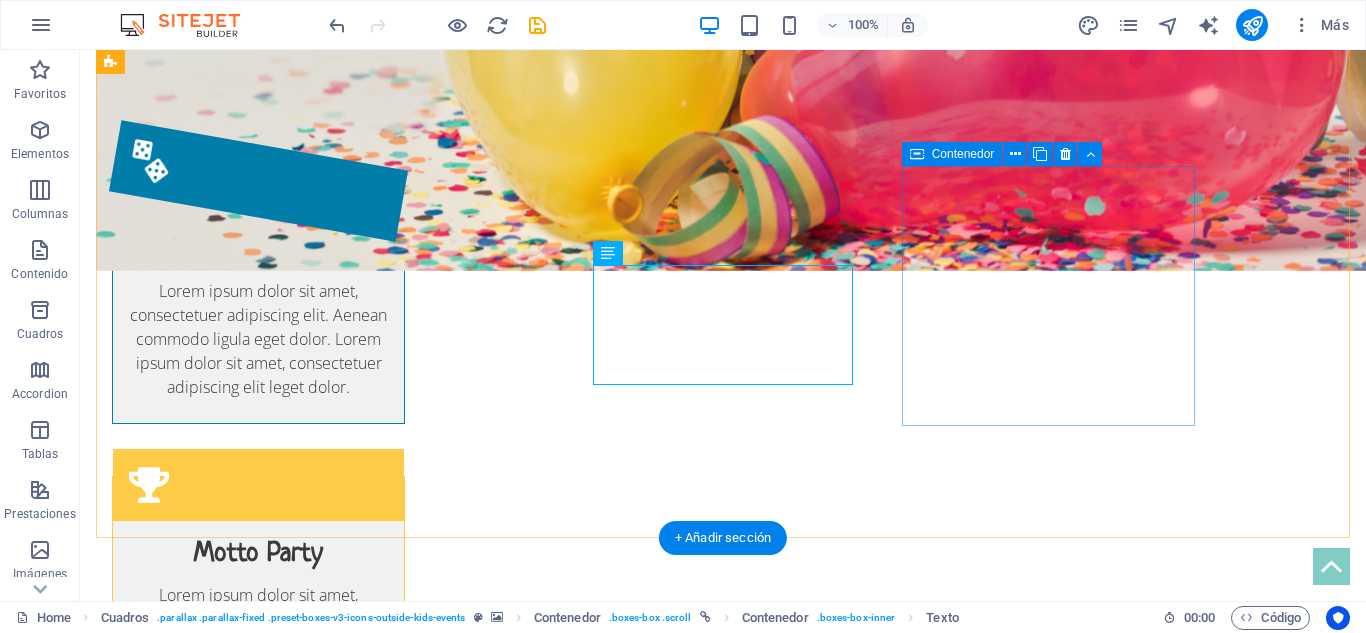 scroll, scrollTop: 0, scrollLeft: 0, axis: both 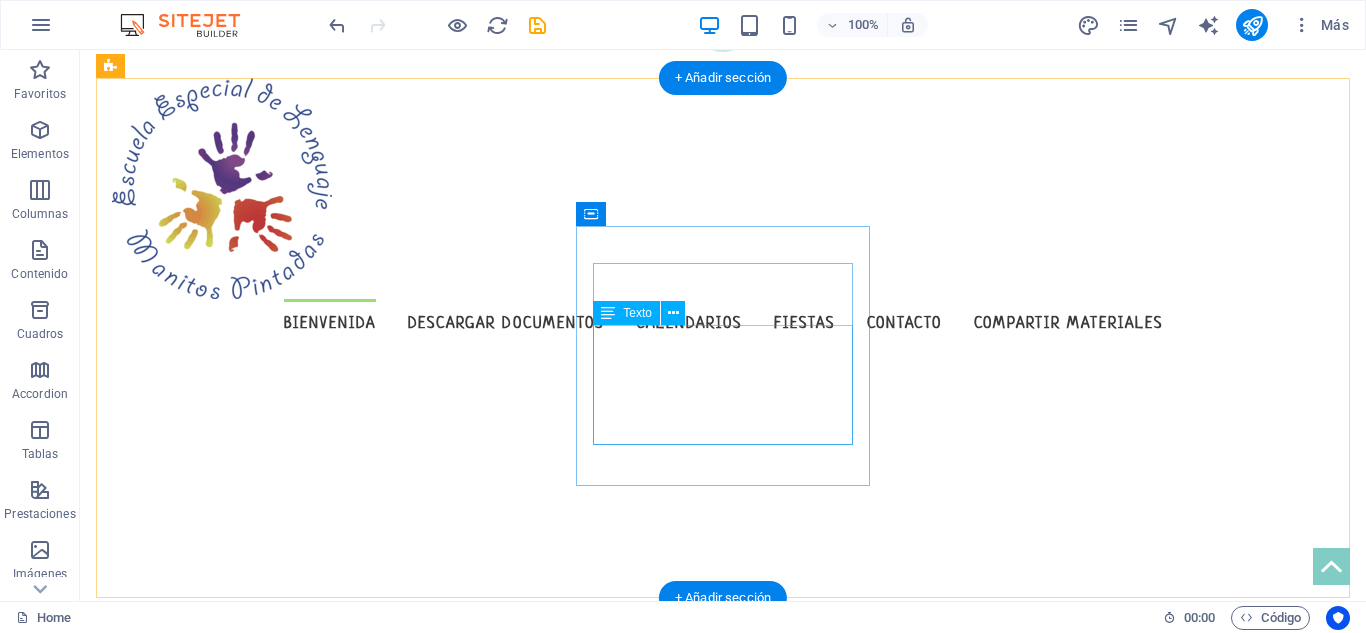 click on "Lorem ipsum dolor sit amet, consectetuer adipiscing elit. Aenean commodo ligula eget dolor. Lorem ipsum dolor sit amet, consectetuer adipiscing elit leget dolor." at bounding box center (258, 1222) 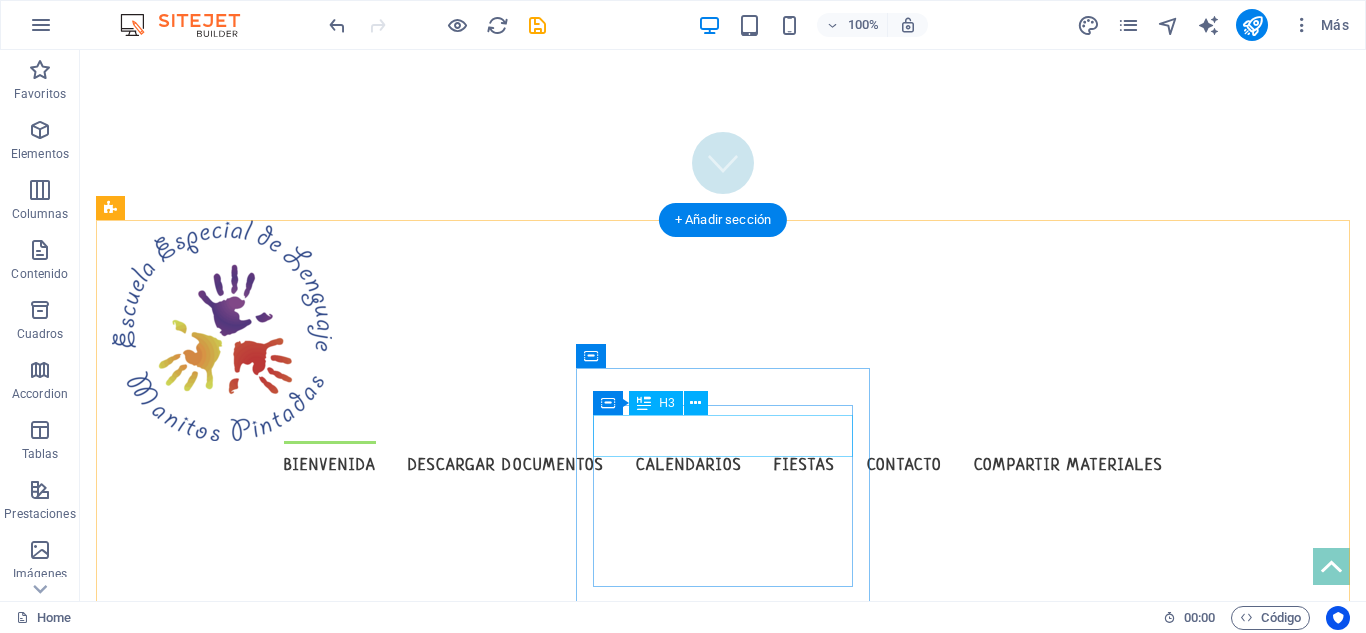 scroll, scrollTop: 394, scrollLeft: 0, axis: vertical 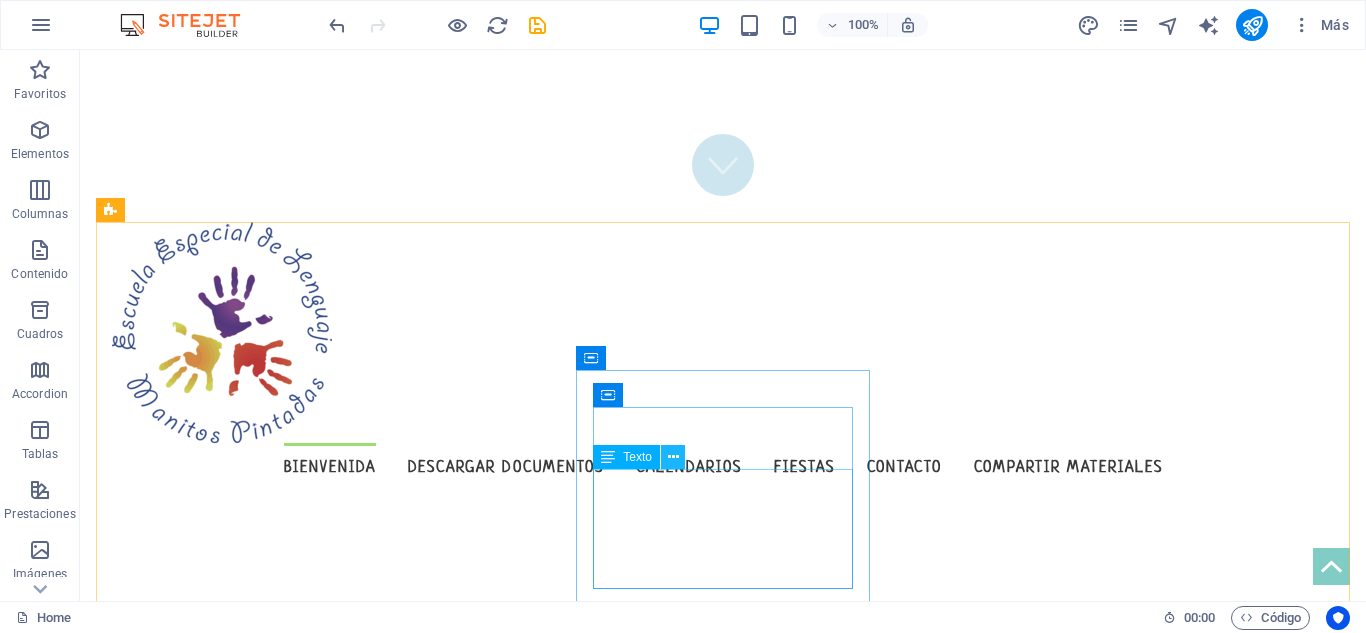 click at bounding box center [673, 457] 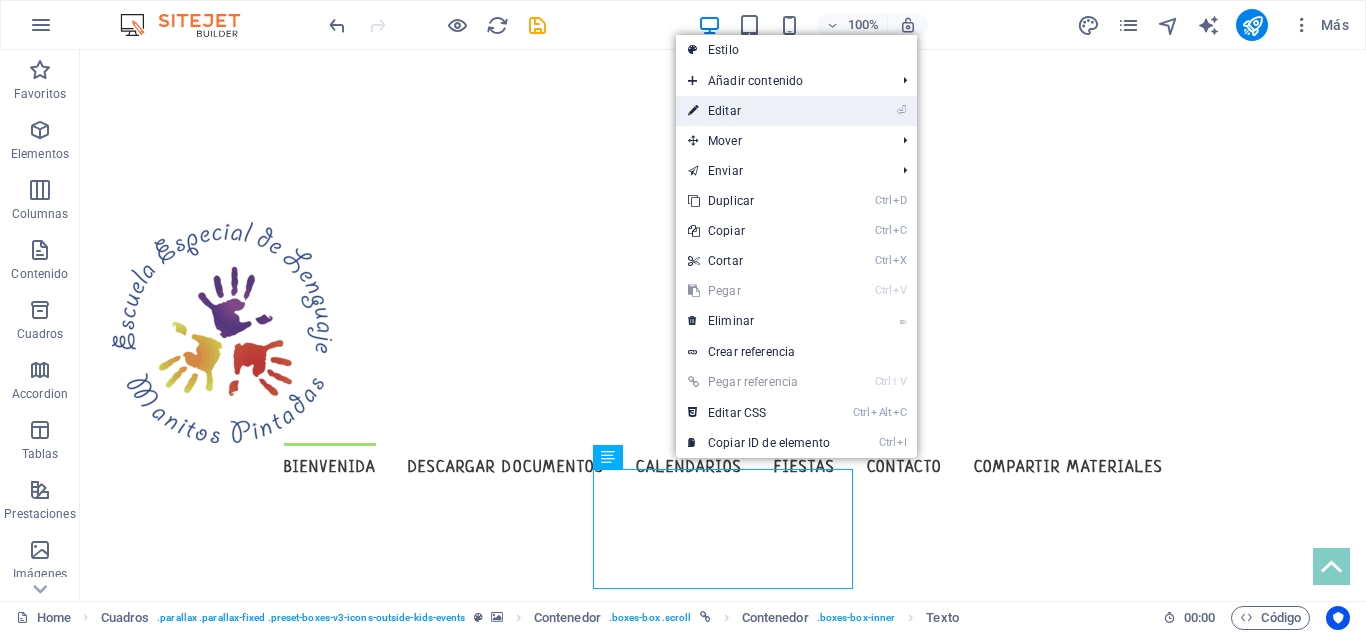 click on "⏎  Editar" at bounding box center [759, 111] 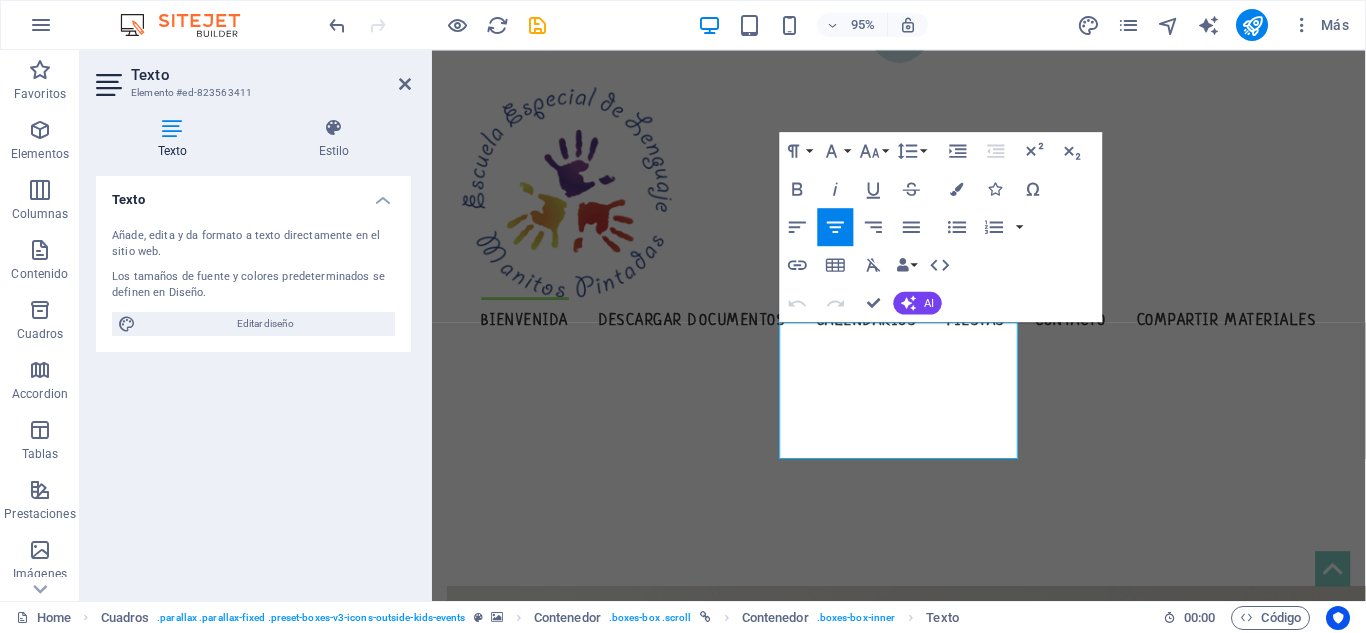scroll, scrollTop: 566, scrollLeft: 0, axis: vertical 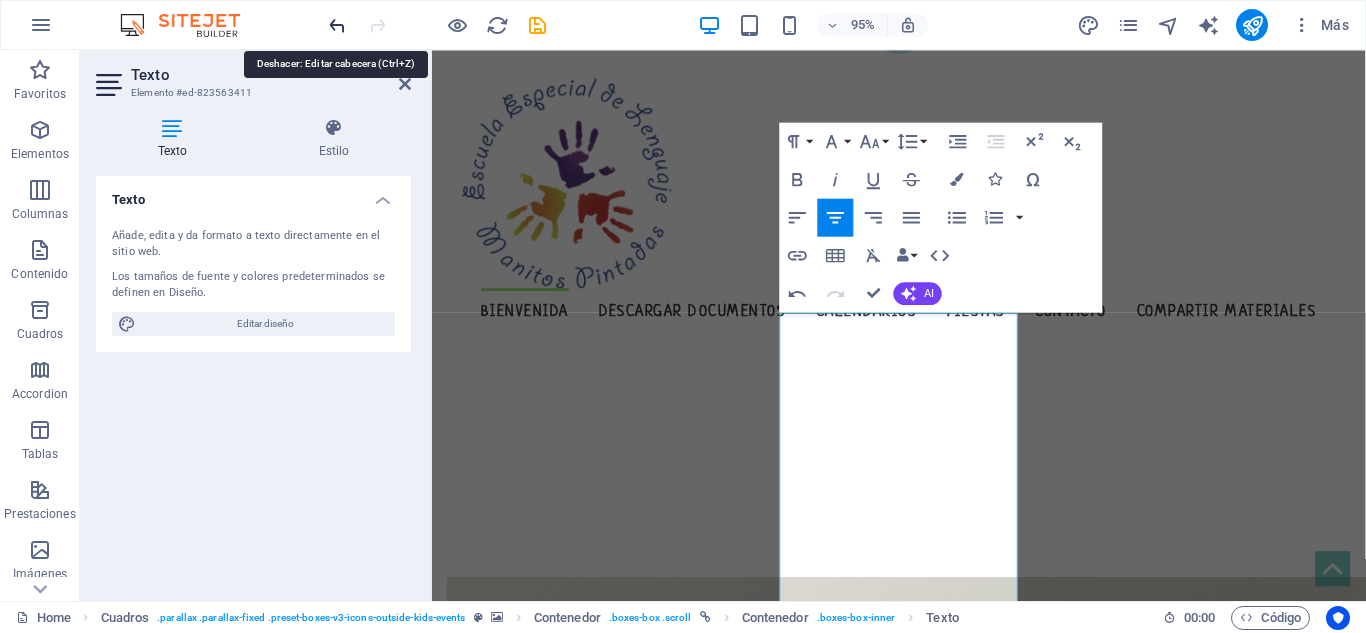 click at bounding box center [337, 25] 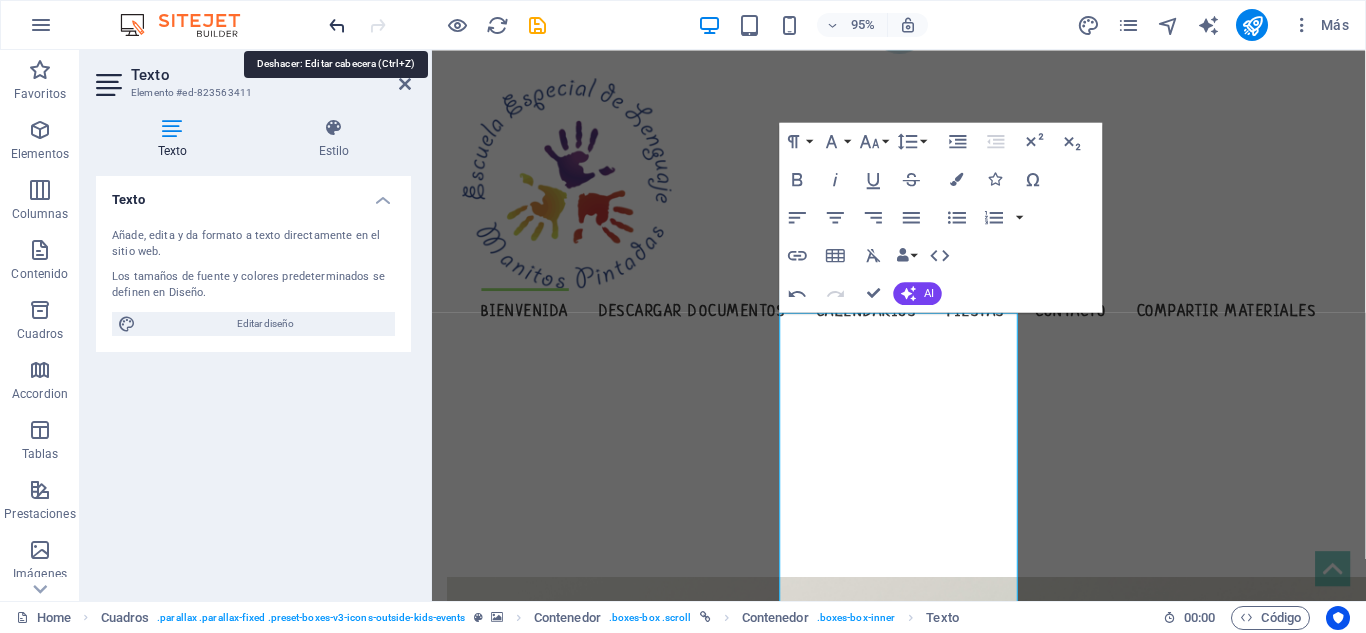 click at bounding box center (337, 25) 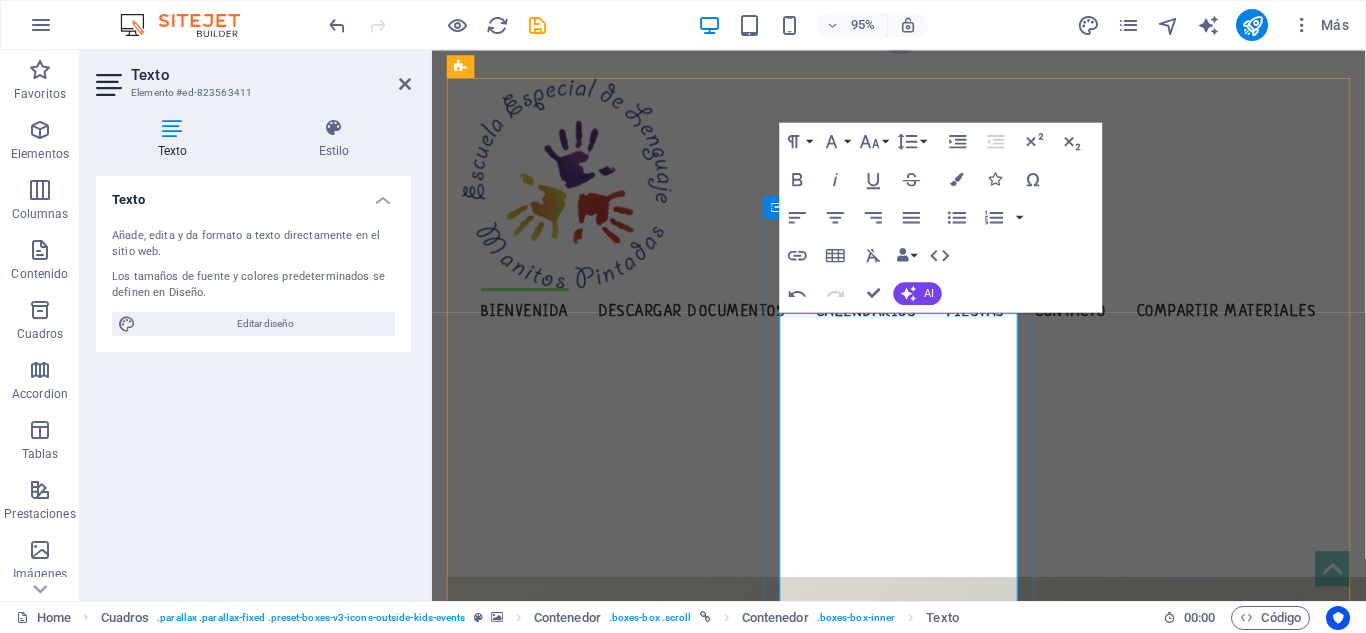 click on "Lorem ipsum dolor sit amet, consectetuer adipiscing elit. Aenean commodo ligula eget dolor. Lorem ipsum dolor sit amet, consectetuer adipiscing elit leget dolor." at bounding box center (606, 1357) 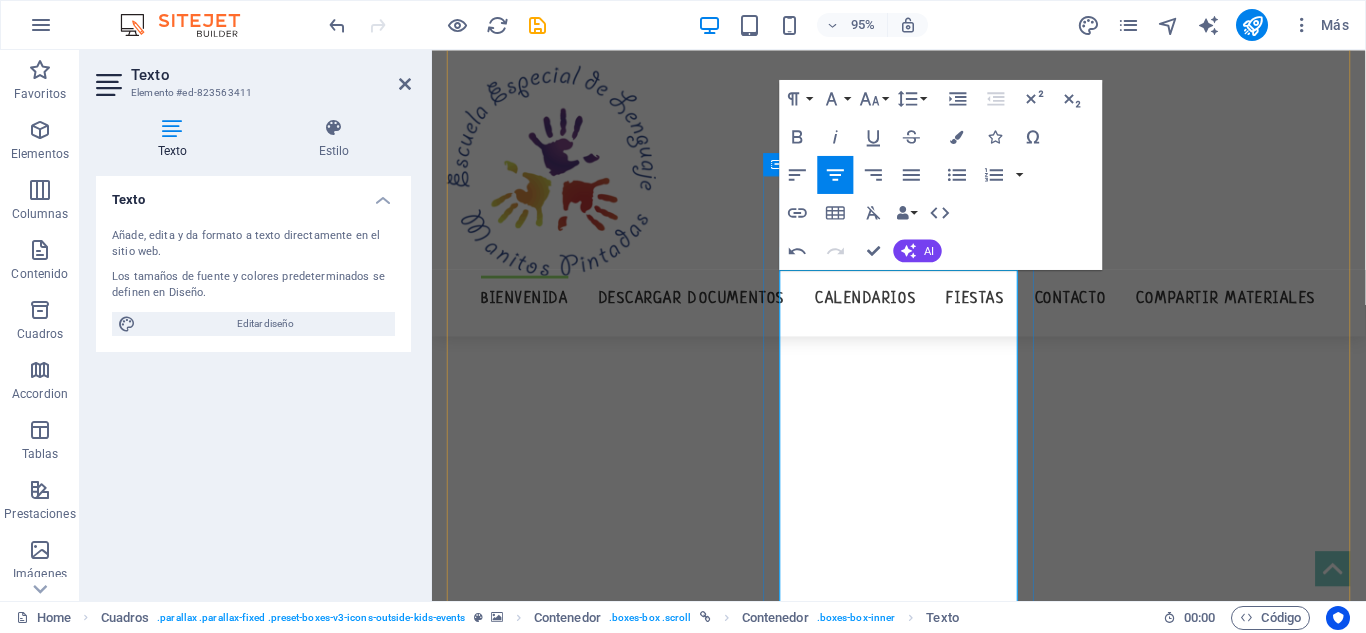 scroll, scrollTop: 611, scrollLeft: 0, axis: vertical 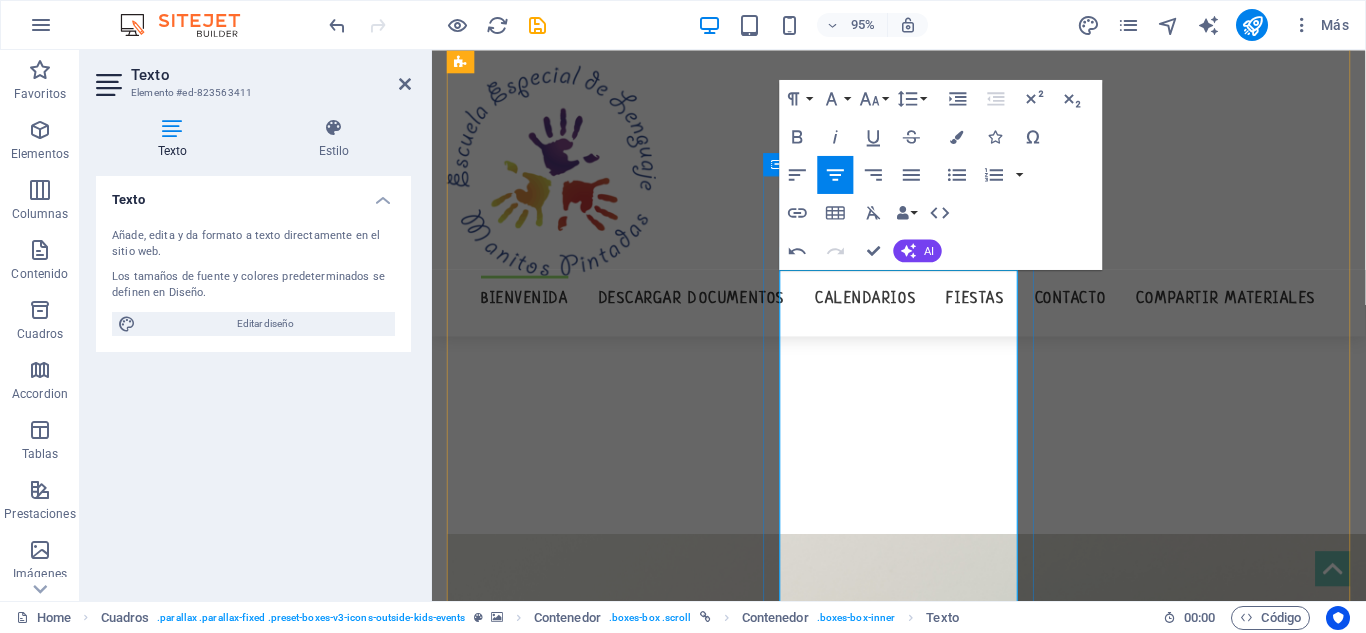 type 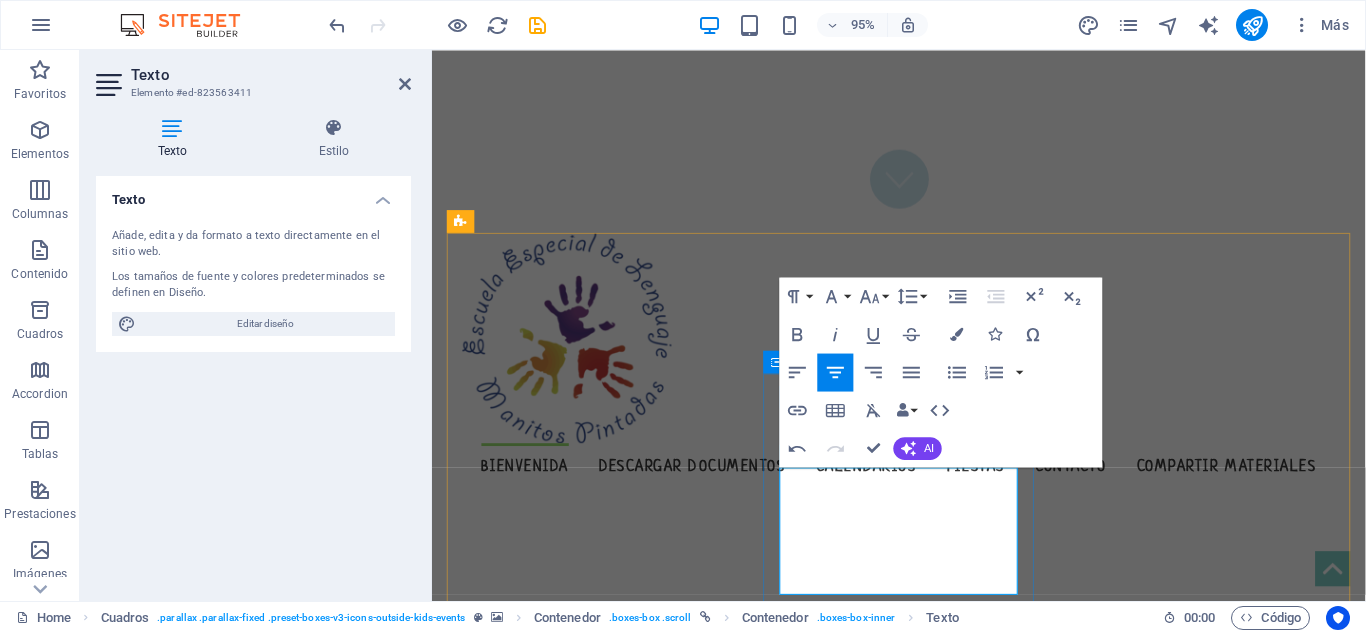 scroll, scrollTop: 405, scrollLeft: 0, axis: vertical 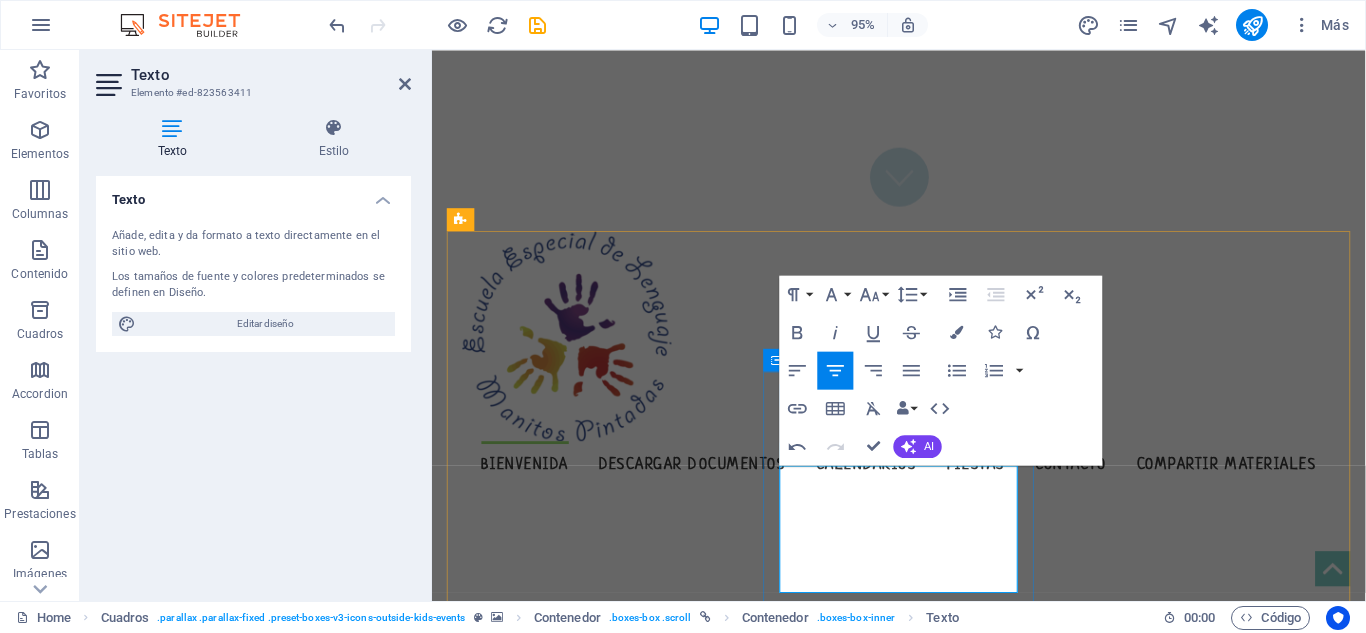 click on "Lorem ipsum dolor sit amet, consectetuer adipiscing elit. Aenean co" at bounding box center [606, 1372] 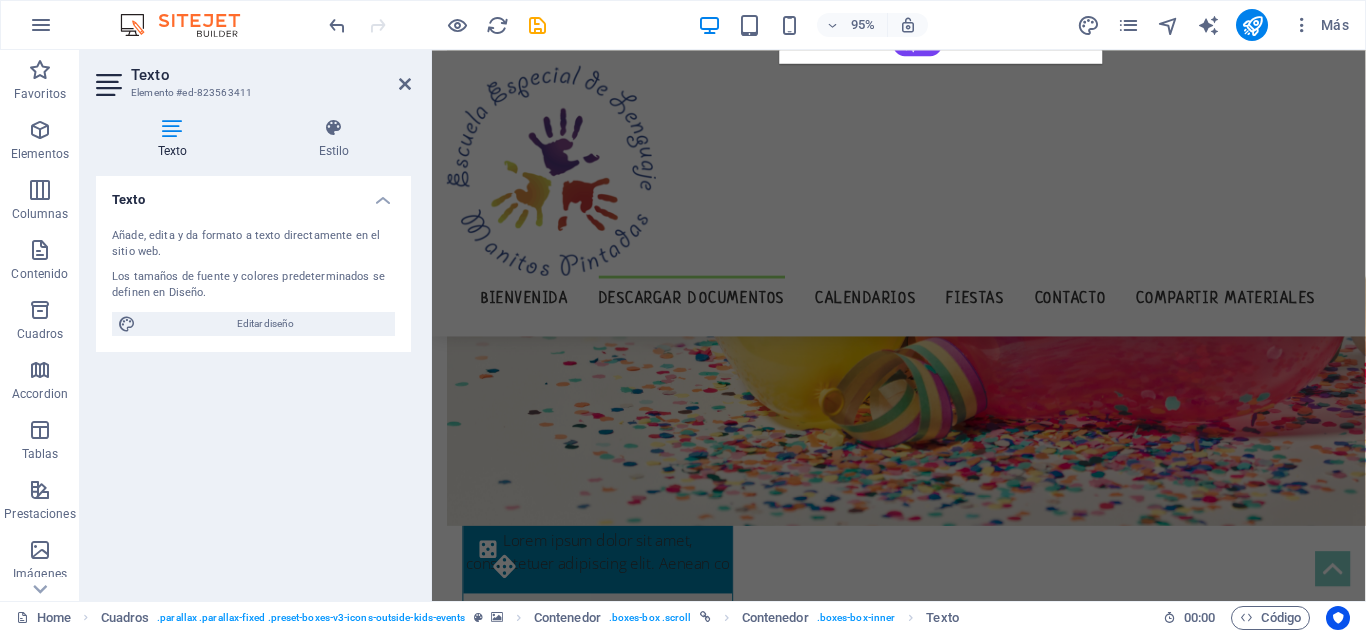 scroll, scrollTop: 1162, scrollLeft: 0, axis: vertical 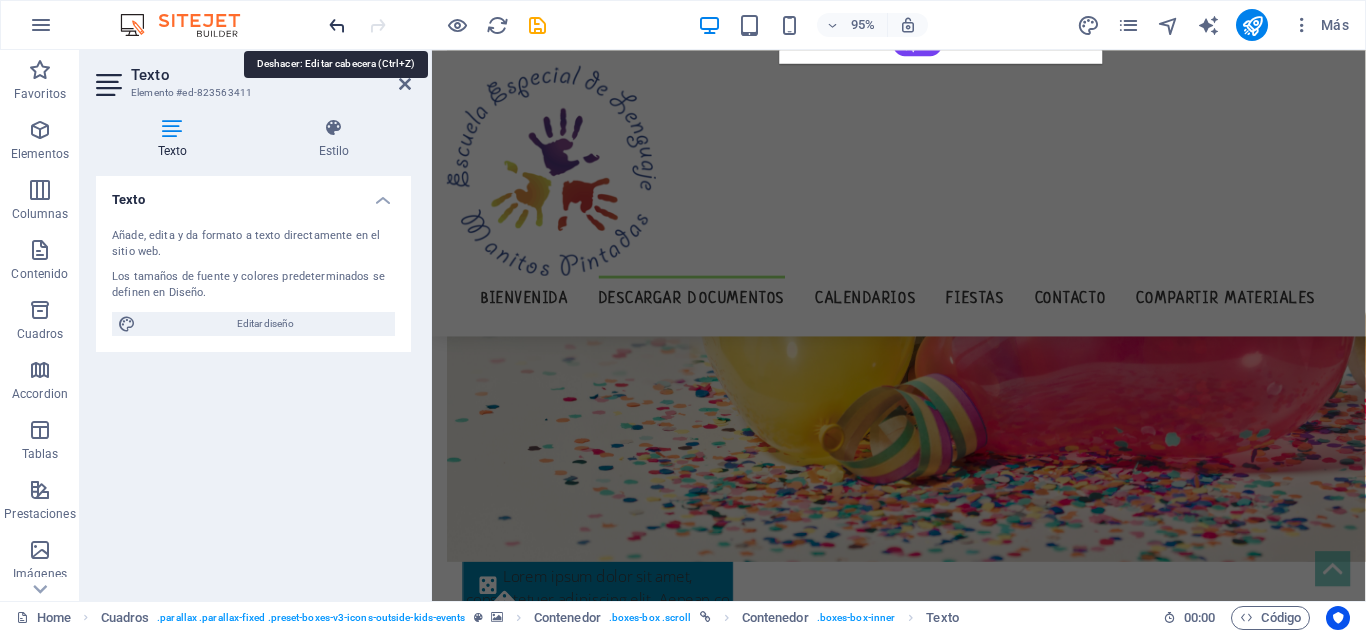 click at bounding box center (337, 25) 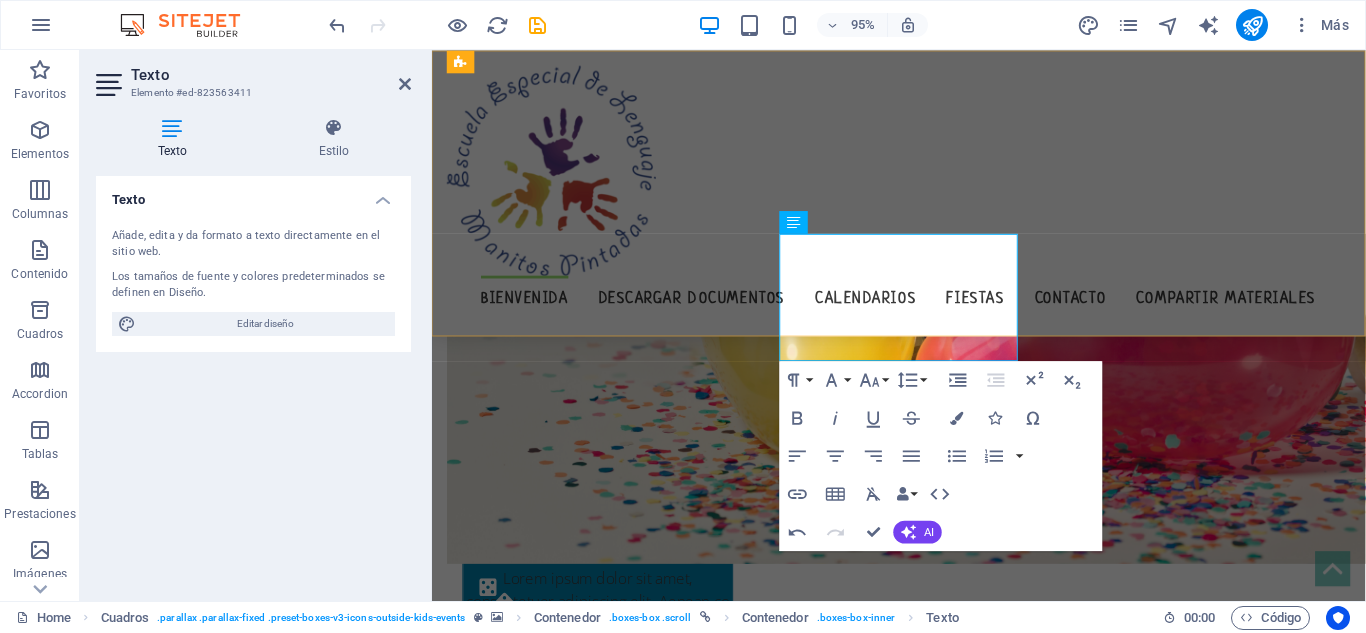 scroll, scrollTop: 630, scrollLeft: 0, axis: vertical 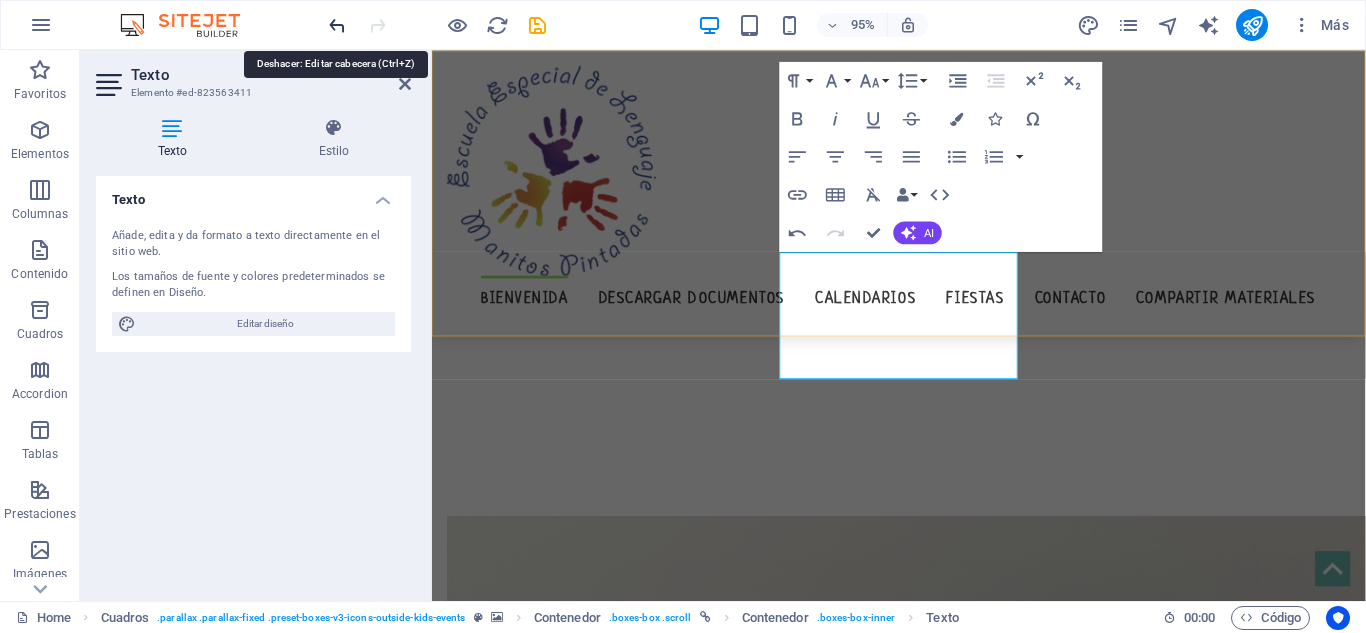 click at bounding box center [337, 25] 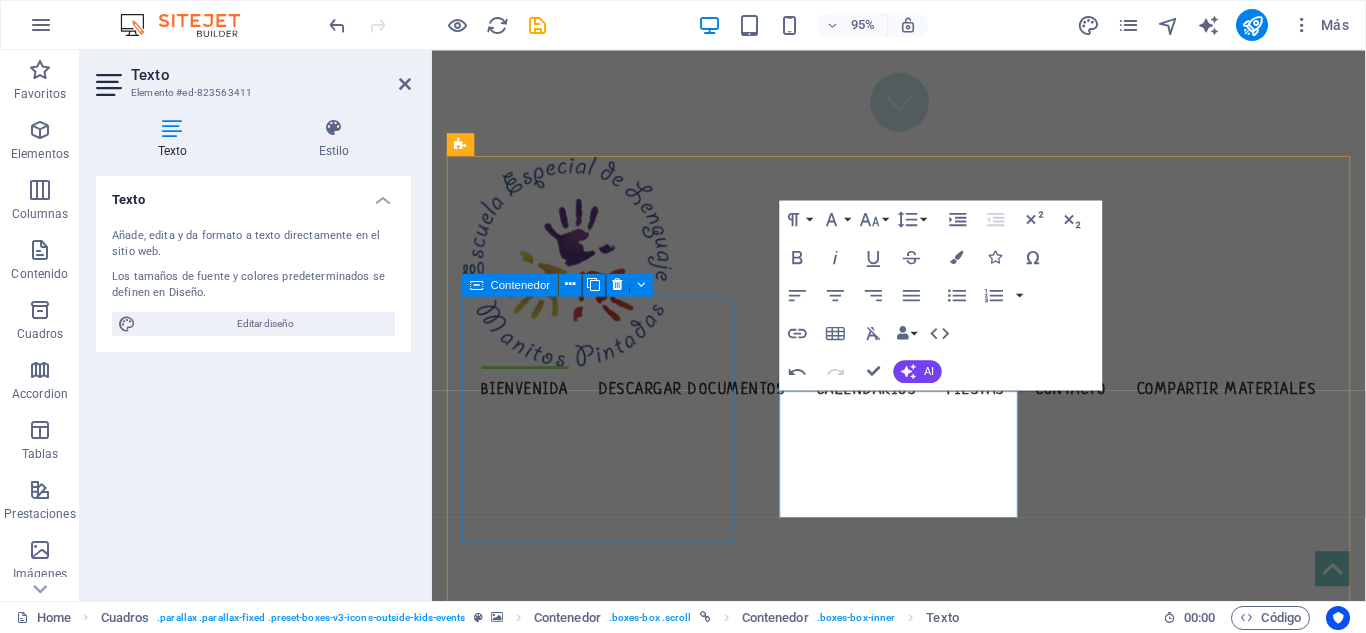 scroll, scrollTop: 483, scrollLeft: 0, axis: vertical 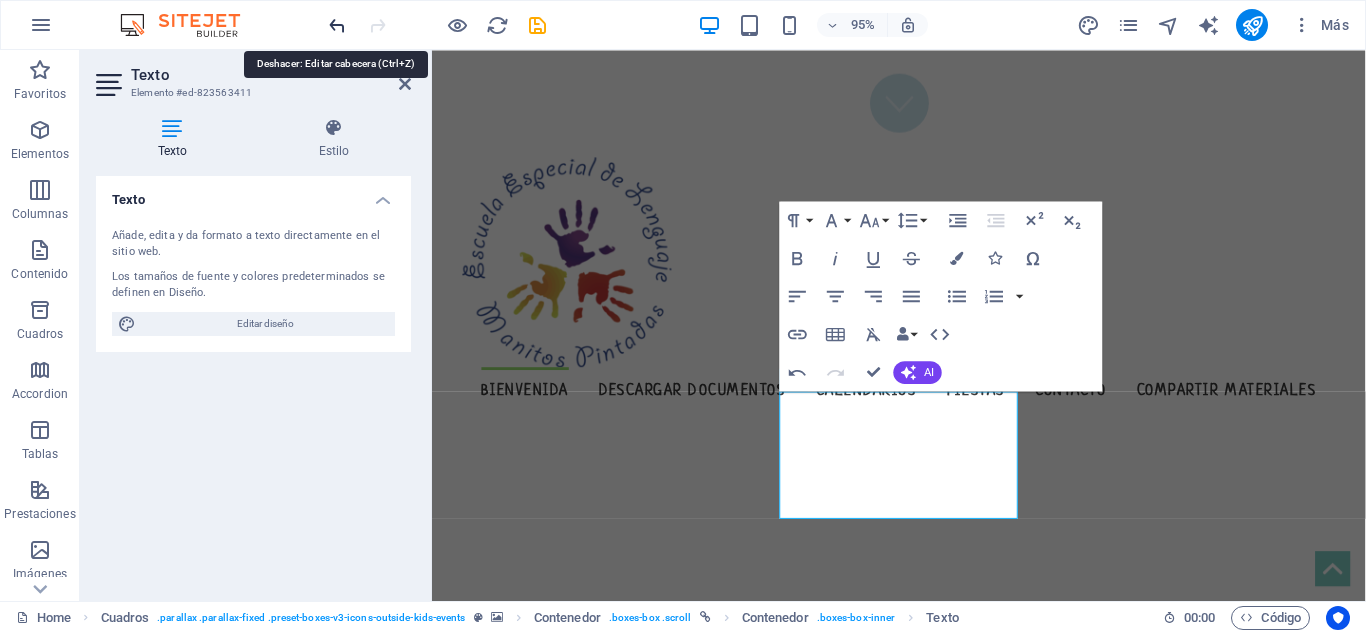 click at bounding box center (337, 25) 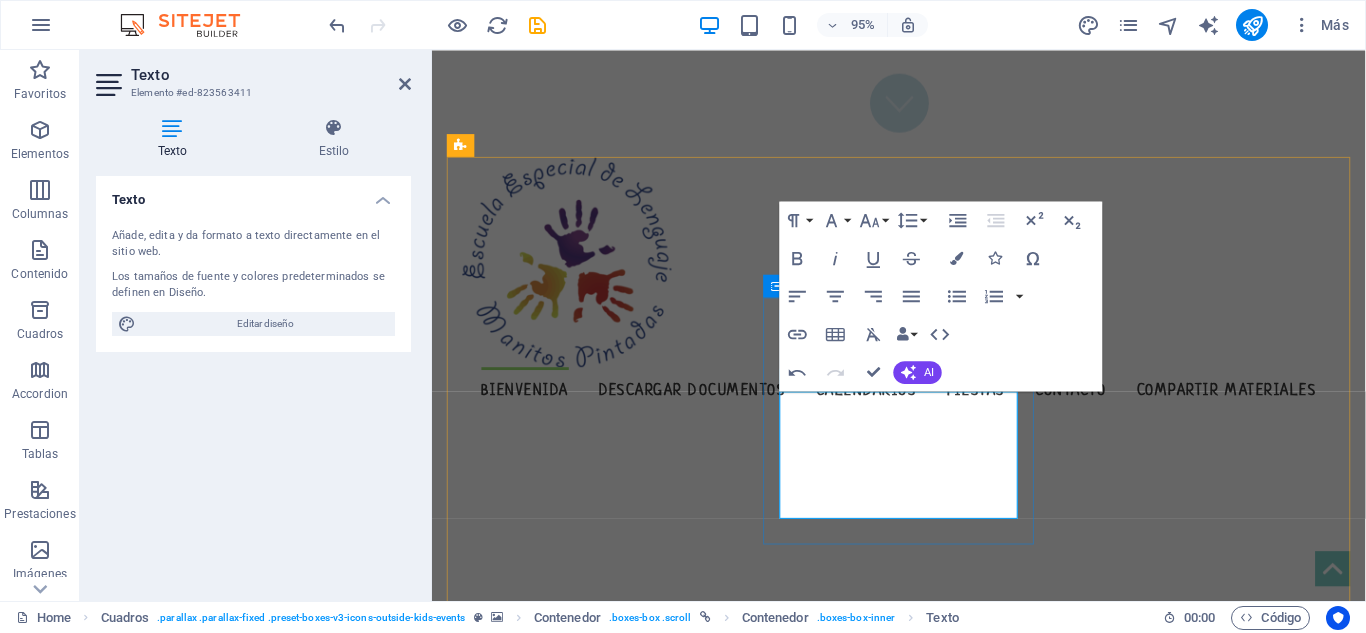 click on "Lorem ipsum dolor sit amet, consectetuer adipiscing elit. Aenean co" at bounding box center (606, 1294) 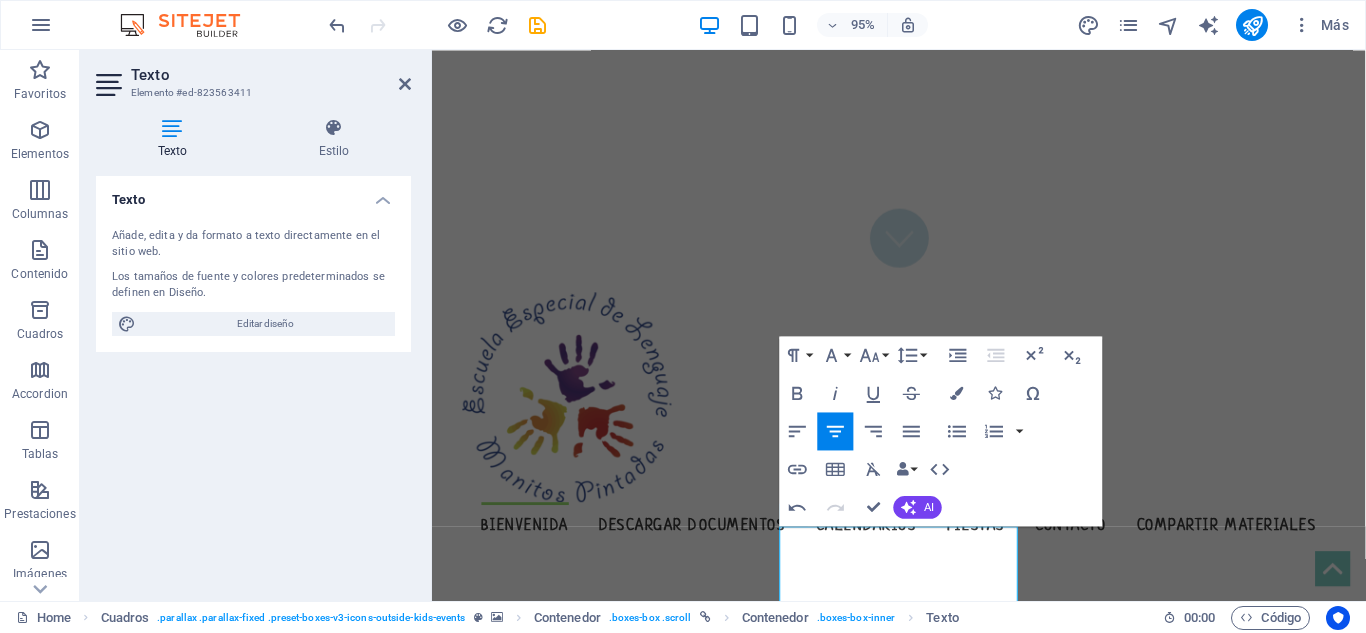 scroll, scrollTop: 356, scrollLeft: 0, axis: vertical 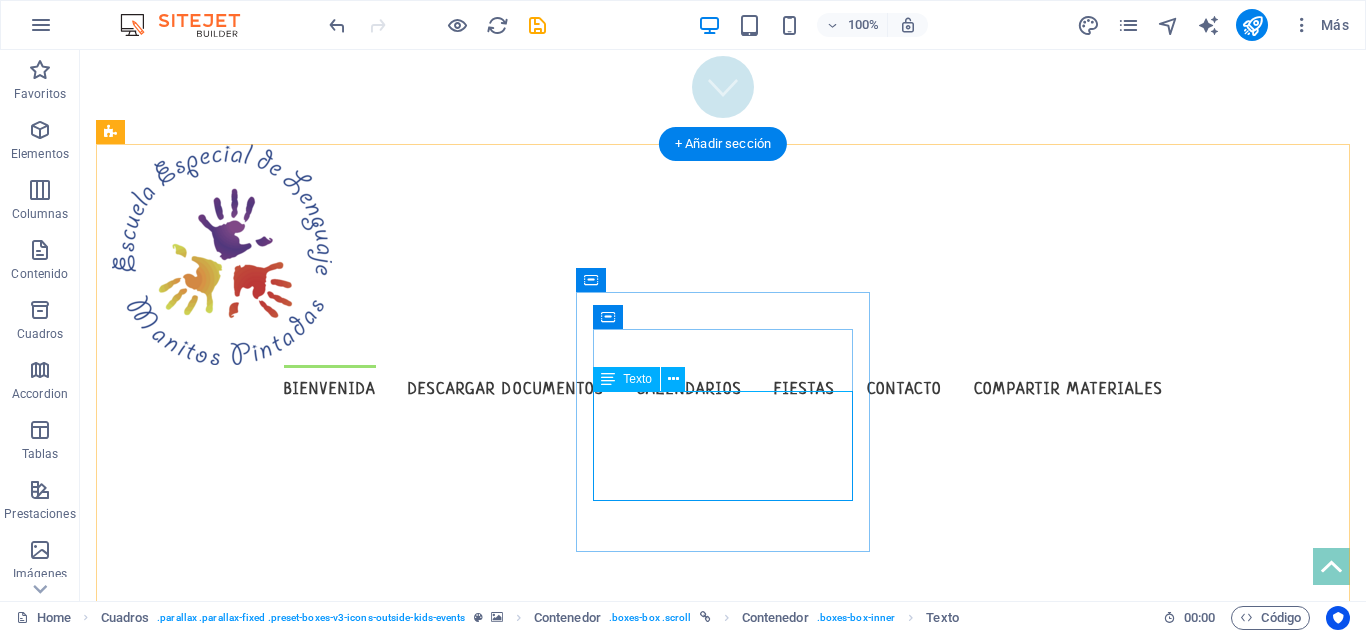 click on "Visión" at bounding box center (258, 1283) 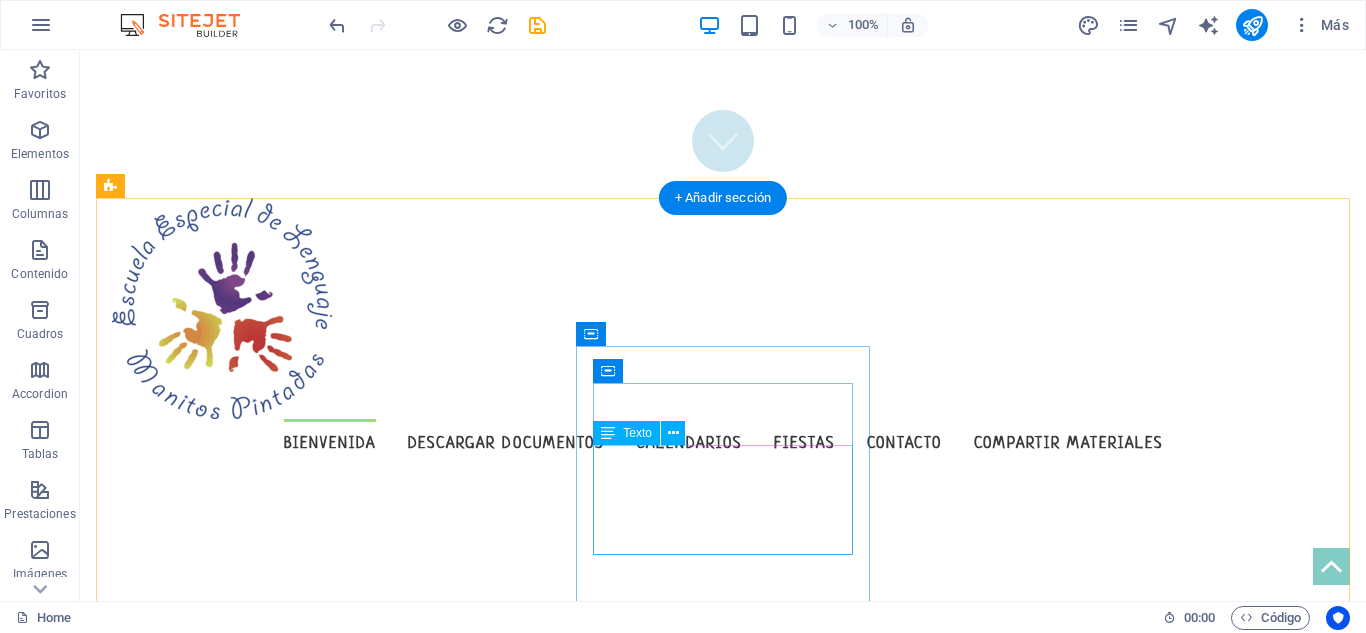 scroll, scrollTop: 424, scrollLeft: 0, axis: vertical 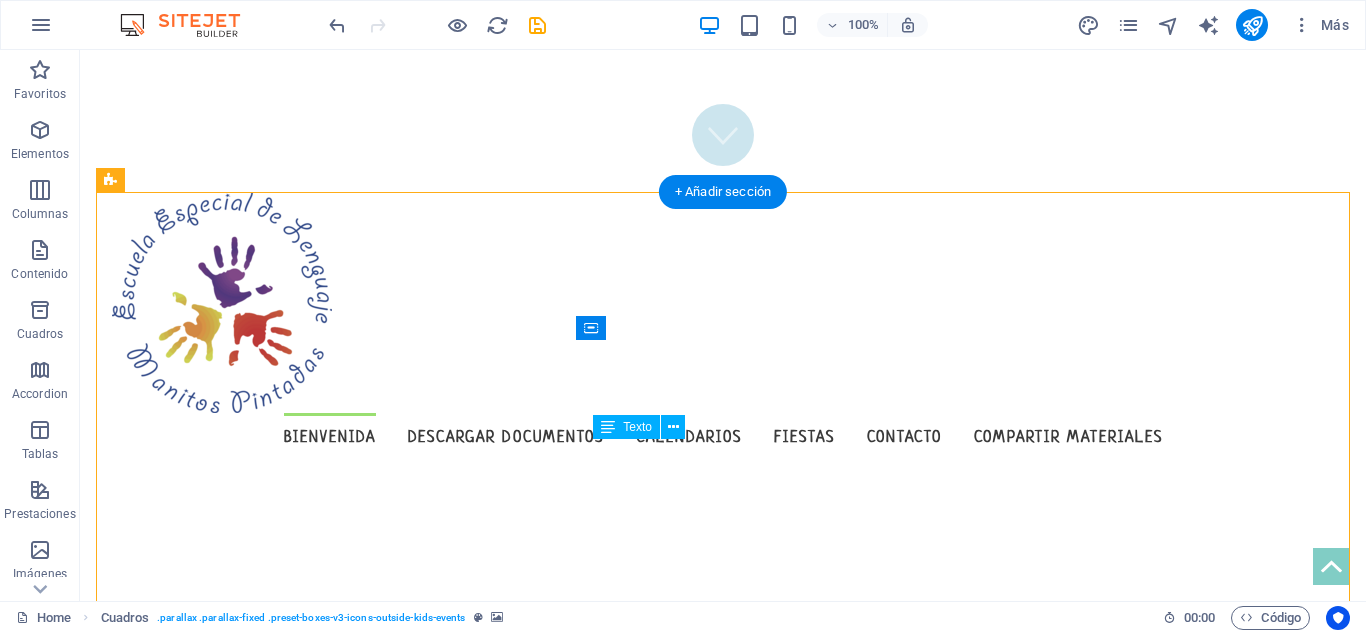 drag, startPoint x: 748, startPoint y: 456, endPoint x: 748, endPoint y: 423, distance: 33 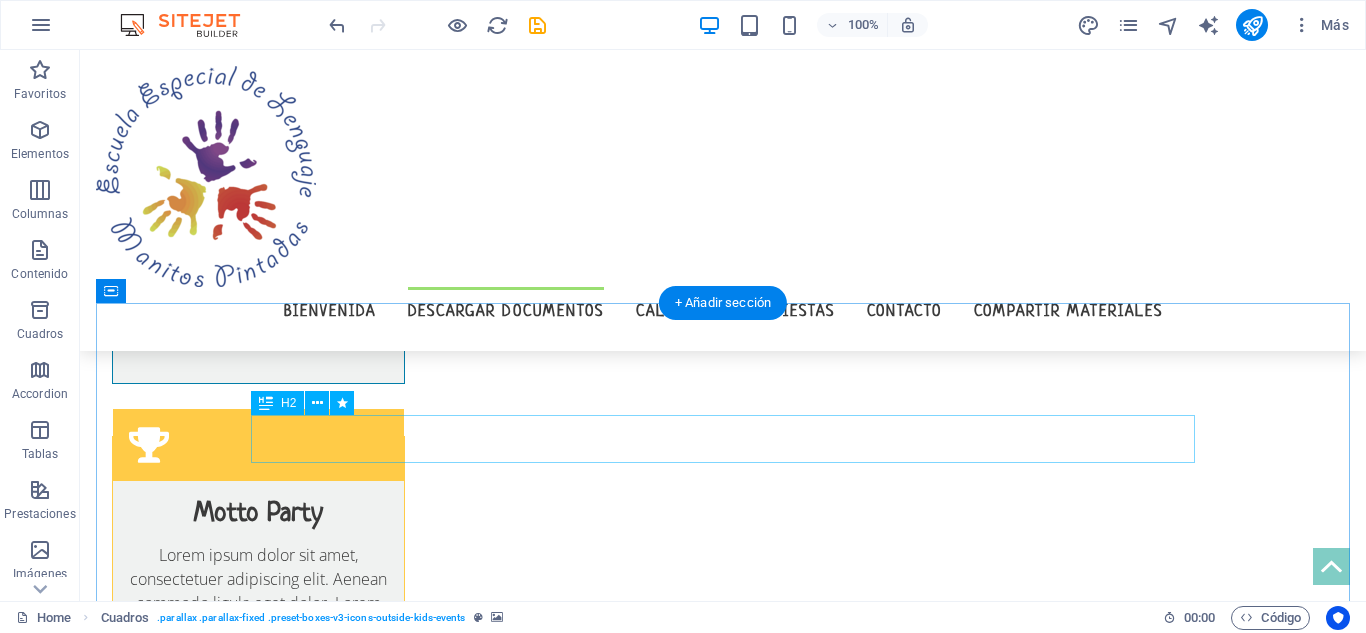 scroll, scrollTop: 1864, scrollLeft: 0, axis: vertical 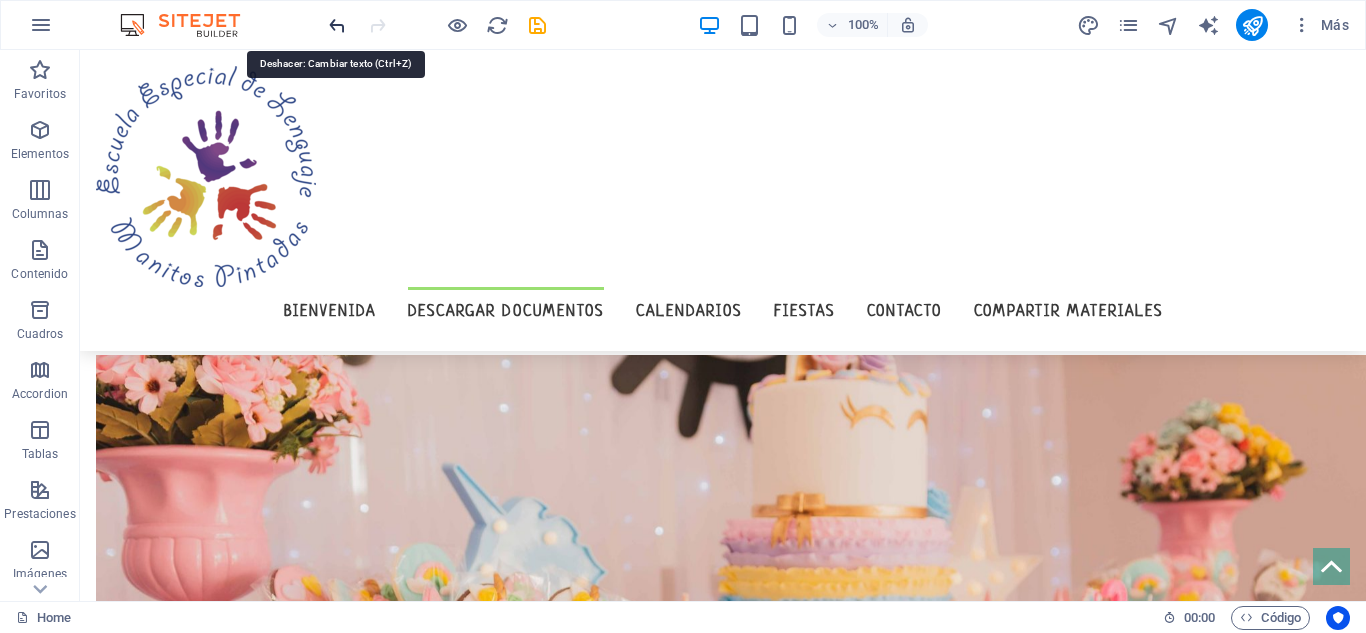 click at bounding box center (337, 25) 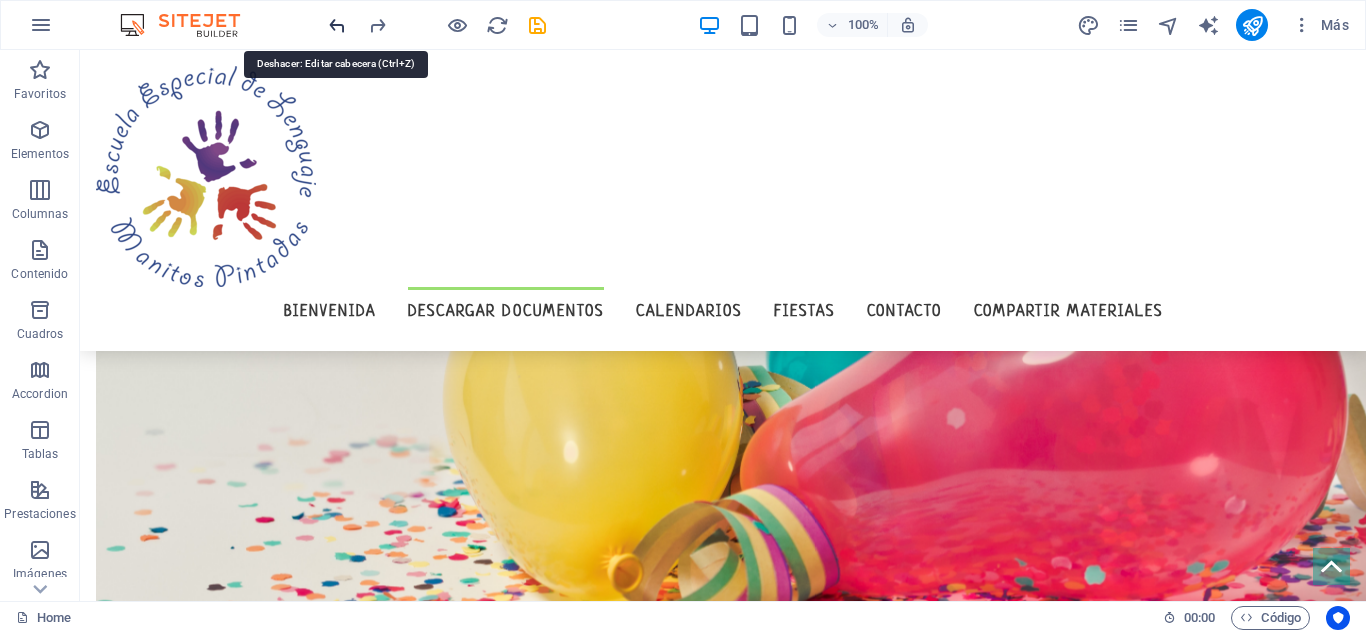 scroll, scrollTop: 598, scrollLeft: 0, axis: vertical 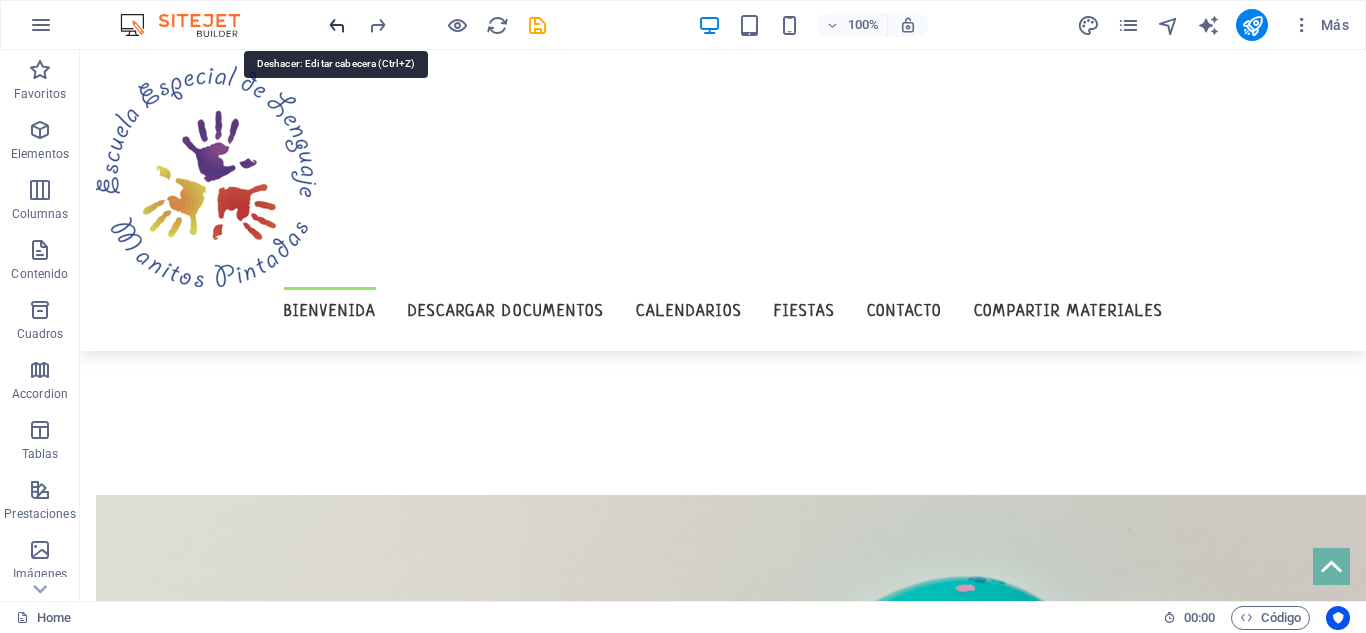 click at bounding box center [337, 25] 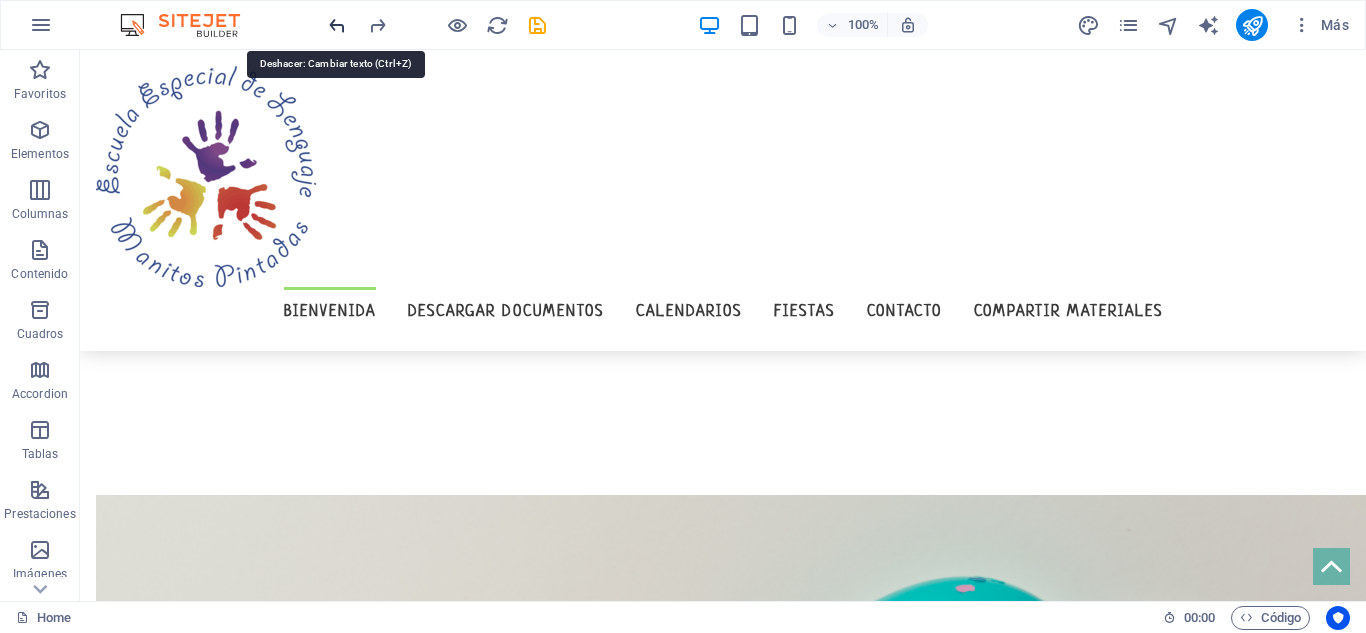 click at bounding box center [337, 25] 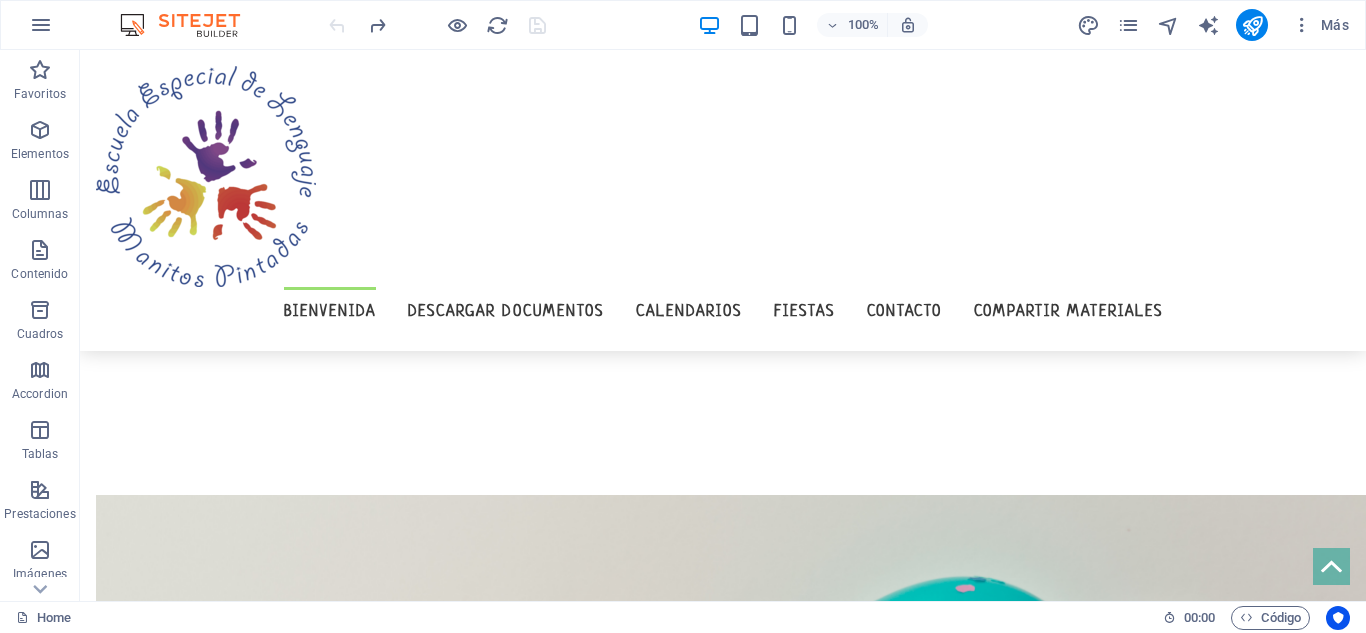 click at bounding box center (437, 25) 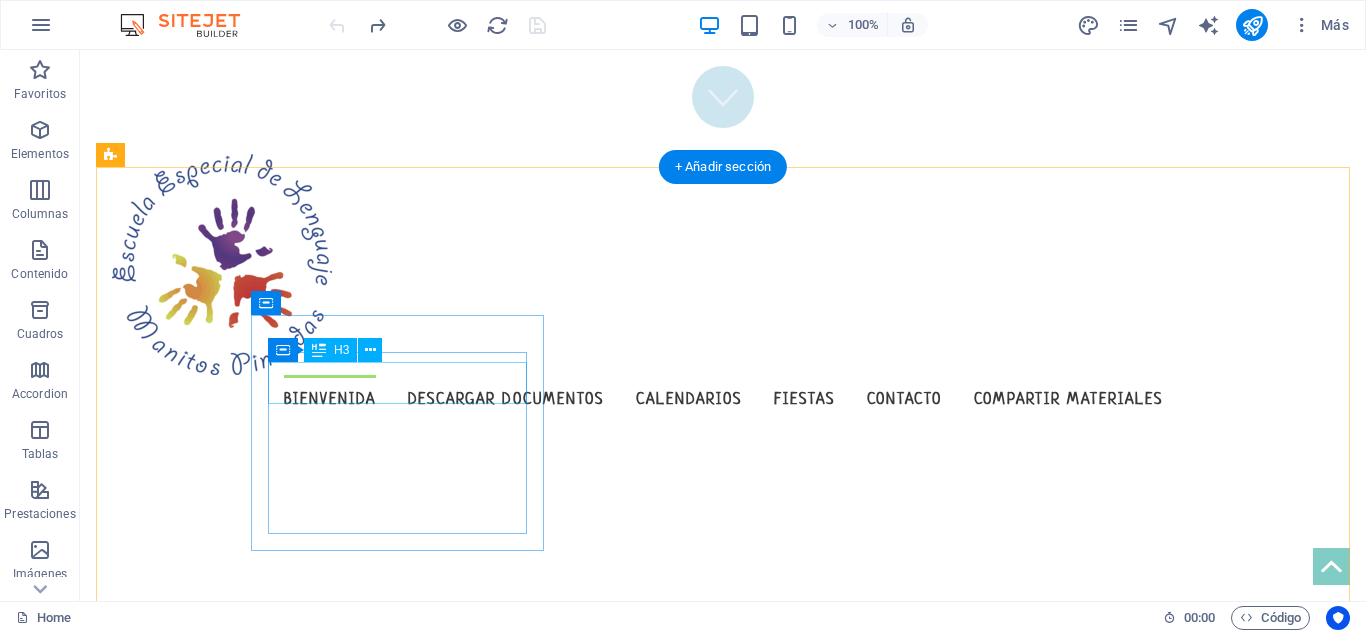 scroll, scrollTop: 446, scrollLeft: 0, axis: vertical 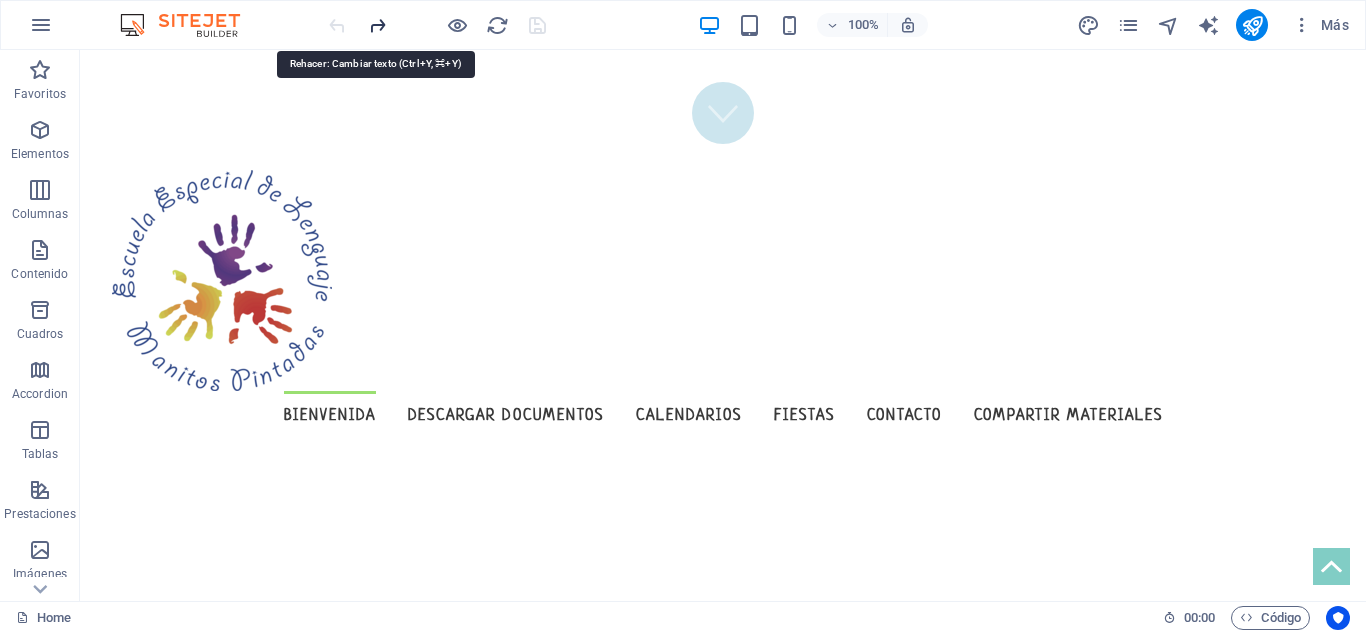 click at bounding box center [377, 25] 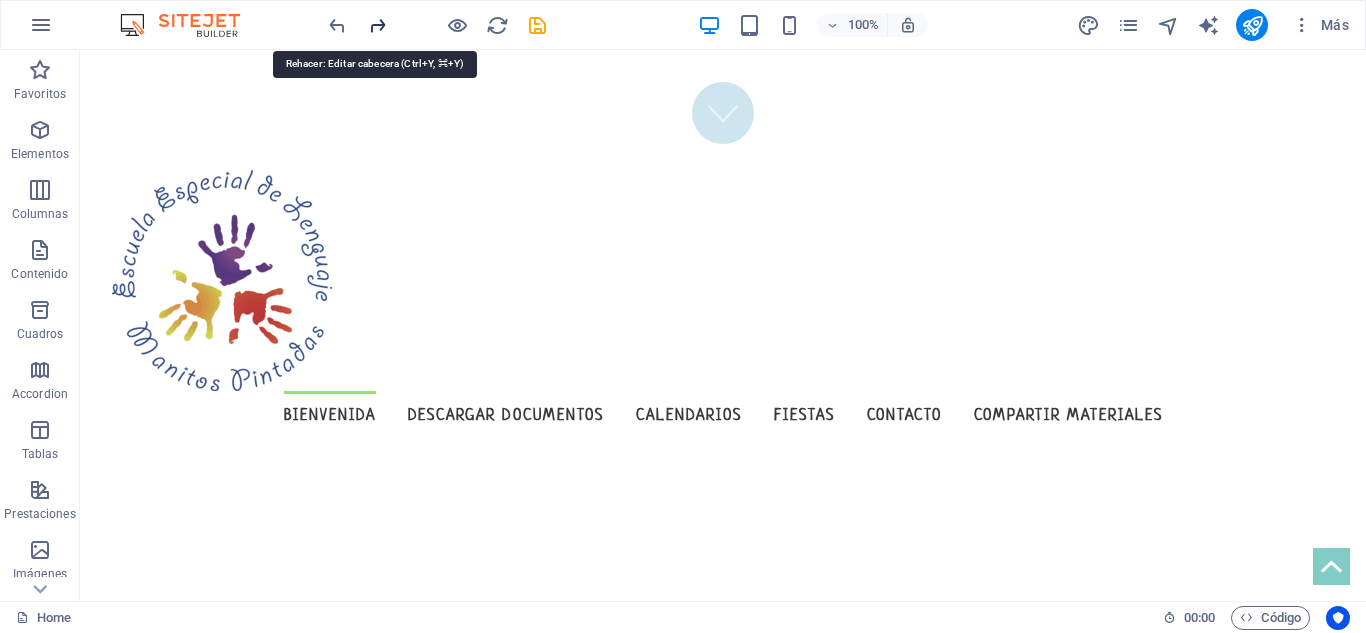 click at bounding box center (377, 25) 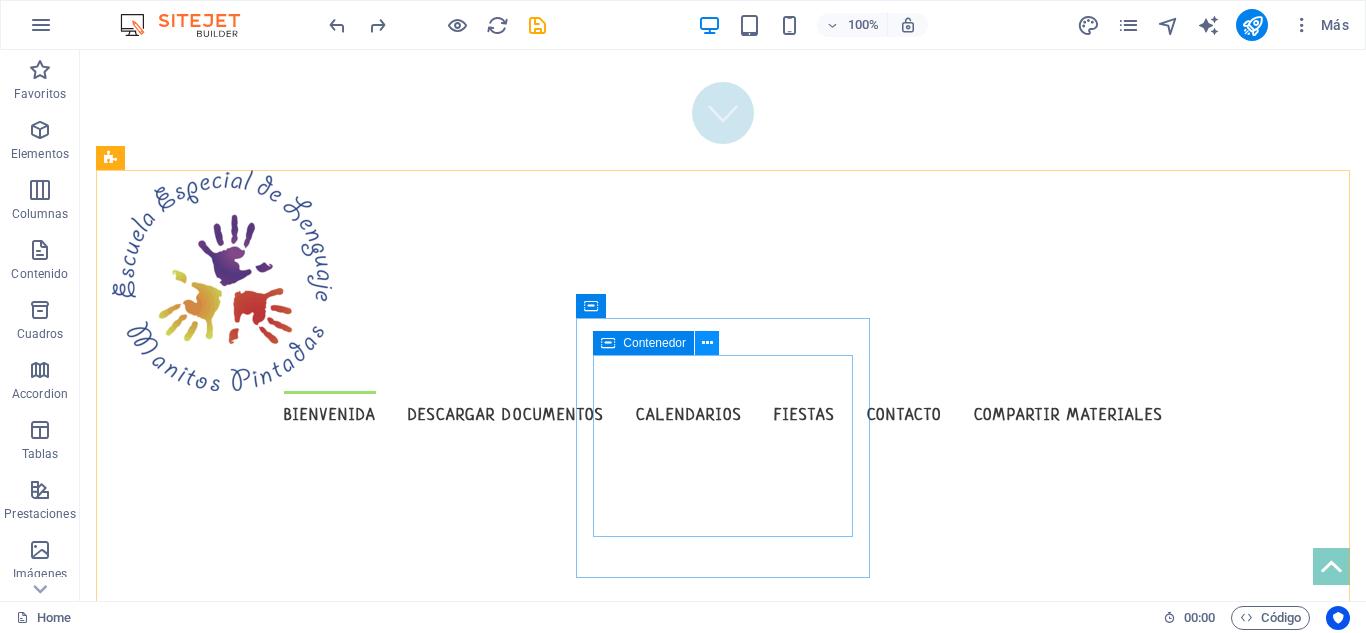 click at bounding box center (707, 343) 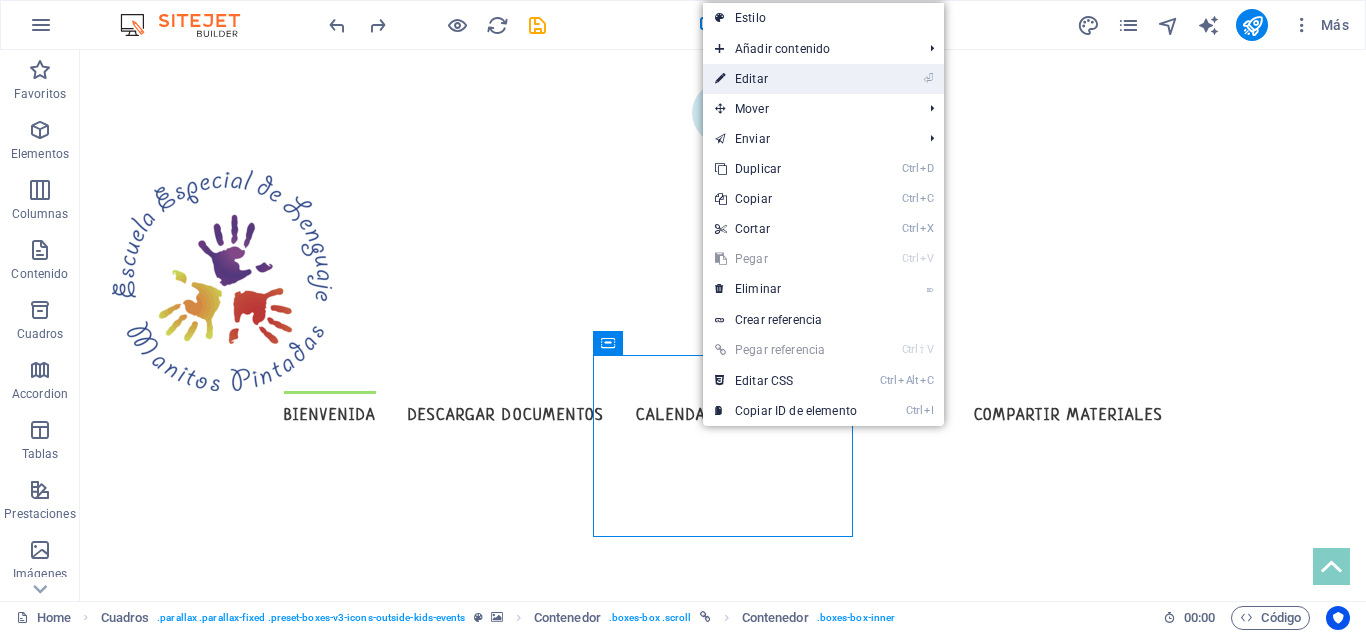 click on "⏎  Editar" at bounding box center (786, 79) 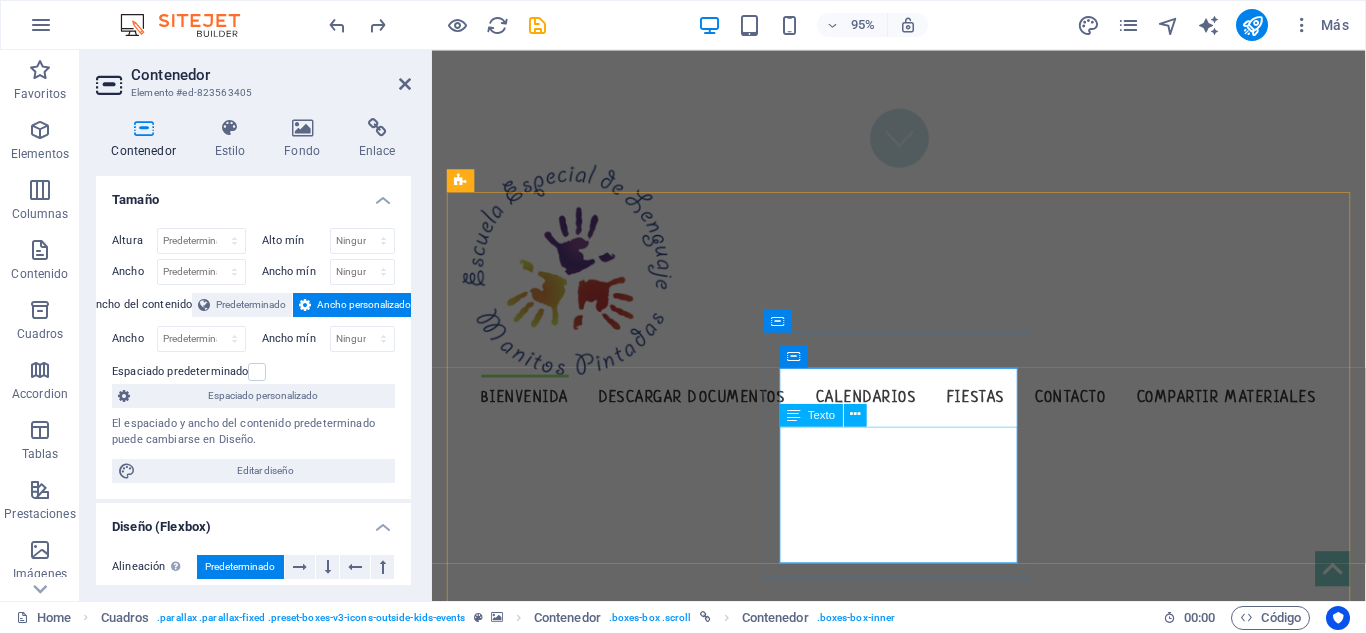 click on "Lorem ipsum dolor sit amet, consectetuer adipiscing elit. Aenean commodo ligula eget dolor. Lorem ipsum dolor sit amet, consectetuer adipiscing elit leget dolor." at bounding box center (606, 1338) 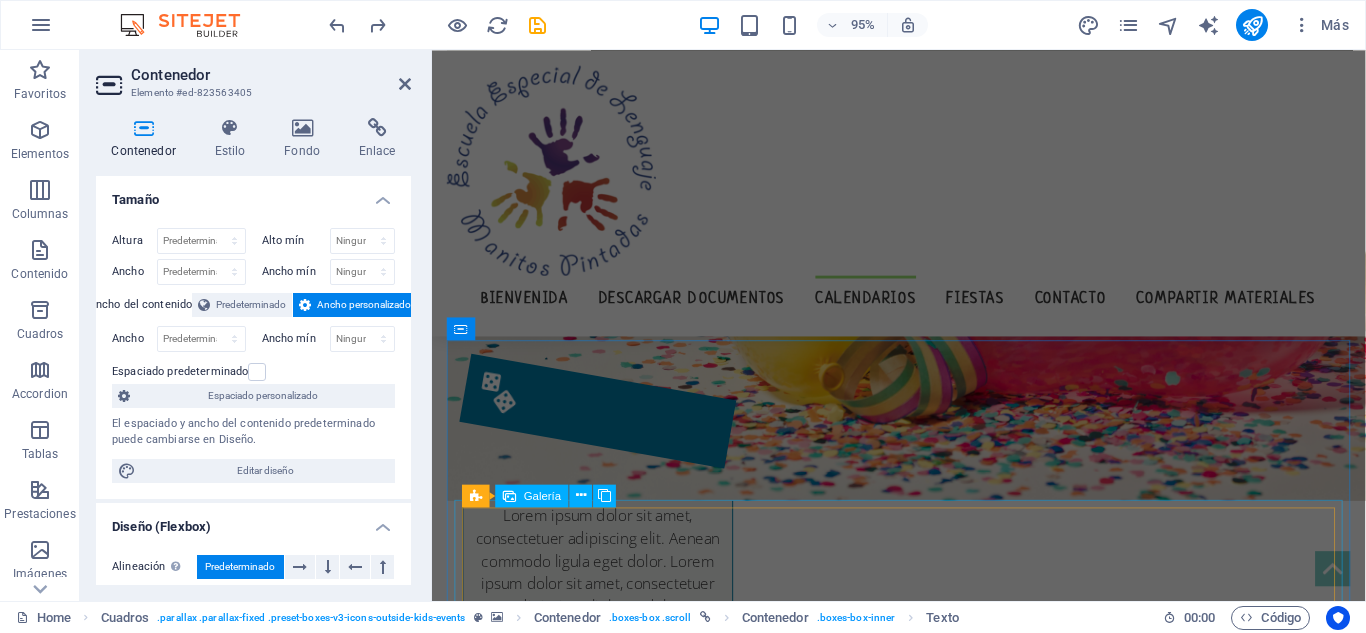scroll, scrollTop: 2218, scrollLeft: 0, axis: vertical 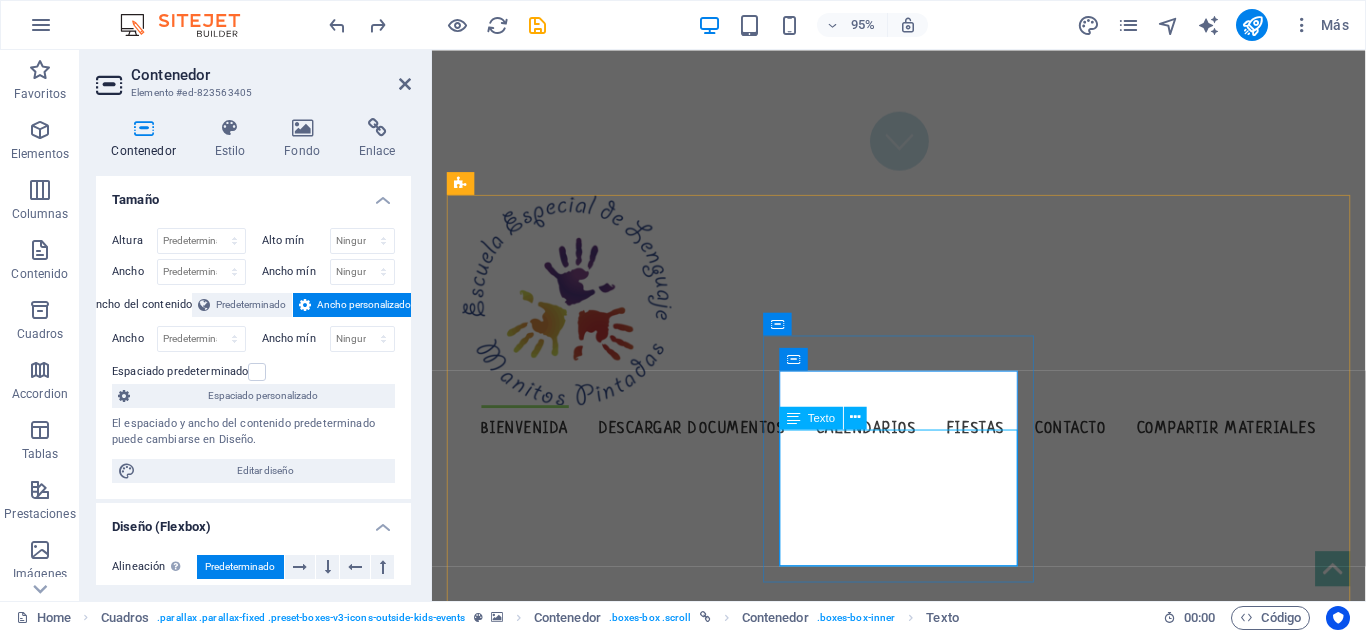 click on "Lorem ipsum dolor sit amet, consectetuer adipiscing elit. Aenean commodo ligula eget dolor. Lorem ipsum dolor sit amet, consectetuer adipiscing elit leget dolor." at bounding box center [606, 1370] 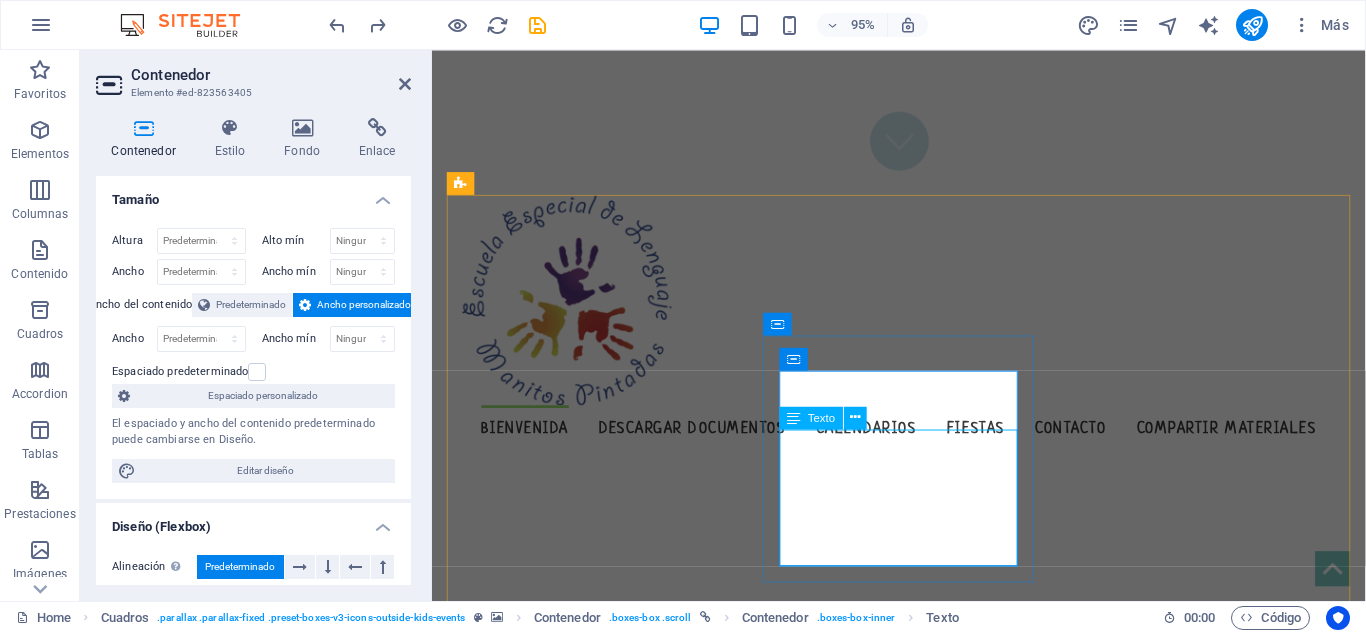 scroll, scrollTop: 2218, scrollLeft: 0, axis: vertical 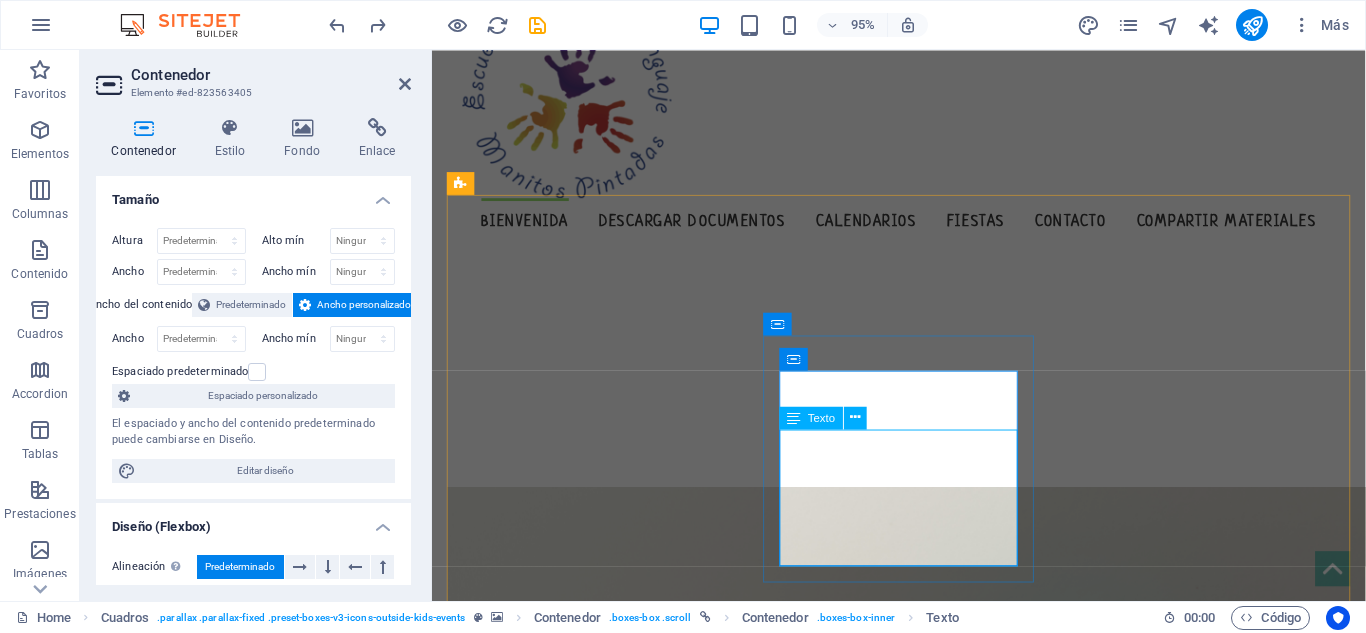 click at bounding box center (939, 1960) 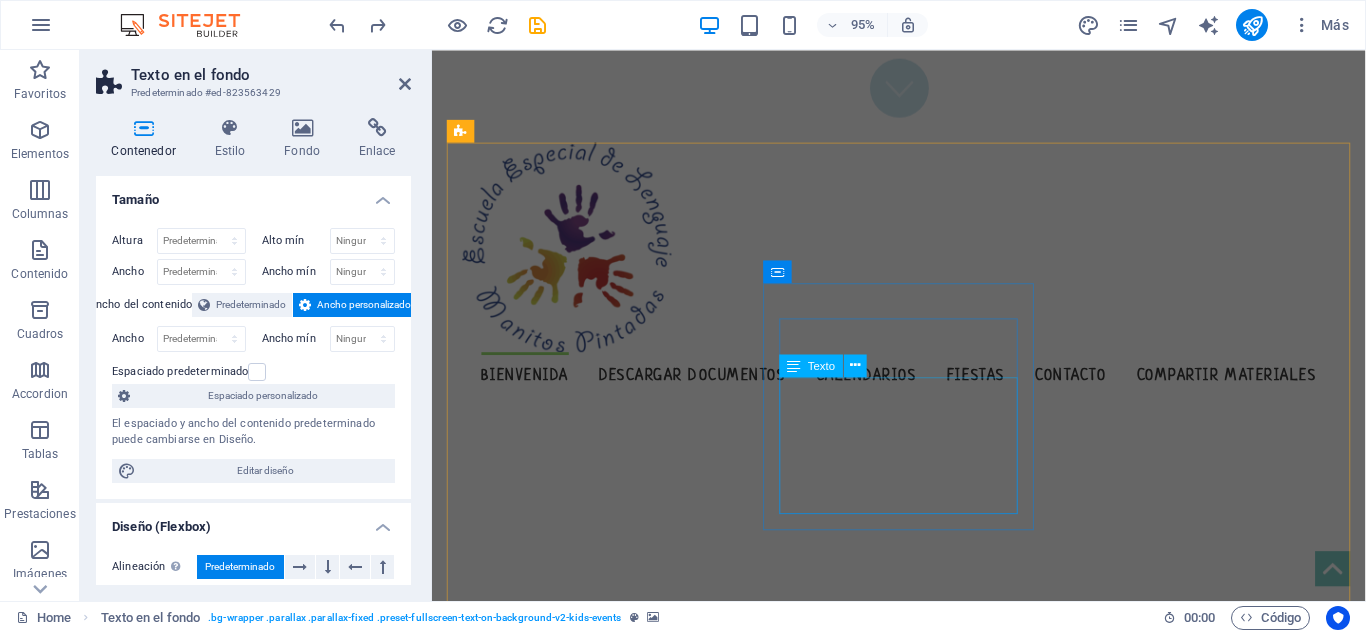 click on "Lorem ipsum dolor sit amet, consectetuer adipiscing elit. Aenean commodo ligula eget dolor. Lorem ipsum dolor sit amet, consectetuer adipiscing elit leget dolor." at bounding box center (606, 1315) 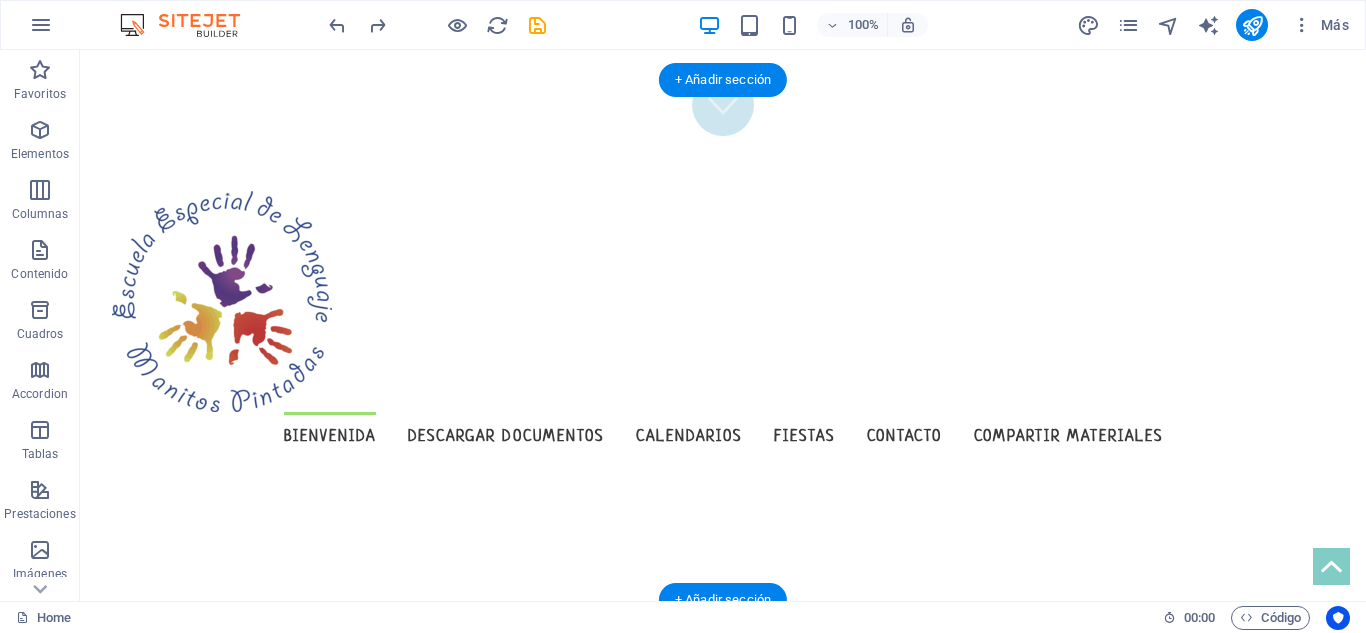 scroll, scrollTop: 538, scrollLeft: 0, axis: vertical 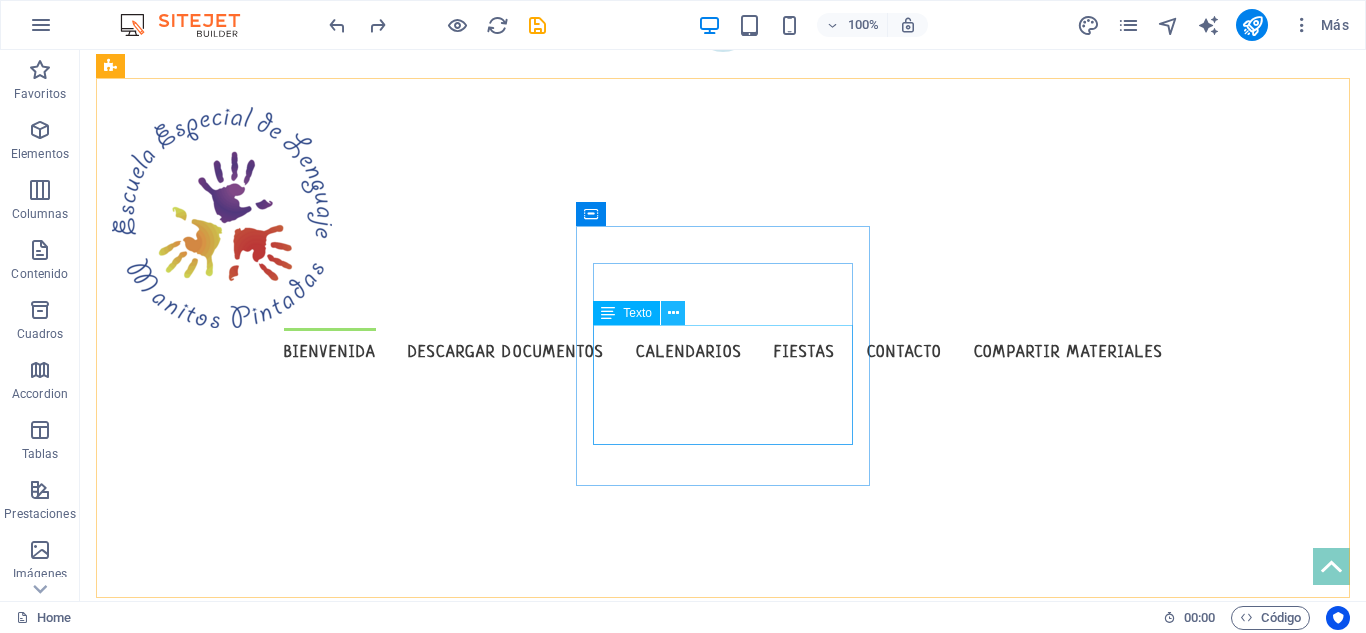 click at bounding box center [673, 313] 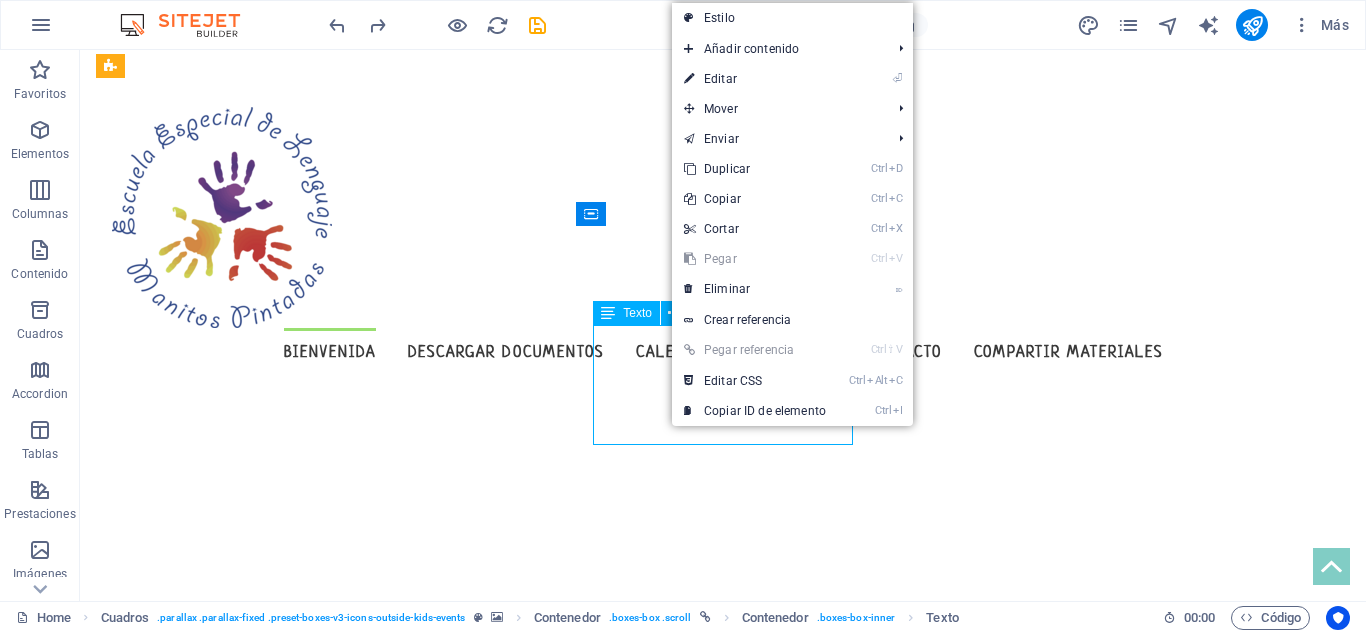click on "Texto" at bounding box center [637, 313] 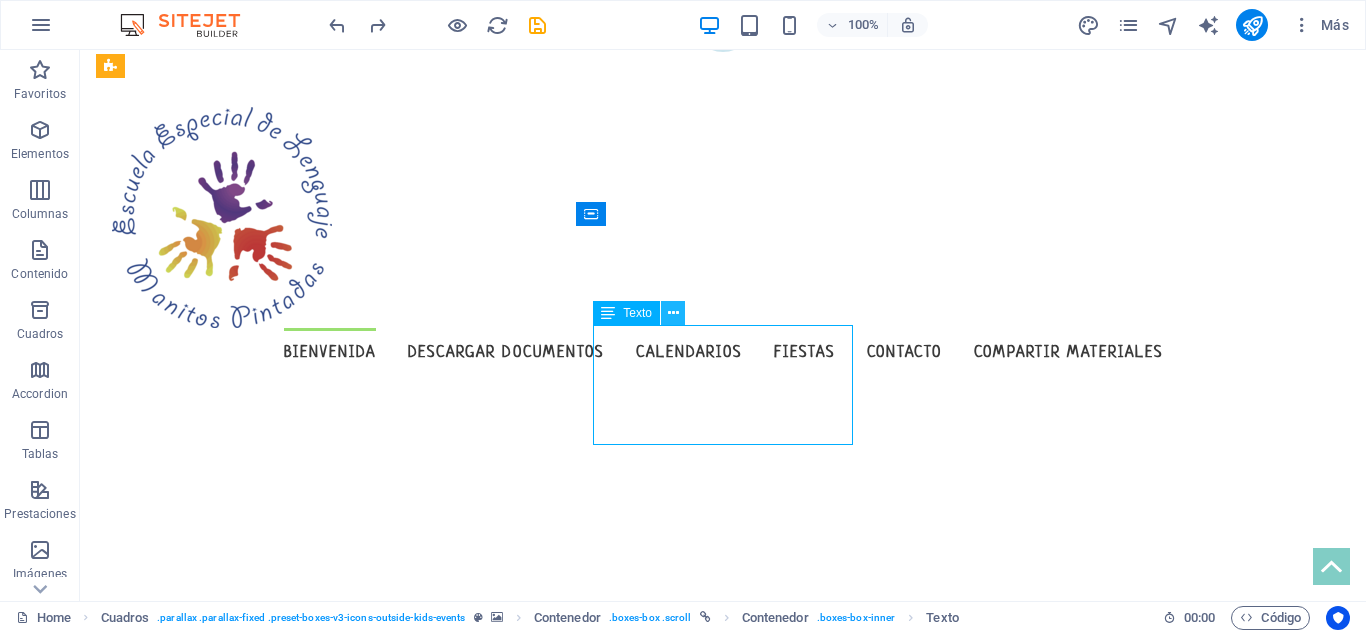 click at bounding box center (673, 313) 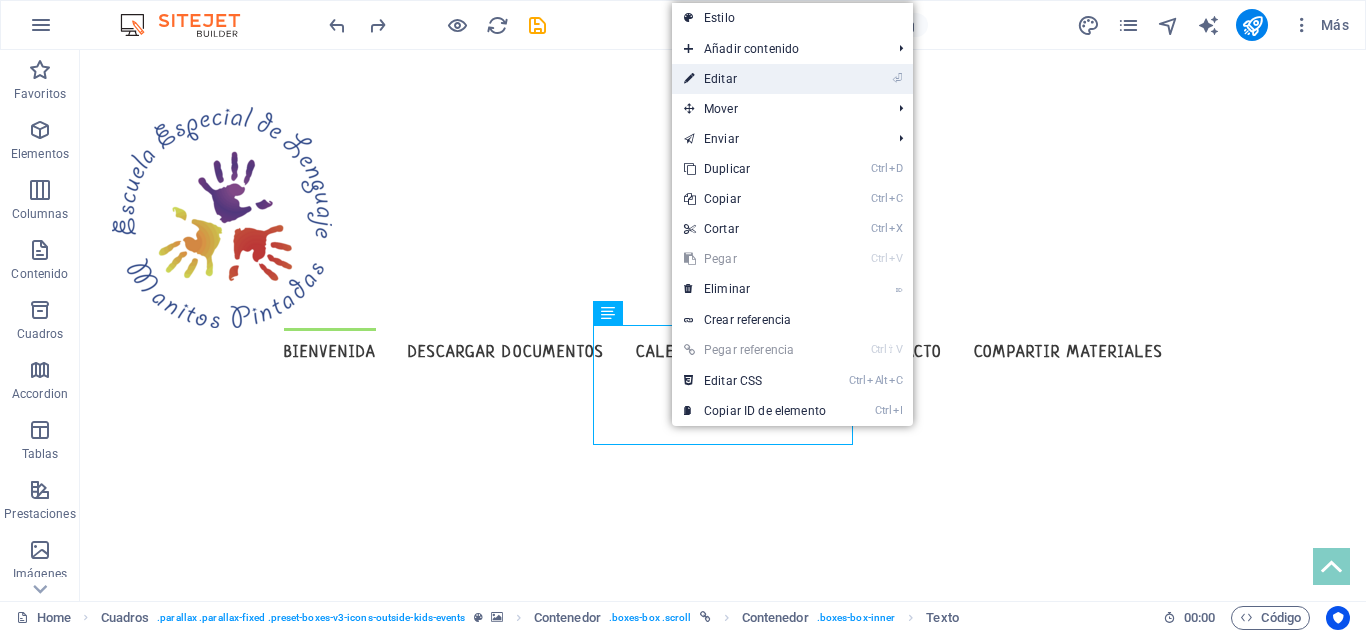 click on "⏎  Editar" at bounding box center (755, 79) 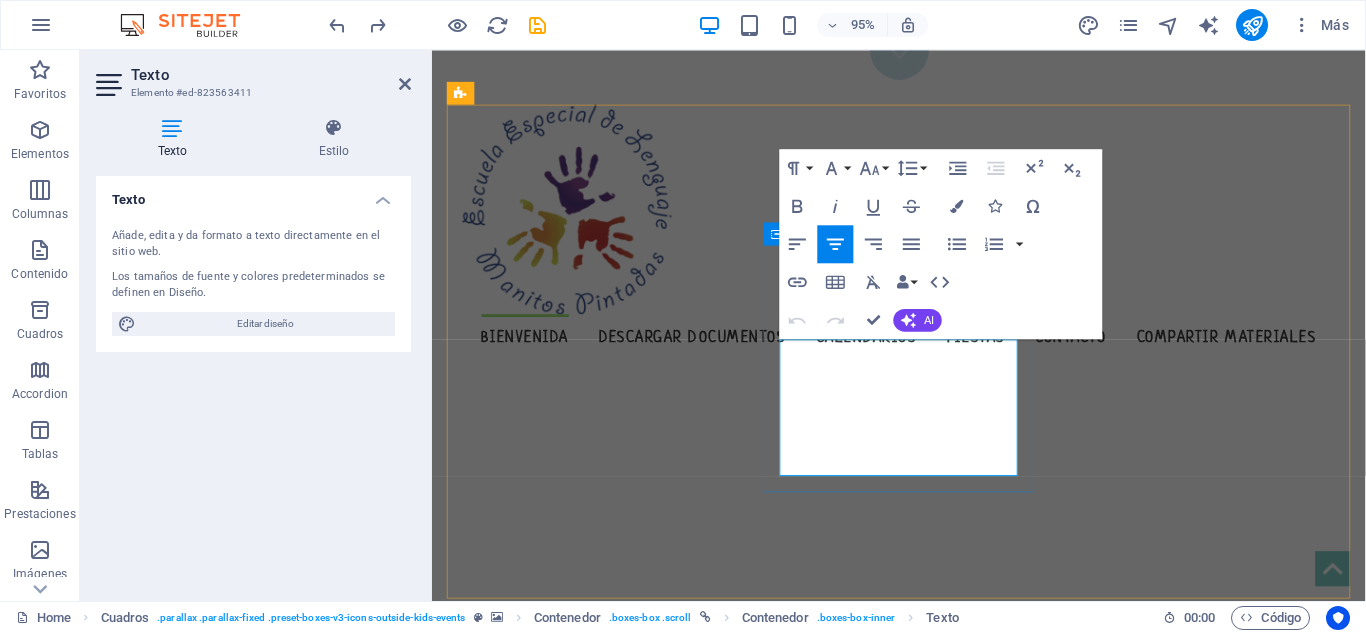click on "Lorem ipsum dolor sit amet, consectetuer adipiscing elit. Aenean commodo ligula eget dolor. Lorem ipsum dolor sit amet, consectetuer adipiscing elit leget dolor." at bounding box center (606, 1275) 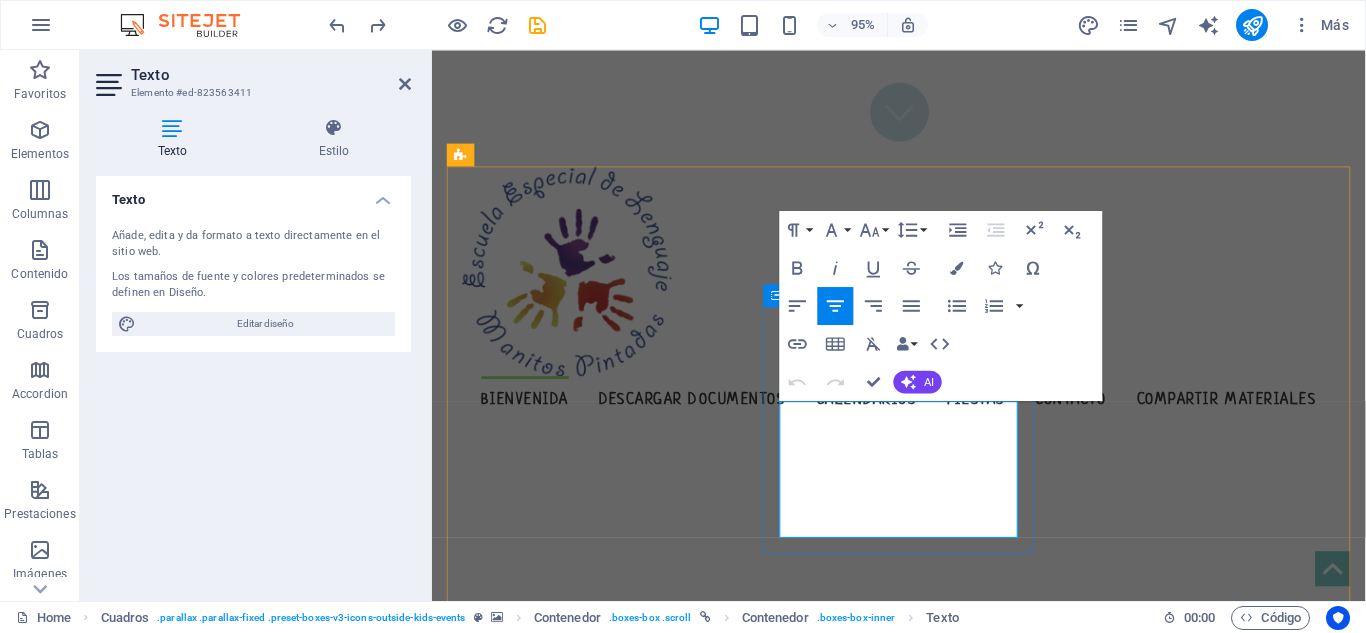 scroll, scrollTop: 460, scrollLeft: 0, axis: vertical 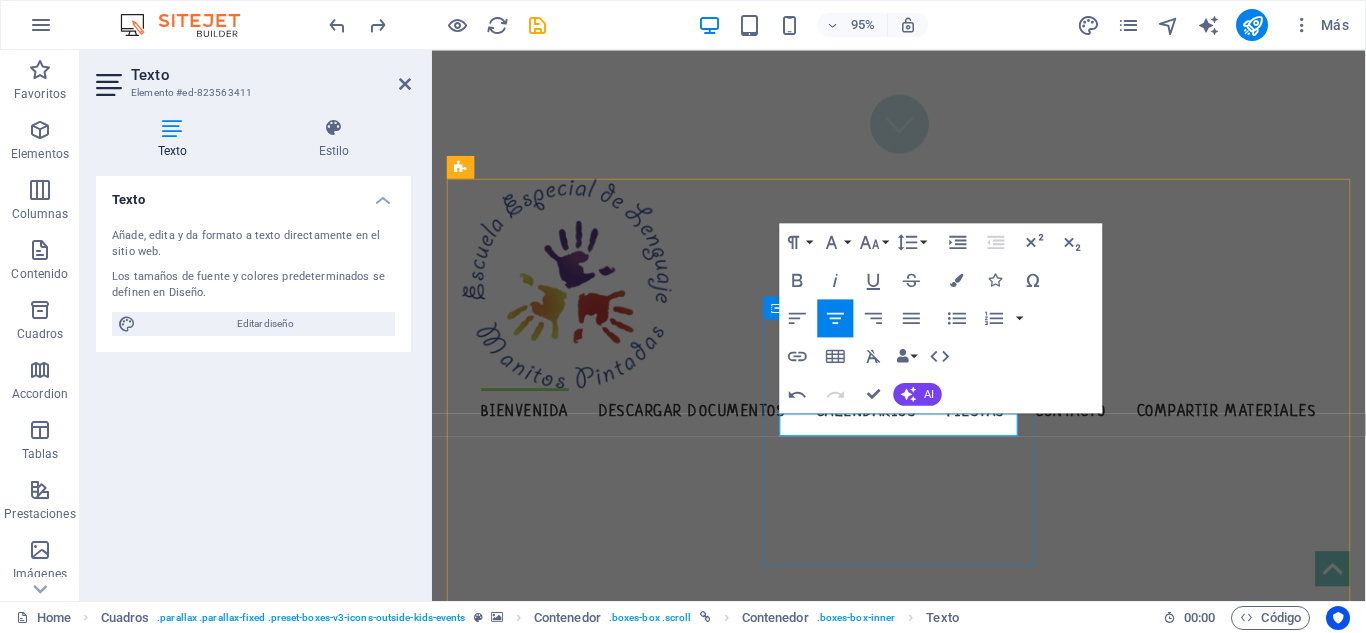 type 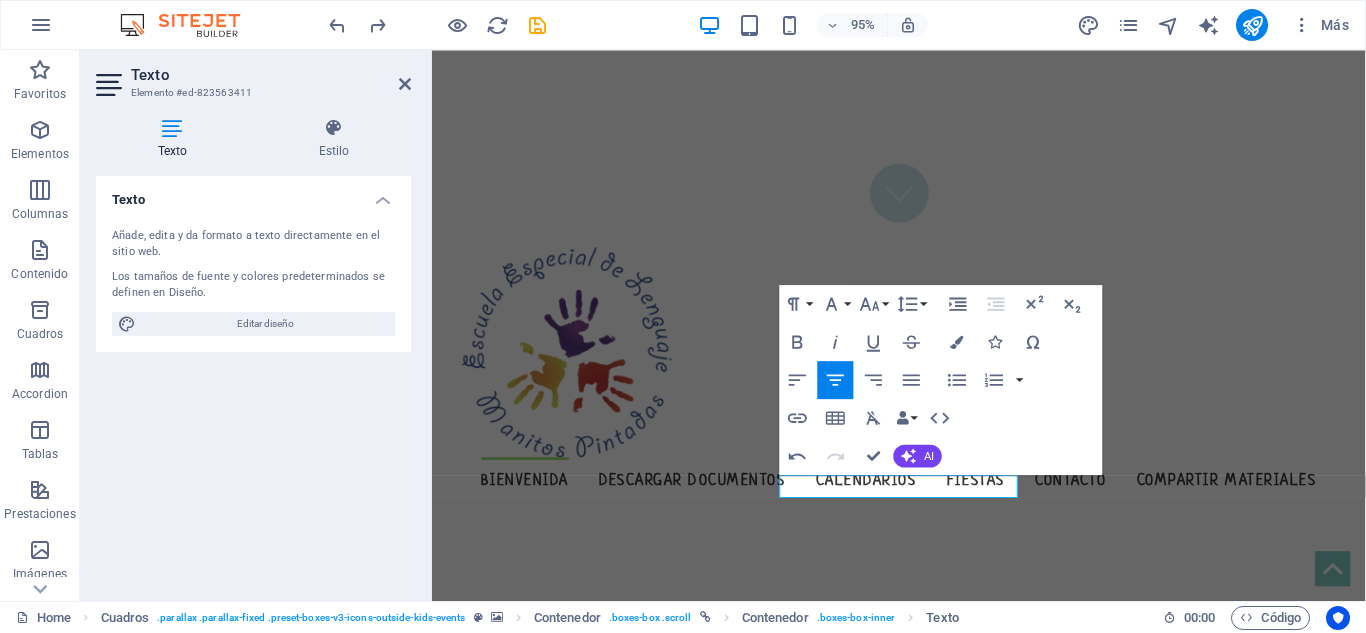 scroll, scrollTop: 402, scrollLeft: 0, axis: vertical 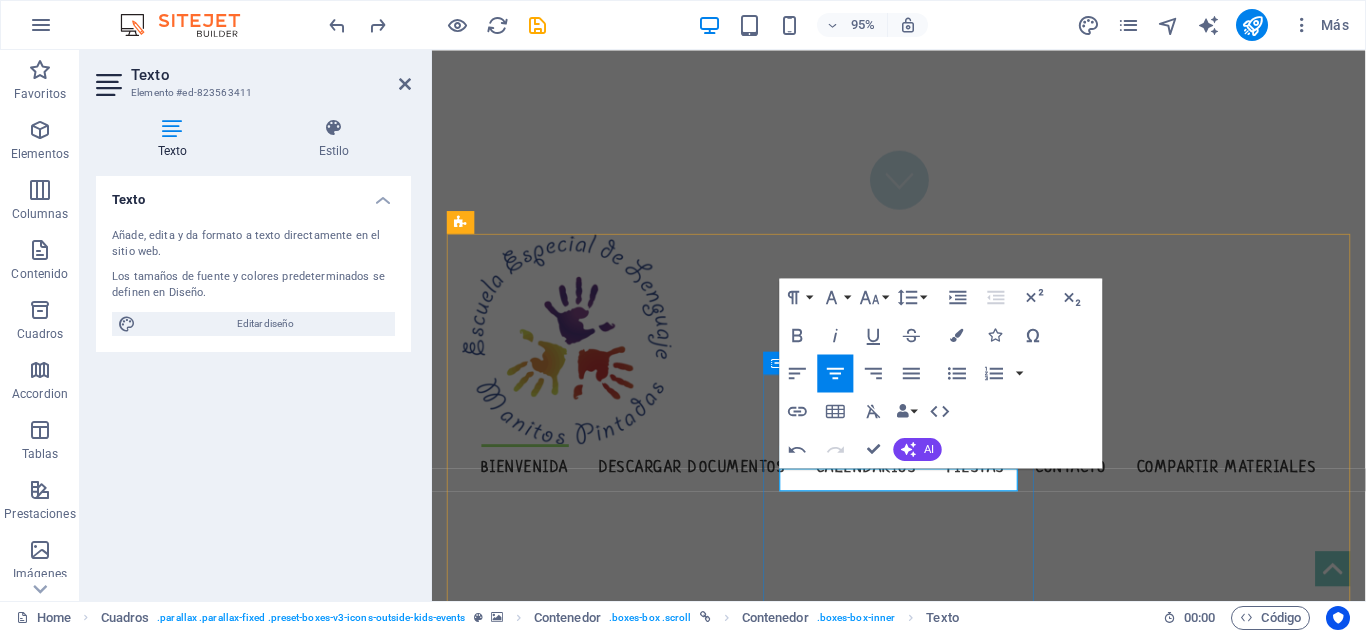 click on "La Escuela" at bounding box center [606, 1363] 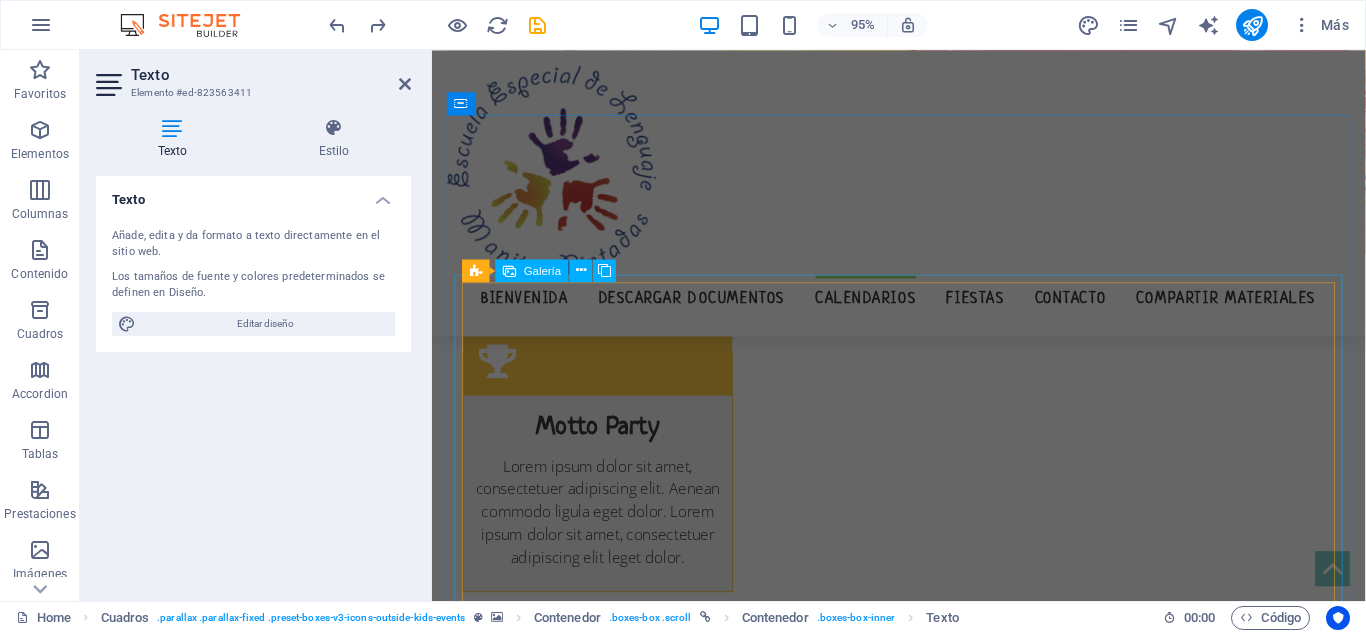 scroll, scrollTop: 2218, scrollLeft: 0, axis: vertical 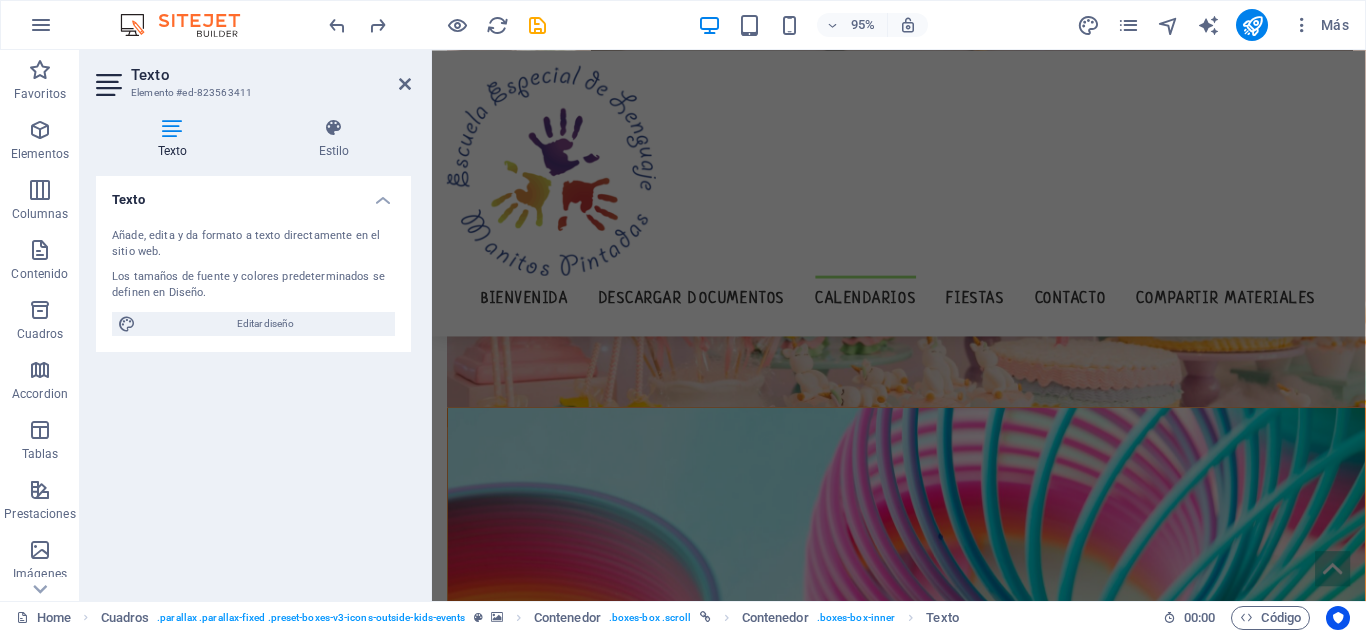 click at bounding box center (172, 128) 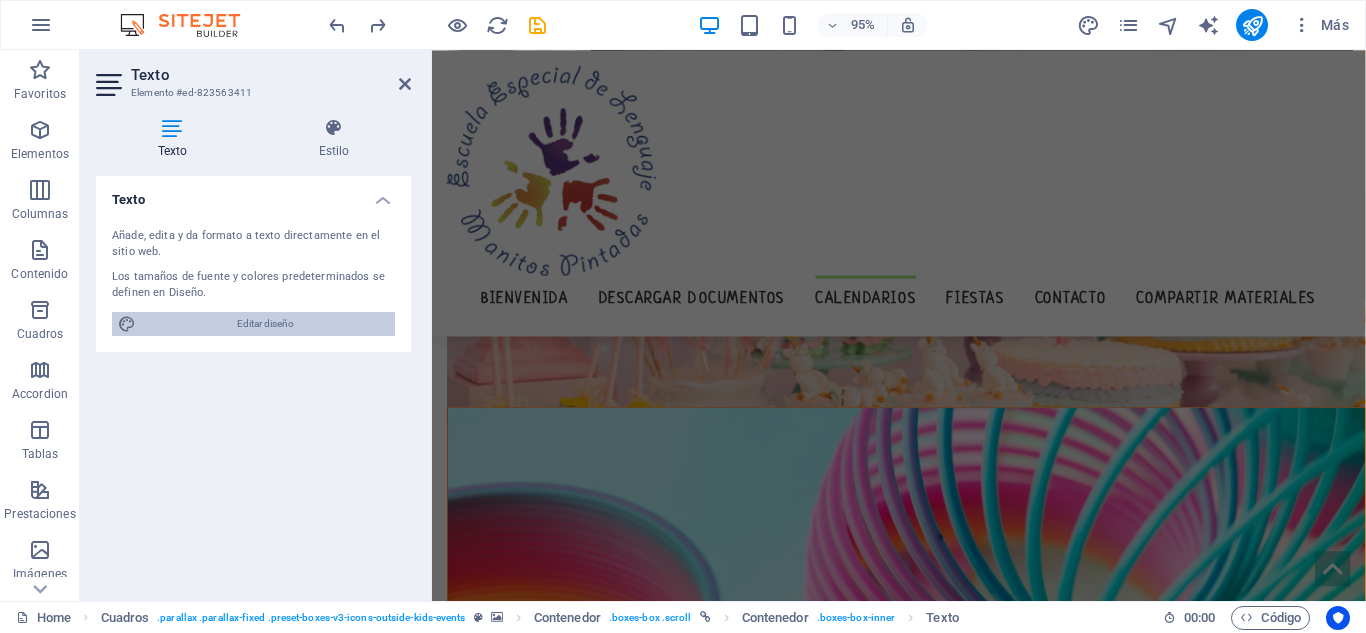 click on "Editar diseño" at bounding box center (265, 324) 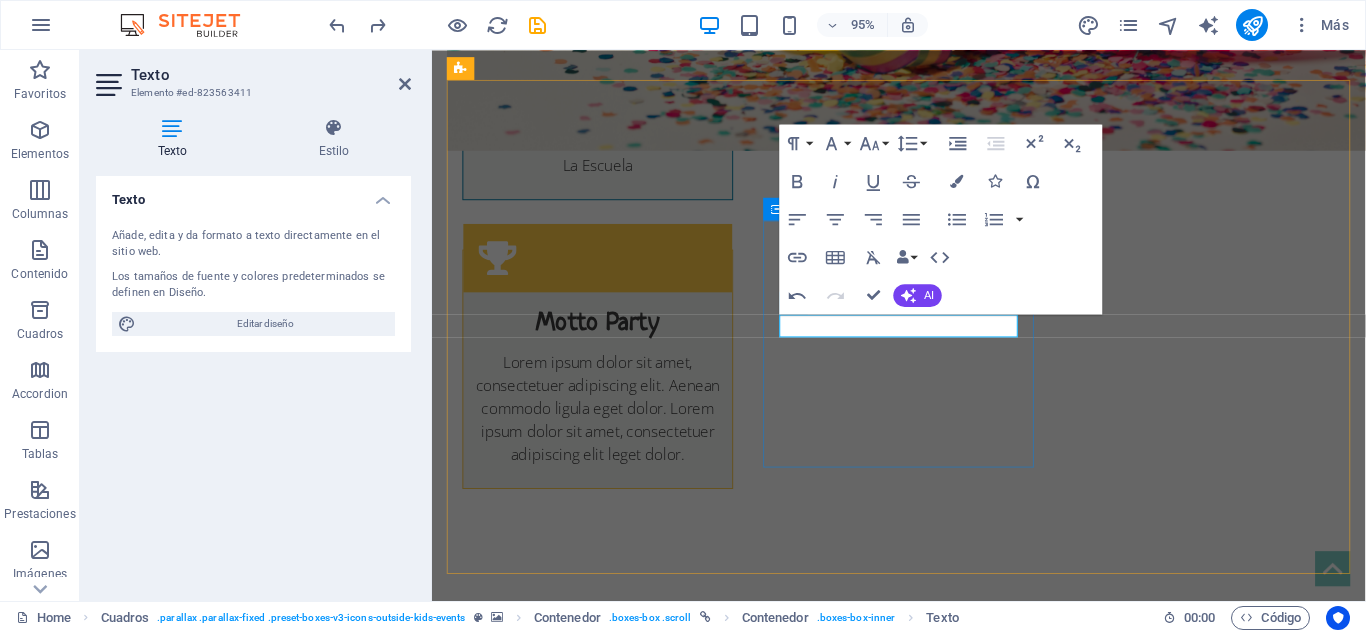 click on "La Escuela esta centrada en la superación de los Trastornos Específicos del Lenguaje de niños y niñas en edad preescolar, entregándoles una formación integral de calidad." at bounding box center [606, -97] 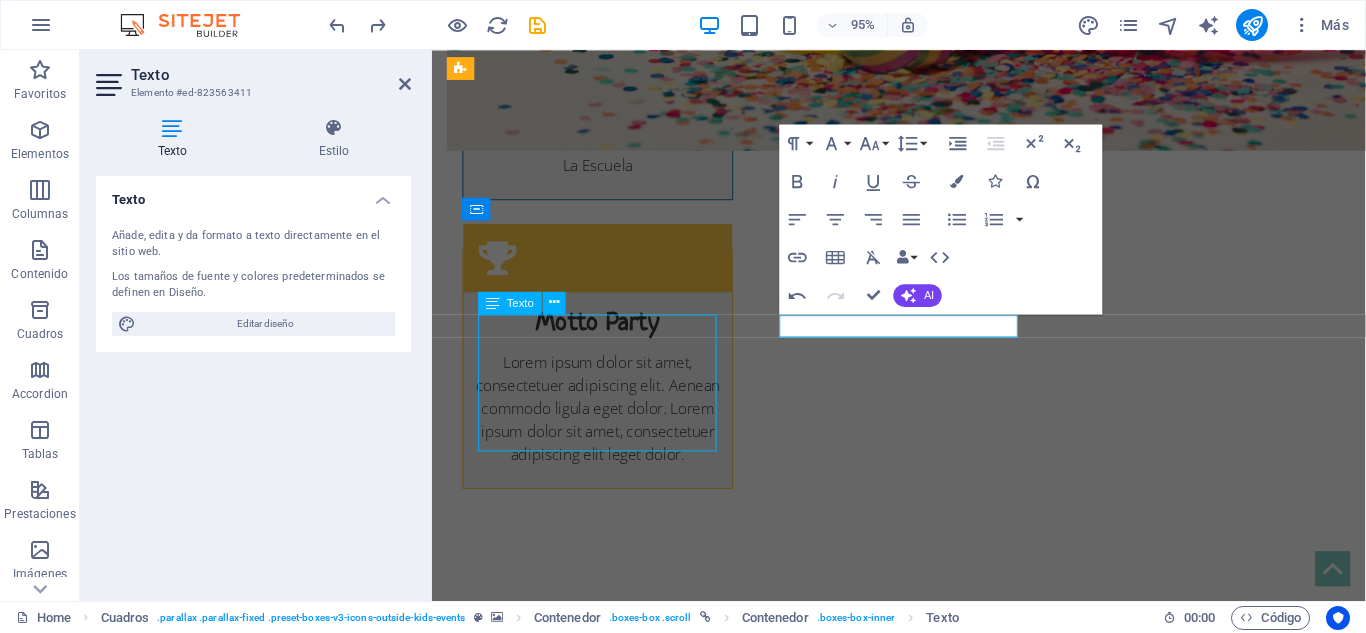 scroll, scrollTop: 564, scrollLeft: 0, axis: vertical 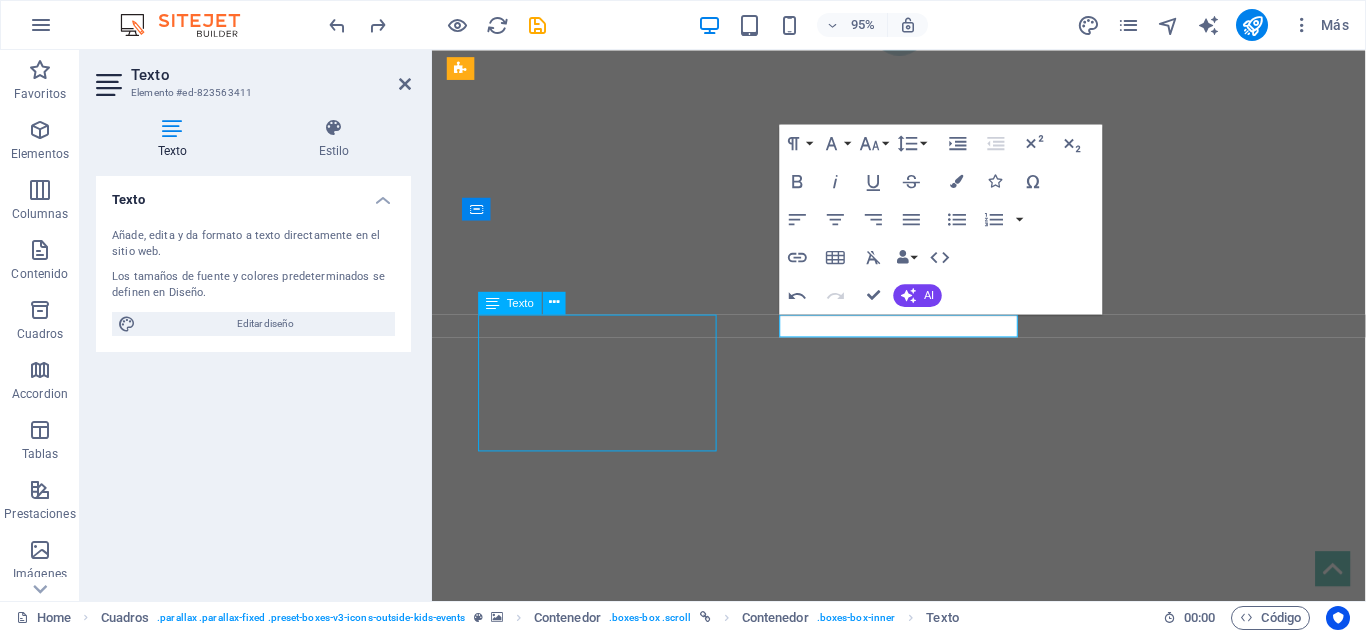 click on "Lorem ipsum dolor sit amet, consectetuer adipiscing elit. Aenean commodo ligula eget dolor. Lorem ipsum dolor sit amet, consectetuer adipiscing elit leget dolor." at bounding box center (606, 2081) 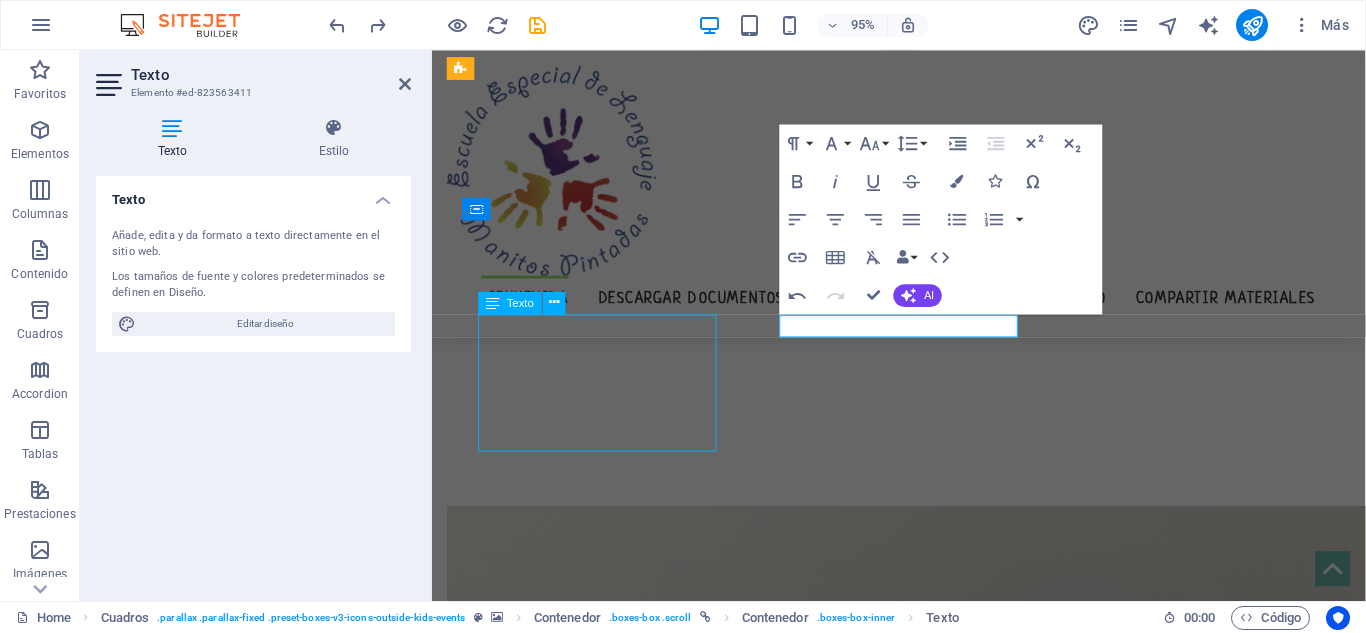 click on "Visión La Escuela" at bounding box center (606, 1083) 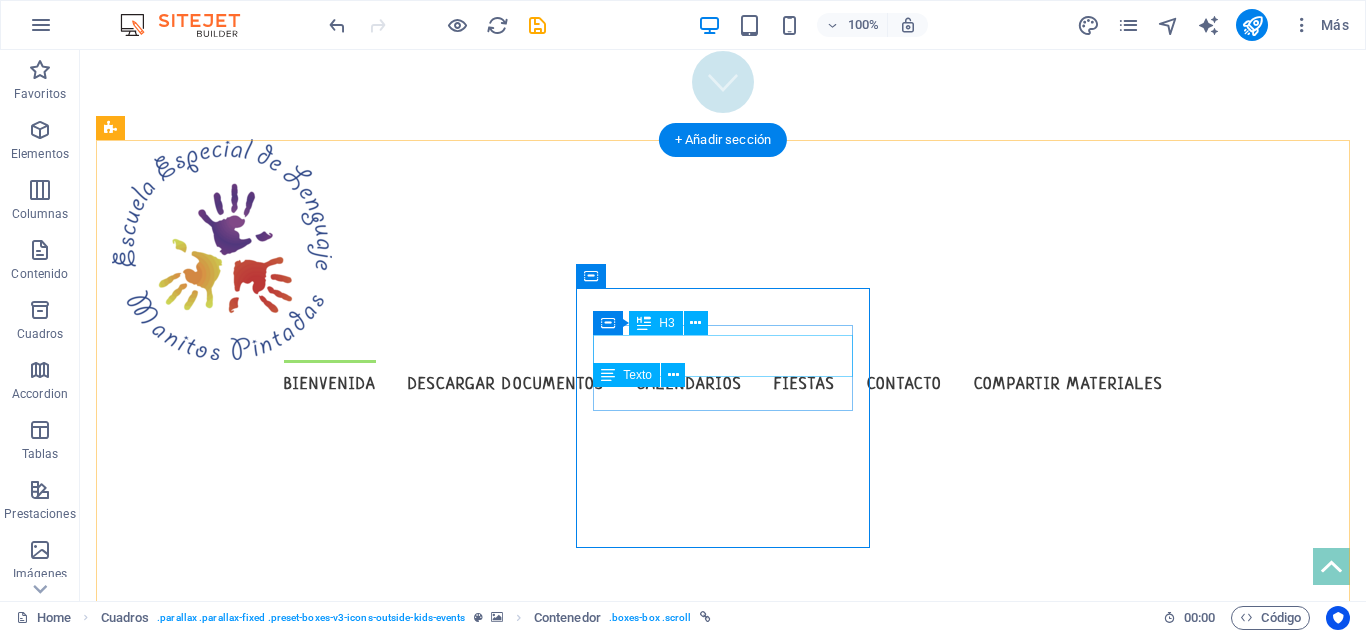scroll, scrollTop: 483, scrollLeft: 0, axis: vertical 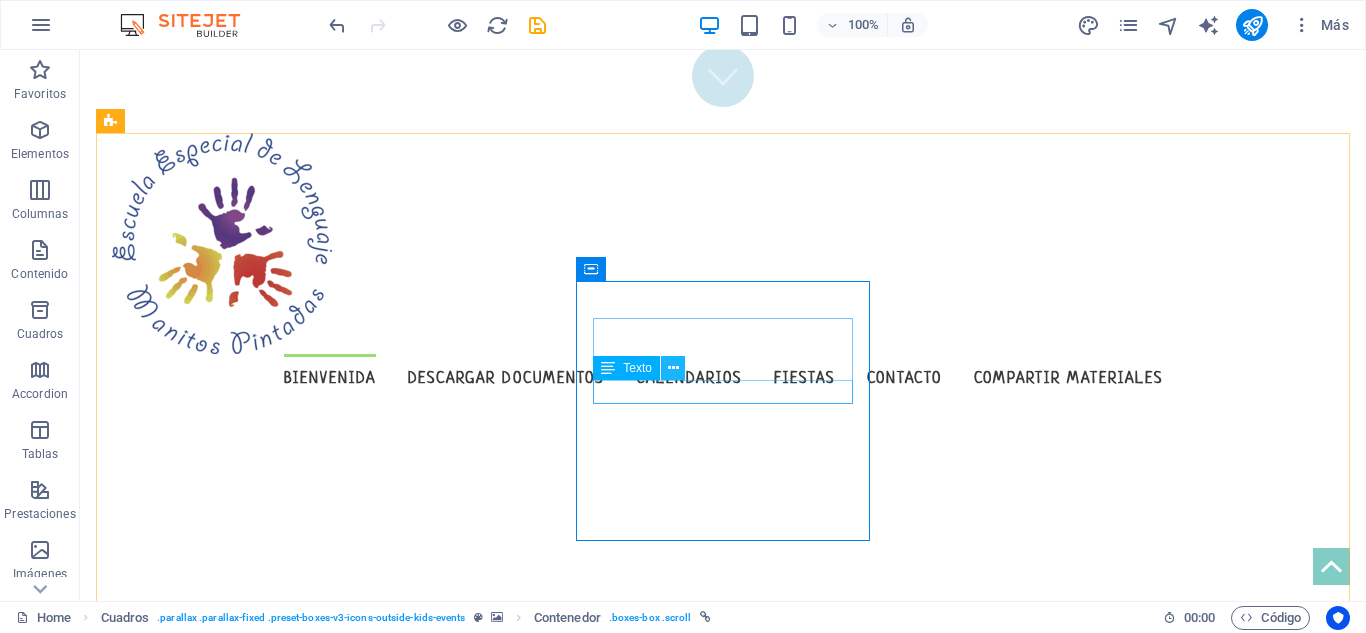 click at bounding box center (673, 368) 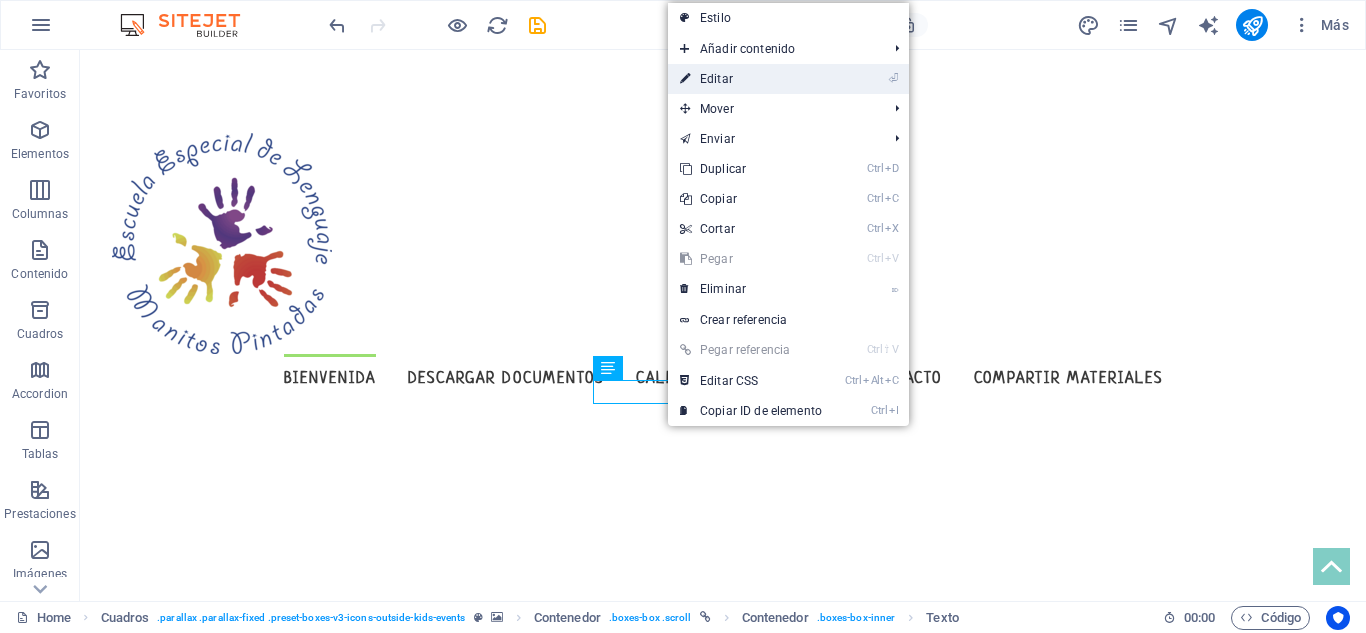 click on "⏎  Editar" at bounding box center (751, 79) 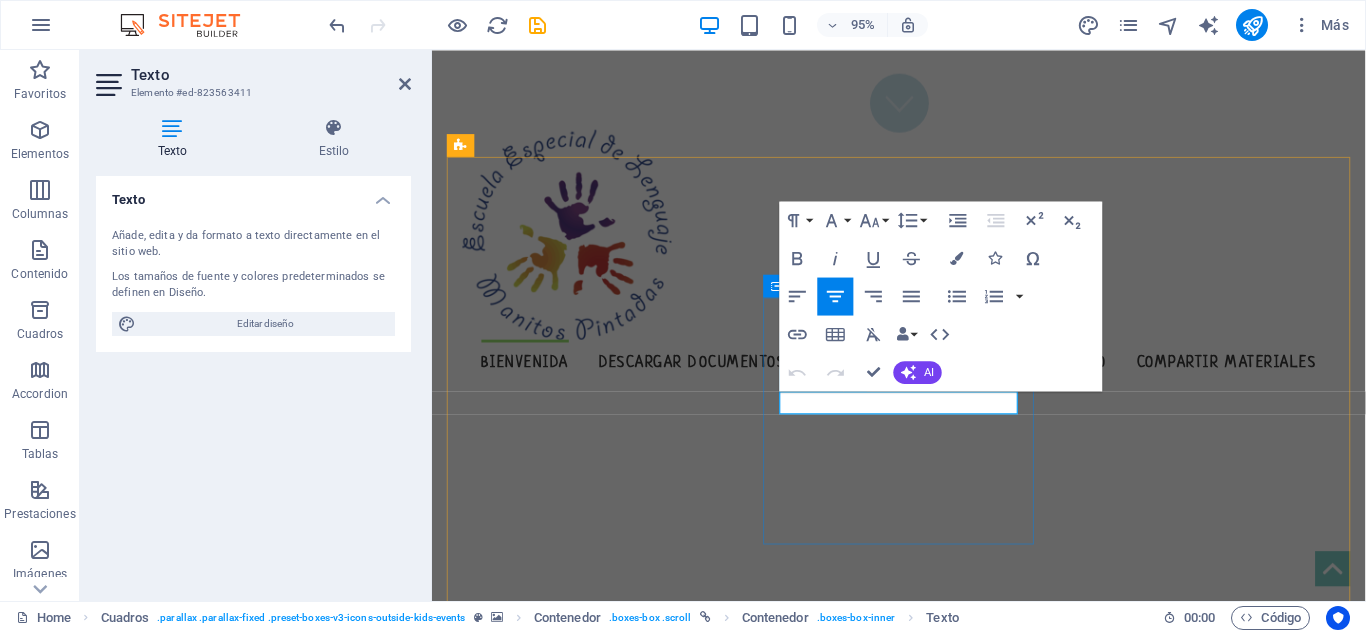 click on "La Escuela" at bounding box center [606, 1253] 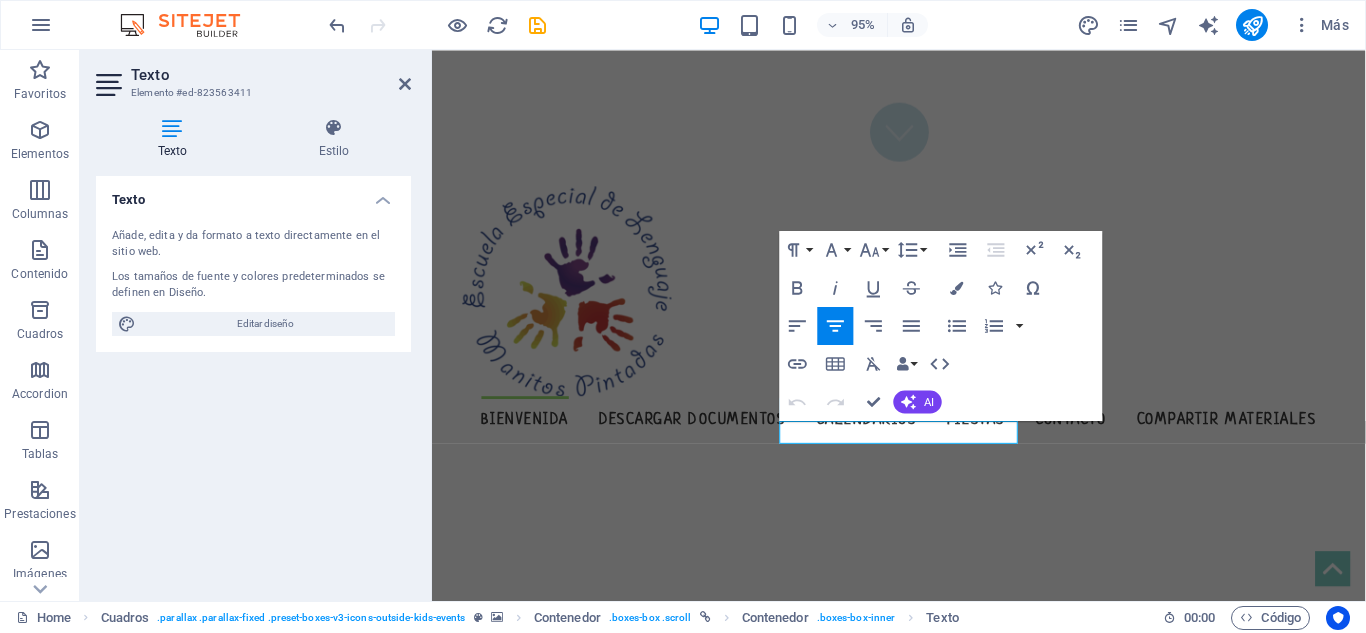 scroll, scrollTop: 462, scrollLeft: 0, axis: vertical 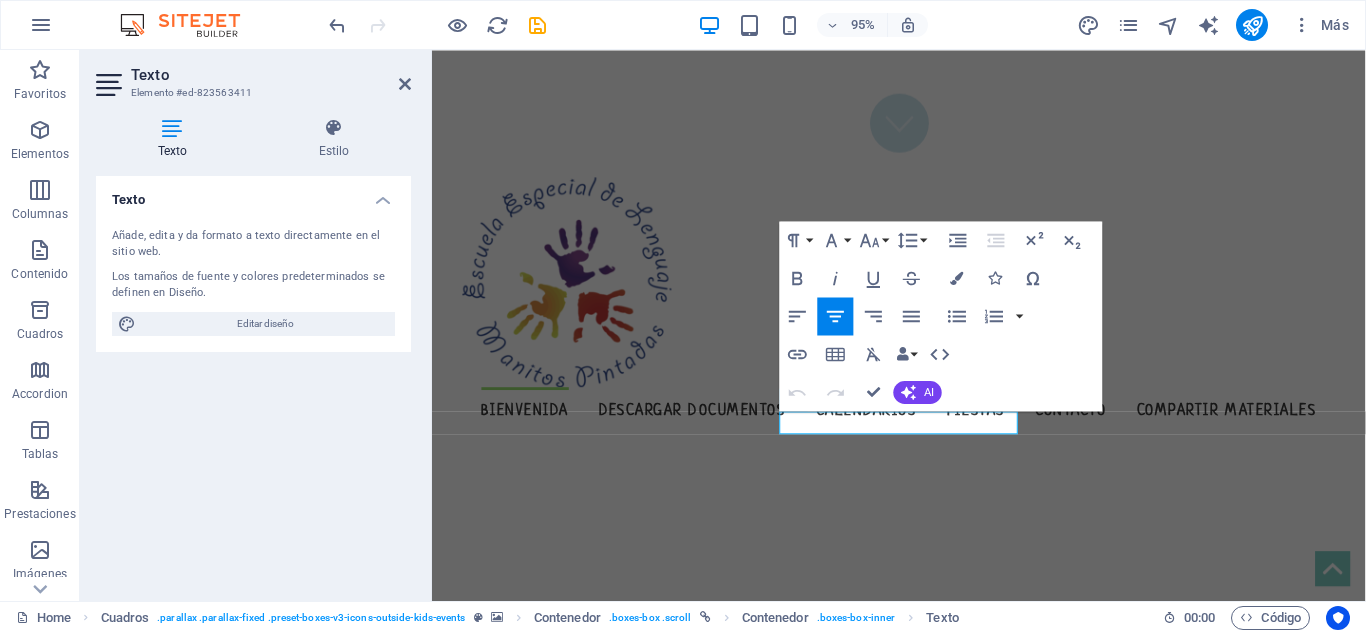 type 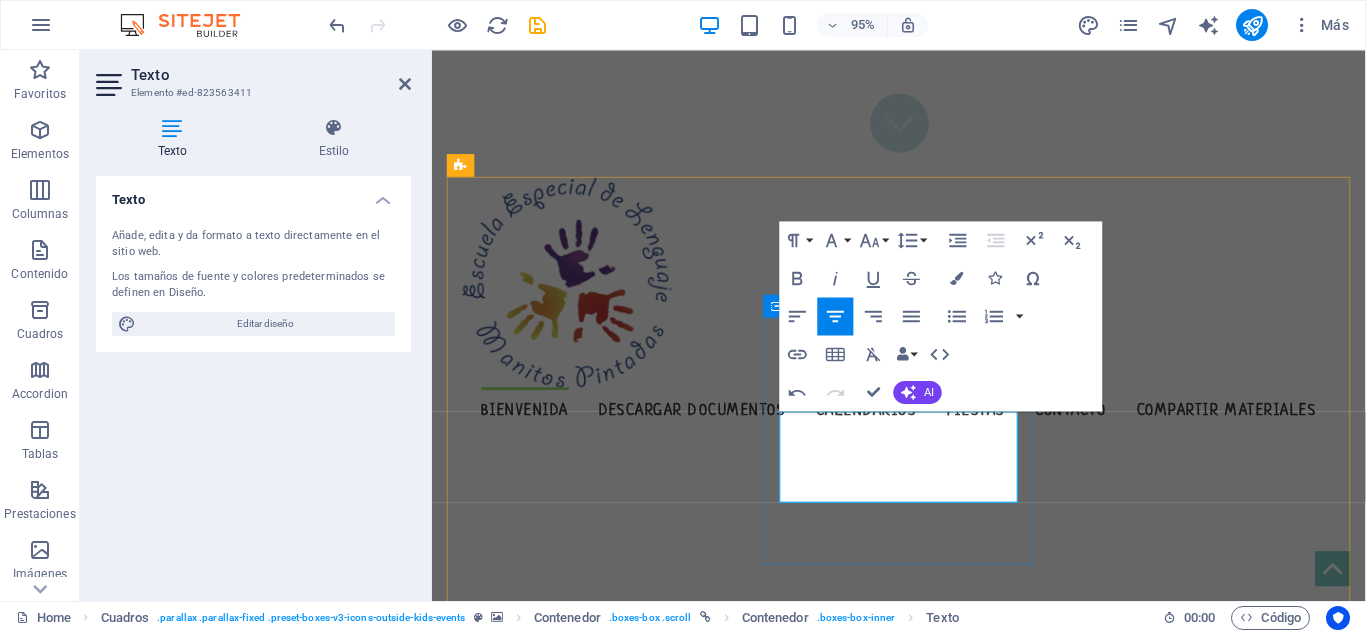 click on "La Escuela de Lenguaje "Manitos Pintadas", perteneciente al área de la educación que corresponde a las comunidad" at bounding box center [606, 1339] 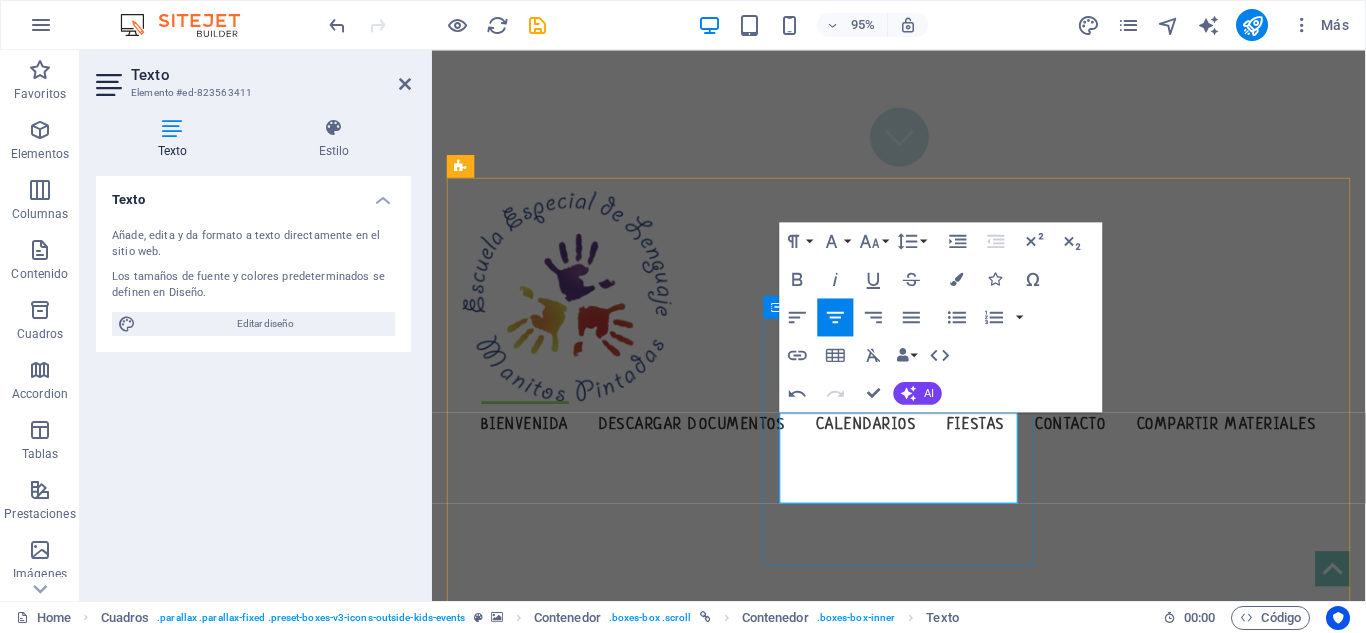 scroll, scrollTop: 463, scrollLeft: 0, axis: vertical 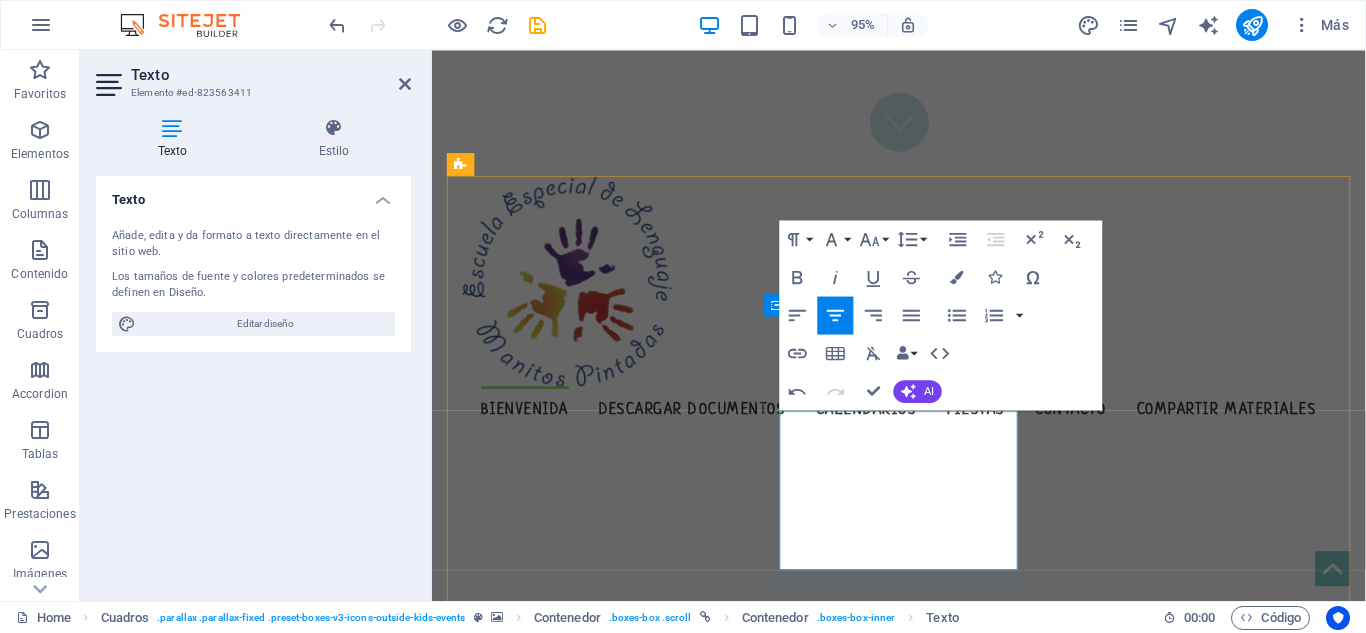 click on "La Escuela de Lenguaje "Manitos Pintadas", perteneciente al área de la educación que corresponde a las necesidades de la comunidad, inclusiva, innovadora y eficaz en la atención de niños y niñas con trastorno especifico de lenguaje" at bounding box center (606, 1374) 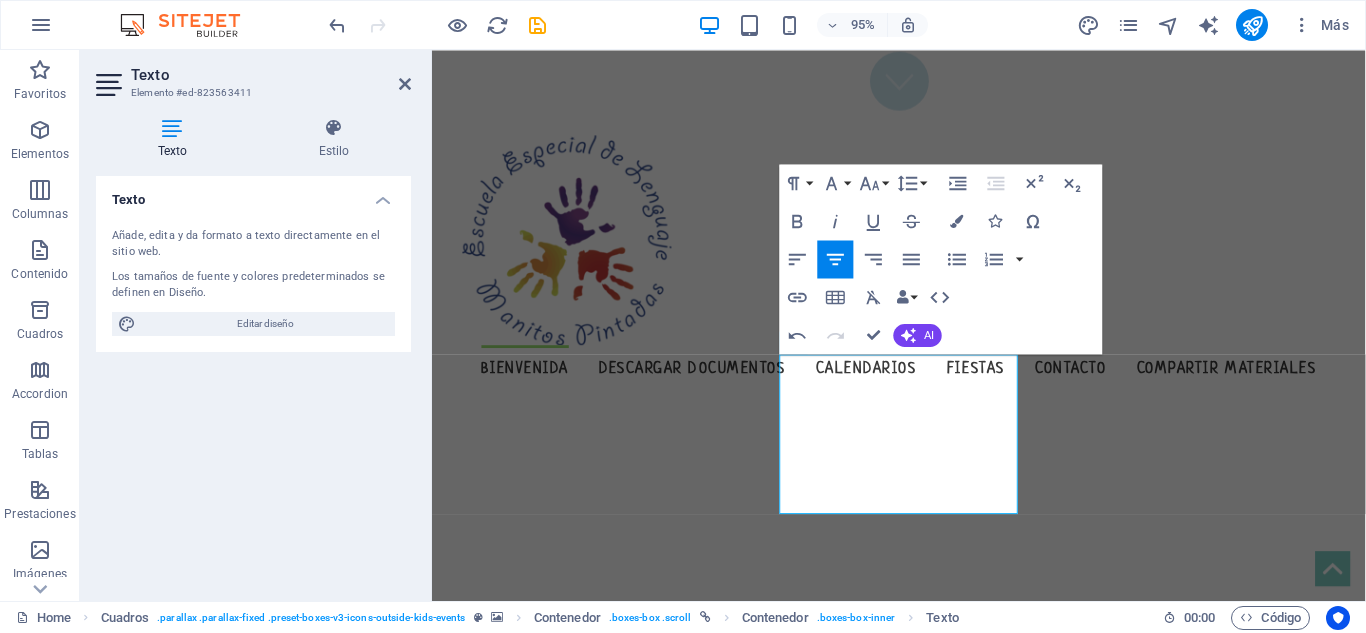 scroll, scrollTop: 522, scrollLeft: 0, axis: vertical 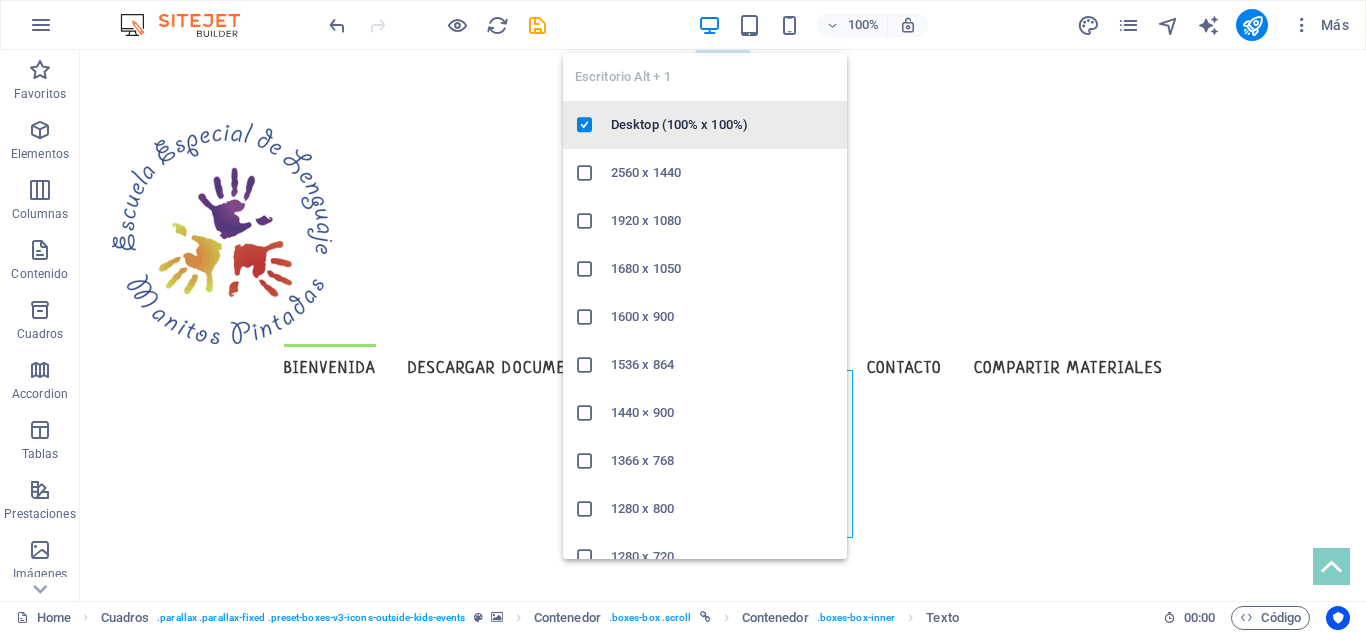click on "Desktop (100% x 100%)" at bounding box center (723, 125) 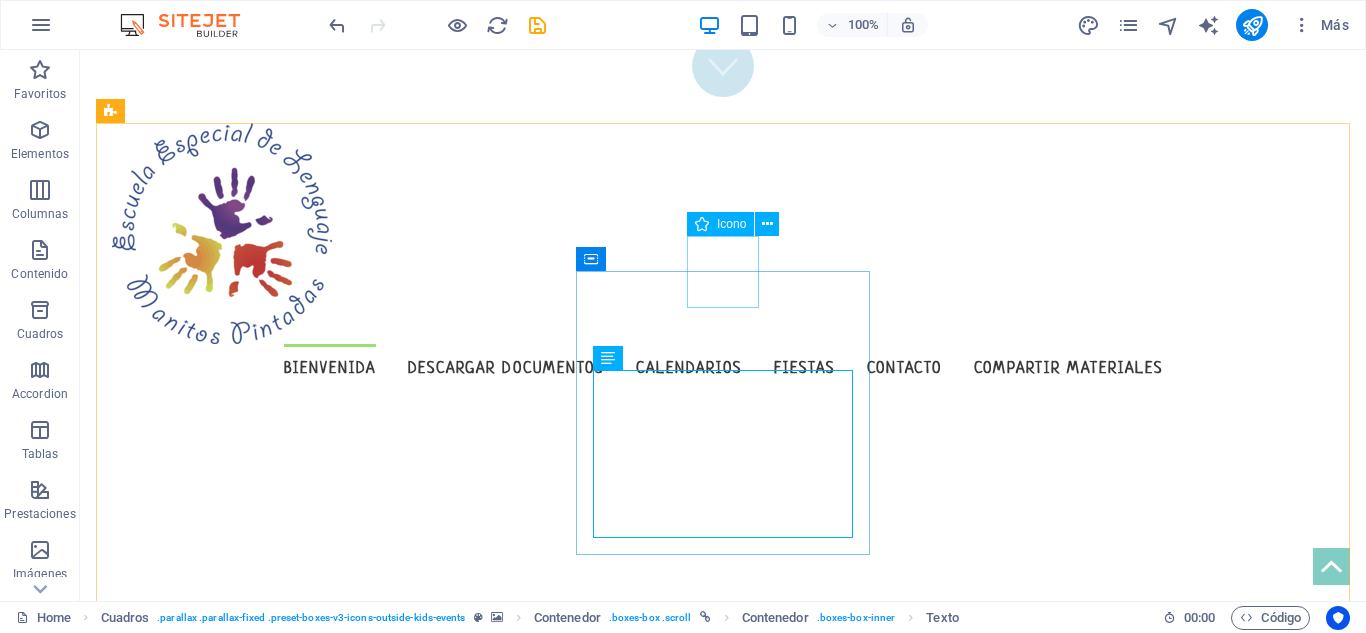 click on "Icono" at bounding box center (720, 224) 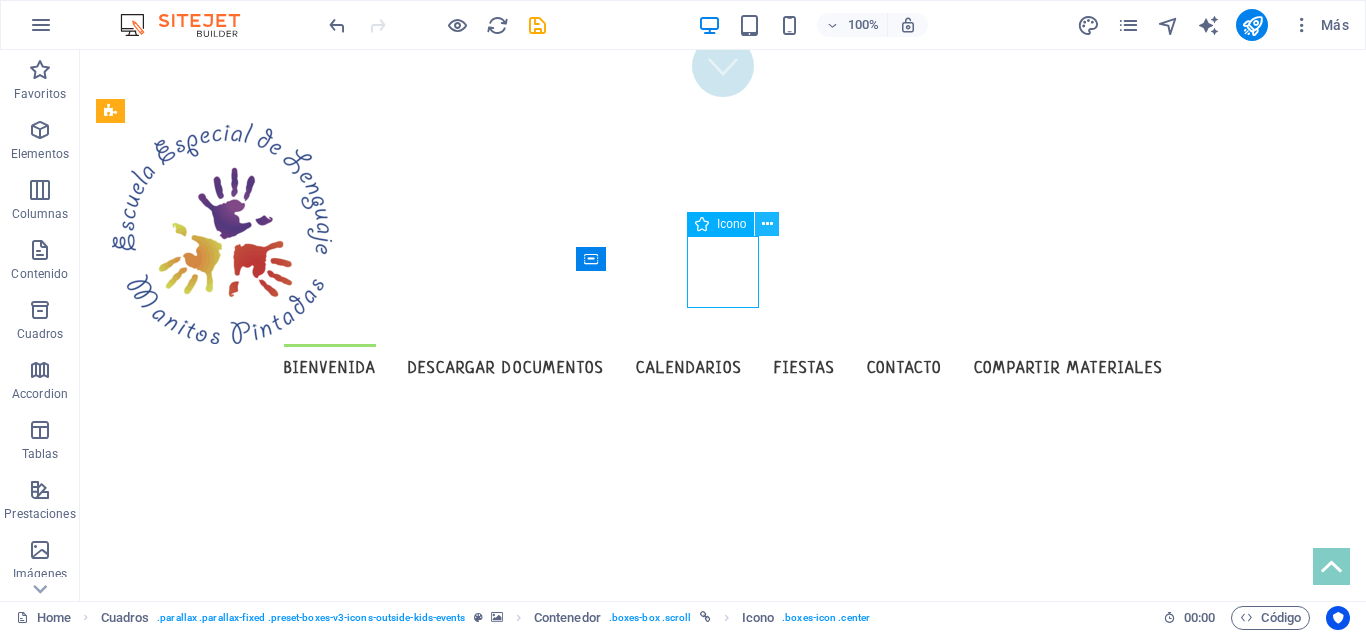 click at bounding box center [767, 224] 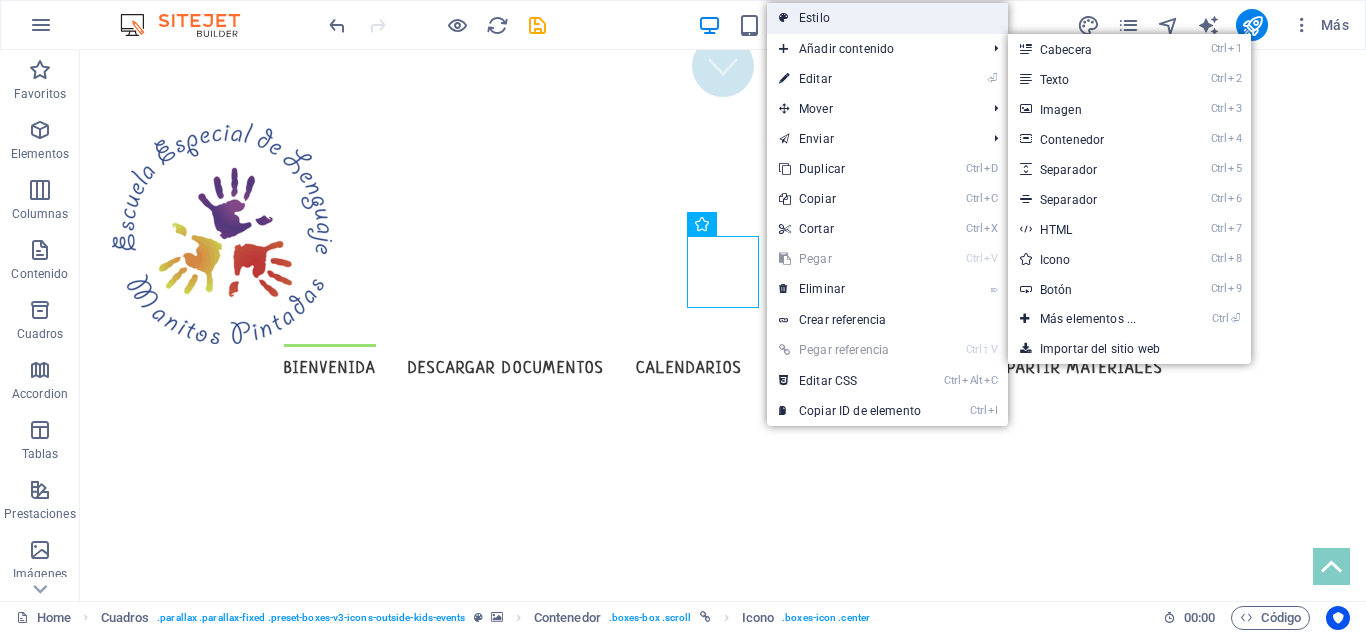 click on "Estilo" at bounding box center [887, 18] 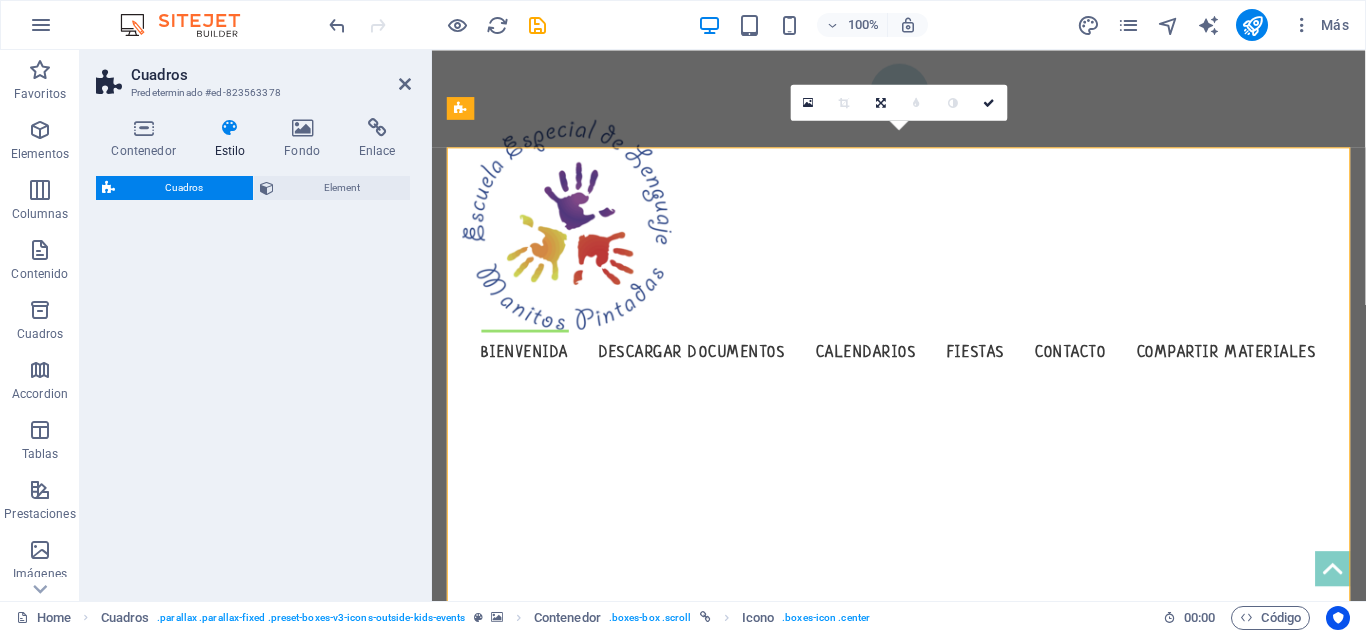 select on "rem" 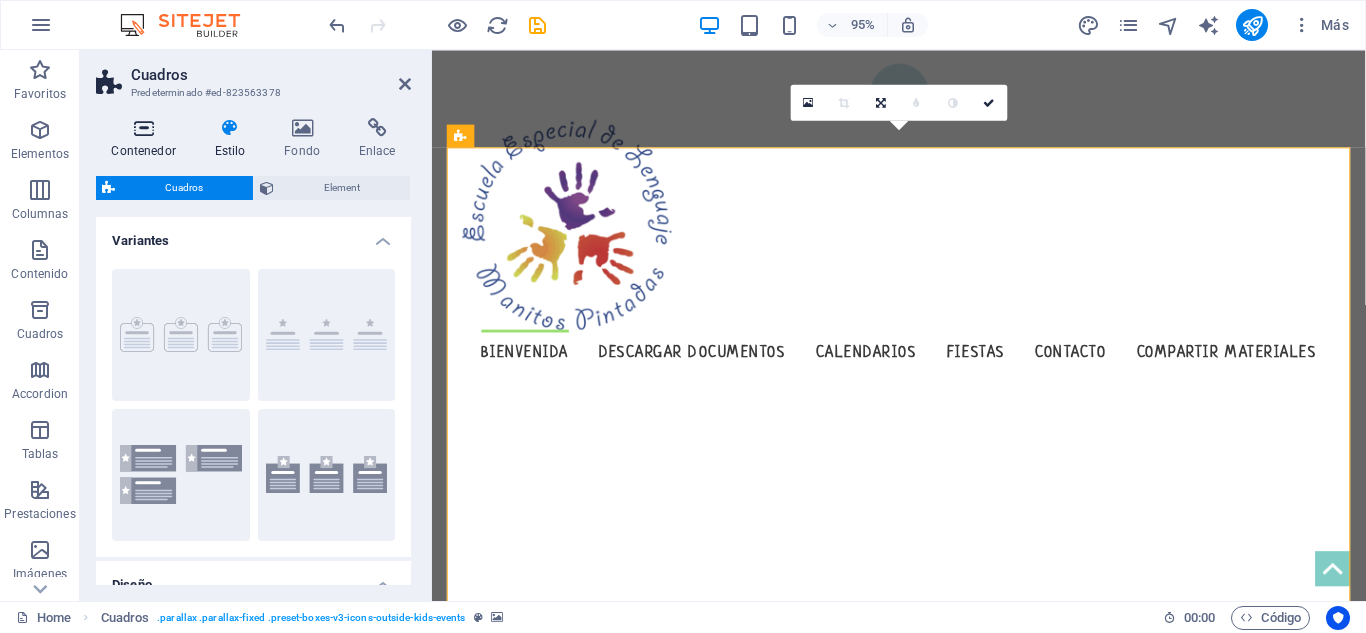 click at bounding box center [143, 128] 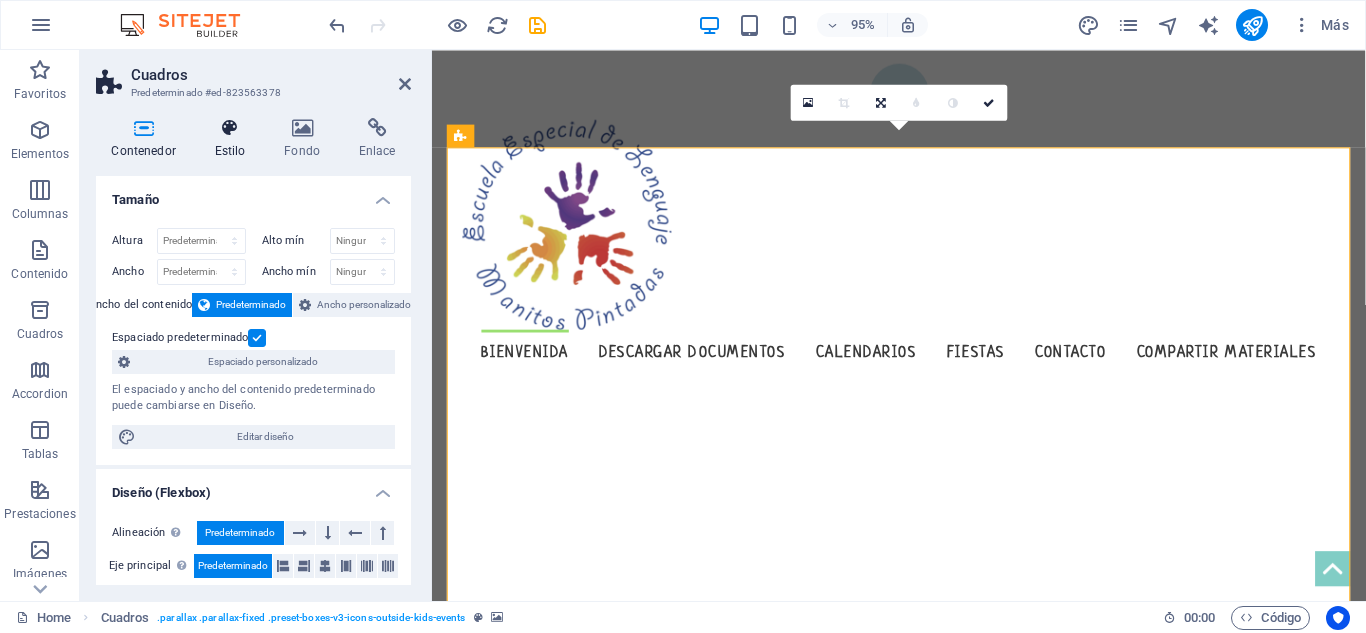 click on "Estilo" at bounding box center [234, 139] 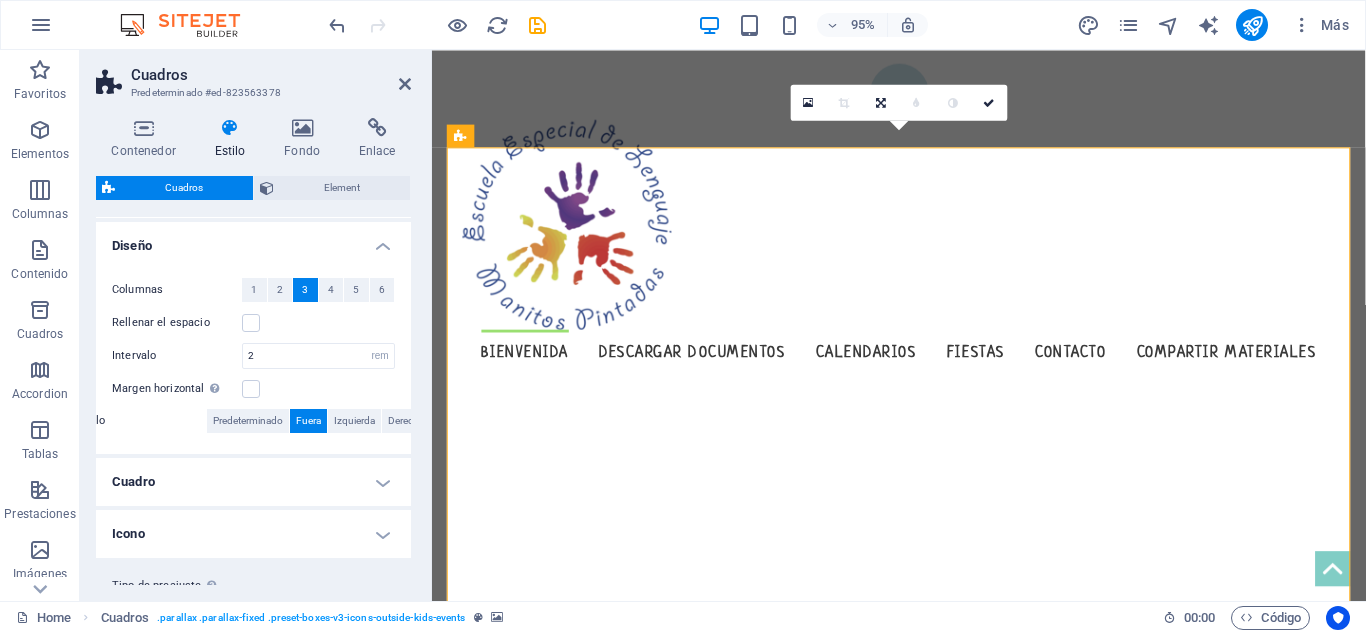 scroll, scrollTop: 392, scrollLeft: 0, axis: vertical 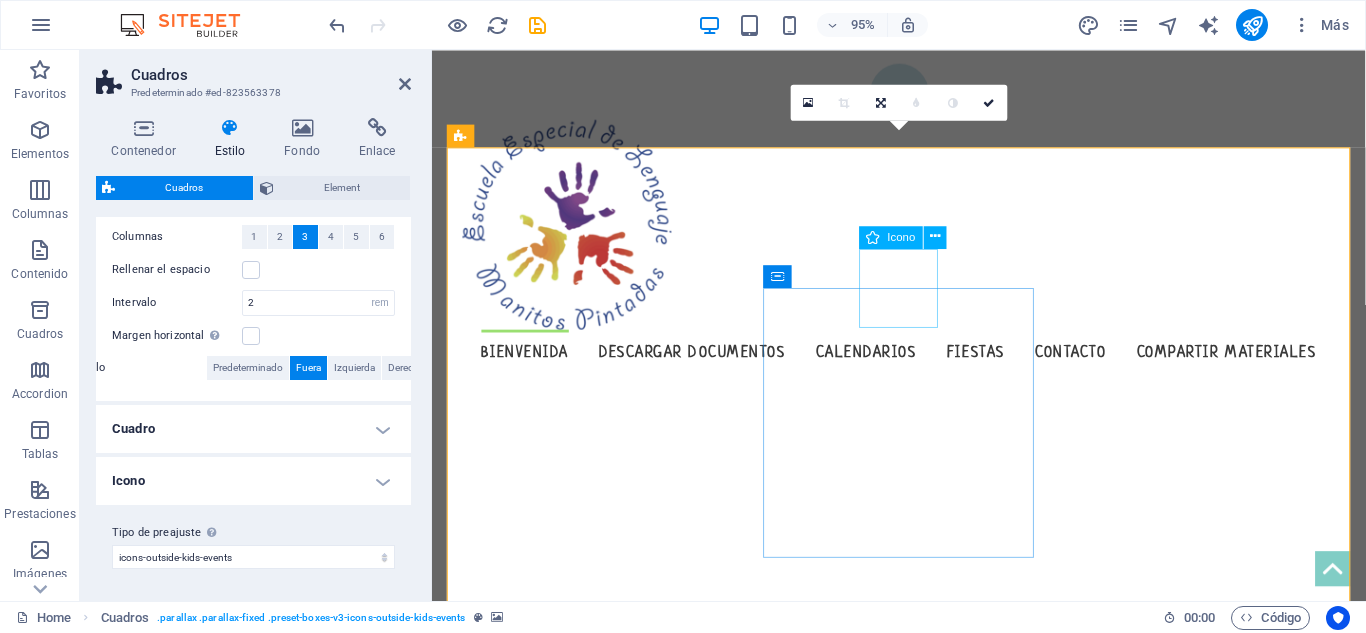 click at bounding box center [606, 1133] 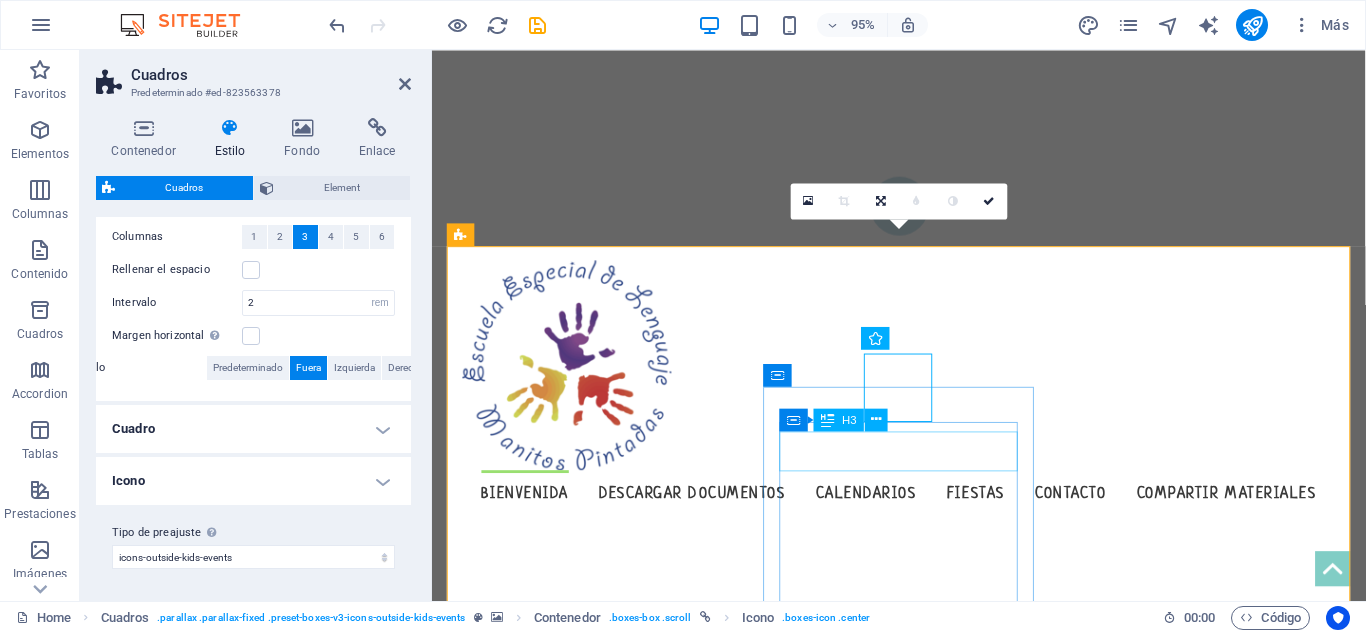 scroll, scrollTop: 389, scrollLeft: 0, axis: vertical 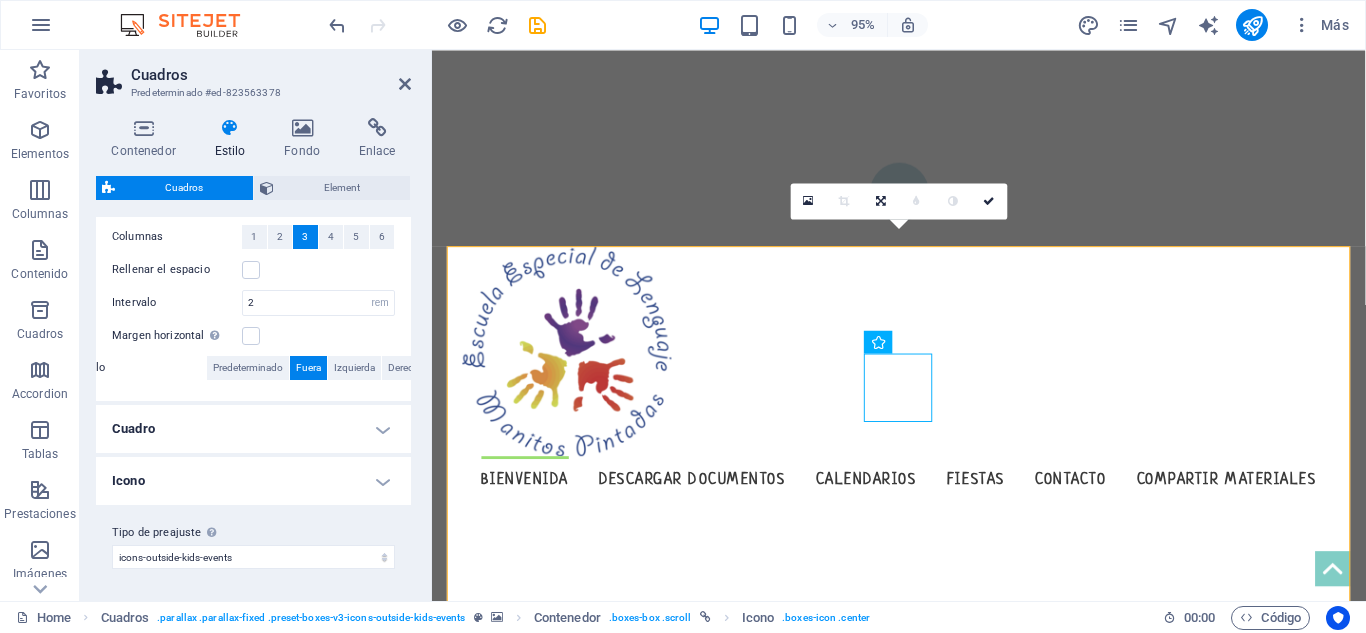 click on "Icono" at bounding box center (253, 481) 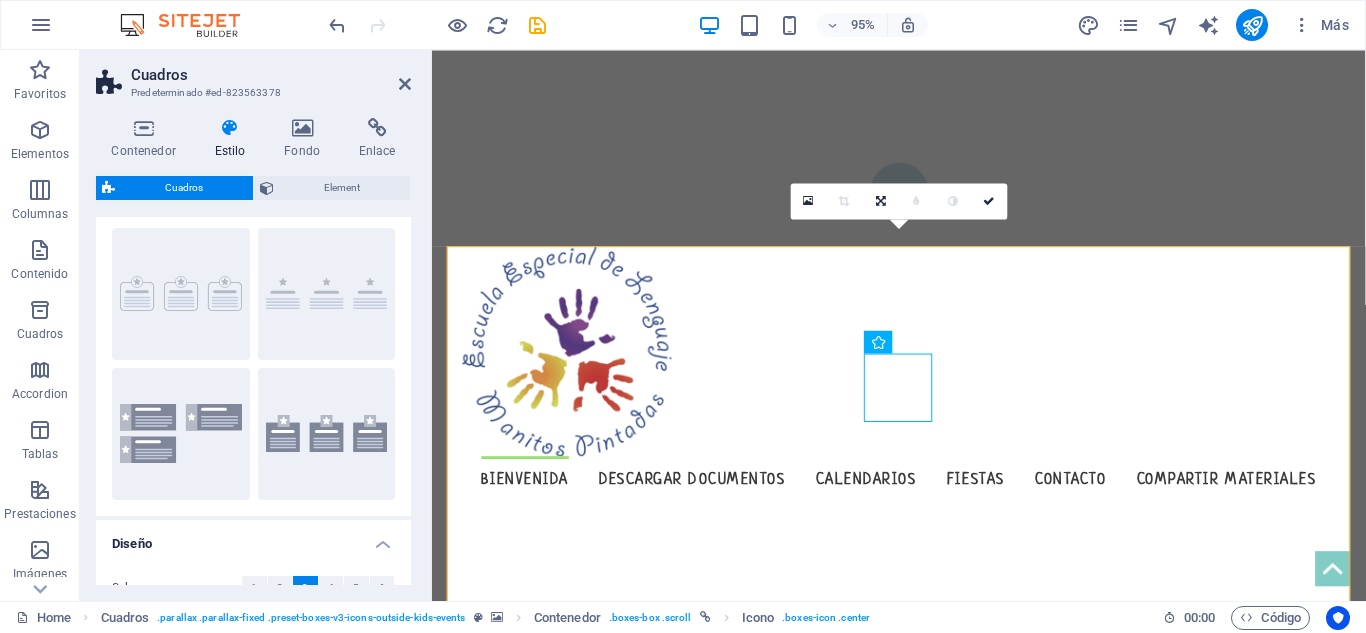 scroll, scrollTop: 0, scrollLeft: 0, axis: both 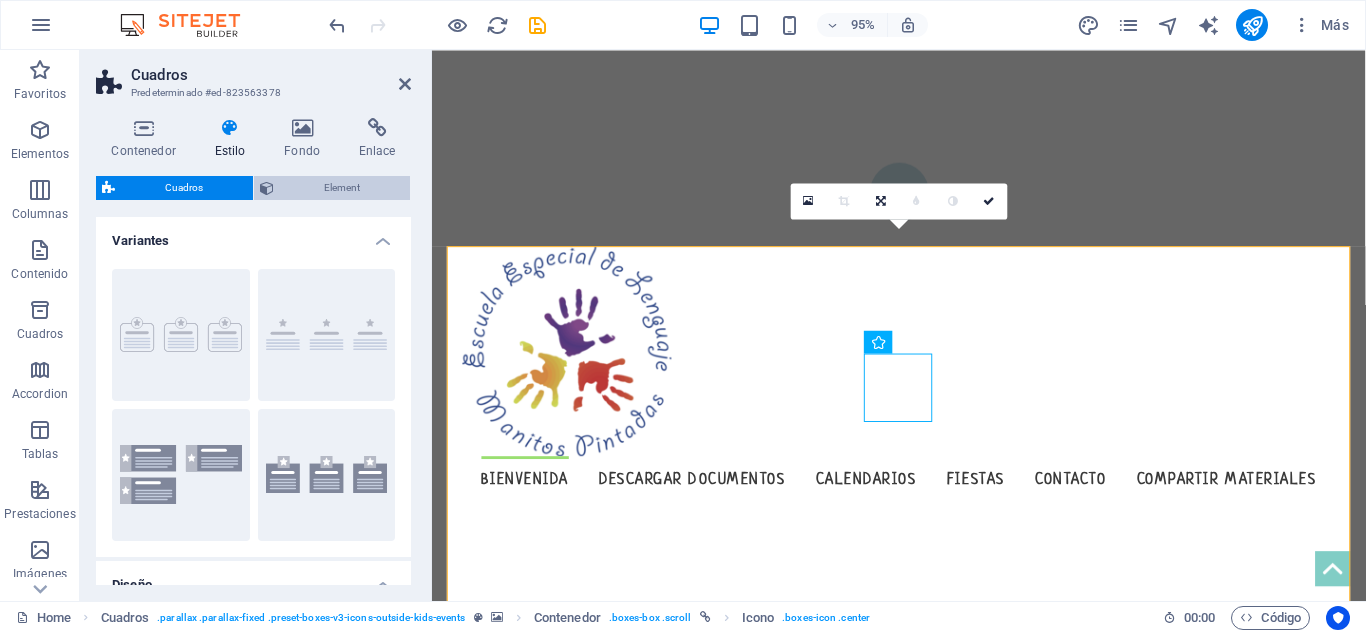 click at bounding box center [267, 188] 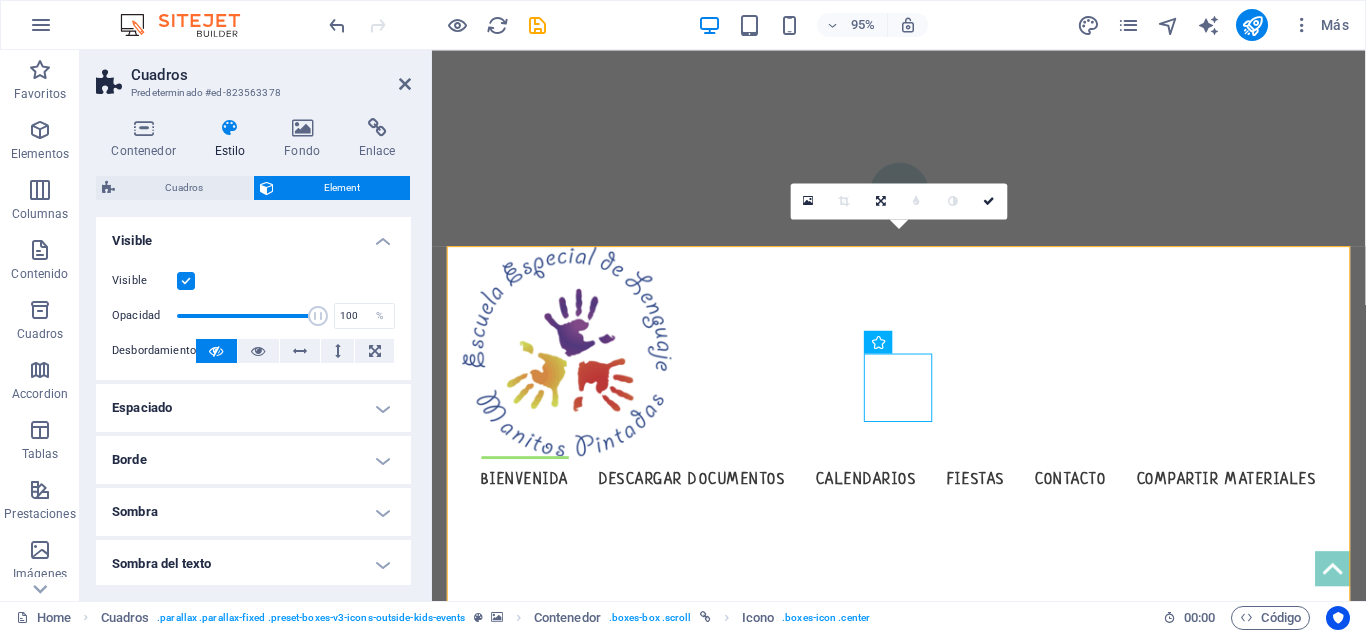 click on "Contenedor Estilo Fondo Enlace Tamaño Altura Predeterminado px rem % vh vw Alto mín Ninguno px rem % vh vw Ancho Predeterminado px rem % em vh vw Ancho mín Ninguno px rem % vh vw Ancho del contenido Predeterminado Ancho personalizado Ancho Predeterminado px rem % em vh vw Ancho mín Ninguno px rem % vh vw Espaciado predeterminado Espaciado personalizado El espaciado y ancho del contenido predeterminado puede cambiarse en Diseño. Editar diseño Diseño (Flexbox) Alineación Determina flex-direction. Predeterminado Eje principal Determina la forma en la que los elementos deberían comportarse por el eje principal en este contenedor (contenido justificado). Predeterminado Eje lateral Controla la dirección vertical del elemento en el contenedor (alinear elementos). Predeterminado Ajuste Predeterminado Habilitado Deshabilitado Relleno Controla las distancias y la dirección de los elementos en el eje Y en varias líneas (alinear contenido). Predeterminado Accesibilidad Rol Ninguno Alert Timer" at bounding box center [253, 351] 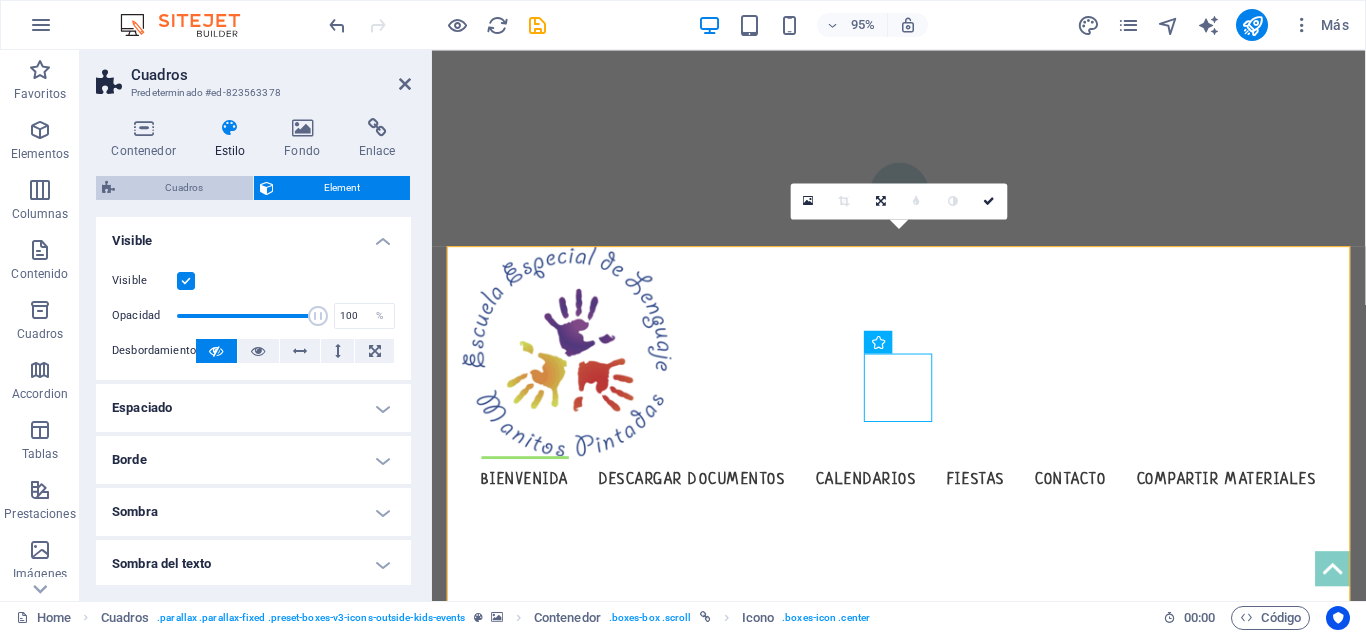 click on "Cuadros" at bounding box center [184, 188] 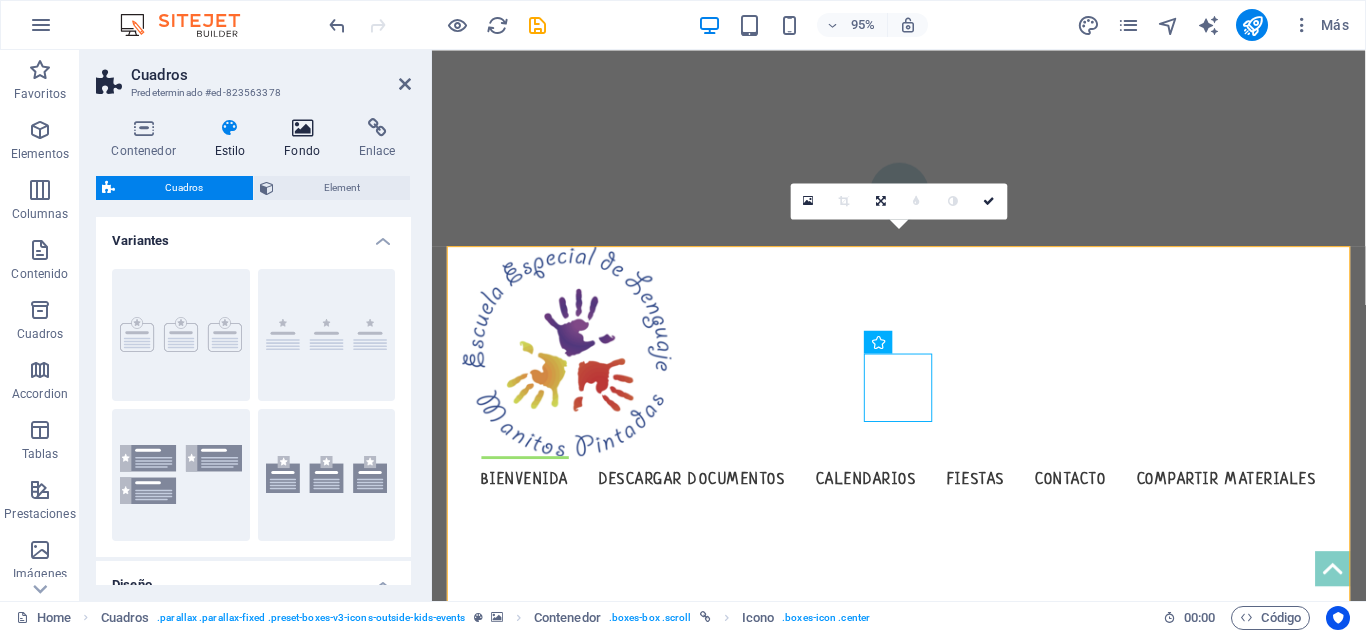 click on "Fondo" at bounding box center [306, 139] 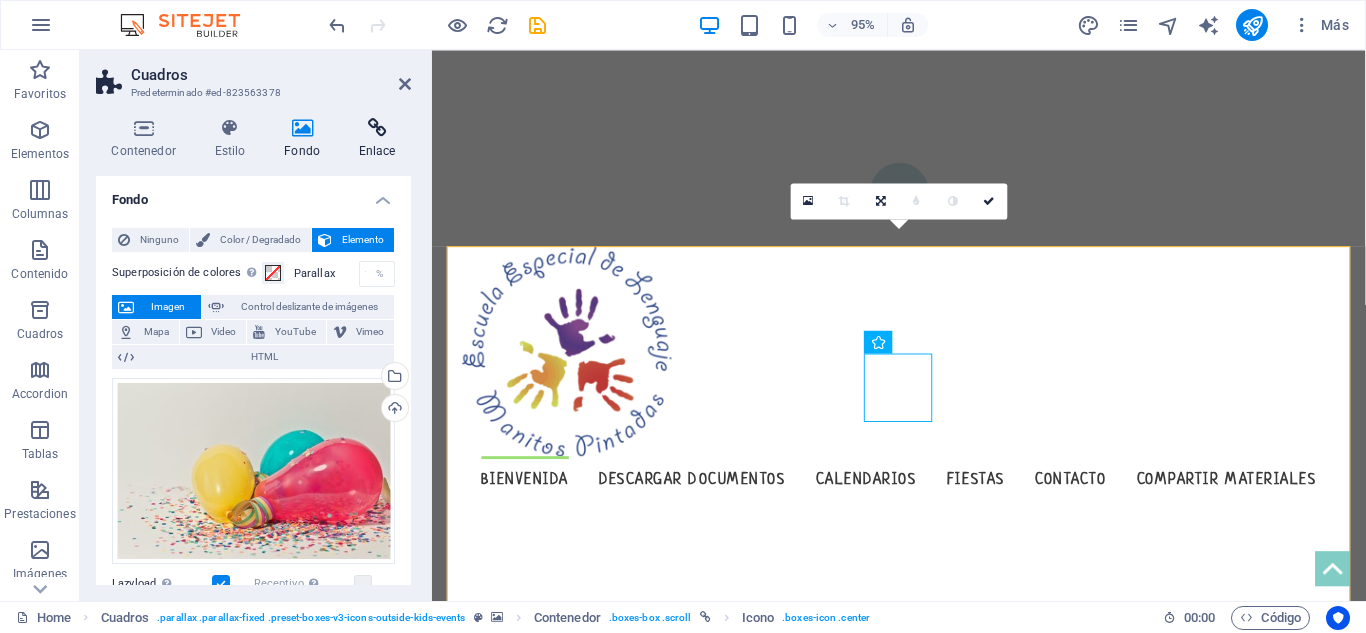 click at bounding box center [377, 128] 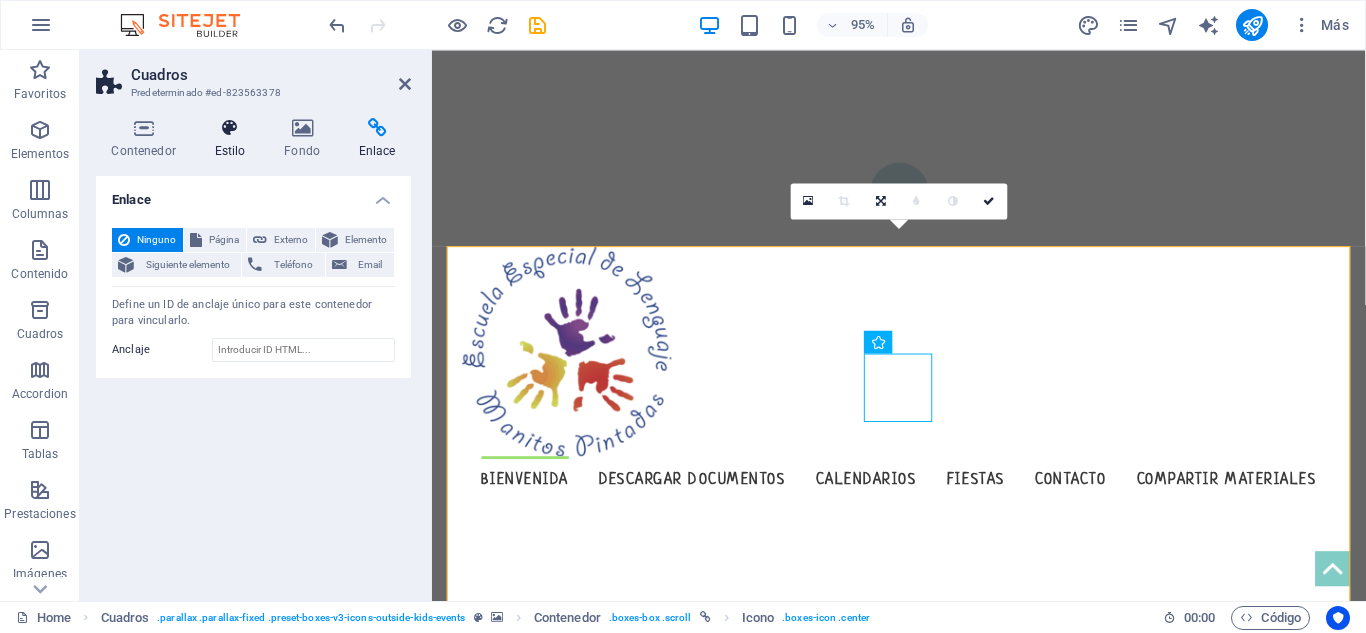 click on "Estilo" at bounding box center [234, 139] 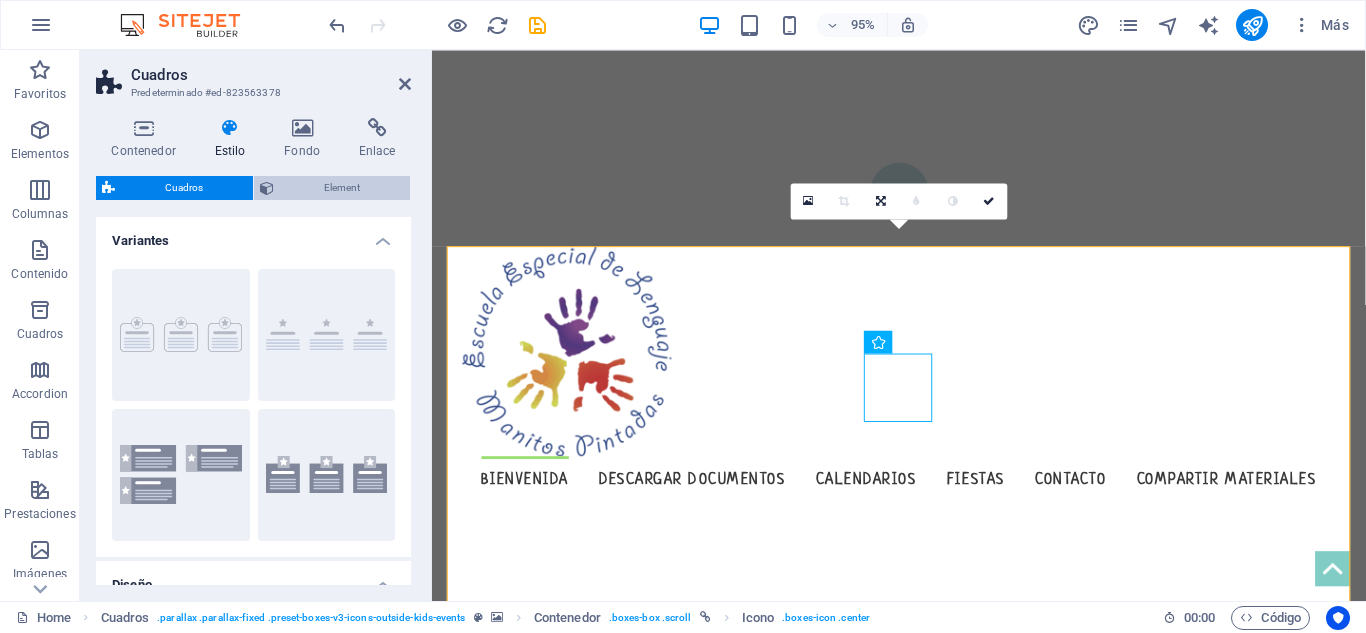 click on "Element" at bounding box center [342, 188] 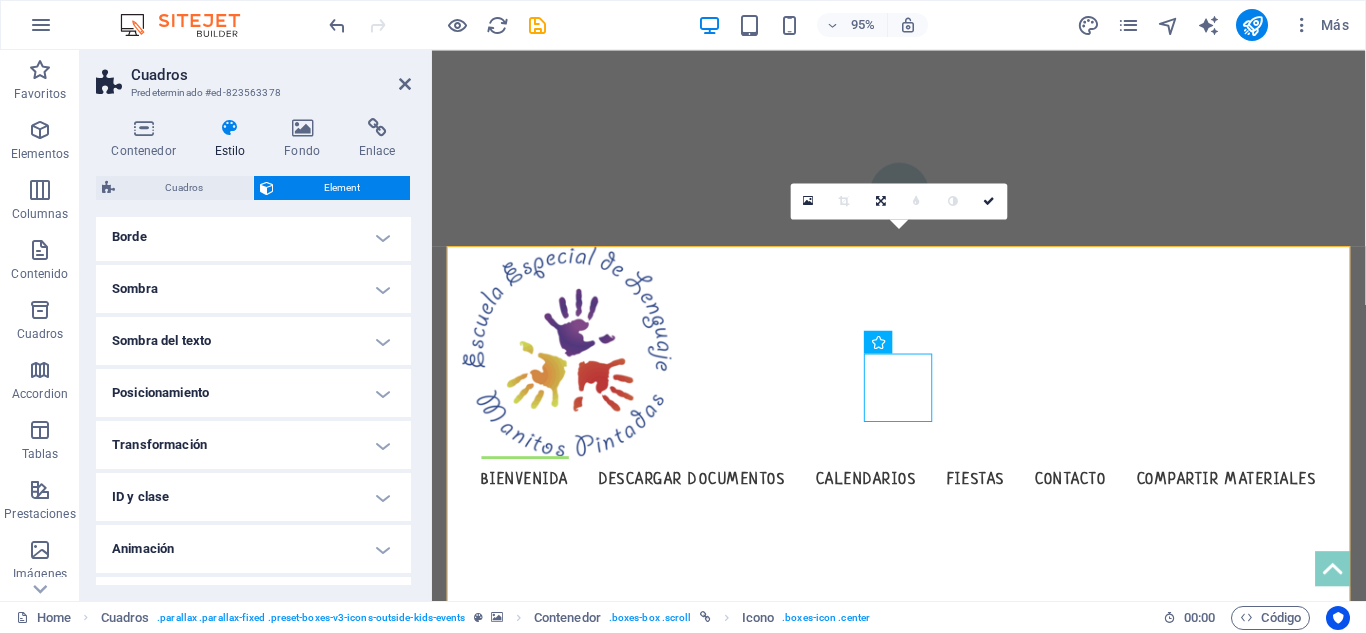 scroll, scrollTop: 263, scrollLeft: 0, axis: vertical 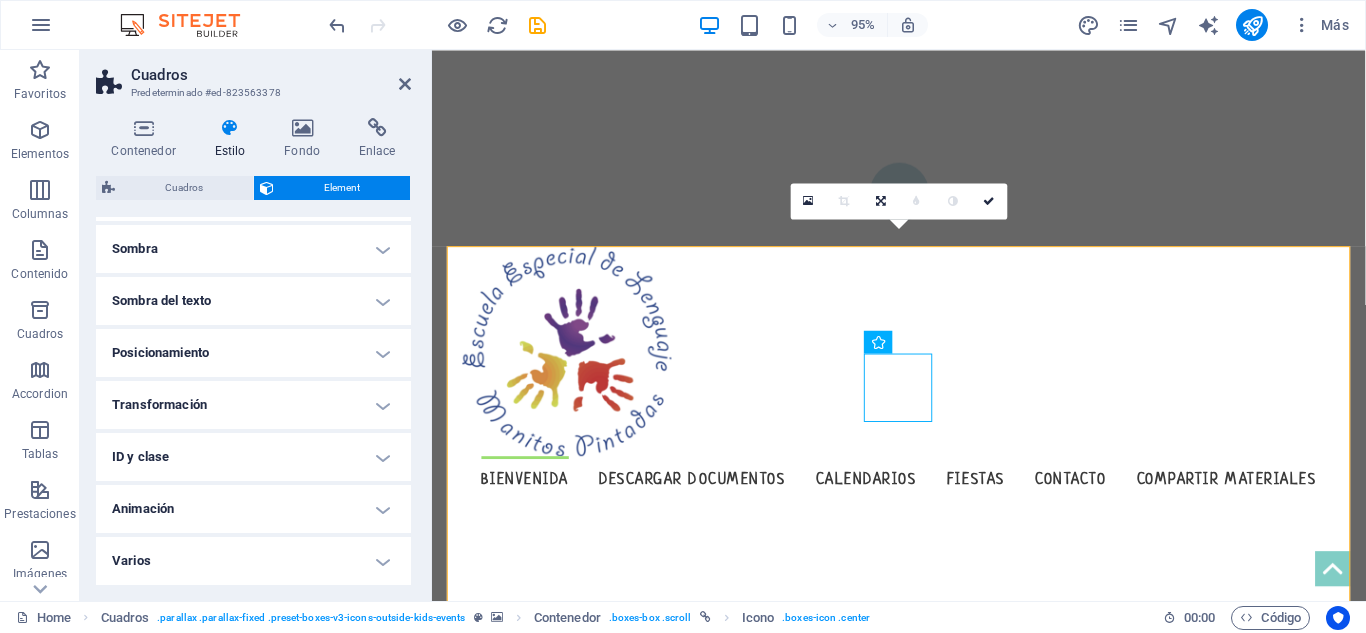 click on "Animación" at bounding box center [253, 509] 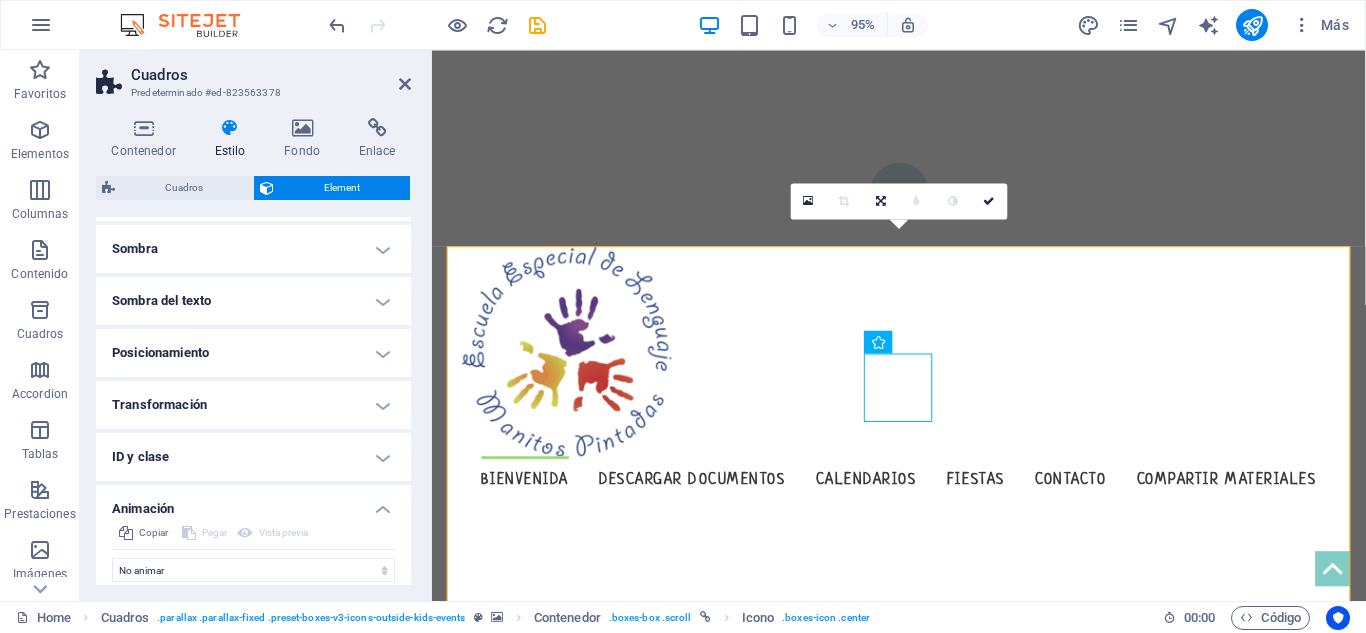 scroll, scrollTop: 328, scrollLeft: 0, axis: vertical 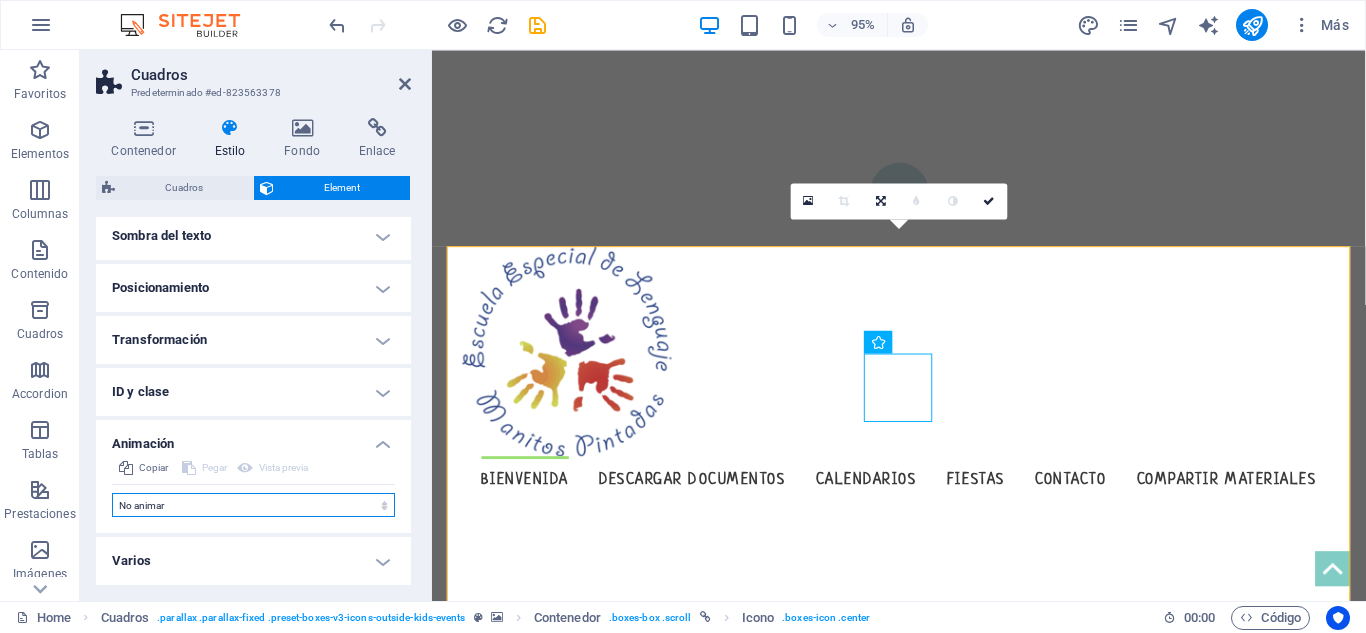 click on "No animar Mostrar / Ocultar Subir/bajar Acercar/alejar Deslizar de izquierda a derecha Deslizar de derecha a izquierda Deslizar de arriba a abajo Deslizar de abajo a arriba Pulsación Parpadeo Abrir como superposición" at bounding box center (253, 505) 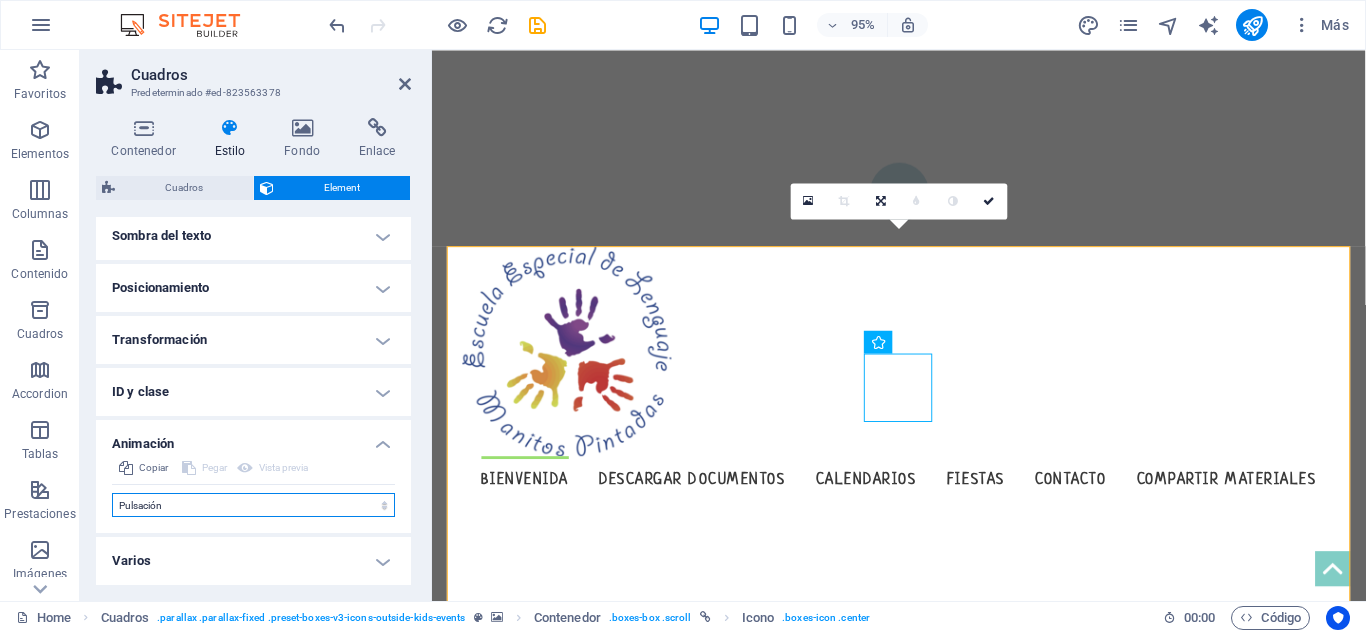 click on "No animar Mostrar / Ocultar Subir/bajar Acercar/alejar Deslizar de izquierda a derecha Deslizar de derecha a izquierda Deslizar de arriba a abajo Deslizar de abajo a arriba Pulsación Parpadeo Abrir como superposición" at bounding box center (253, 505) 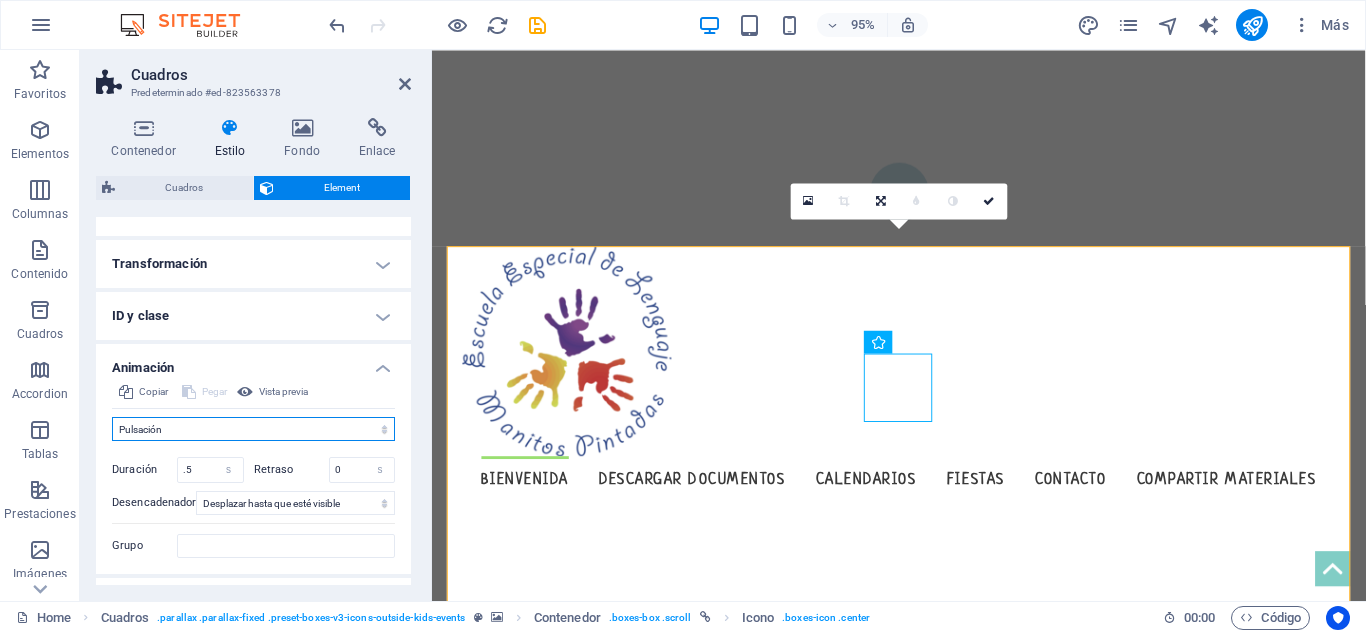 scroll, scrollTop: 412, scrollLeft: 0, axis: vertical 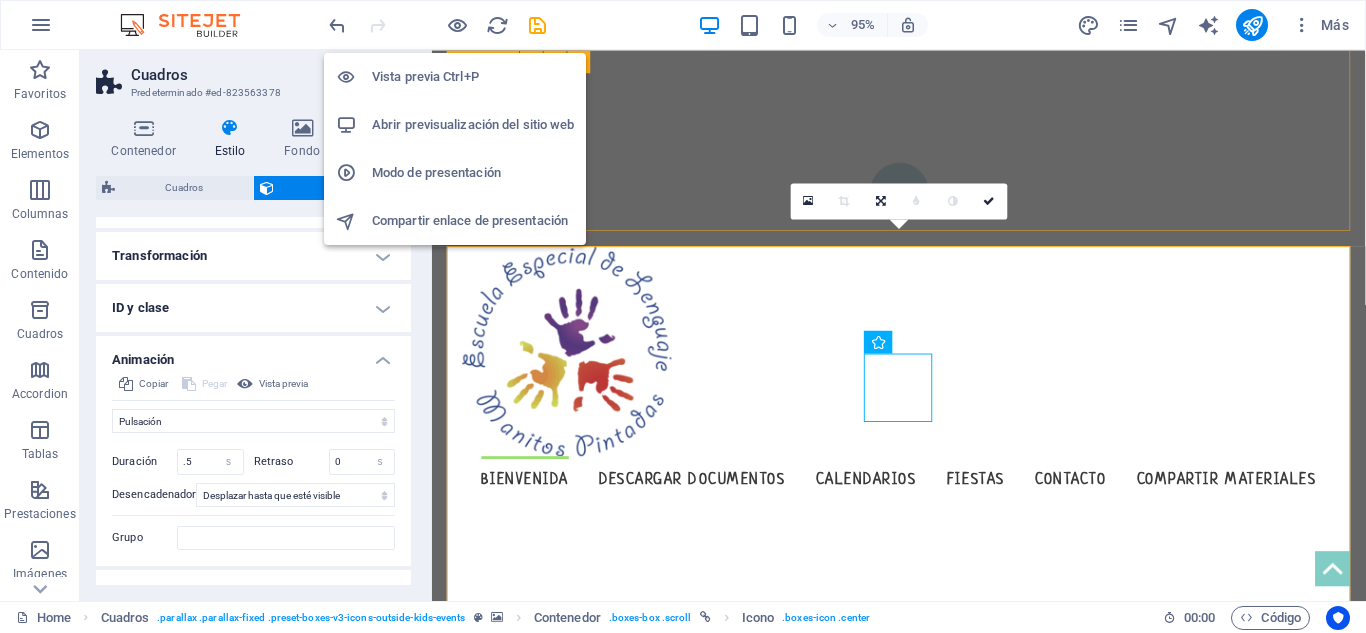 click on "Modo de presentación" at bounding box center [473, 173] 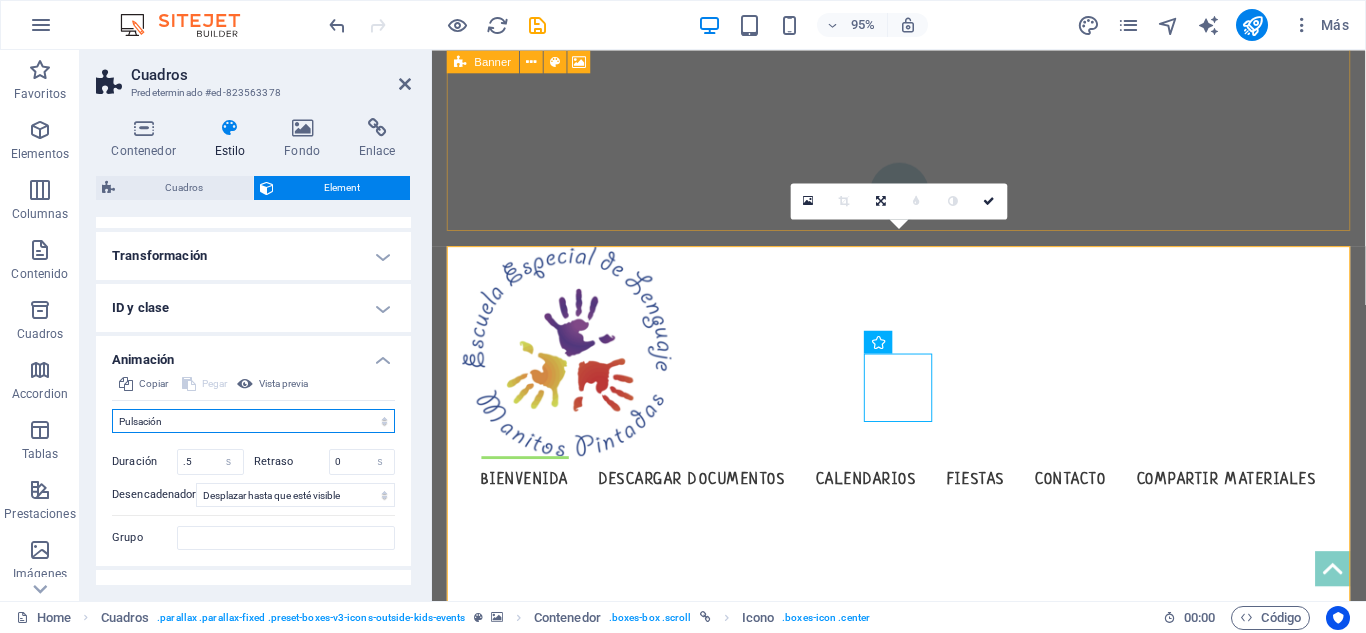 click on "No animar Mostrar / Ocultar Subir/bajar Acercar/alejar Deslizar de izquierda a derecha Deslizar de derecha a izquierda Deslizar de arriba a abajo Deslizar de abajo a arriba Pulsación Parpadeo Abrir como superposición" at bounding box center (253, 421) 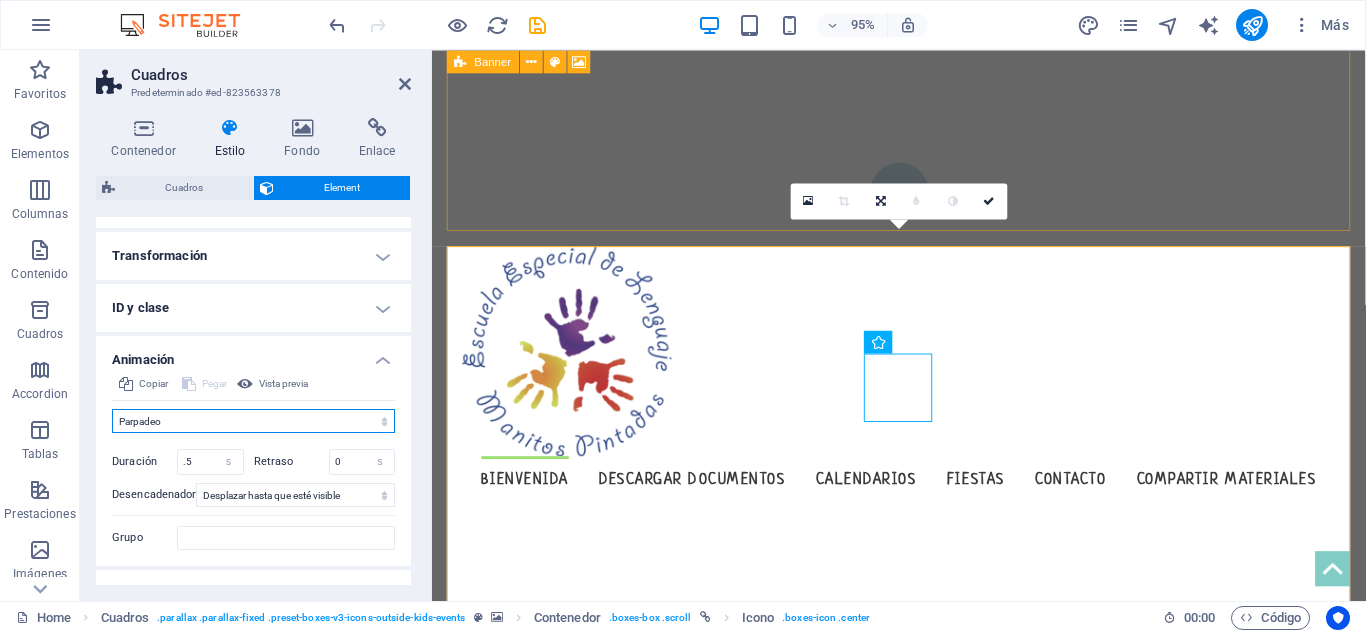 click on "No animar Mostrar / Ocultar Subir/bajar Acercar/alejar Deslizar de izquierda a derecha Deslizar de derecha a izquierda Deslizar de arriba a abajo Deslizar de abajo a arriba Pulsación Parpadeo Abrir como superposición" at bounding box center [253, 421] 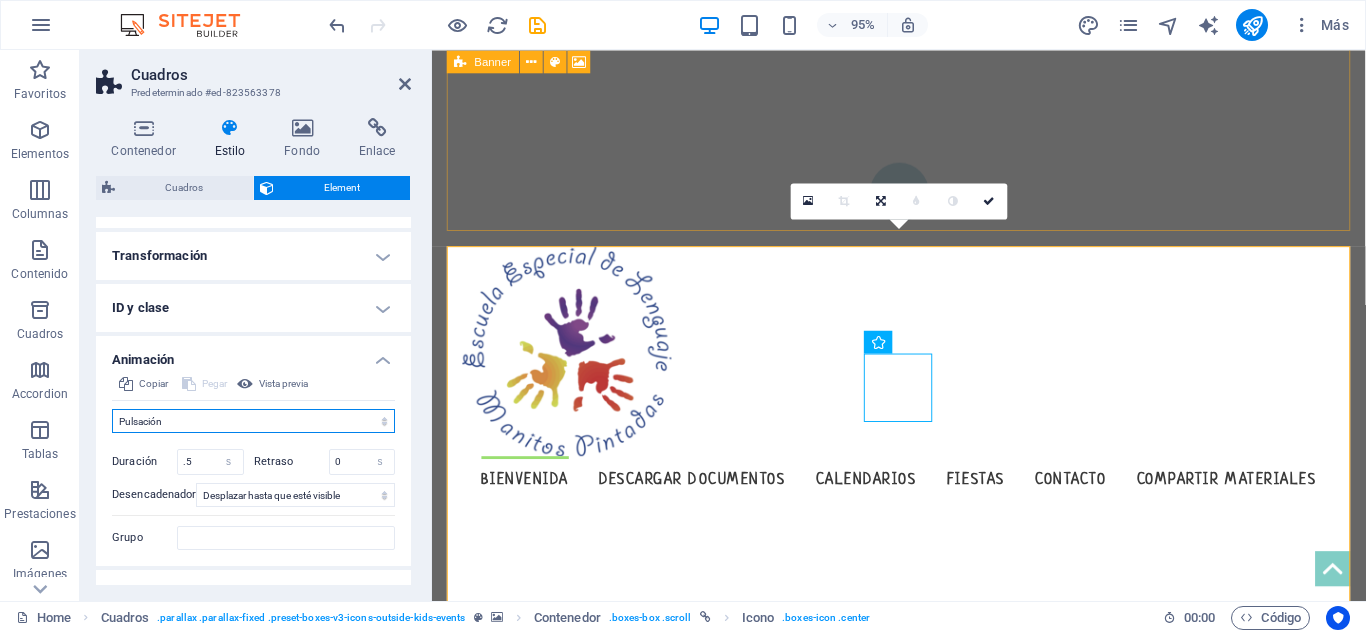 click on "No animar Mostrar / Ocultar Subir/bajar Acercar/alejar Deslizar de izquierda a derecha Deslizar de derecha a izquierda Deslizar de arriba a abajo Deslizar de abajo a arriba Pulsación Parpadeo Abrir como superposición" at bounding box center (253, 421) 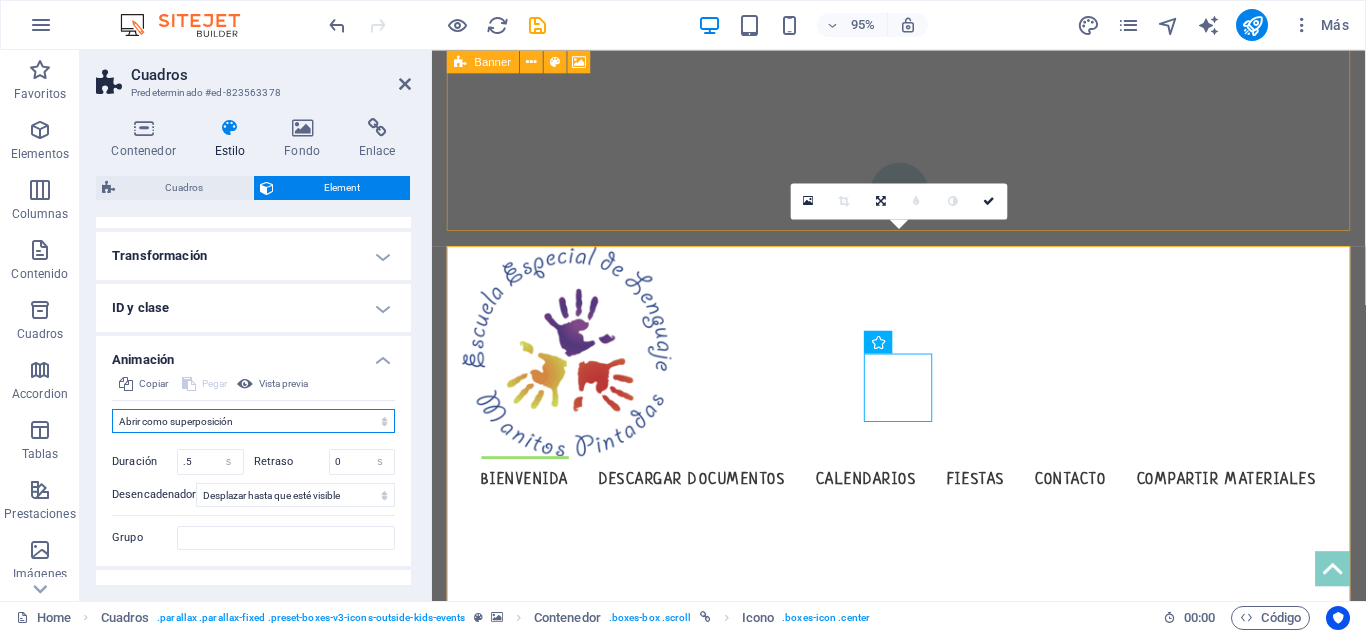 click on "No animar Mostrar / Ocultar Subir/bajar Acercar/alejar Deslizar de izquierda a derecha Deslizar de derecha a izquierda Deslizar de arriba a abajo Deslizar de abajo a arriba Pulsación Parpadeo Abrir como superposición" at bounding box center [253, 421] 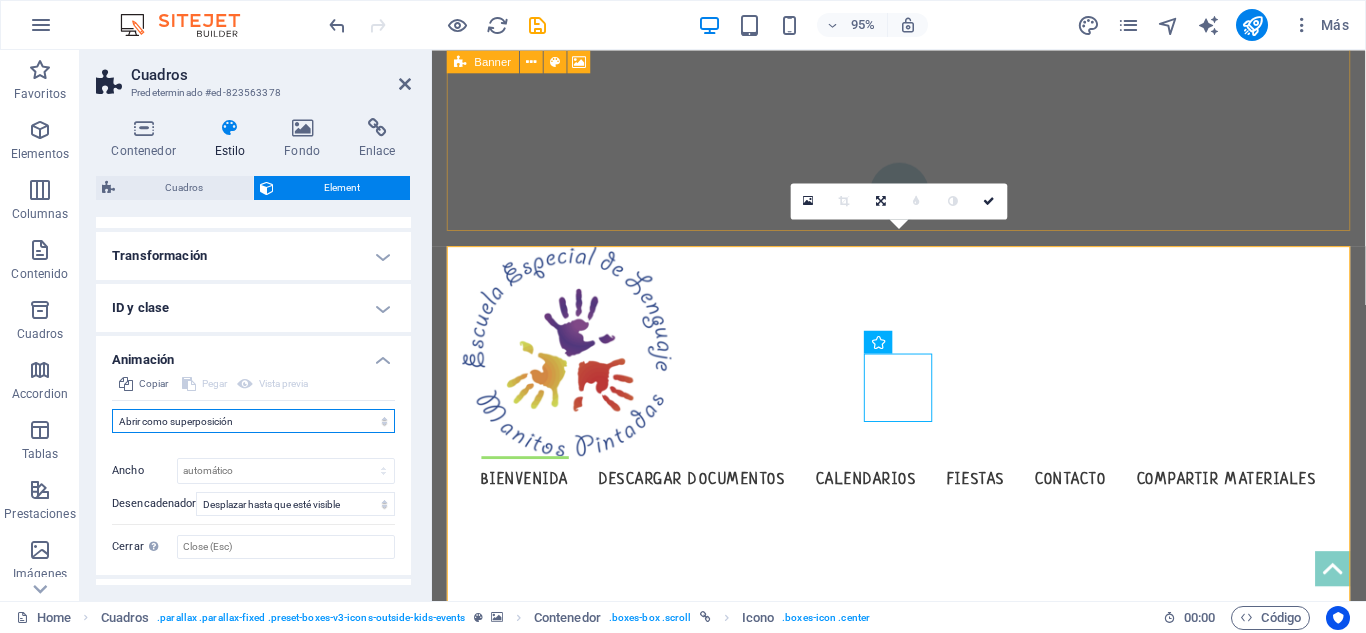 click on "No animar Mostrar / Ocultar Subir/bajar Acercar/alejar Deslizar de izquierda a derecha Deslizar de derecha a izquierda Deslizar de arriba a abajo Deslizar de abajo a arriba Pulsación Parpadeo Abrir como superposición" at bounding box center (253, 421) 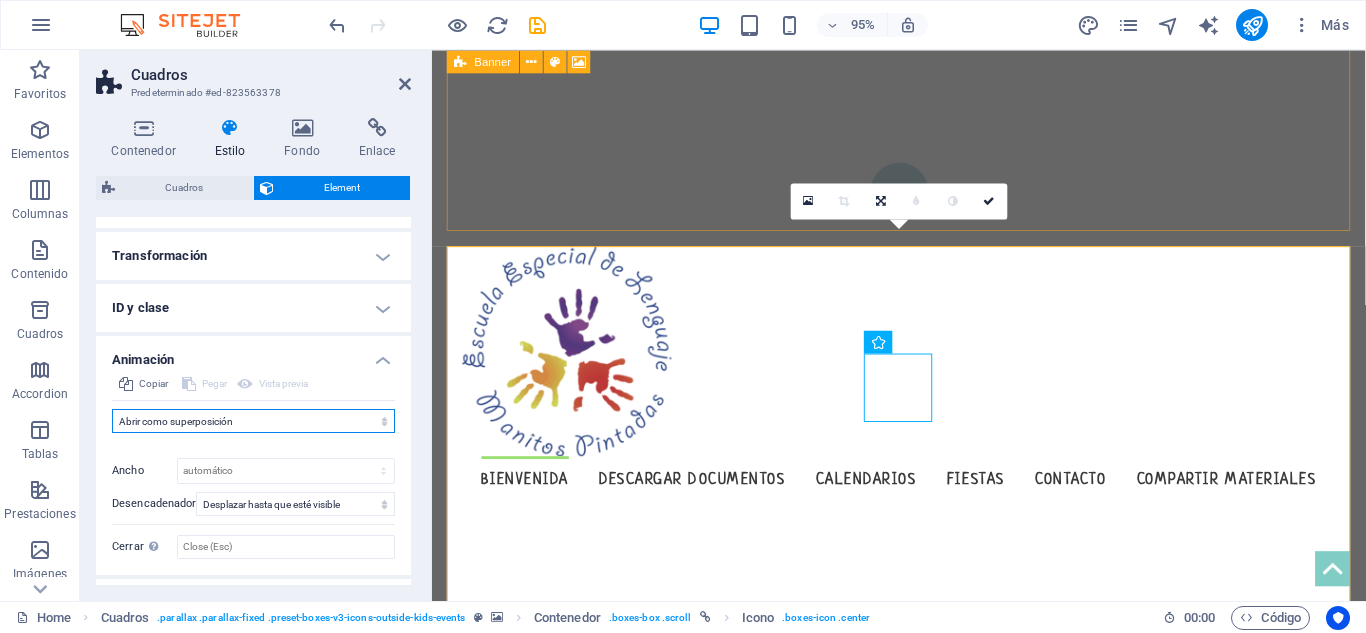 click on "No animar Mostrar / Ocultar Subir/bajar Acercar/alejar Deslizar de izquierda a derecha Deslizar de derecha a izquierda Deslizar de arriba a abajo Deslizar de abajo a arriba Pulsación Parpadeo Abrir como superposición" at bounding box center (253, 421) 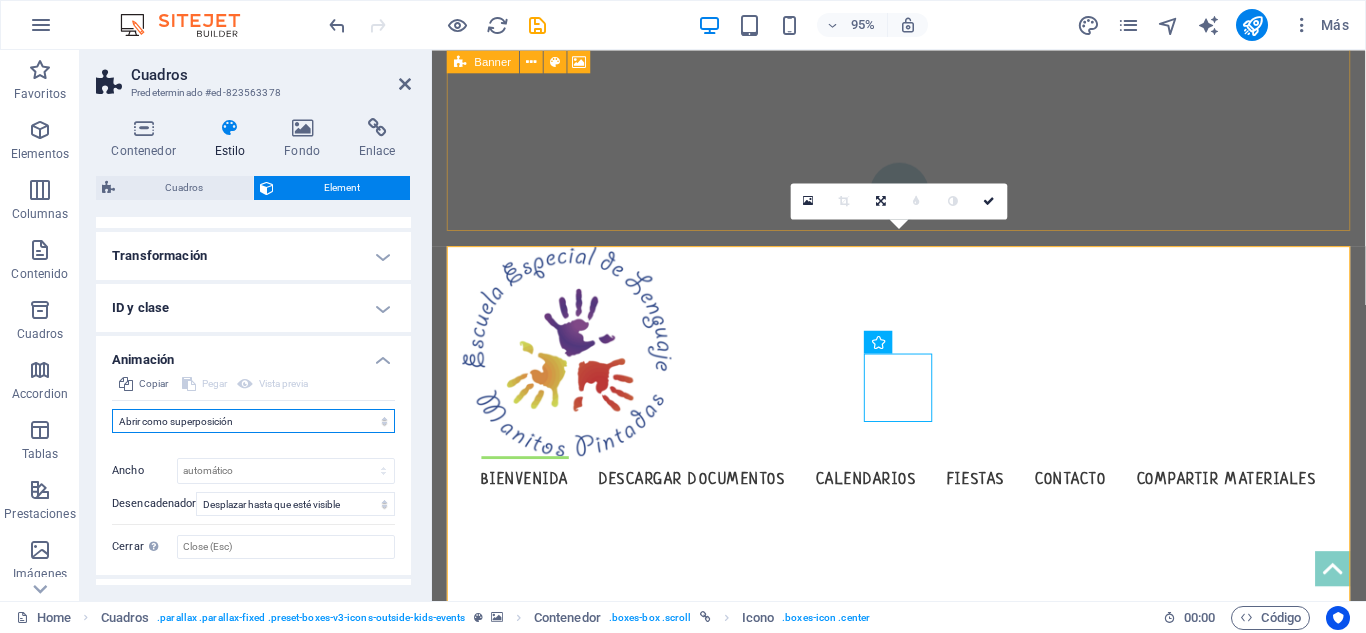 select on "move-top-to-bottom" 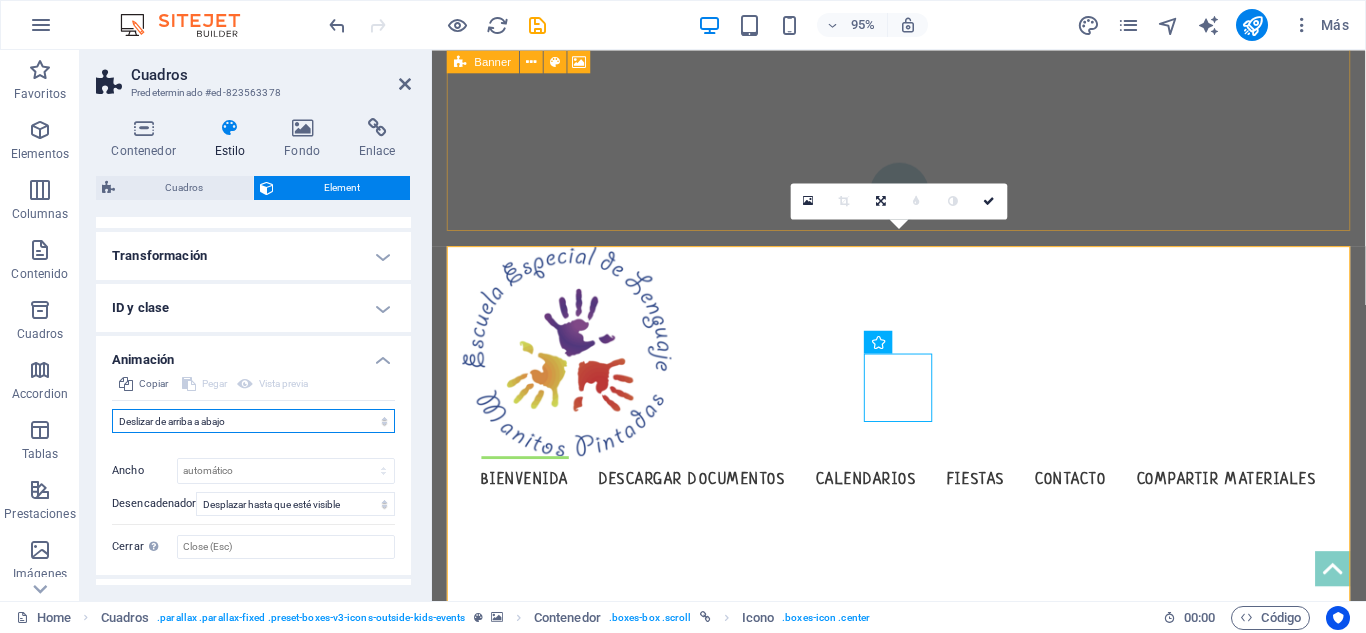 click on "No animar Mostrar / Ocultar Subir/bajar Acercar/alejar Deslizar de izquierda a derecha Deslizar de derecha a izquierda Deslizar de arriba a abajo Deslizar de abajo a arriba Pulsación Parpadeo Abrir como superposición" at bounding box center [253, 421] 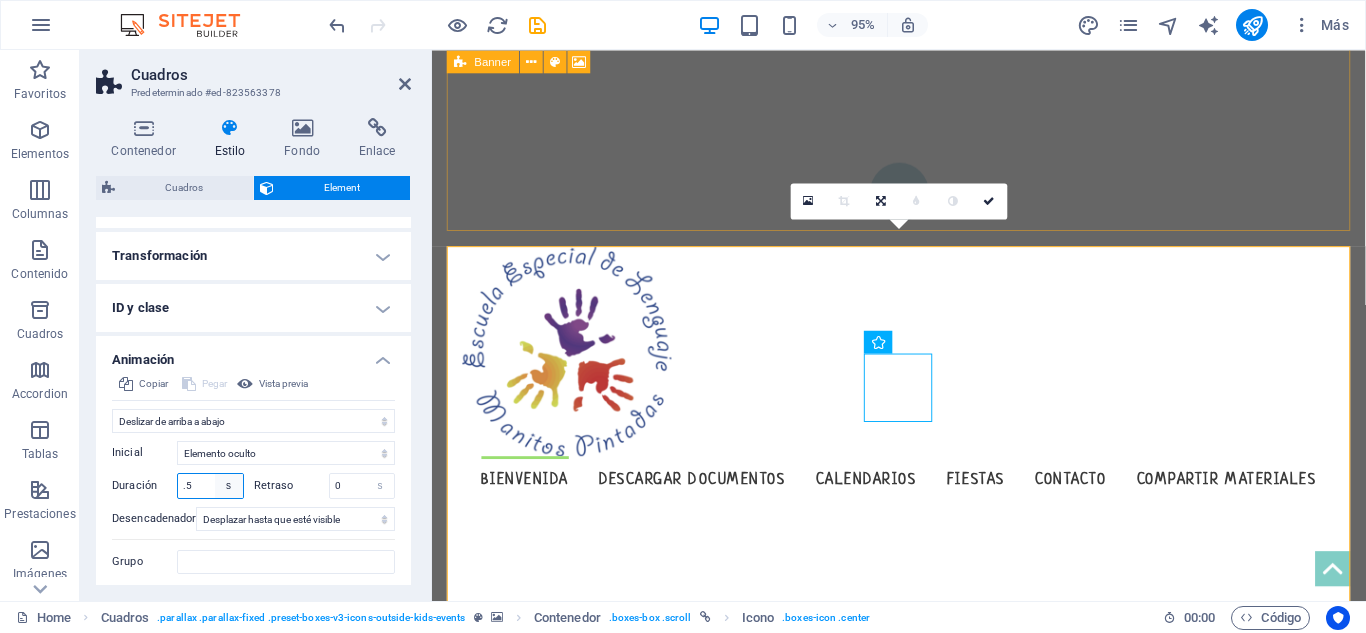 click on "s ms" at bounding box center (229, 486) 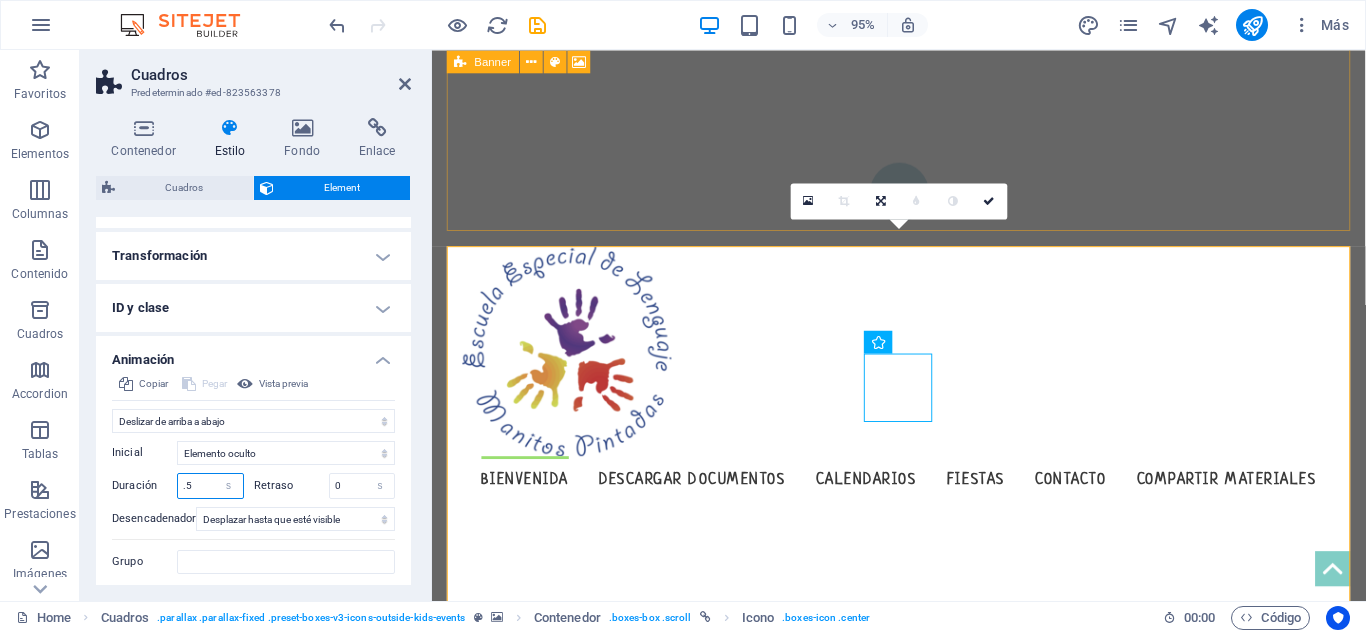 click on ".5" at bounding box center (210, 486) 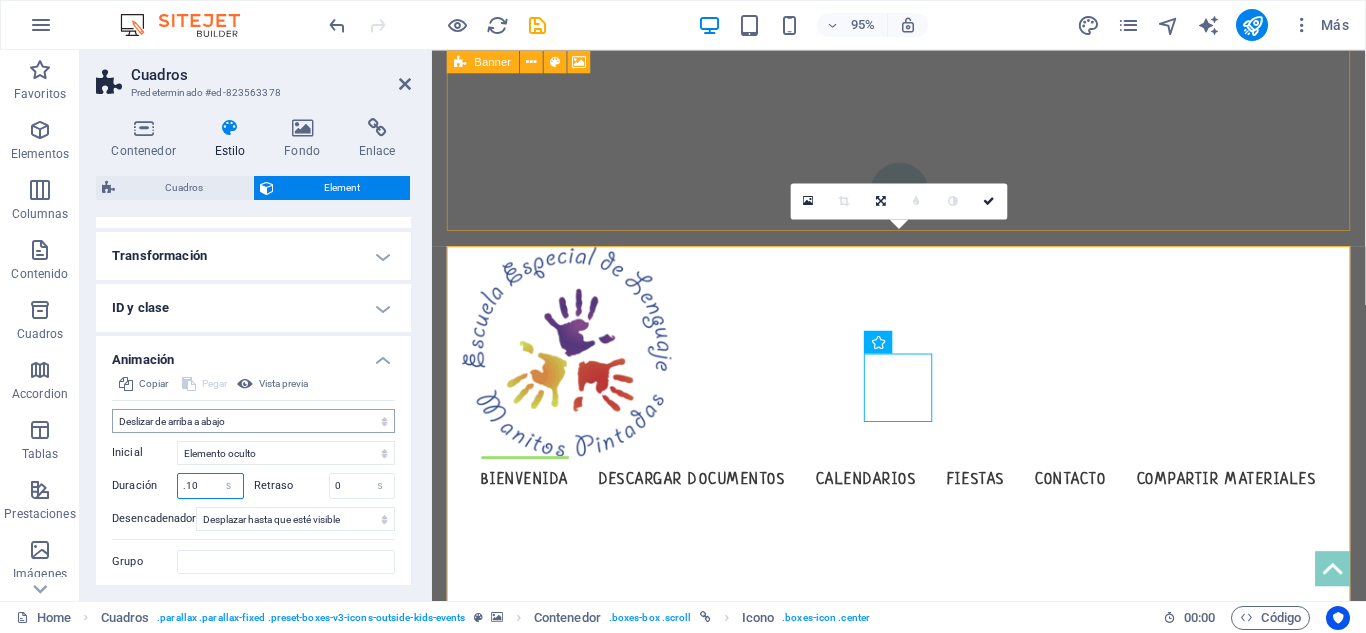 type on ".10" 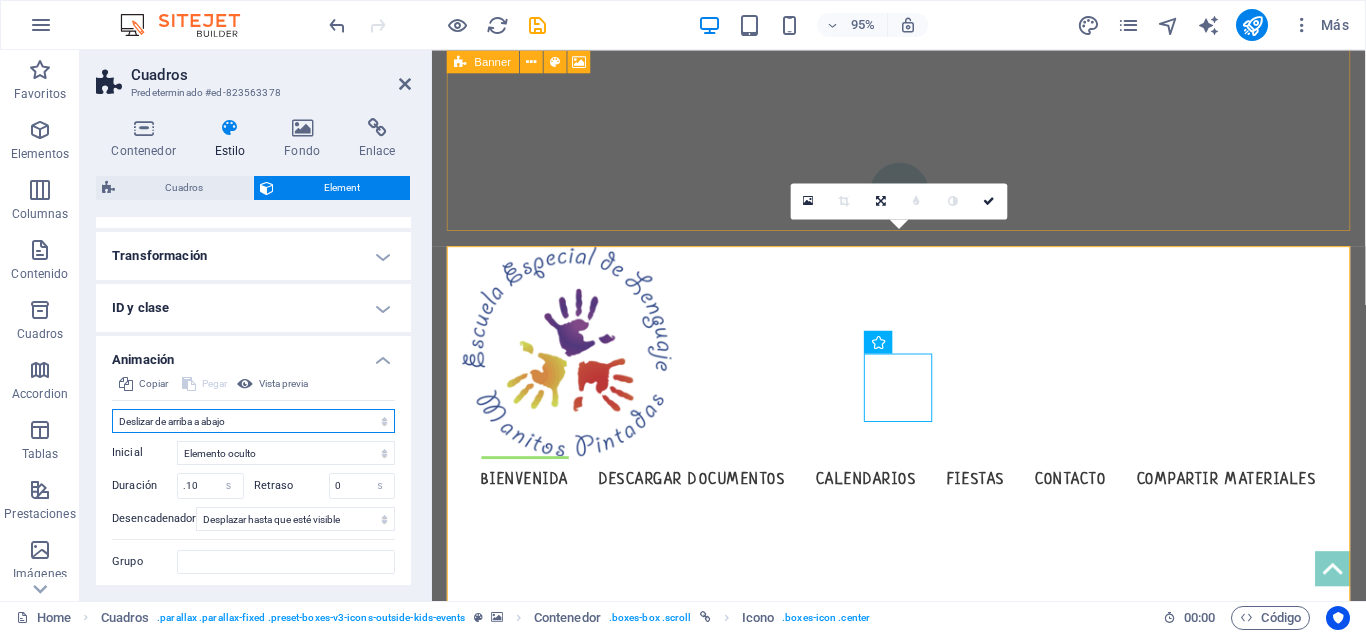 click on "No animar Mostrar / Ocultar Subir/bajar Acercar/alejar Deslizar de izquierda a derecha Deslizar de derecha a izquierda Deslizar de arriba a abajo Deslizar de abajo a arriba Pulsación Parpadeo Abrir como superposición" at bounding box center (253, 421) 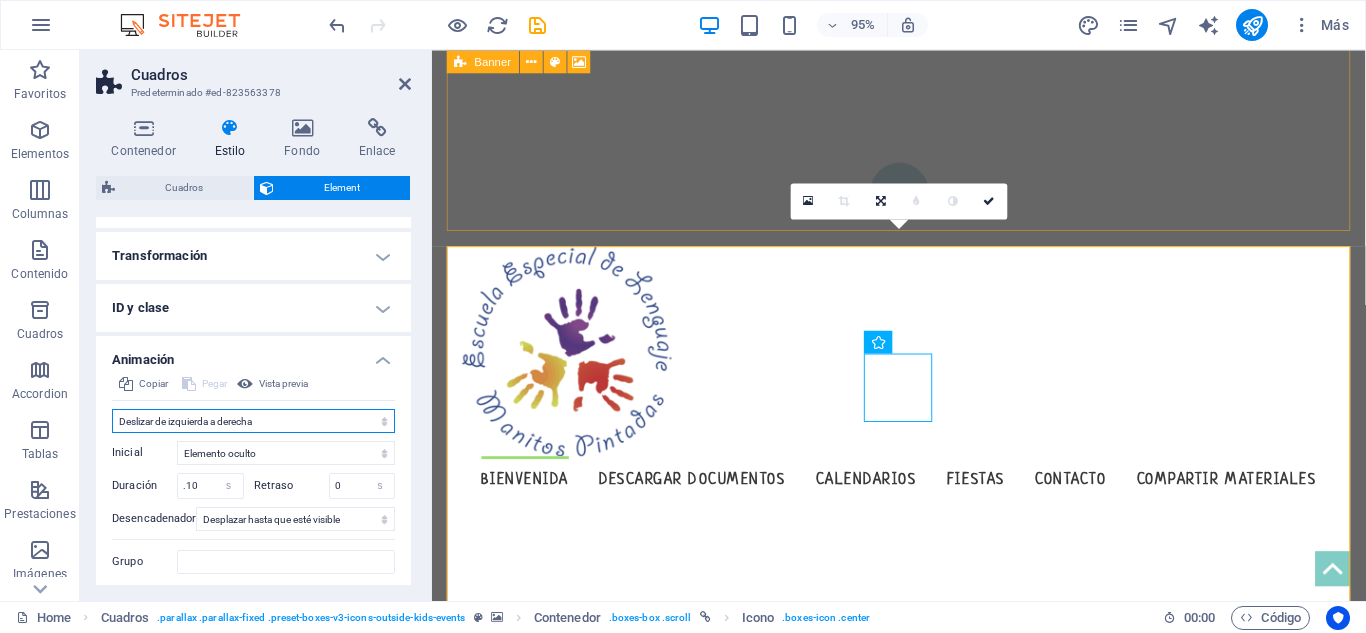 click on "No animar Mostrar / Ocultar Subir/bajar Acercar/alejar Deslizar de izquierda a derecha Deslizar de derecha a izquierda Deslizar de arriba a abajo Deslizar de abajo a arriba Pulsación Parpadeo Abrir como superposición" at bounding box center (253, 421) 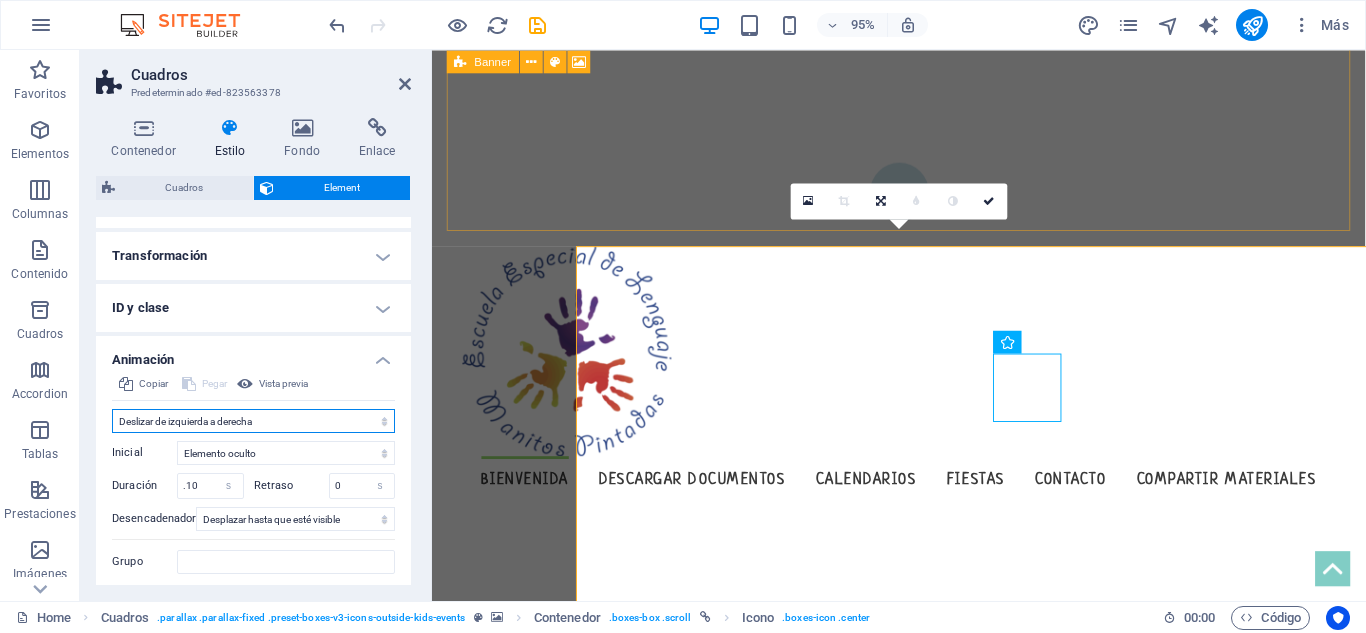 click on "No animar Mostrar / Ocultar Subir/bajar Acercar/alejar Deslizar de izquierda a derecha Deslizar de derecha a izquierda Deslizar de arriba a abajo Deslizar de abajo a arriba Pulsación Parpadeo Abrir como superposición" at bounding box center (253, 421) 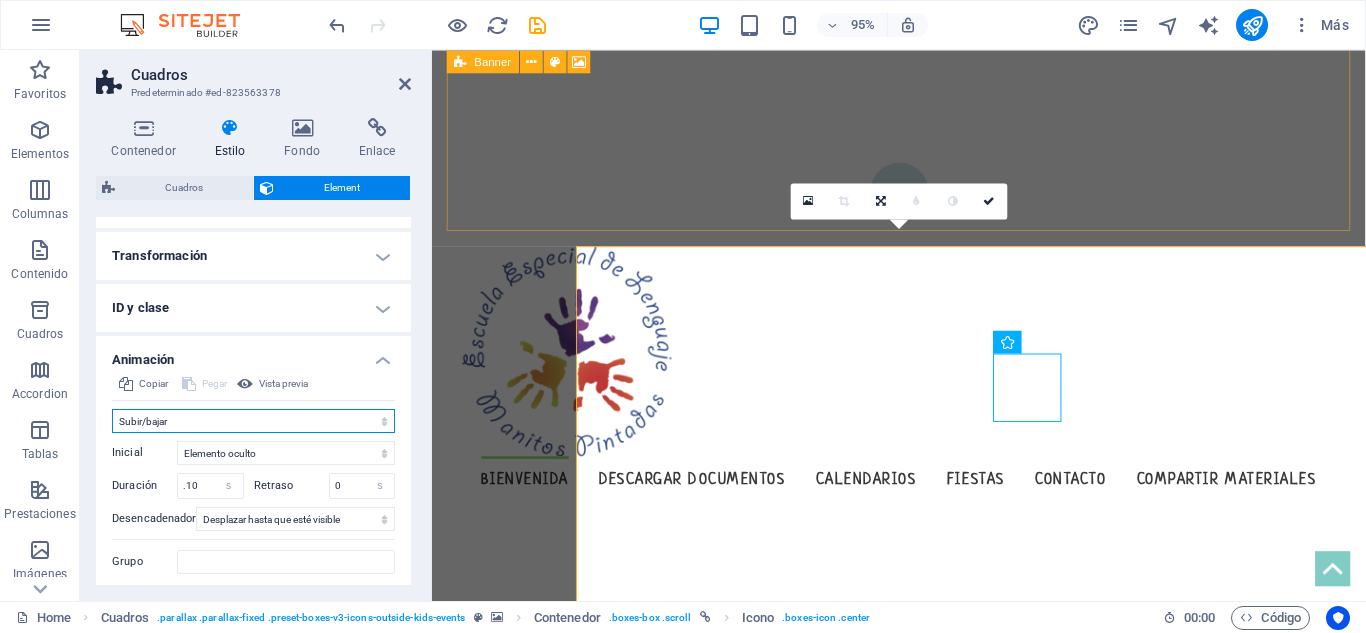 click on "No animar Mostrar / Ocultar Subir/bajar Acercar/alejar Deslizar de izquierda a derecha Deslizar de derecha a izquierda Deslizar de arriba a abajo Deslizar de abajo a arriba Pulsación Parpadeo Abrir como superposición" at bounding box center [253, 421] 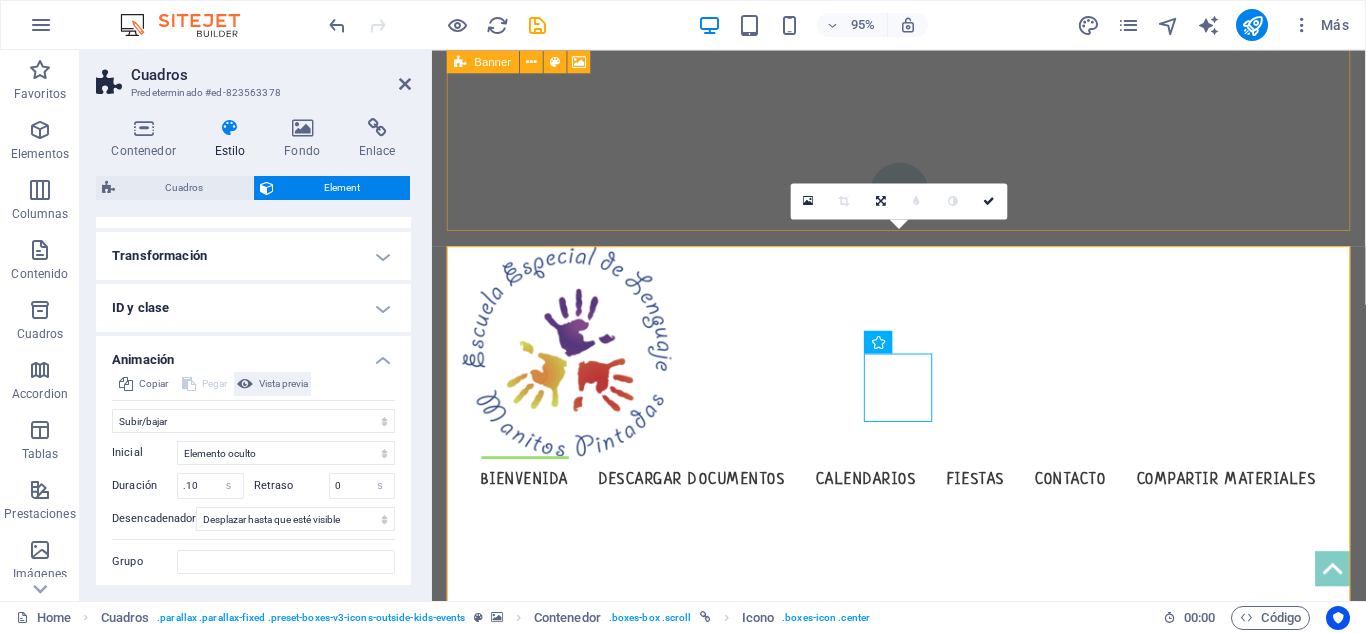 click on "Vista previa" at bounding box center (283, 384) 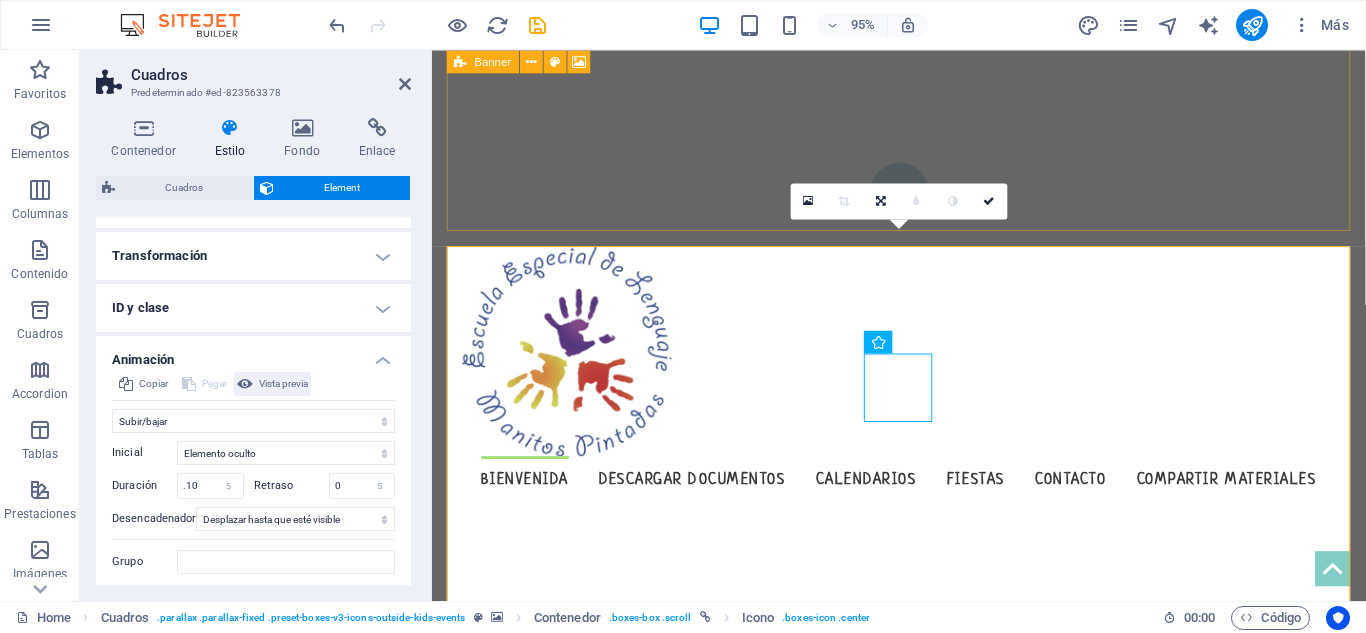 click on "Vista previa" at bounding box center [283, 384] 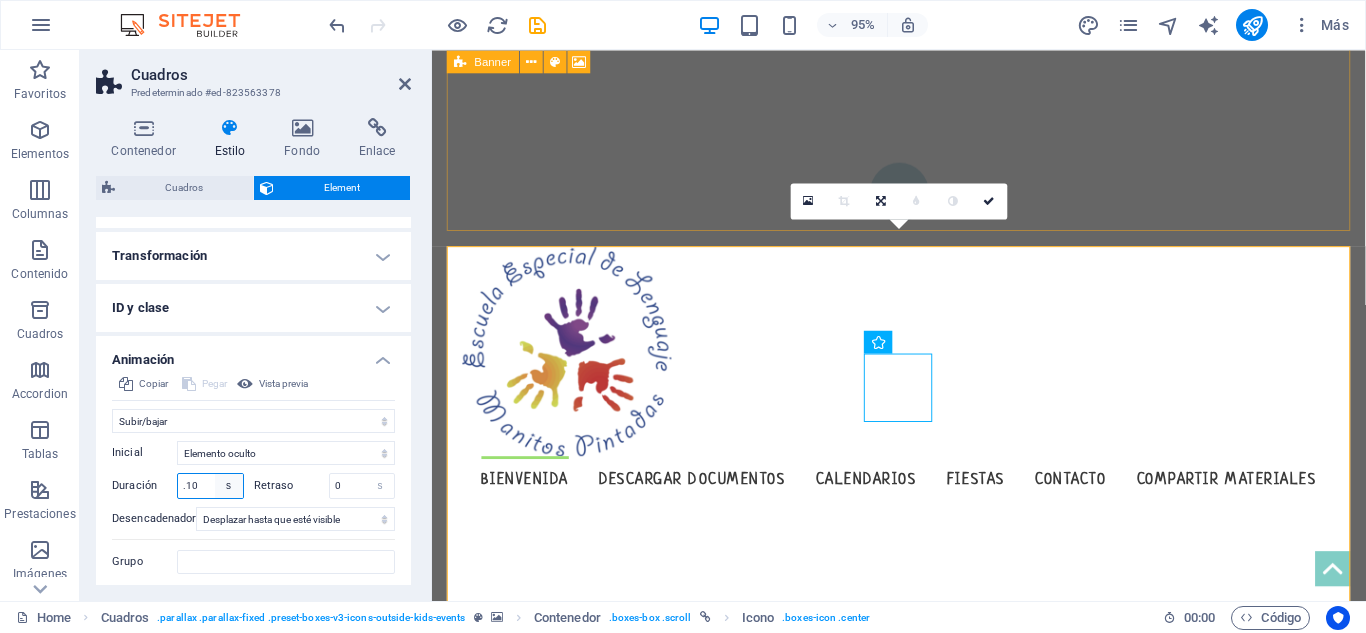 click on "s ms" at bounding box center [229, 486] 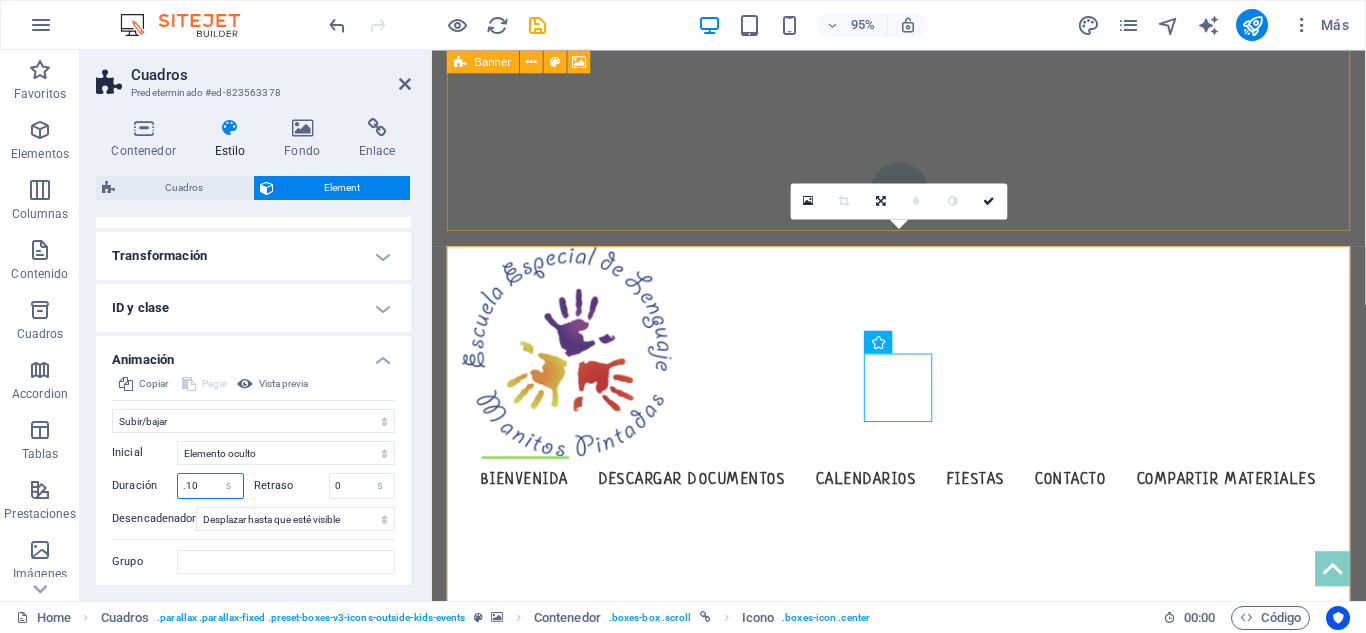 click on ".10" at bounding box center (210, 486) 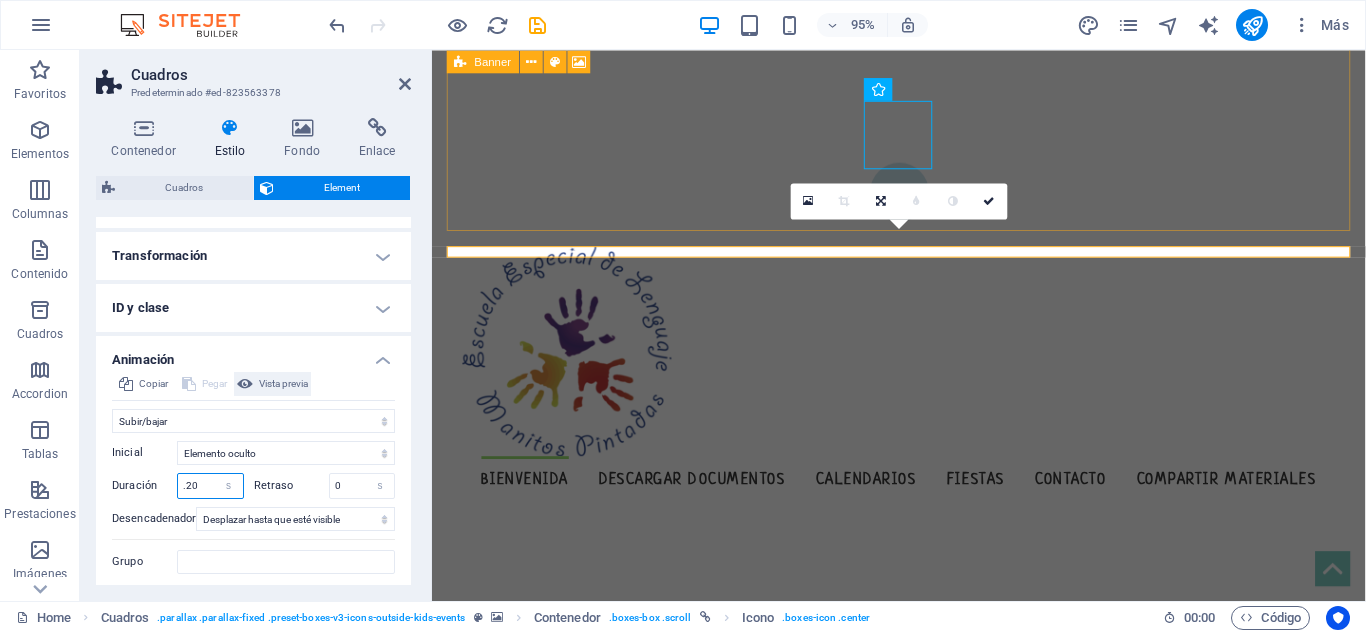 type on ".20" 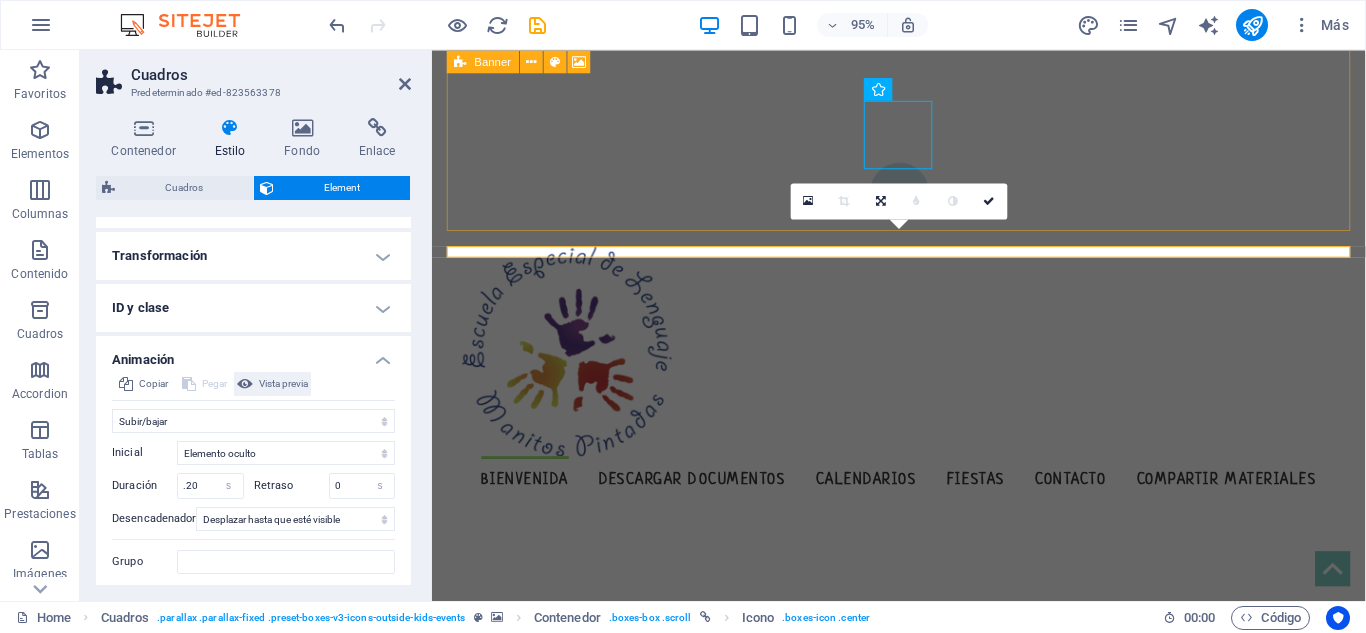 click on "Vista previa" at bounding box center [283, 384] 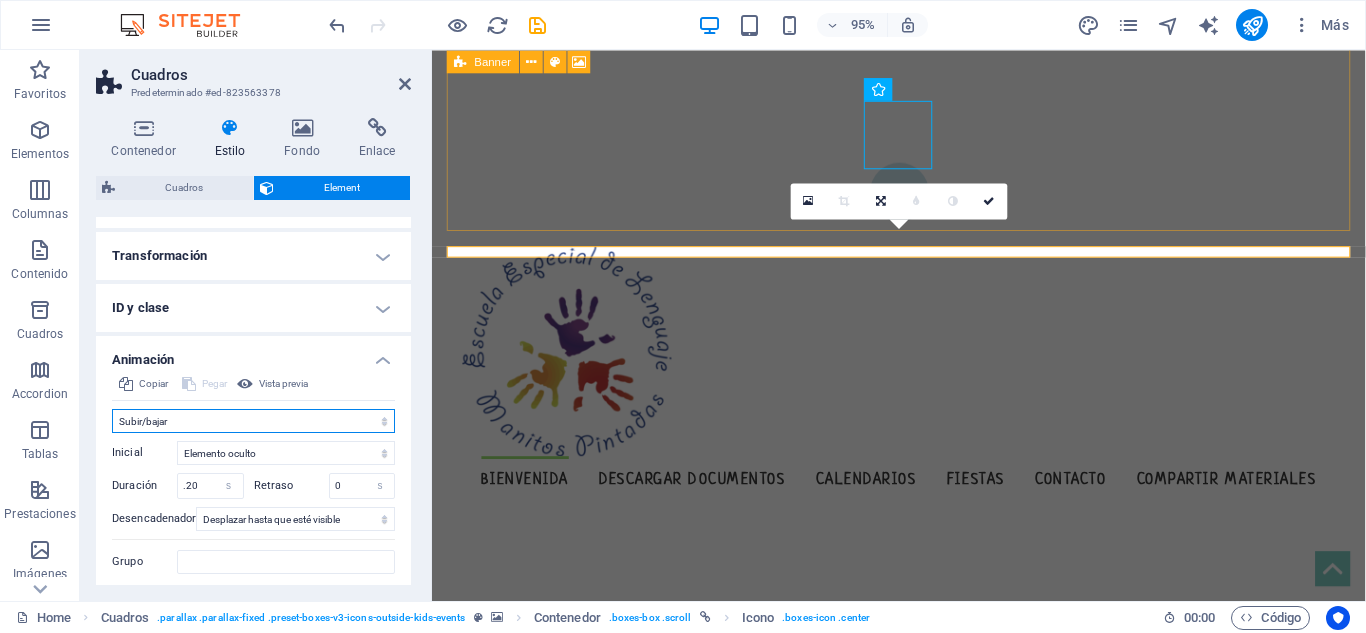 click on "No animar Mostrar / Ocultar Subir/bajar Acercar/alejar Deslizar de izquierda a derecha Deslizar de derecha a izquierda Deslizar de arriba a abajo Deslizar de abajo a arriba Pulsación Parpadeo Abrir como superposición" at bounding box center (253, 421) 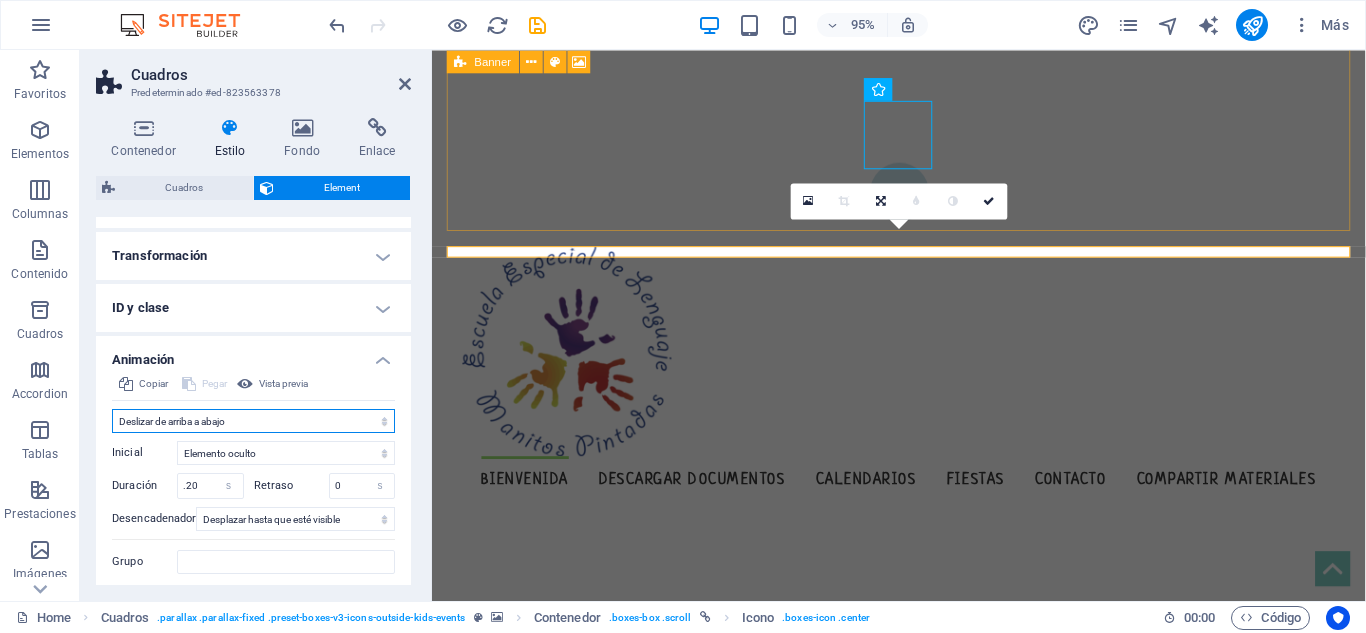 click on "No animar Mostrar / Ocultar Subir/bajar Acercar/alejar Deslizar de izquierda a derecha Deslizar de derecha a izquierda Deslizar de arriba a abajo Deslizar de abajo a arriba Pulsación Parpadeo Abrir como superposición" at bounding box center [253, 421] 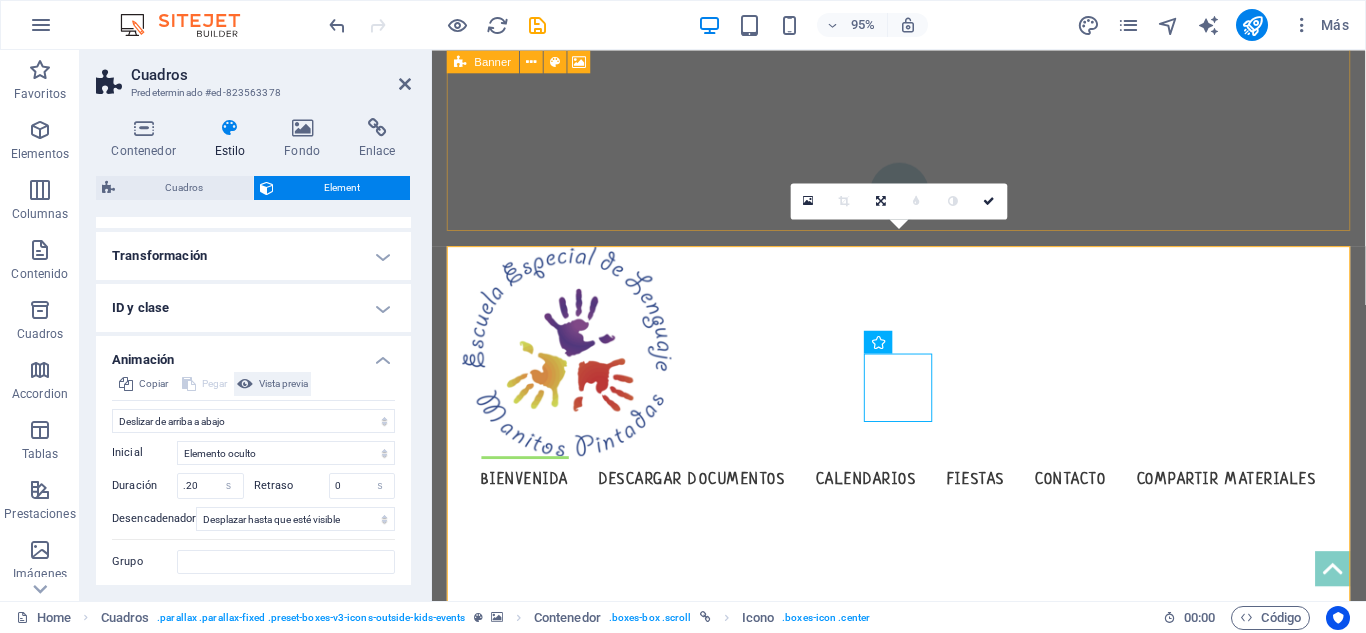 click on "Vista previa" at bounding box center (283, 384) 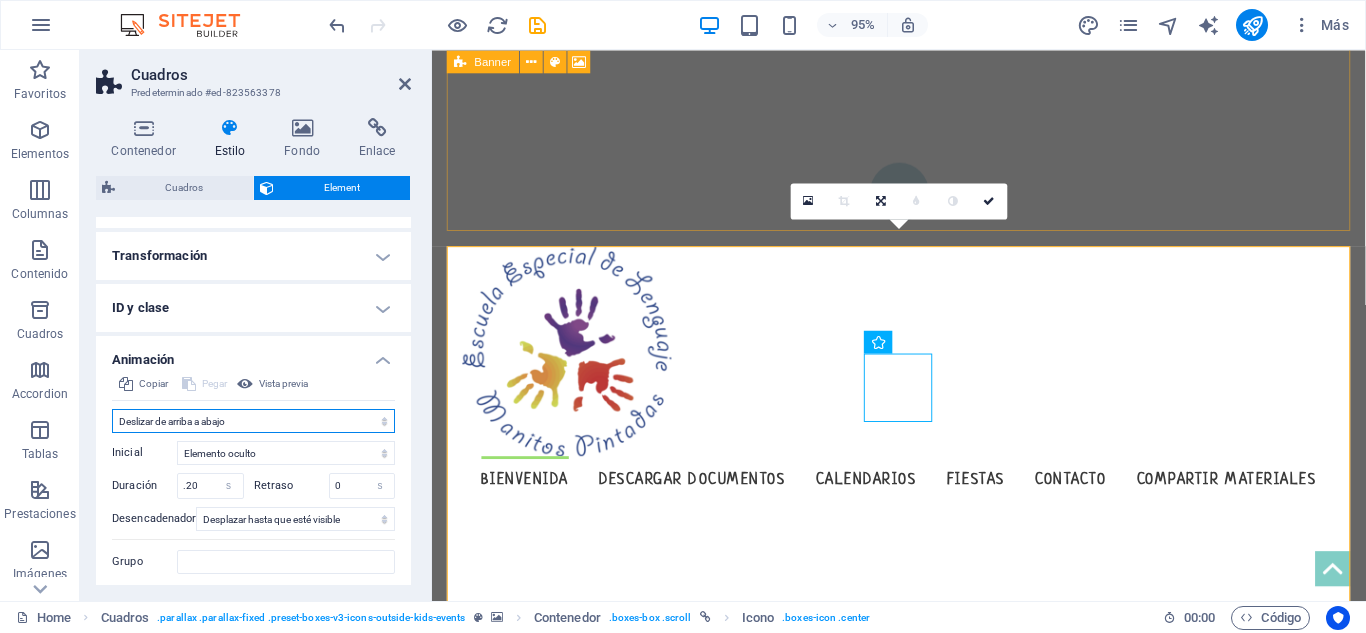 click on "No animar Mostrar / Ocultar Subir/bajar Acercar/alejar Deslizar de izquierda a derecha Deslizar de derecha a izquierda Deslizar de arriba a abajo Deslizar de abajo a arriba Pulsación Parpadeo Abrir como superposición" at bounding box center [253, 421] 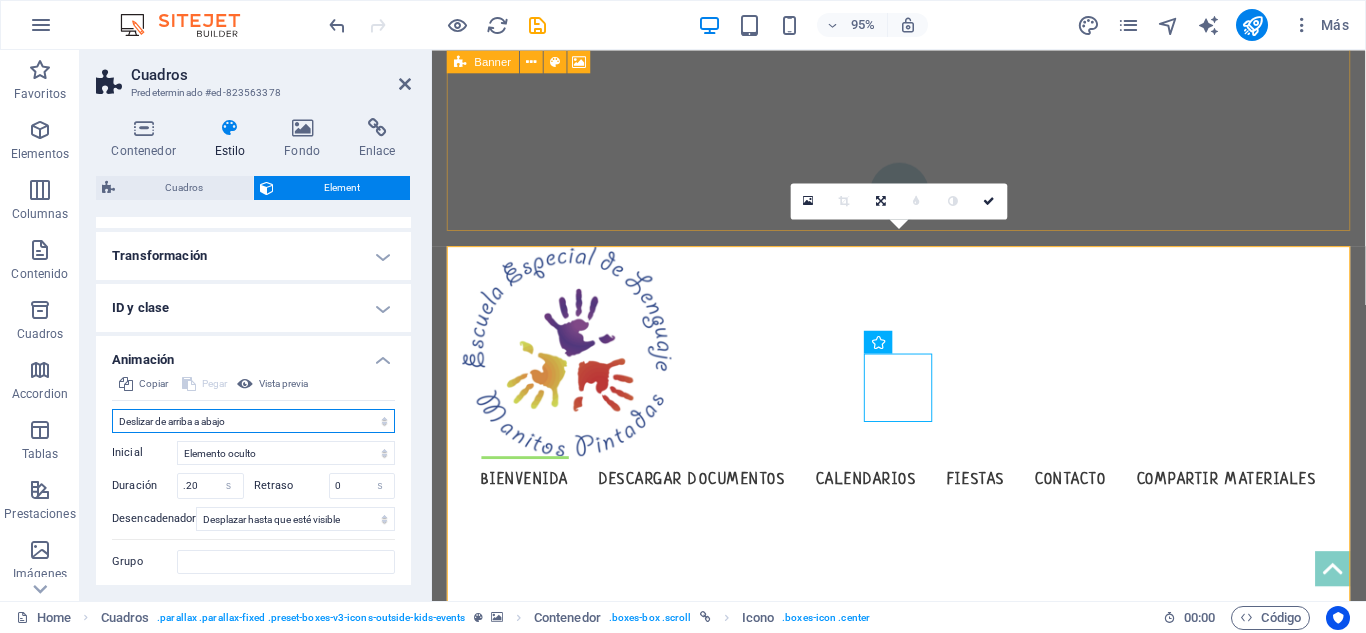 select on "overlay" 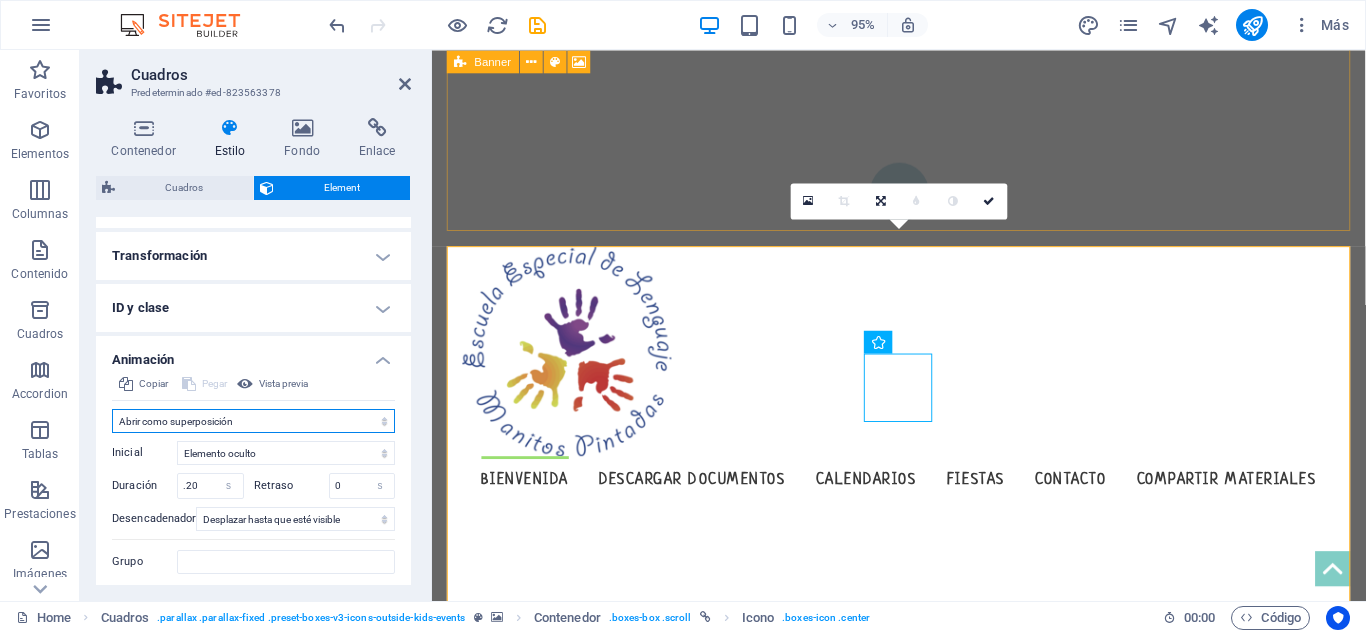 click on "No animar Mostrar / Ocultar Subir/bajar Acercar/alejar Deslizar de izquierda a derecha Deslizar de derecha a izquierda Deslizar de arriba a abajo Deslizar de abajo a arriba Pulsación Parpadeo Abrir como superposición" at bounding box center [253, 421] 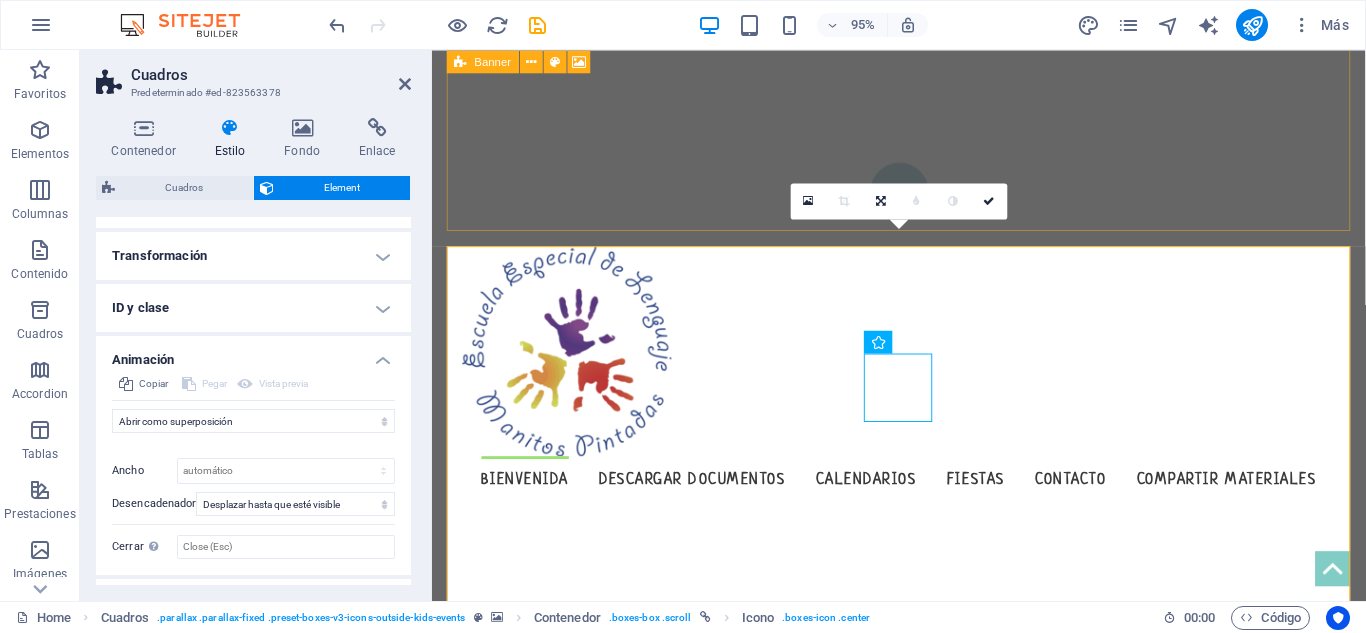 click on "Vista previa" at bounding box center [272, 384] 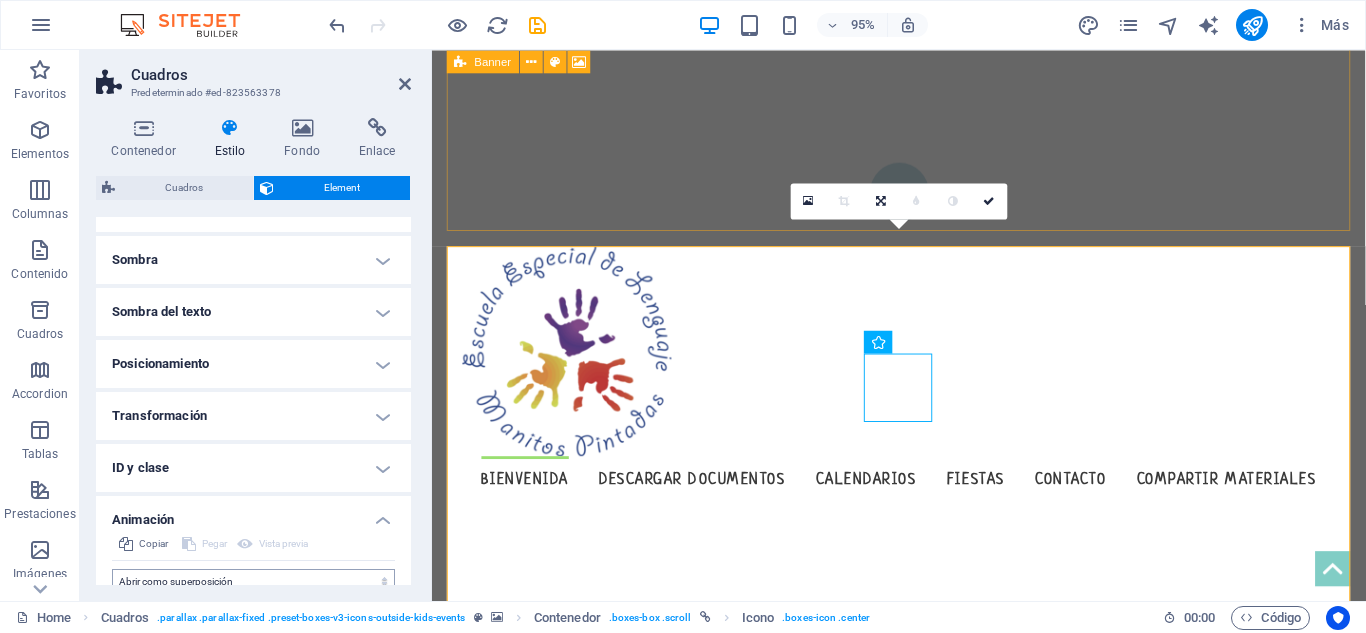 scroll, scrollTop: 246, scrollLeft: 0, axis: vertical 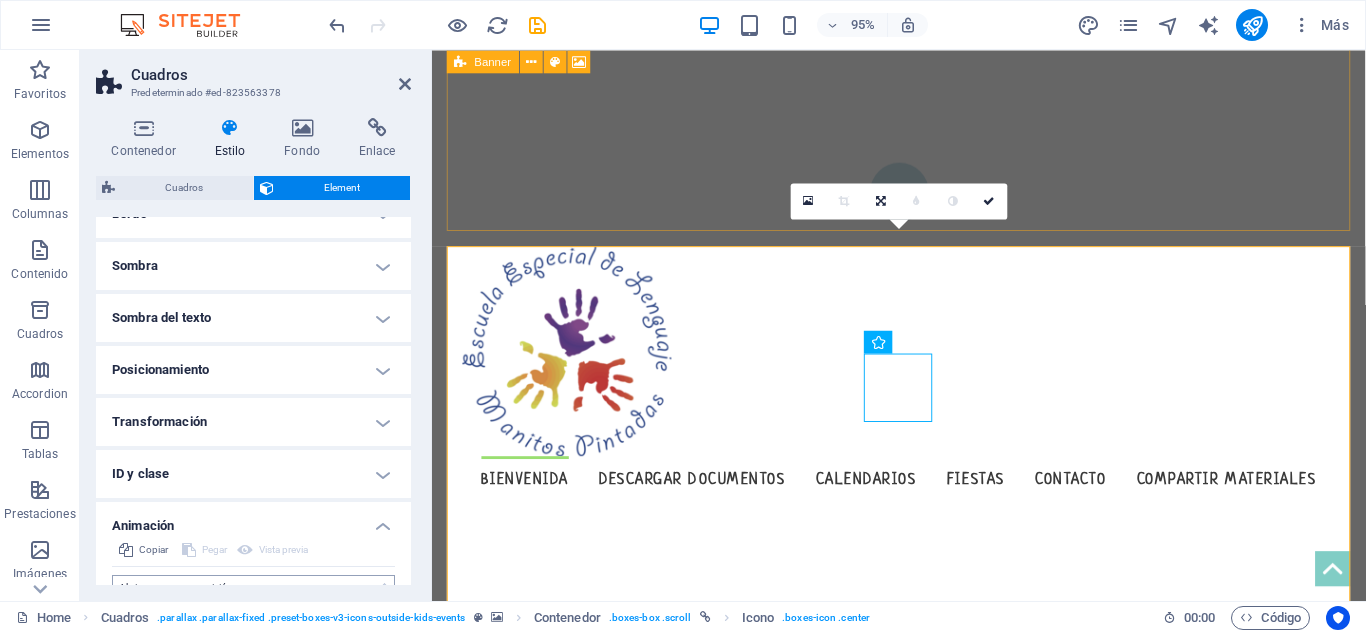 click on "Transformación" at bounding box center (253, 422) 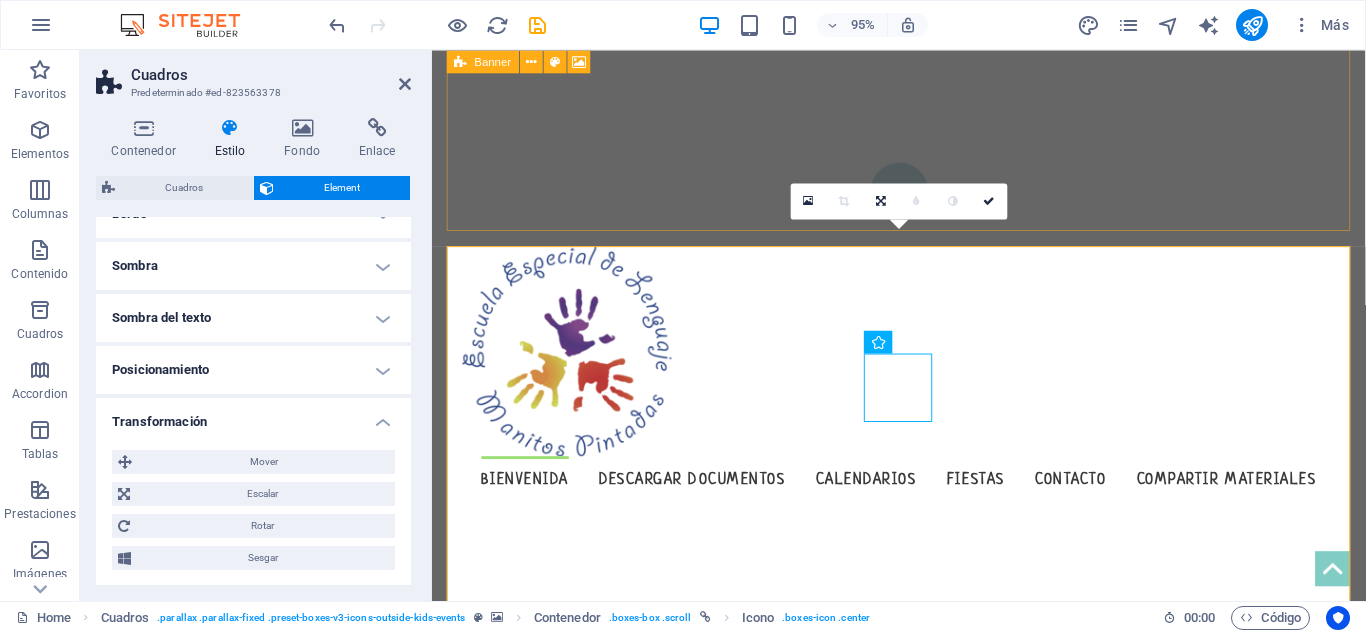 click on "Sombra del texto" at bounding box center [253, 318] 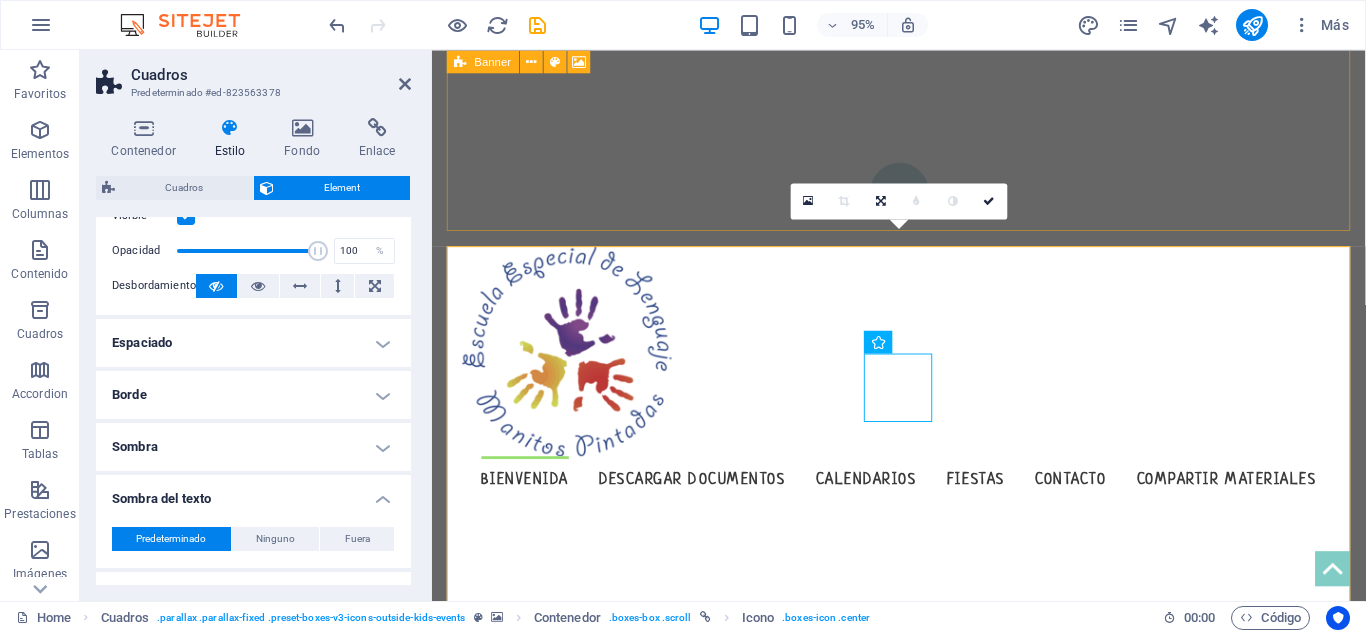 scroll, scrollTop: 0, scrollLeft: 0, axis: both 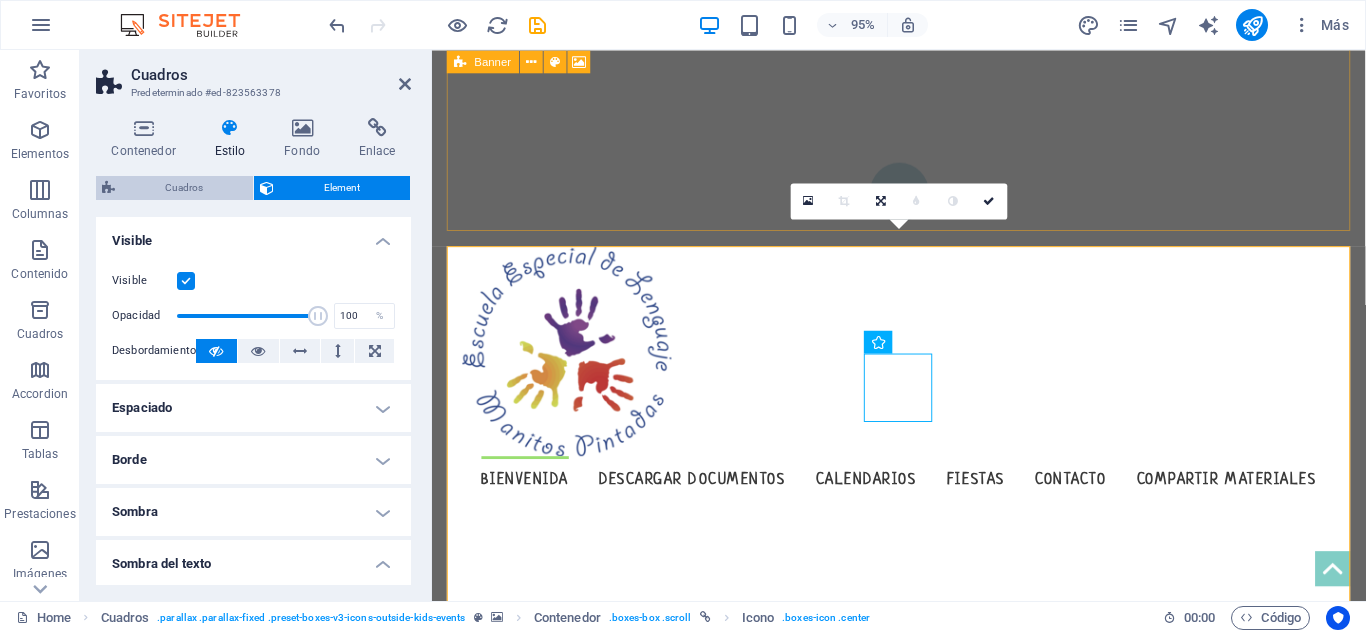 click on "Cuadros" at bounding box center (184, 188) 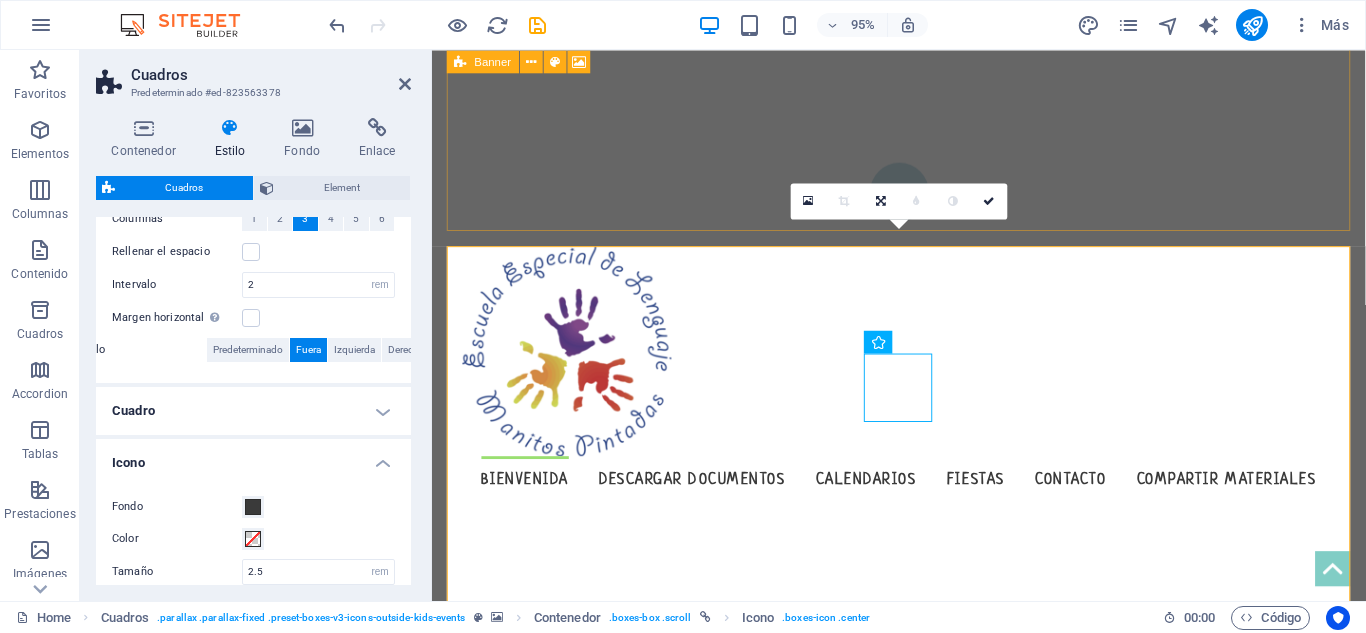 scroll, scrollTop: 414, scrollLeft: 0, axis: vertical 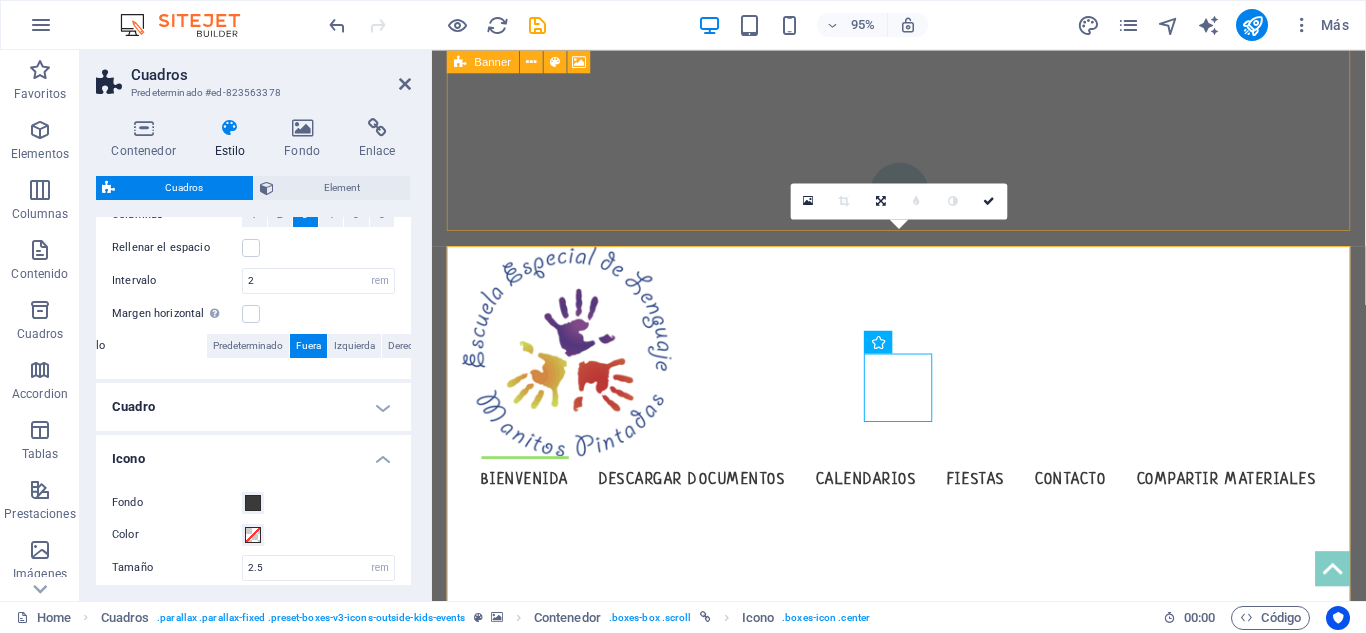 click on "Cuadro" at bounding box center (253, 407) 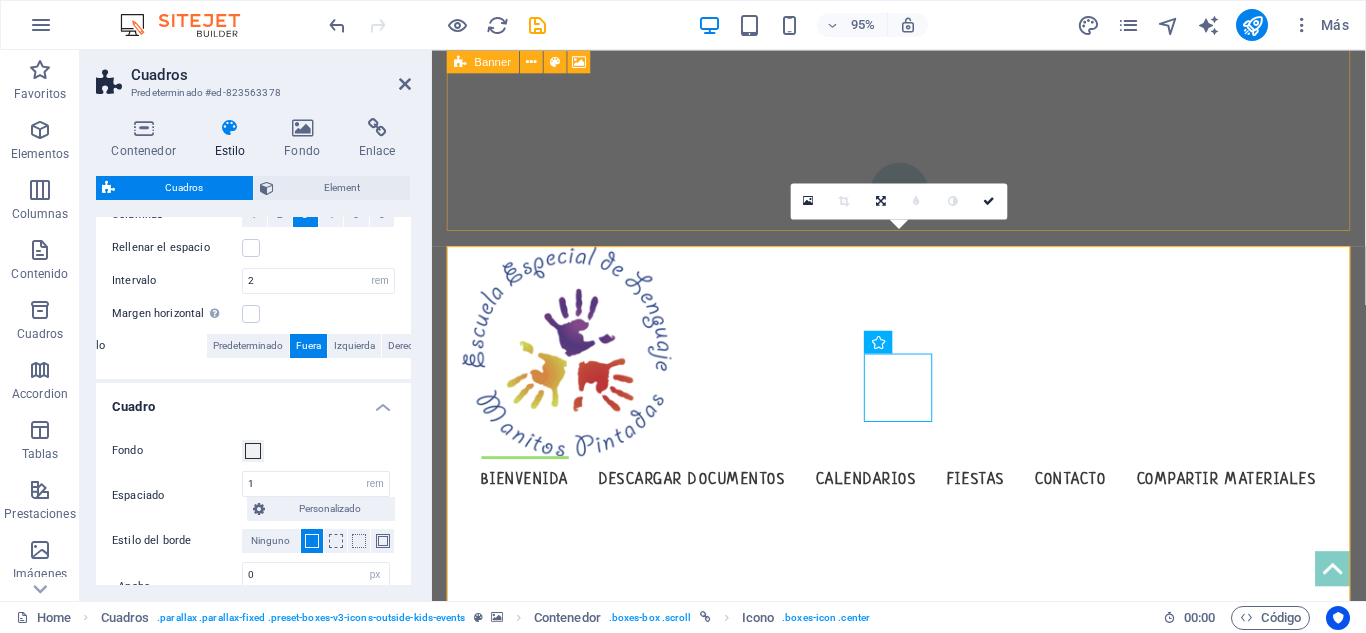 click on "Cuadro" at bounding box center [253, 401] 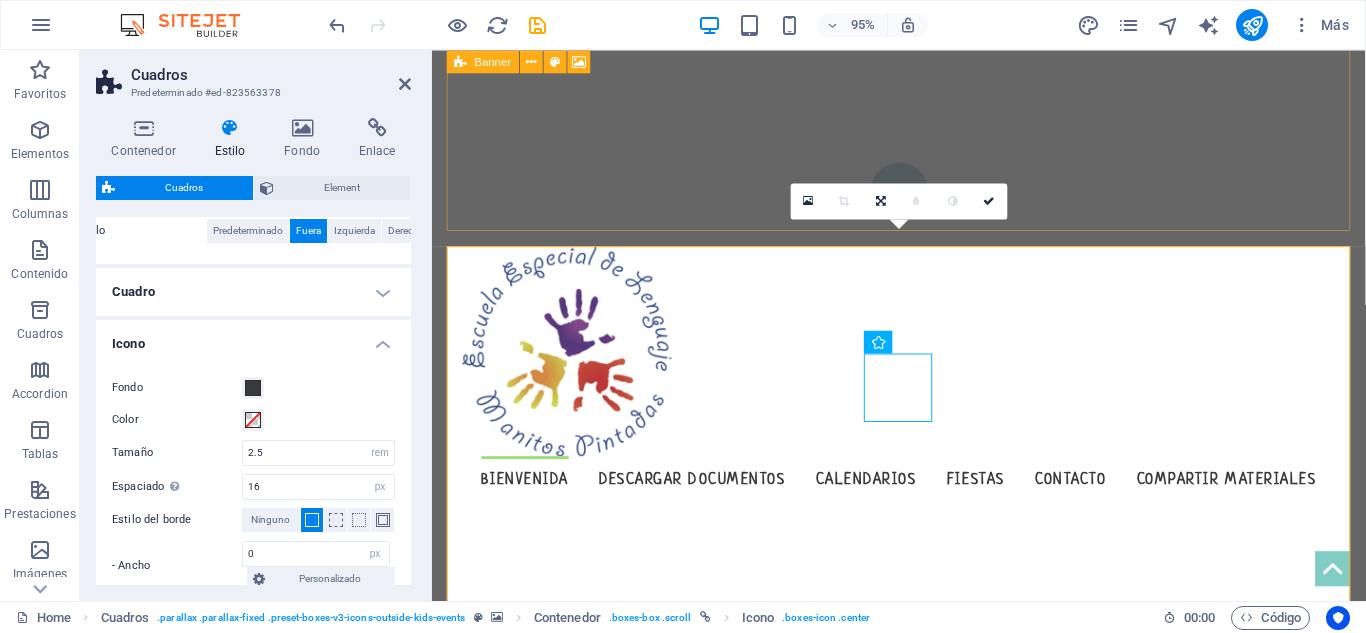 click on "Icono" at bounding box center (253, 338) 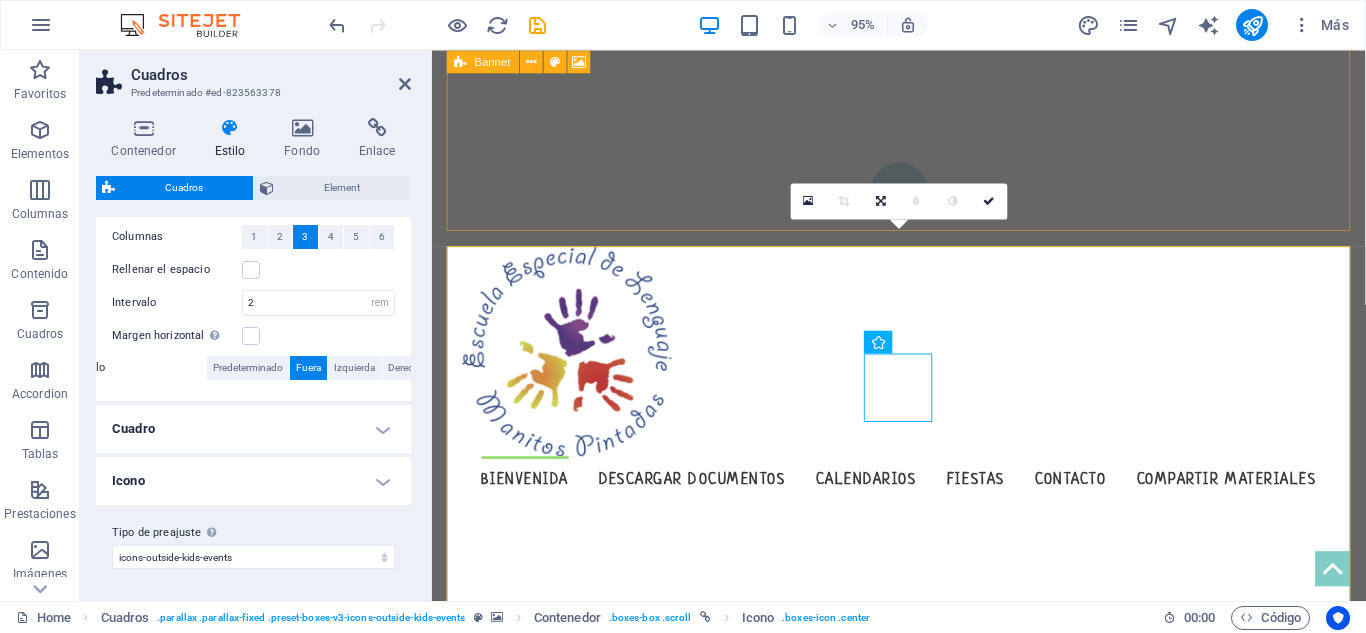 scroll, scrollTop: 392, scrollLeft: 0, axis: vertical 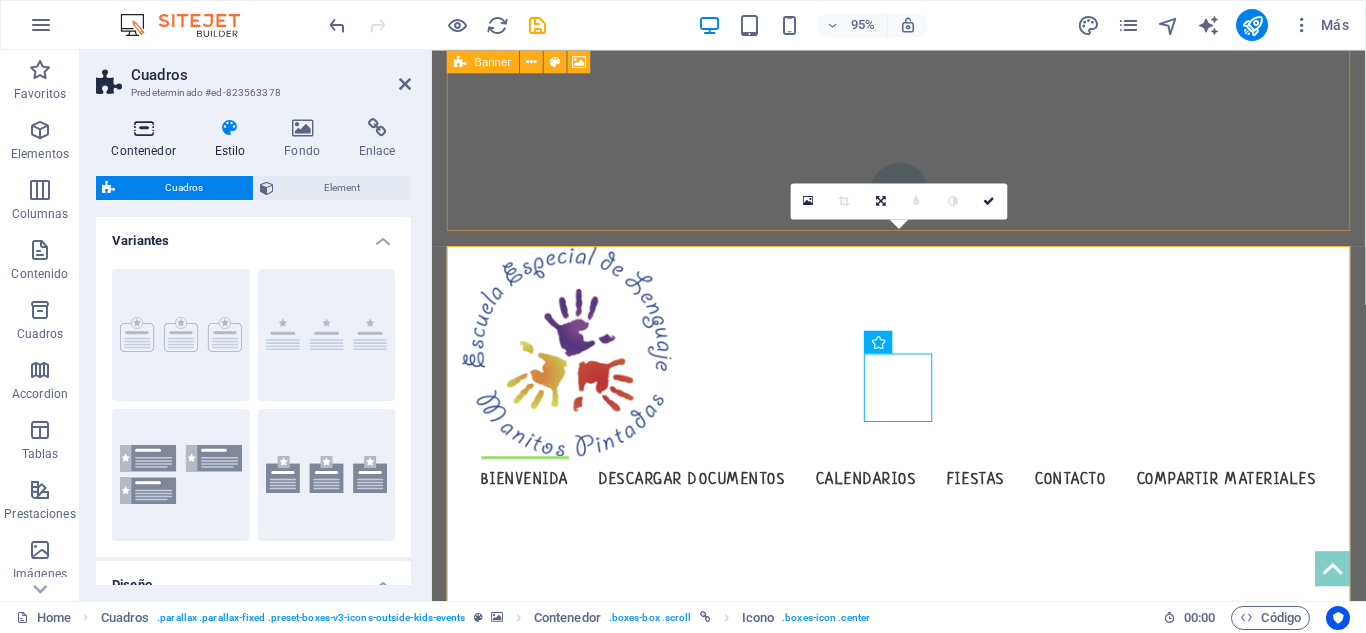 click at bounding box center [143, 128] 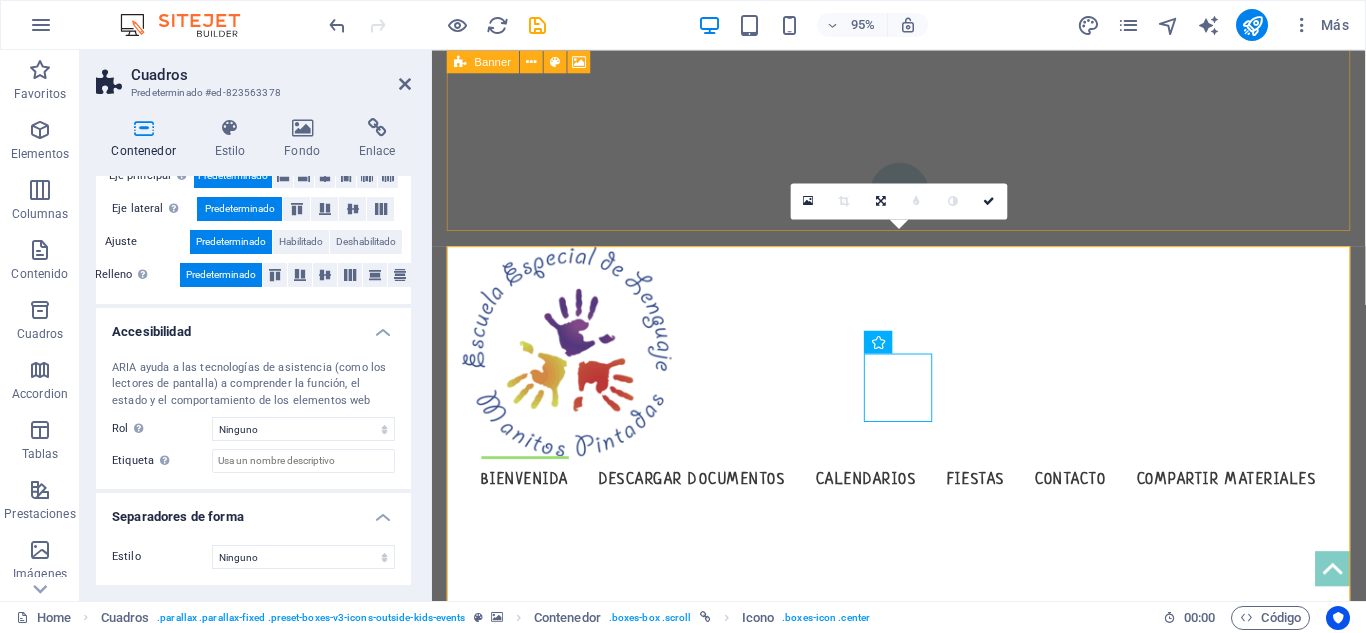 scroll, scrollTop: 0, scrollLeft: 0, axis: both 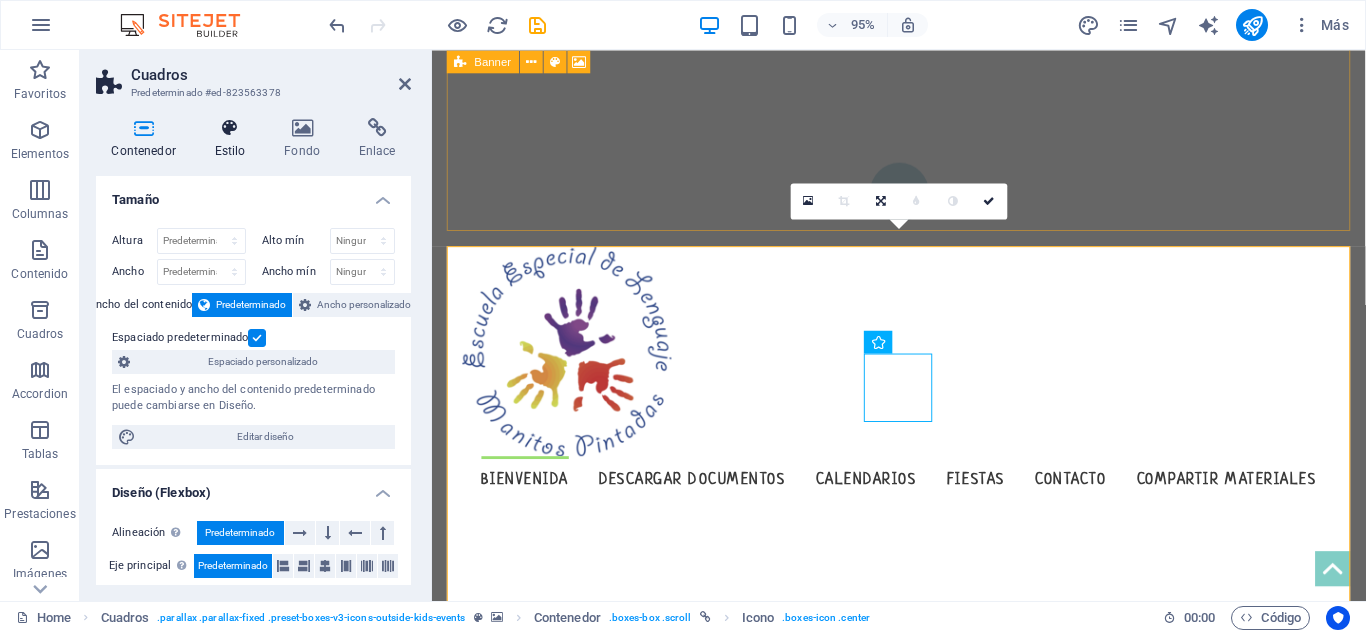 click at bounding box center (230, 128) 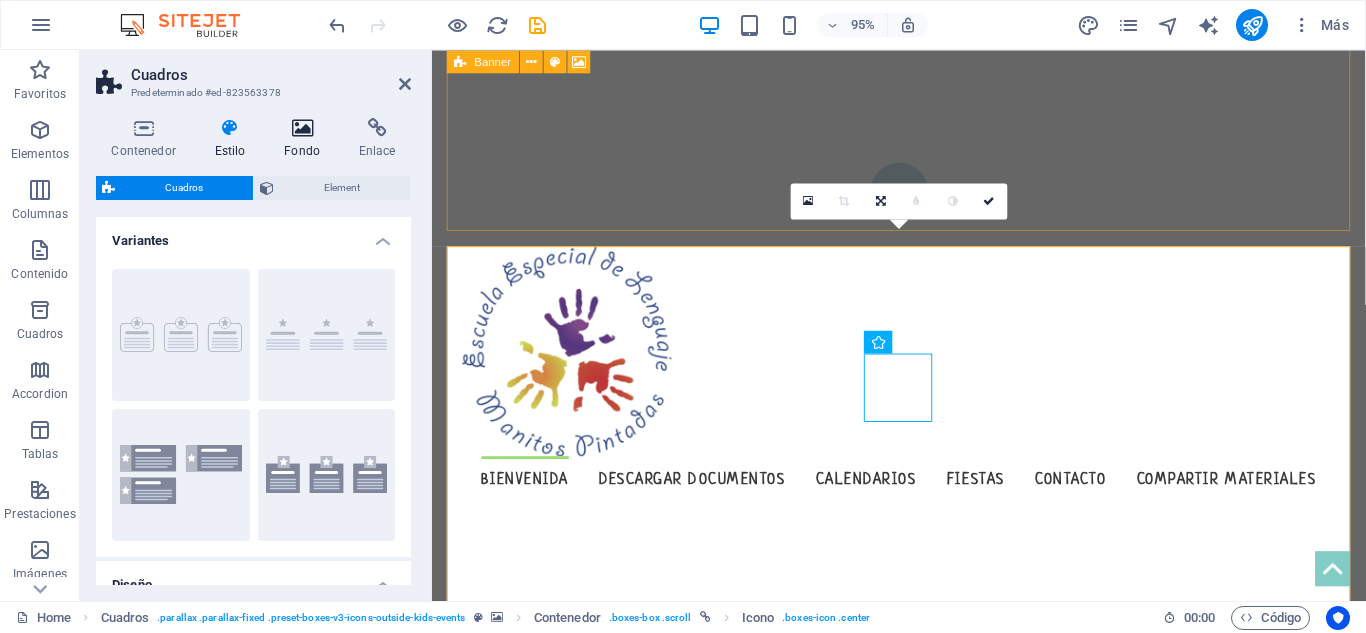 click on "Fondo" at bounding box center (306, 139) 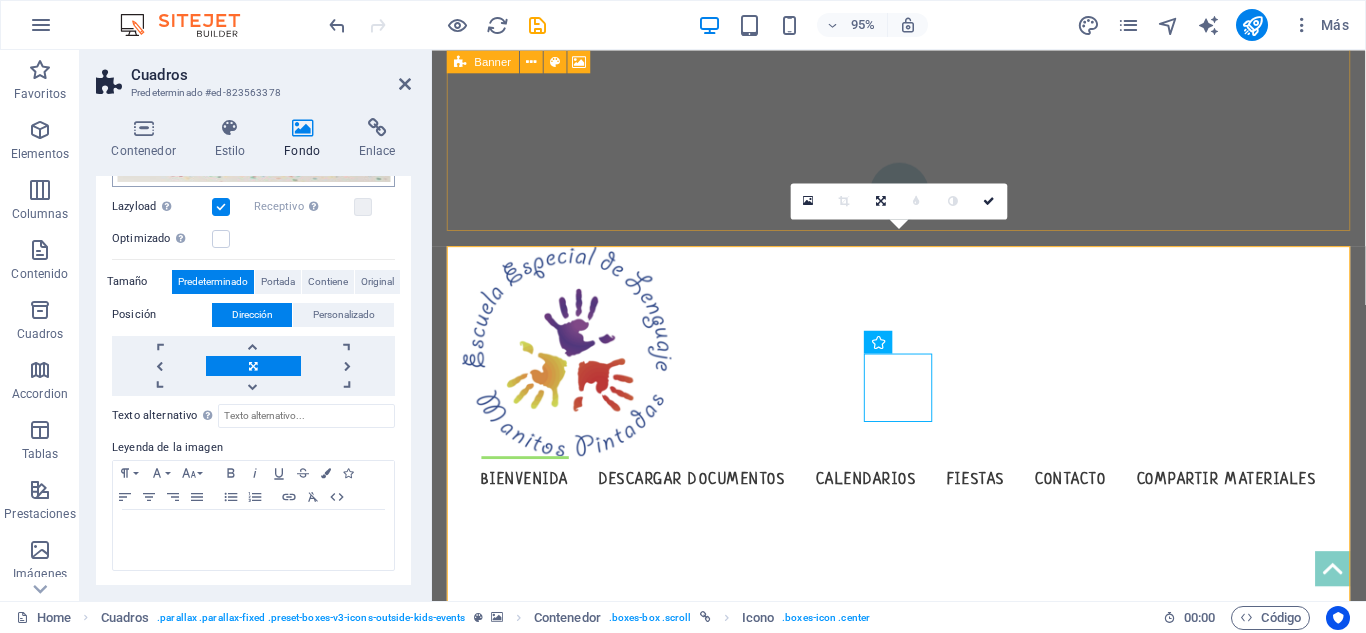scroll, scrollTop: 0, scrollLeft: 0, axis: both 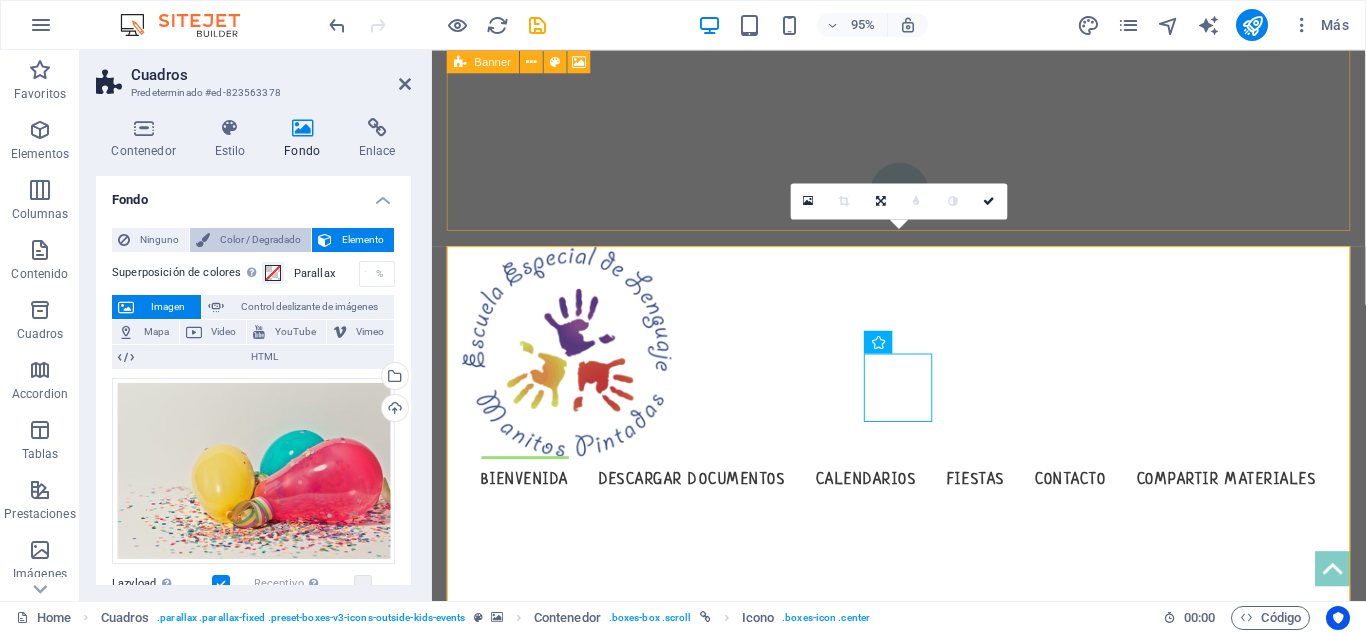click on "Color / Degradado" at bounding box center (260, 240) 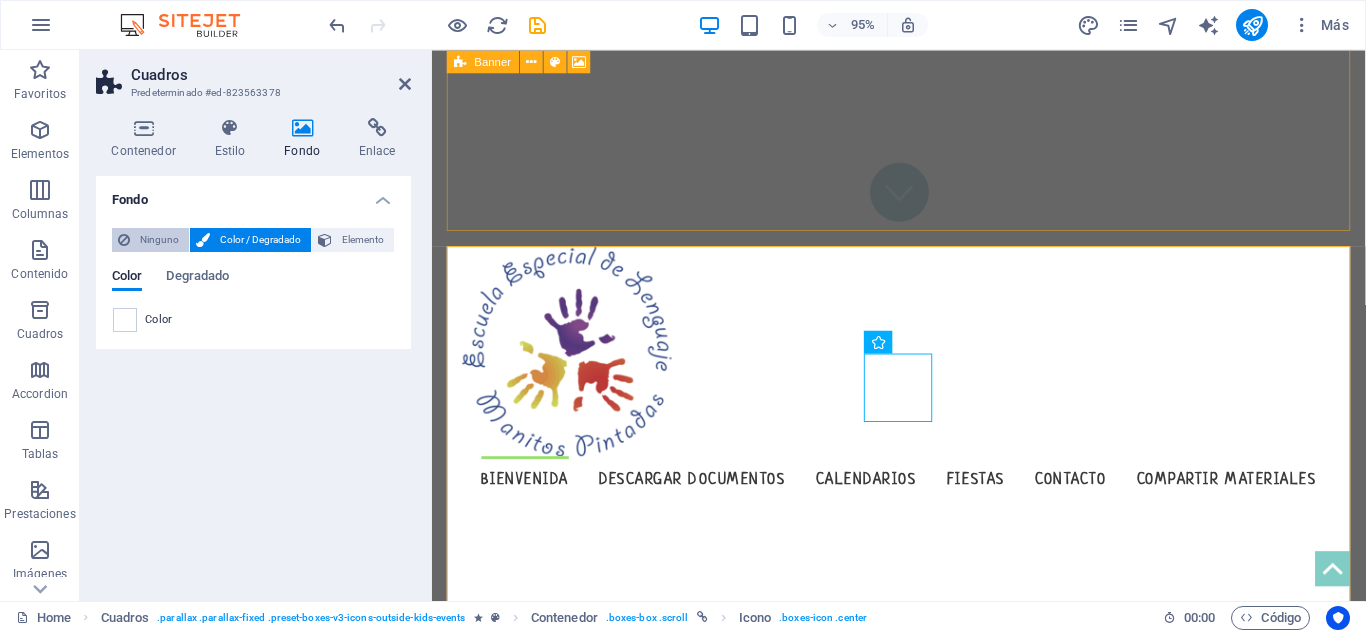 click on "Ninguno" at bounding box center [159, 240] 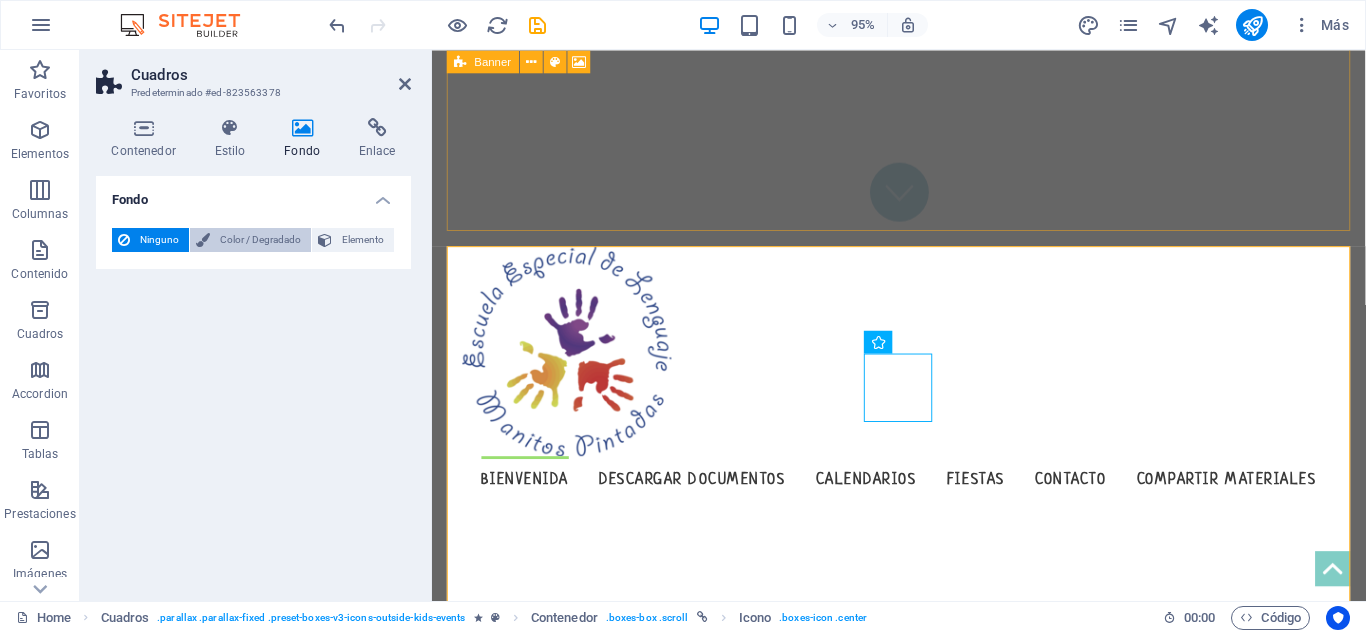 click on "Color / Degradado" at bounding box center [250, 240] 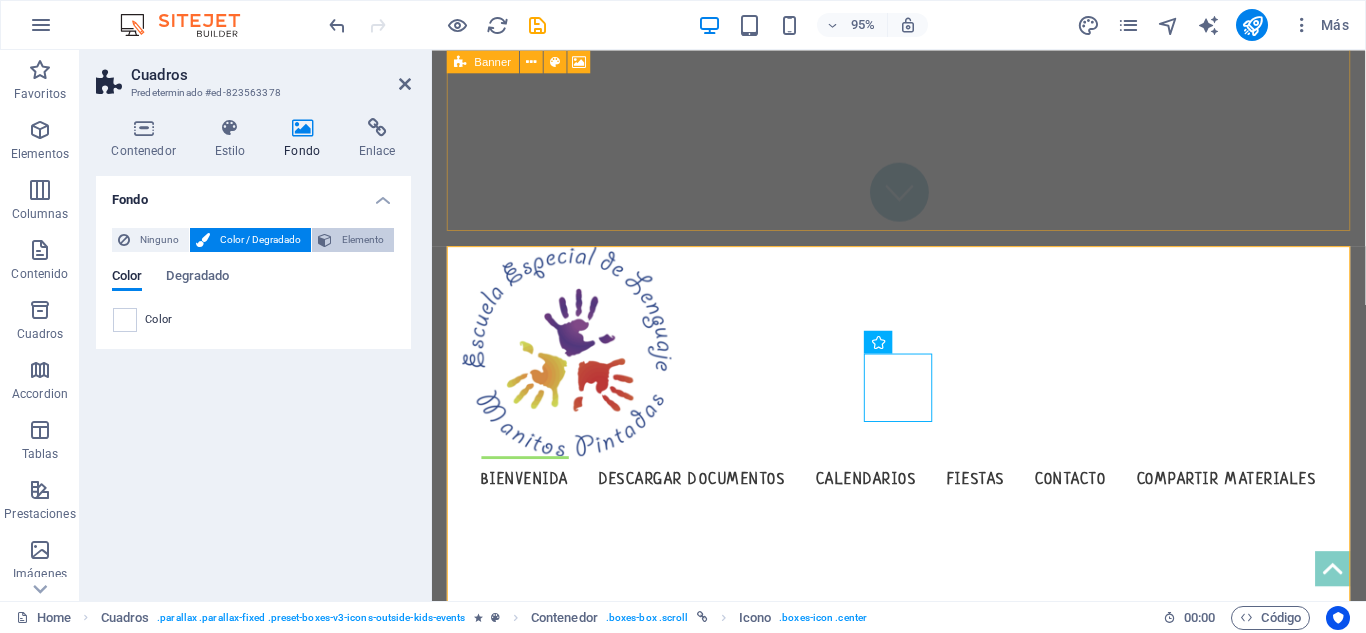 click at bounding box center [325, 240] 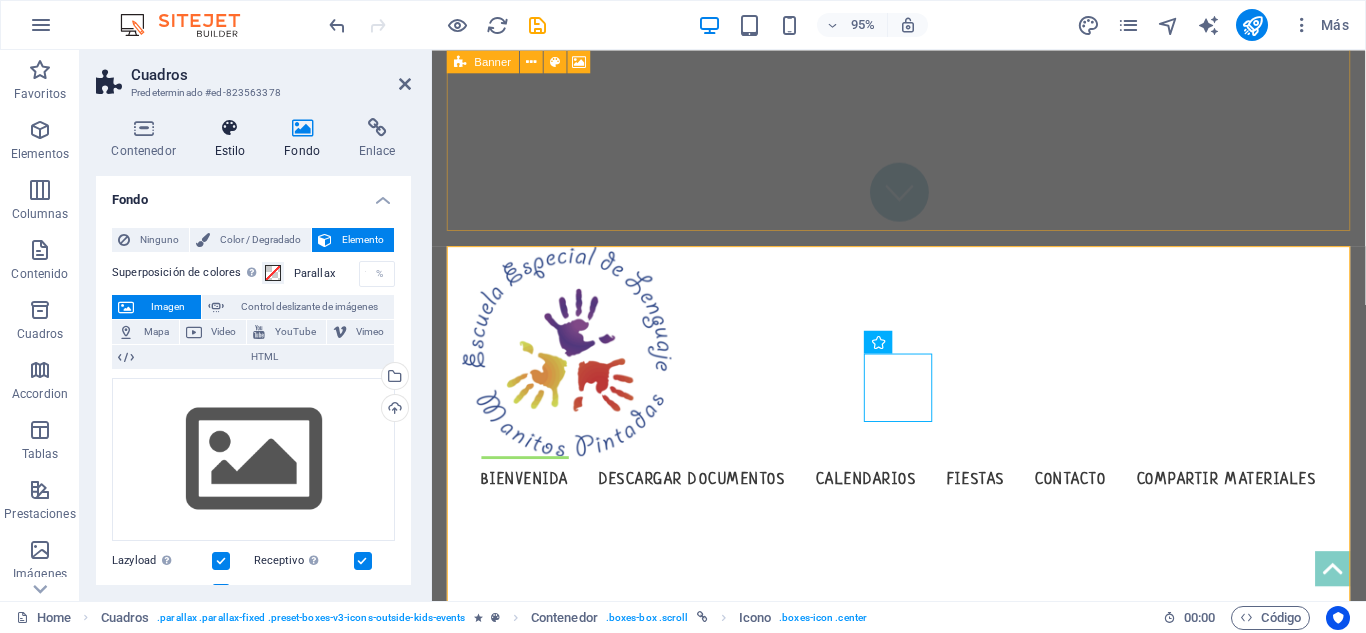 click at bounding box center (230, 128) 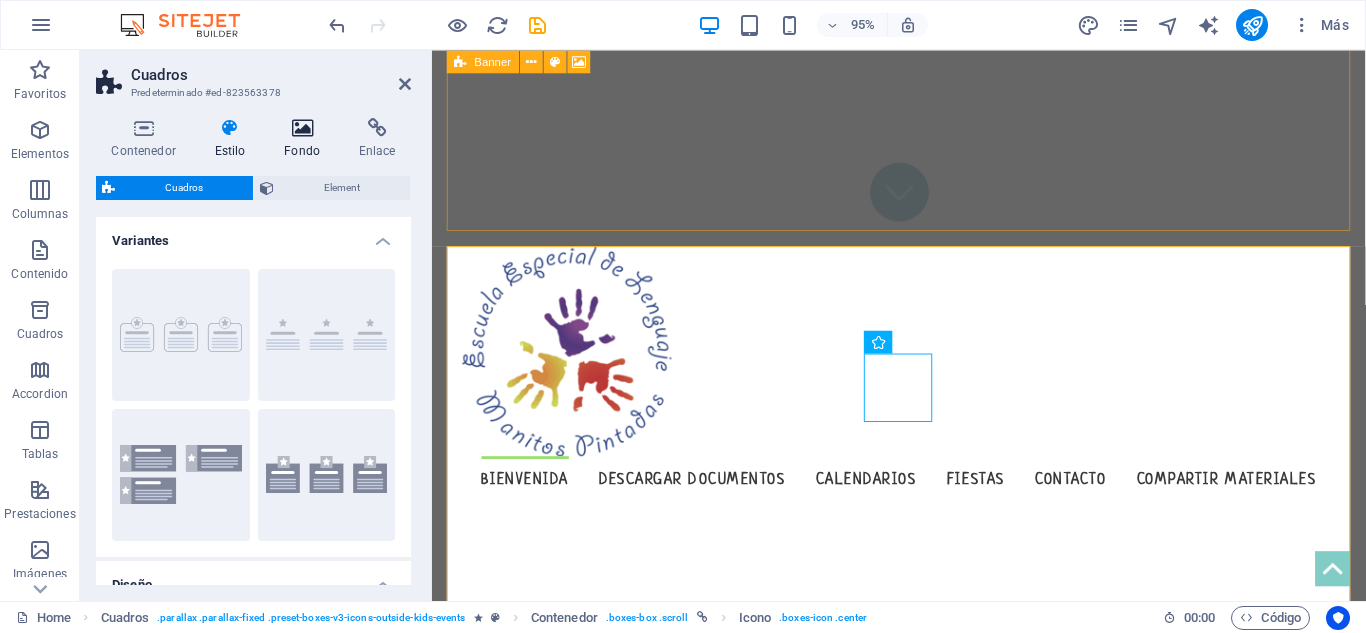 click at bounding box center (302, 128) 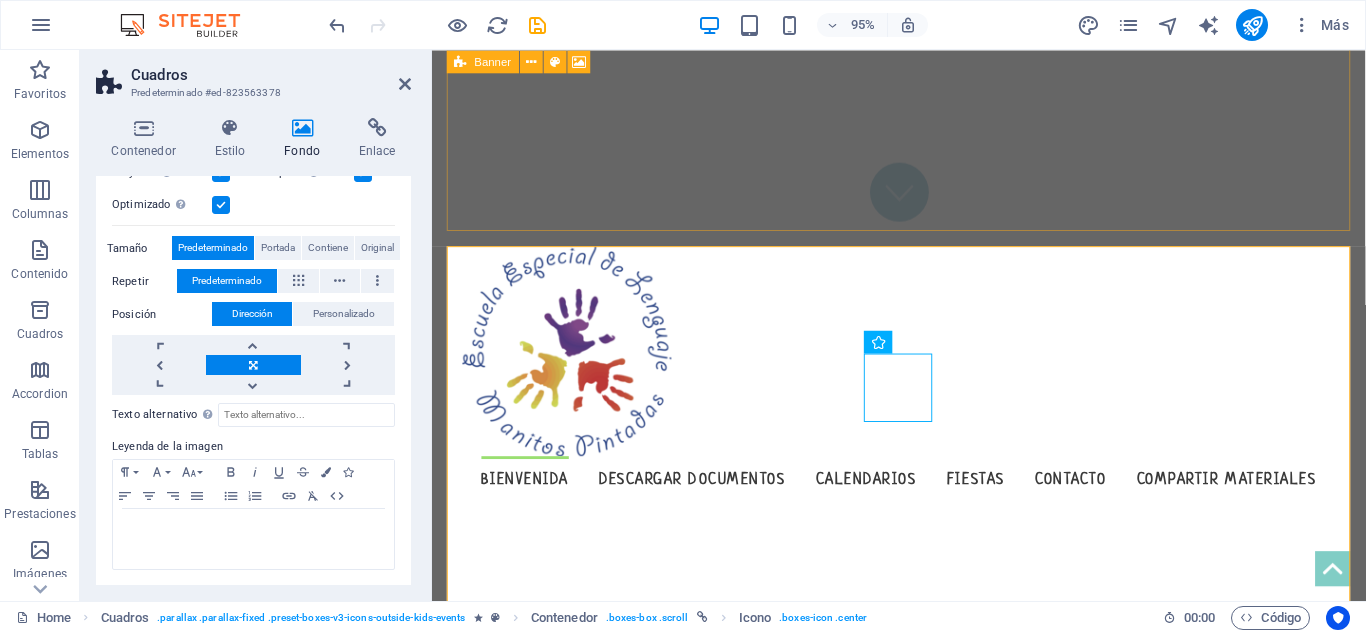 scroll, scrollTop: 0, scrollLeft: 0, axis: both 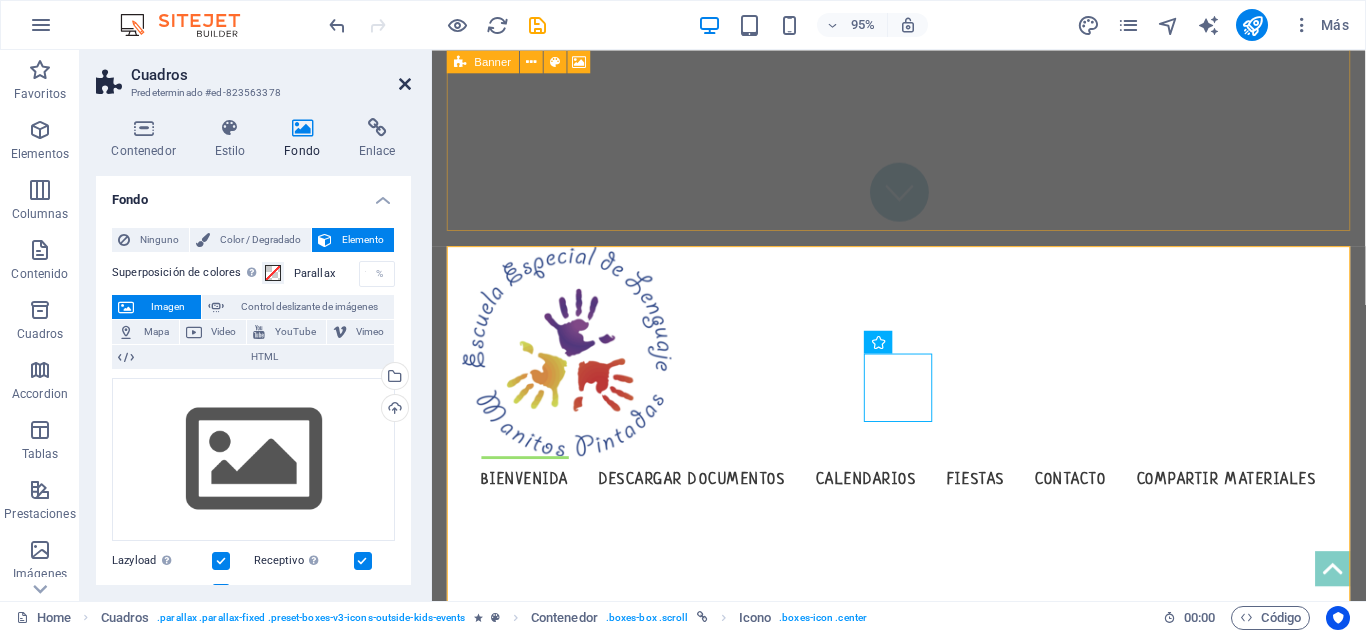 click at bounding box center (405, 84) 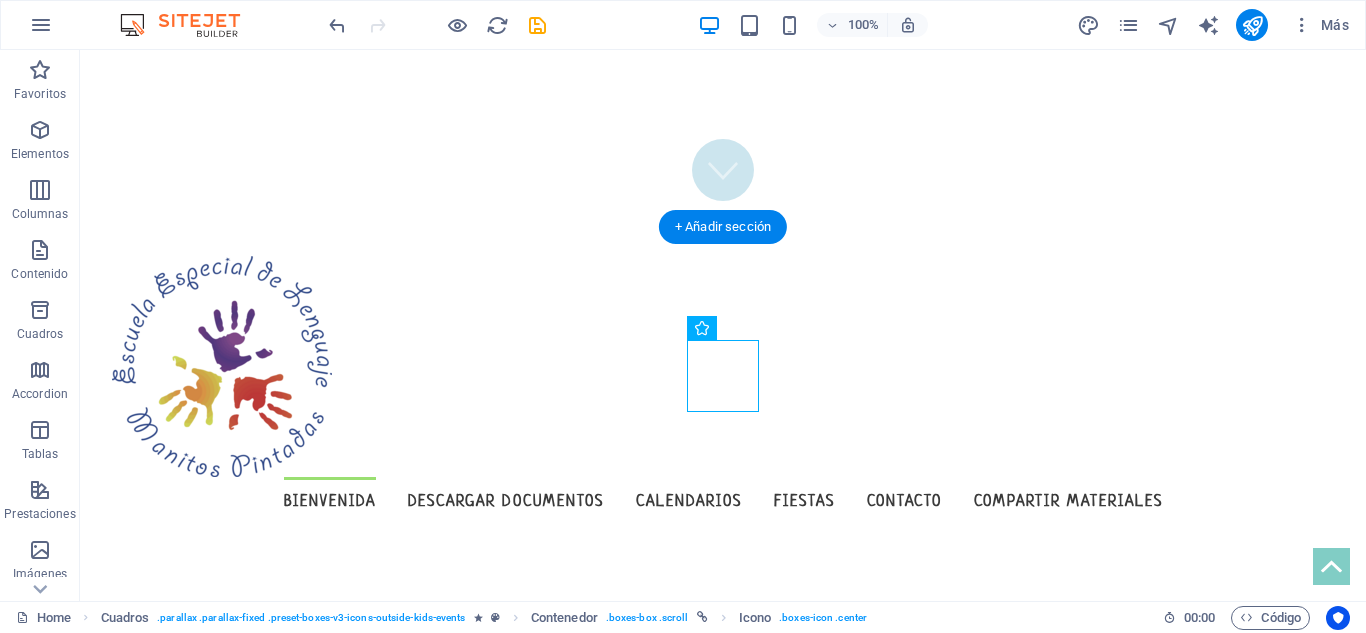 click at bounding box center (739, 1056) 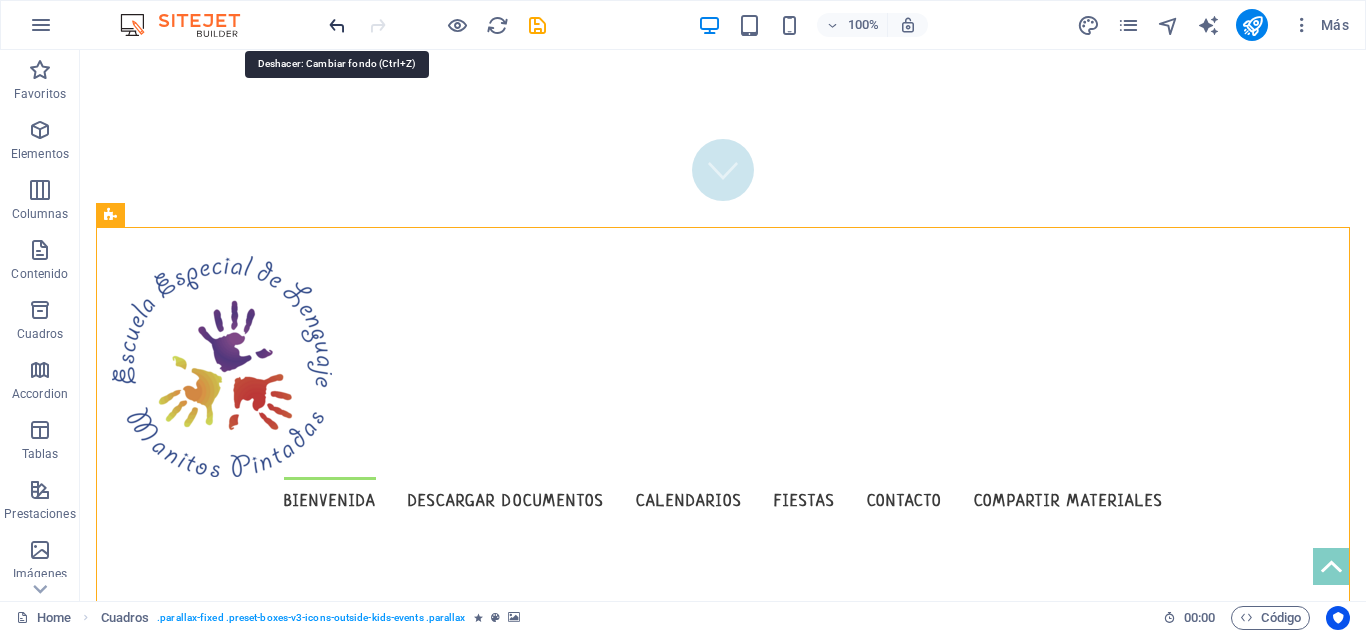 click at bounding box center [337, 25] 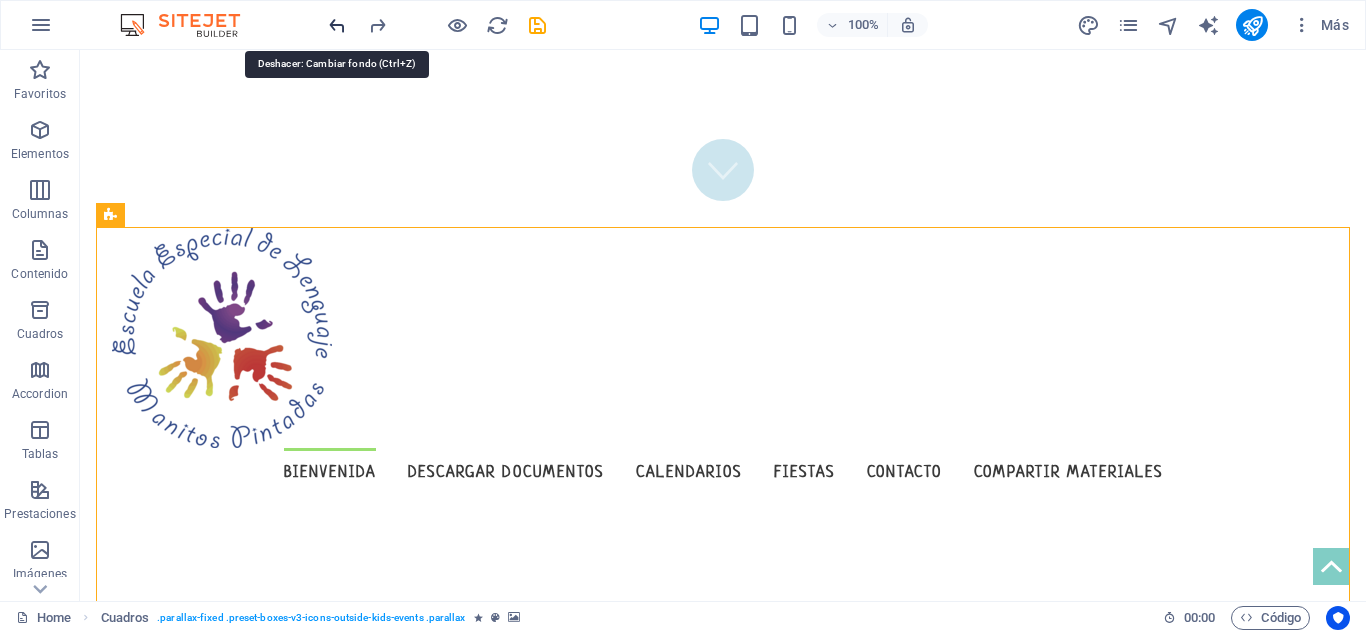 click at bounding box center (337, 25) 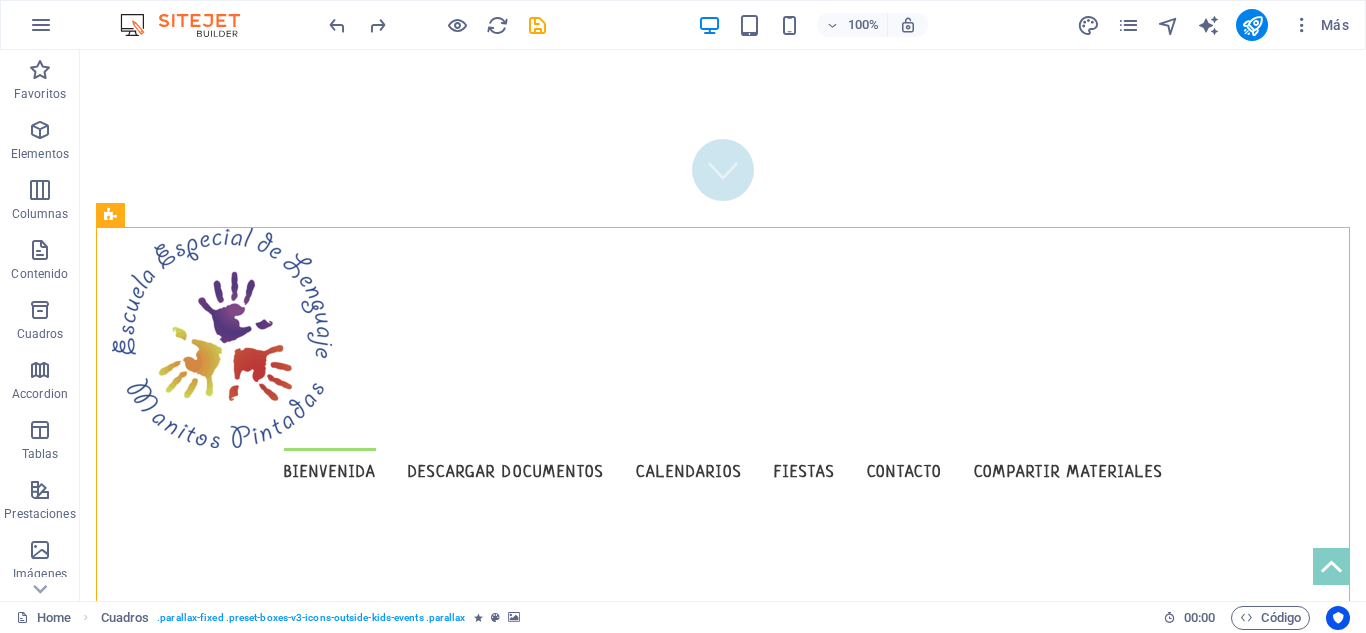 click at bounding box center [437, 25] 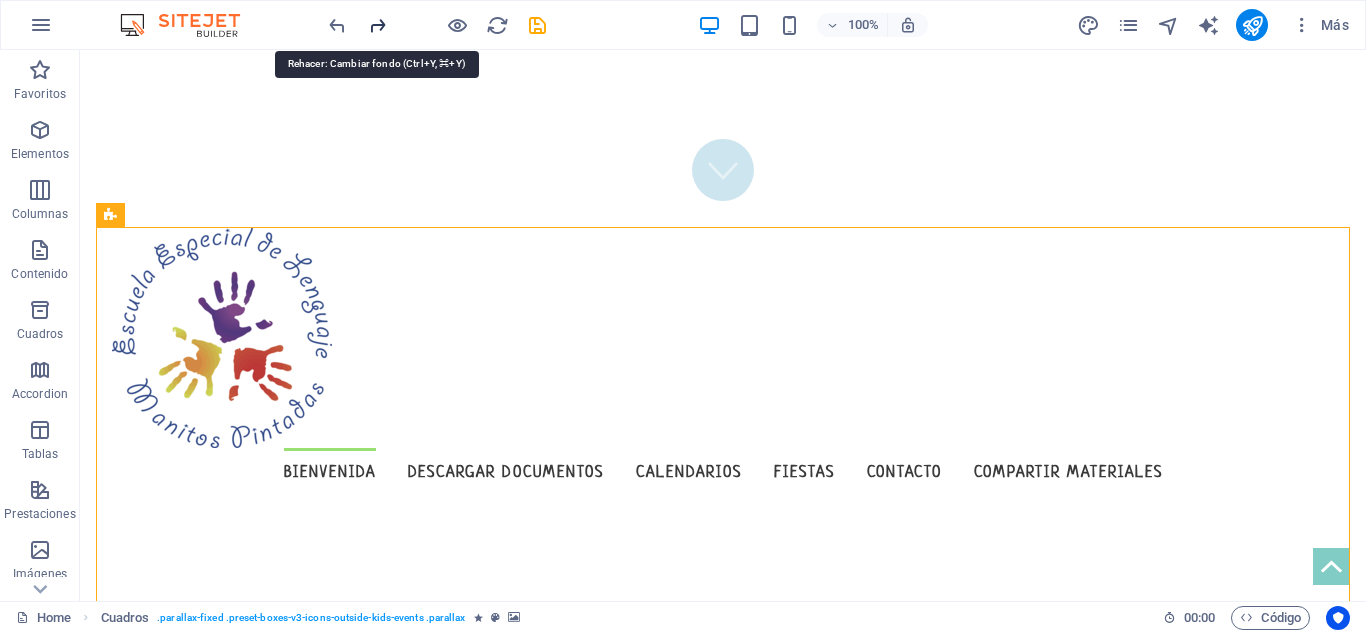 click at bounding box center (377, 25) 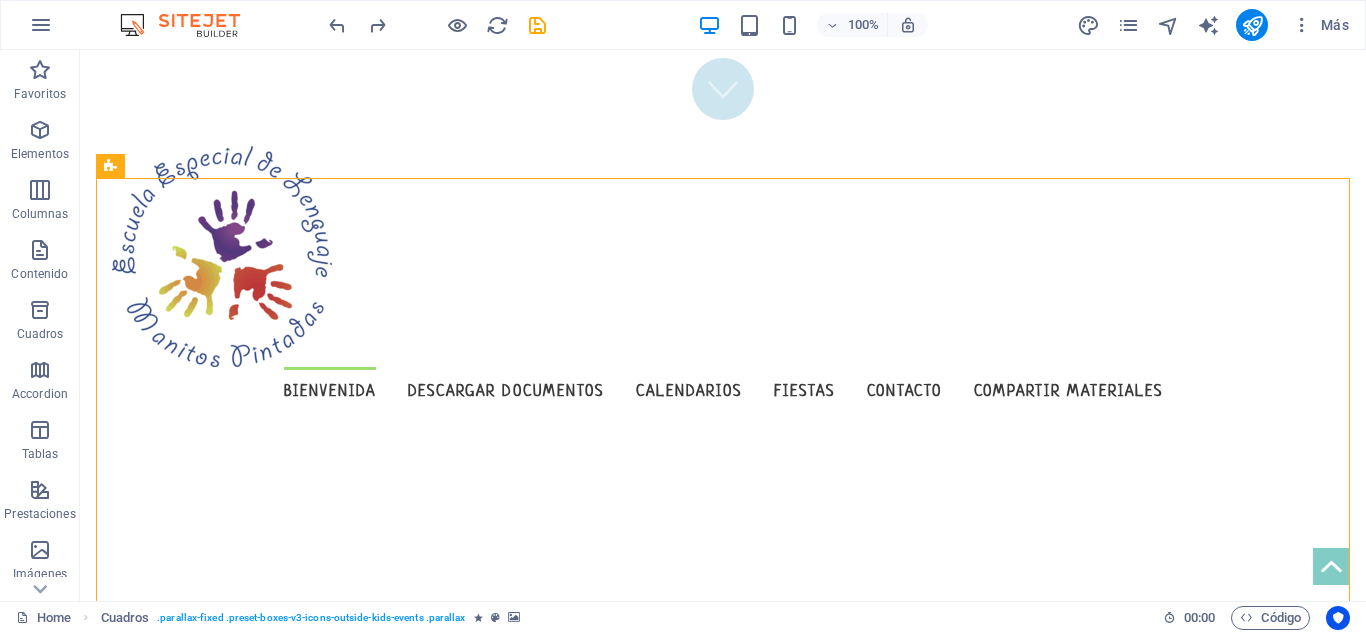 scroll, scrollTop: 438, scrollLeft: 0, axis: vertical 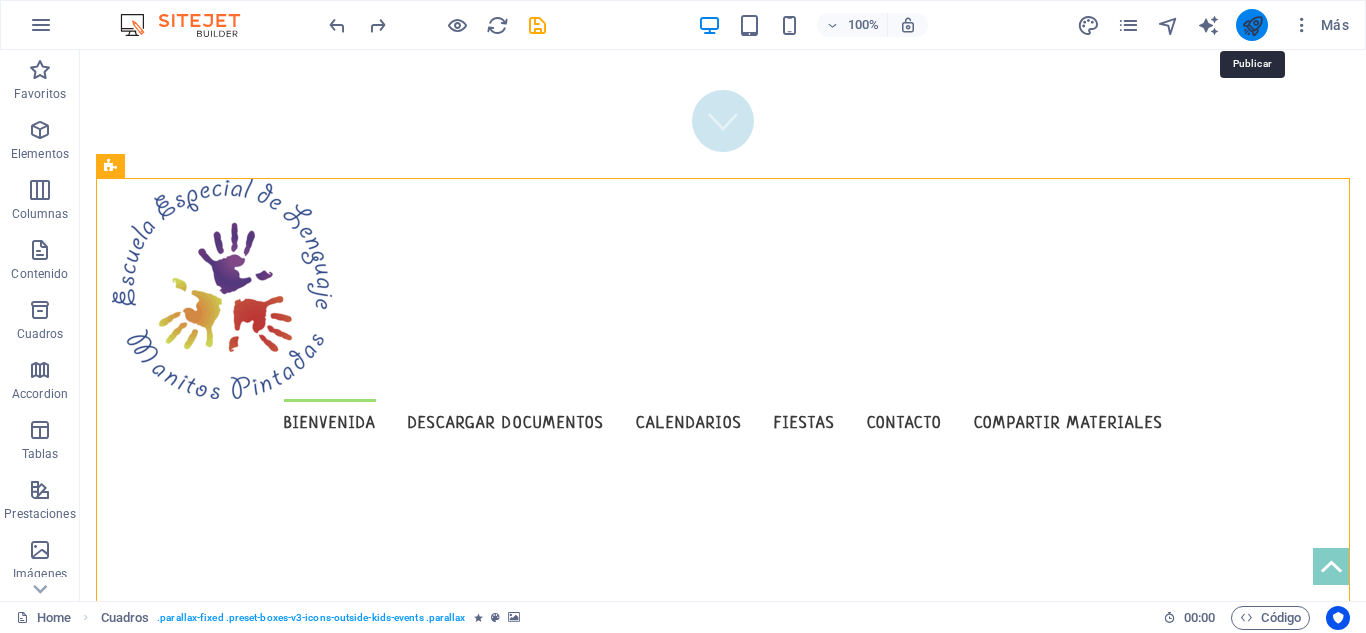 click at bounding box center [1252, 25] 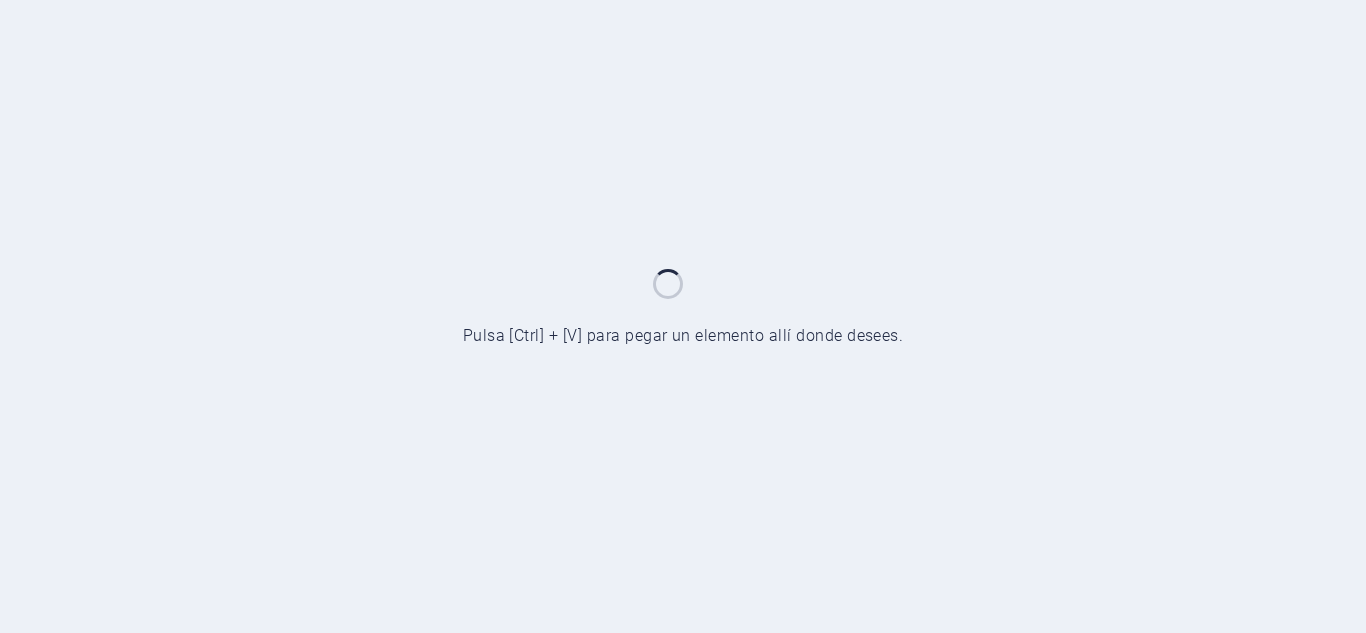 scroll, scrollTop: 0, scrollLeft: 0, axis: both 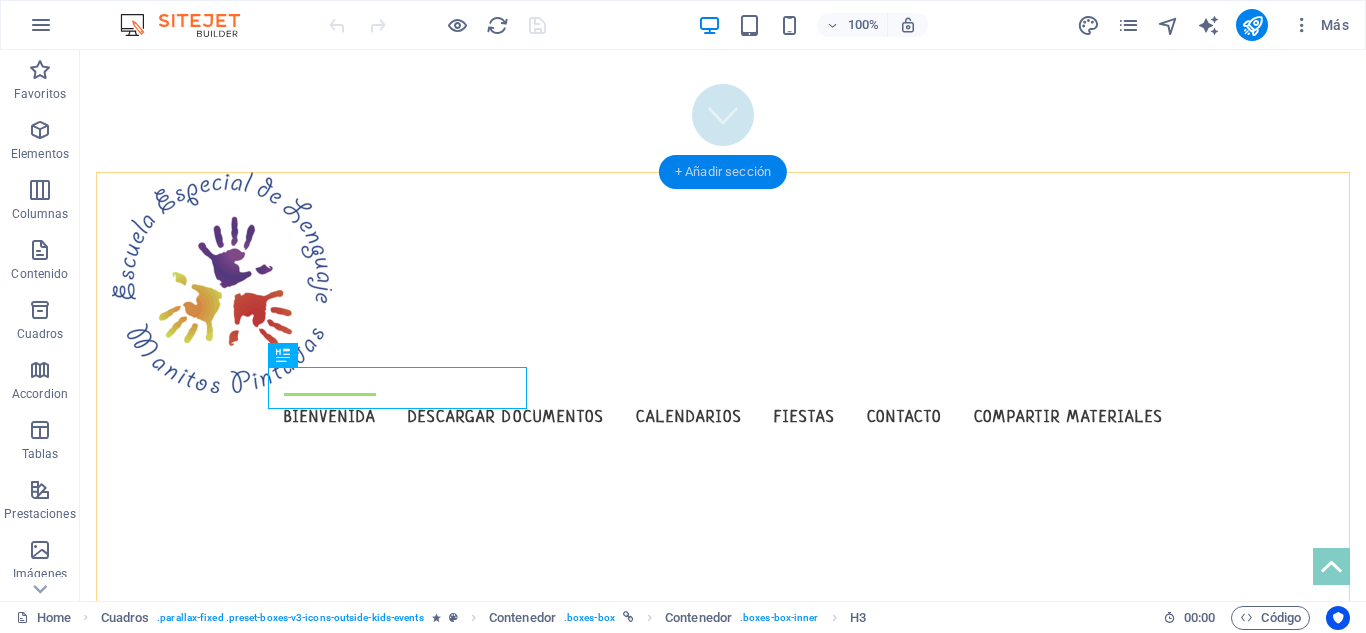 click on "+ Añadir sección" at bounding box center (723, 172) 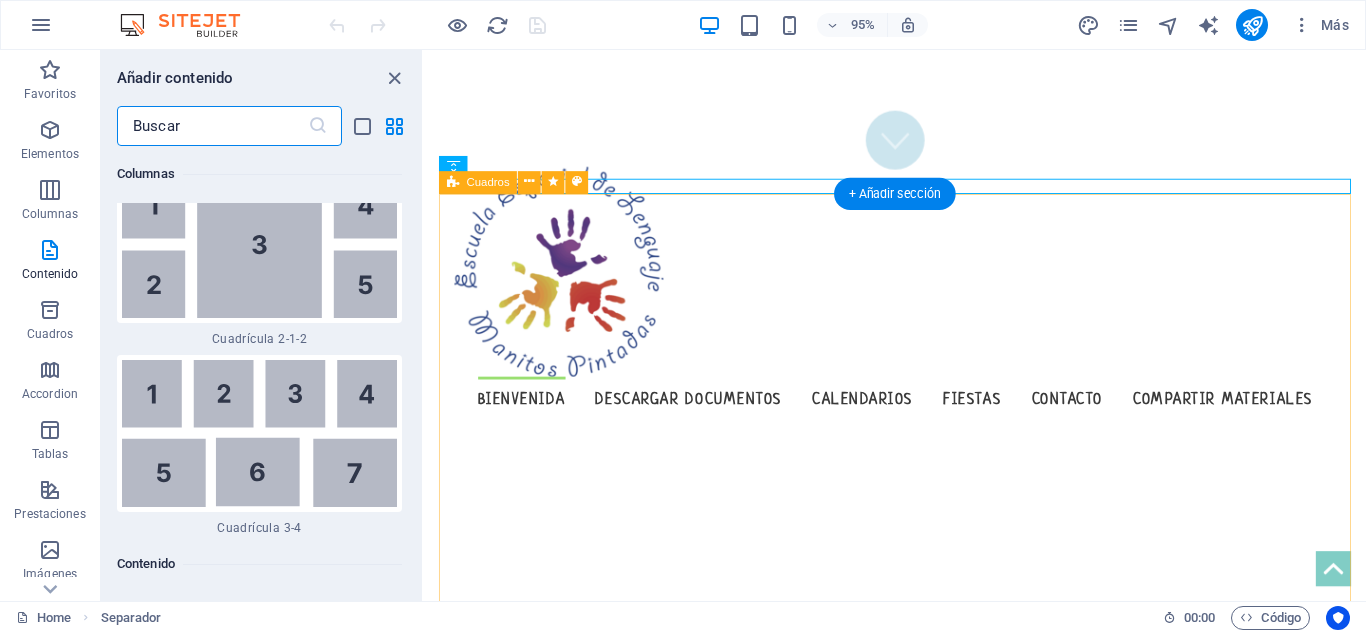 scroll, scrollTop: 6795, scrollLeft: 0, axis: vertical 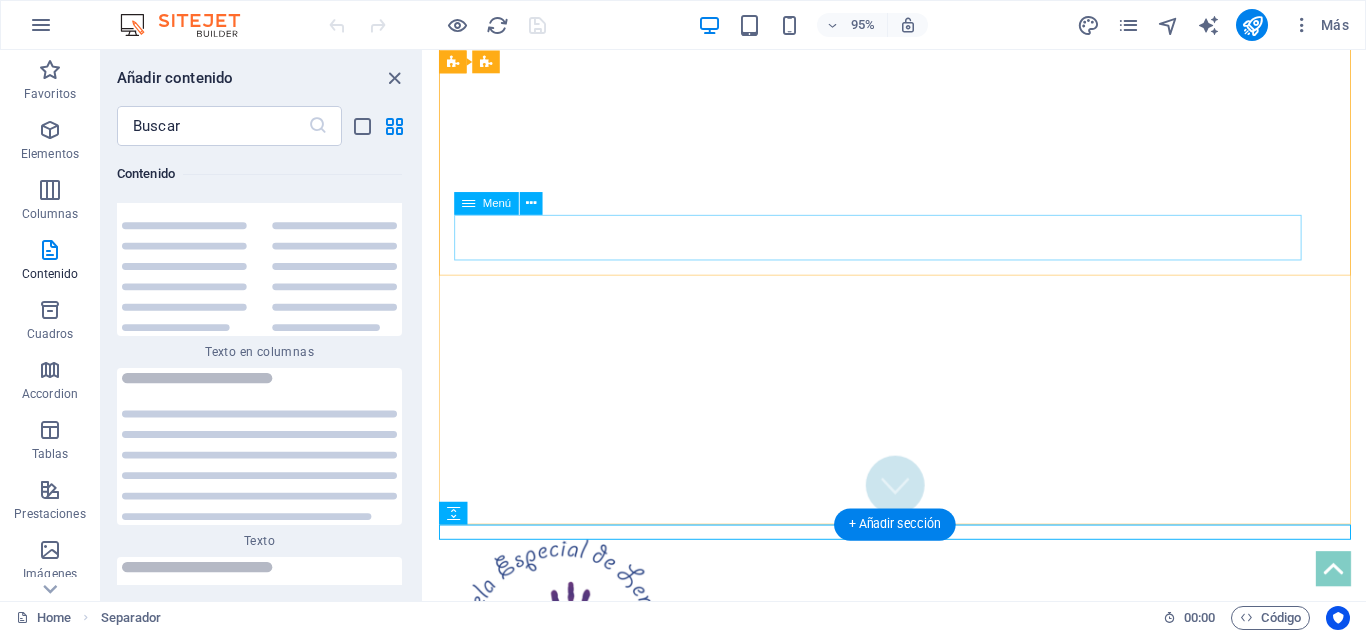 click on "Bienvenida descargar documentos Calendarios Fiestas Contacto Compartir materiales" at bounding box center [920, 810] 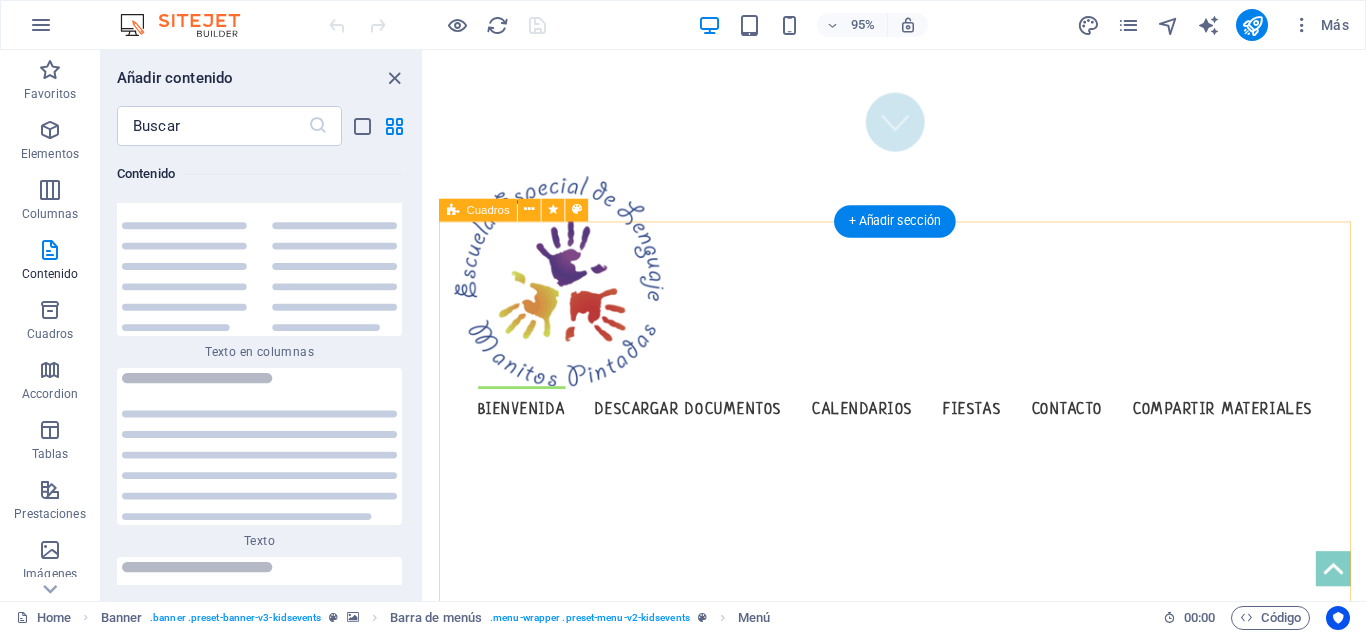 scroll, scrollTop: 476, scrollLeft: 0, axis: vertical 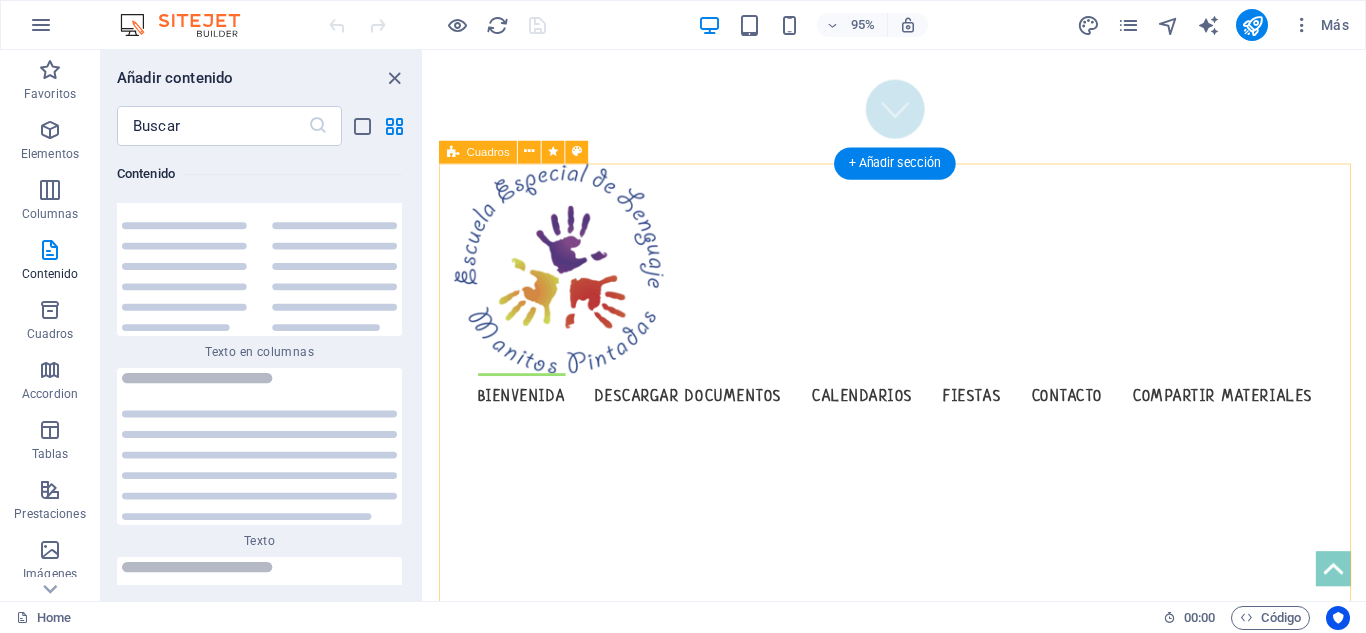 click on "Misión  La Escuela esta centrada en la superación de los Trastornos Específicos del Lenguaje de niños y niñas en edad preescolar, entregándoles una formación integral de calidad.   Visión La Escuela de Lenguaje "[SCHOOL NAME]", perteneciente al área de la educación que corresponde a las necesidades de la comunidad, inclusiva, innovadora y eficaz en la atención de niños y niñas con trastorno especifico de lenguaje. Motto Party Lorem ipsum dolor sit amet, consectetuer adipiscing elit. Aenean commodo ligula eget dolor. Lorem ipsum dolor sit amet, consectetuer adipiscing elit leget dolor." at bounding box center (920, 1290) 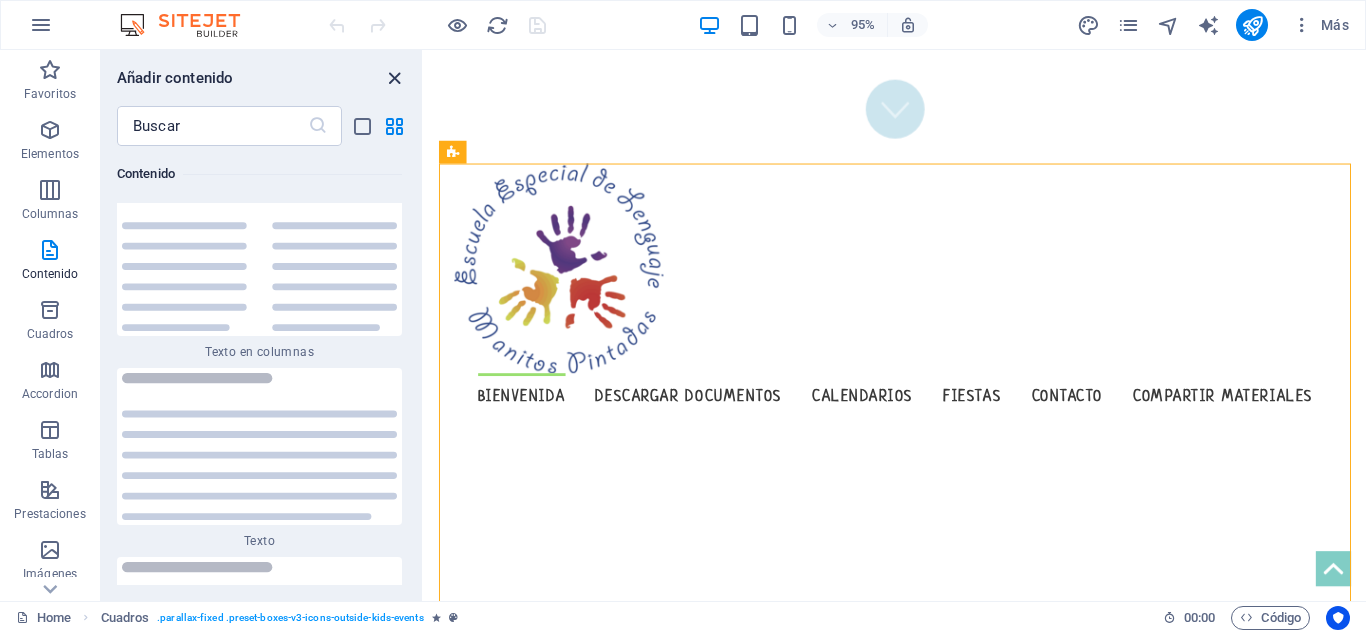 click at bounding box center (394, 78) 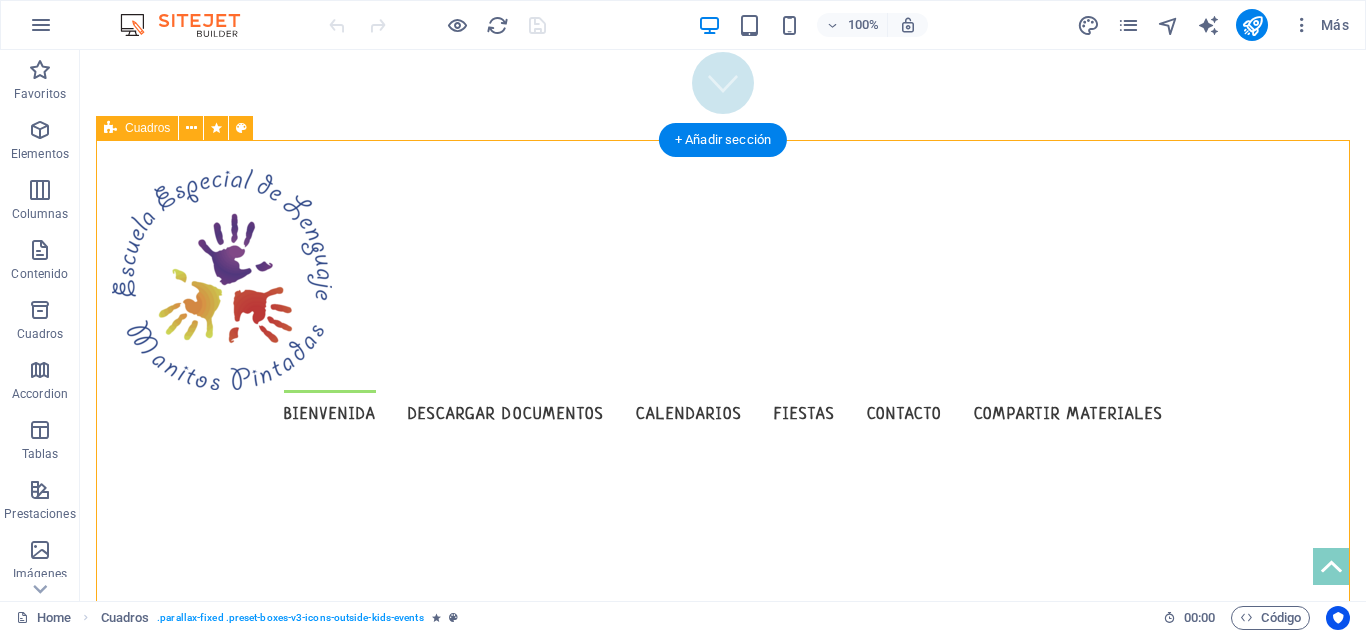 click on "Misión  La Escuela esta centrada en la superación de los Trastornos Específicos del Lenguaje de niños y niñas en edad preescolar, entregándoles una formación integral de calidad.   Visión La Escuela de Lenguaje "[SCHOOL NAME]", perteneciente al área de la educación que corresponde a las necesidades de la comunidad, inclusiva, innovadora y eficaz en la atención de niños y niñas con trastorno especifico de lenguaje. Motto Party Lorem ipsum dolor sit amet, consectetuer adipiscing elit. Aenean commodo ligula eget dolor. Lorem ipsum dolor sit amet, consectetuer adipiscing elit leget dolor." at bounding box center [723, 1278] 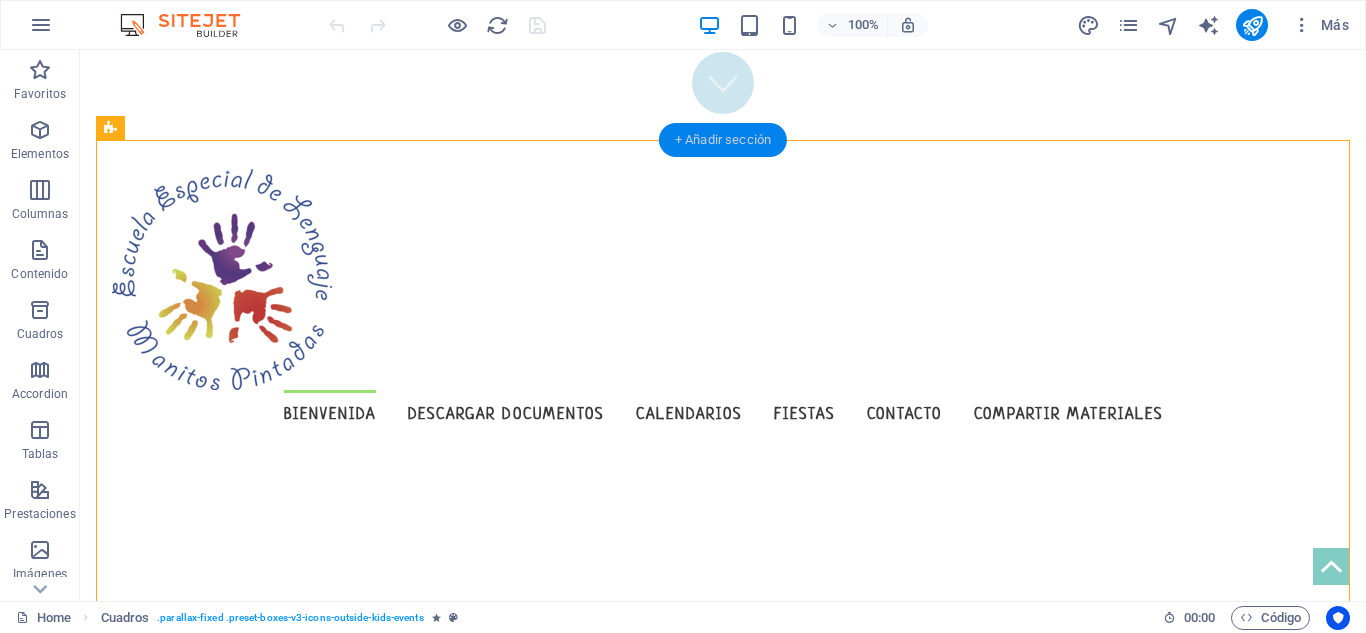 click on "+ Añadir sección" at bounding box center [723, 140] 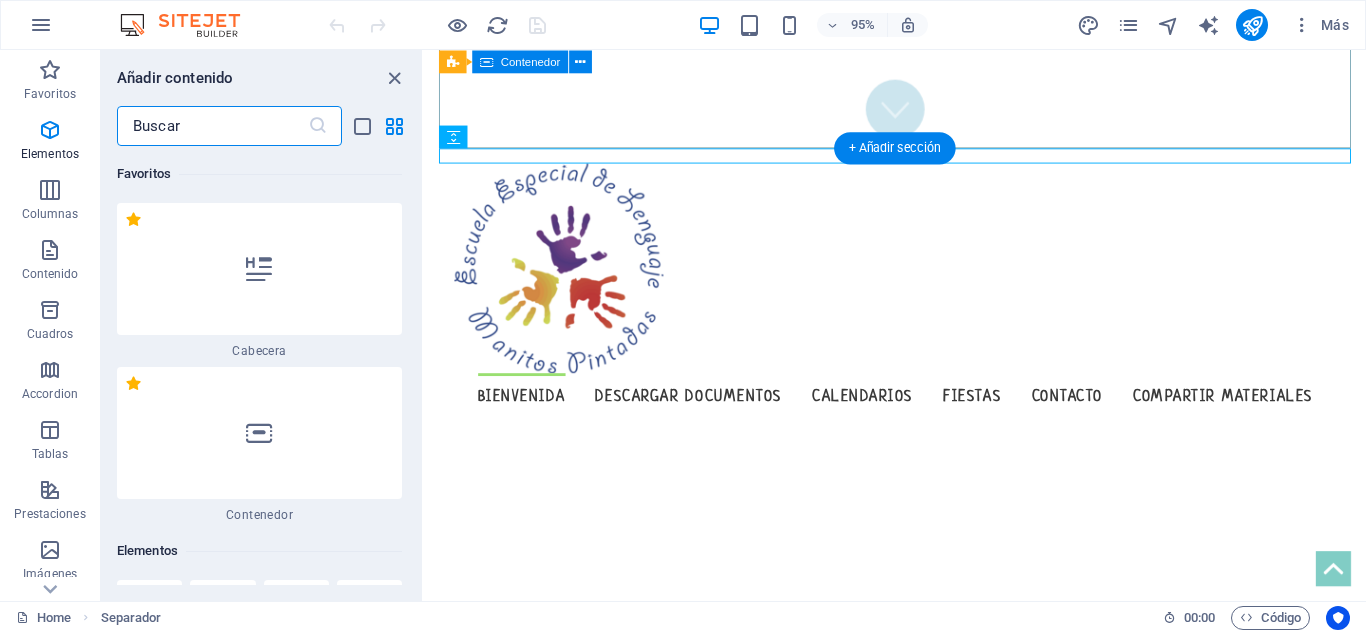 scroll, scrollTop: 6808, scrollLeft: 0, axis: vertical 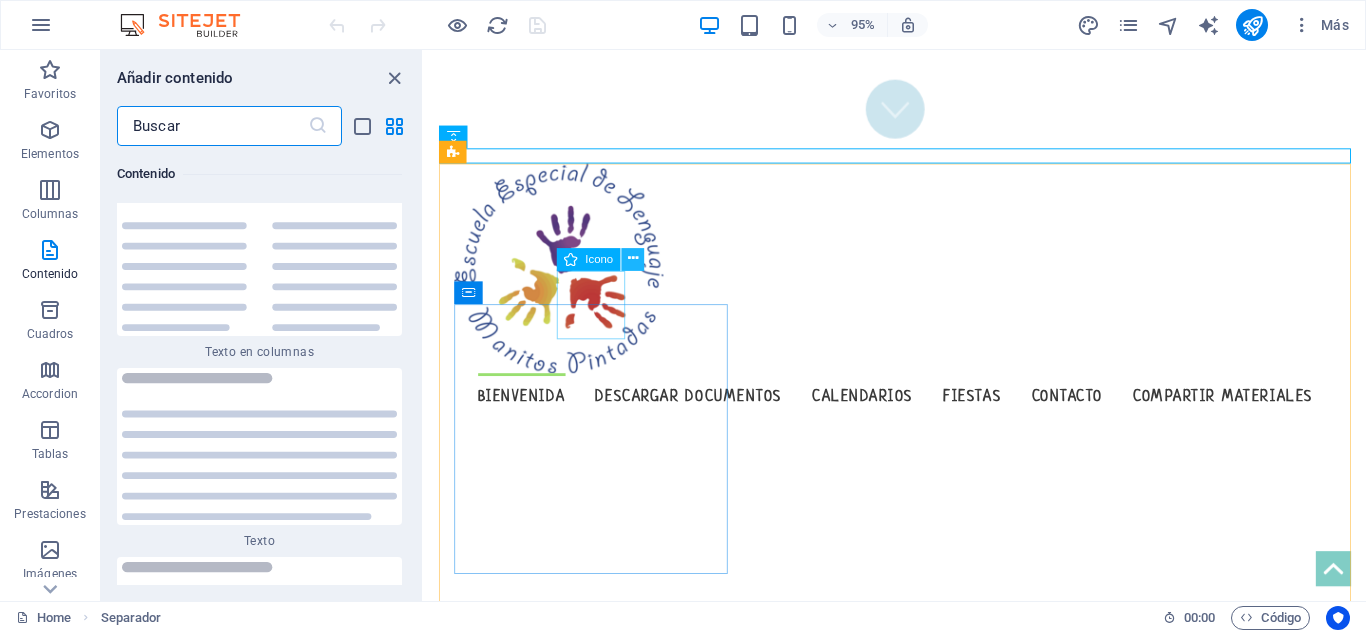 click at bounding box center [633, 259] 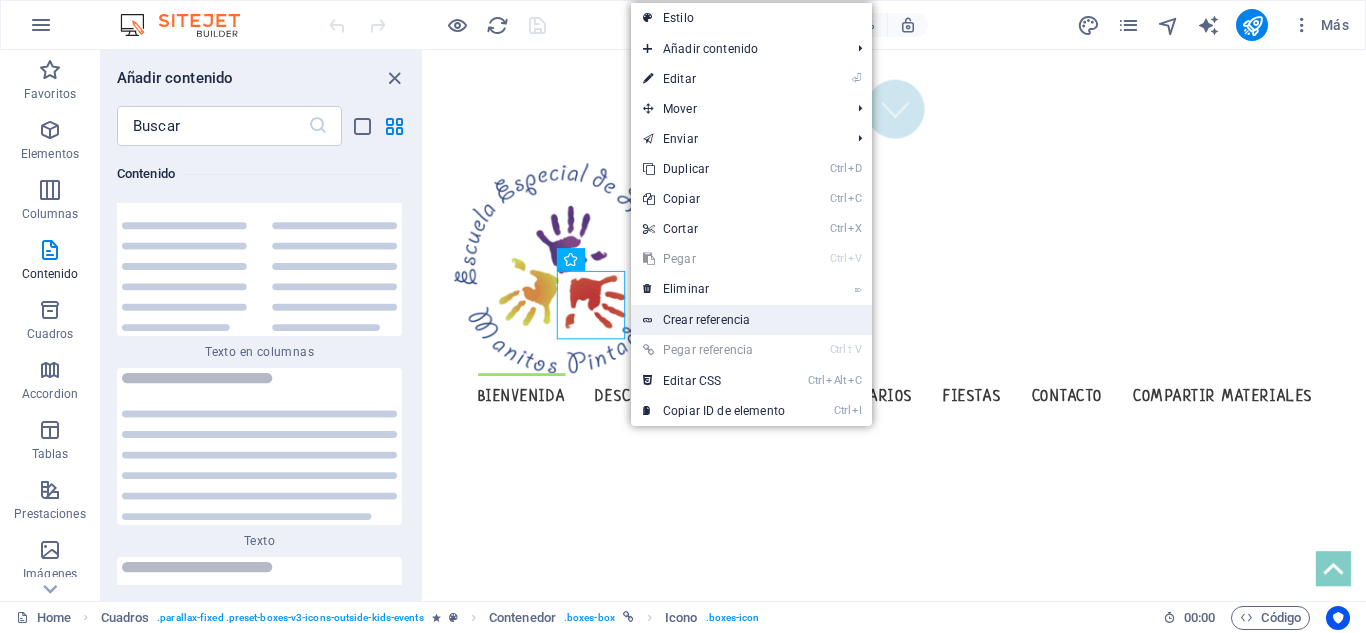 click at bounding box center [648, 320] 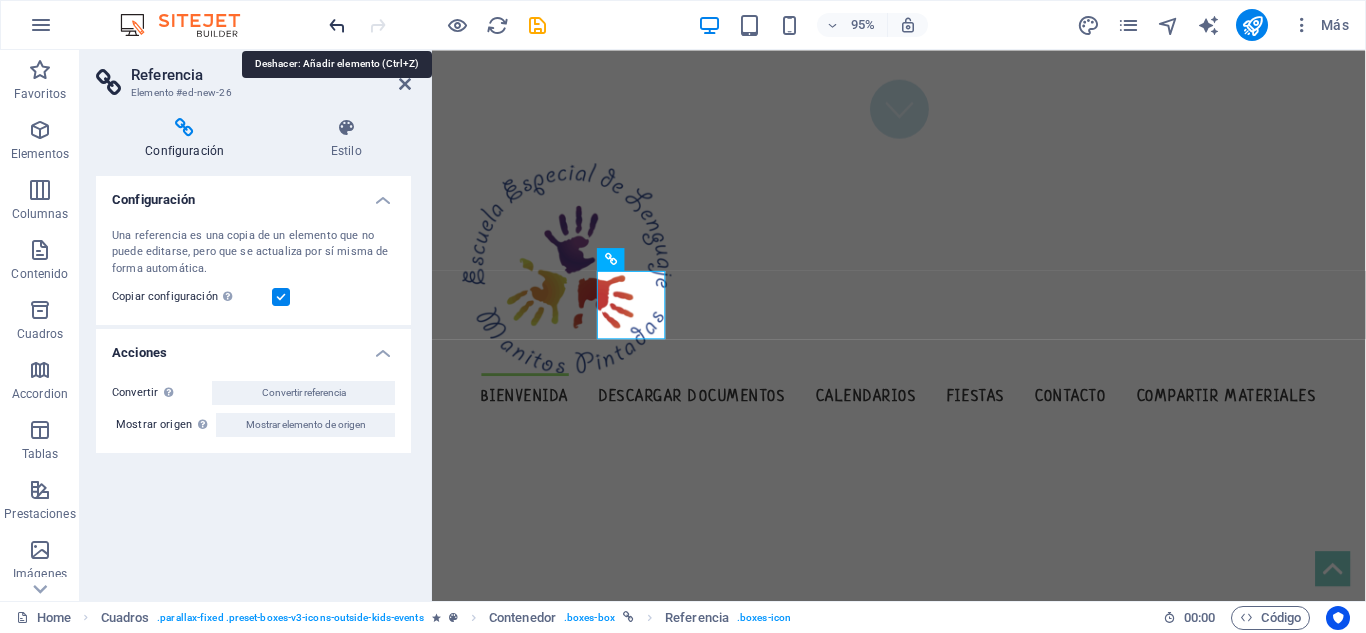 click at bounding box center [337, 25] 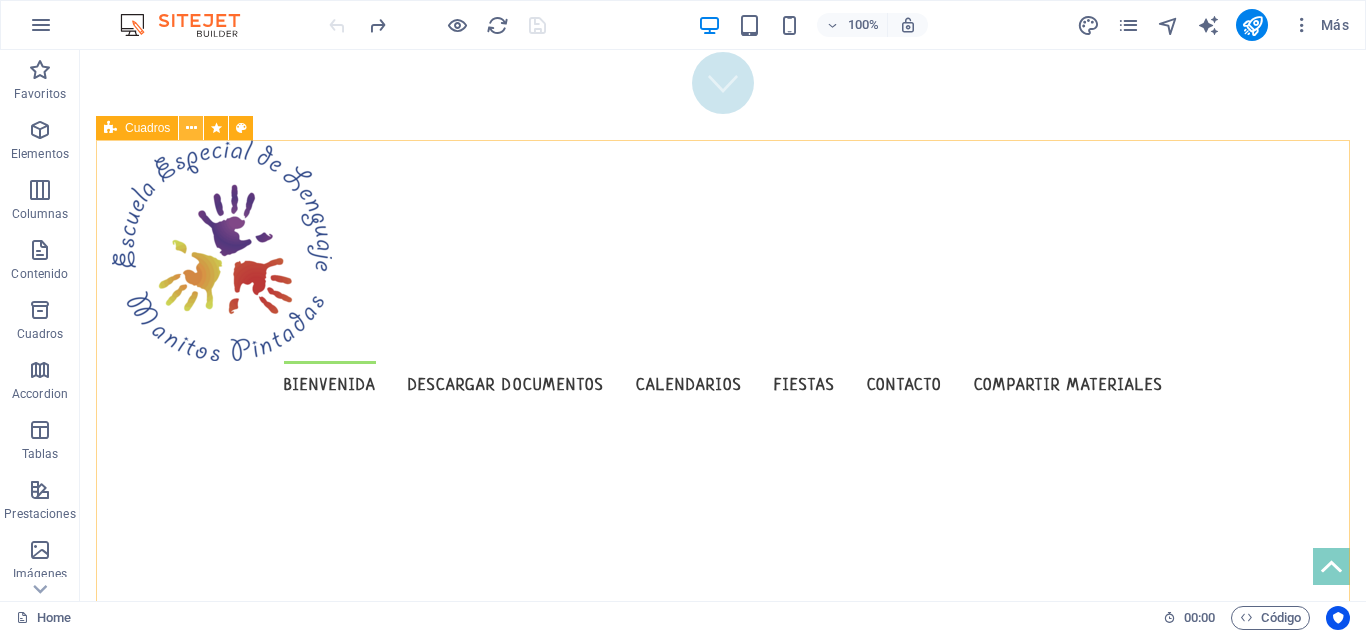 click at bounding box center (191, 128) 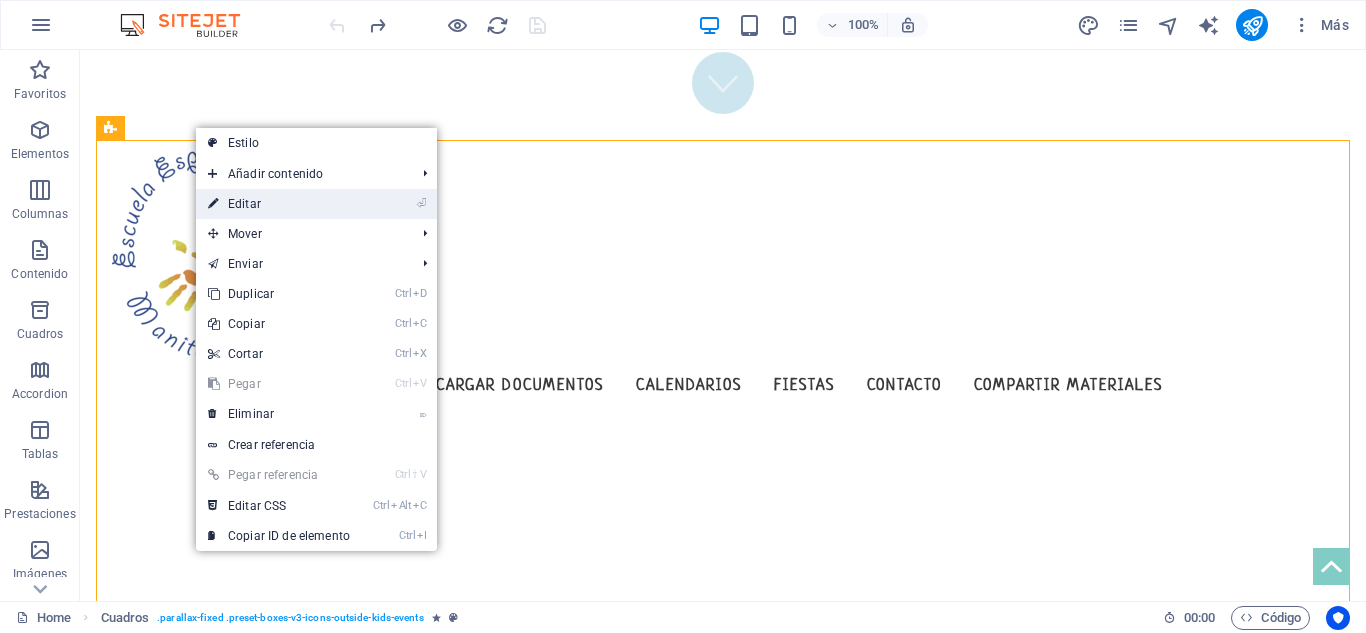 click on "⏎  Editar" at bounding box center (279, 204) 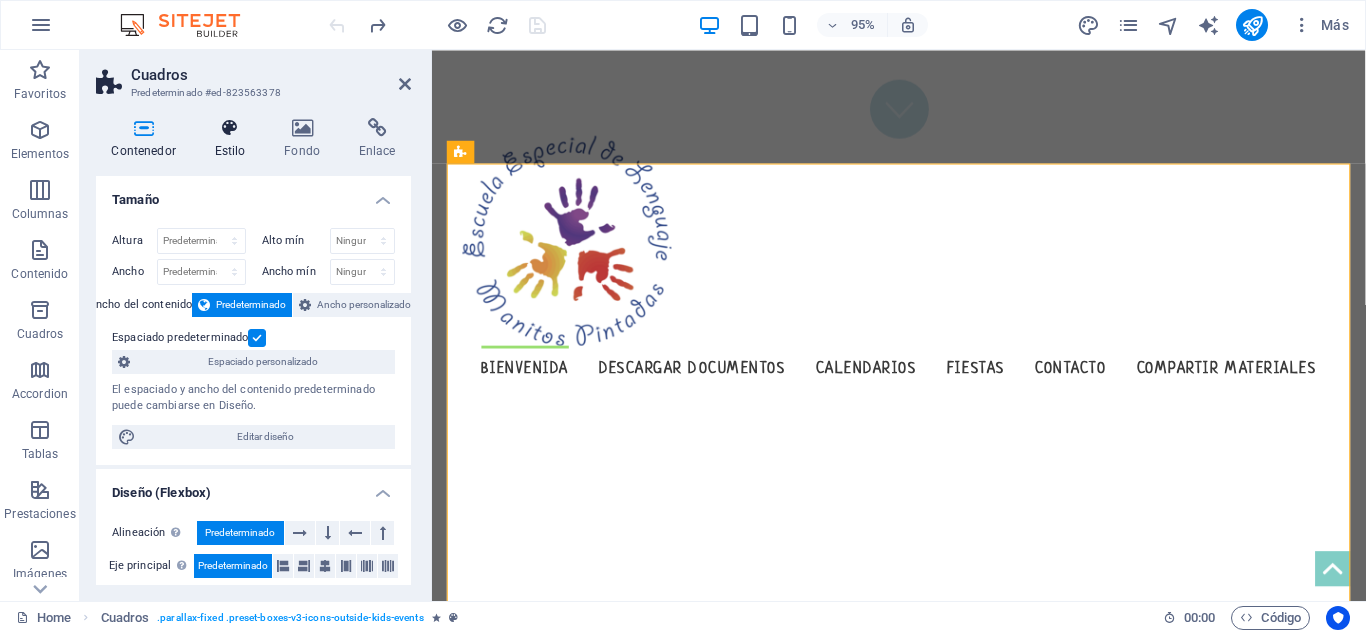 click at bounding box center [230, 128] 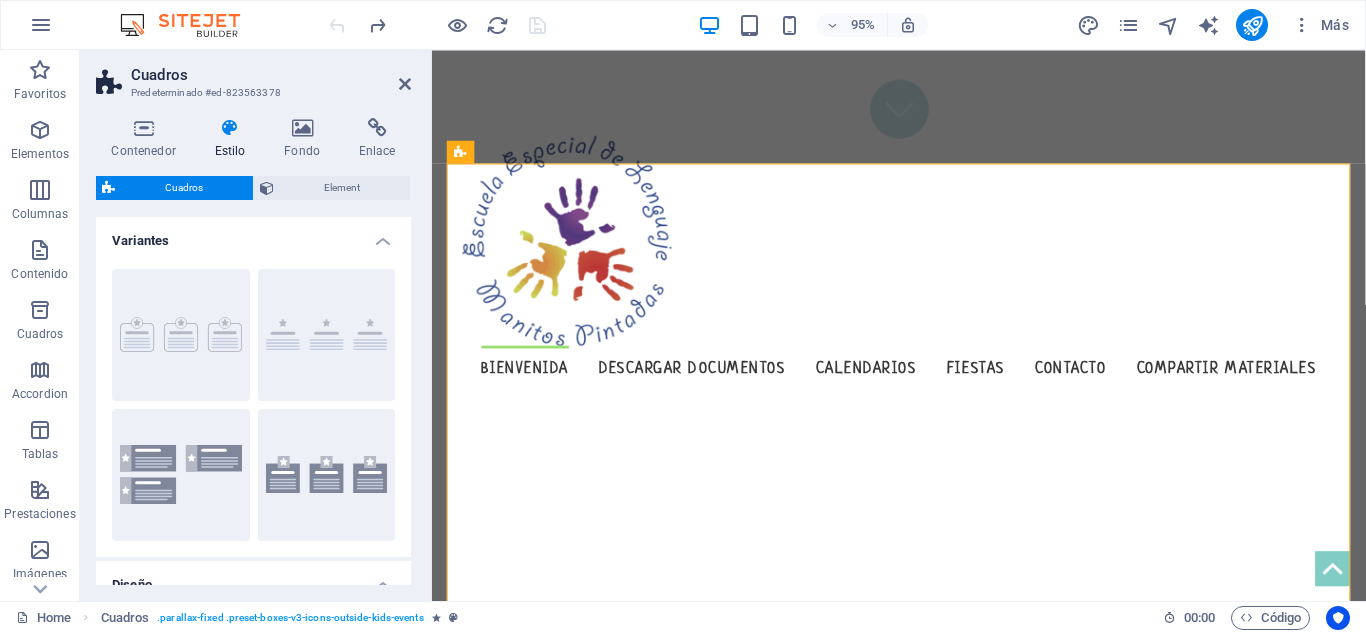 click on "Estilo" at bounding box center [234, 139] 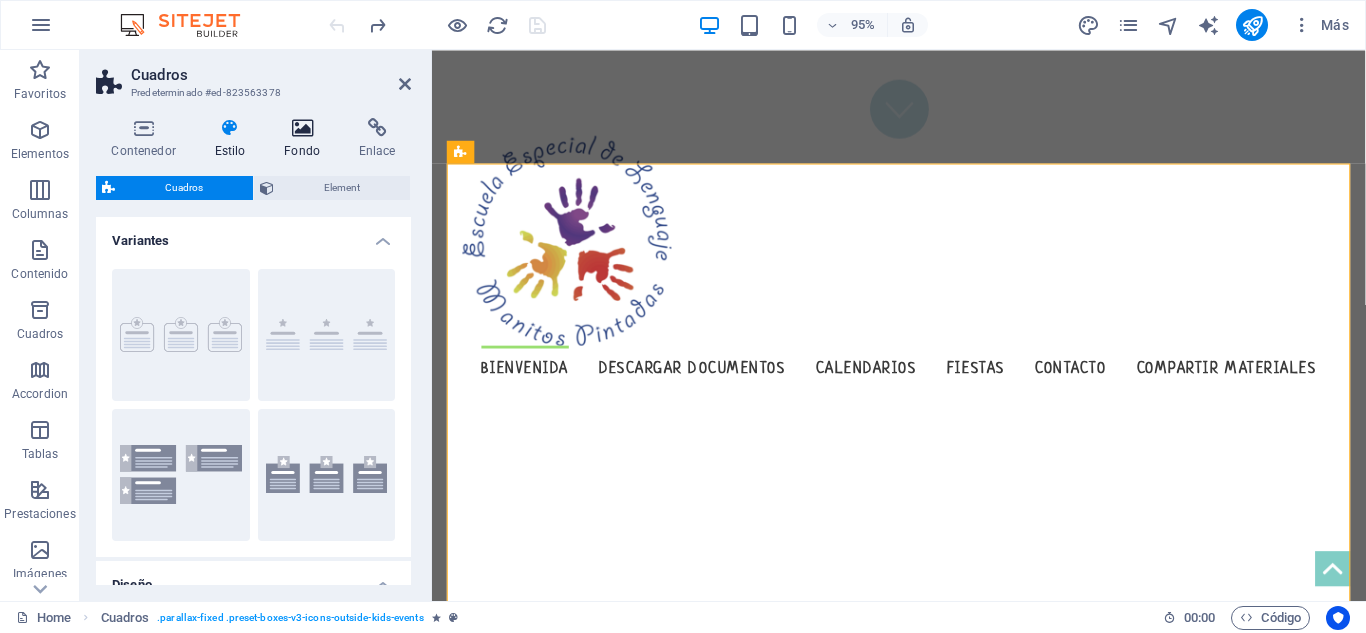 click at bounding box center [302, 128] 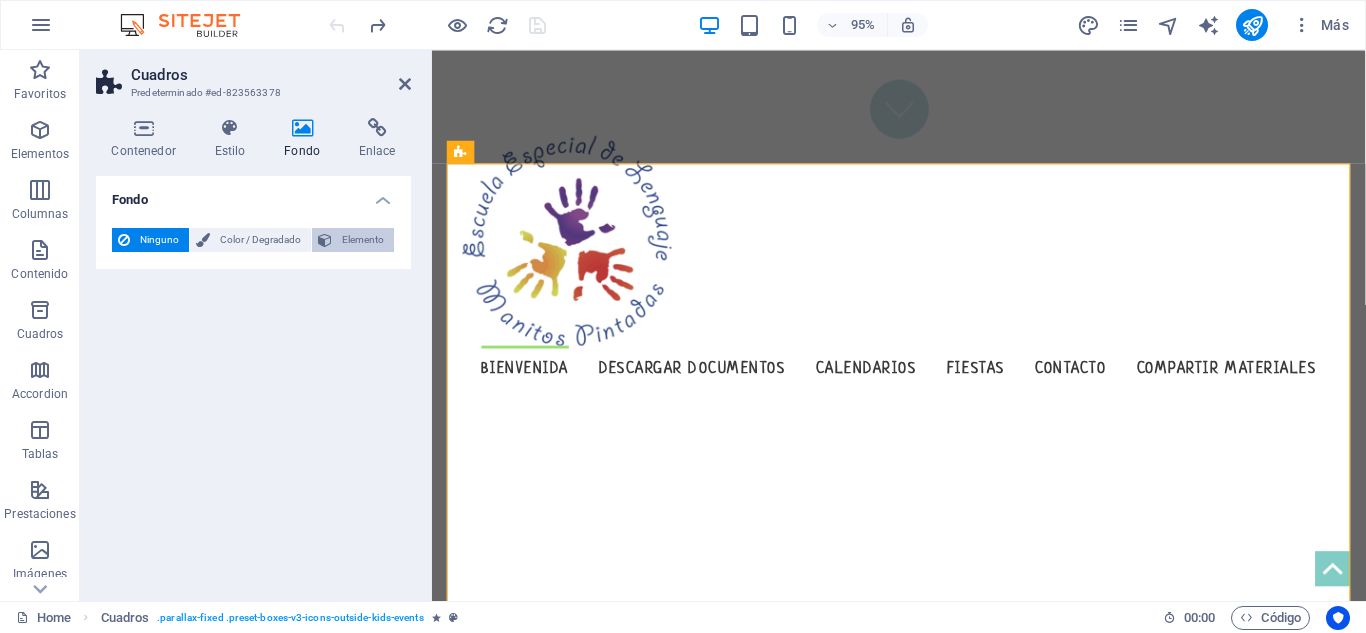 click at bounding box center [325, 240] 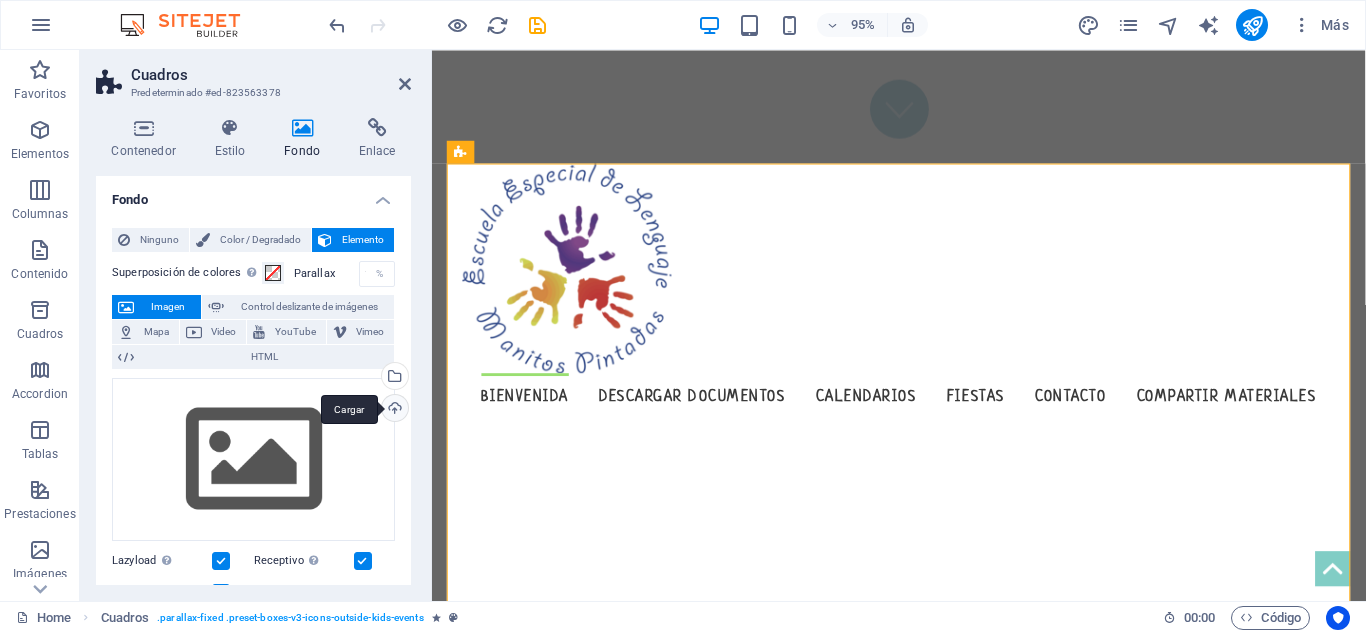 click on "Cargar" at bounding box center (393, 410) 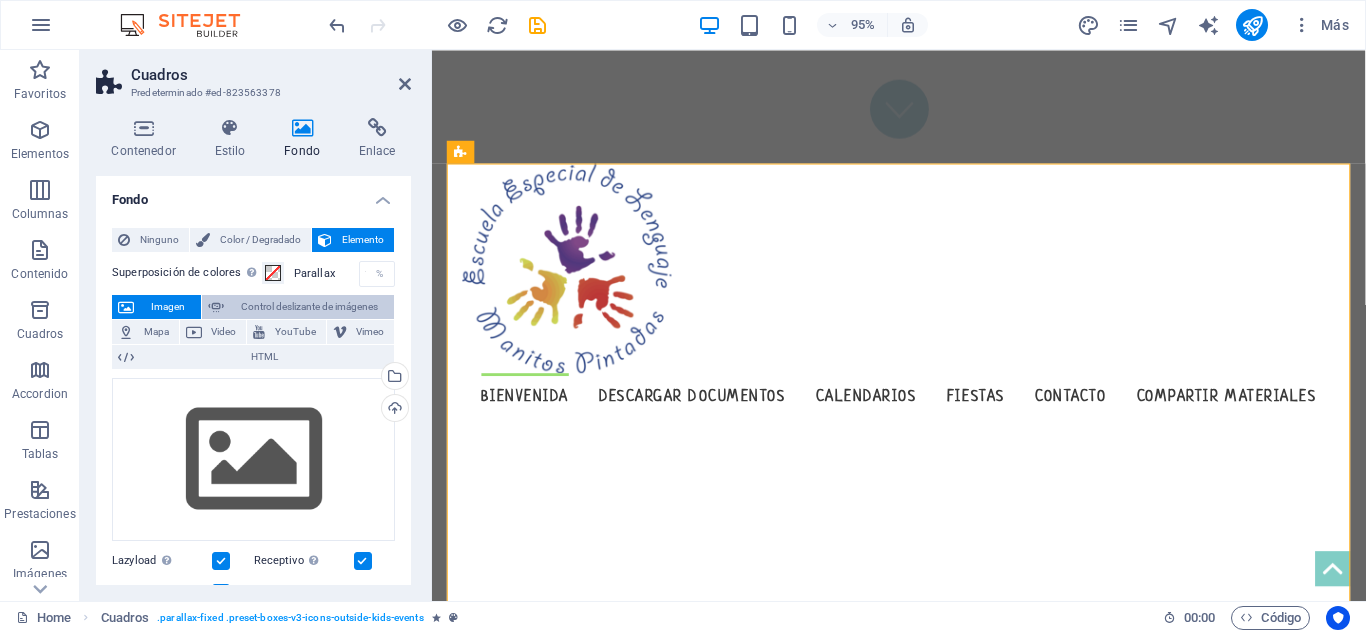 click on "Control deslizante de imágenes" at bounding box center (309, 307) 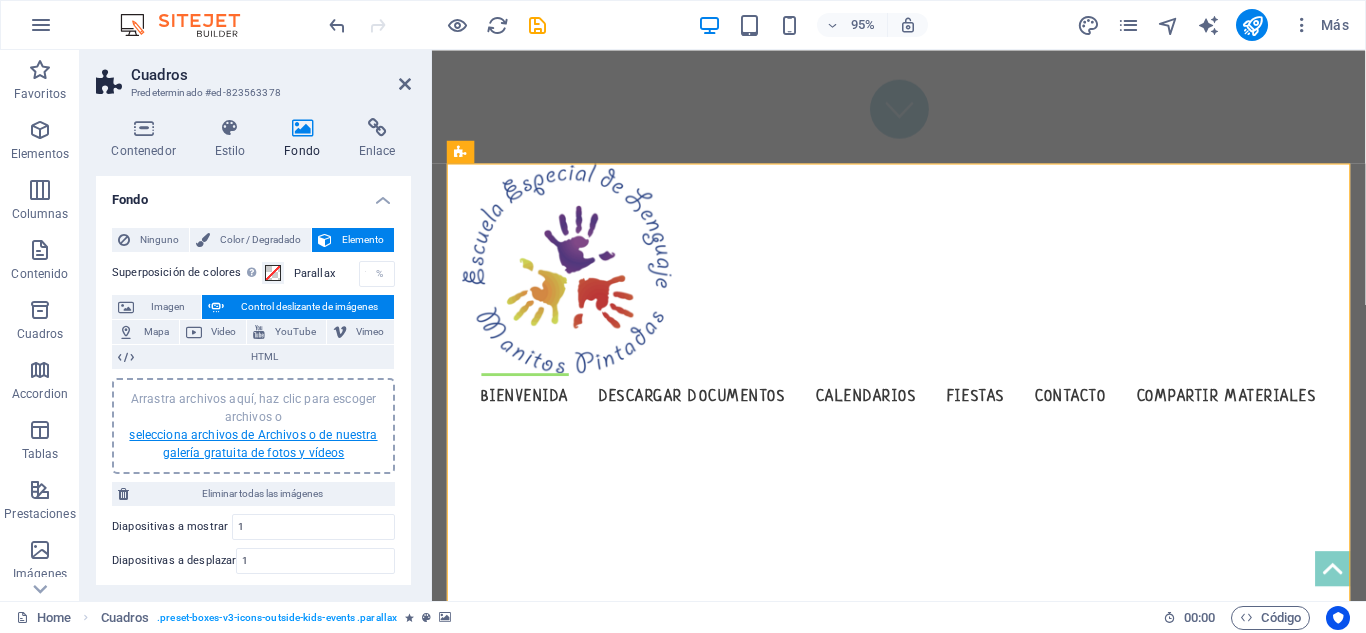 click on "selecciona archivos de Archivos o de nuestra galería gratuita de fotos y vídeos" at bounding box center (253, 444) 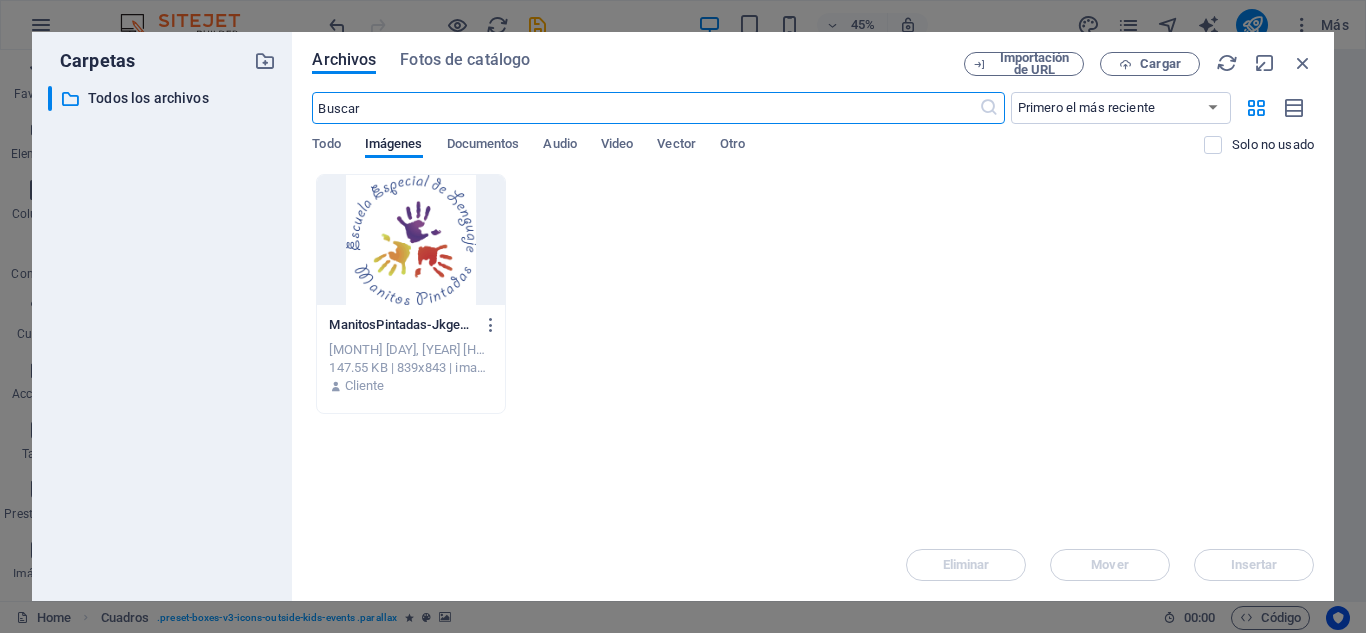 click at bounding box center (410, 240) 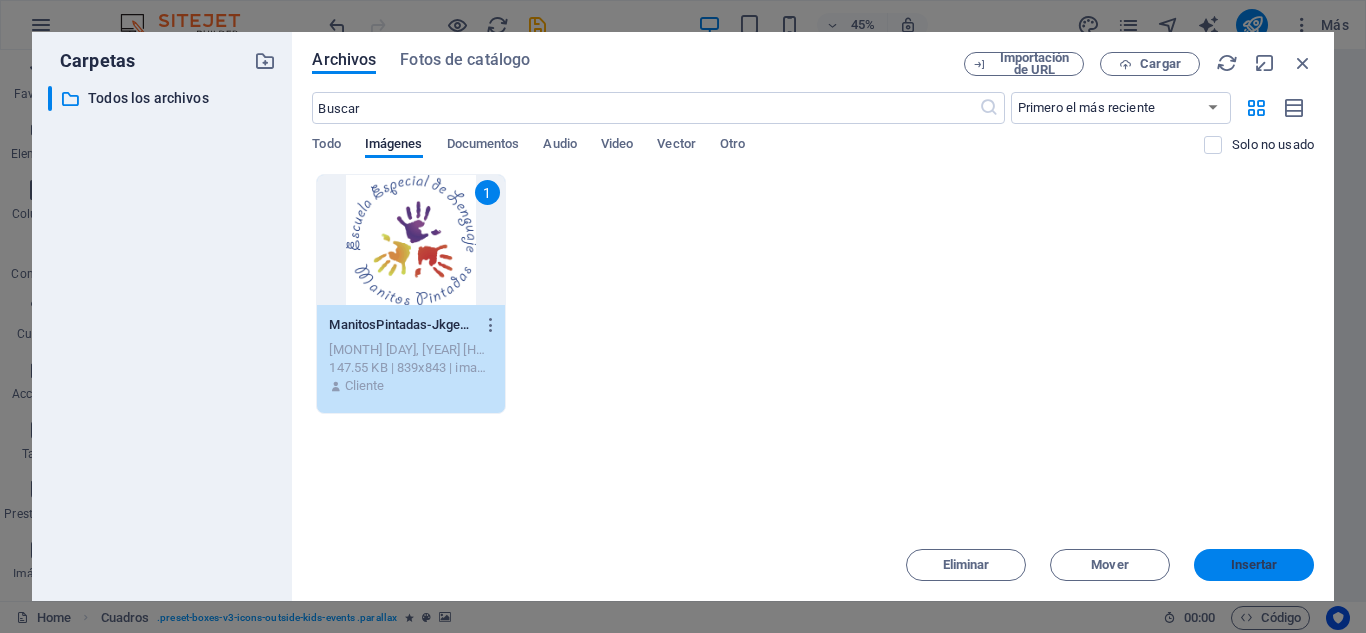 click on "Insertar" at bounding box center (1254, 565) 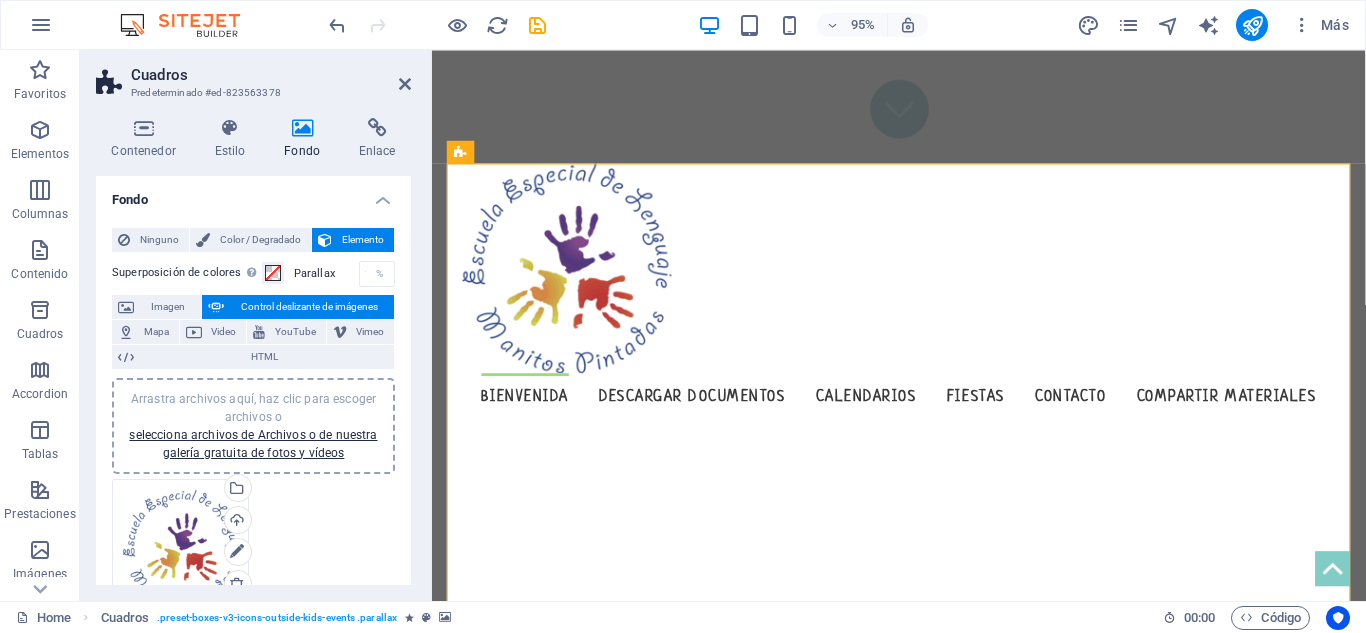 click on "Arrastra archivos aquí, haz clic para escoger archivos o  selecciona archivos de Archivos o de nuestra galería gratuita de fotos y vídeos Selecciona archivos del administrador de archivos, de la galería de fotos o carga archivo(s) Cargar" at bounding box center (253, 567) 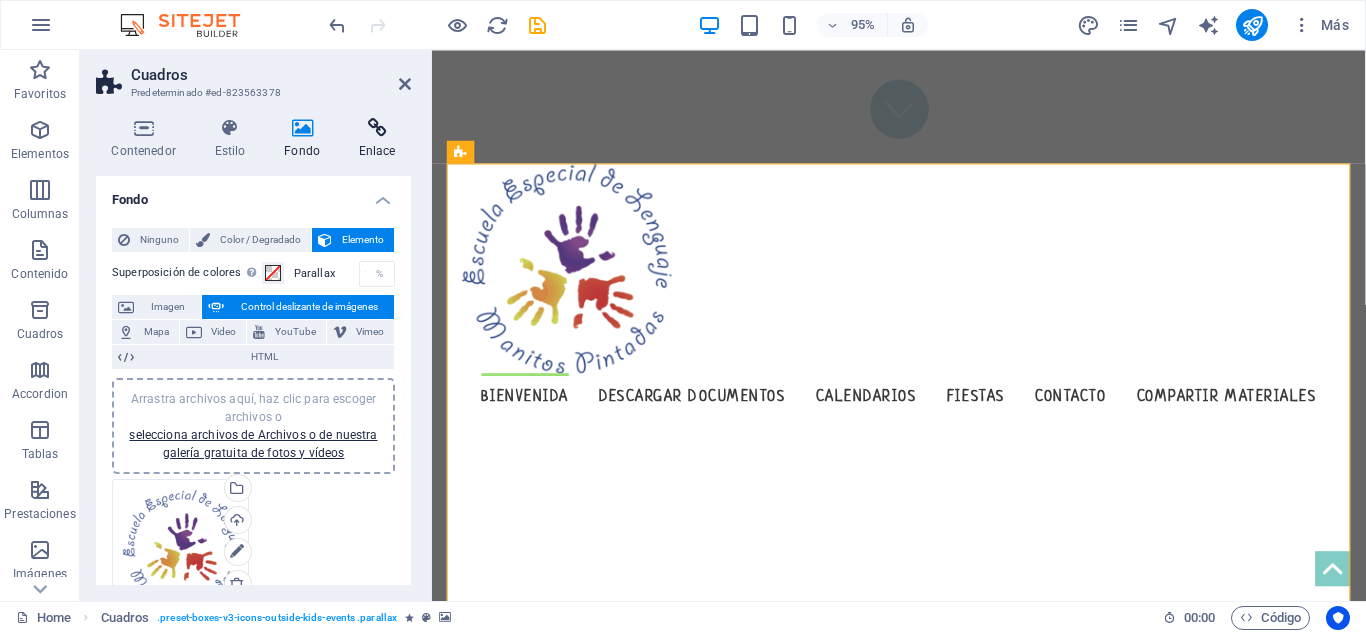 click at bounding box center [377, 128] 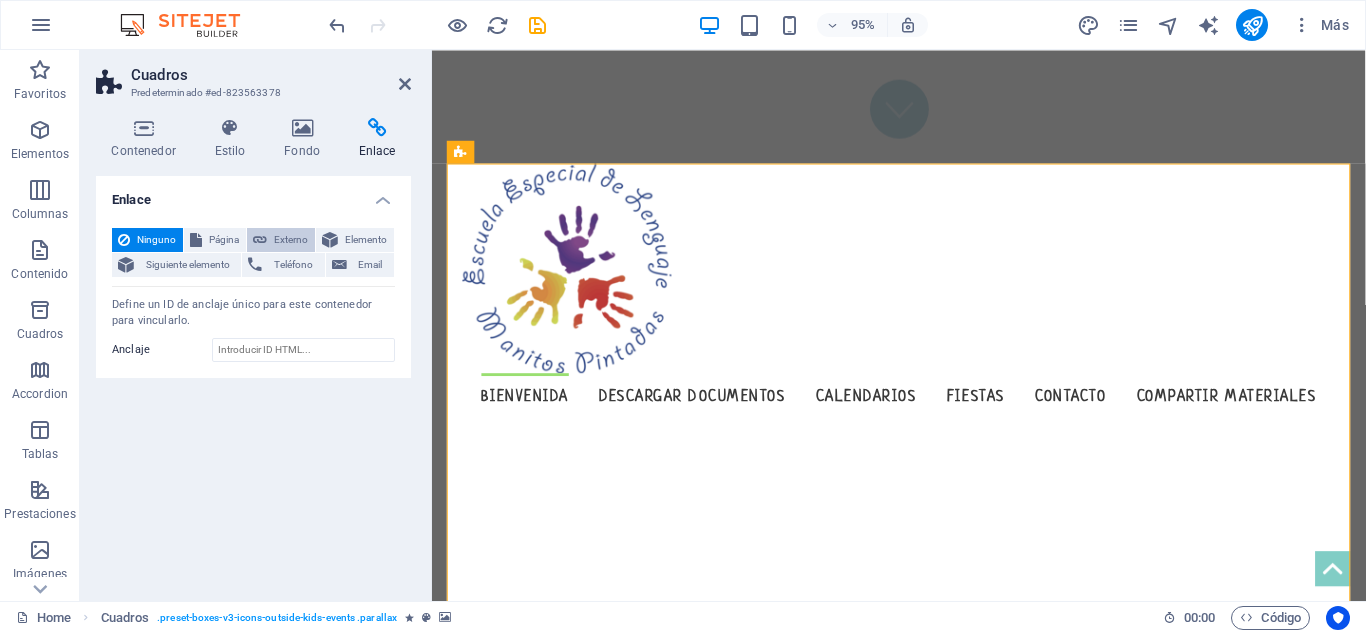 click on "Externo" at bounding box center [291, 240] 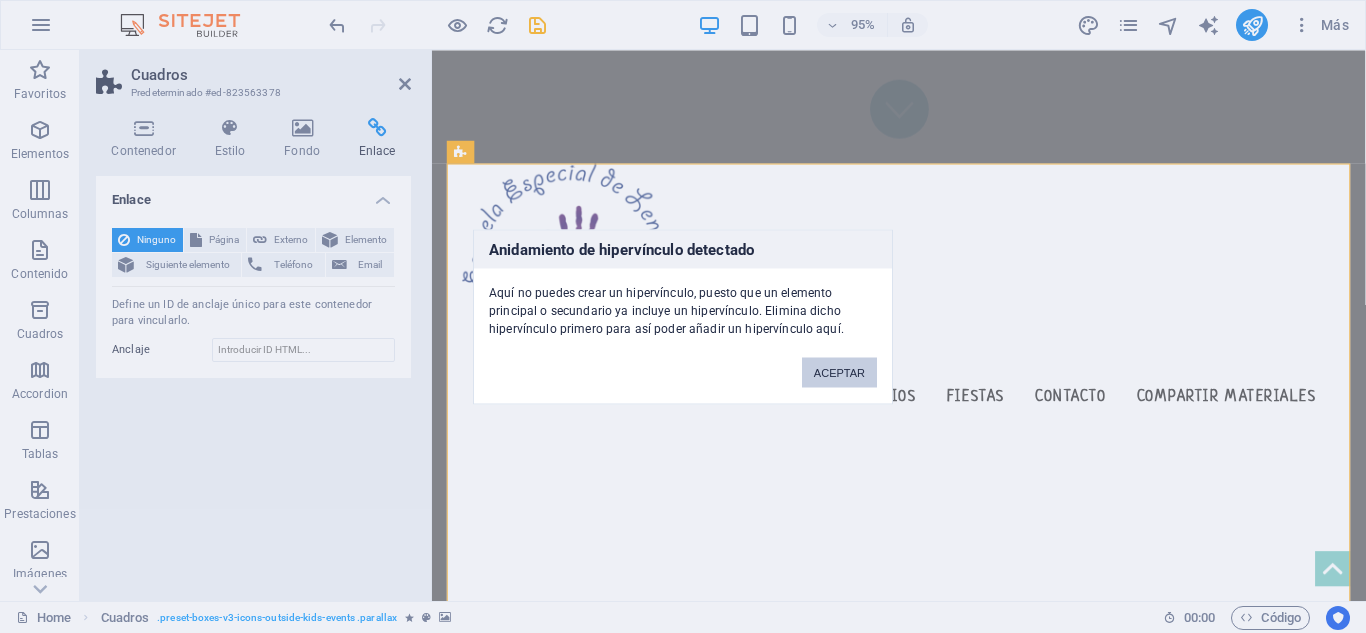 click on "ACEPTAR" at bounding box center [839, 372] 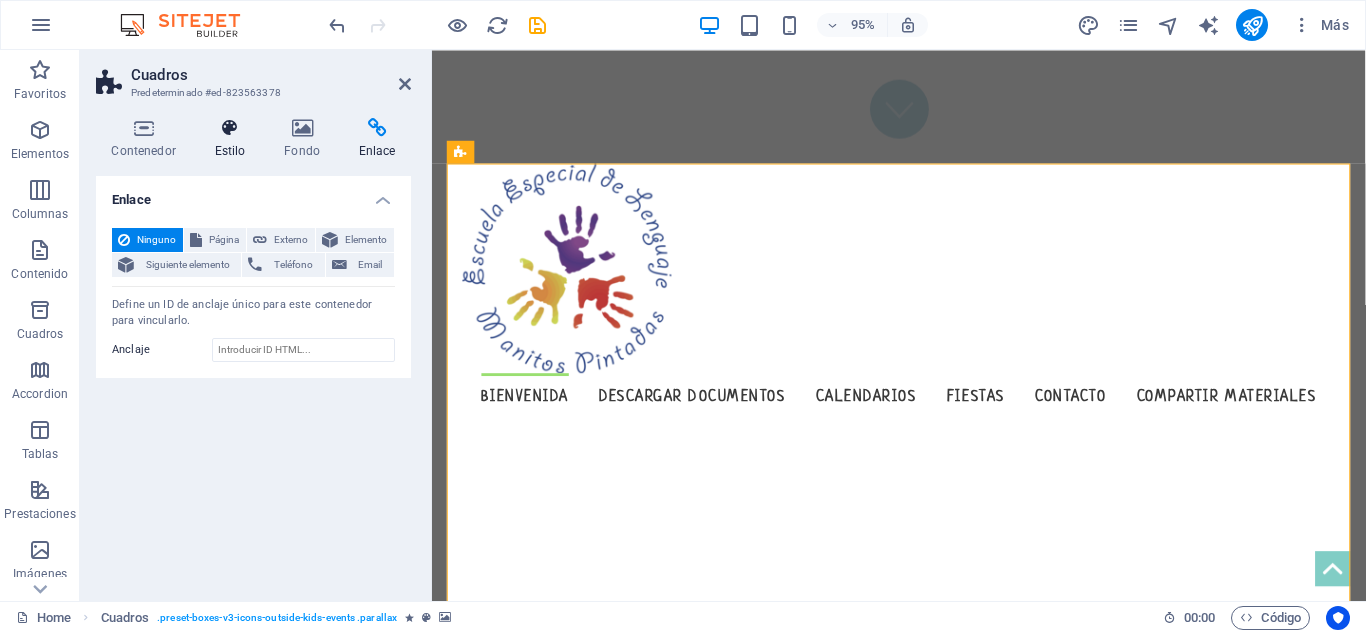 click on "Estilo" at bounding box center [234, 139] 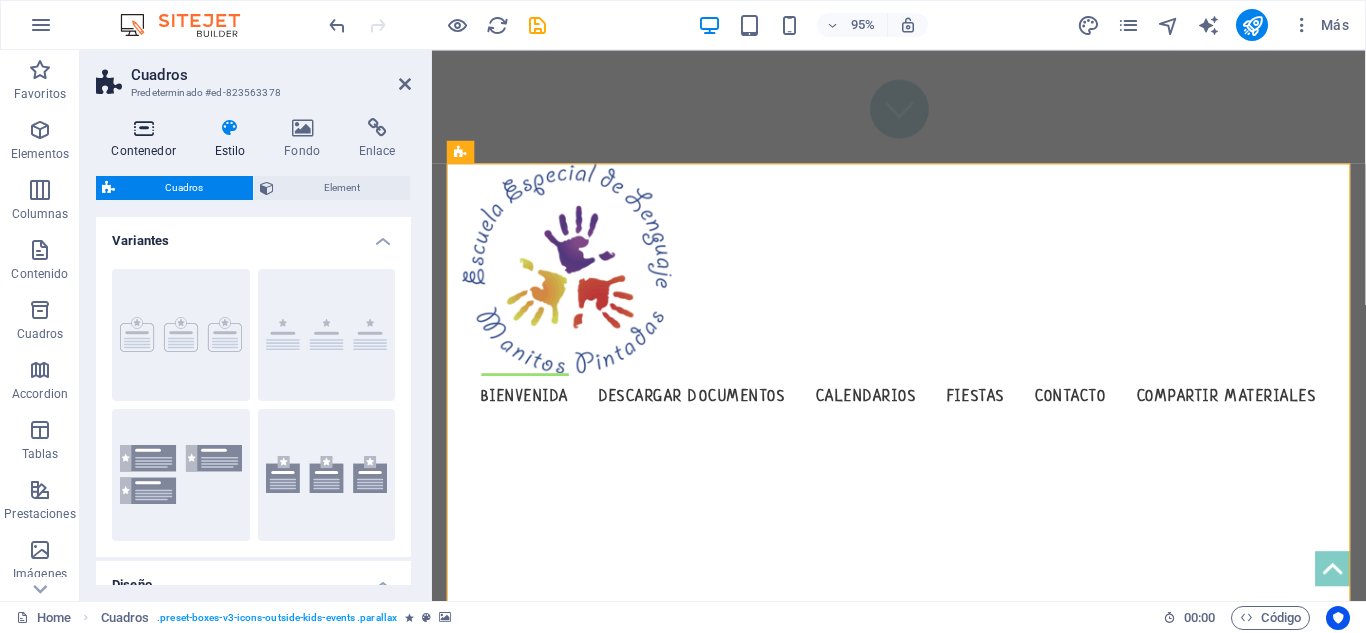 click at bounding box center (143, 128) 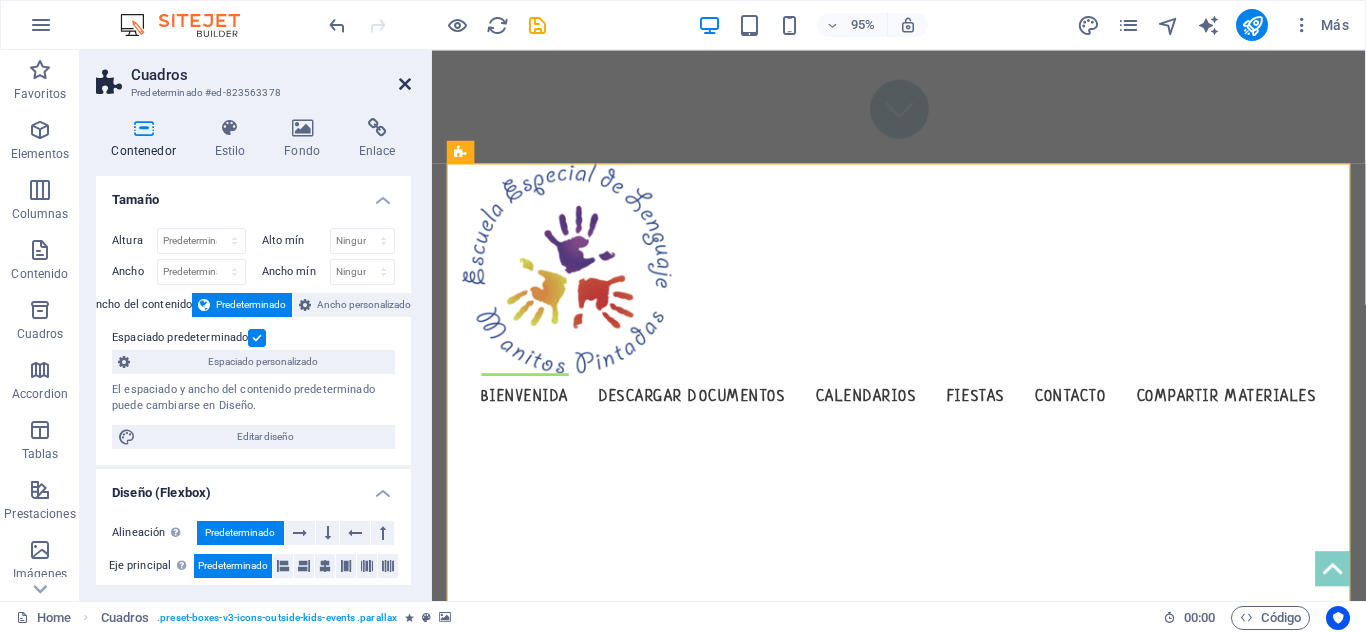 click at bounding box center (405, 84) 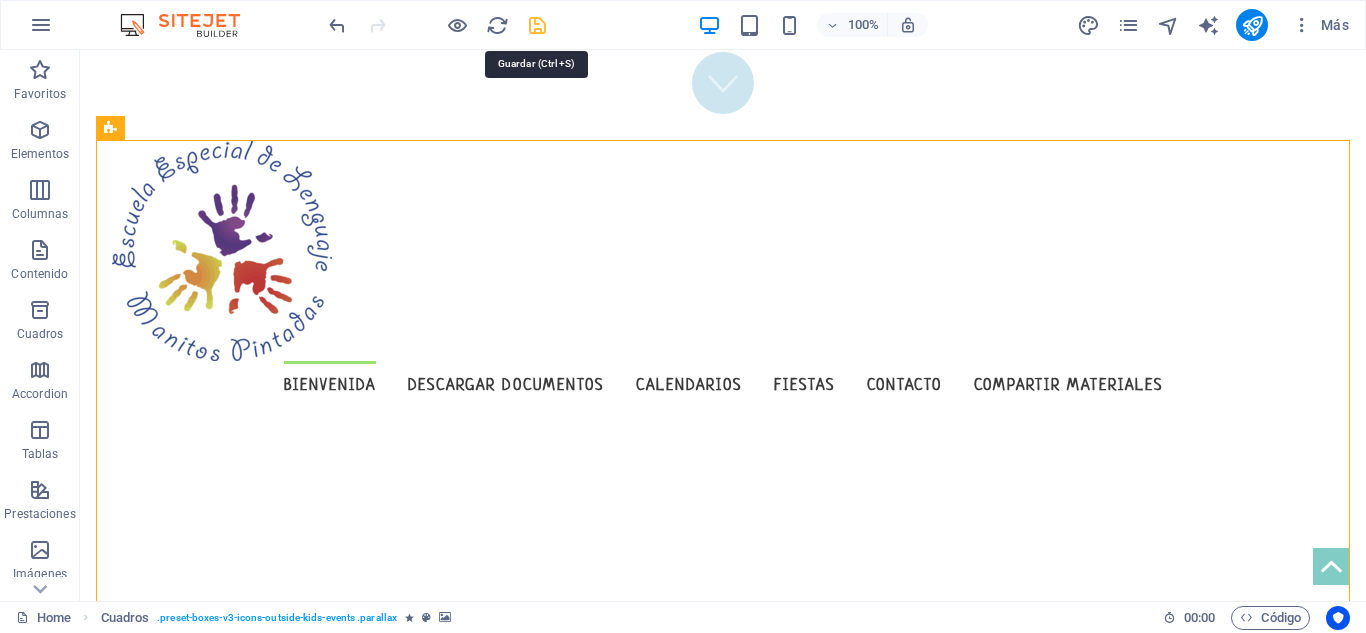 click at bounding box center (537, 25) 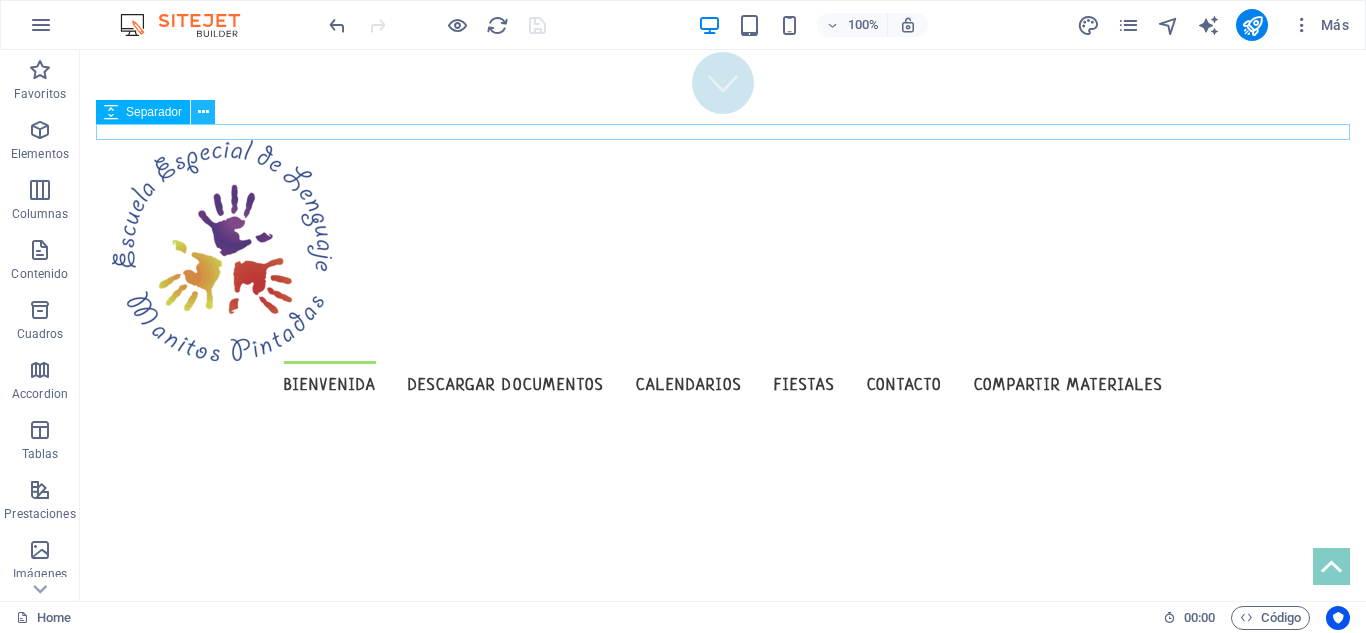 click at bounding box center [203, 112] 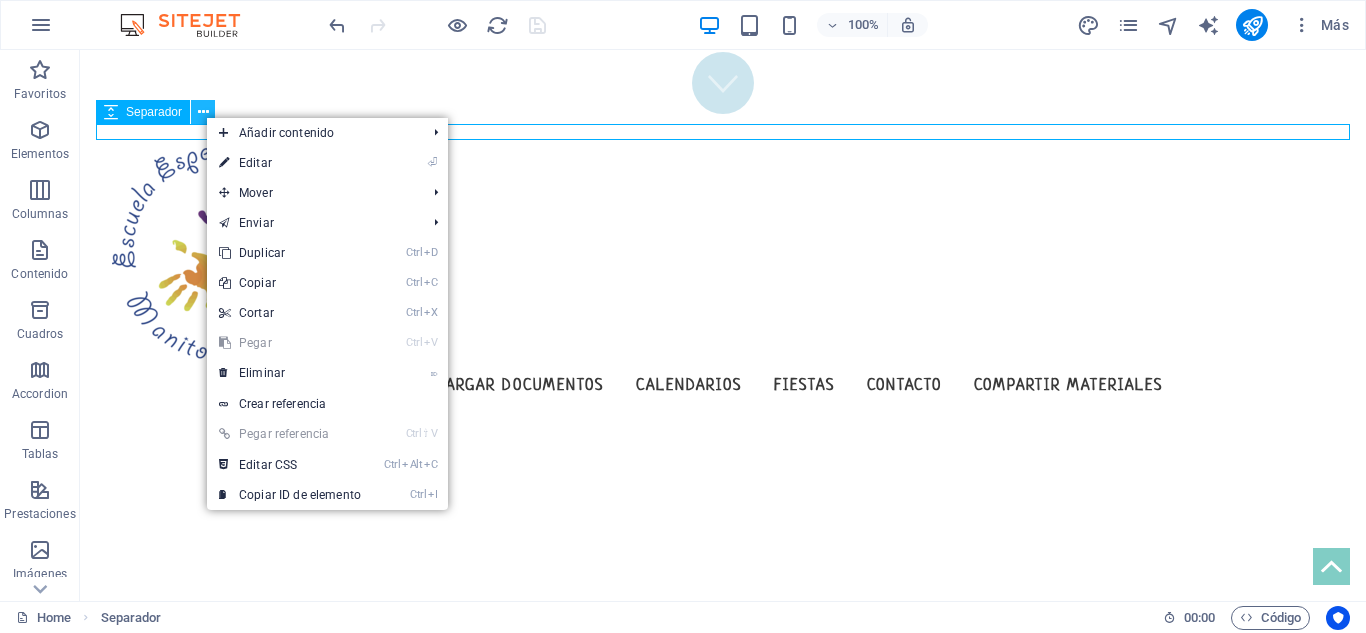click at bounding box center [203, 112] 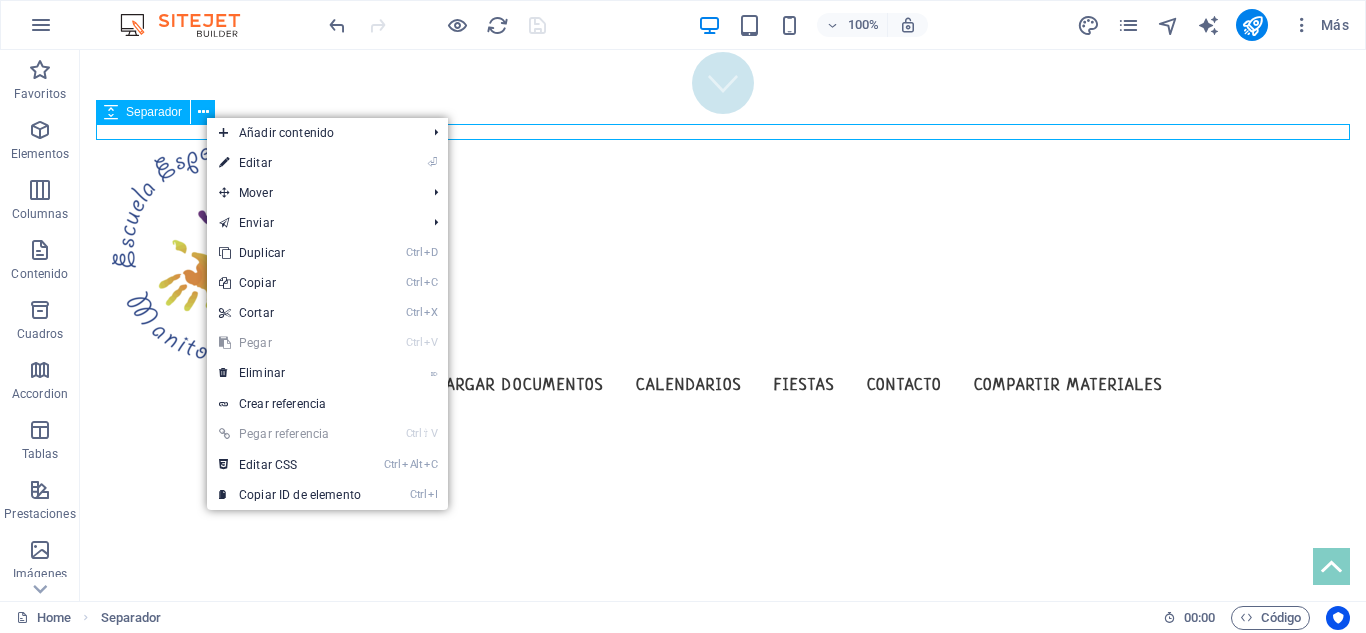 click on "Separador" at bounding box center [143, 112] 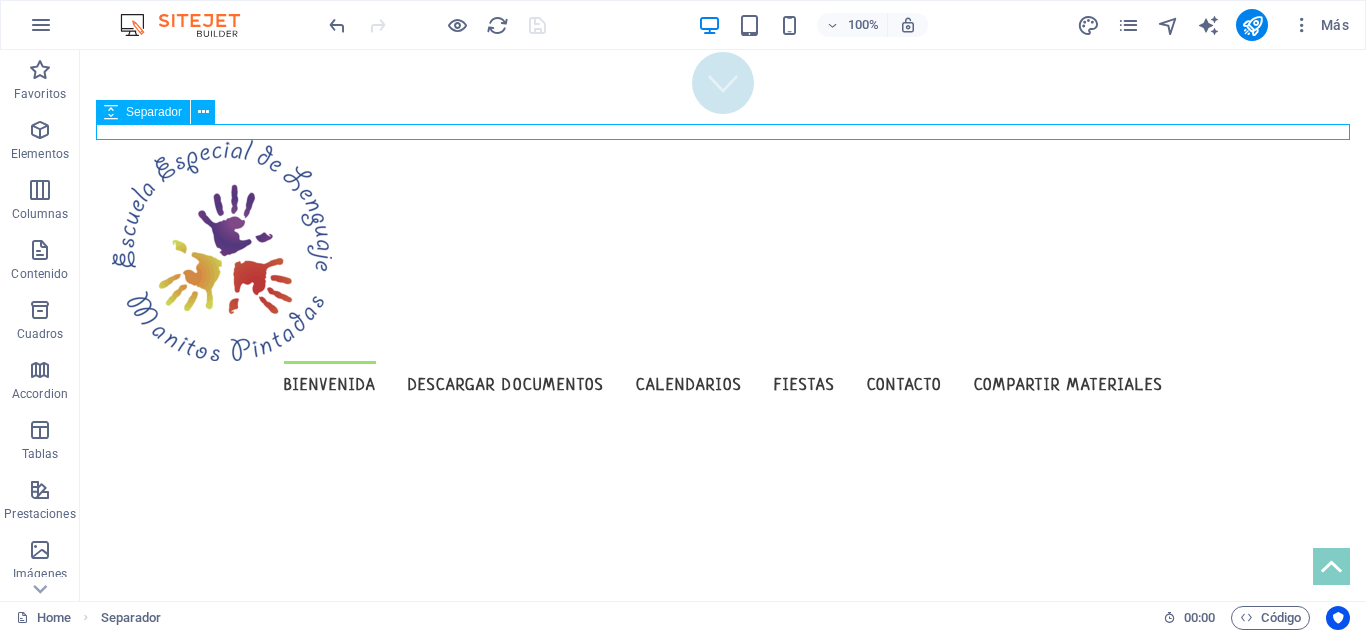 click on "Separador" at bounding box center [143, 112] 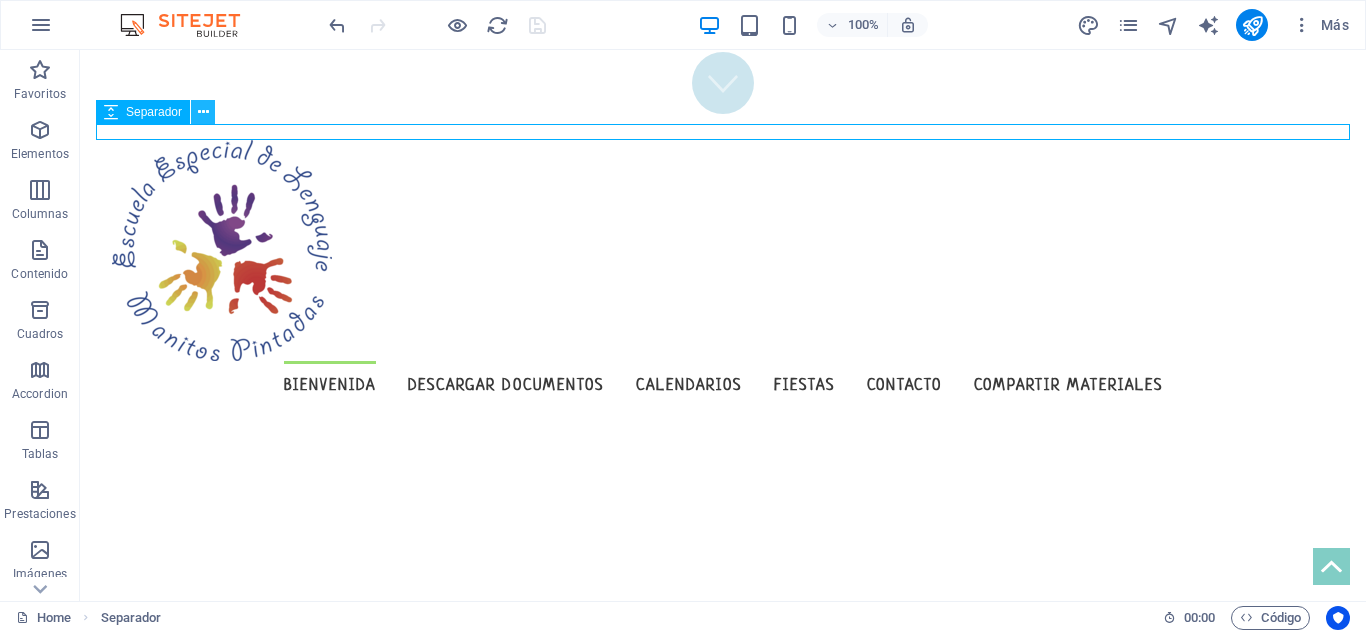 click at bounding box center [203, 112] 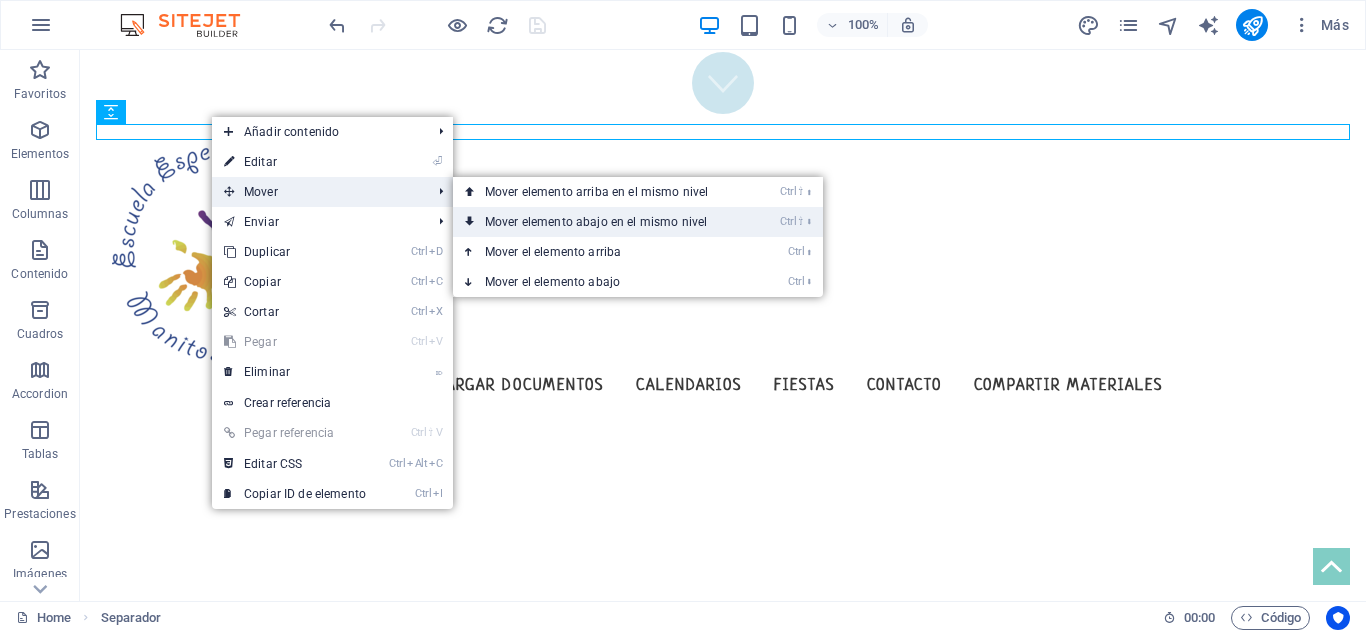 click on "Ctrl ⇧ ⬇  Mover elemento abajo en el mismo nivel" at bounding box center (600, 222) 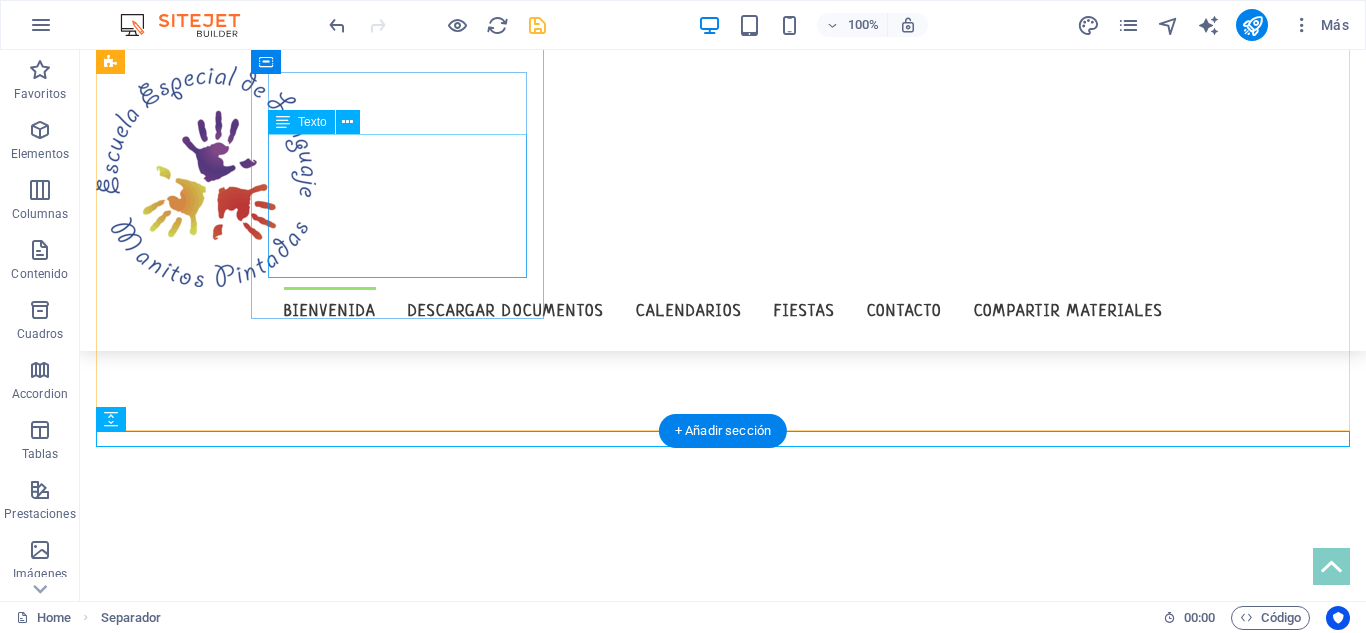 scroll, scrollTop: 827, scrollLeft: 0, axis: vertical 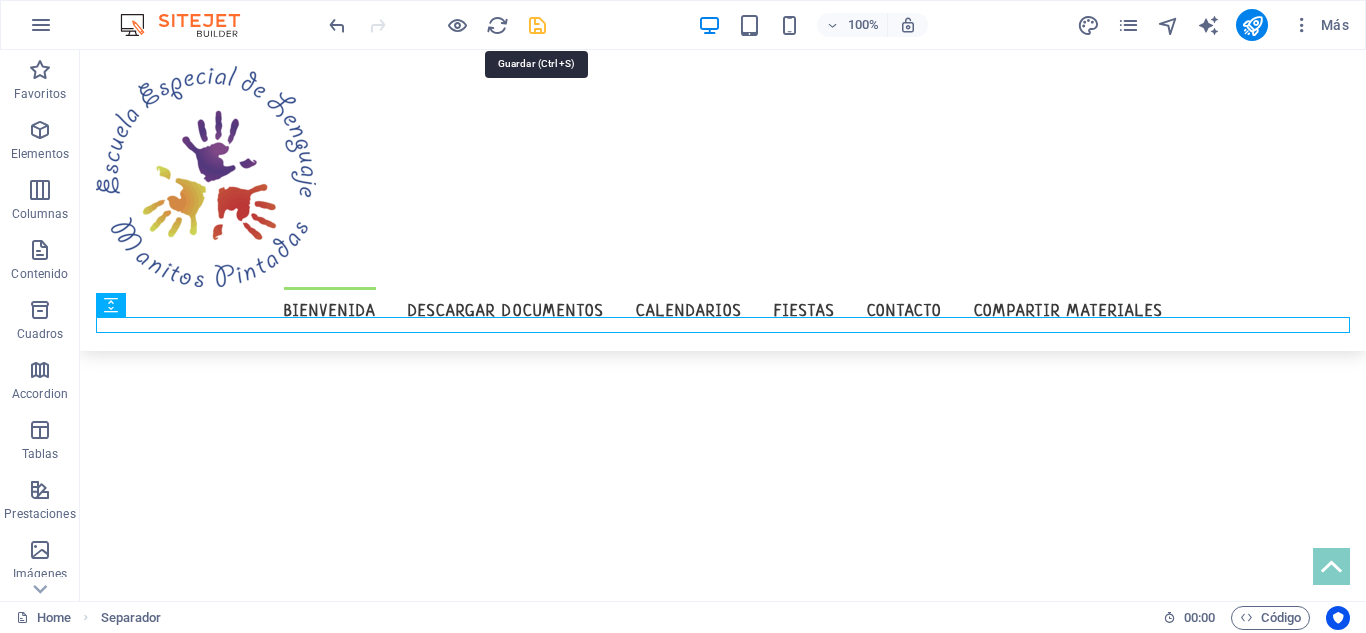 click at bounding box center [537, 25] 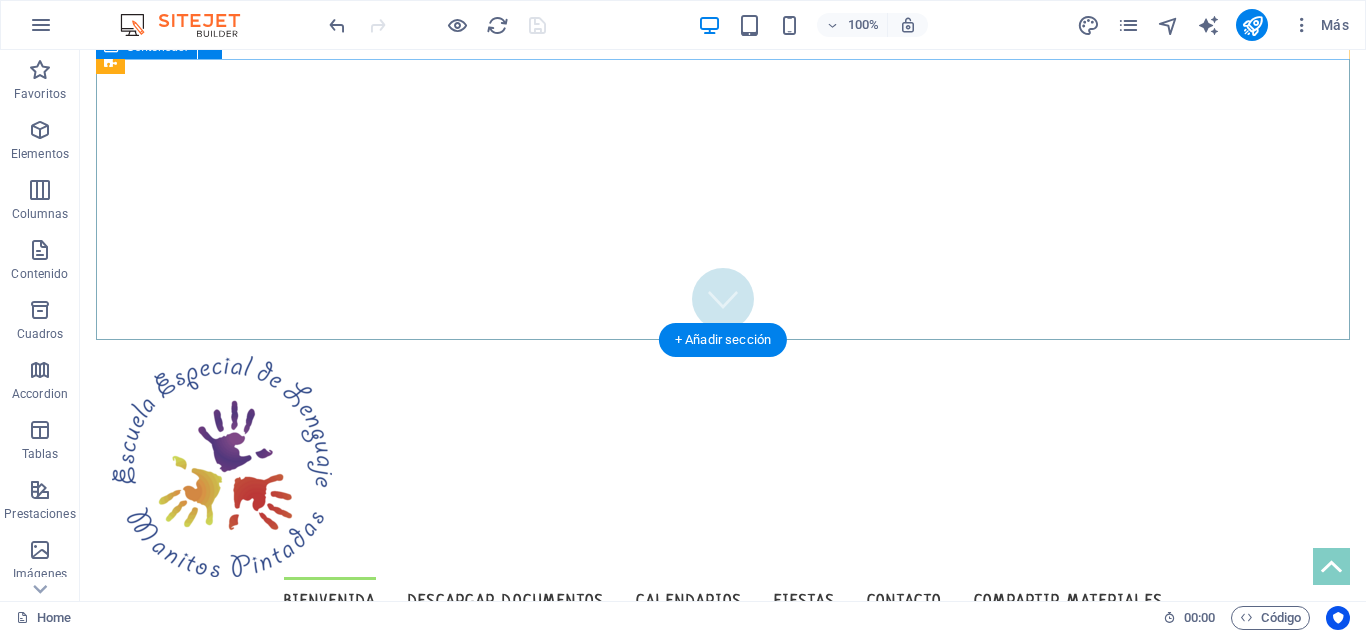 scroll, scrollTop: 293, scrollLeft: 0, axis: vertical 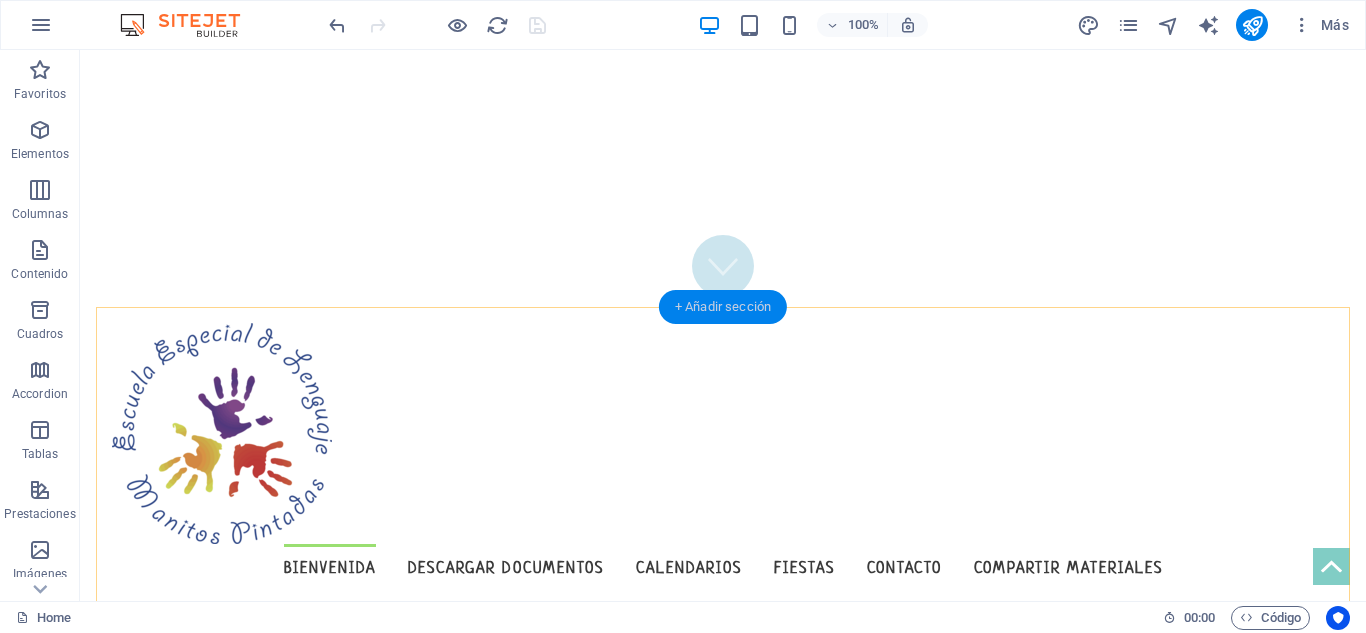 click on "+ Añadir sección" at bounding box center (723, 307) 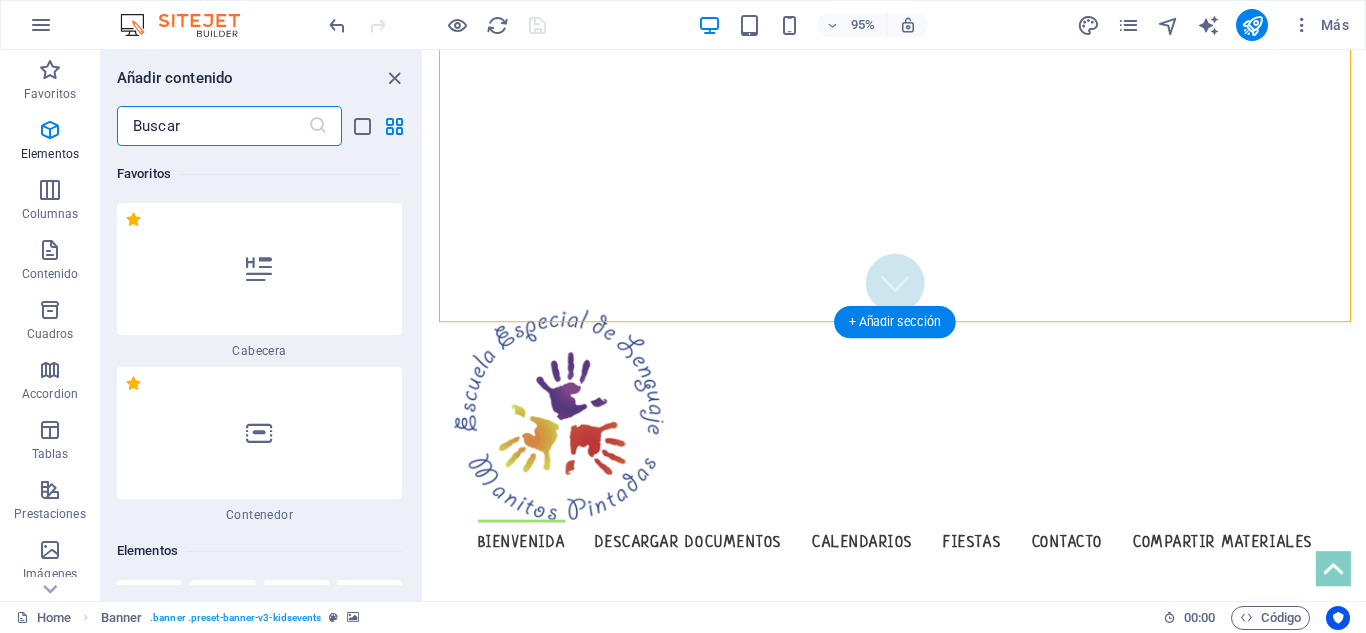 scroll, scrollTop: 6808, scrollLeft: 0, axis: vertical 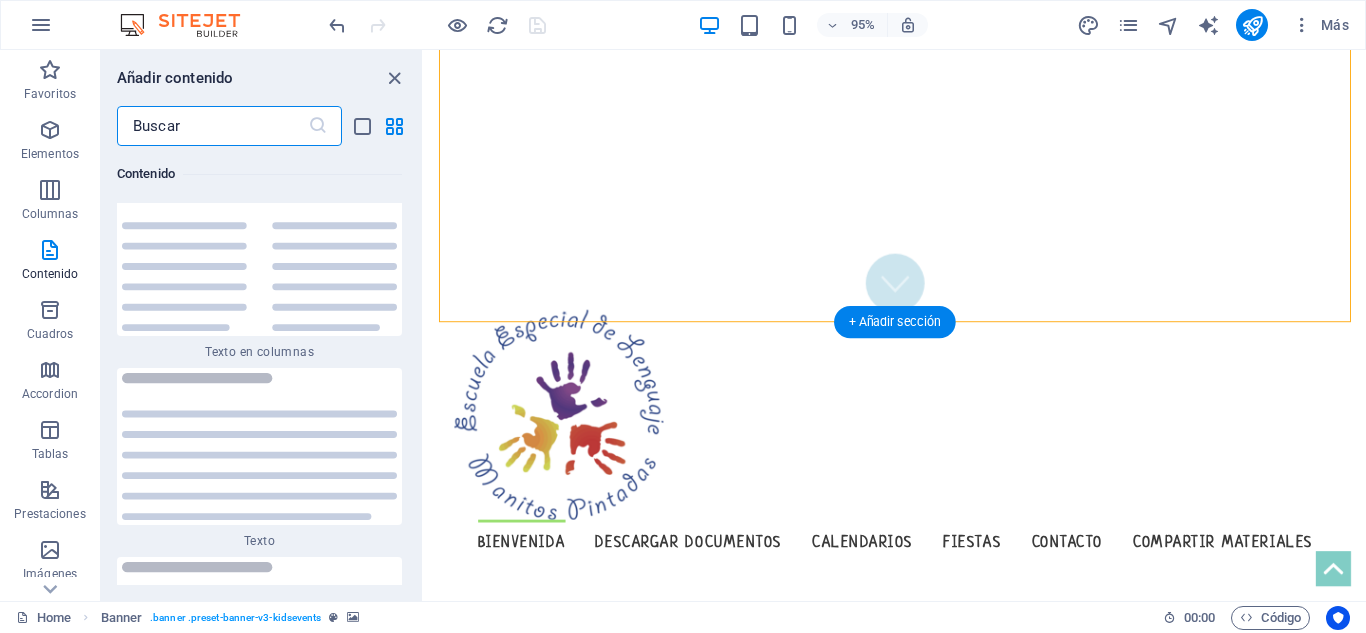 click at bounding box center [920, 575] 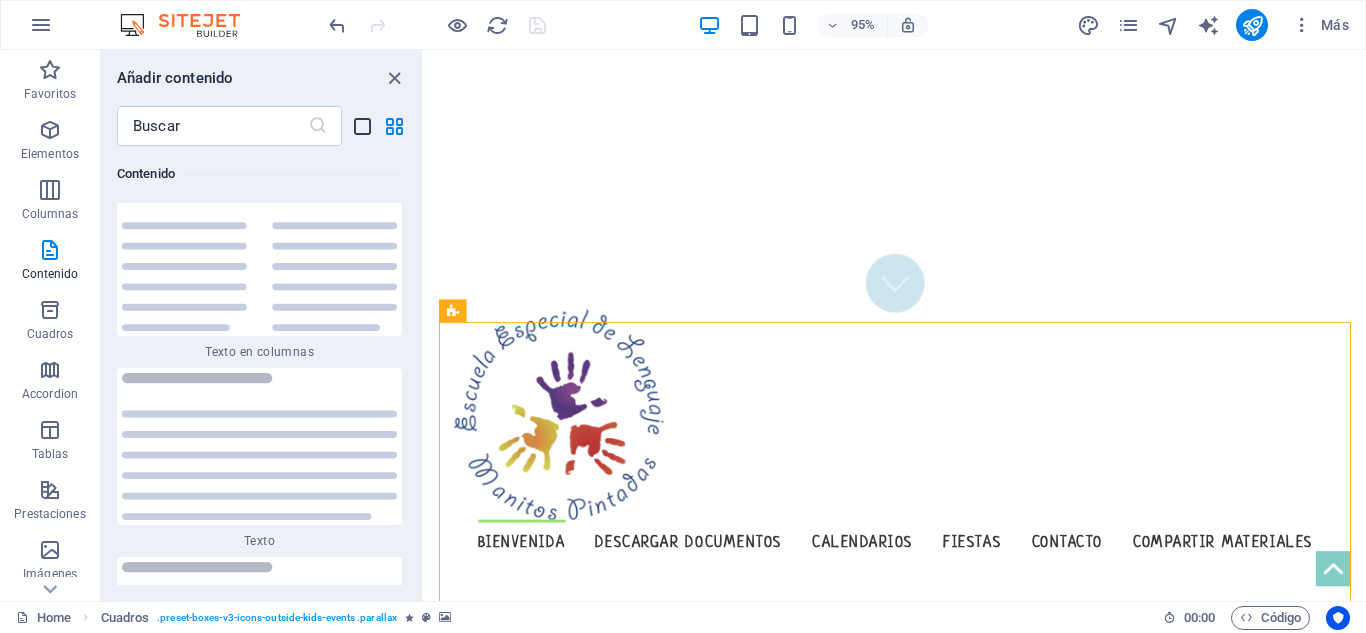 click at bounding box center [362, 126] 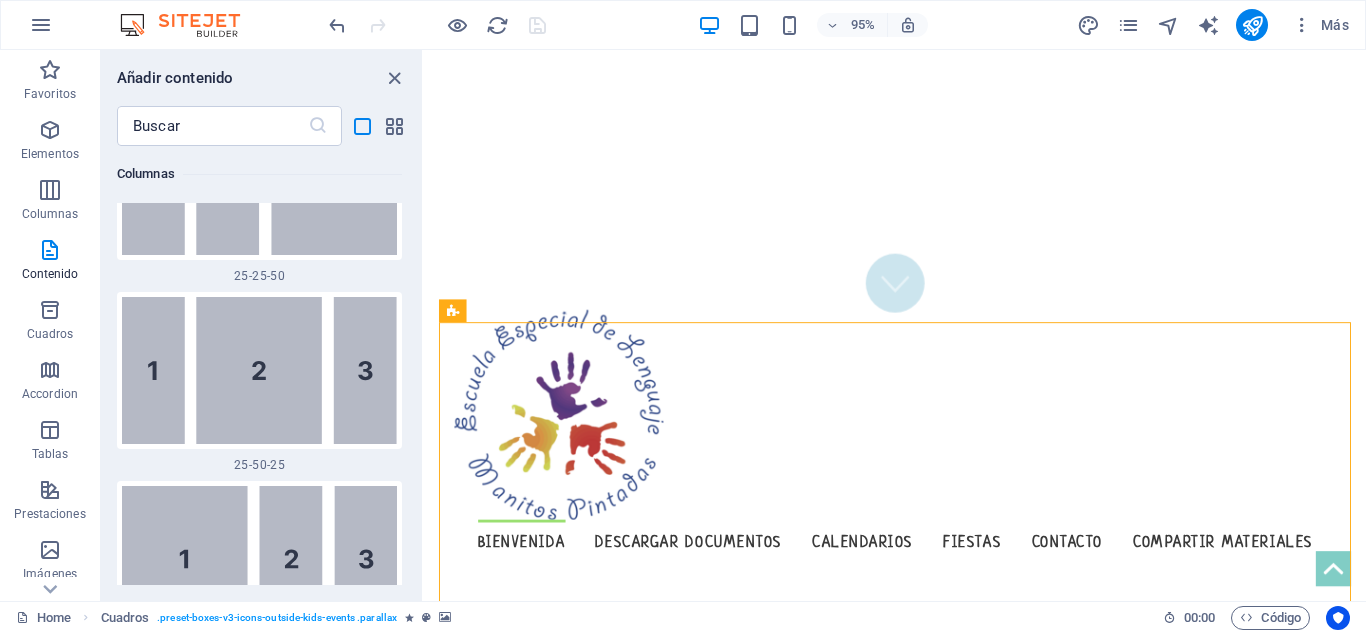 scroll, scrollTop: 10180, scrollLeft: 0, axis: vertical 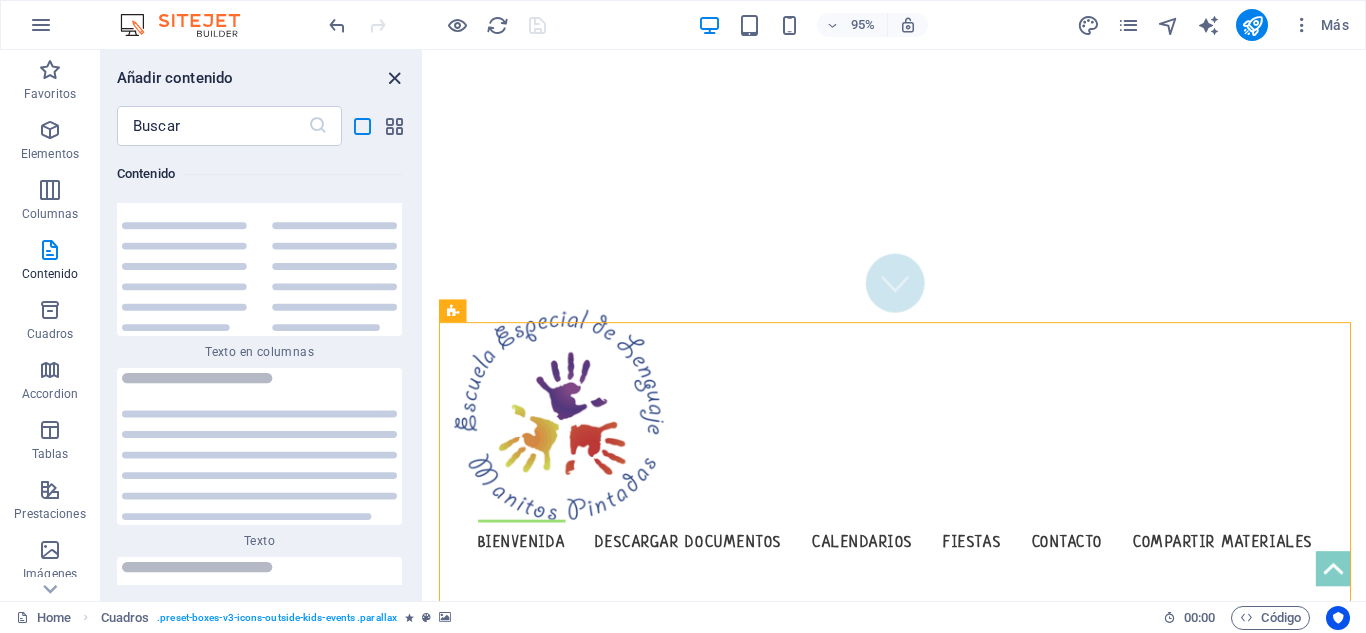 click at bounding box center [394, 78] 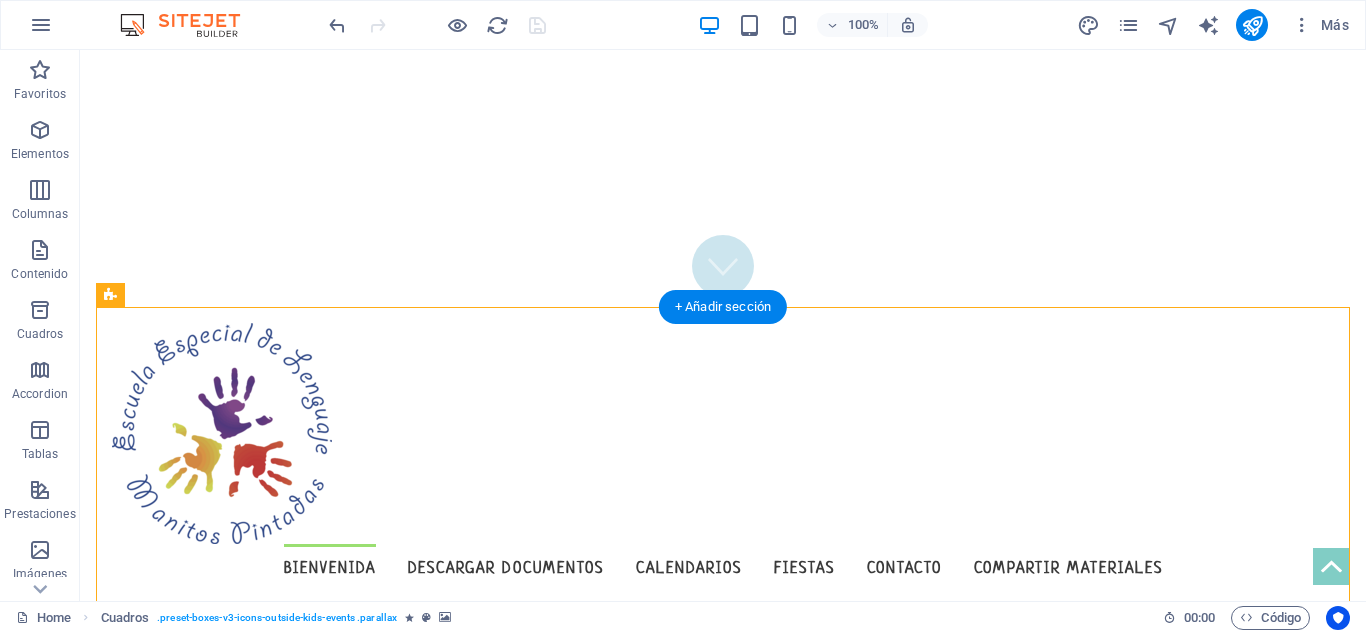click at bounding box center (723, 575) 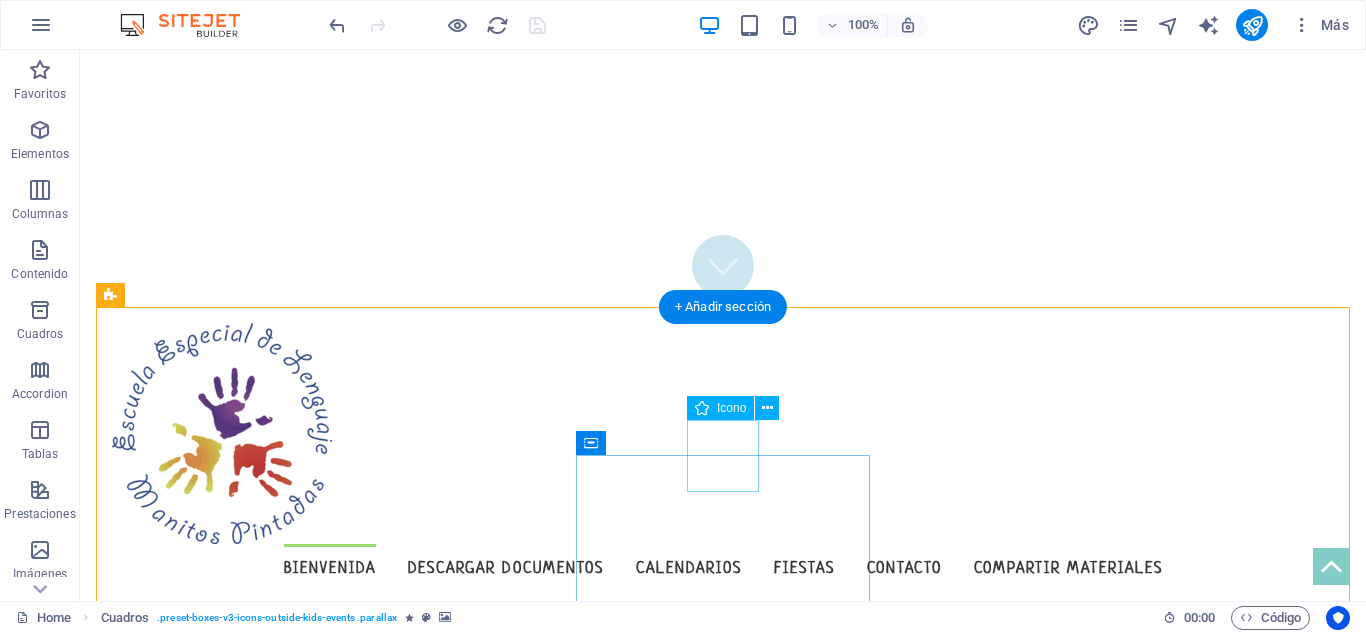 click at bounding box center [258, 1843] 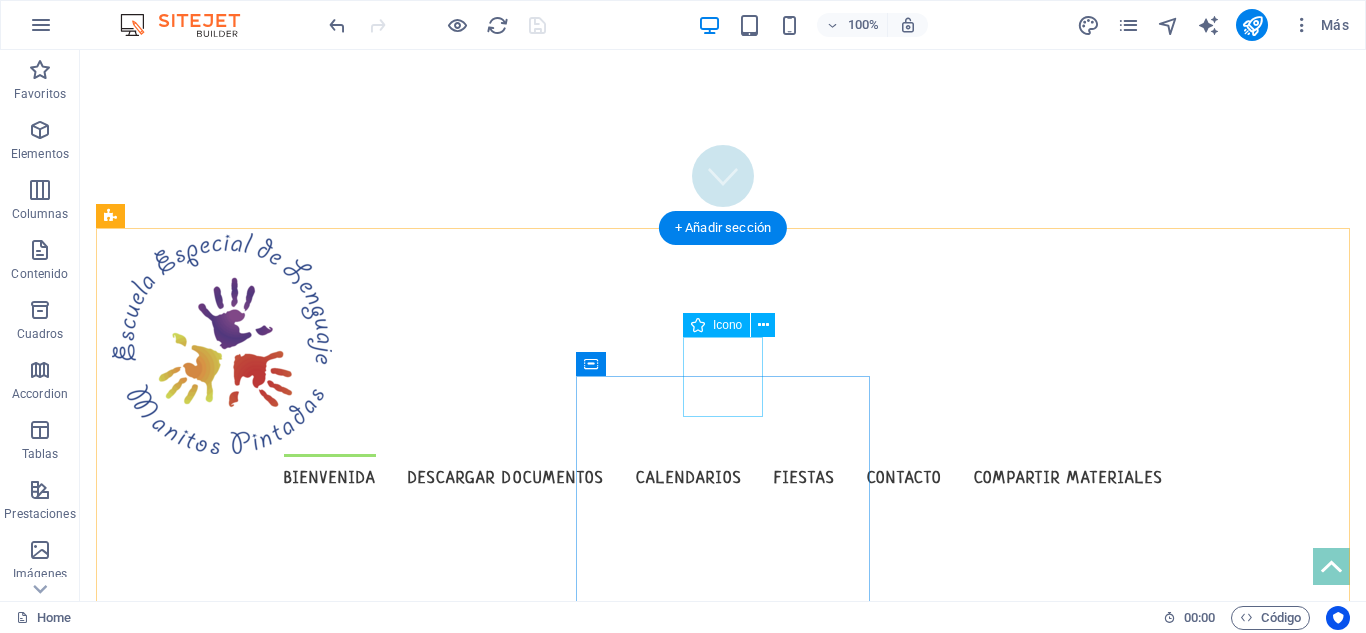 scroll, scrollTop: 372, scrollLeft: 0, axis: vertical 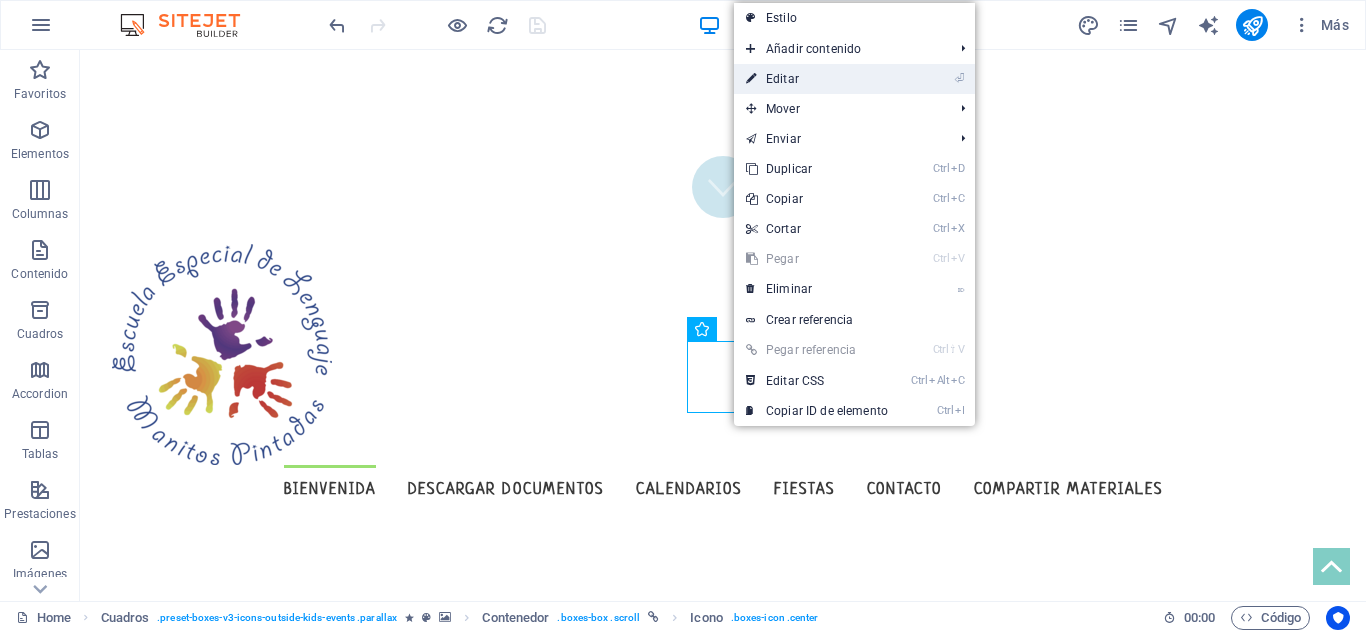 click on "⏎  Editar" at bounding box center [817, 79] 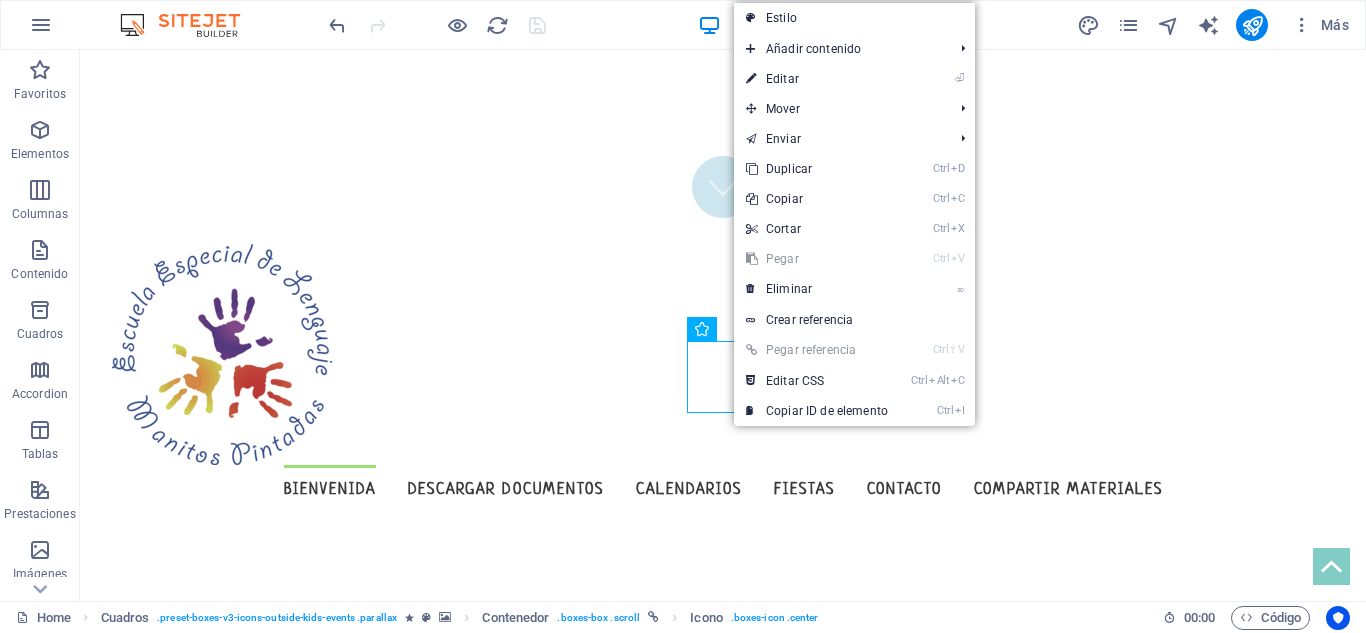 select on "xMidYMid" 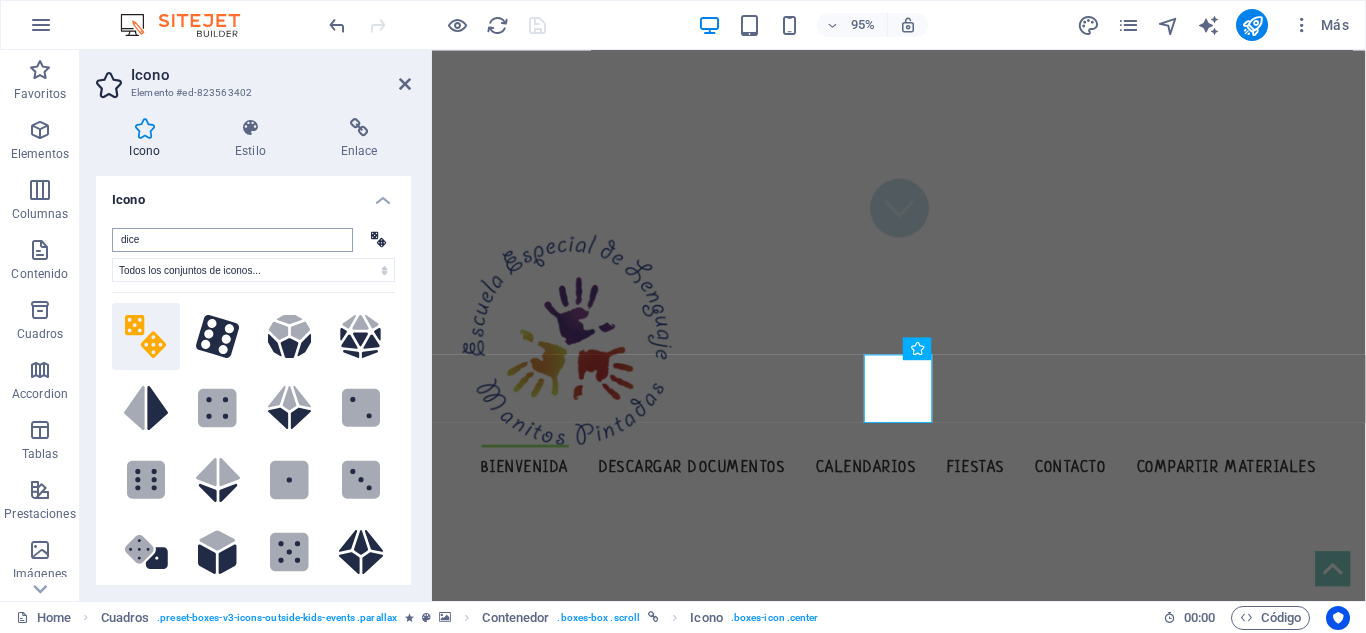 click on "dice" at bounding box center [232, 240] 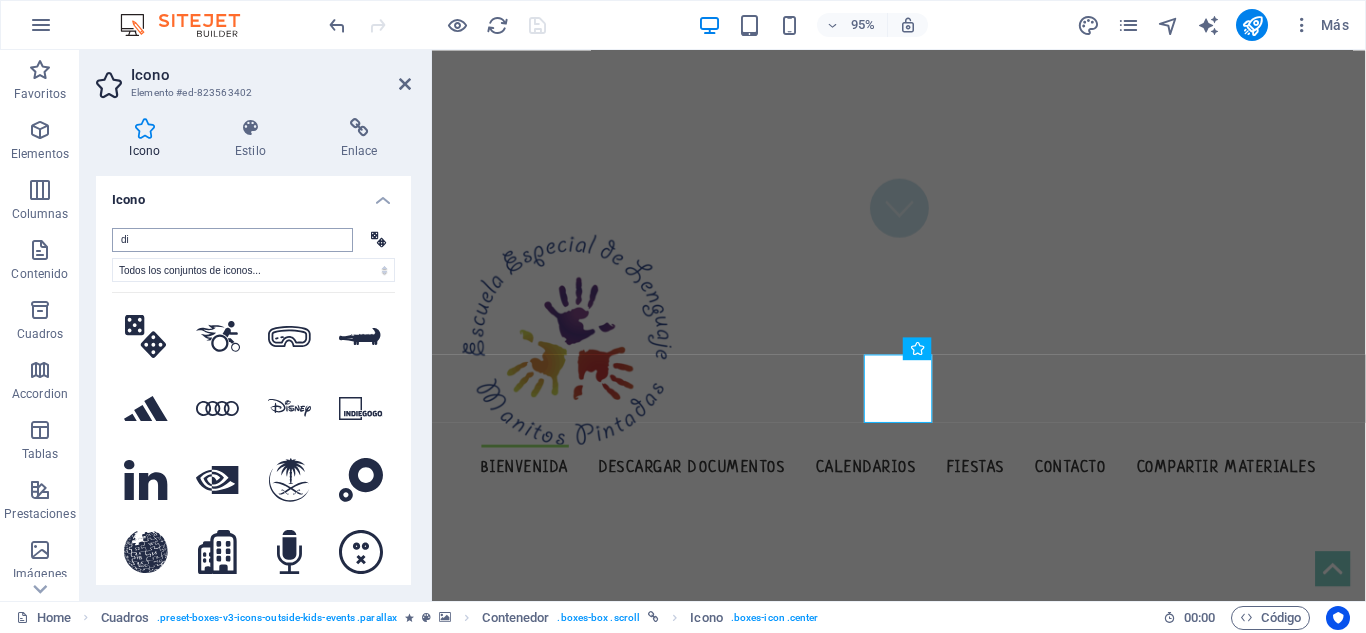type on "d" 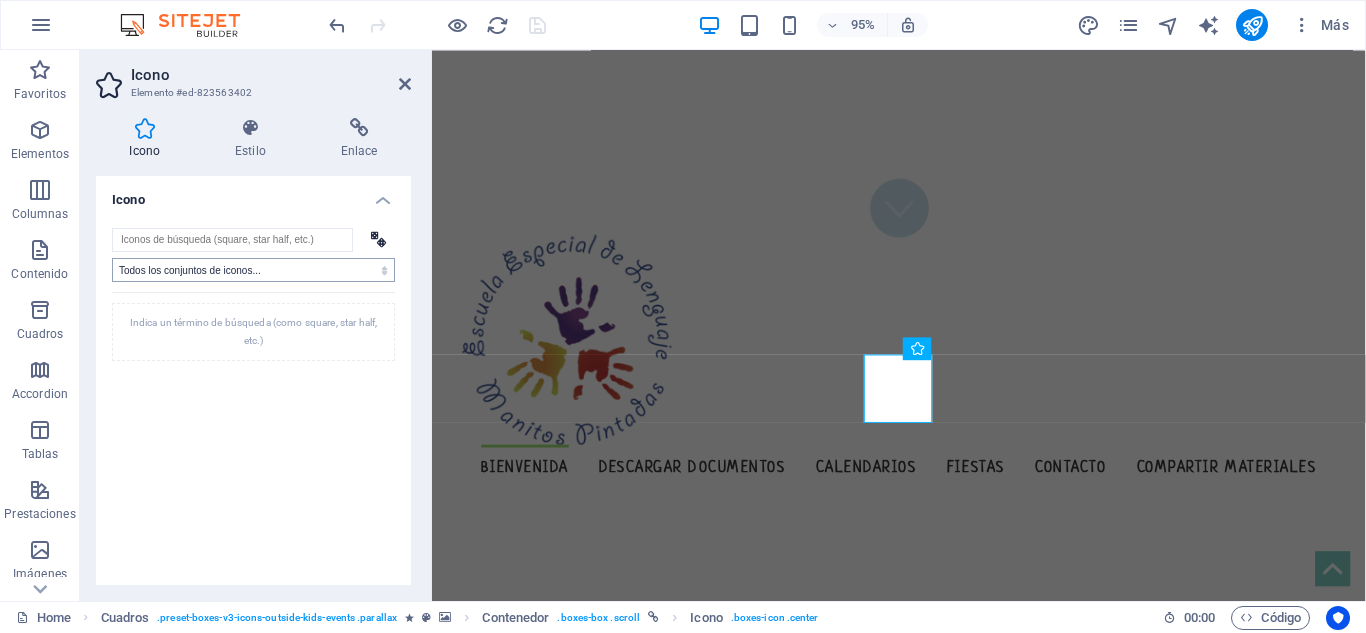 type 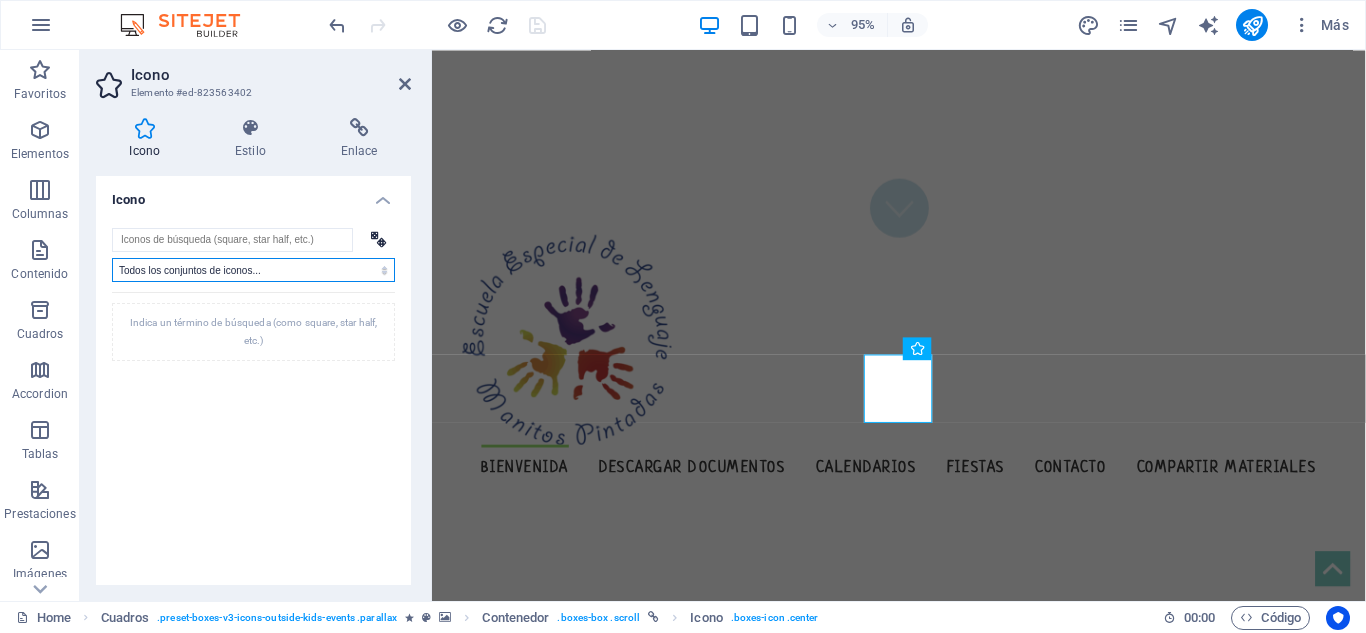 click on "Todos los conjuntos de iconos... IcoFont Ionicons FontAwesome Brands FontAwesome Duotone FontAwesome Solid FontAwesome Regular FontAwesome Light FontAwesome Thin FontAwesome Sharp Solid FontAwesome Sharp Regular FontAwesome Sharp Light FontAwesome Sharp Thin" at bounding box center [253, 270] 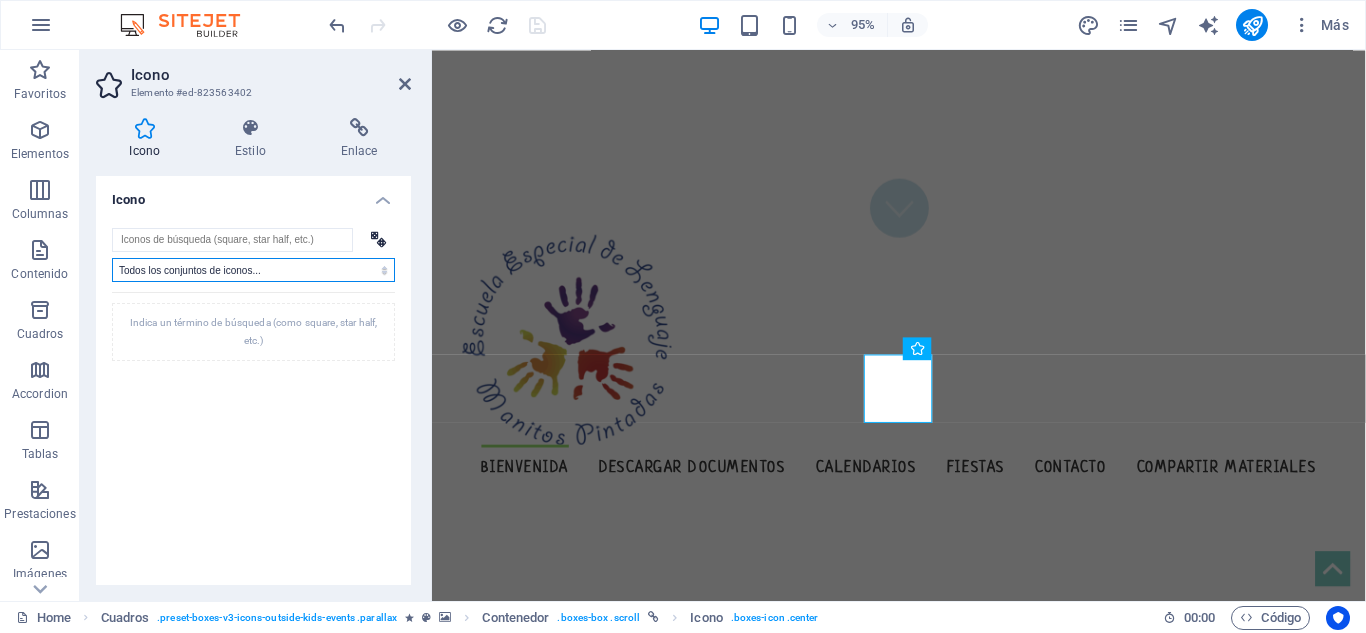 select on "icofont" 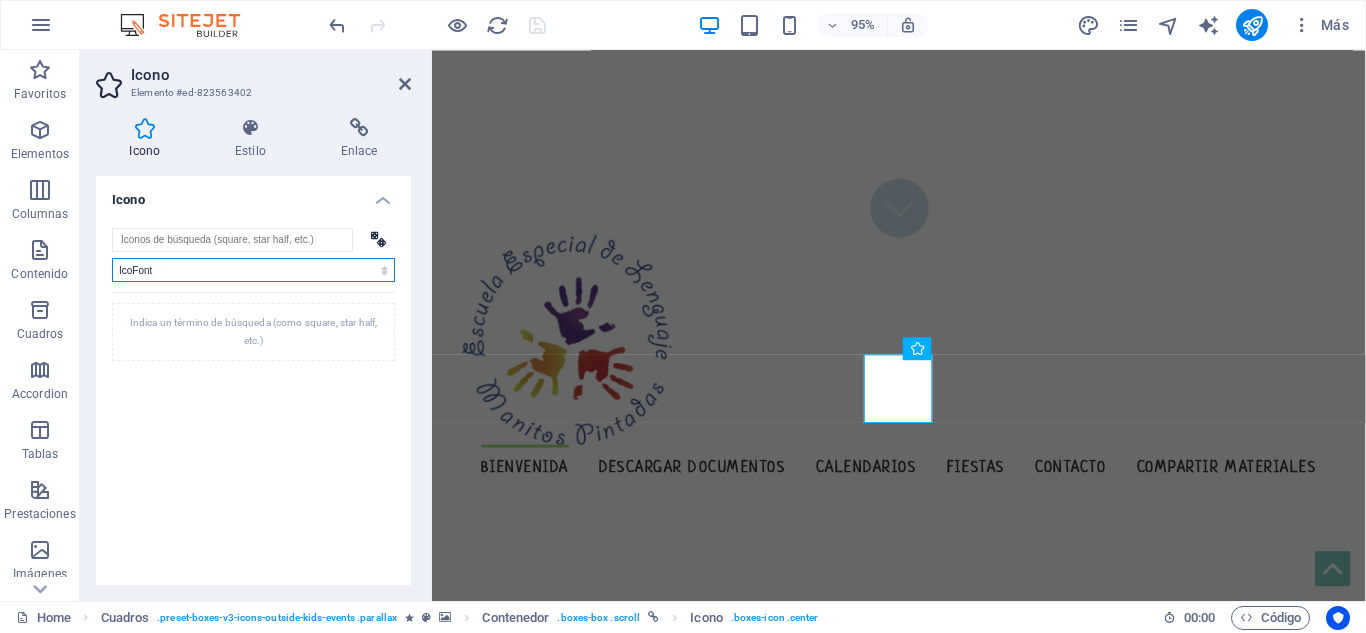 click on "Todos los conjuntos de iconos... IcoFont Ionicons FontAwesome Brands FontAwesome Duotone FontAwesome Solid FontAwesome Regular FontAwesome Light FontAwesome Thin FontAwesome Sharp Solid FontAwesome Sharp Regular FontAwesome Sharp Light FontAwesome Sharp Thin" at bounding box center (253, 270) 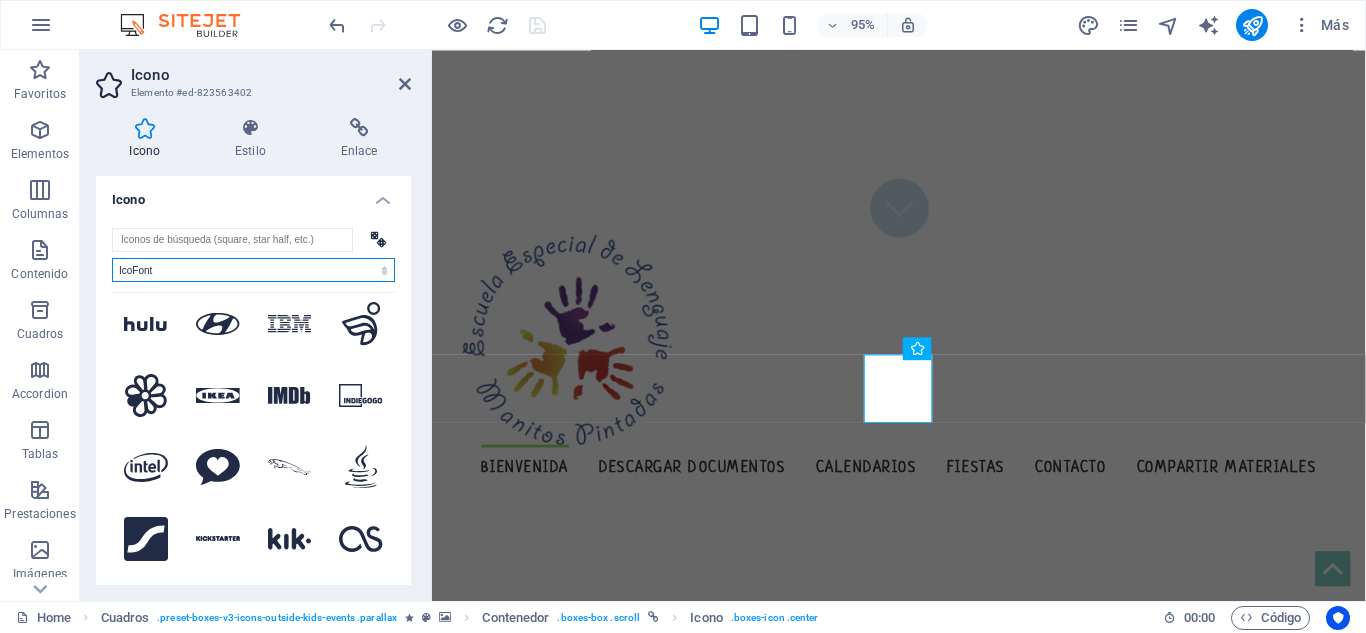 scroll, scrollTop: 4261, scrollLeft: 0, axis: vertical 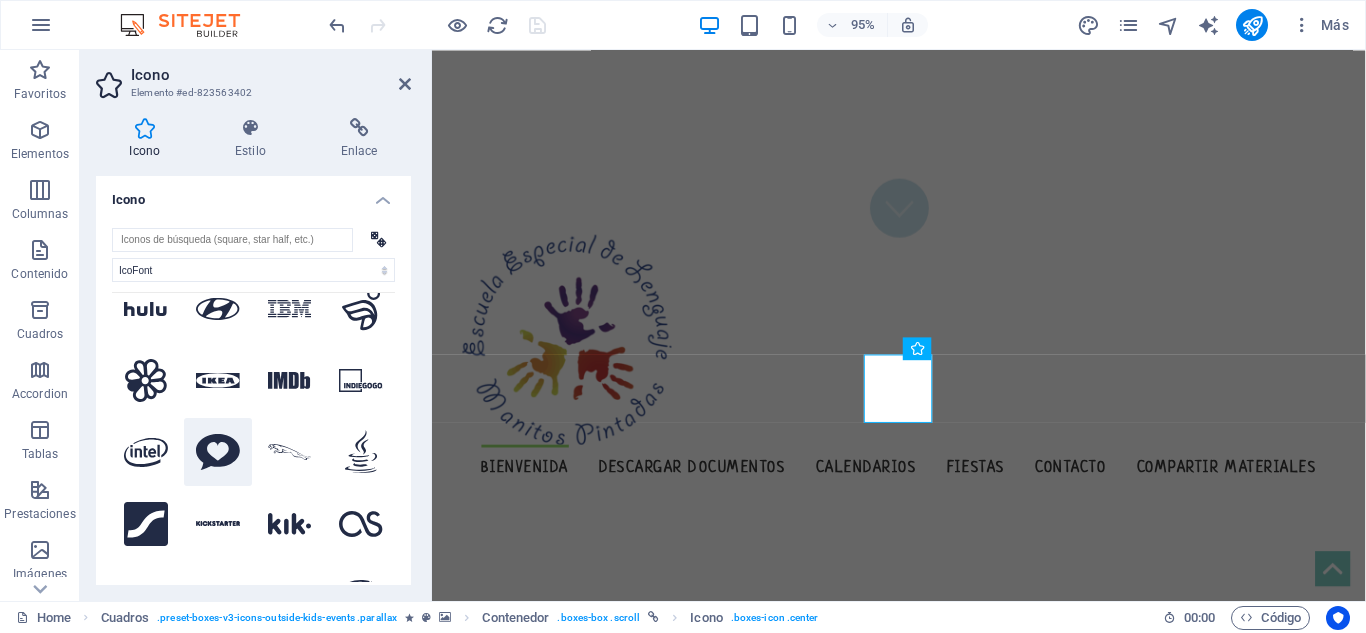 click 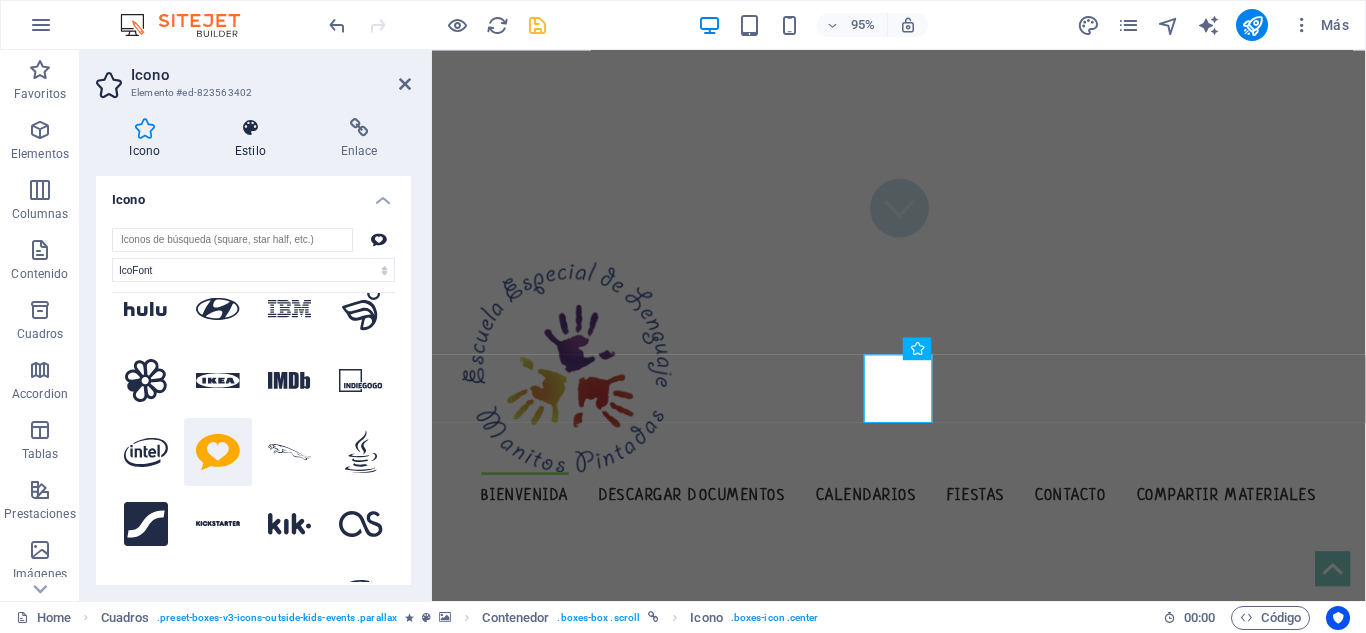 click on "Estilo" at bounding box center (255, 139) 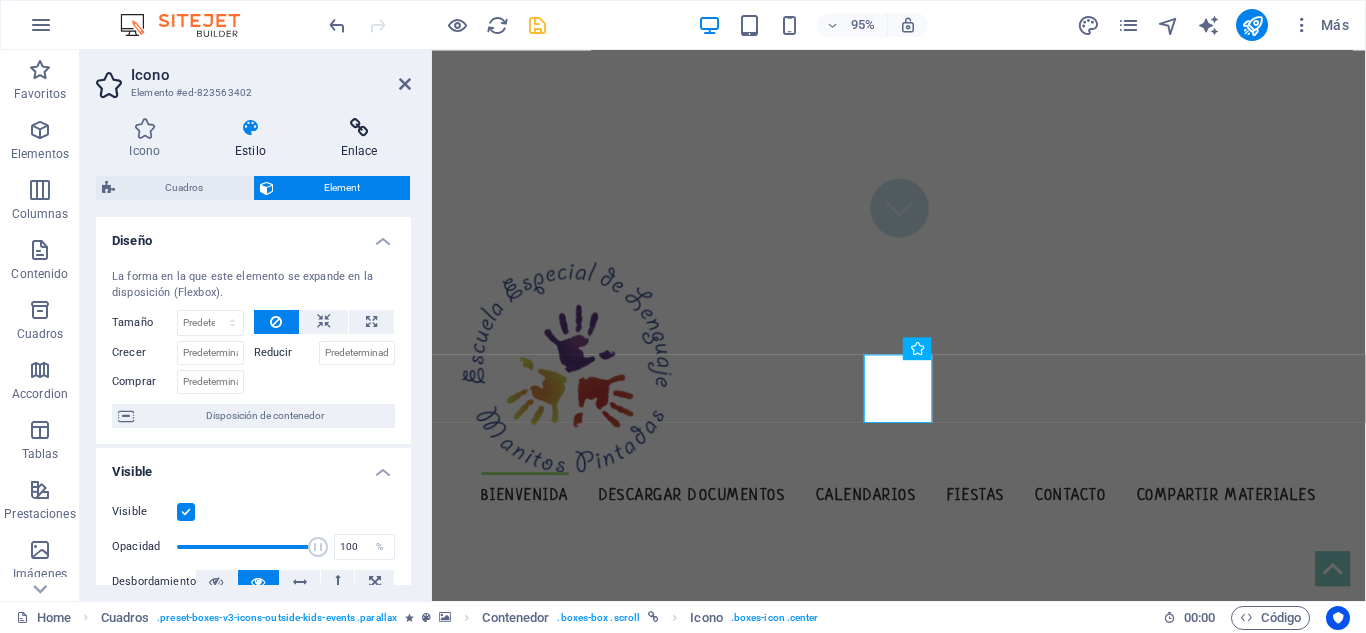 click on "Enlace" at bounding box center [359, 139] 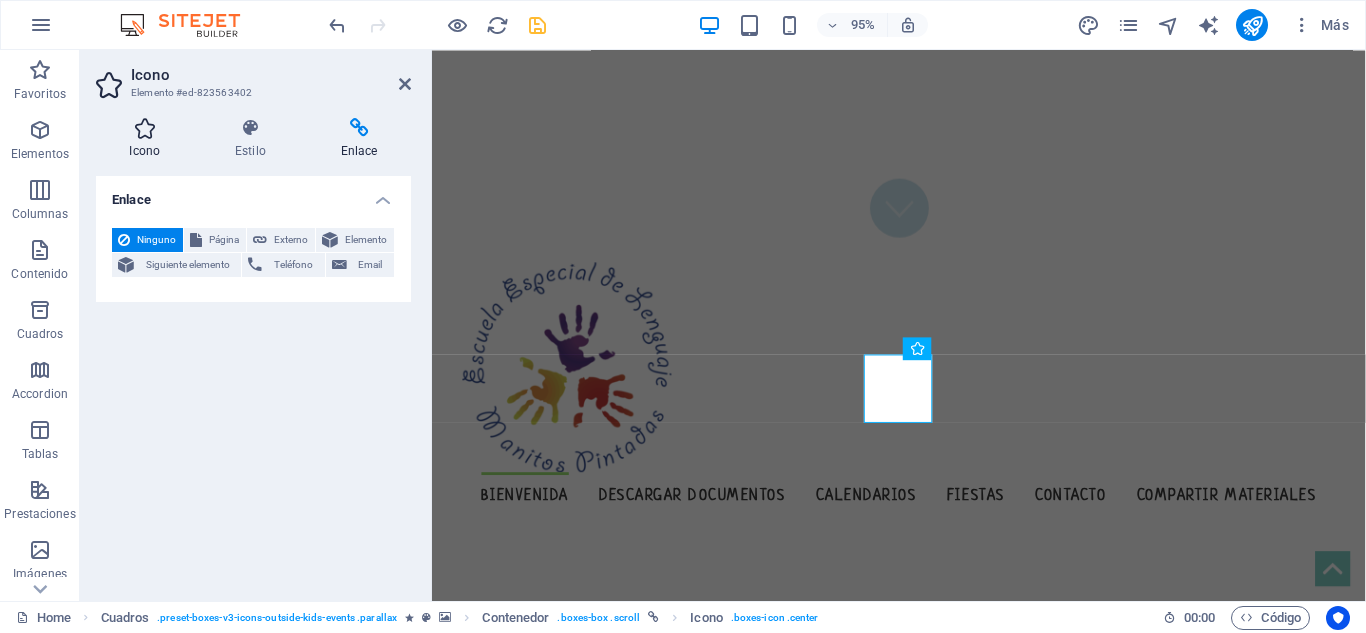 click at bounding box center [145, 128] 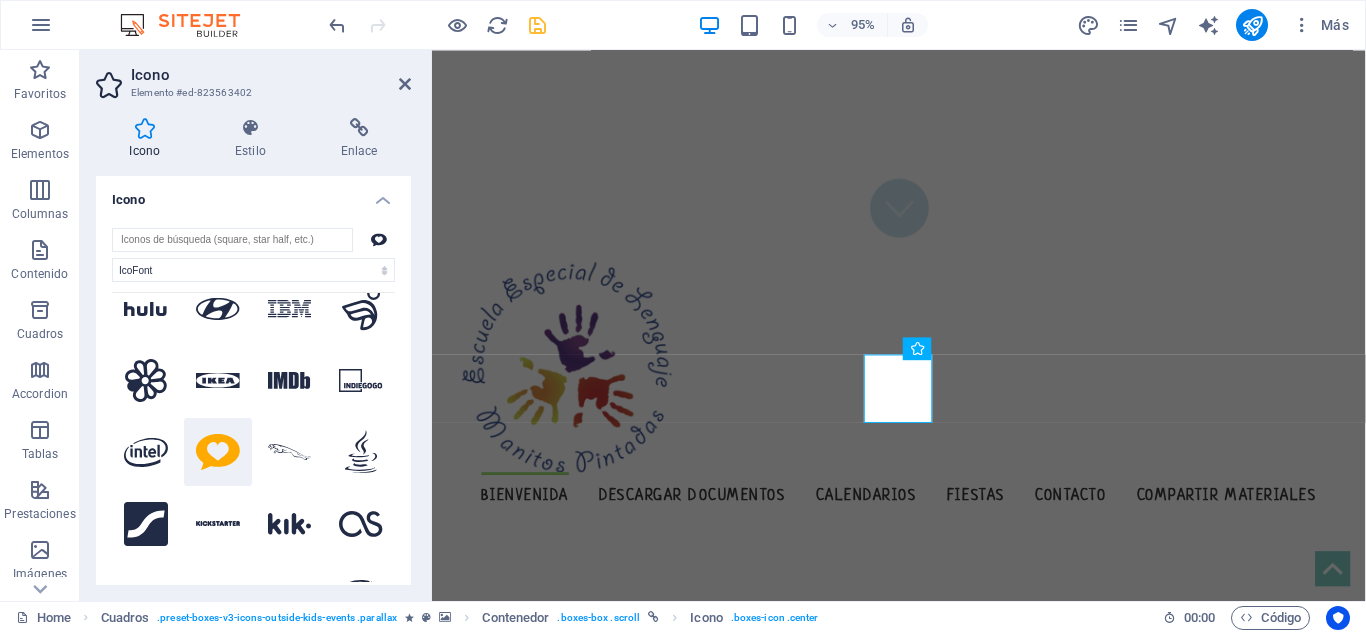 scroll, scrollTop: 4201, scrollLeft: 0, axis: vertical 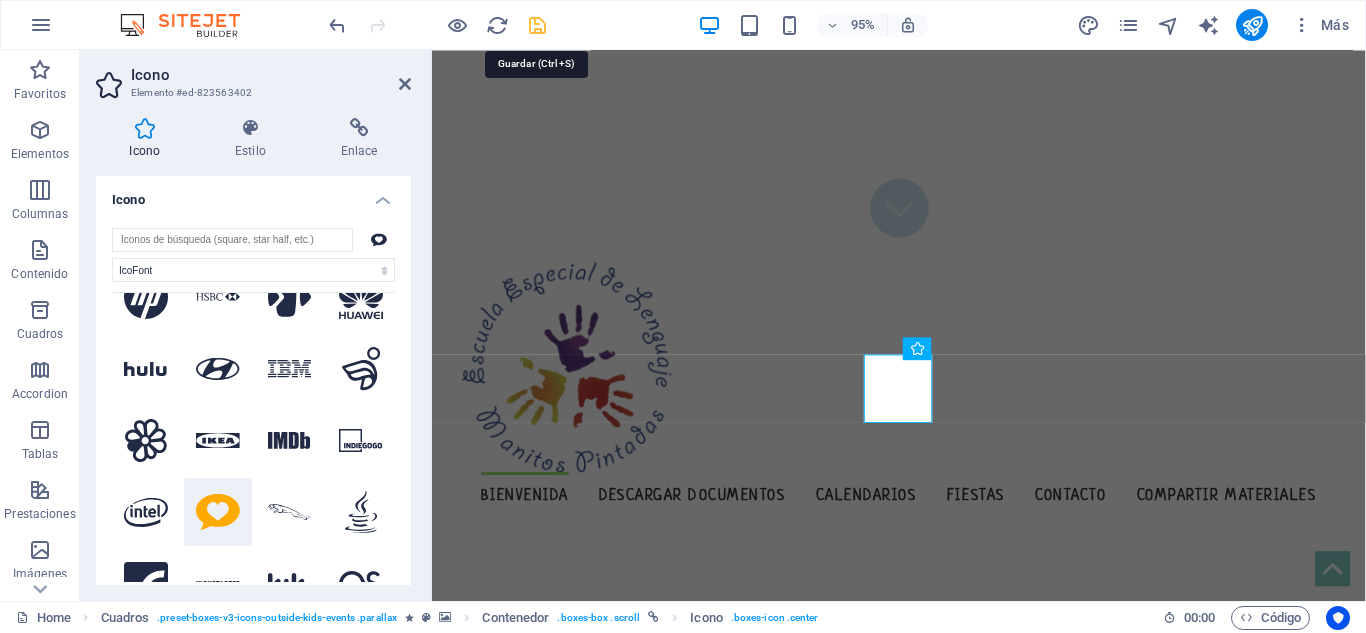click at bounding box center (537, 25) 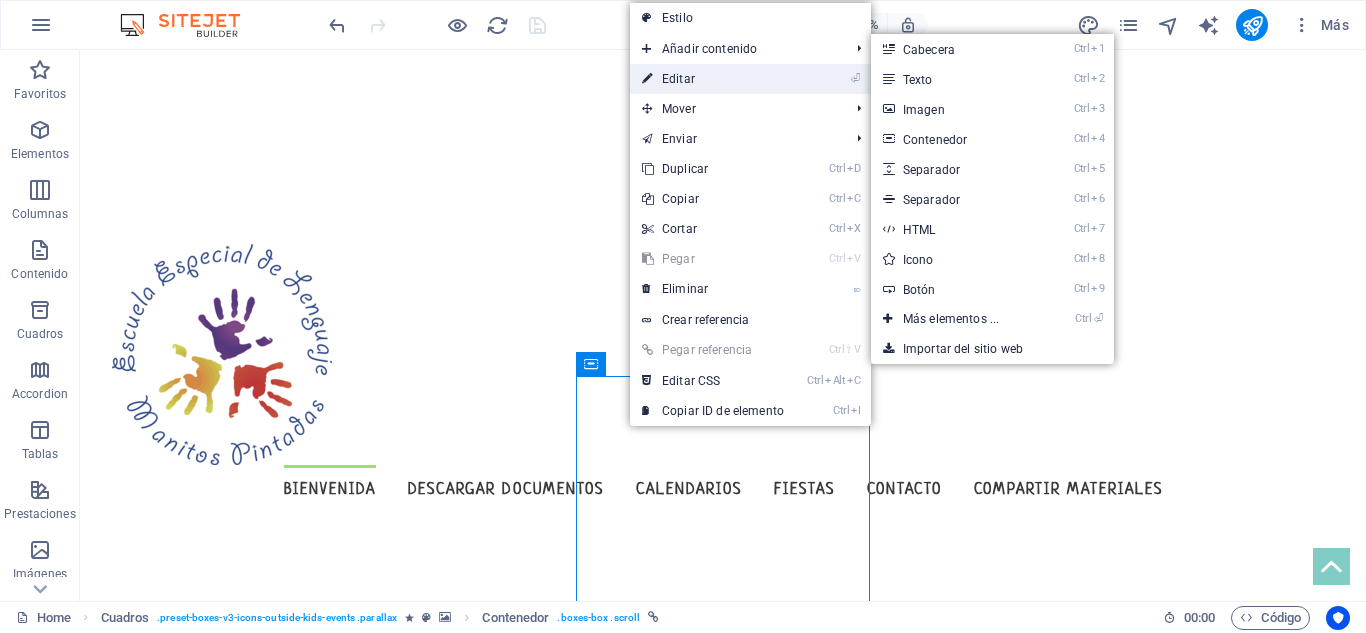 click on "⏎  Editar" at bounding box center (713, 79) 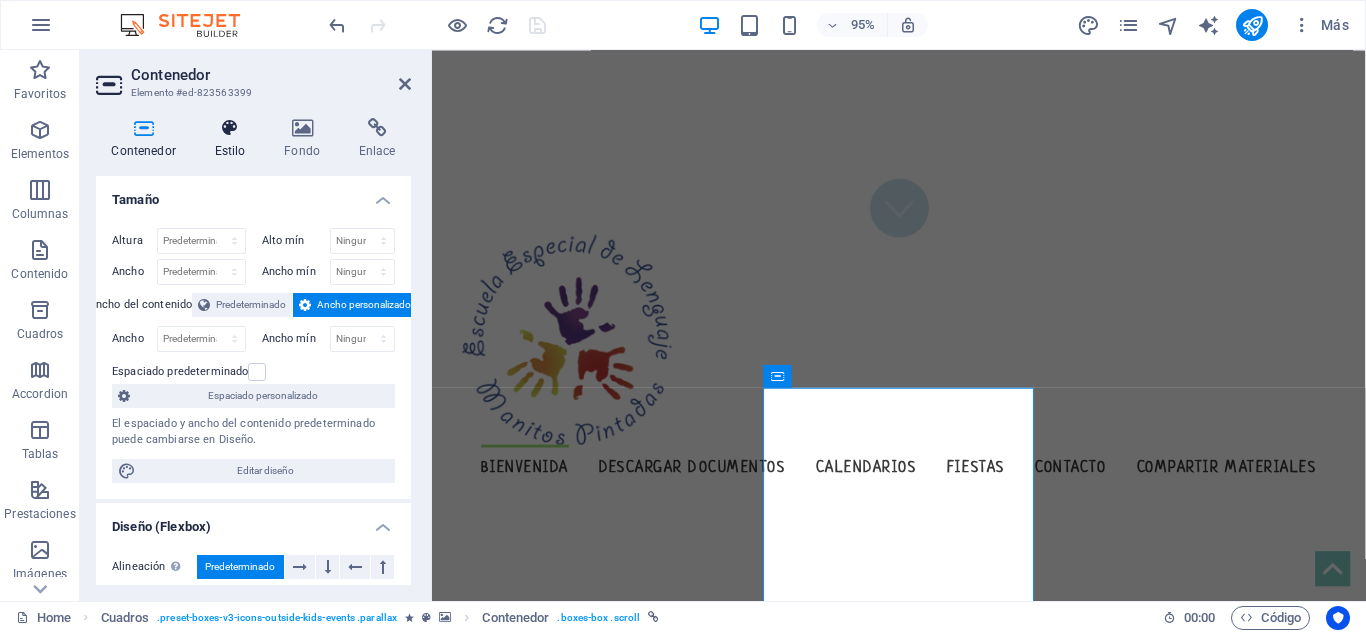click on "Estilo" at bounding box center [234, 139] 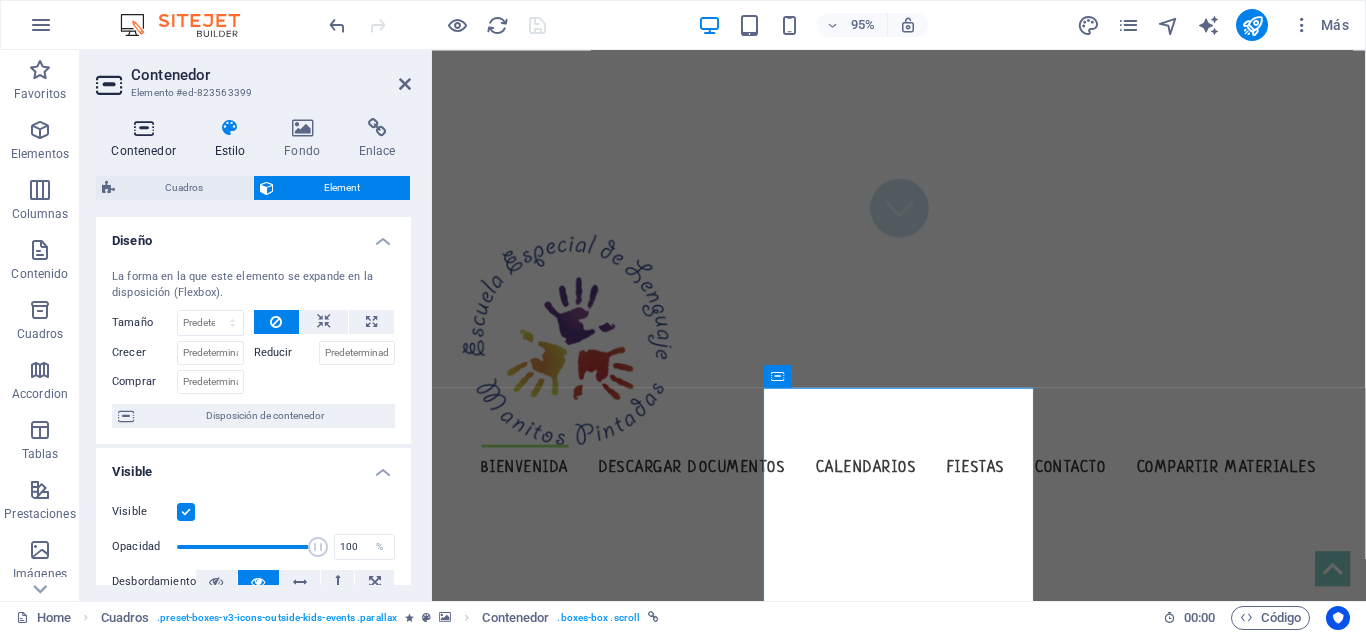click at bounding box center [143, 128] 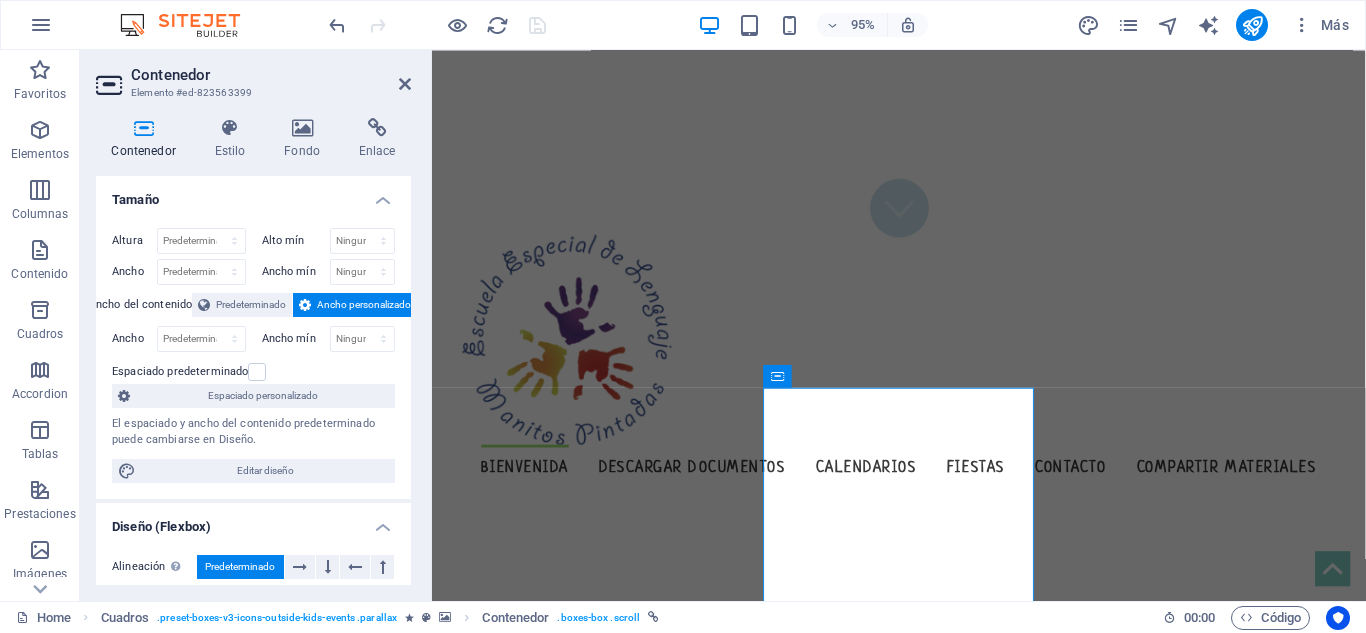 click on "Contenedor" at bounding box center (147, 139) 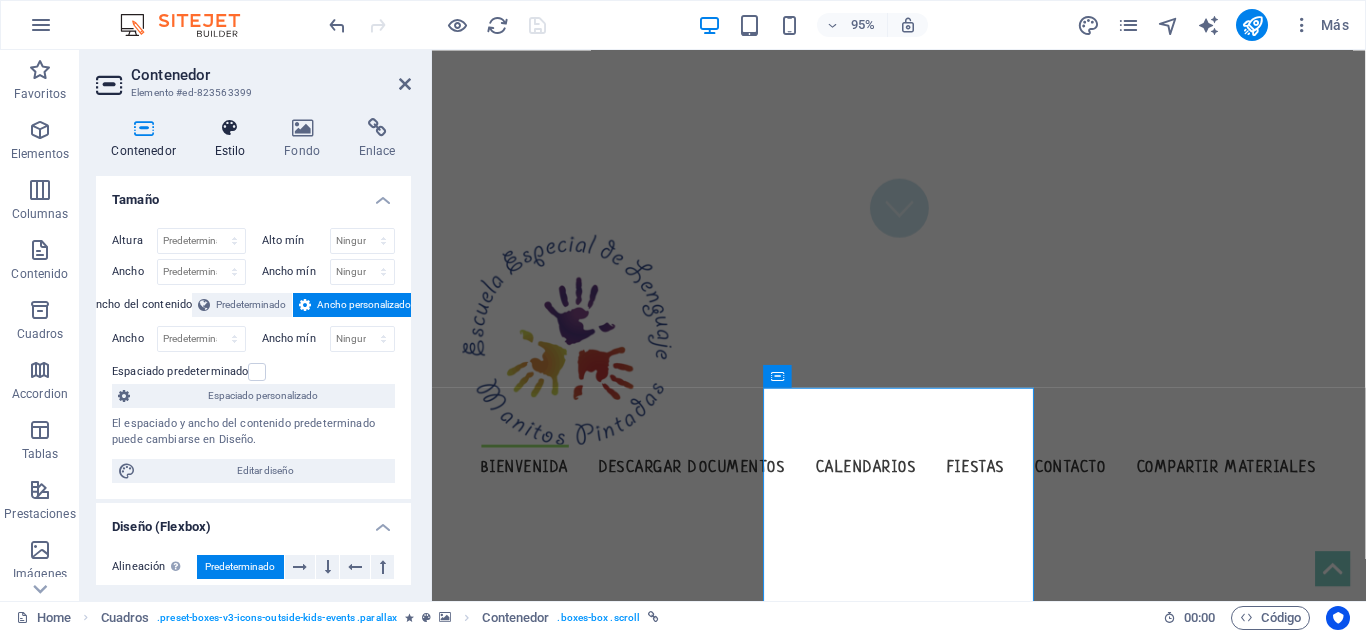 click on "Estilo" at bounding box center (234, 139) 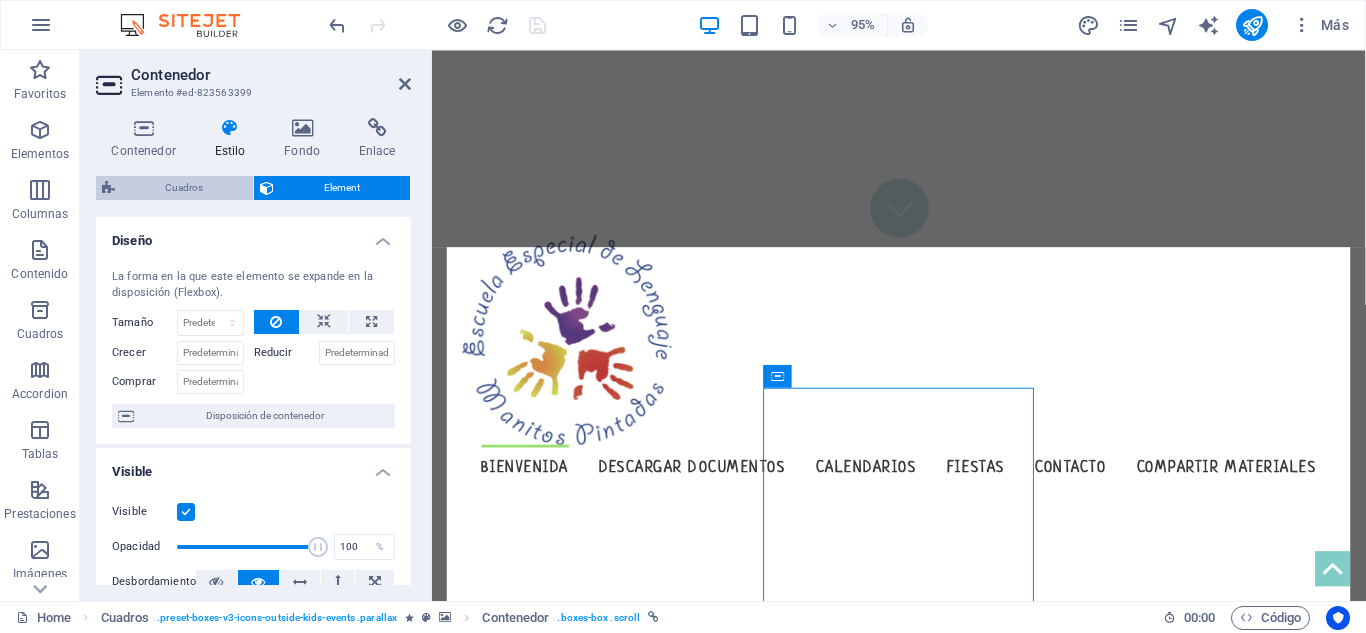 click on "Cuadros" at bounding box center (184, 188) 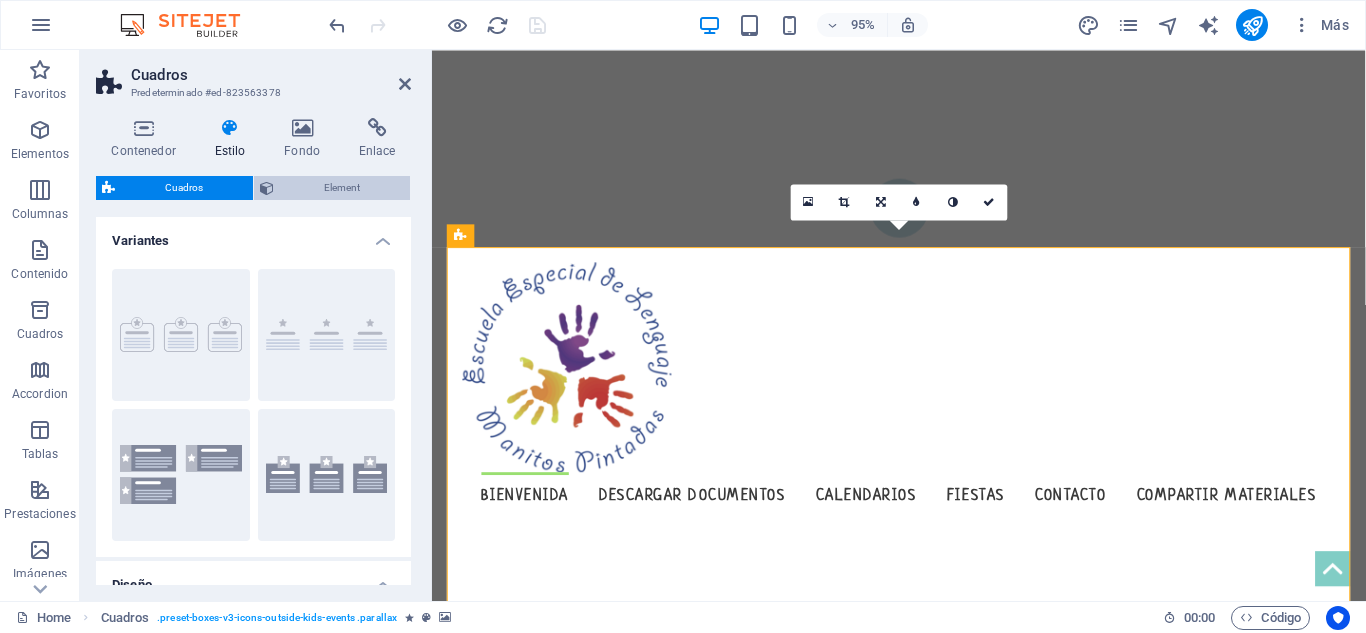 click on "Element" at bounding box center (342, 188) 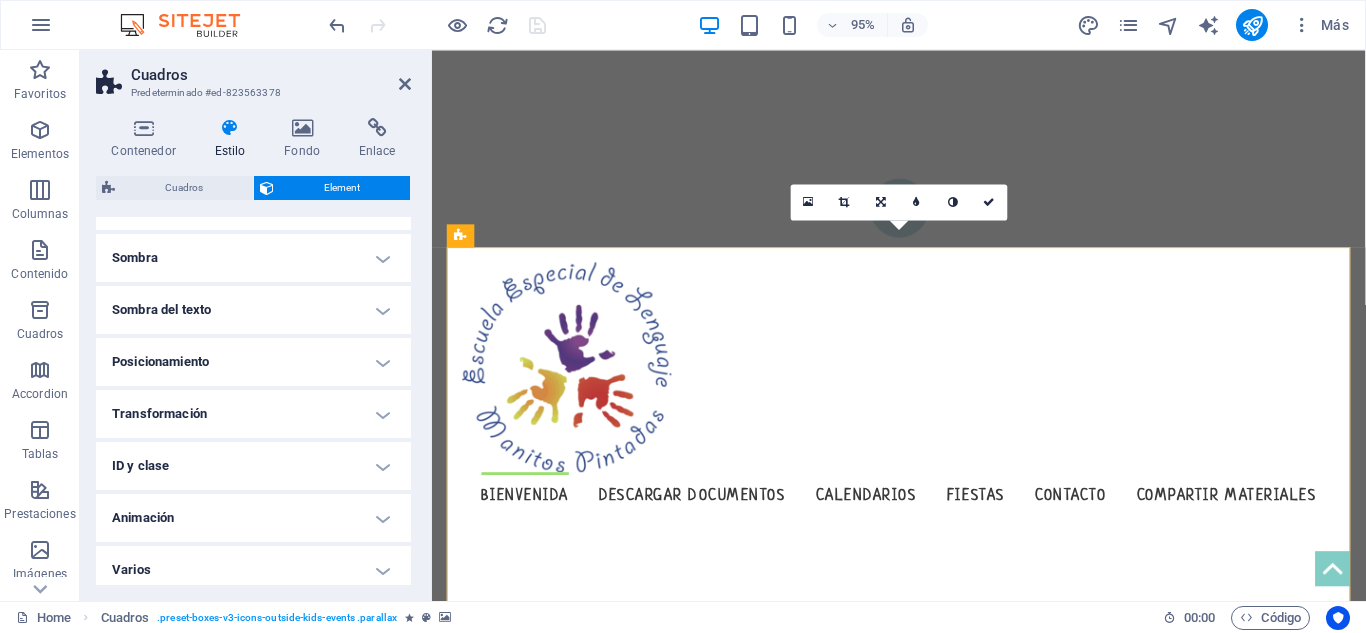 scroll, scrollTop: 263, scrollLeft: 0, axis: vertical 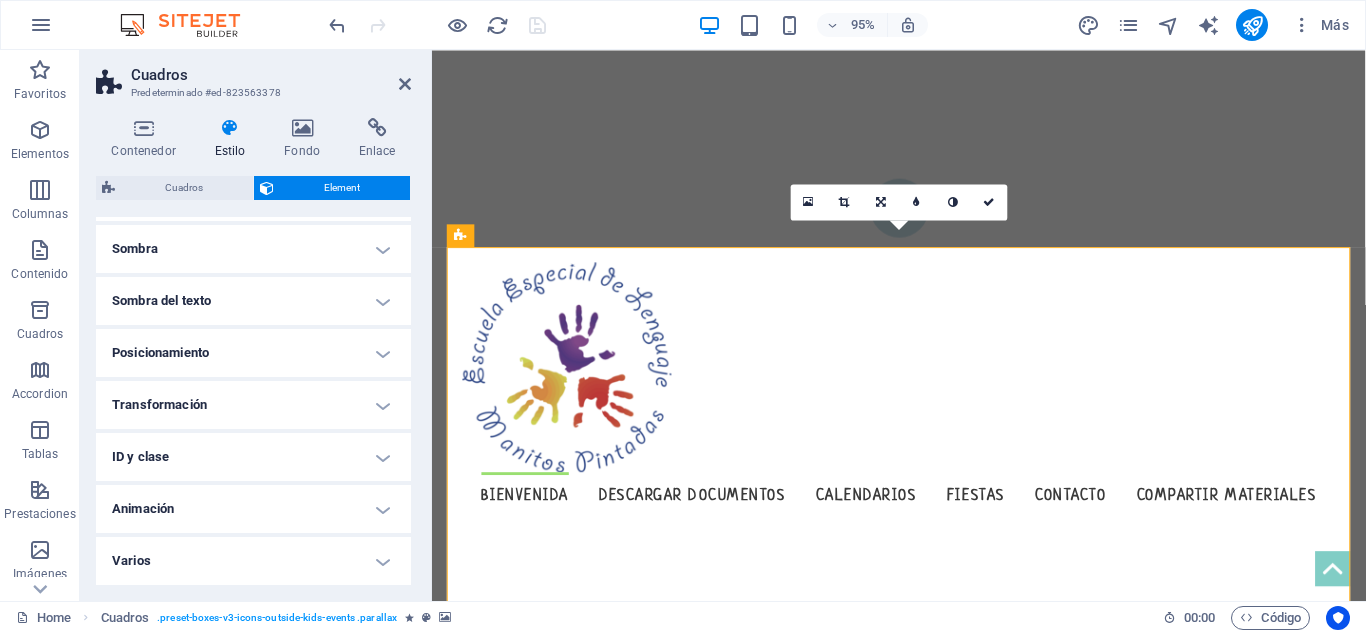 click on "Animación" at bounding box center (253, 509) 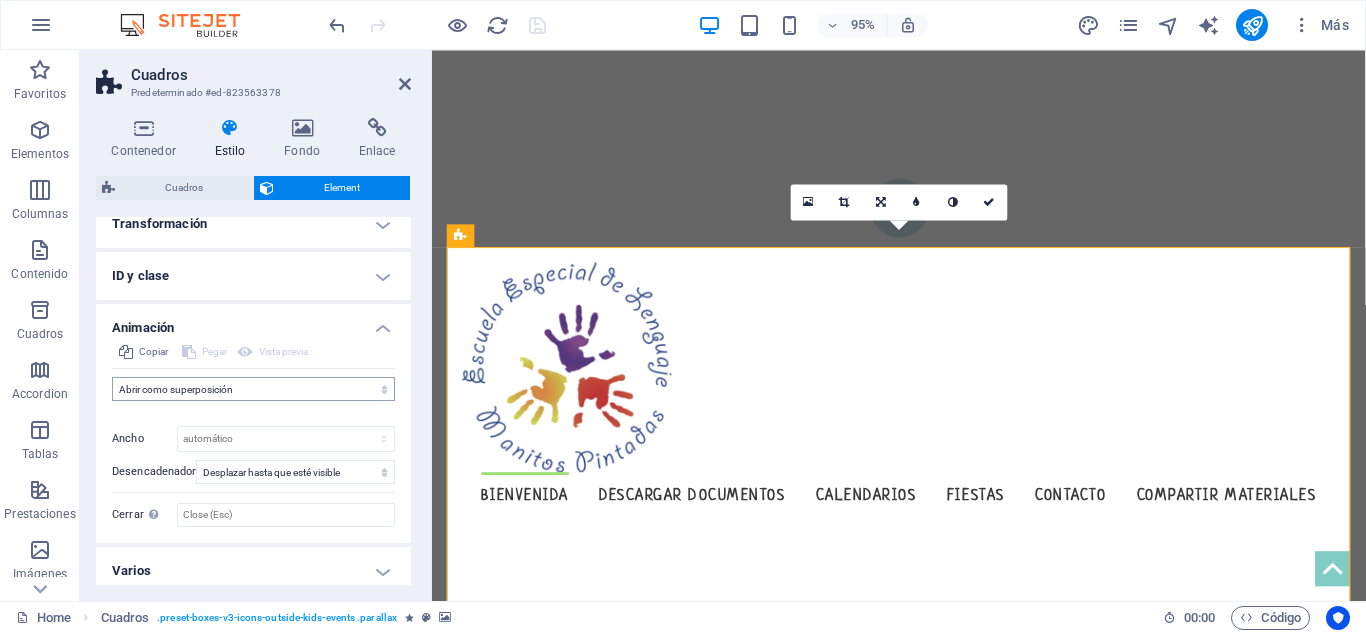 scroll, scrollTop: 454, scrollLeft: 0, axis: vertical 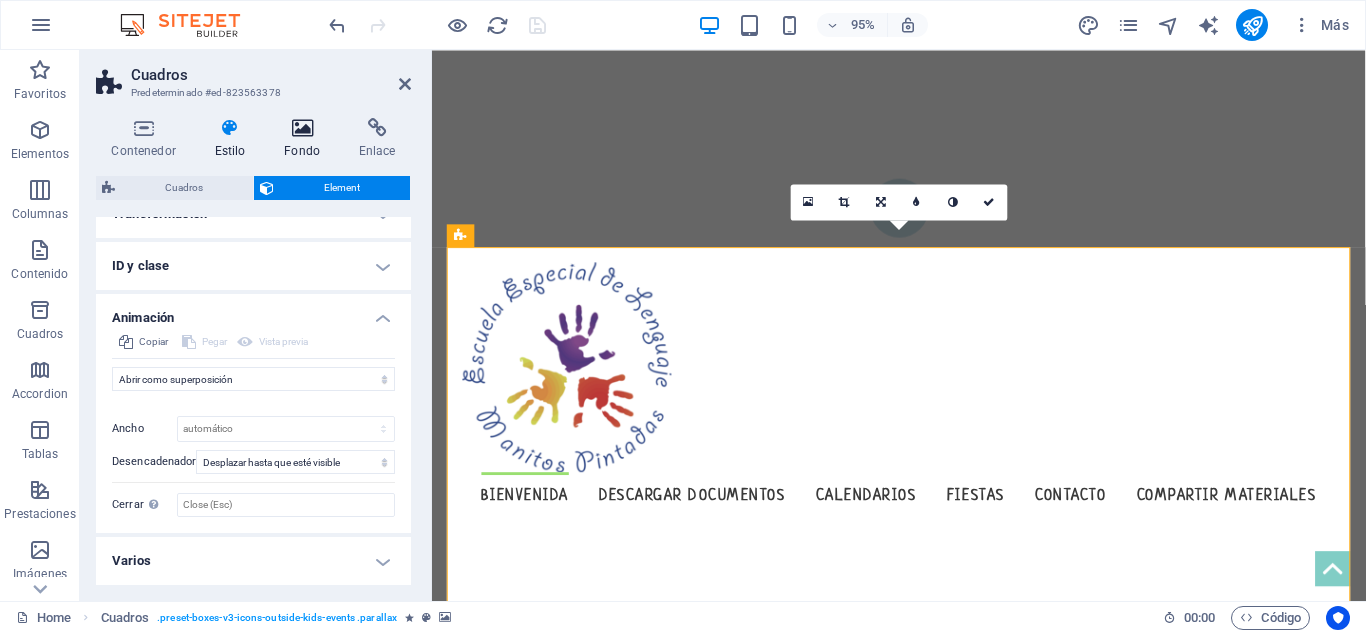 click at bounding box center (302, 128) 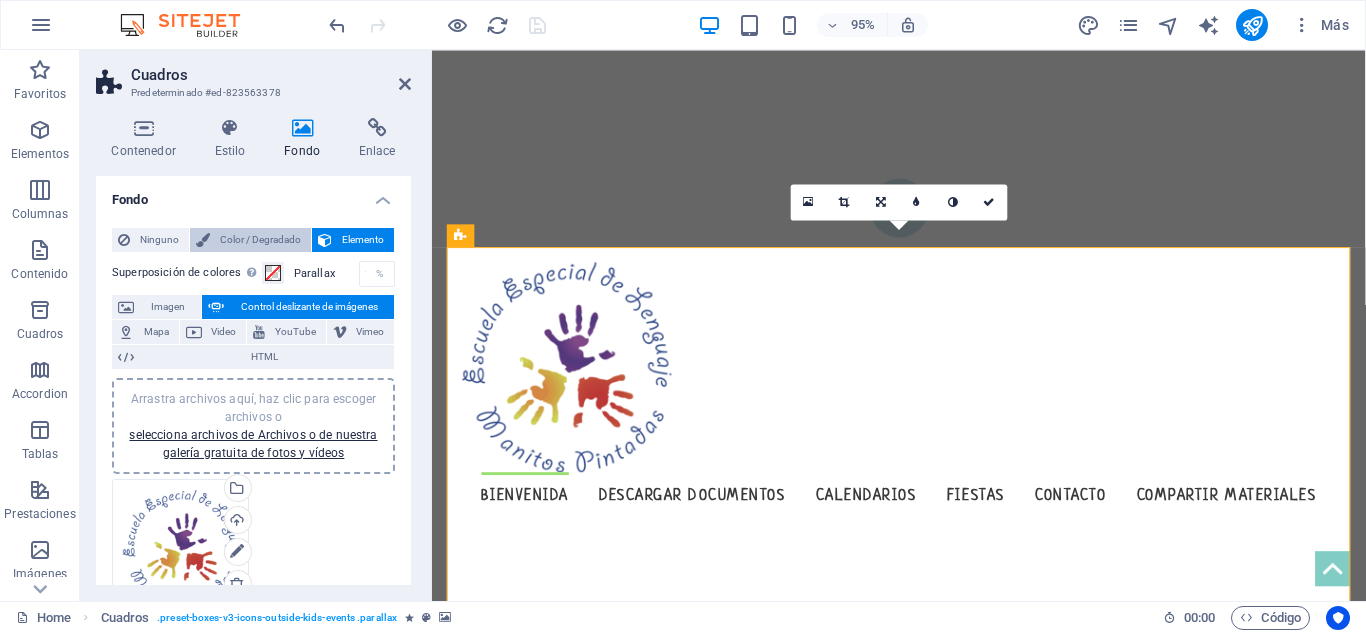 click on "Color / Degradado" at bounding box center [260, 240] 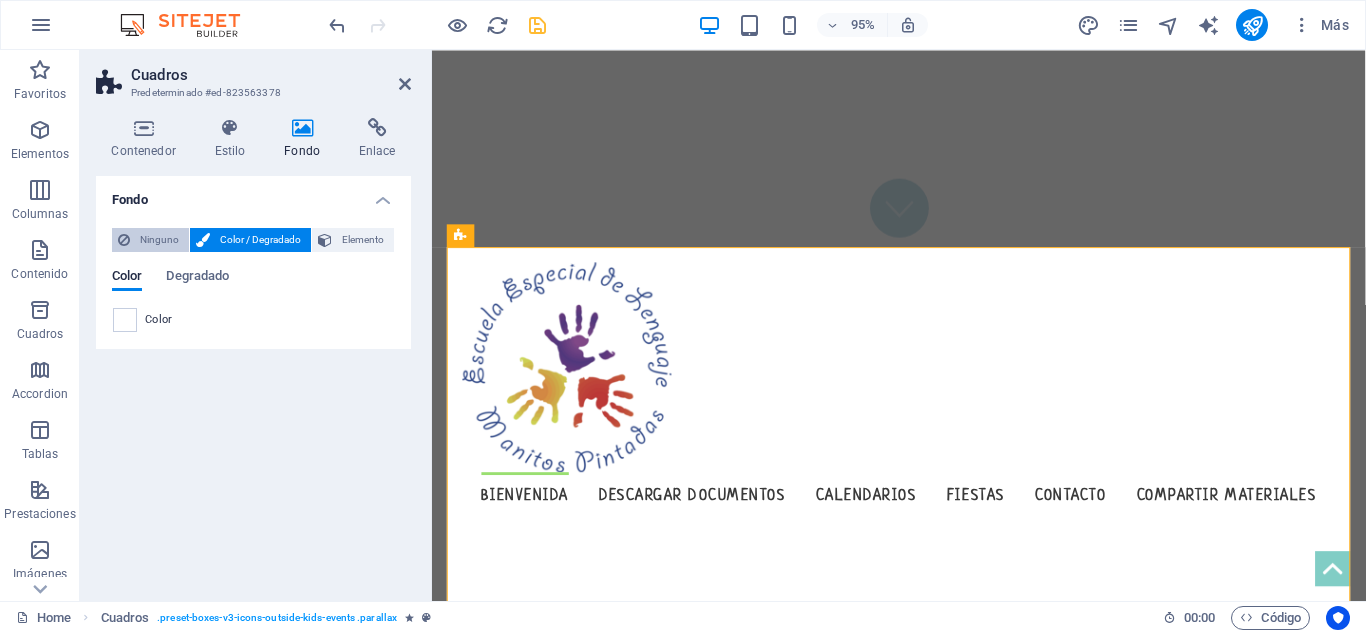 click on "Ninguno" at bounding box center [159, 240] 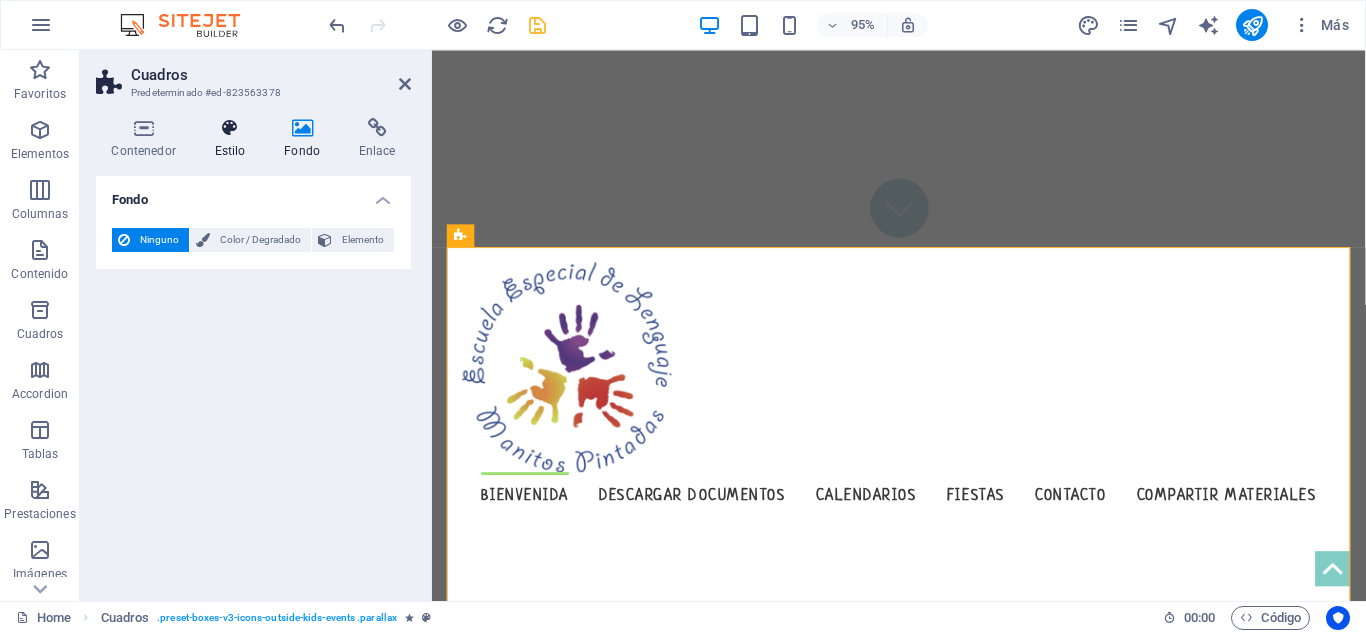 click at bounding box center [230, 128] 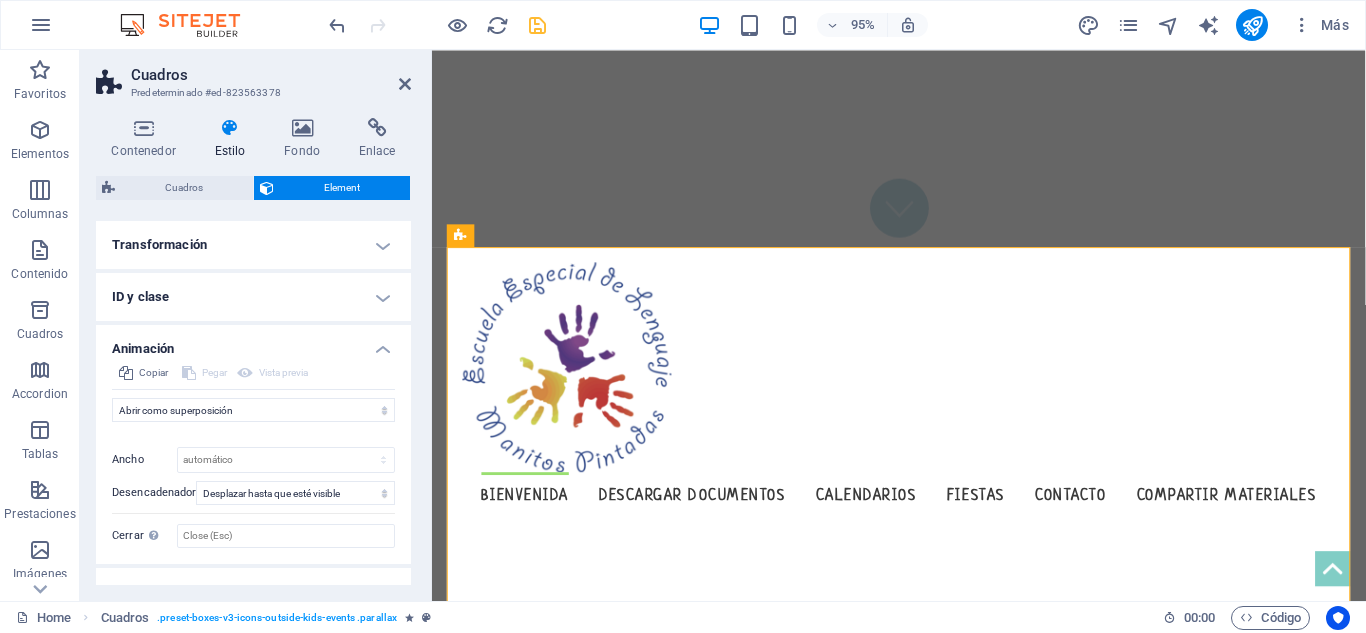scroll, scrollTop: 454, scrollLeft: 0, axis: vertical 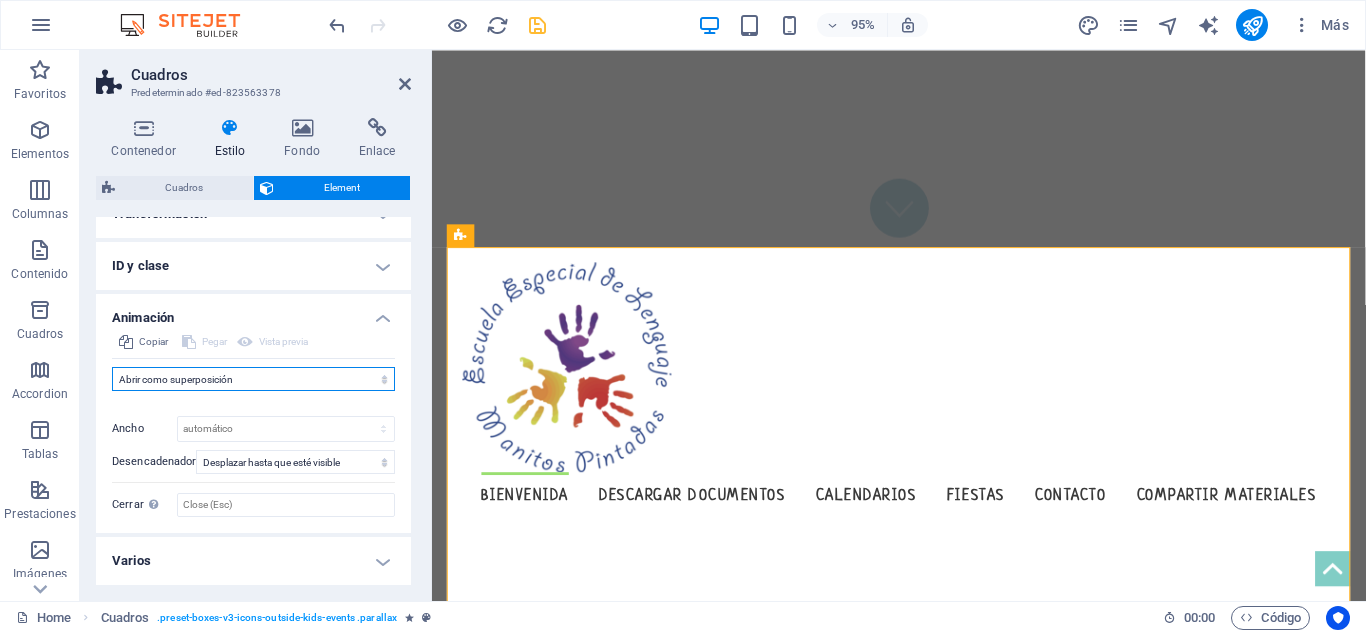click on "No animar Mostrar / Ocultar Subir/bajar Acercar/alejar Deslizar de izquierda a derecha Deslizar de derecha a izquierda Deslizar de arriba a abajo Deslizar de abajo a arriba Pulsación Parpadeo Abrir como superposición" at bounding box center [253, 379] 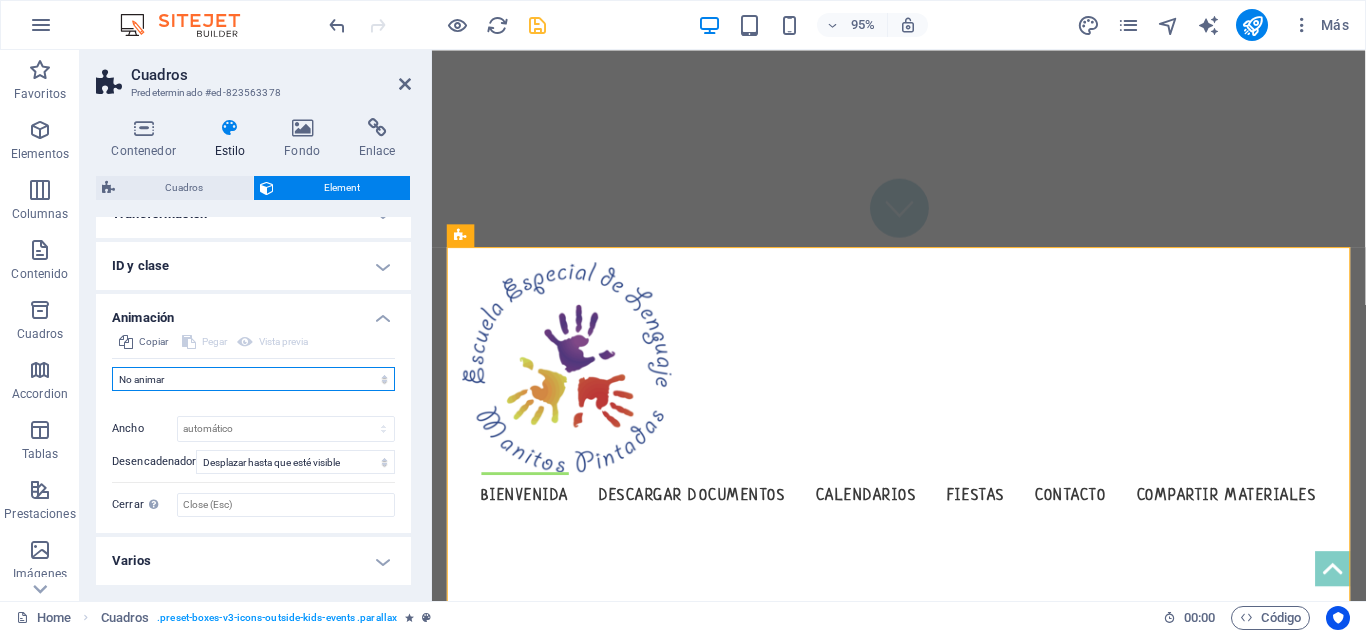 click on "No animar Mostrar / Ocultar Subir/bajar Acercar/alejar Deslizar de izquierda a derecha Deslizar de derecha a izquierda Deslizar de arriba a abajo Deslizar de abajo a arriba Pulsación Parpadeo Abrir como superposición" at bounding box center (253, 379) 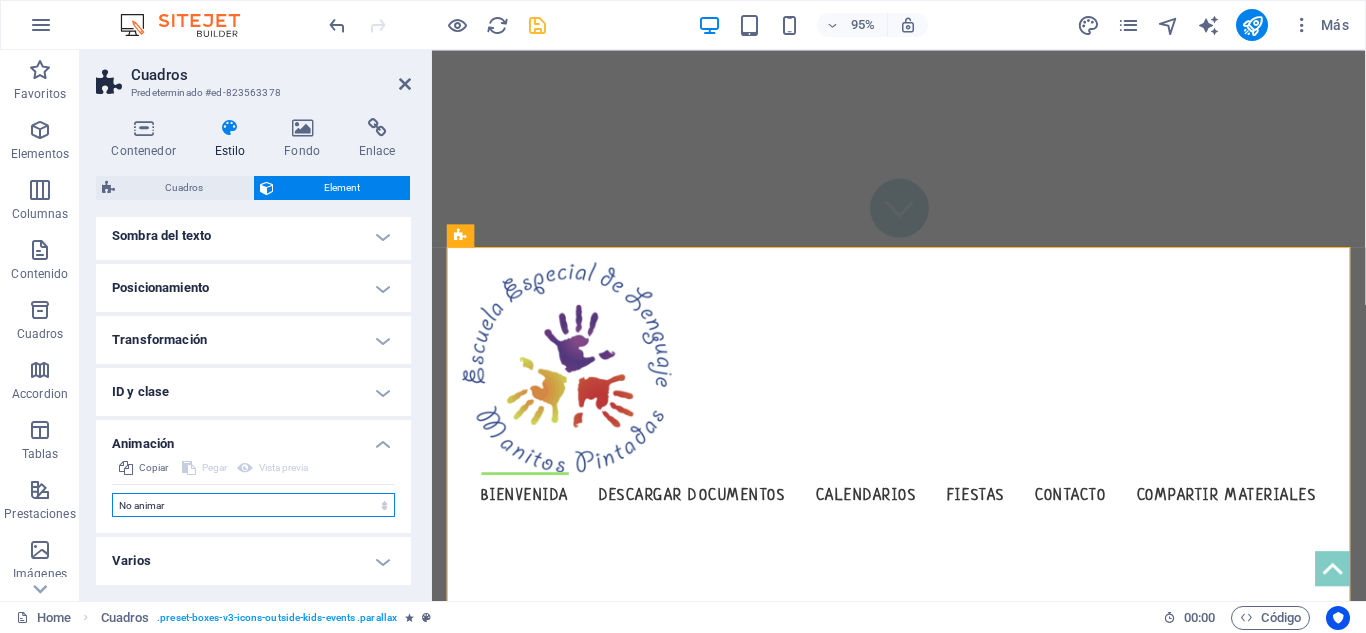 scroll, scrollTop: 328, scrollLeft: 0, axis: vertical 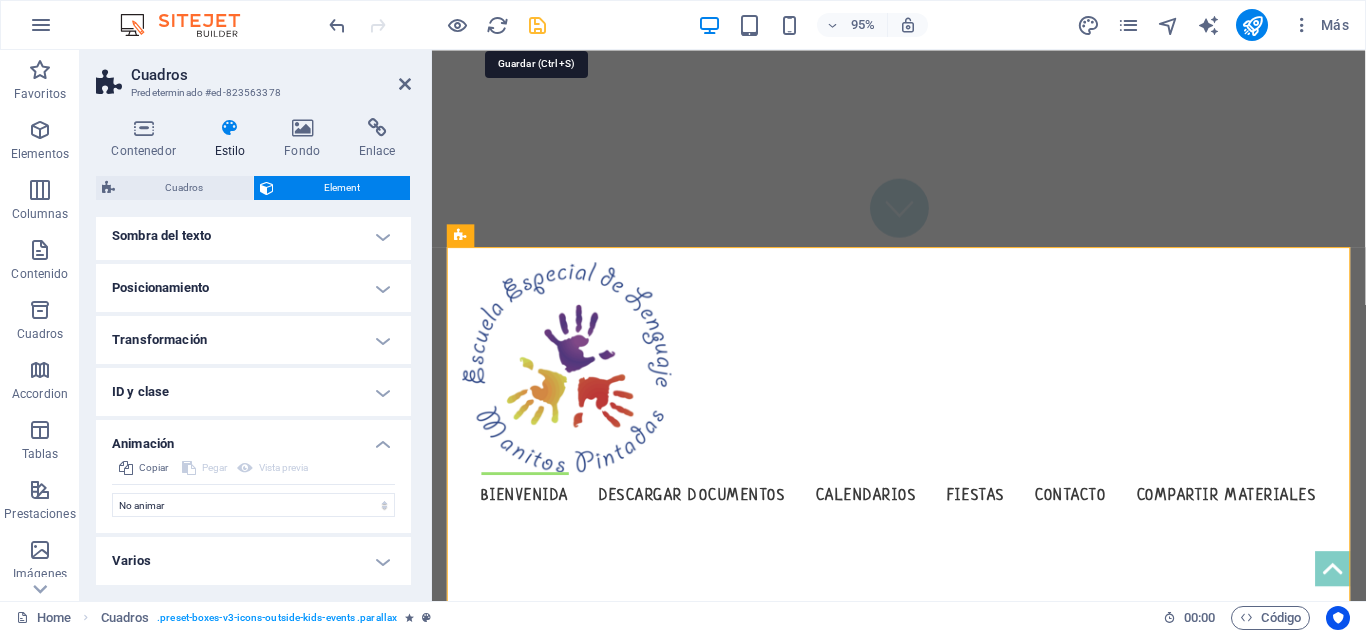 click at bounding box center [537, 25] 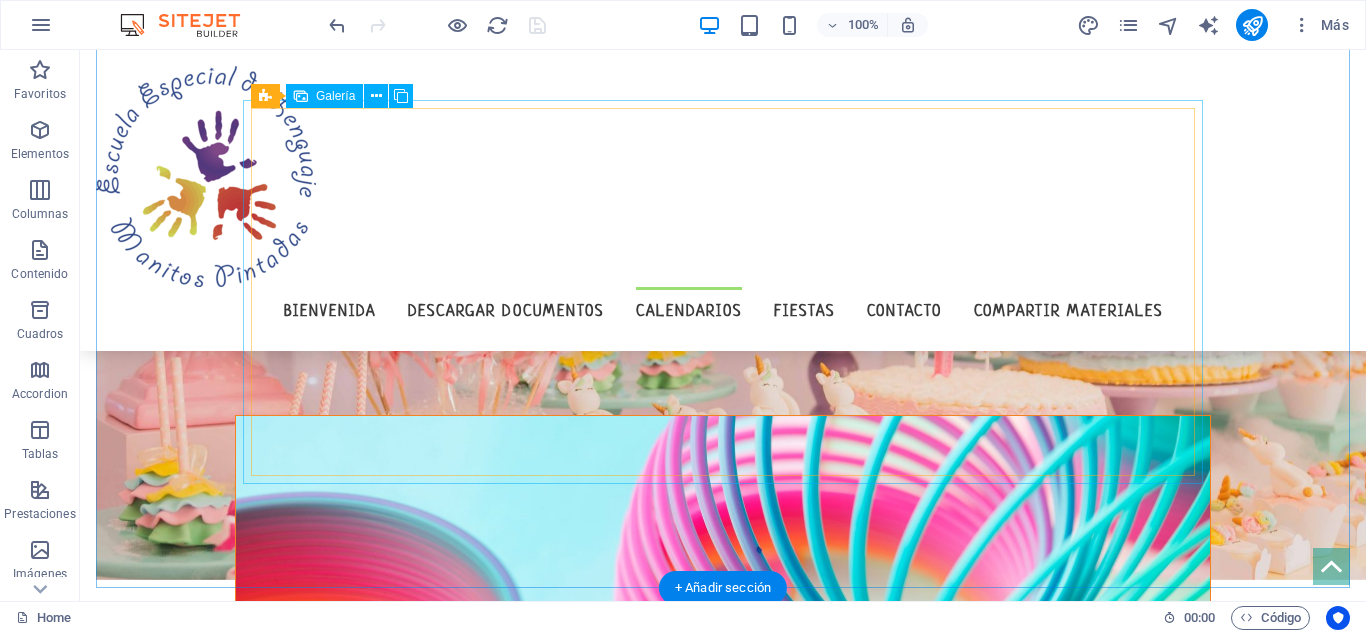 scroll, scrollTop: 2259, scrollLeft: 0, axis: vertical 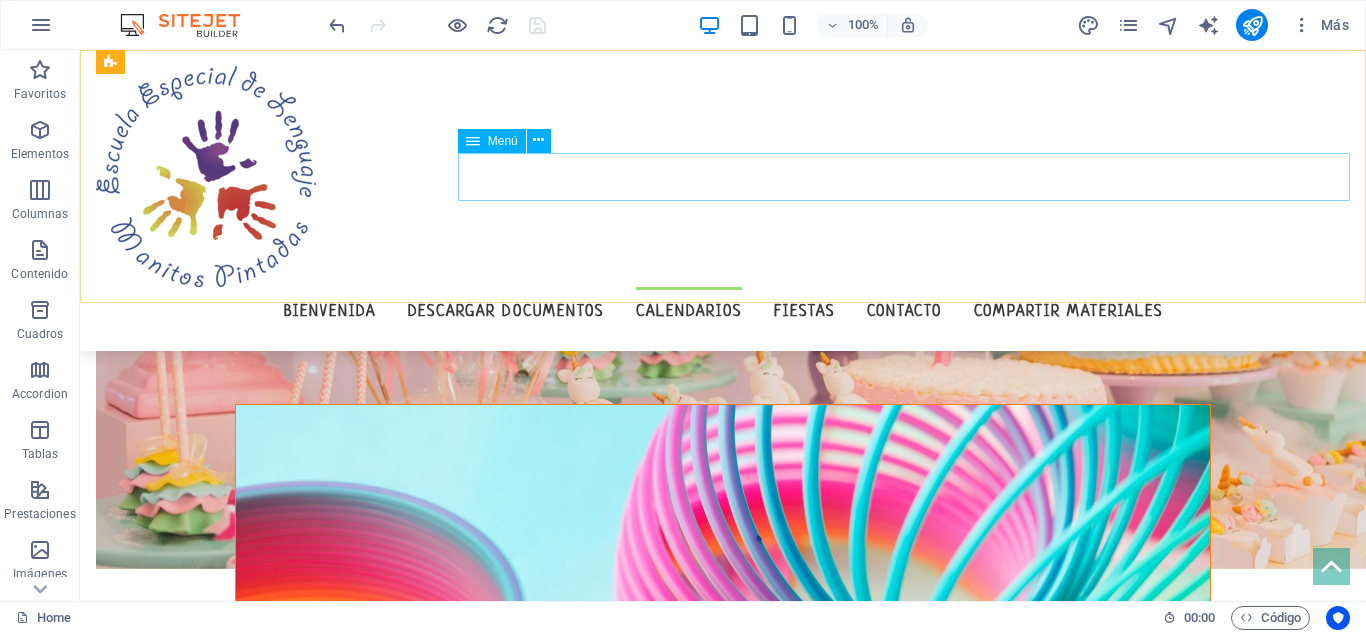 click on "Bienvenida descargar documentos Calendarios Fiestas Contacto Compartir materiales" at bounding box center (723, 311) 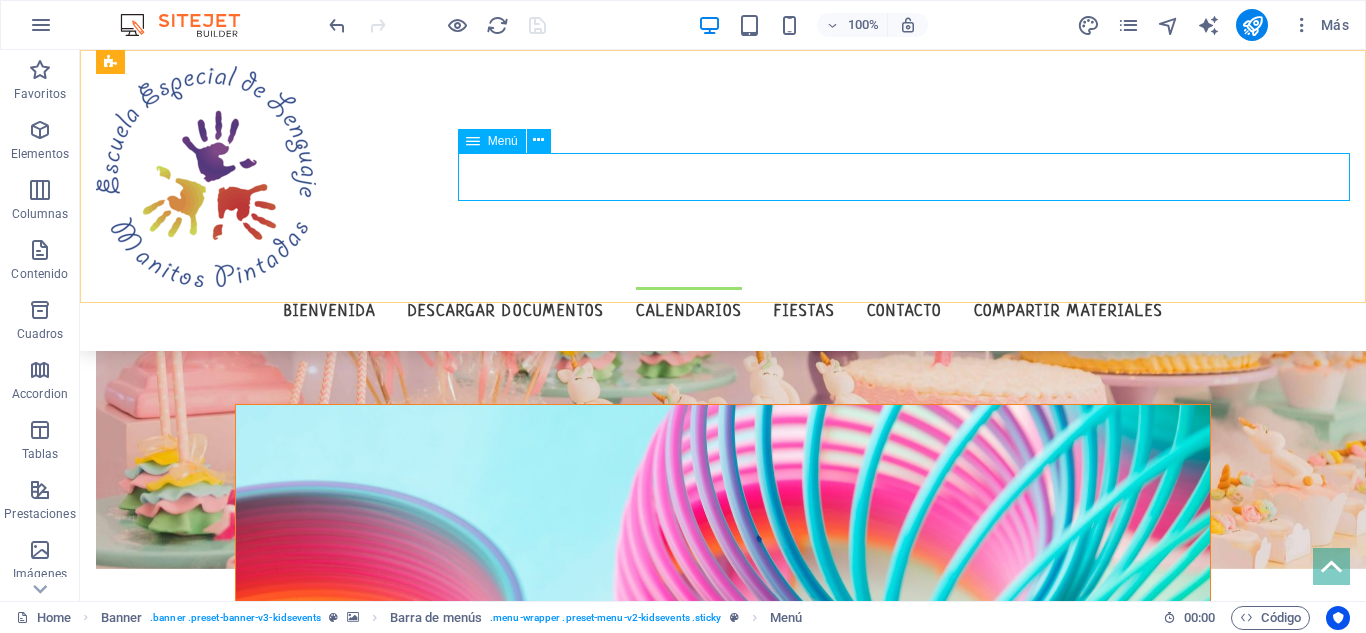 click on "Bienvenida descargar documentos Calendarios Fiestas Contacto Compartir materiales" at bounding box center [723, 311] 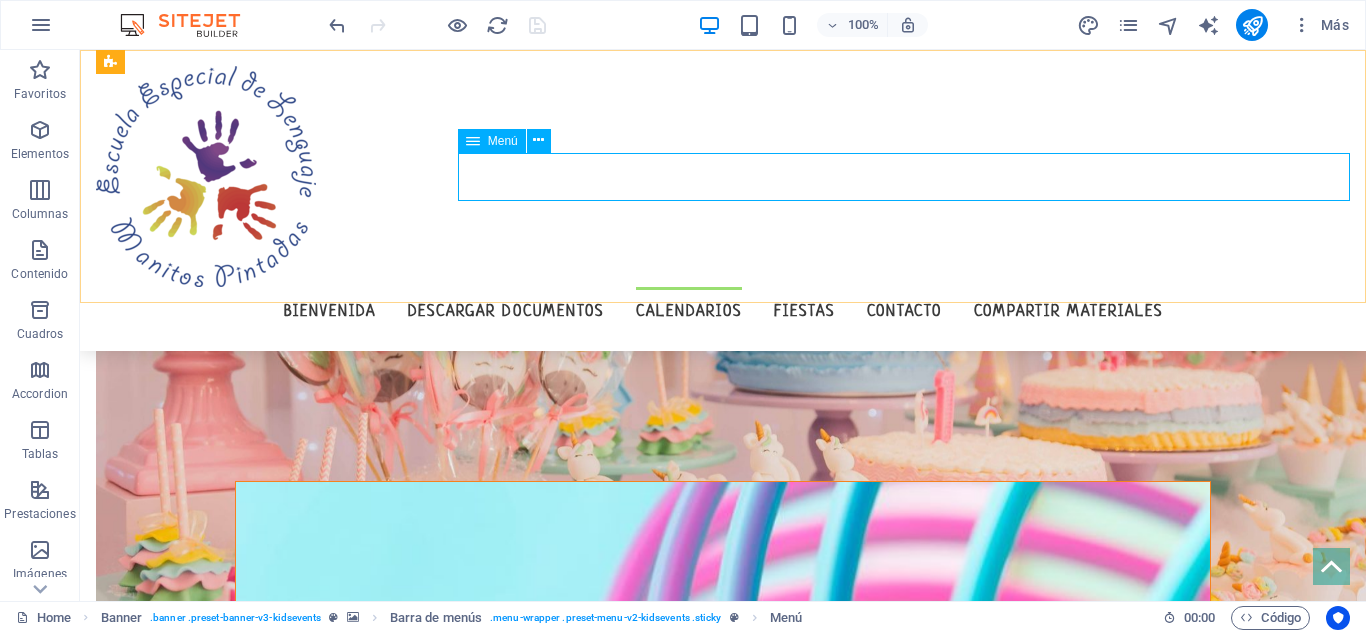select on "author" 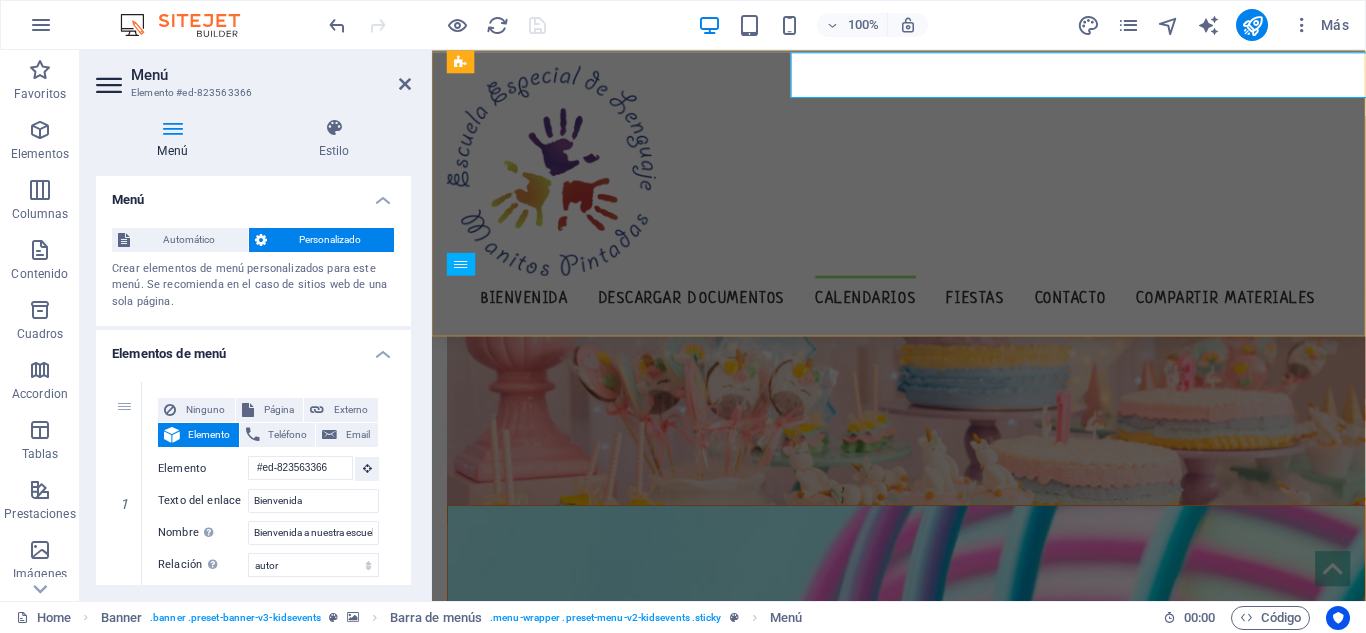click on "Bienvenida descargar documentos Calendarios Fiestas Contacto Compartir materiales" at bounding box center [923, 200] 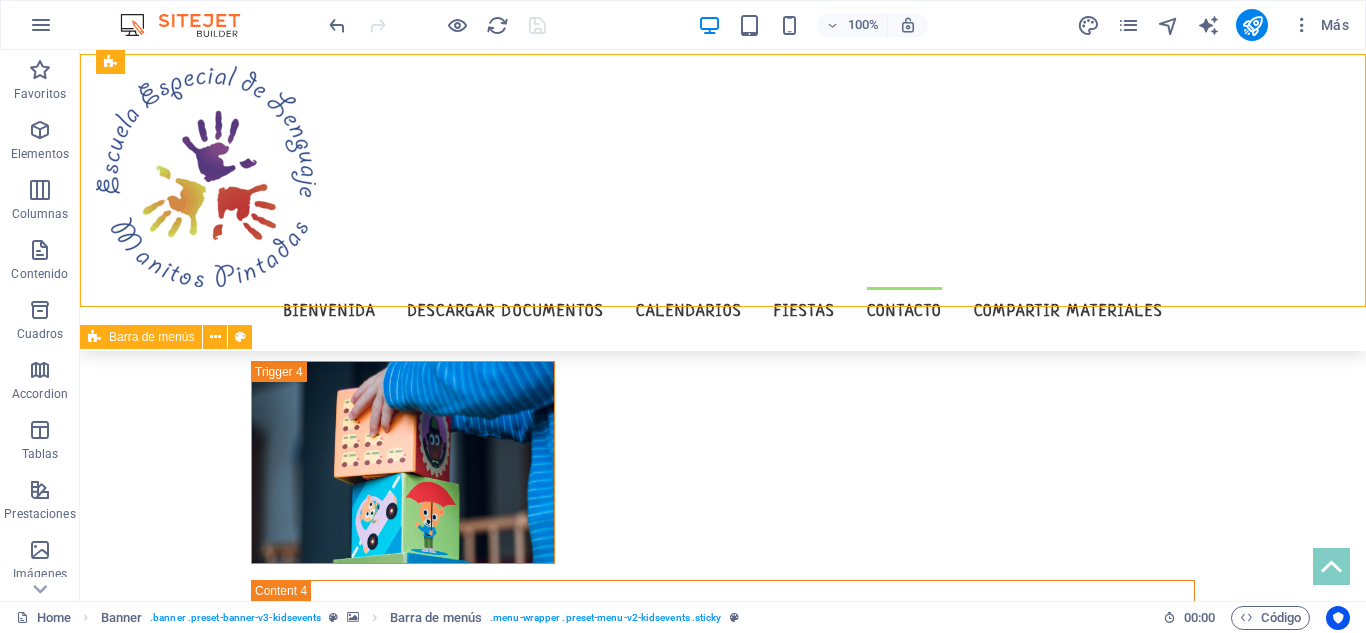 scroll, scrollTop: 5986, scrollLeft: 0, axis: vertical 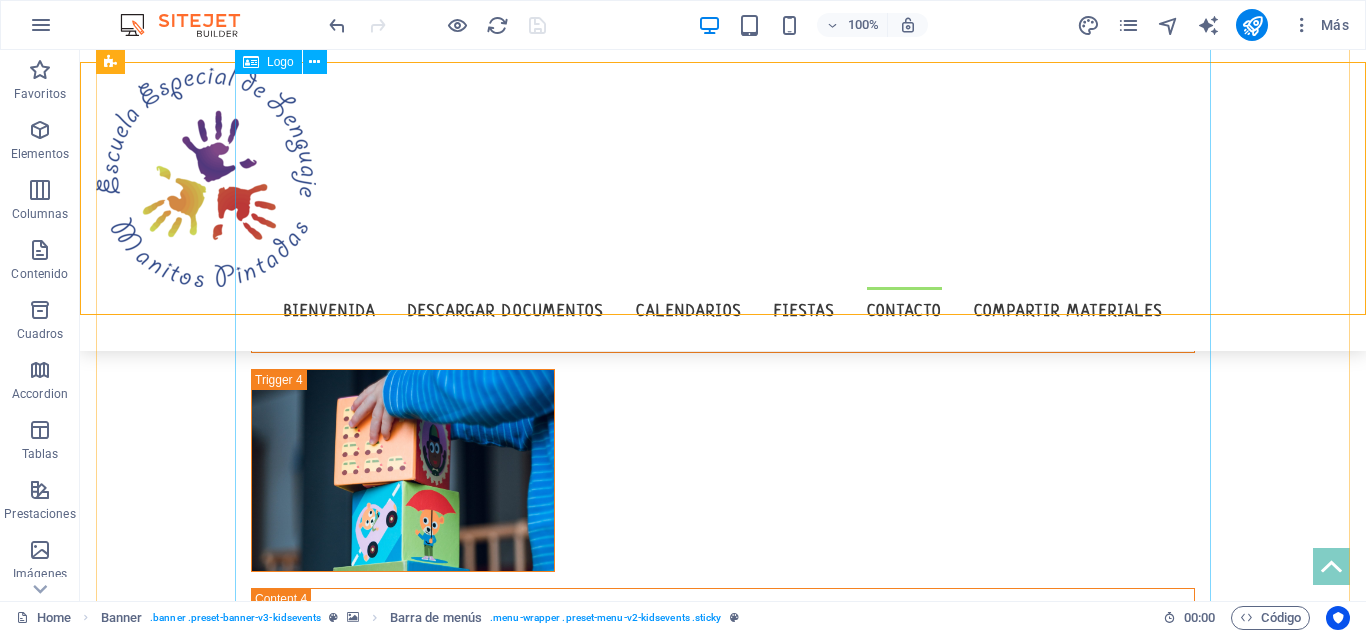 click at bounding box center [723, 2374] 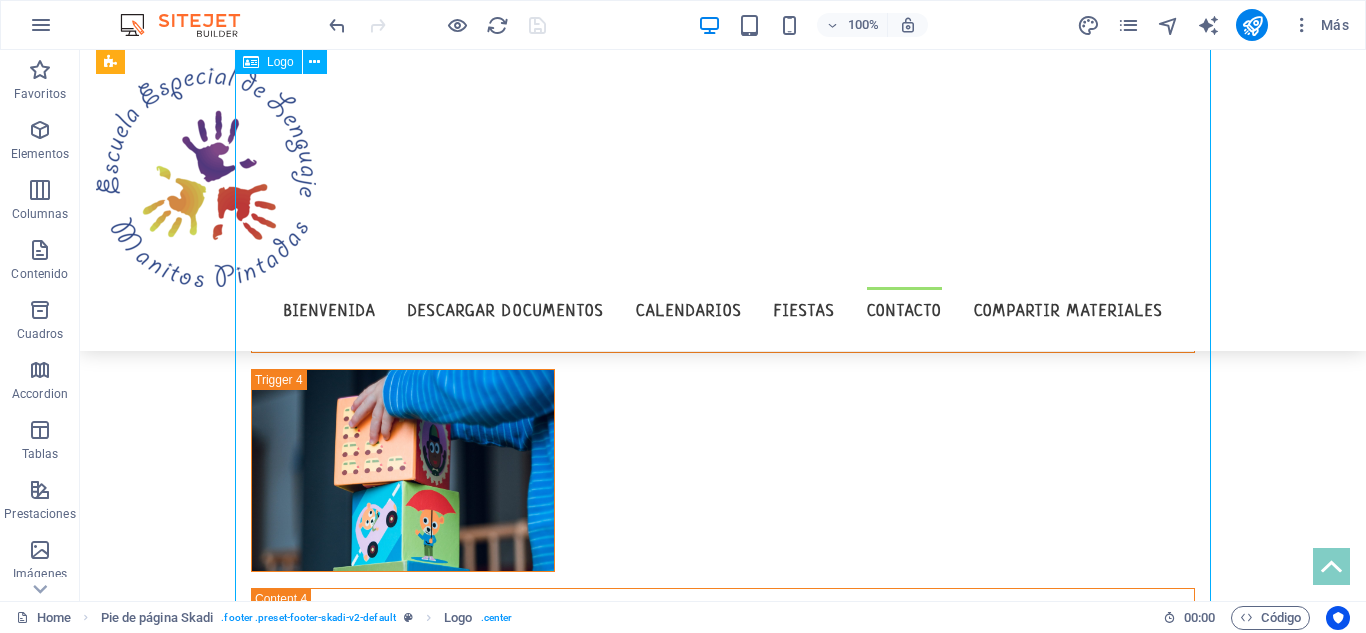 click at bounding box center (723, 2374) 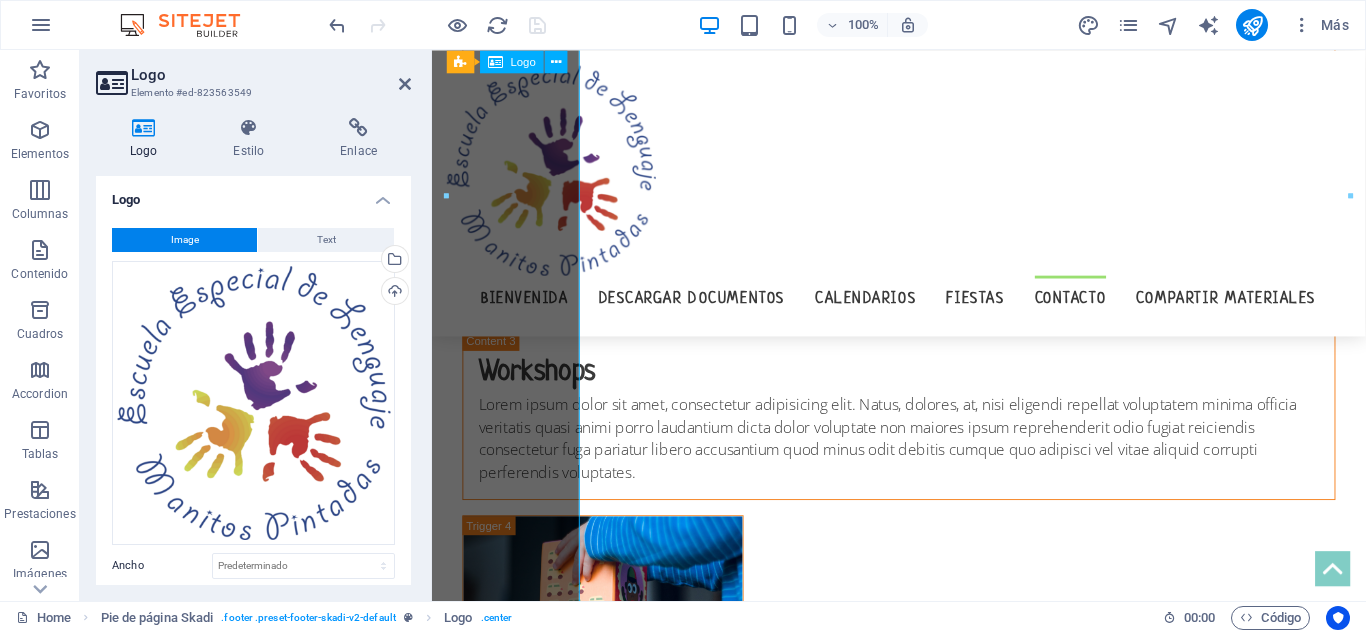 scroll, scrollTop: 6042, scrollLeft: 0, axis: vertical 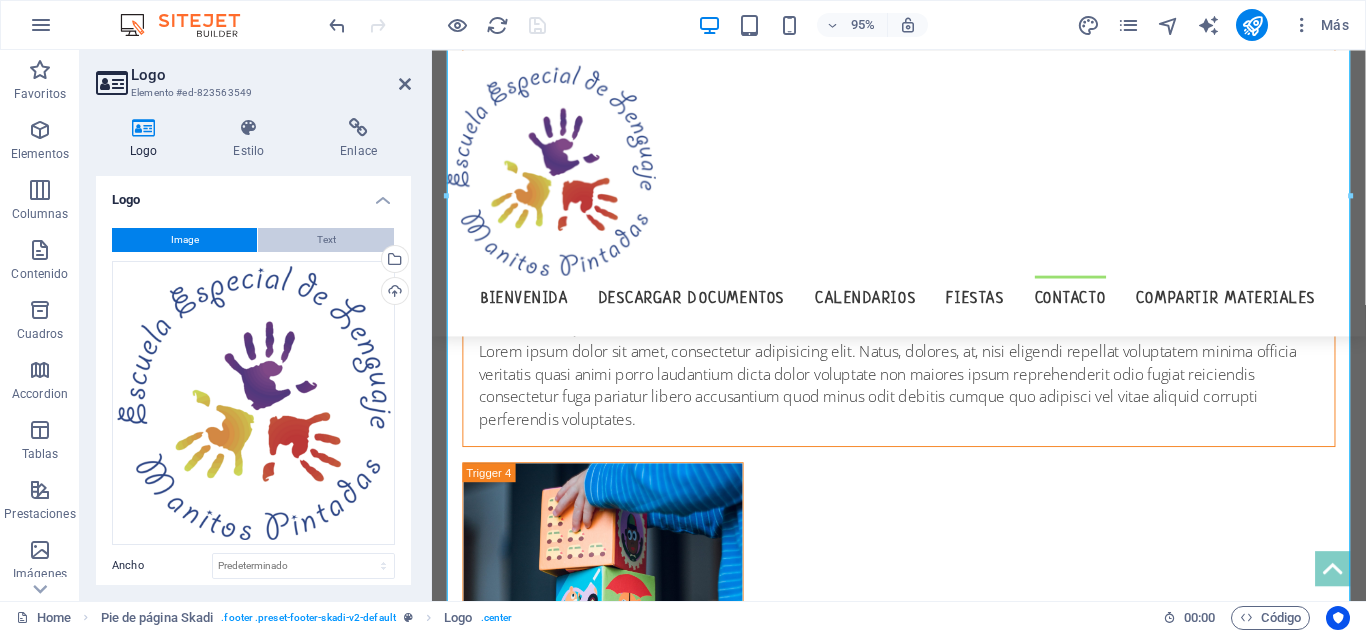 click on "Text" at bounding box center [326, 240] 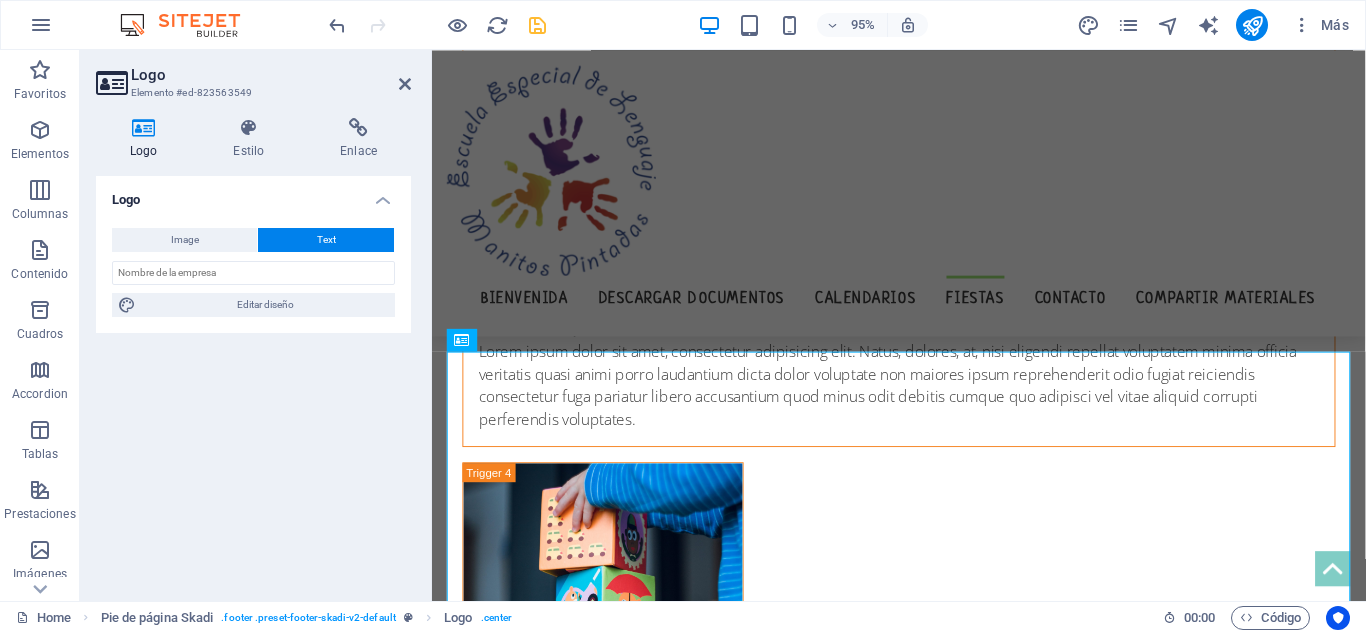 scroll, scrollTop: 5400, scrollLeft: 0, axis: vertical 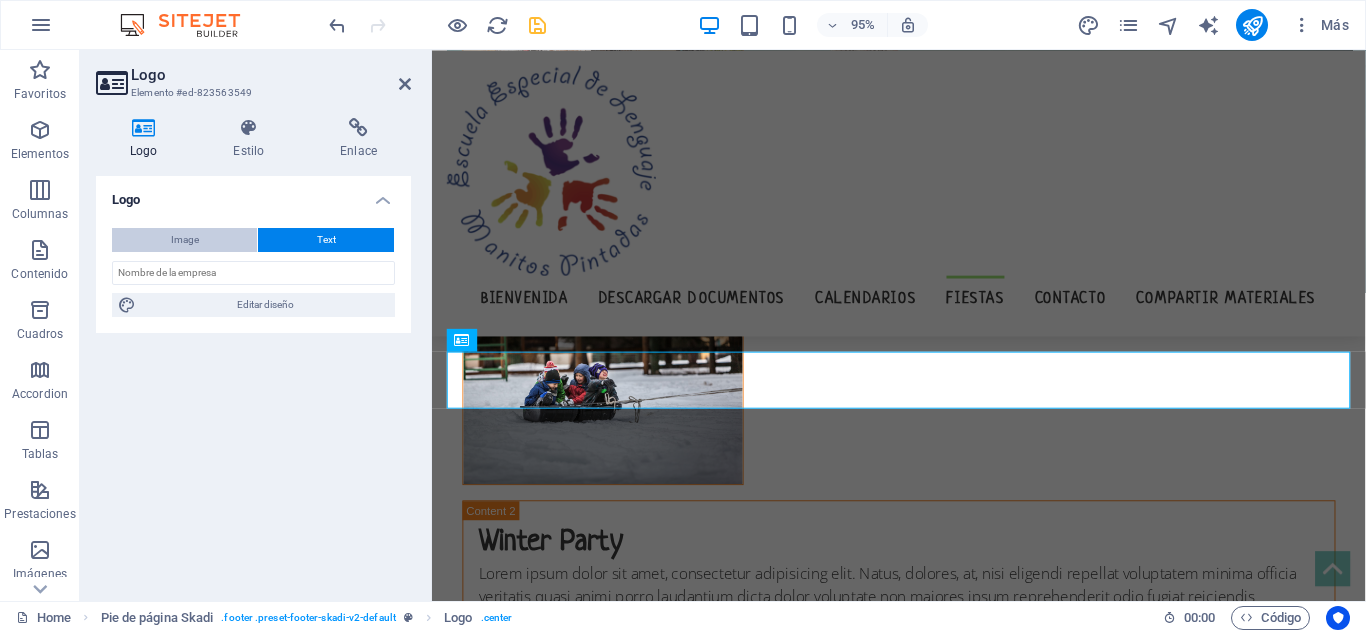 click on "Image" at bounding box center [185, 240] 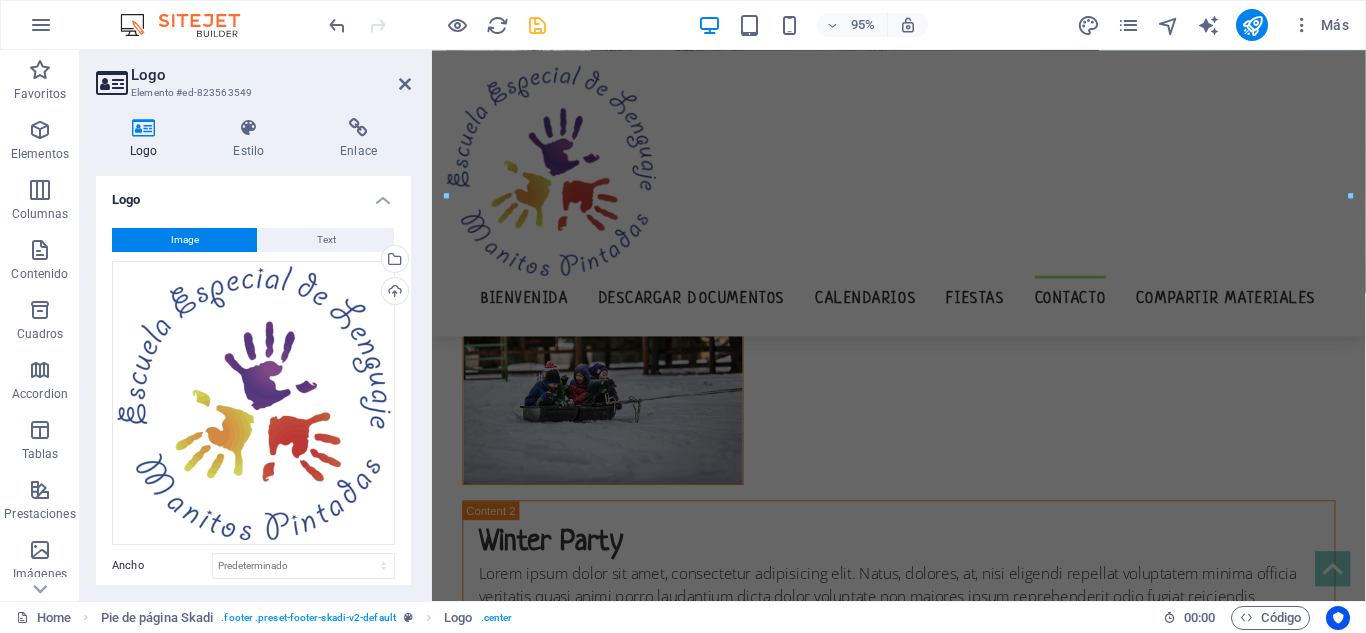 scroll, scrollTop: 6042, scrollLeft: 0, axis: vertical 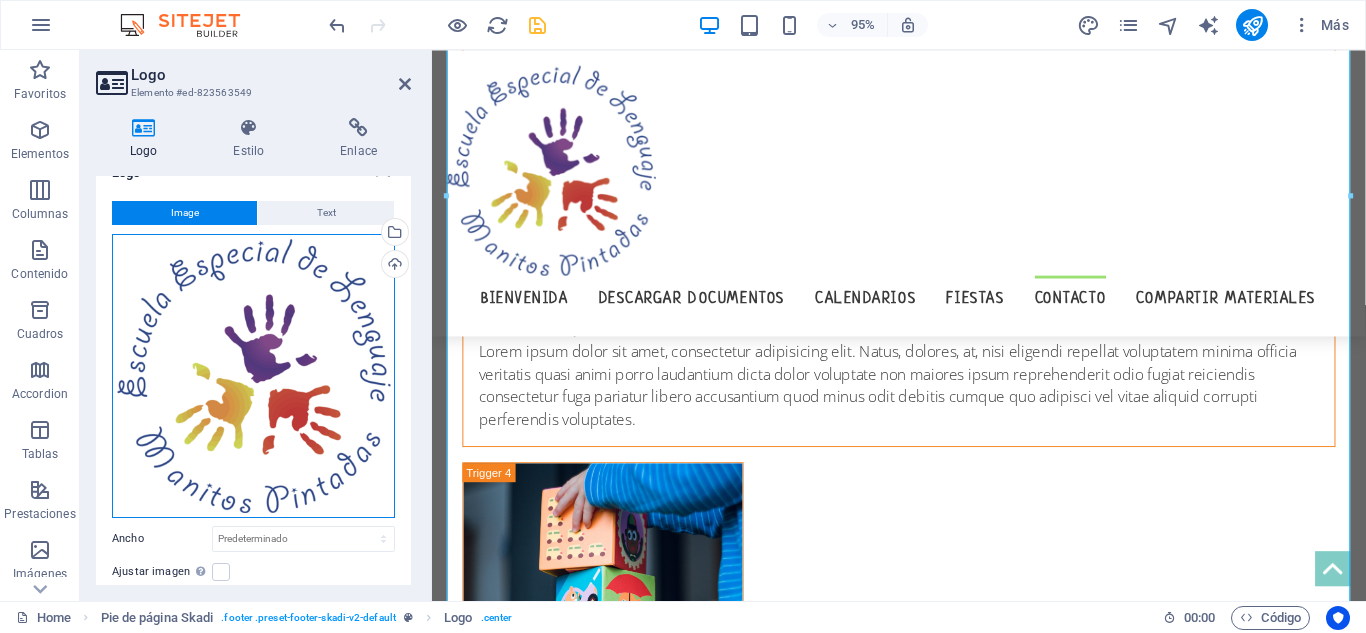 click on "Arrastra archivos aquí, haz clic para escoger archivos o  selecciona archivos de Archivos o de nuestra galería gratuita de fotos y vídeos" at bounding box center [253, 376] 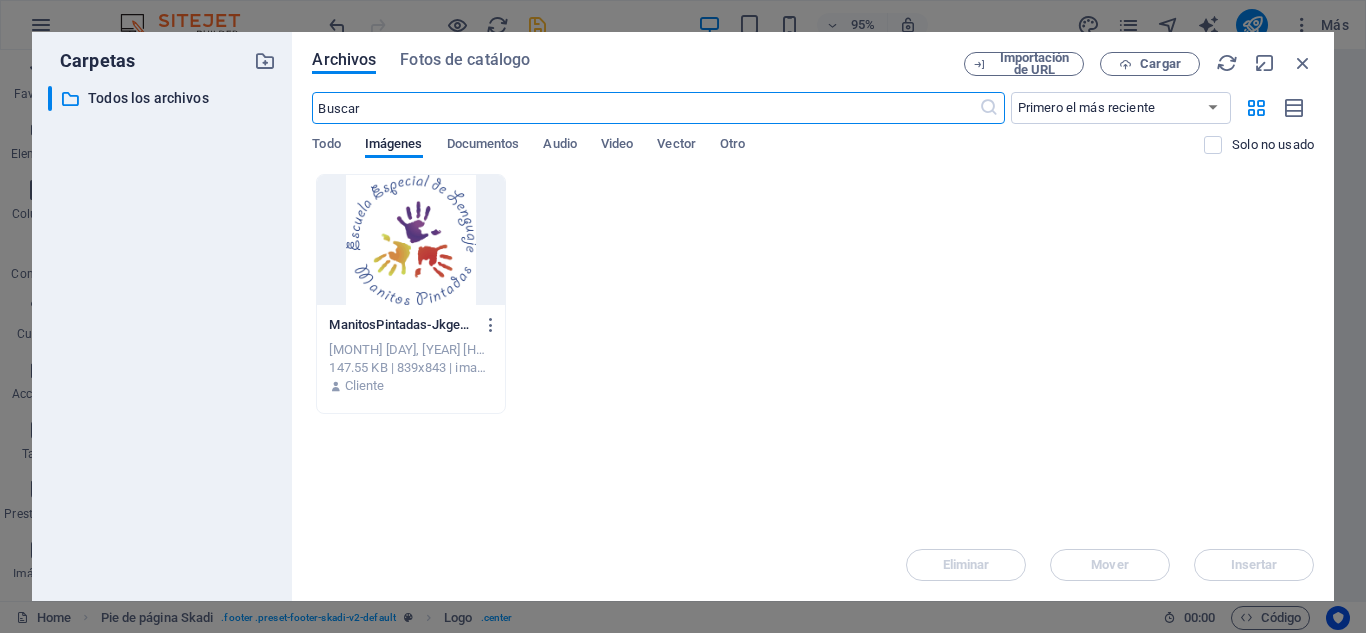 scroll, scrollTop: 6287, scrollLeft: 0, axis: vertical 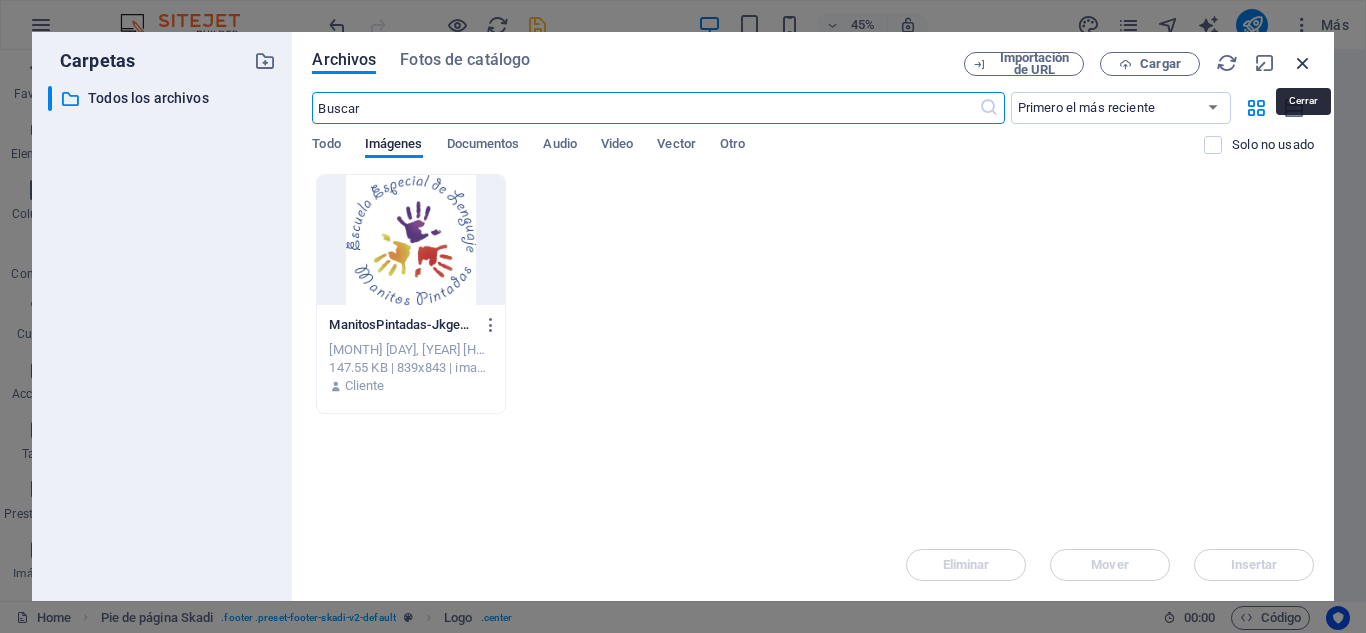 click at bounding box center [1303, 63] 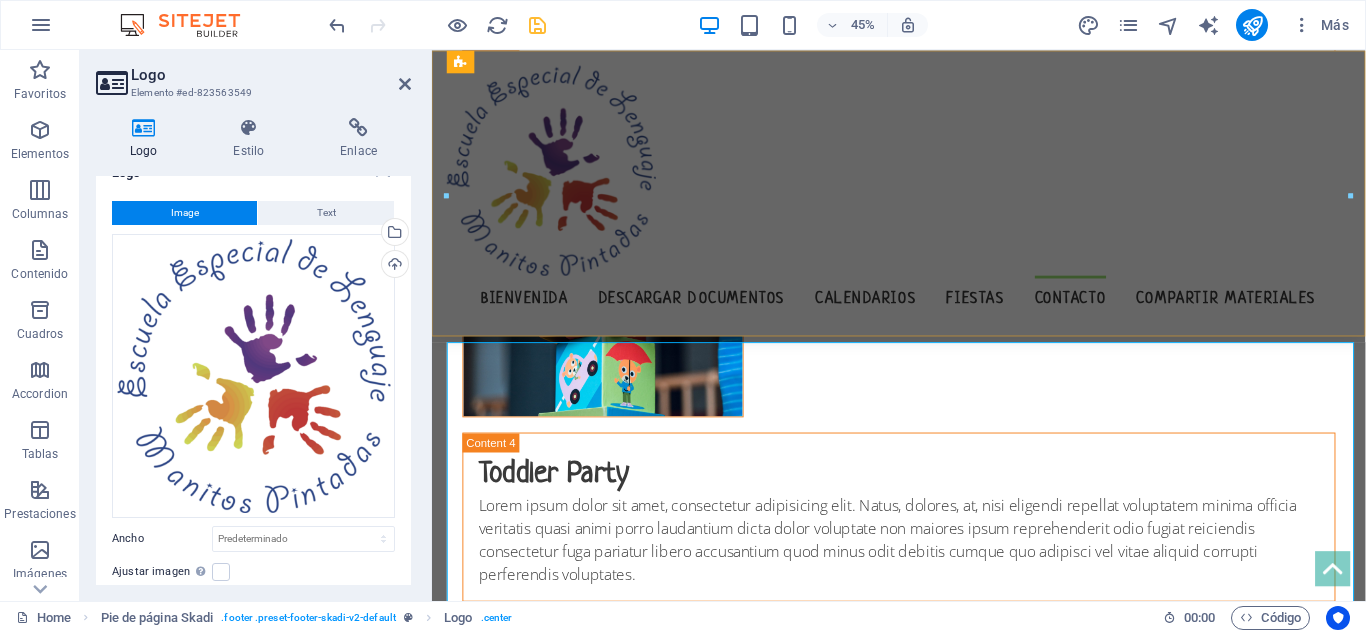 scroll, scrollTop: 6042, scrollLeft: 0, axis: vertical 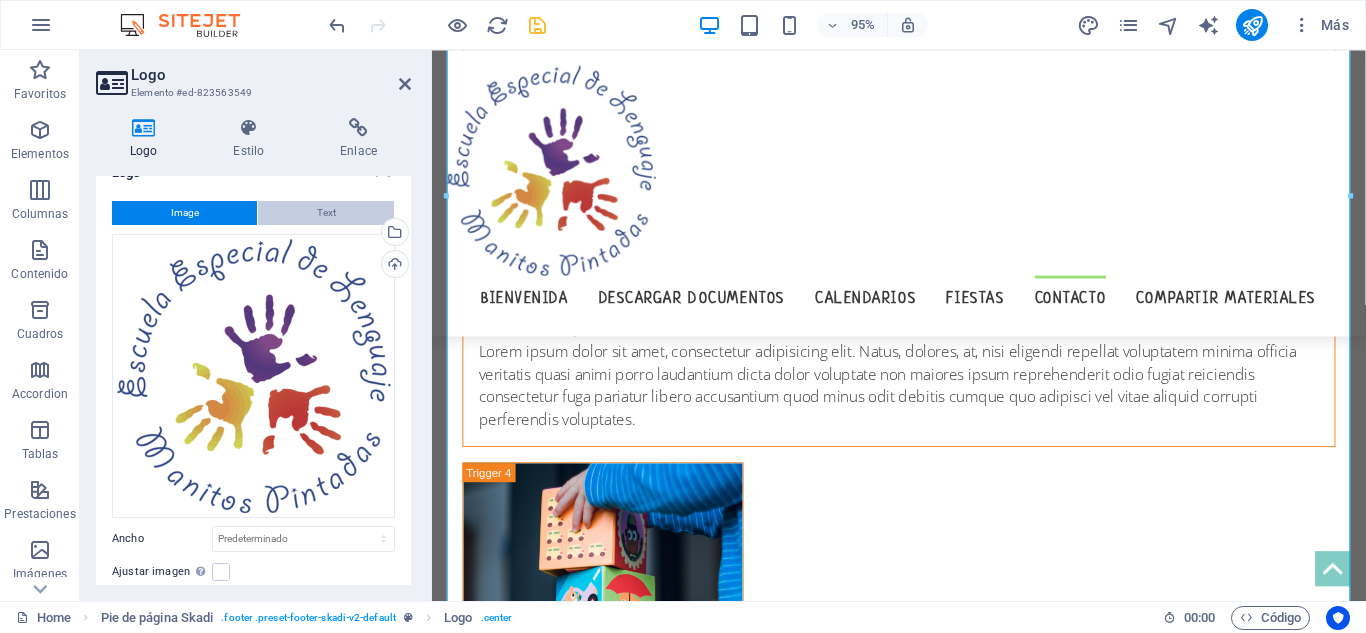 click on "Text" at bounding box center (326, 213) 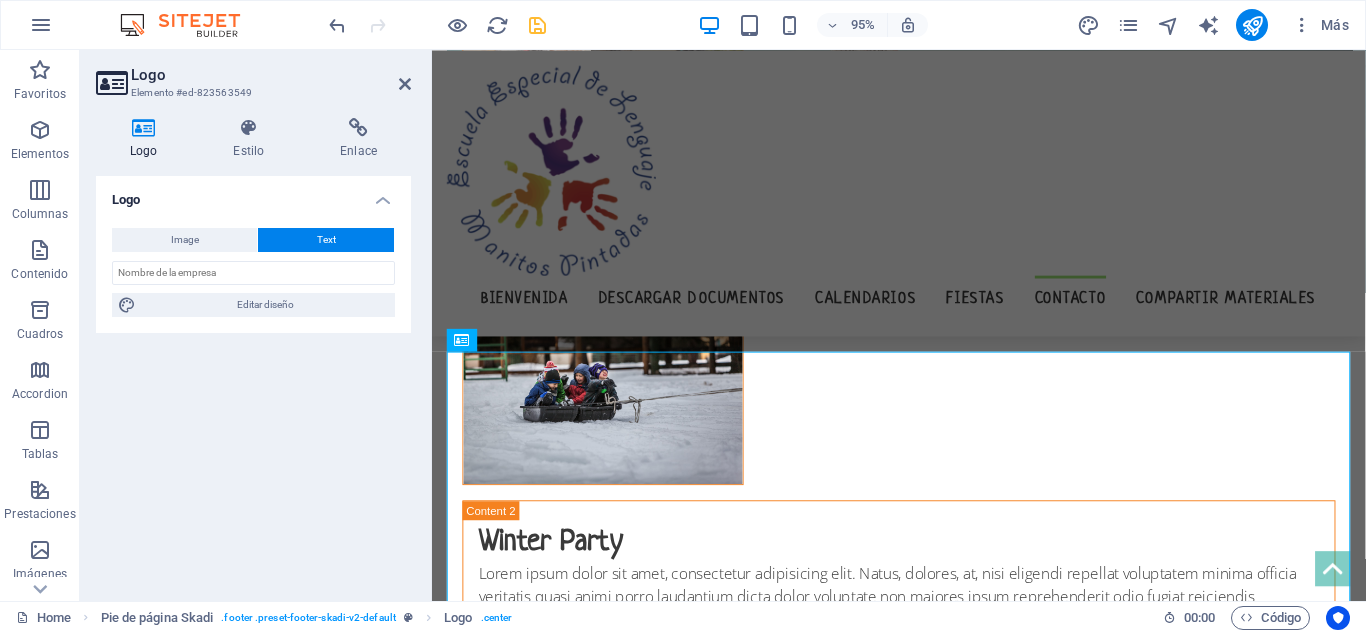scroll, scrollTop: 0, scrollLeft: 0, axis: both 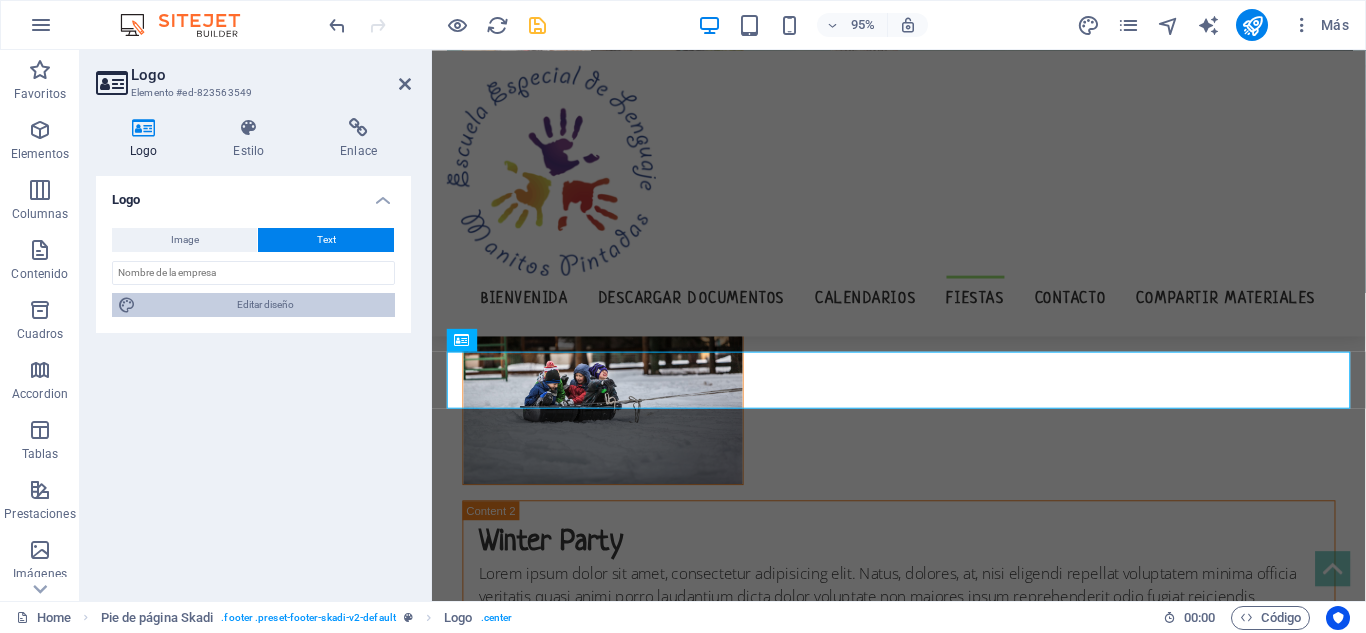 click on "Editar diseño" at bounding box center (265, 305) 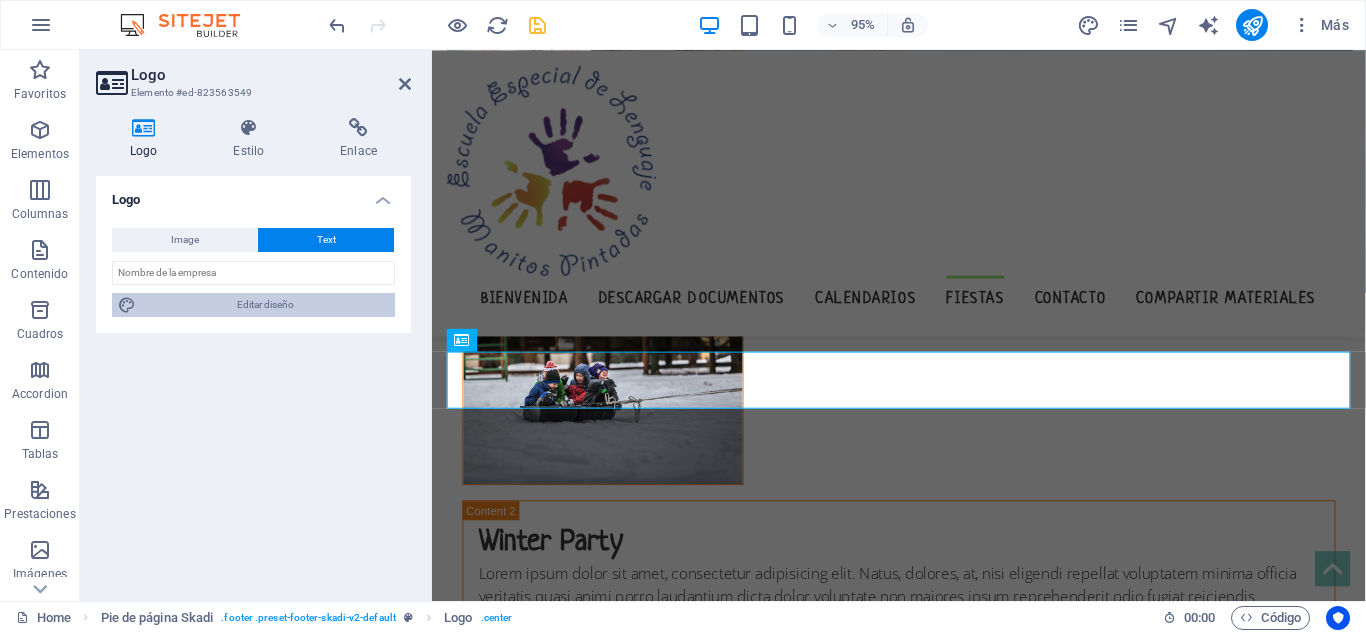 scroll, scrollTop: 5388, scrollLeft: 0, axis: vertical 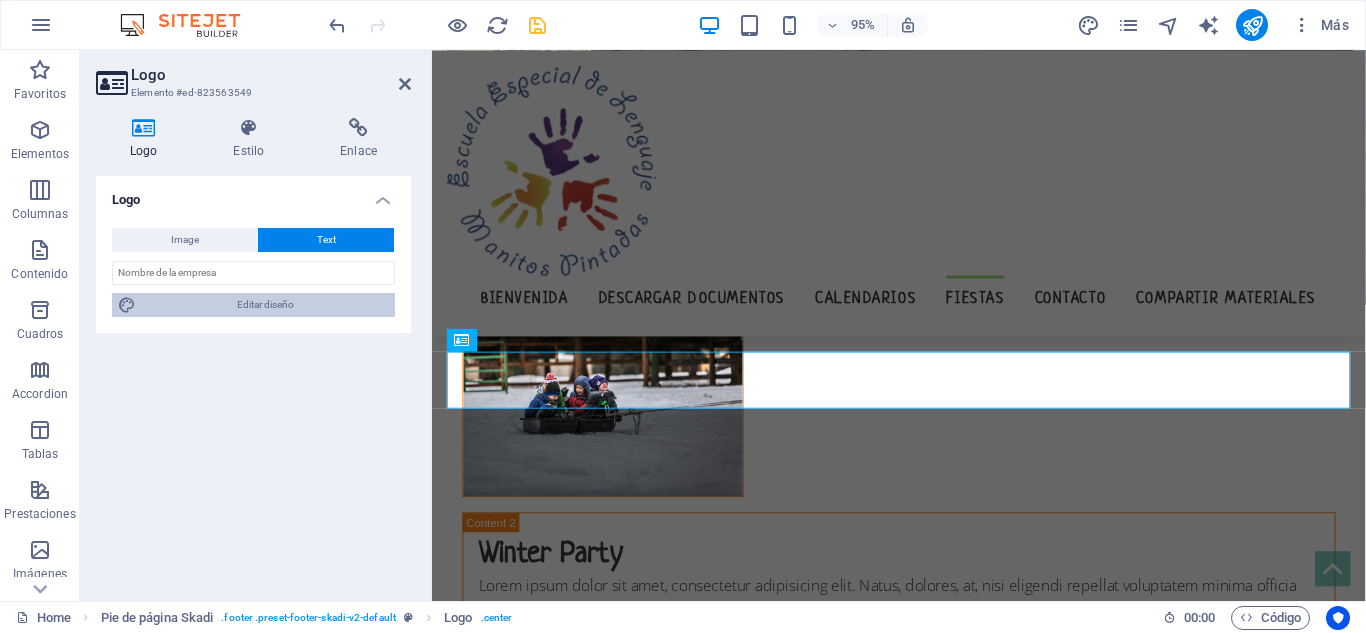 select on "px" 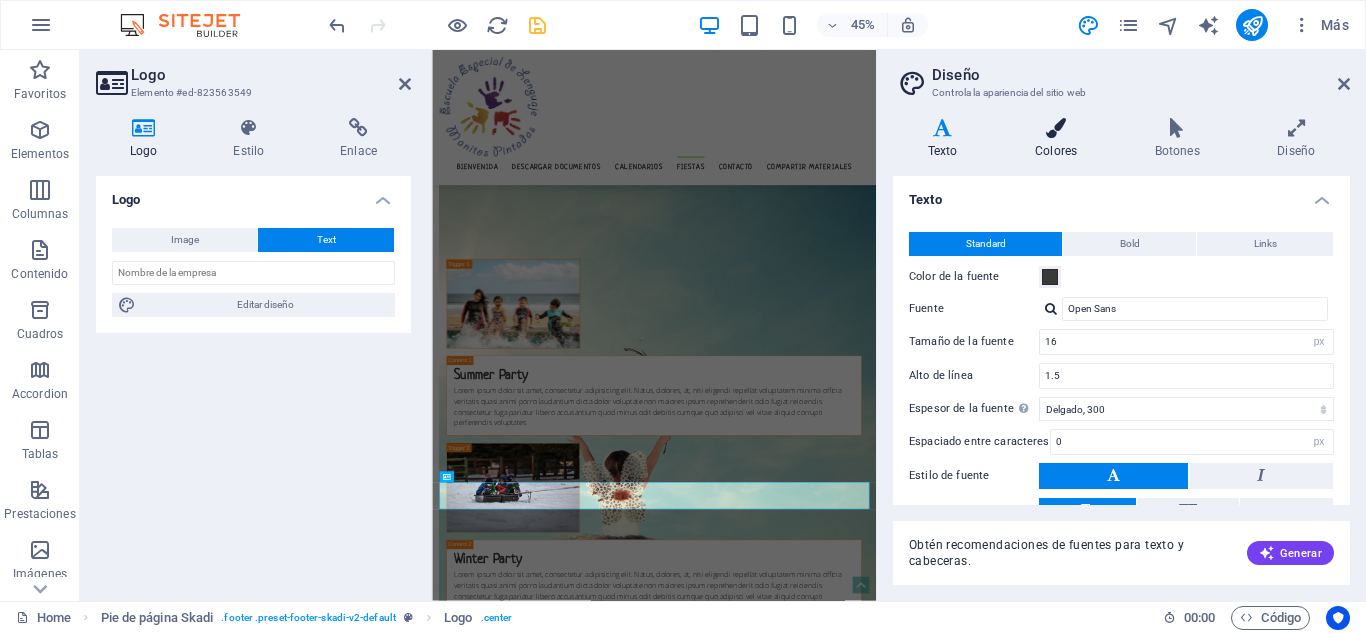 click on "Colores" at bounding box center [1060, 139] 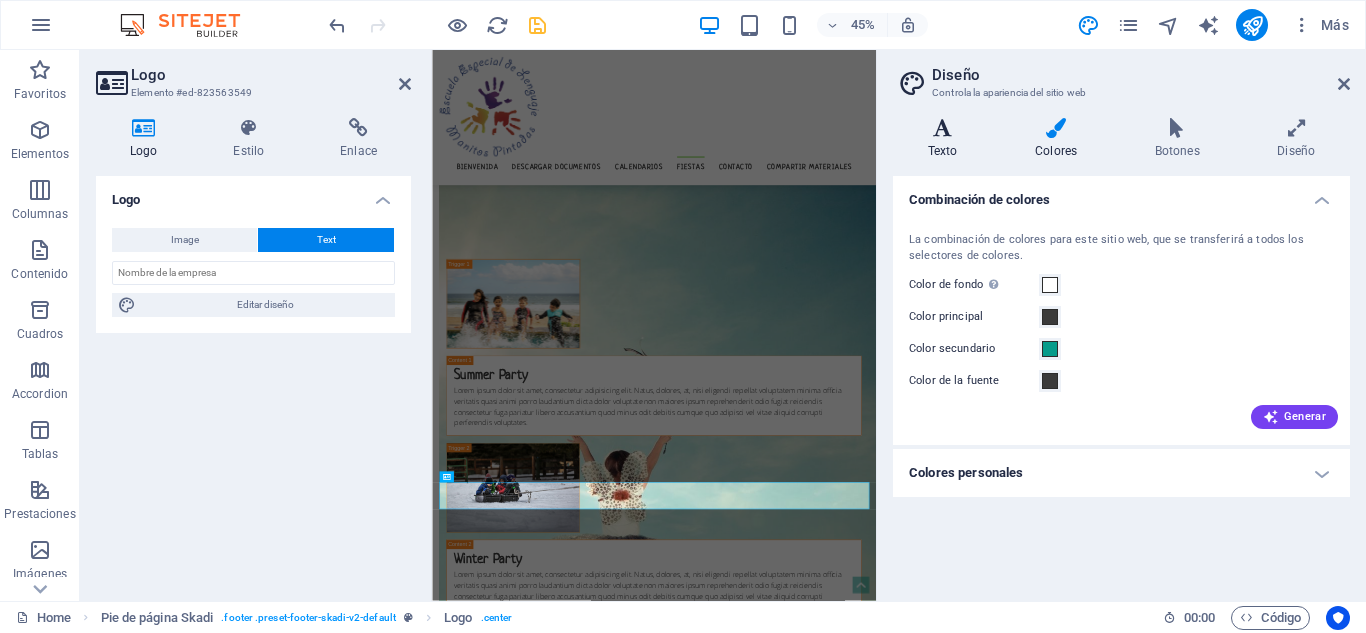 click on "Texto" at bounding box center (946, 139) 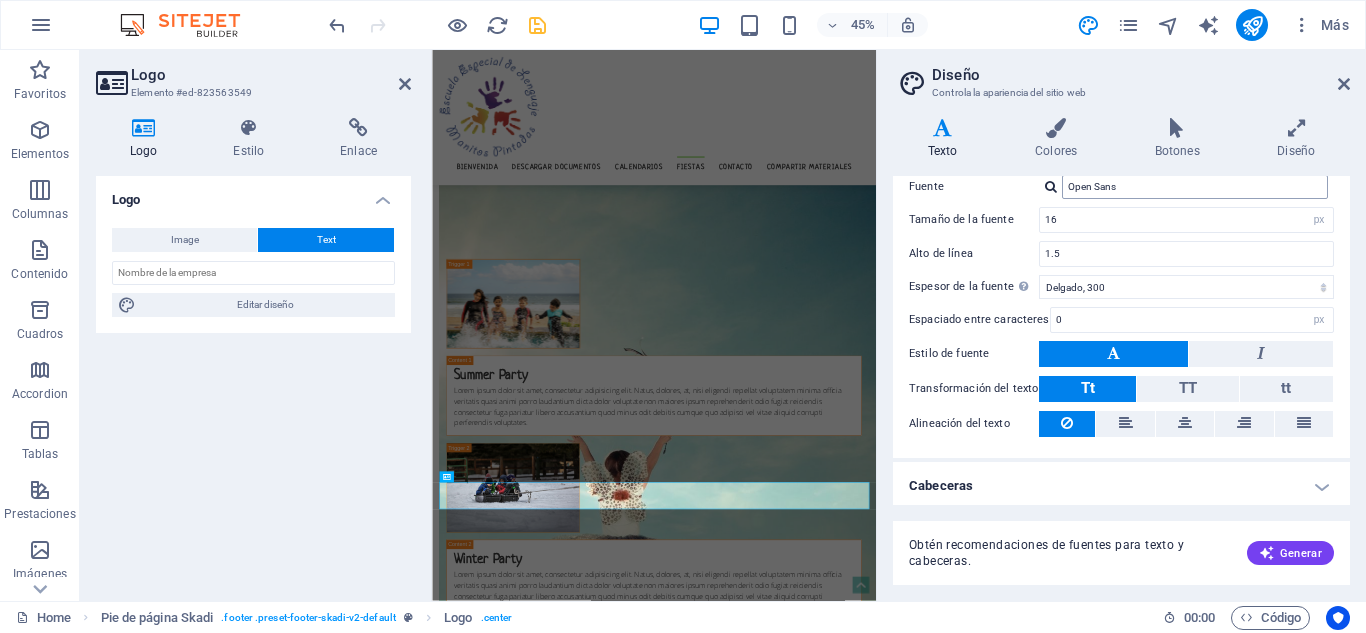 scroll, scrollTop: 127, scrollLeft: 0, axis: vertical 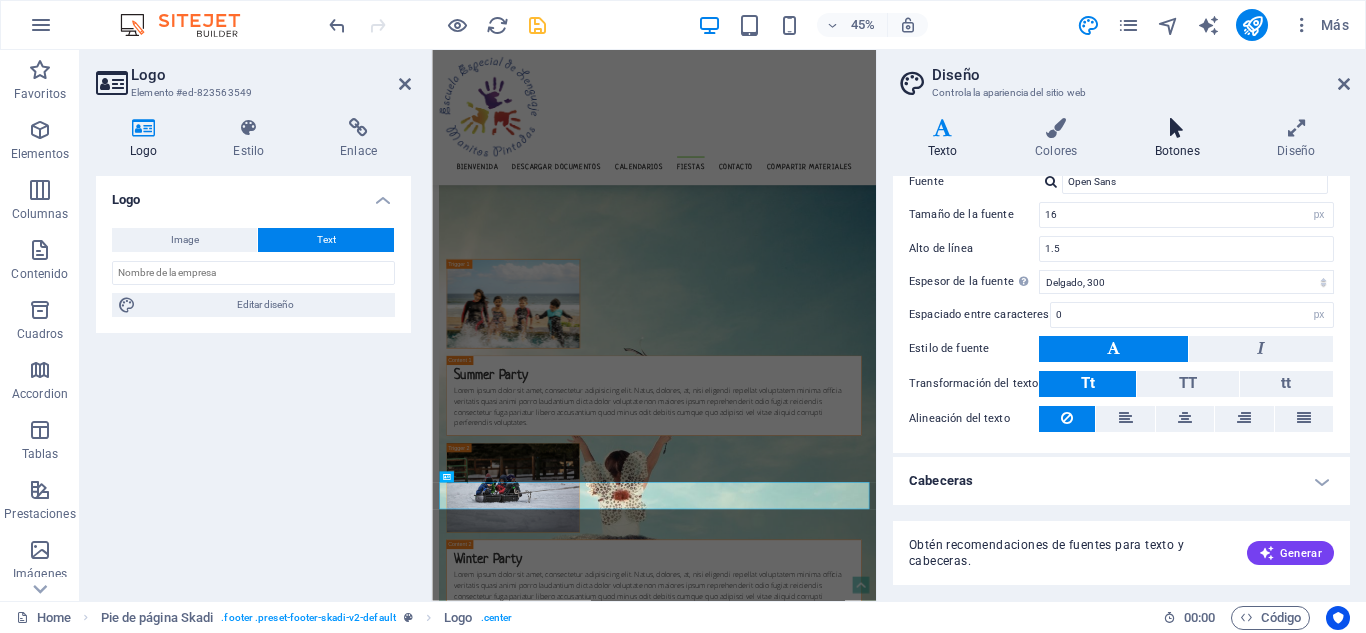 click on "Botones" at bounding box center (1181, 139) 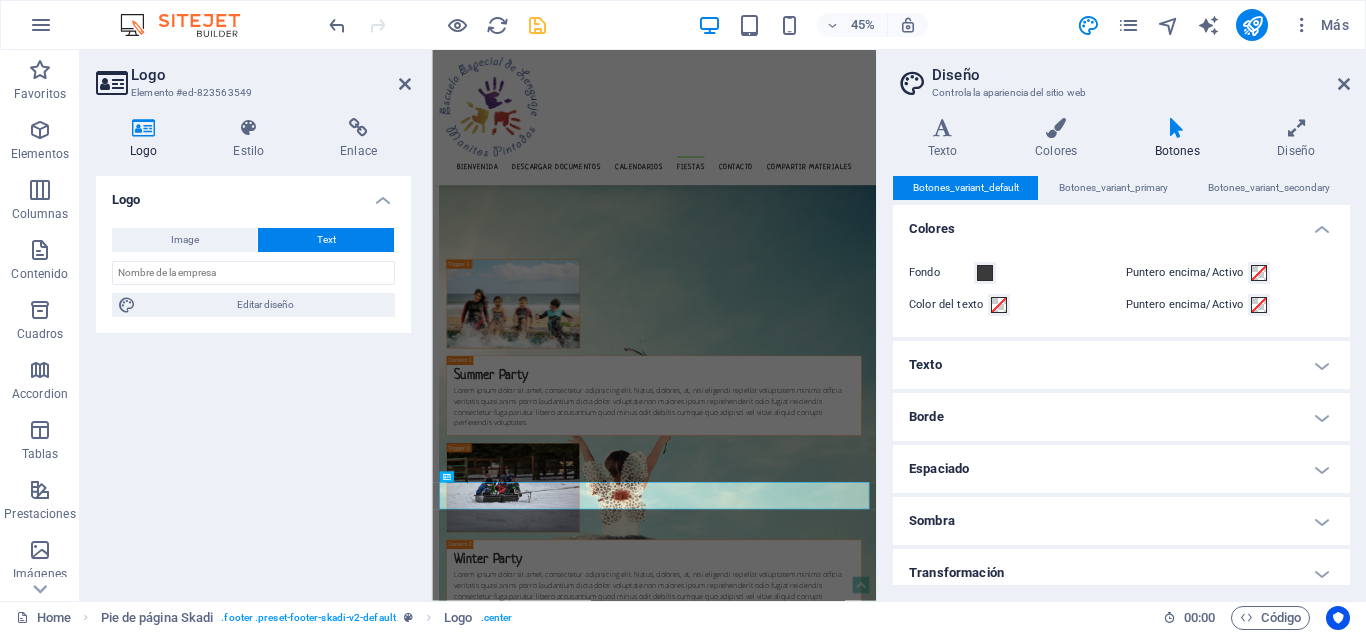 click on "Texto" at bounding box center [1121, 365] 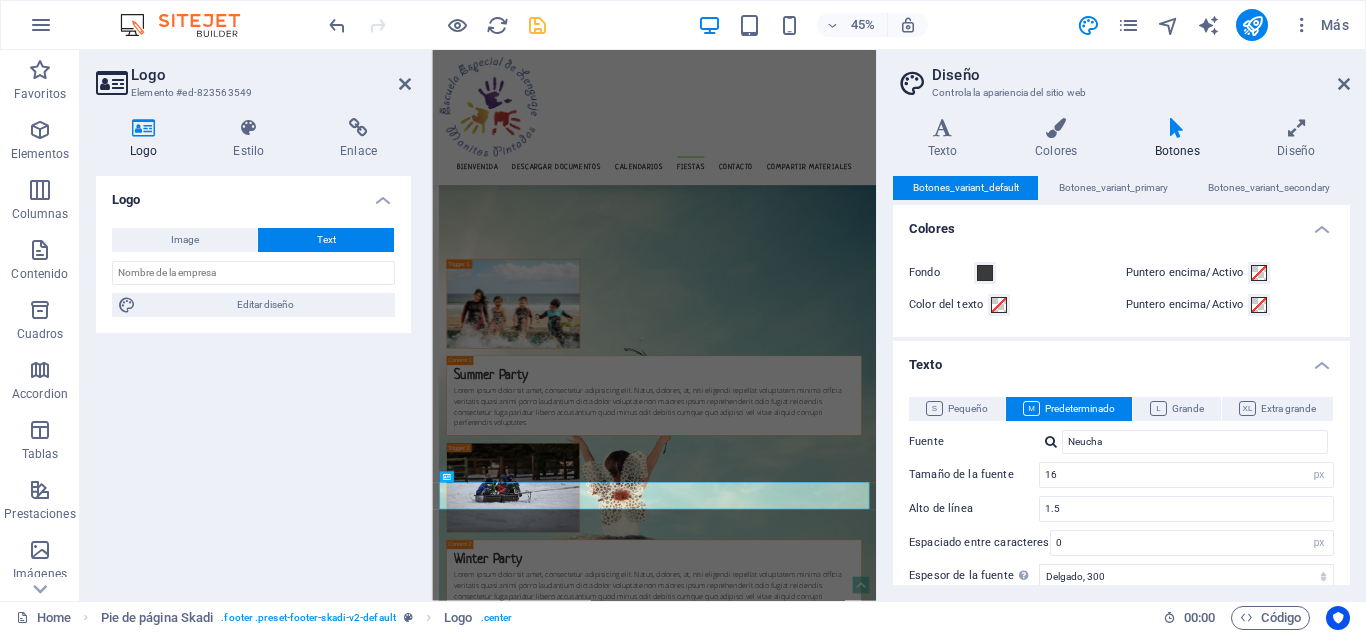 click on "Texto" at bounding box center (1121, 359) 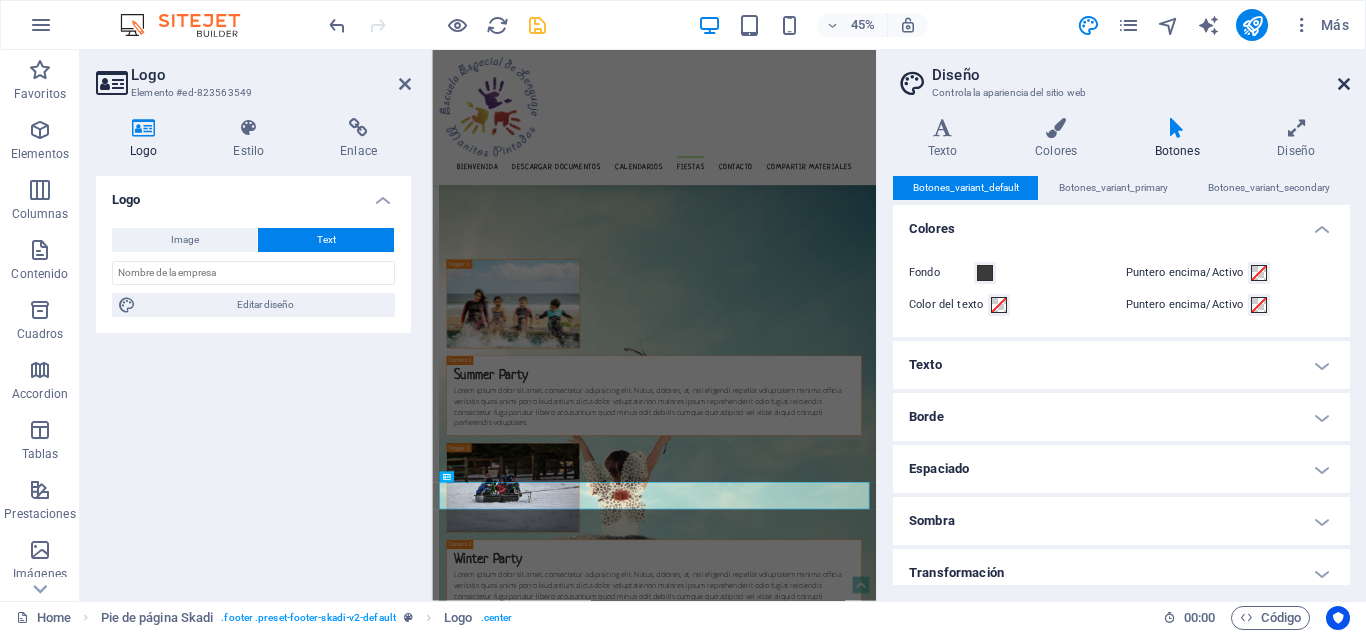 click at bounding box center [1344, 84] 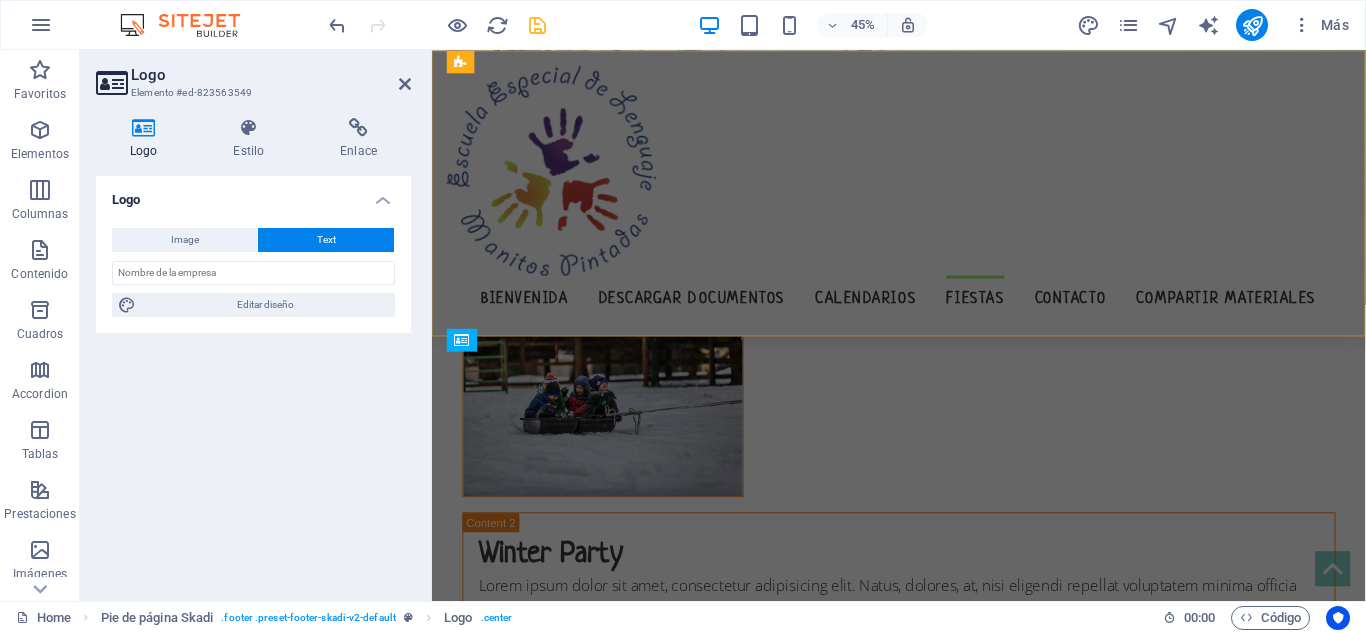 click on "Bienvenida descargar documentos Calendarios Fiestas Contacto Compartir materiales" at bounding box center [923, 200] 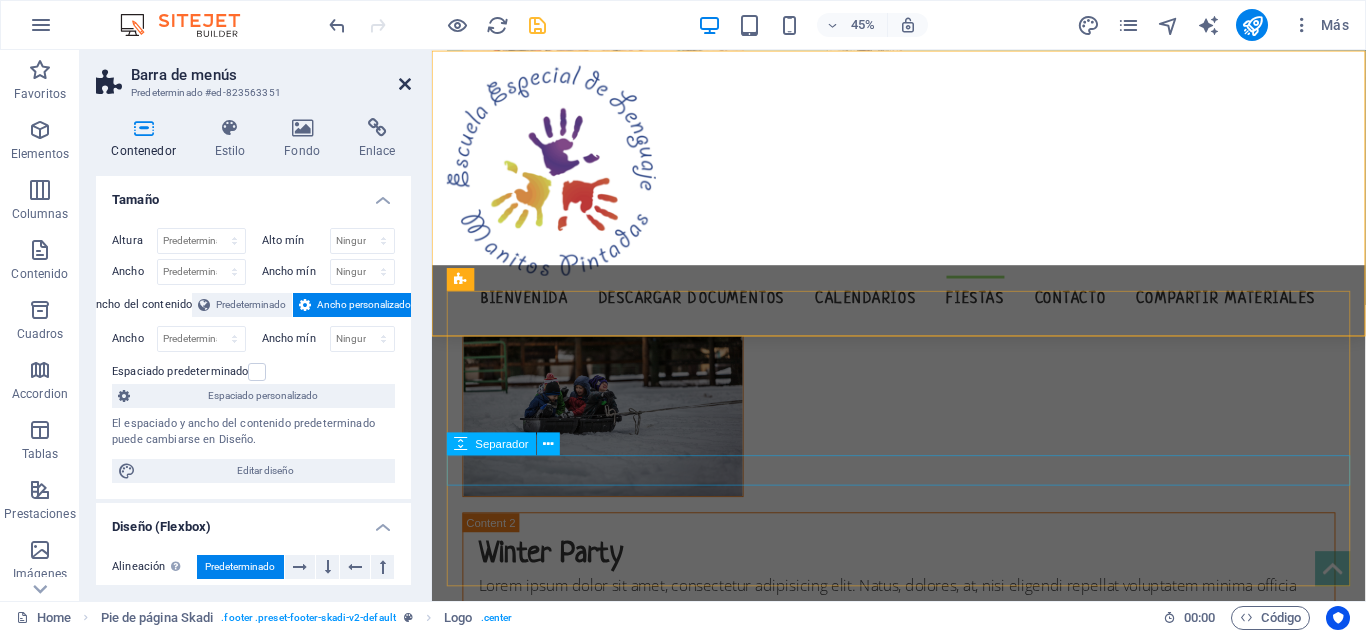 click at bounding box center (405, 84) 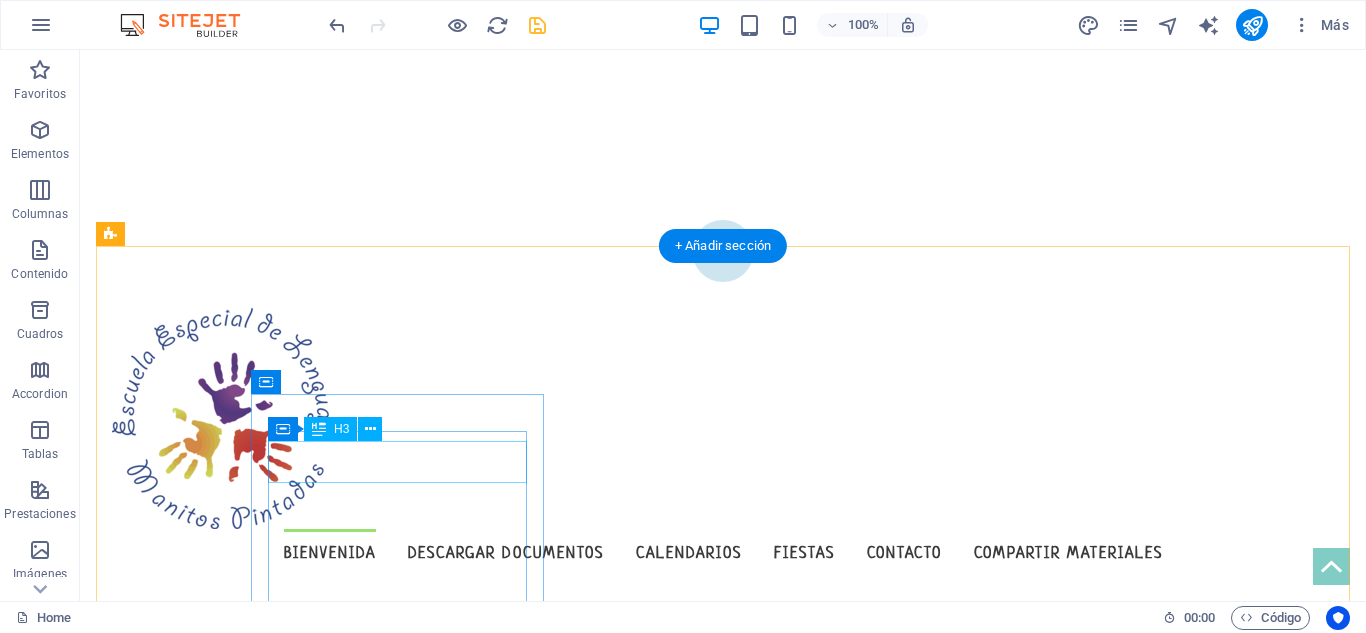 scroll, scrollTop: 379, scrollLeft: 0, axis: vertical 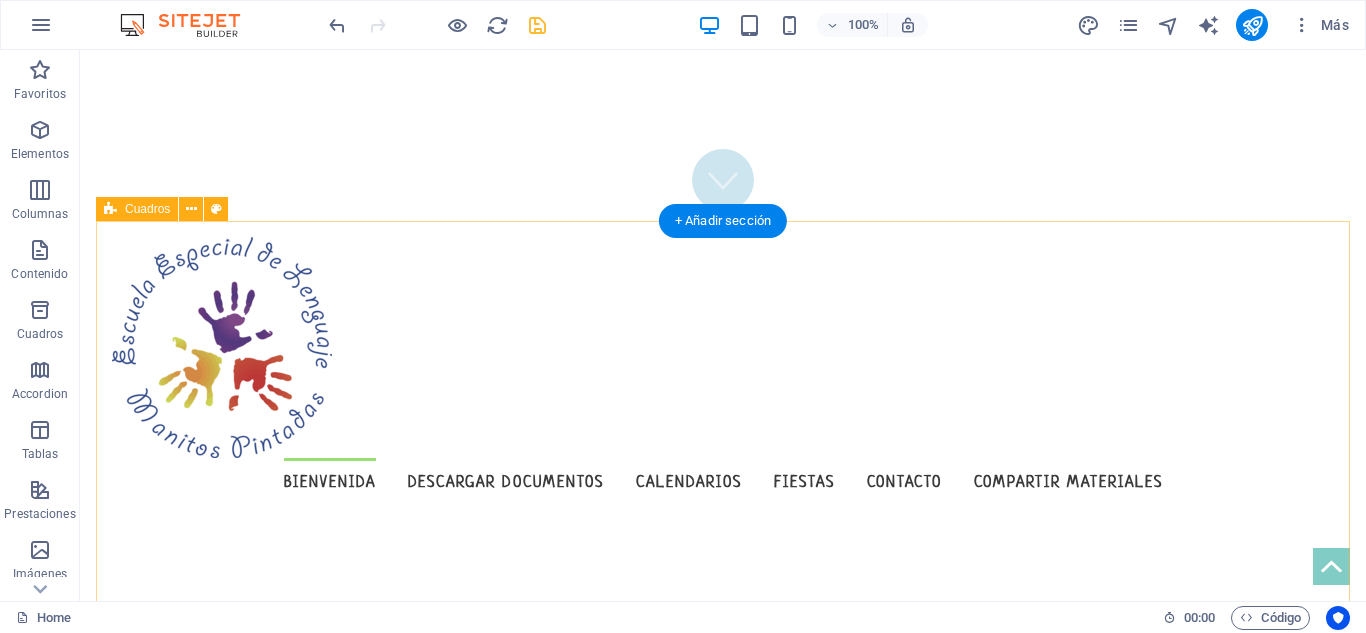 click on "Misión  La Escuela esta centrada en la superación de los Trastornos Específicos del Lenguaje de niños y niñas en edad preescolar, entregándoles una formación integral de calidad.   Visión La Escuela de Lenguaje "[SCHOOL NAME]", perteneciente al área de la educación que corresponde a las necesidades de la comunidad, inclusiva, innovadora y eficaz en la atención de niños y niñas con trastorno especifico de lenguaje. Motto Party Lorem ipsum dolor sit amet, consectetuer adipiscing elit. Aenean commodo ligula eget dolor. Lorem ipsum dolor sit amet, consectetuer adipiscing elit leget dolor." at bounding box center (723, 1330) 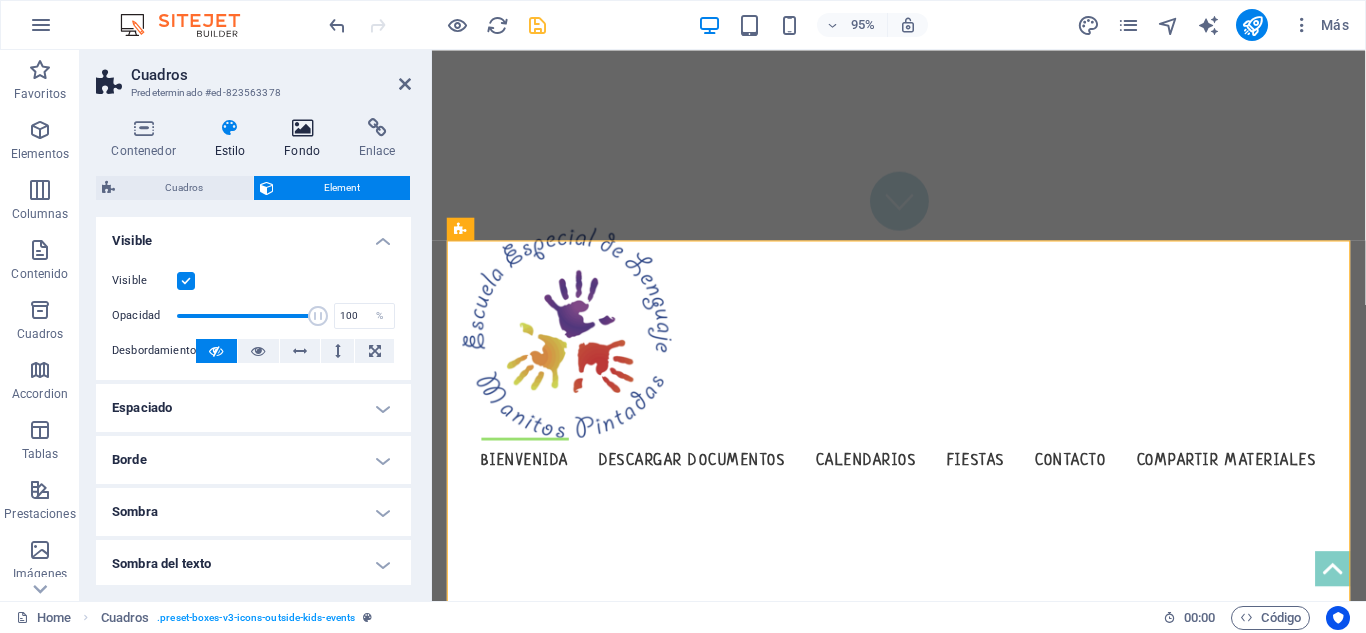 click at bounding box center (302, 128) 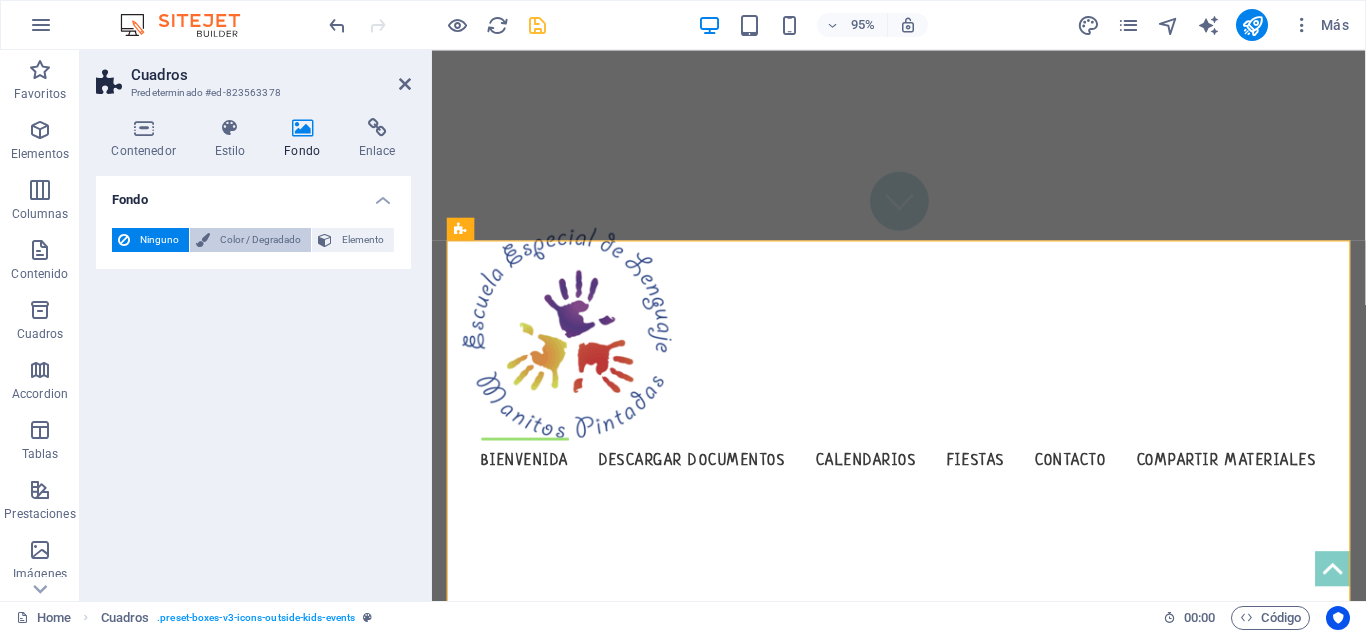 click on "Color / Degradado" at bounding box center (260, 240) 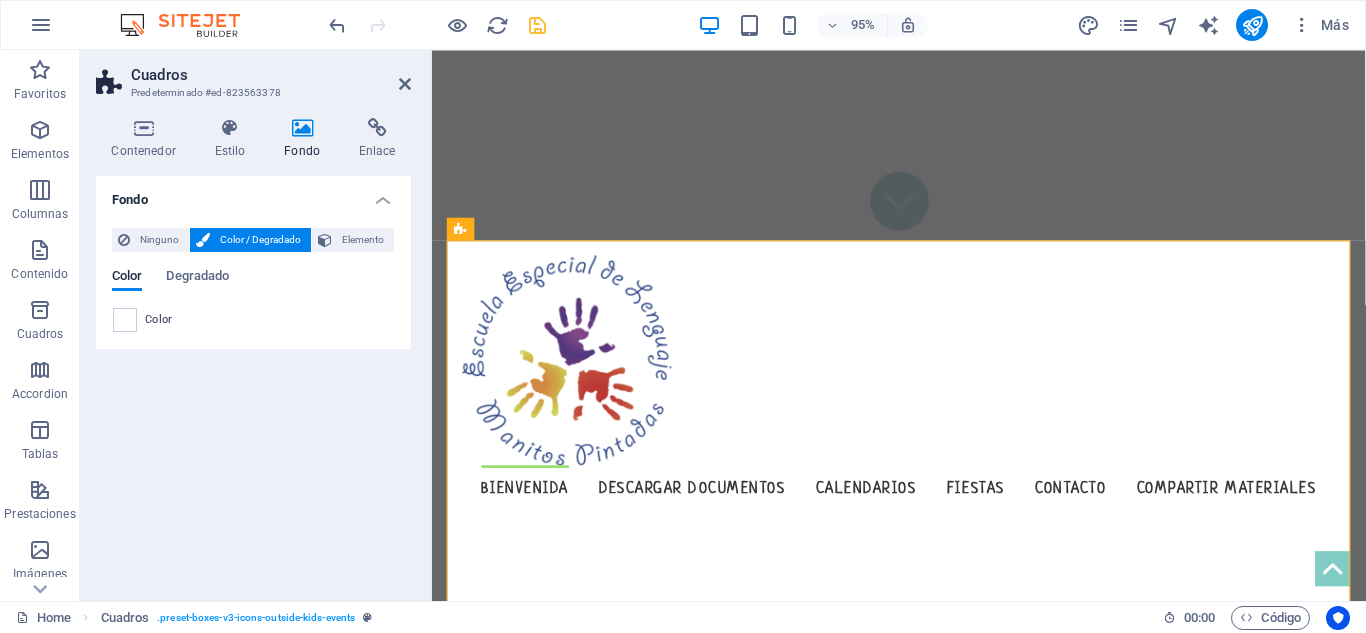 click on "Color Degradado Color" at bounding box center (253, 293) 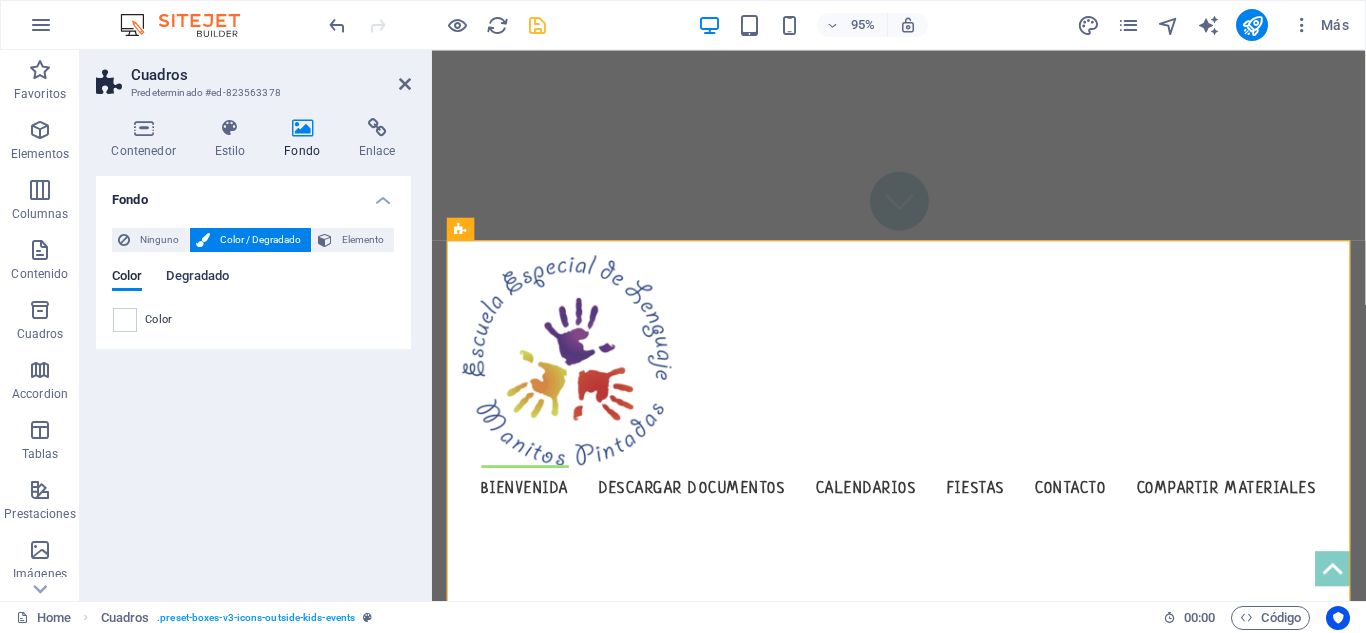 click on "Degradado" at bounding box center [197, 278] 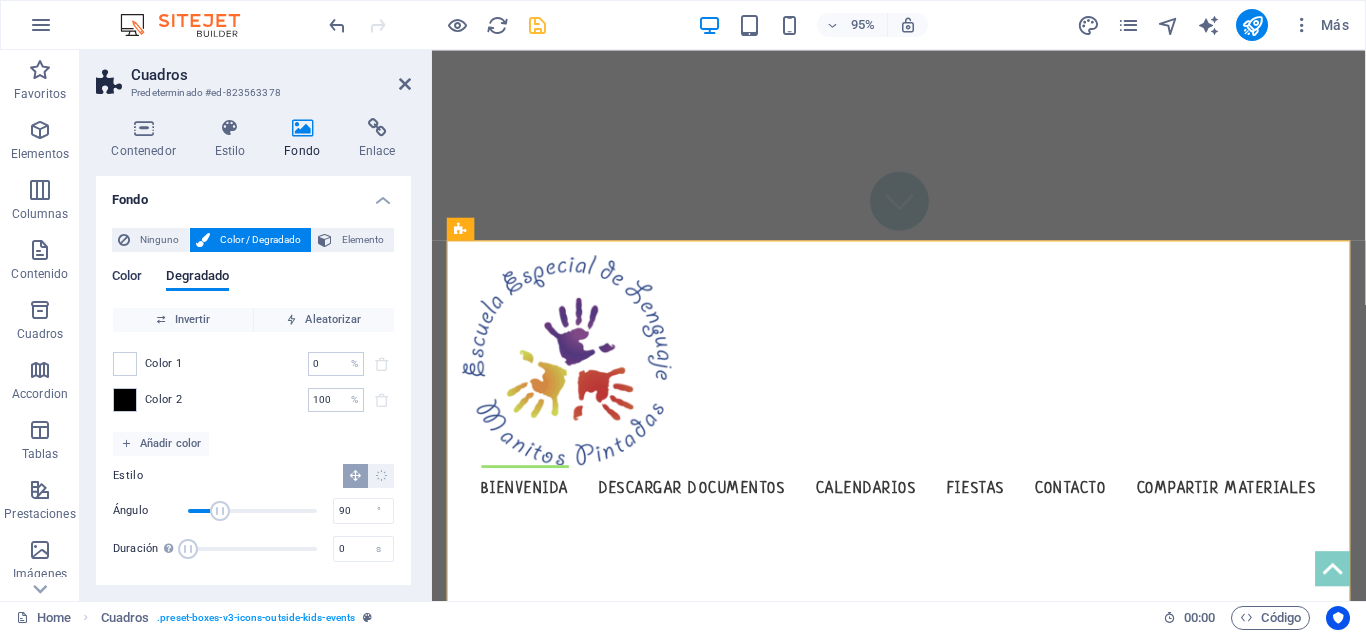 click on "Color" at bounding box center (127, 278) 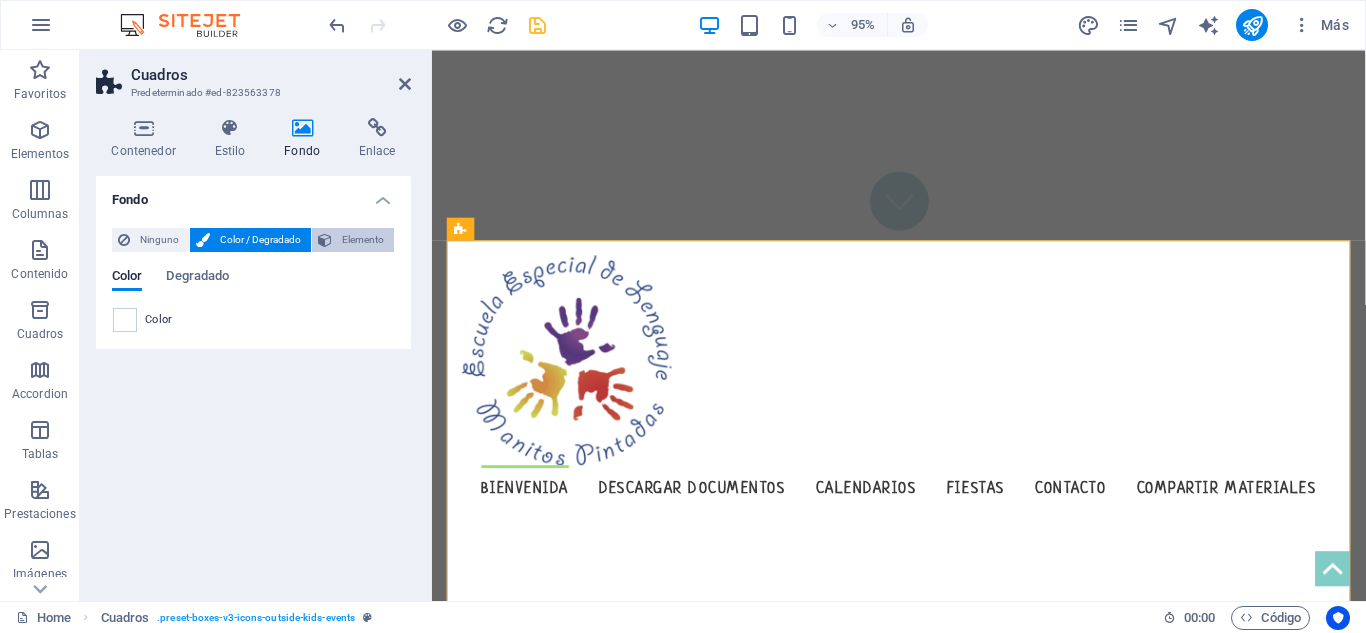 click at bounding box center [325, 240] 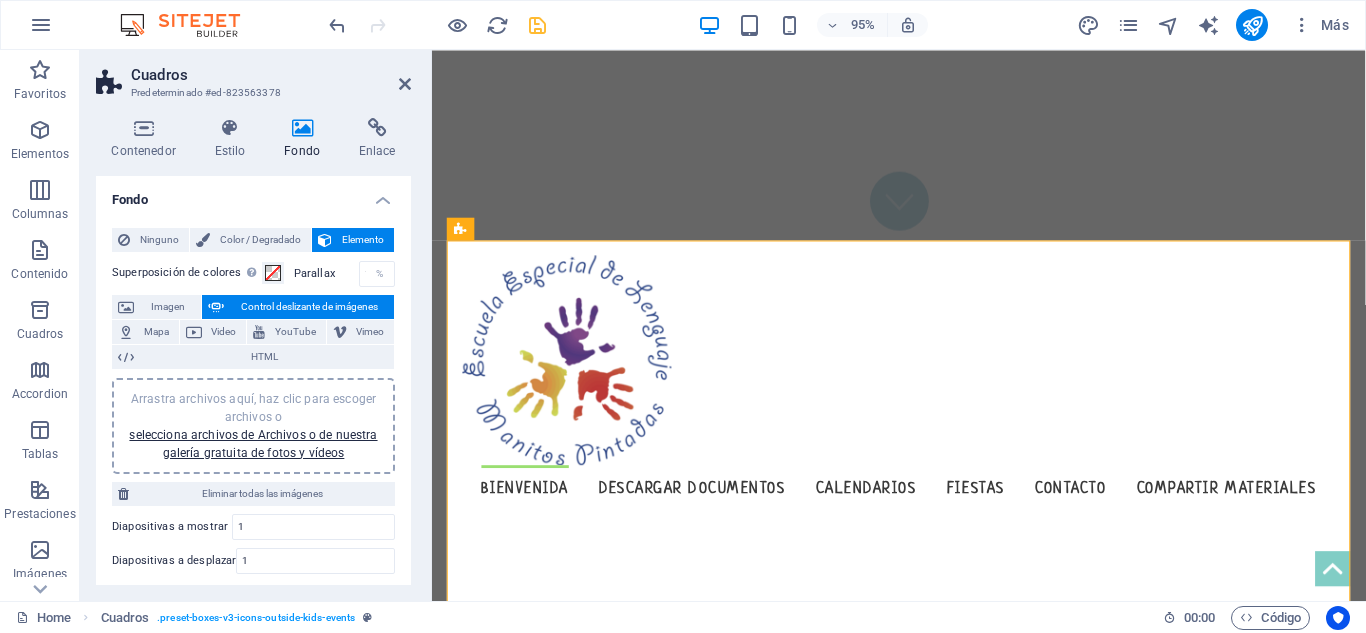 scroll, scrollTop: 55, scrollLeft: 0, axis: vertical 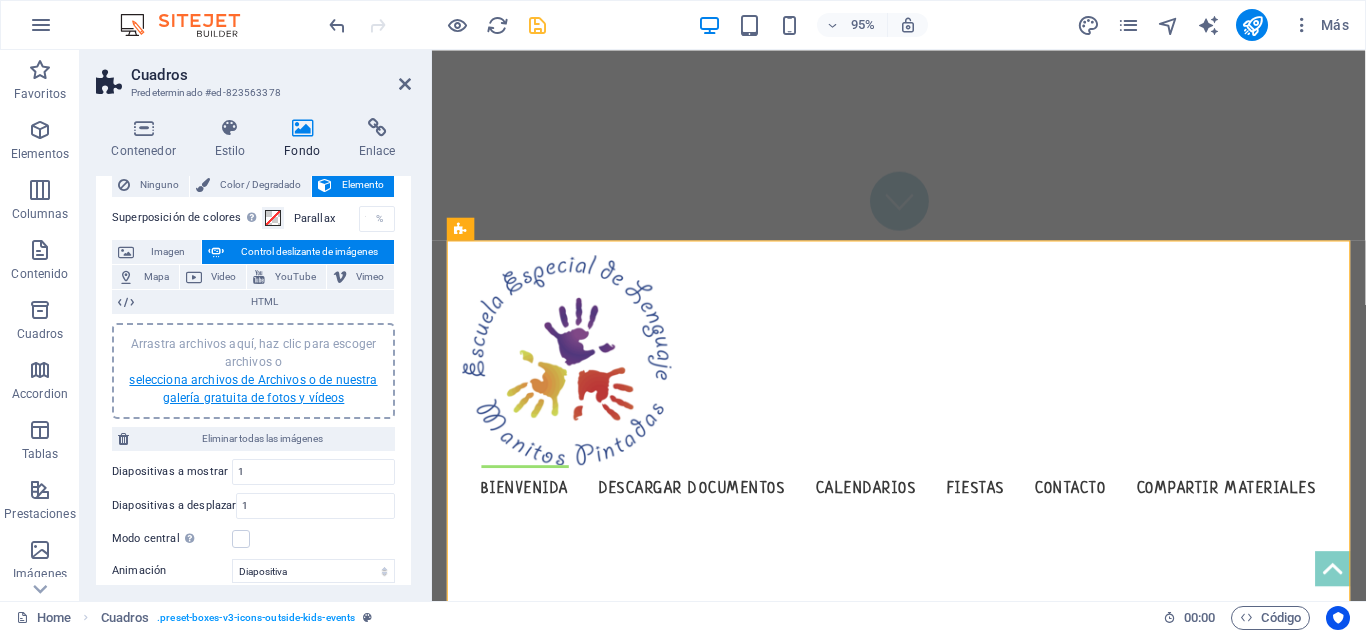 click on "selecciona archivos de Archivos o de nuestra galería gratuita de fotos y vídeos" at bounding box center (253, 389) 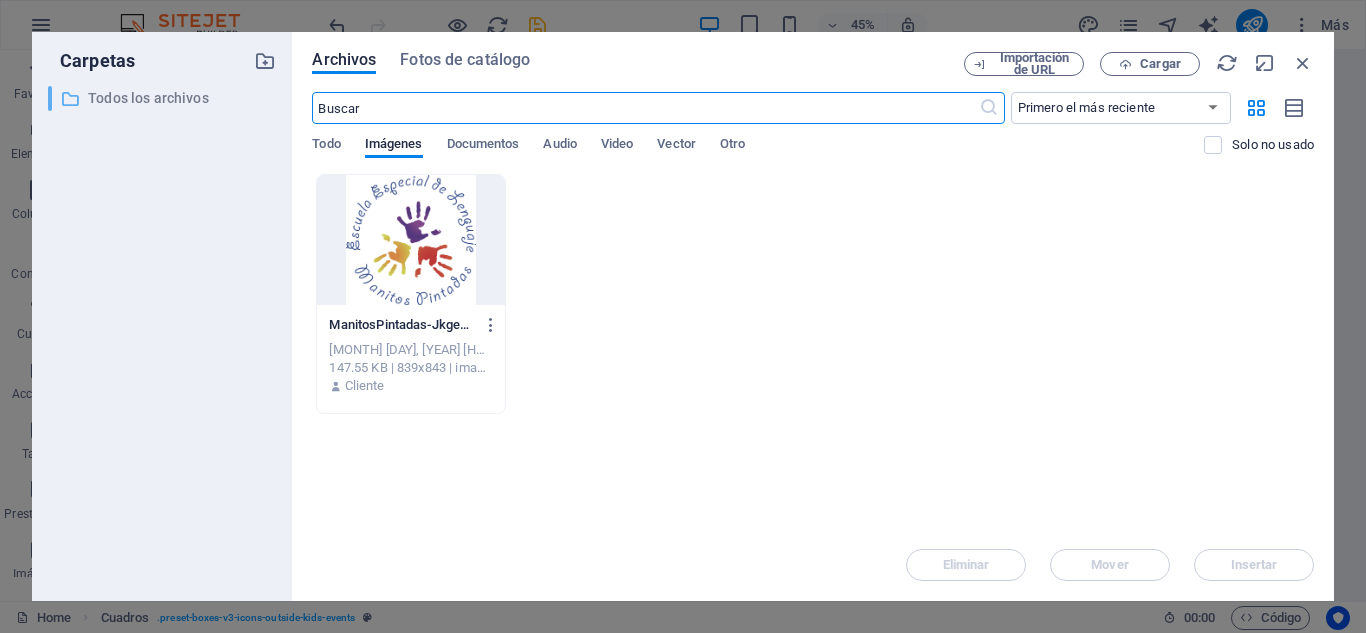 click on "Todos los archivos" at bounding box center (164, 98) 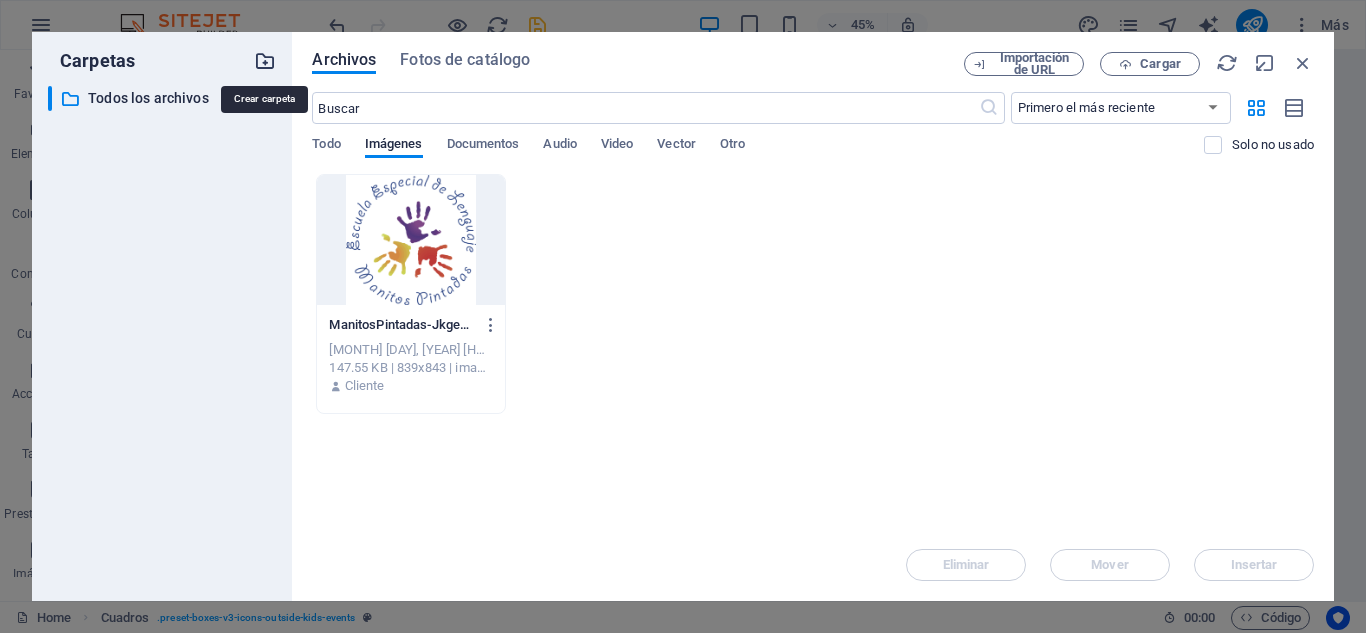 click at bounding box center [265, 61] 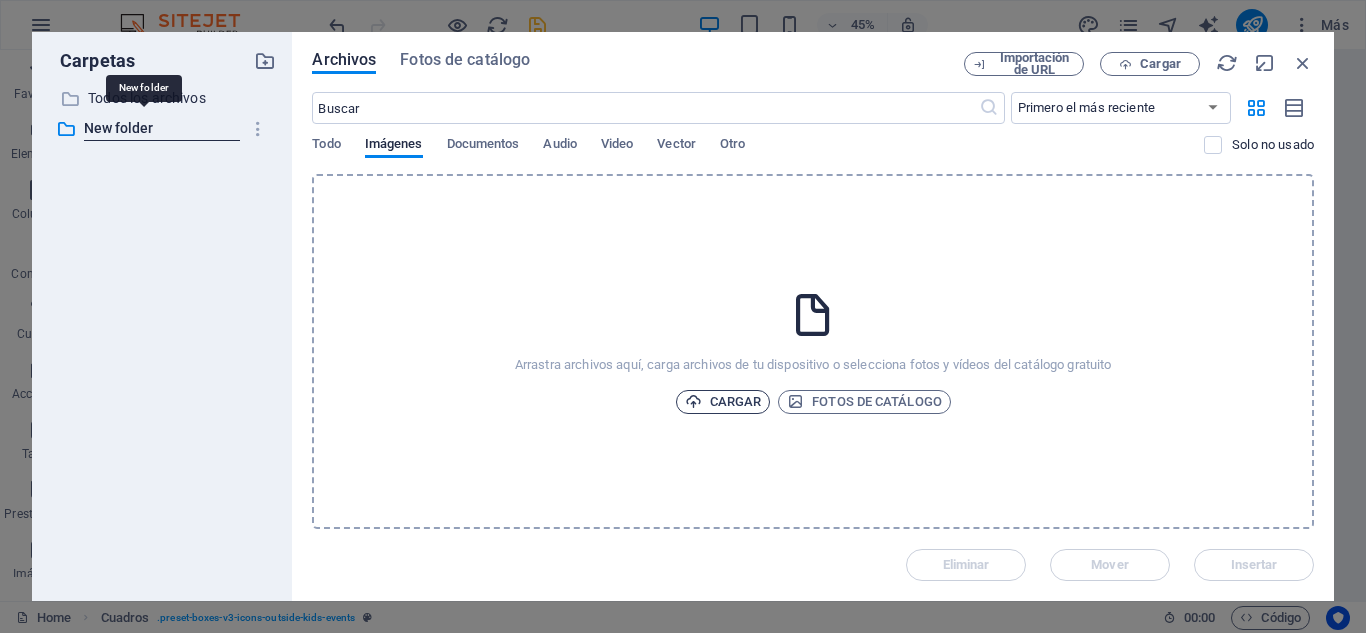click on "Cargar" at bounding box center (723, 402) 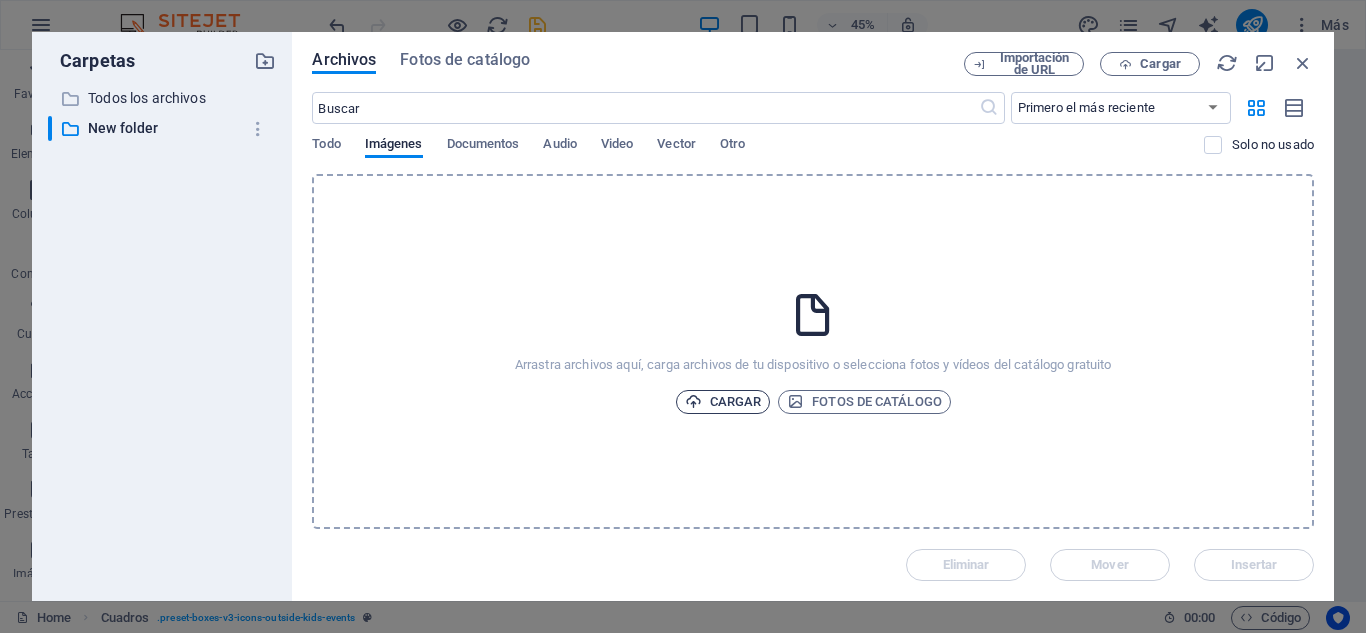 click on "Cargar" at bounding box center (723, 402) 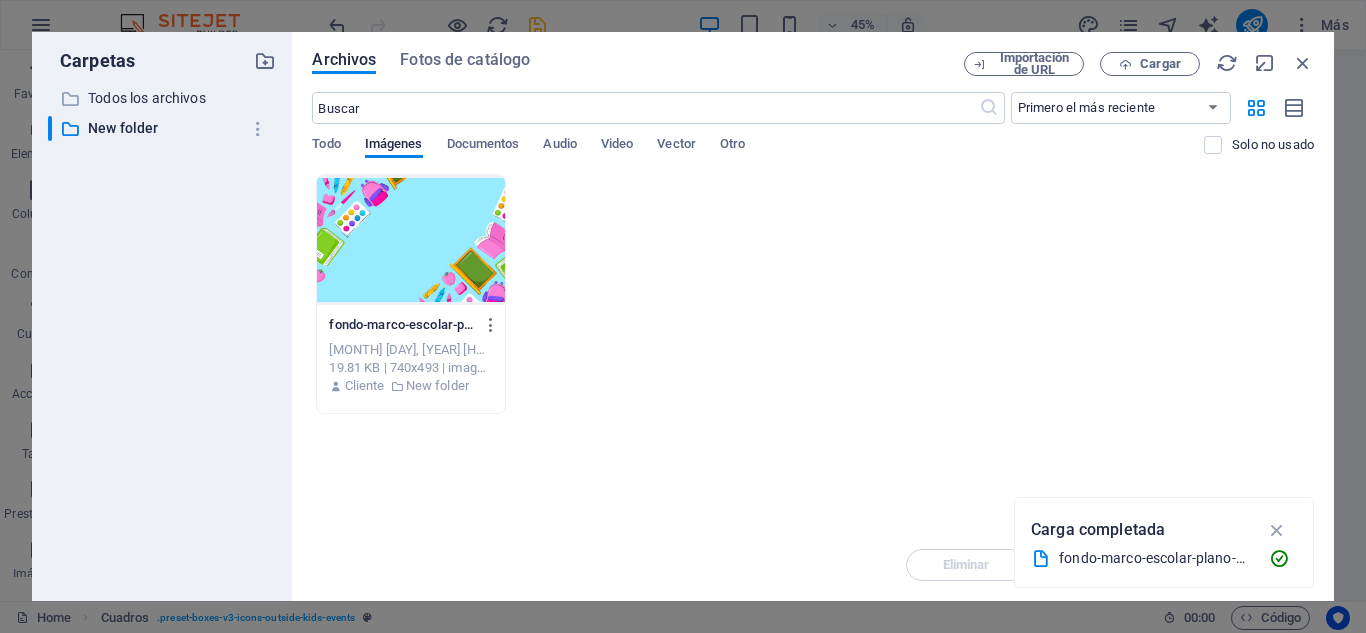 click at bounding box center [410, 240] 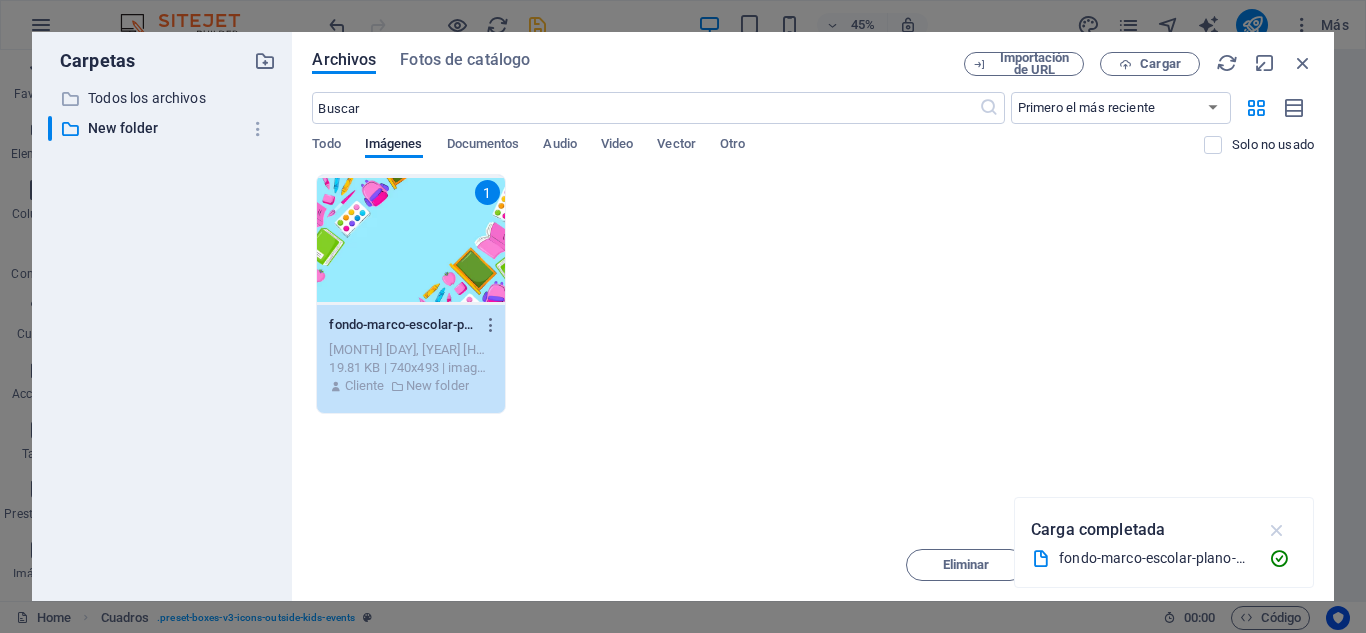 click at bounding box center [1277, 530] 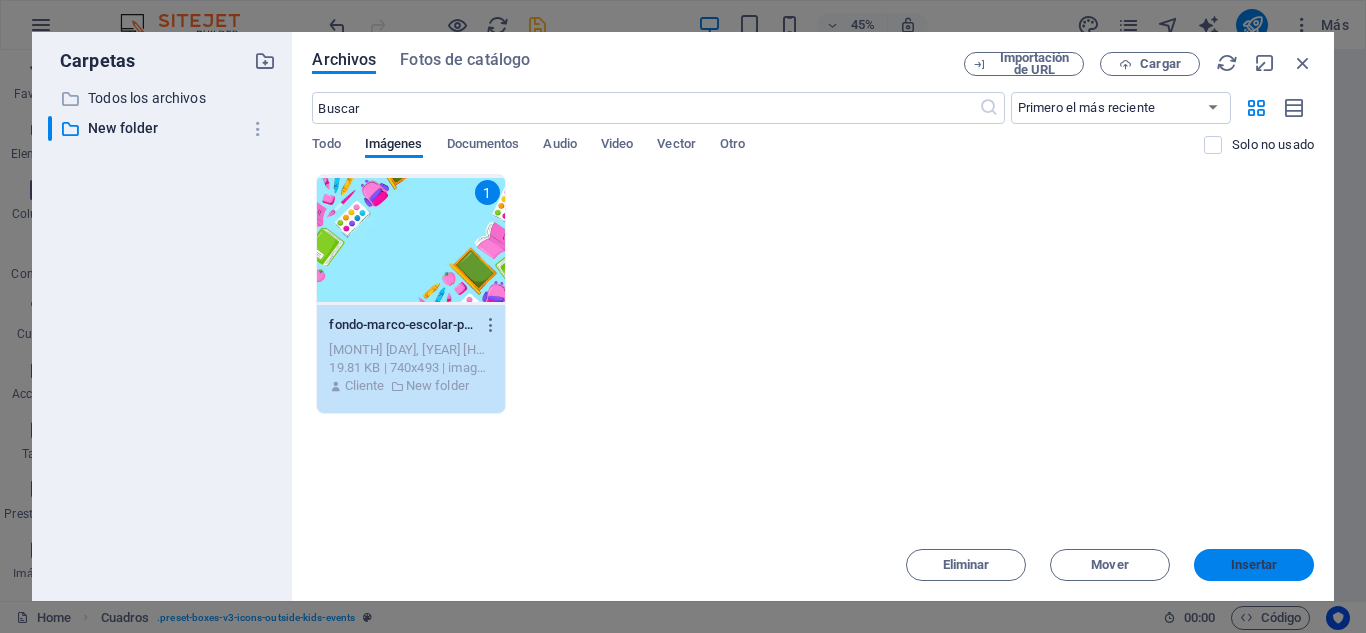 click on "Insertar" at bounding box center (1254, 565) 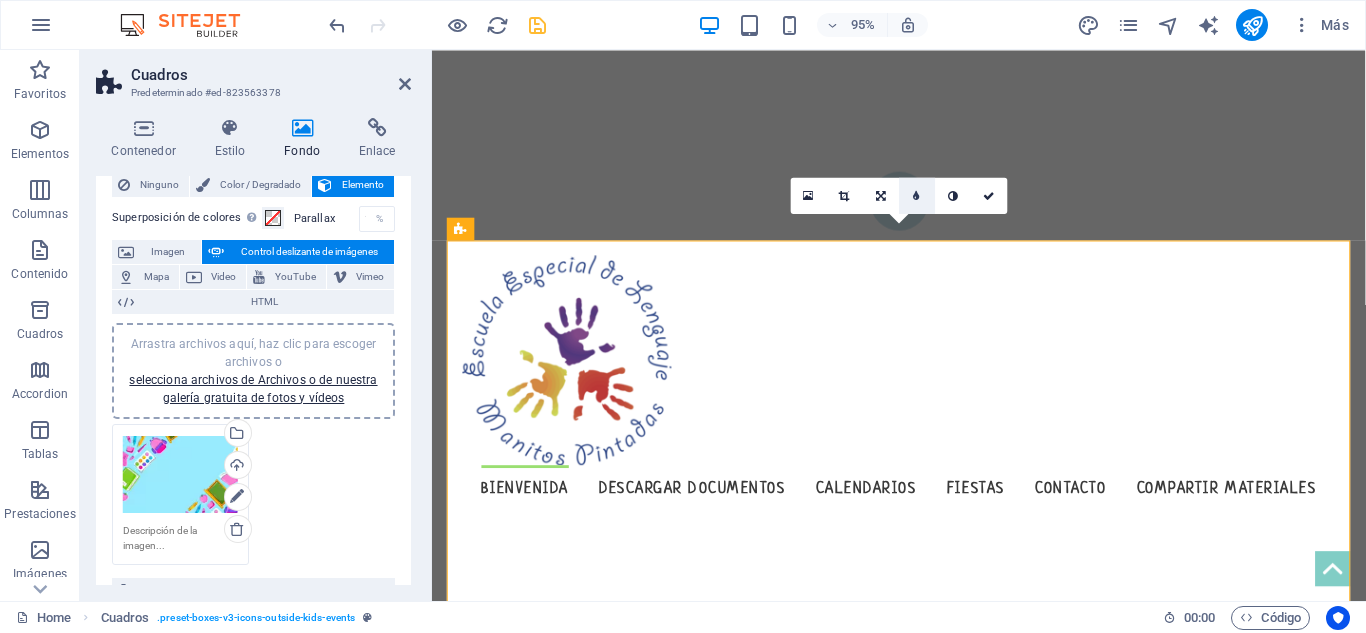 click at bounding box center (917, 195) 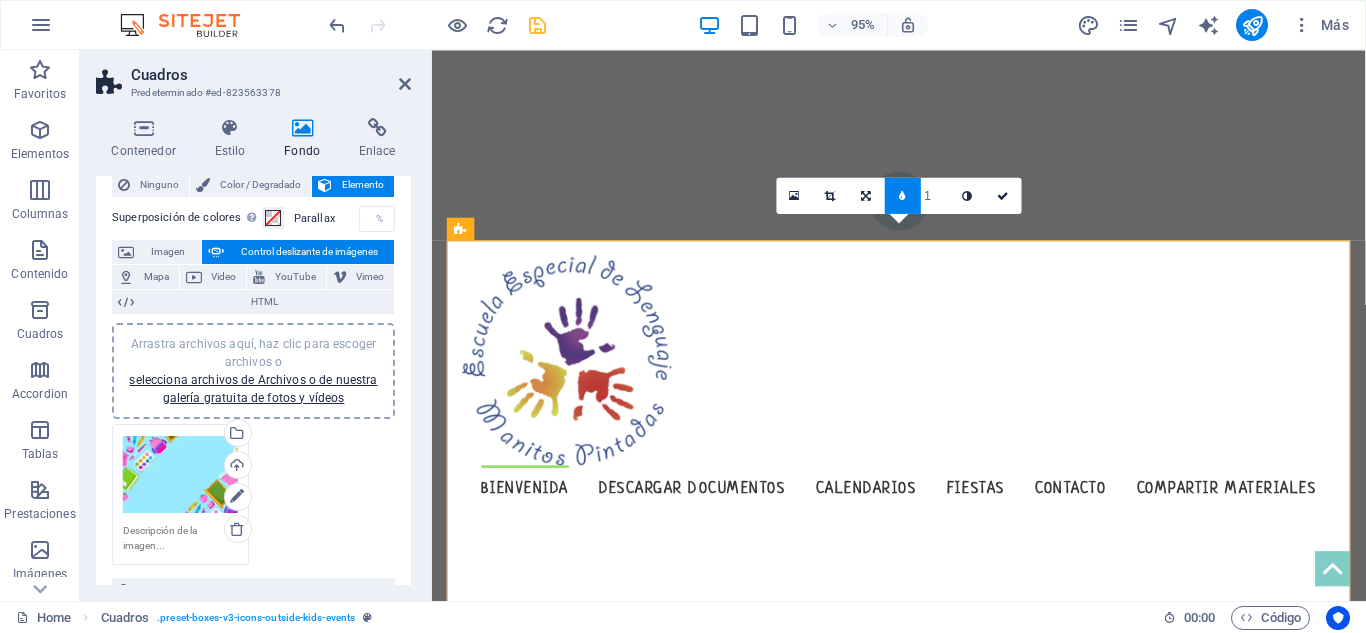 click on "1" at bounding box center [935, 194] 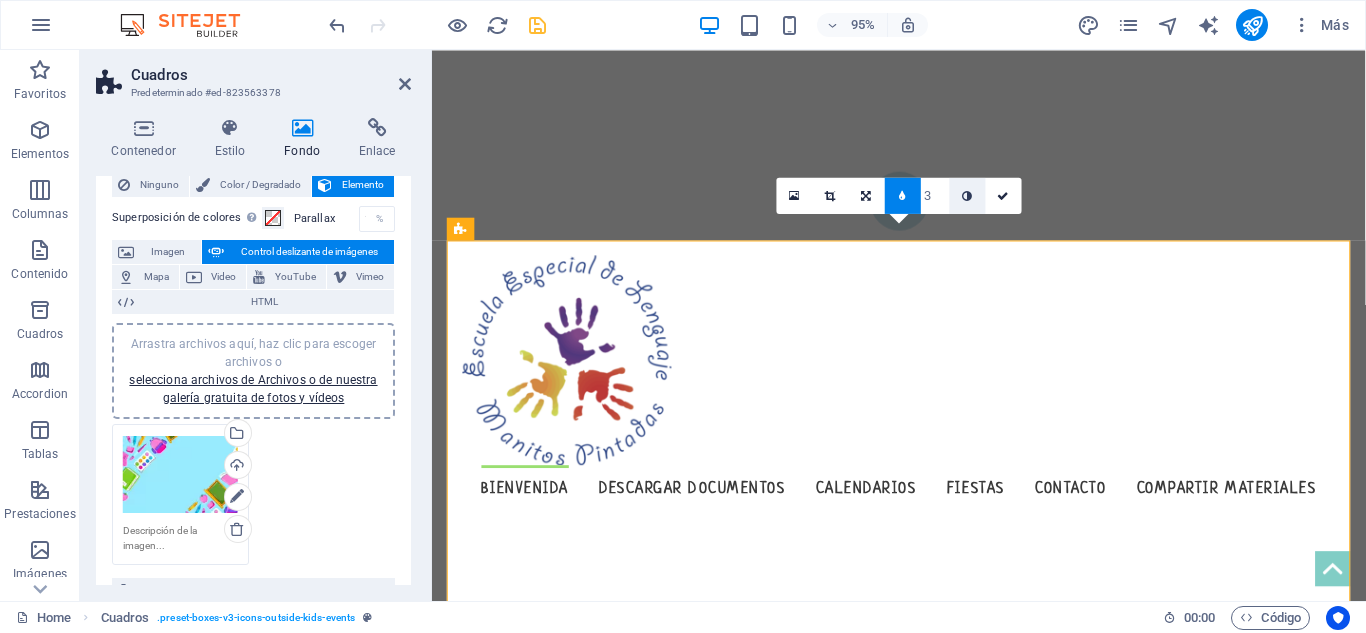 click at bounding box center [968, 194] 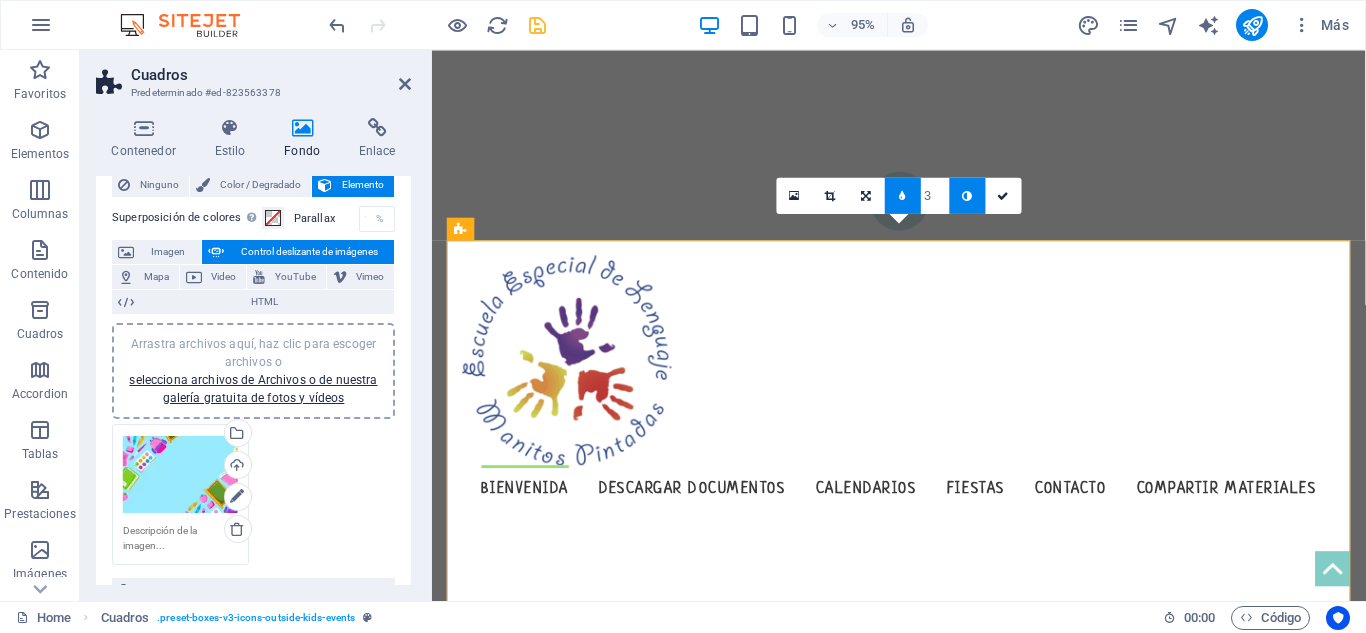 click at bounding box center (968, 194) 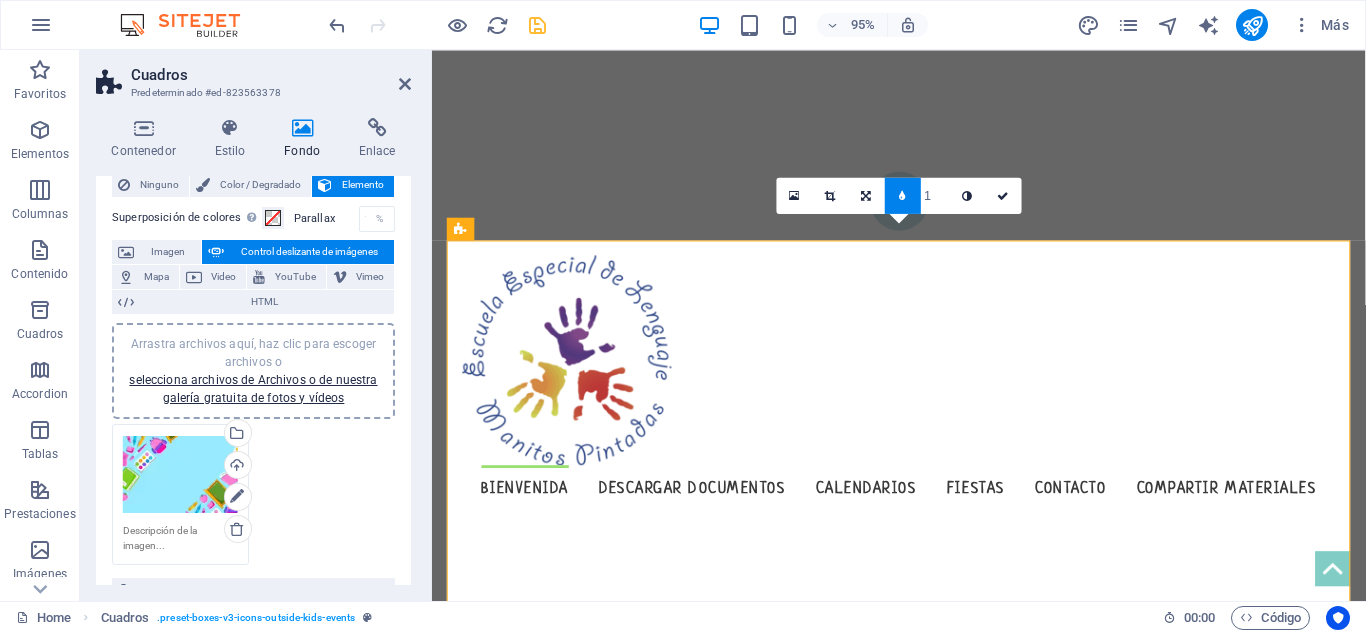 click on "1" at bounding box center (935, 194) 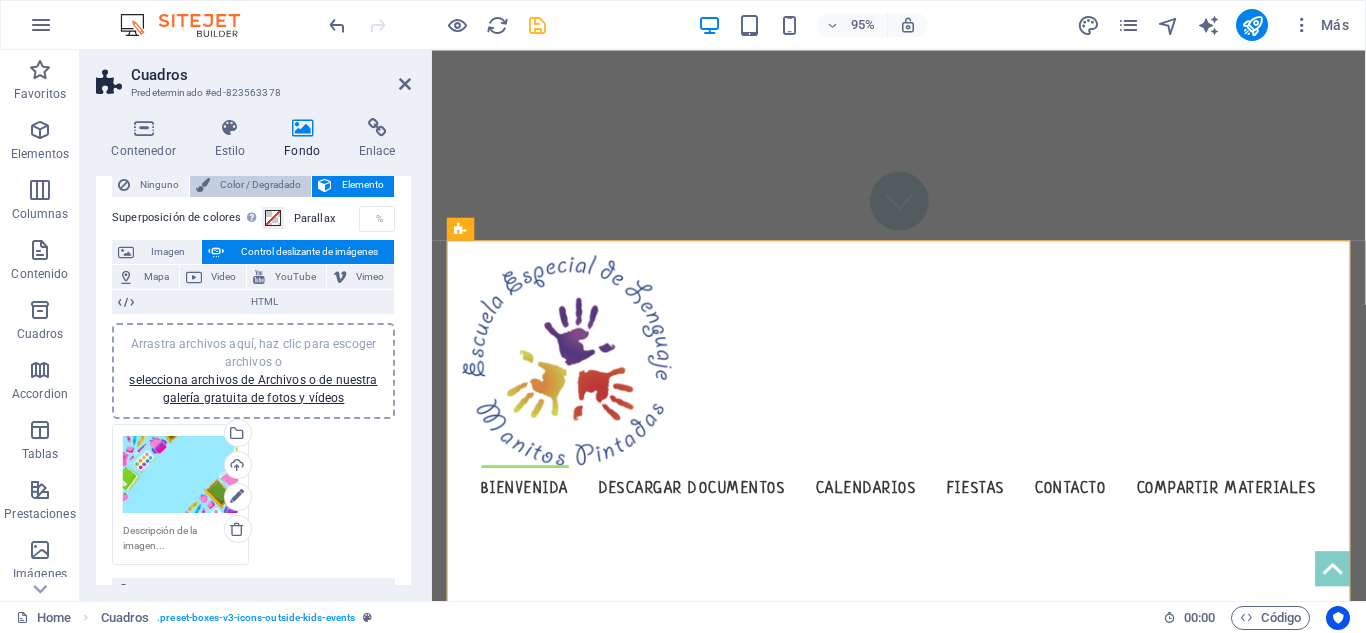 click on "Color / Degradado" at bounding box center [260, 185] 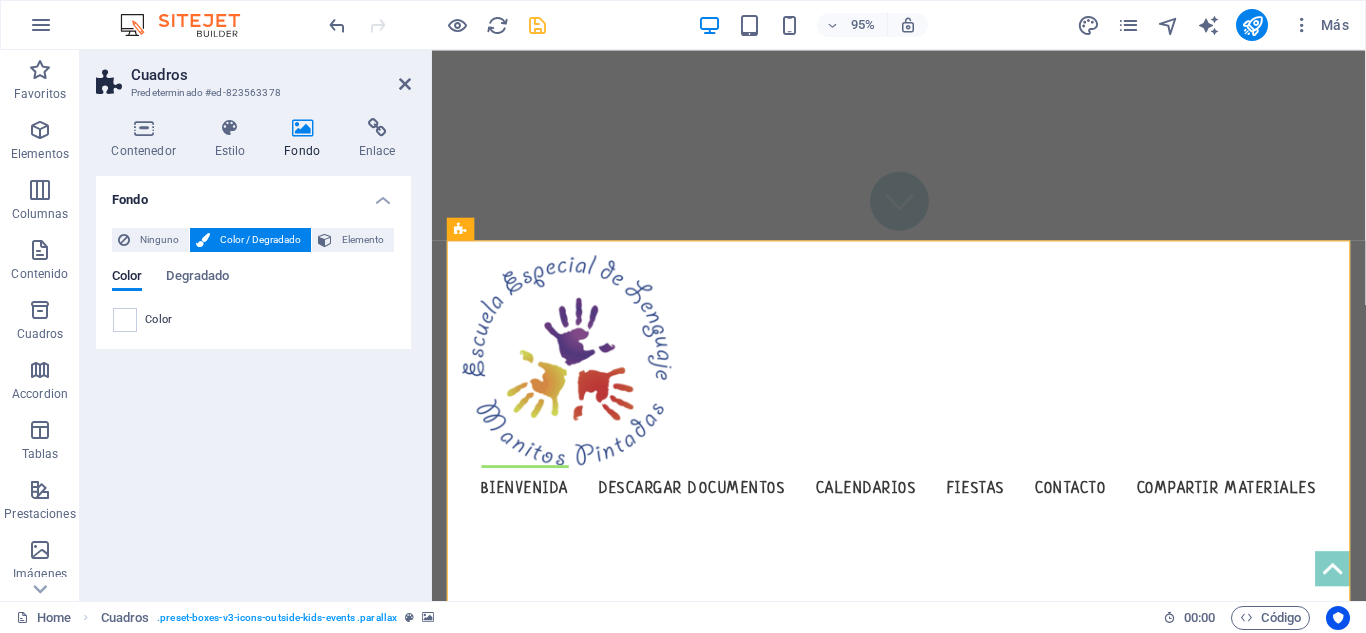 scroll, scrollTop: 0, scrollLeft: 0, axis: both 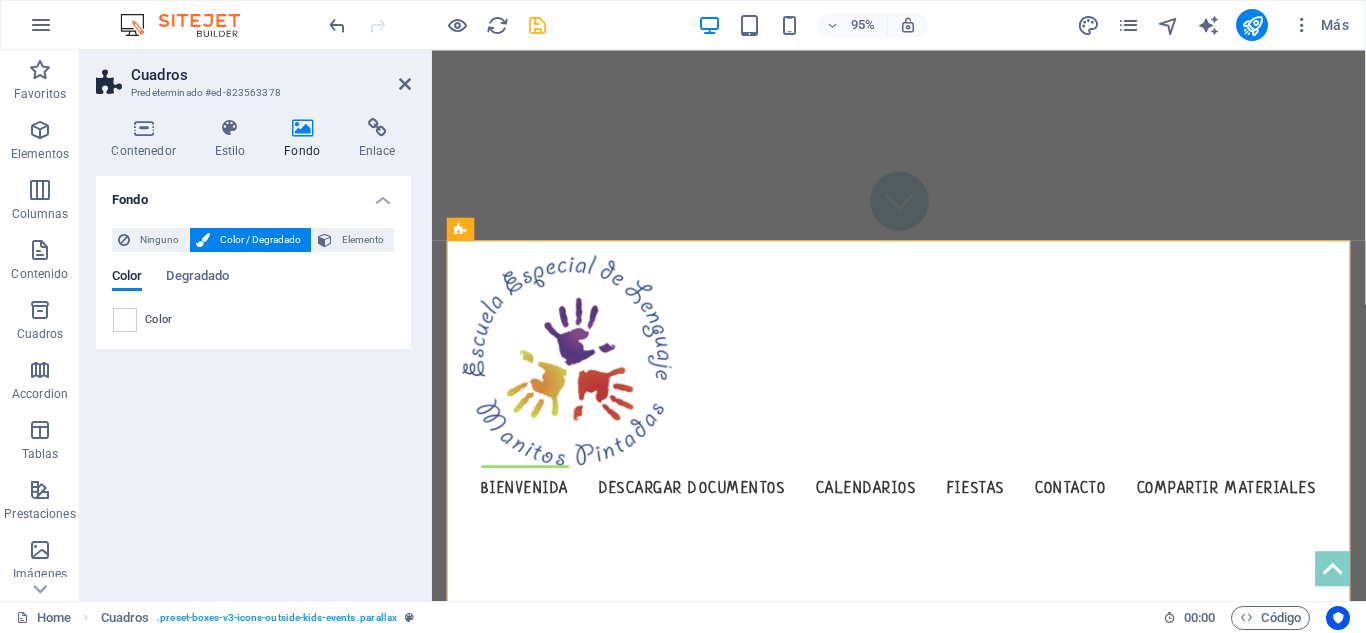 click on "Color / Degradado" at bounding box center (260, 240) 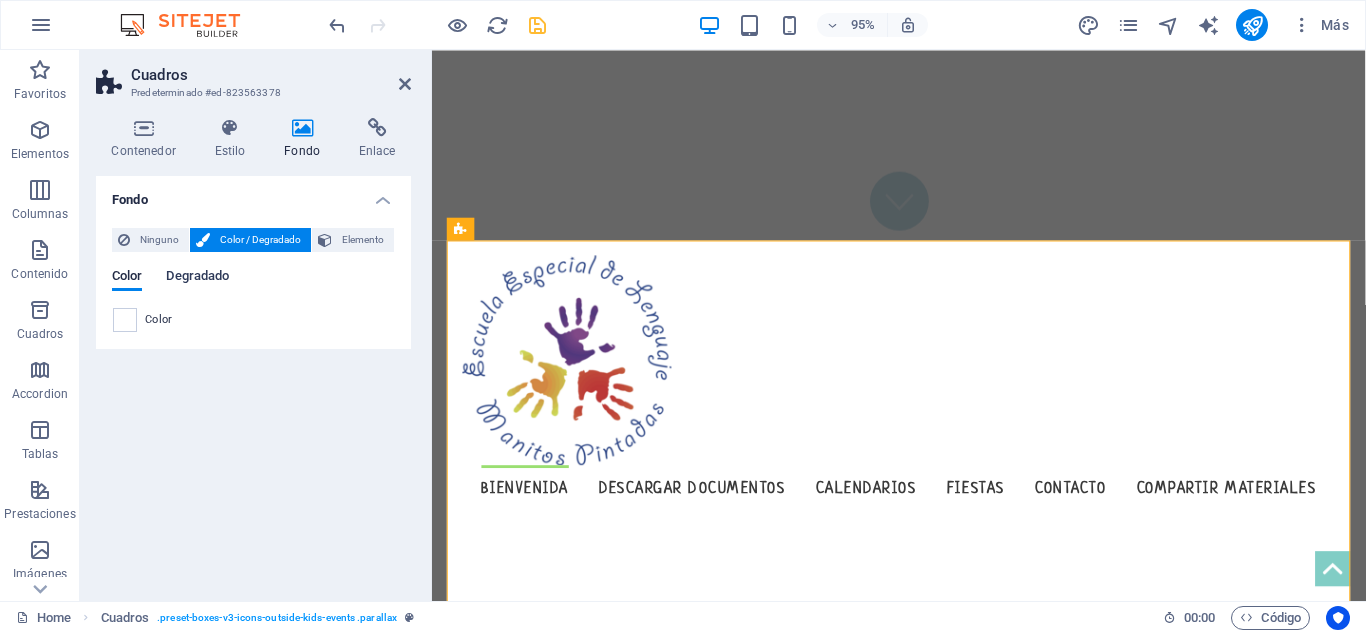 click on "Degradado" at bounding box center [197, 278] 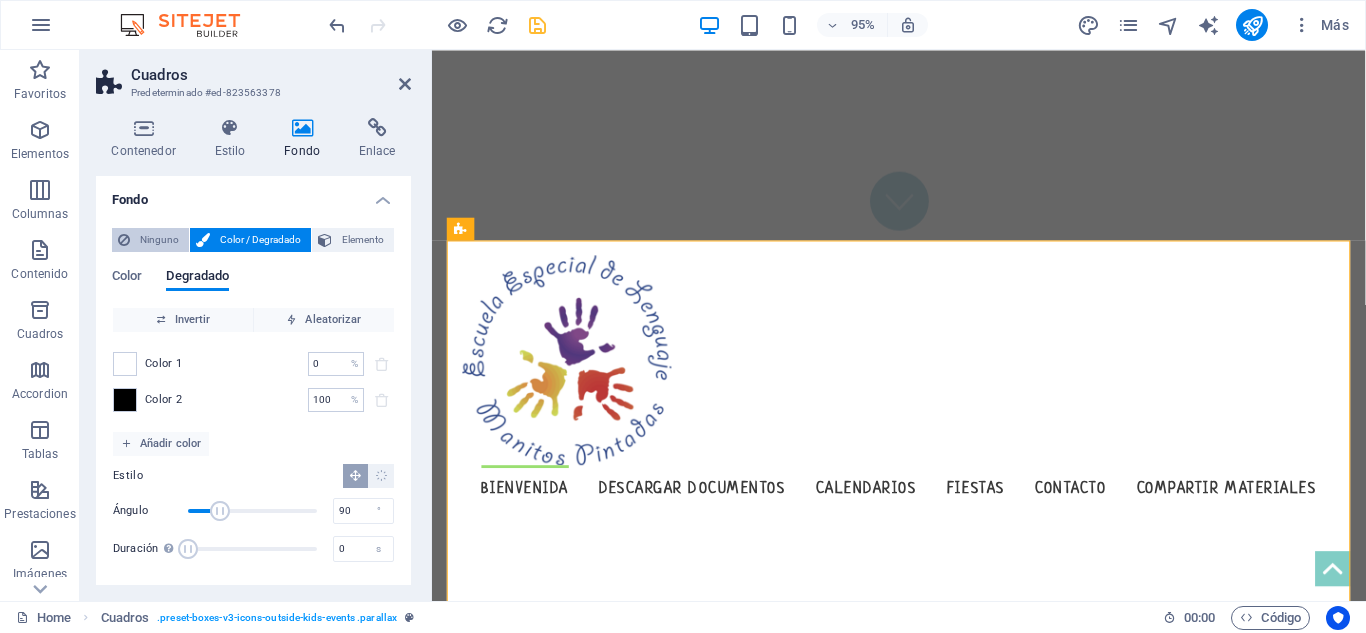 click on "Ninguno" at bounding box center [159, 240] 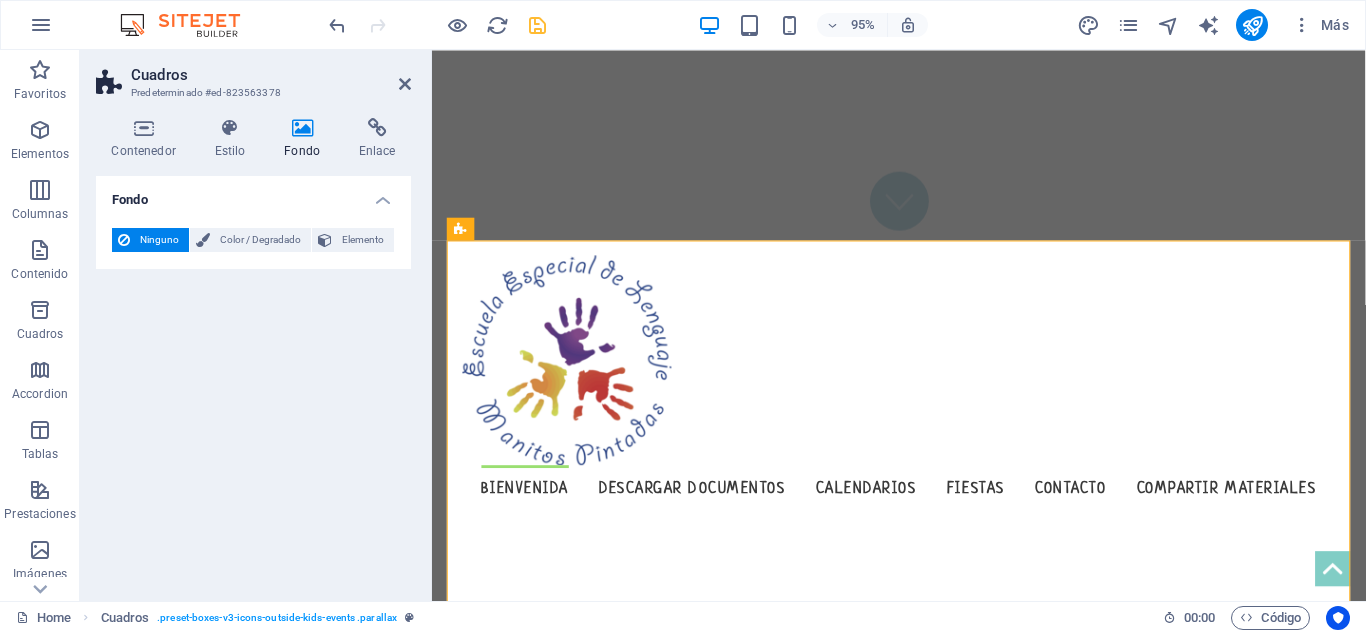 click on "Fondo" at bounding box center [306, 139] 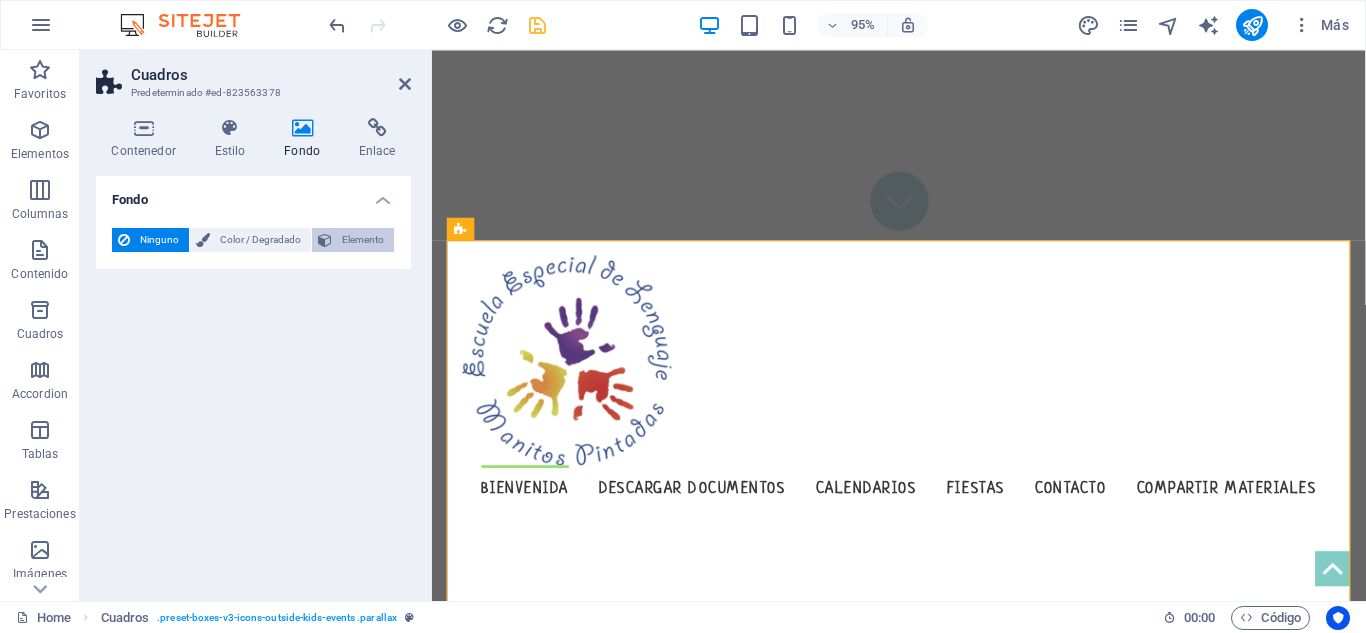 click on "Elemento" at bounding box center (363, 240) 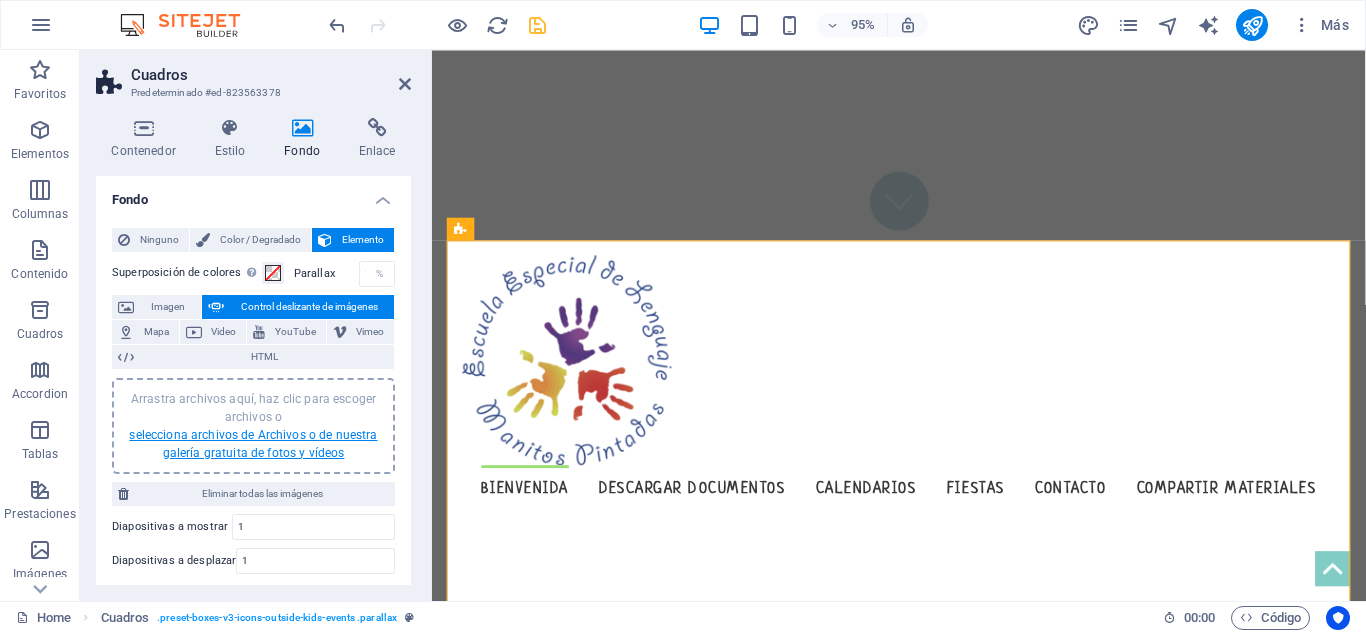 click on "selecciona archivos de Archivos o de nuestra galería gratuita de fotos y vídeos" at bounding box center [253, 444] 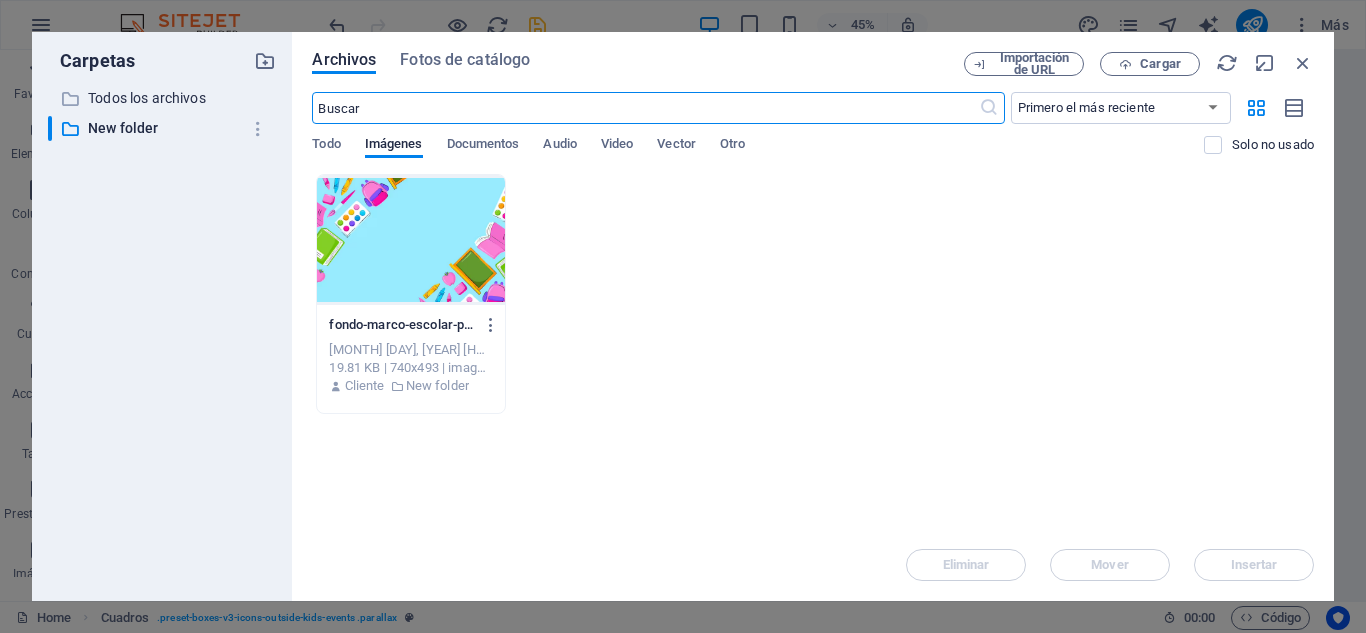click at bounding box center [410, 240] 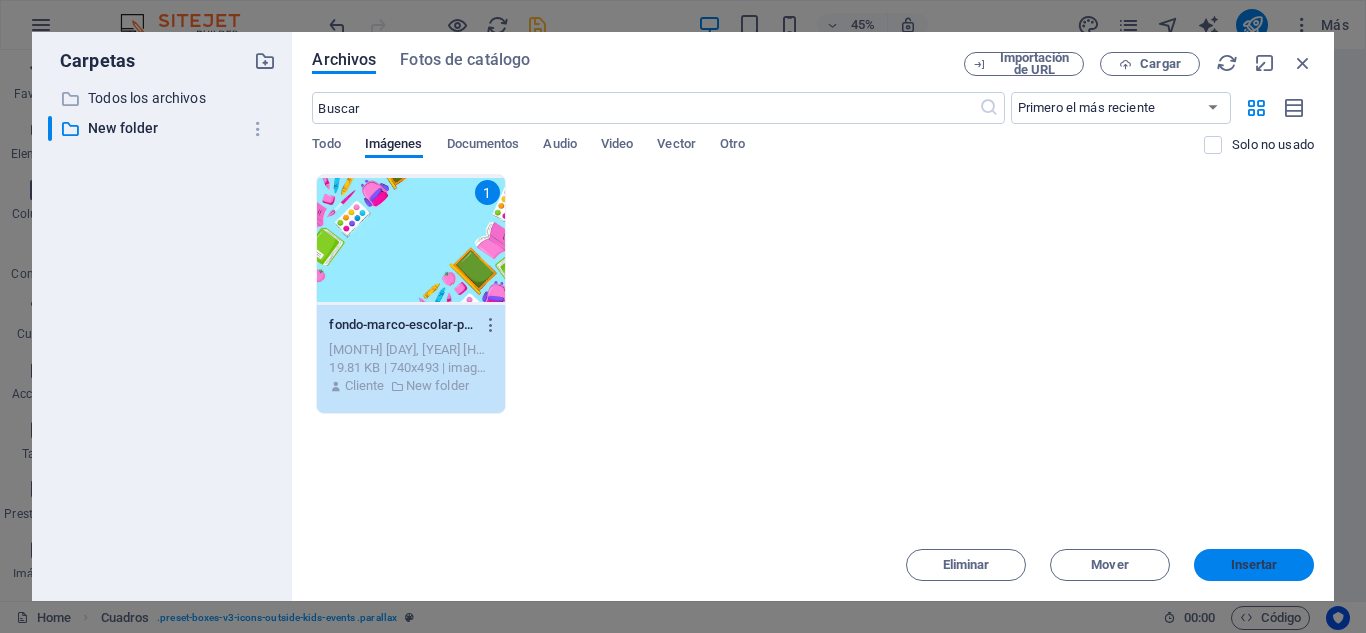 click on "Insertar" at bounding box center (1254, 565) 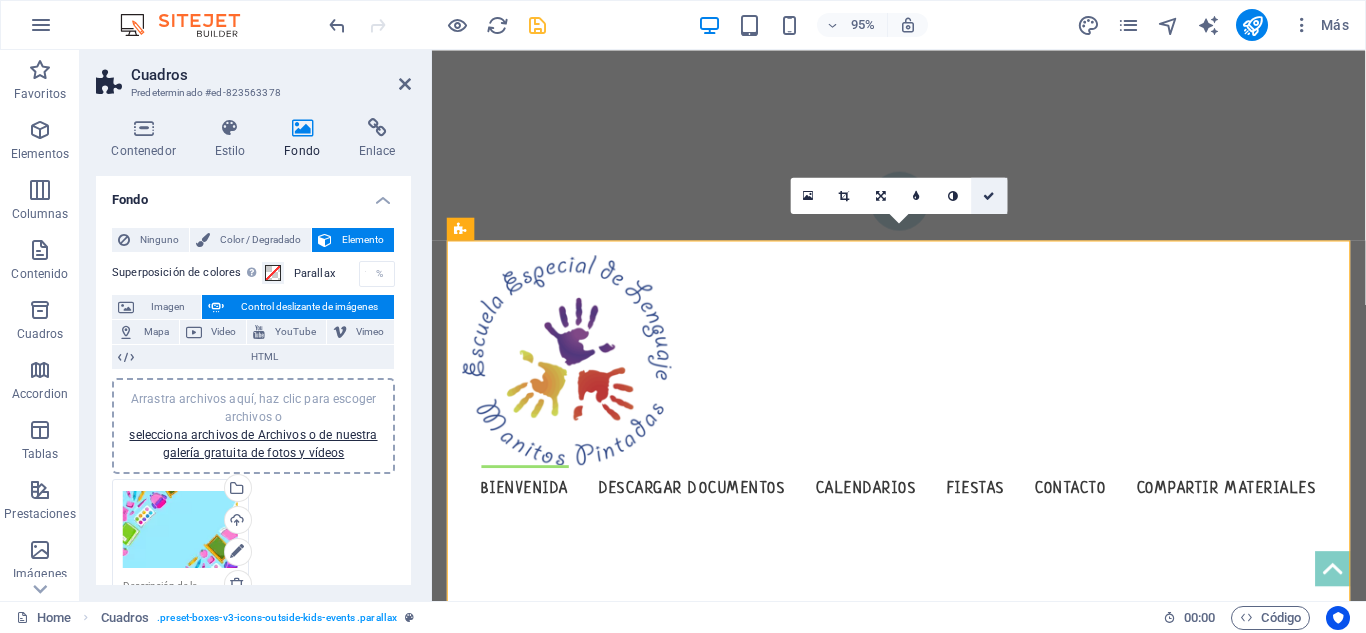 click at bounding box center (989, 194) 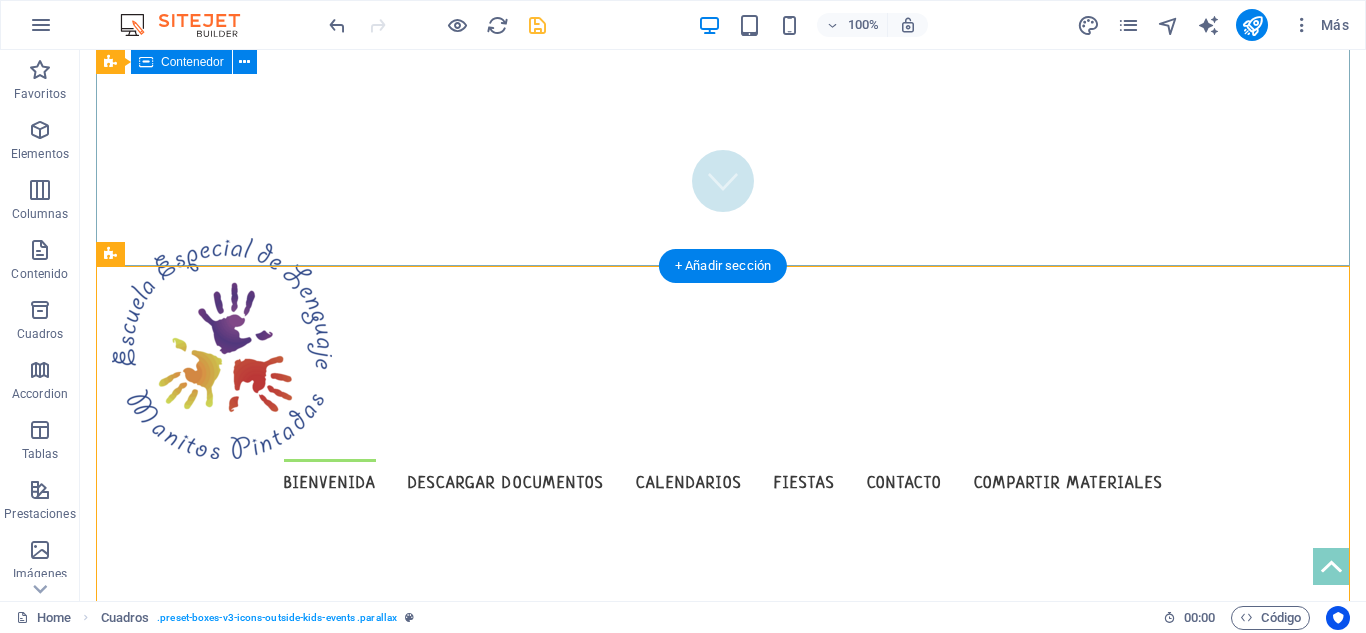 scroll, scrollTop: 326, scrollLeft: 0, axis: vertical 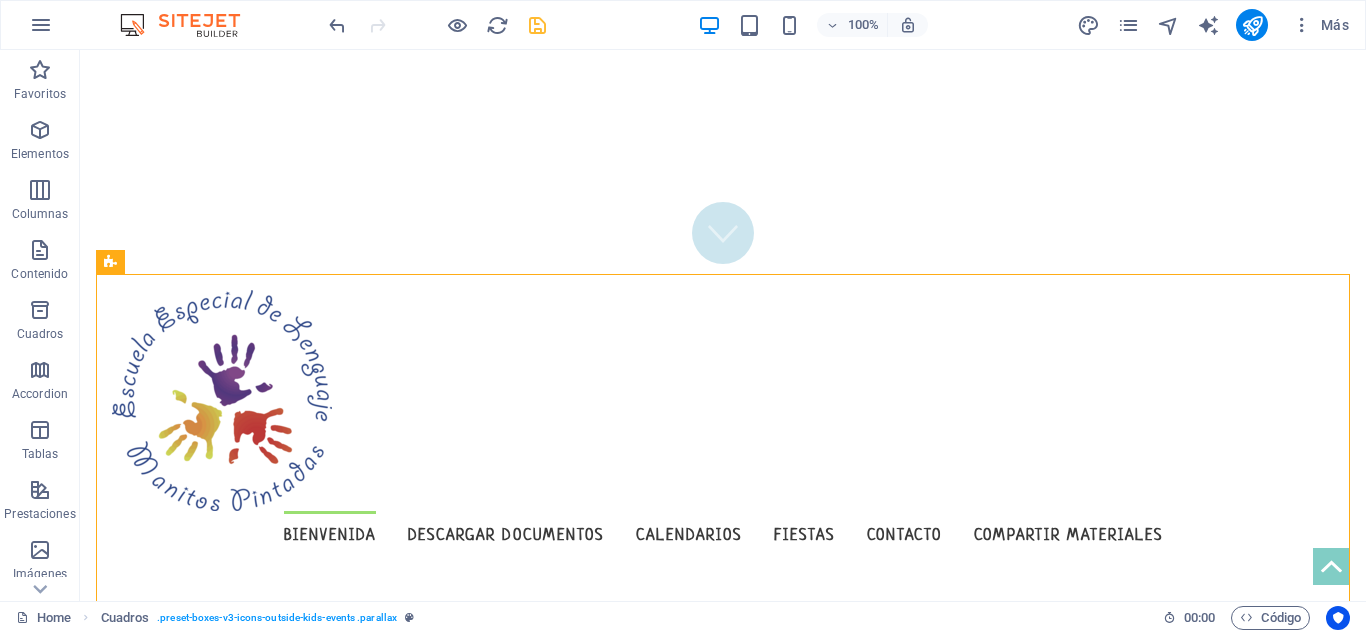 click at bounding box center (537, 25) 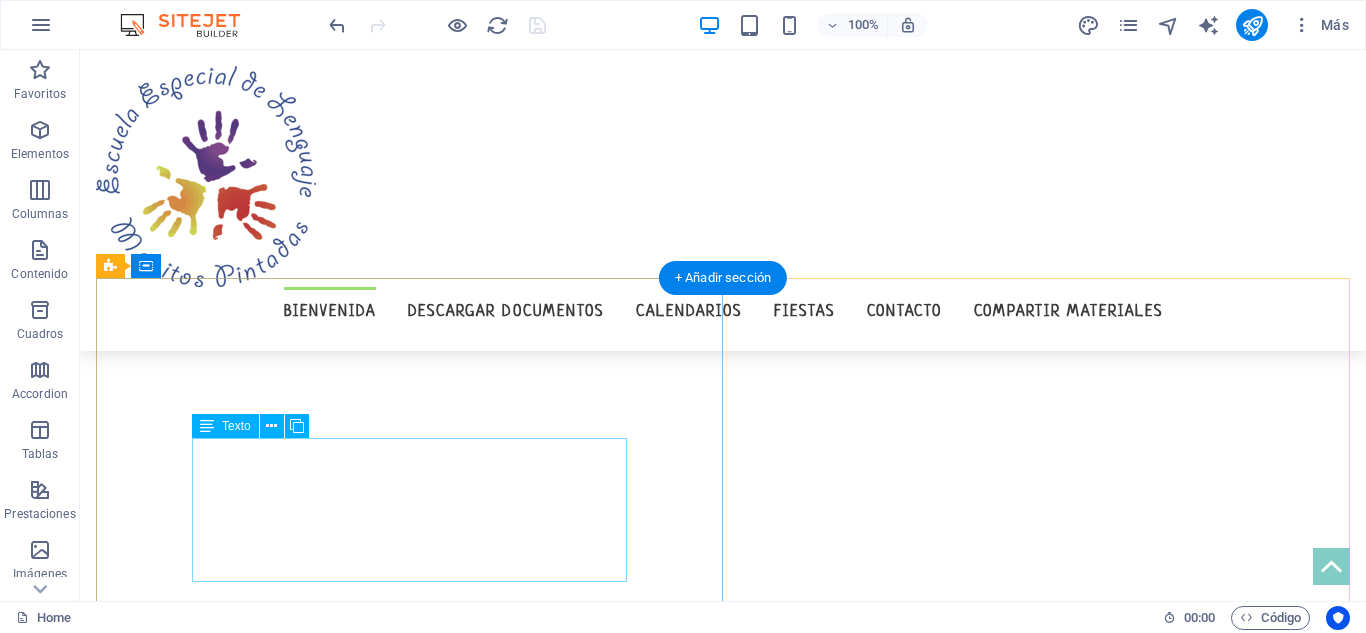 scroll, scrollTop: 898, scrollLeft: 0, axis: vertical 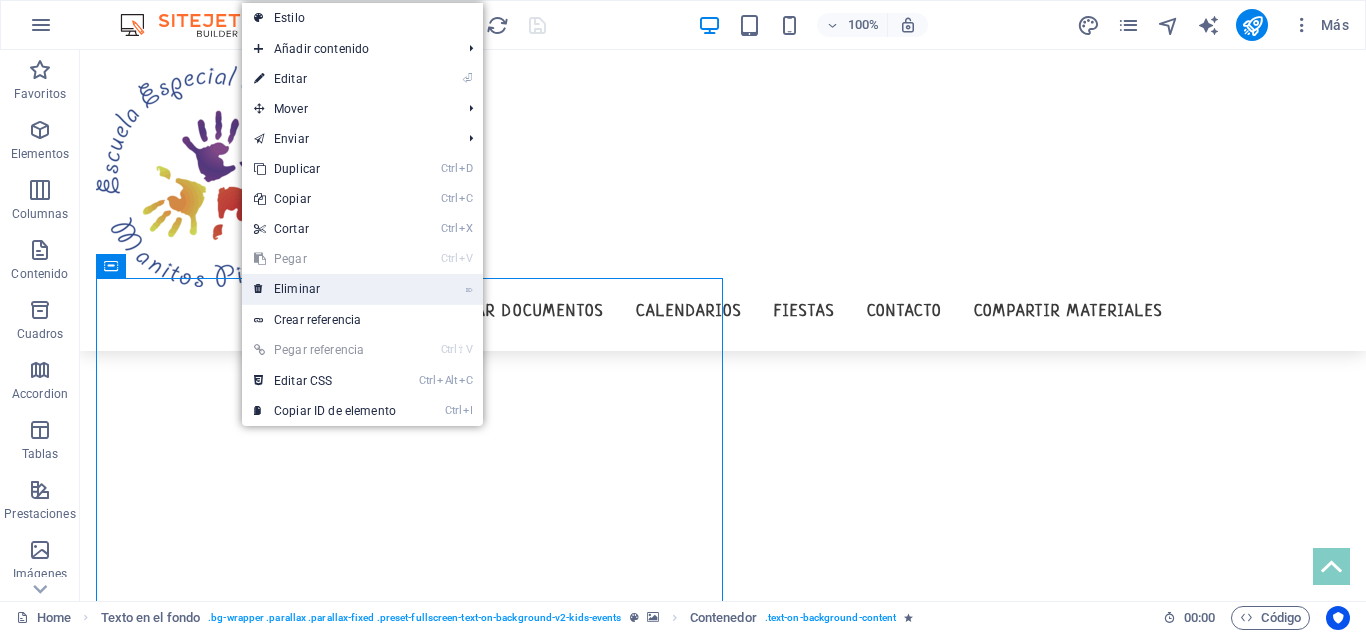 click at bounding box center [259, 289] 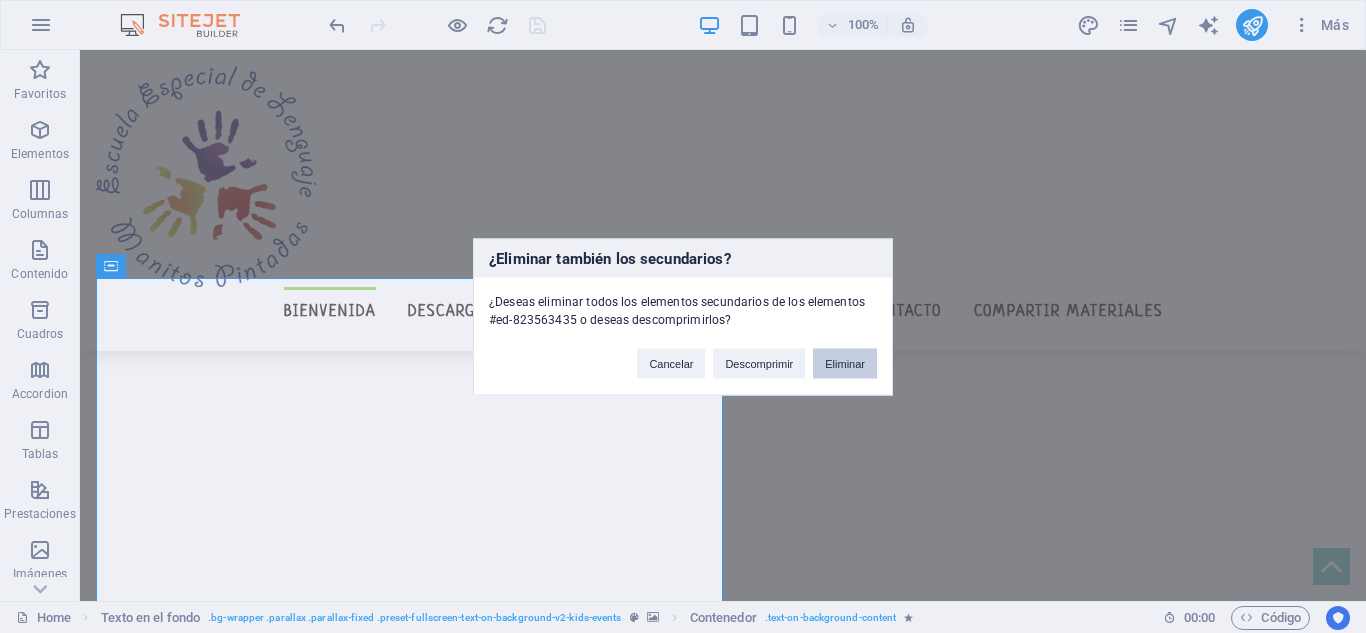 click on "Eliminar" at bounding box center (845, 363) 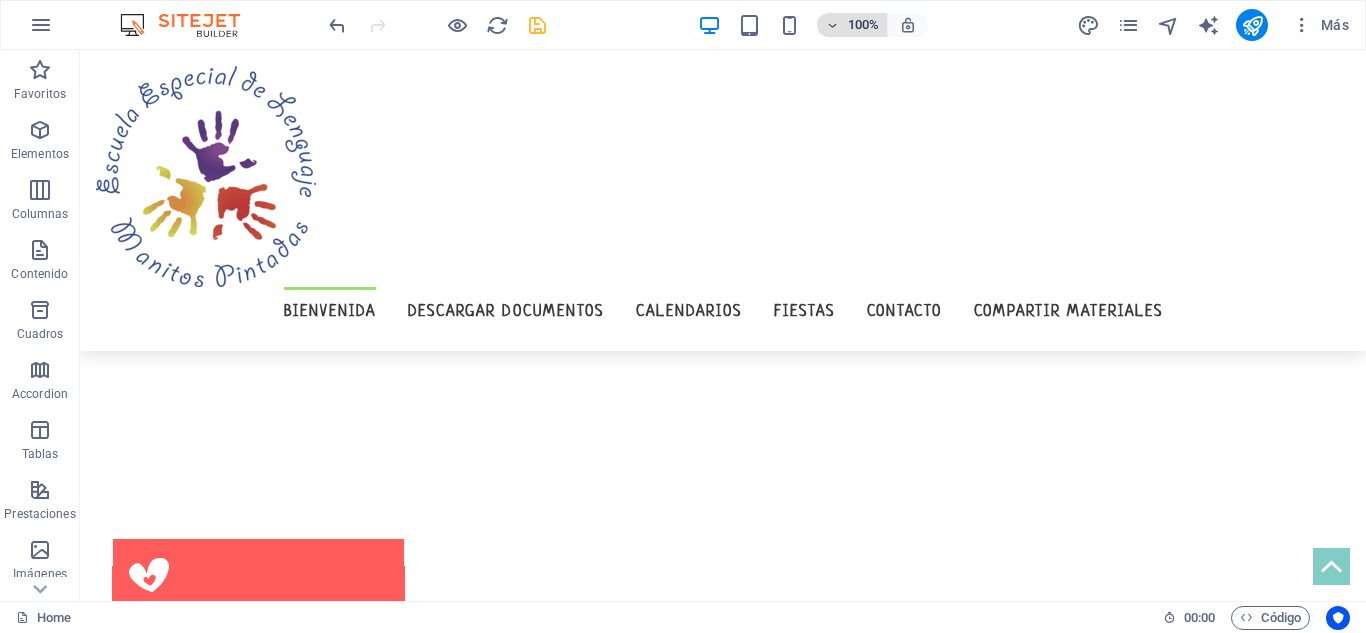 scroll, scrollTop: 787, scrollLeft: 0, axis: vertical 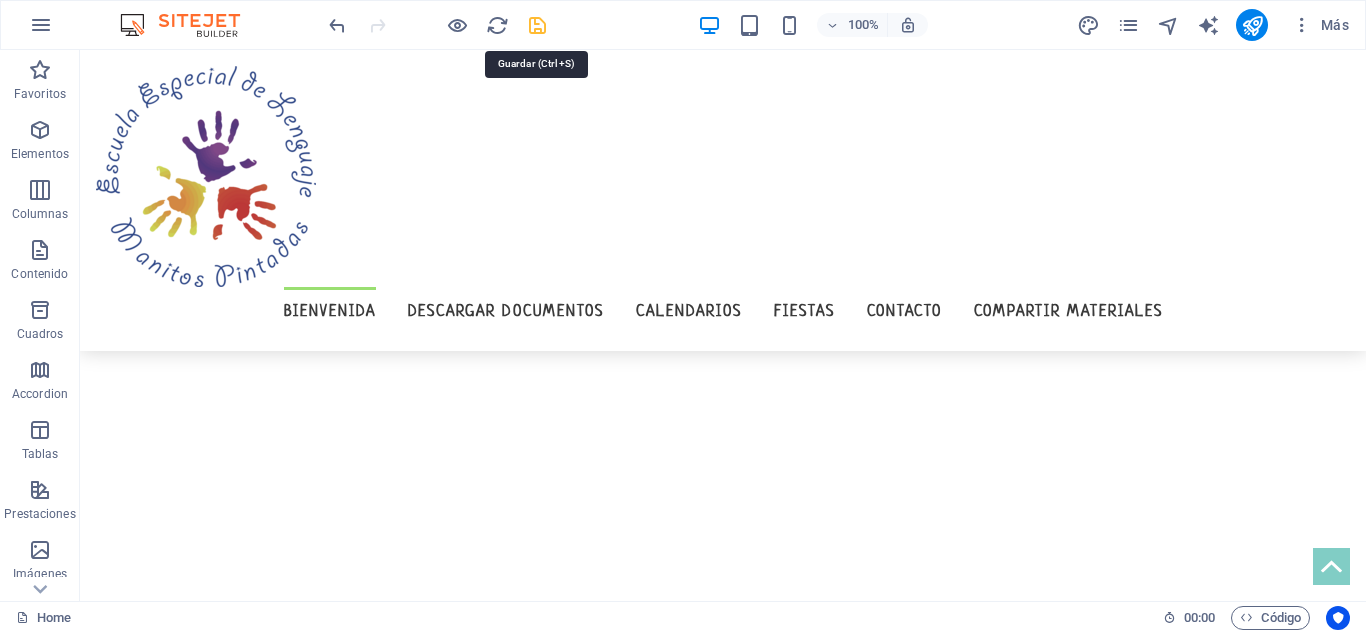 click at bounding box center [537, 25] 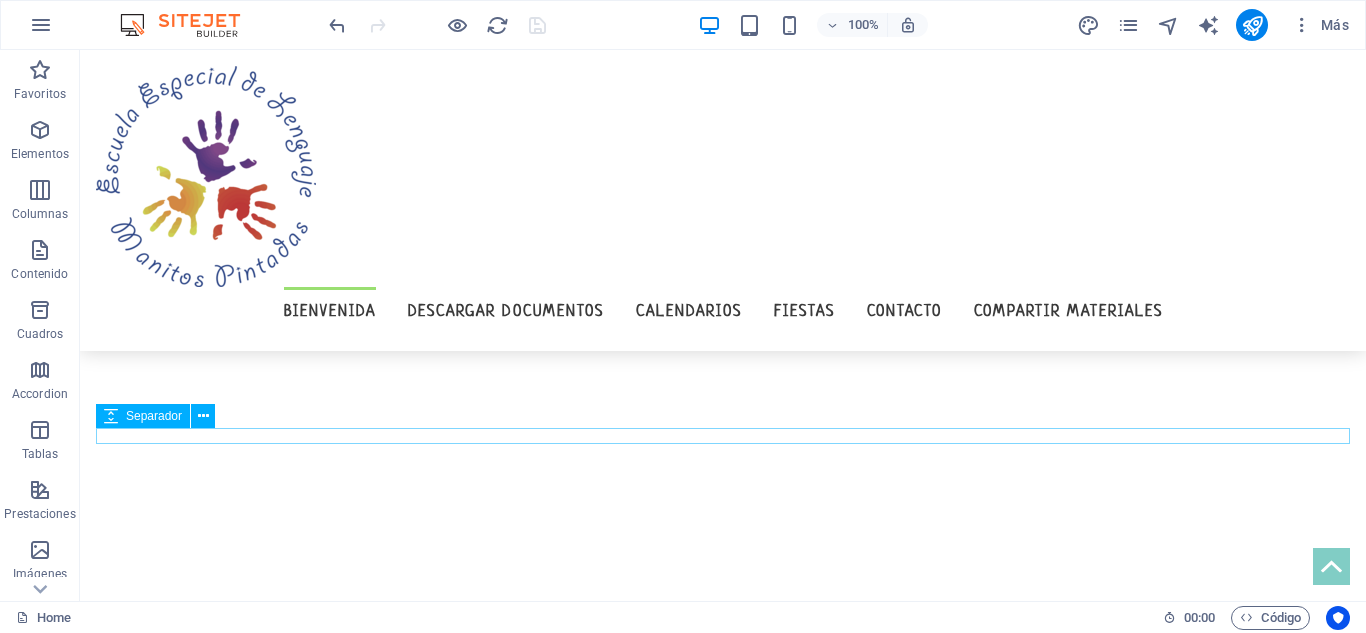 scroll, scrollTop: 735, scrollLeft: 0, axis: vertical 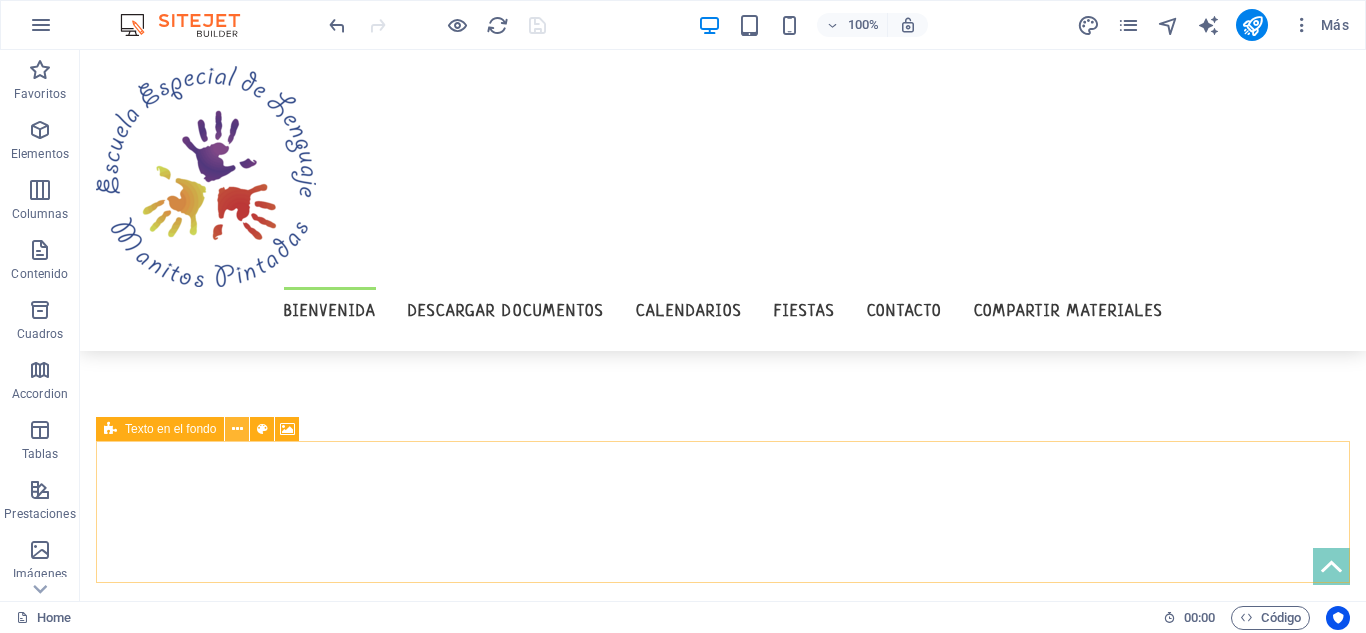 click at bounding box center (237, 429) 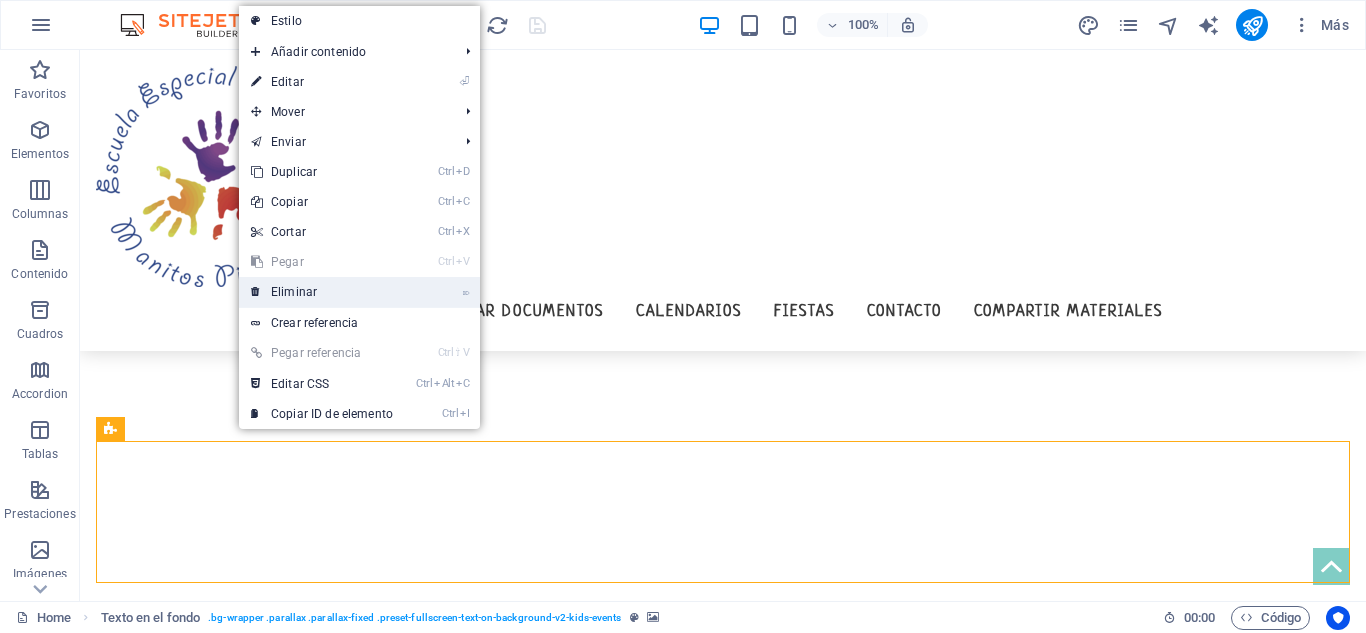 click on "⌦  Eliminar" at bounding box center [322, 292] 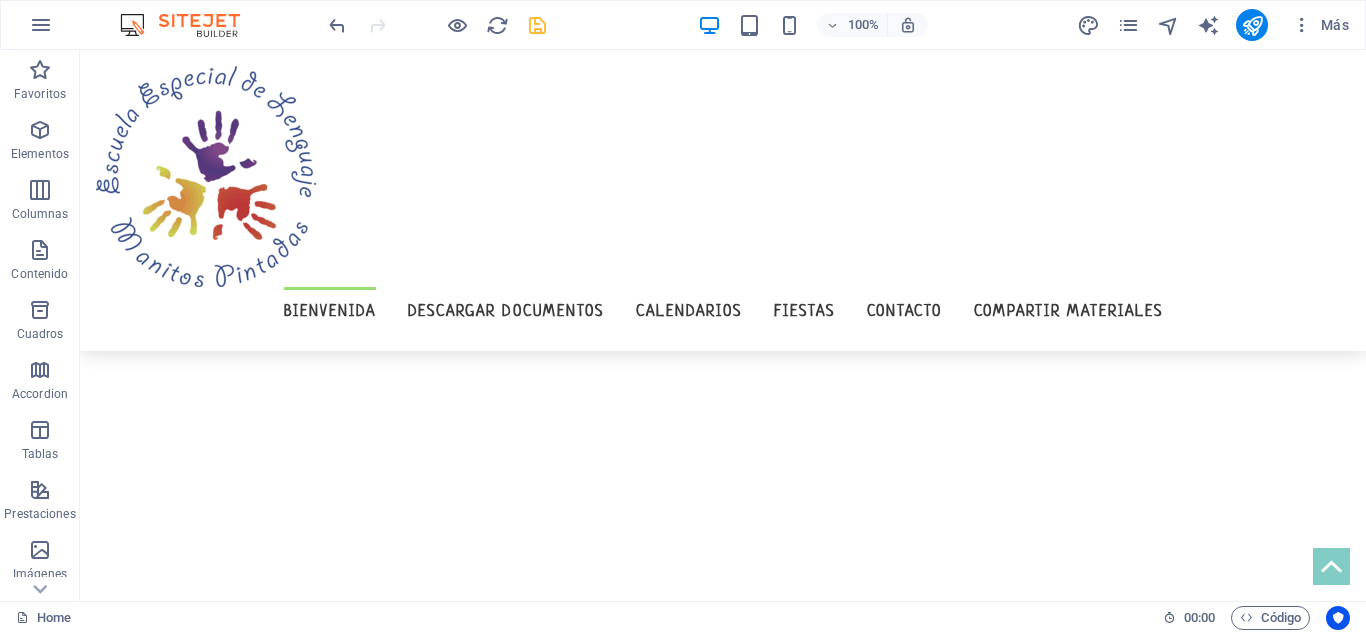 scroll, scrollTop: 597, scrollLeft: 0, axis: vertical 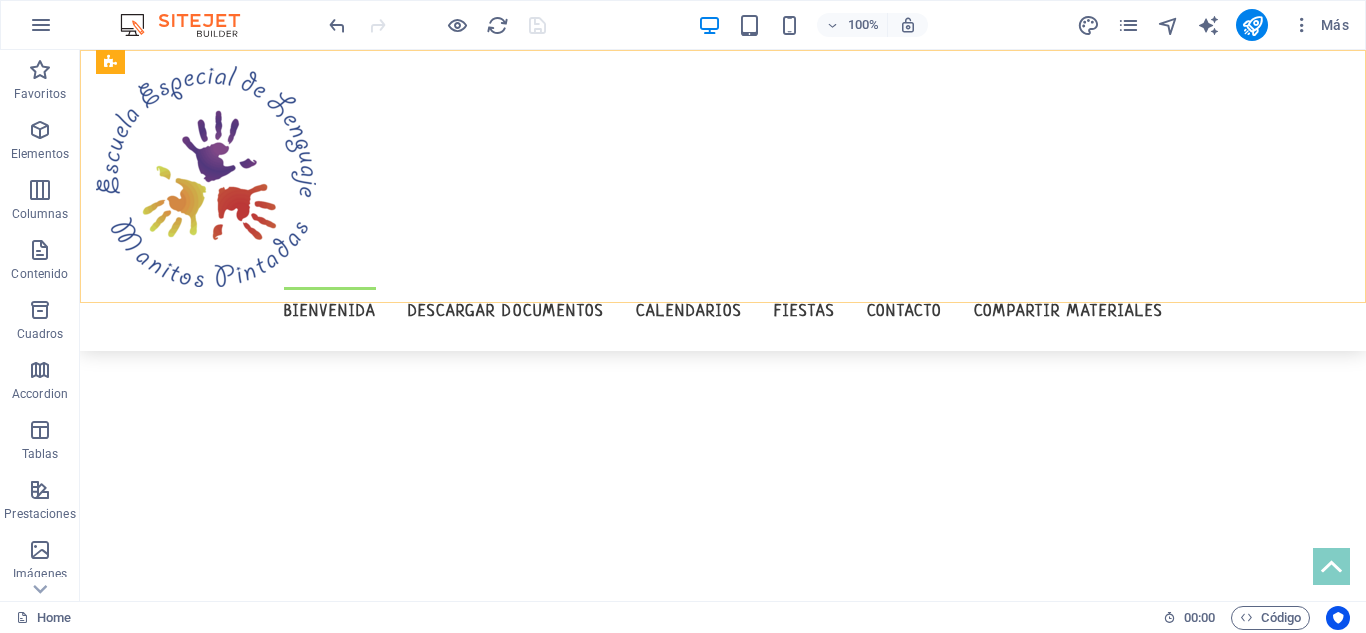click on "Bienvenida descargar documentos Calendarios Fiestas Contacto Compartir materiales" at bounding box center [723, 311] 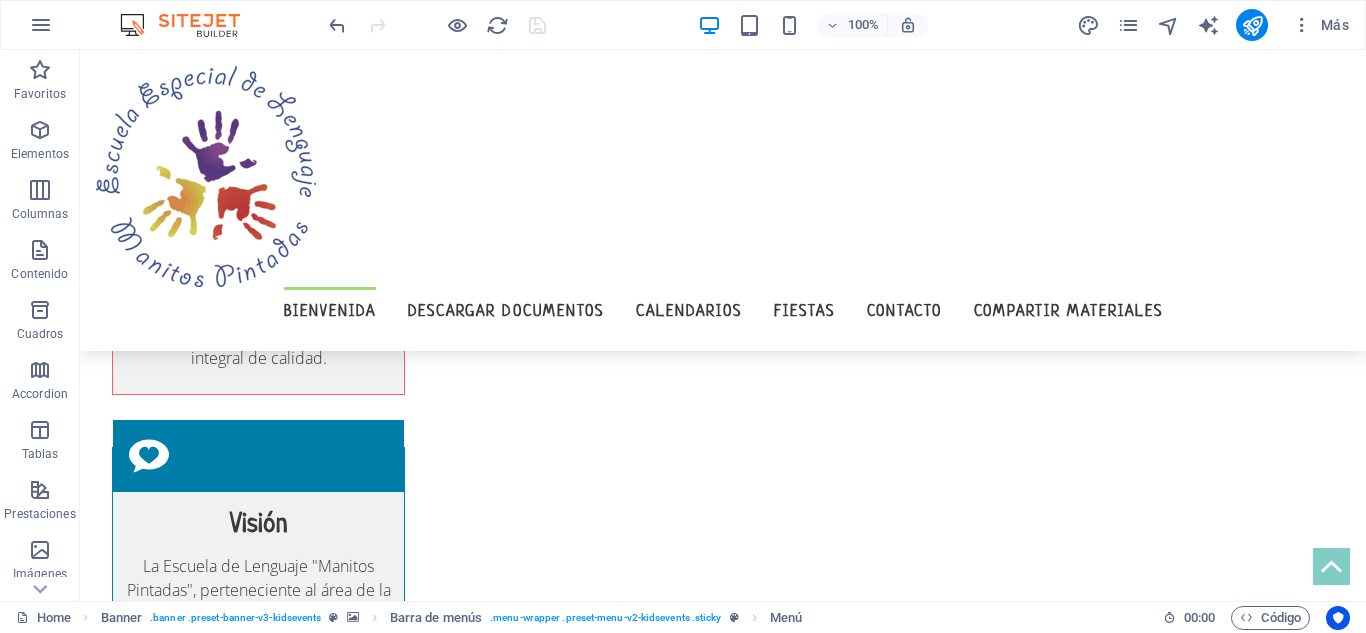 scroll, scrollTop: 170, scrollLeft: 0, axis: vertical 